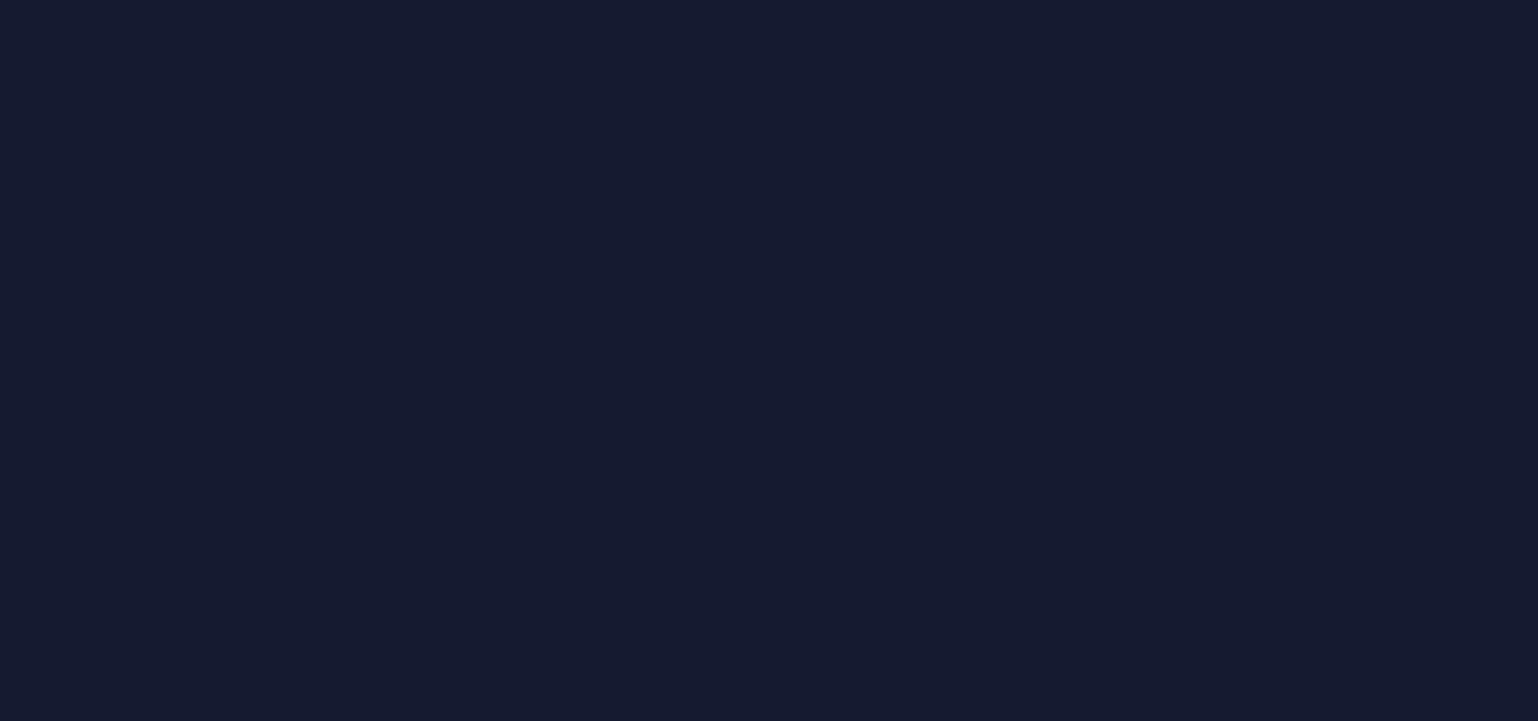 scroll, scrollTop: 0, scrollLeft: 0, axis: both 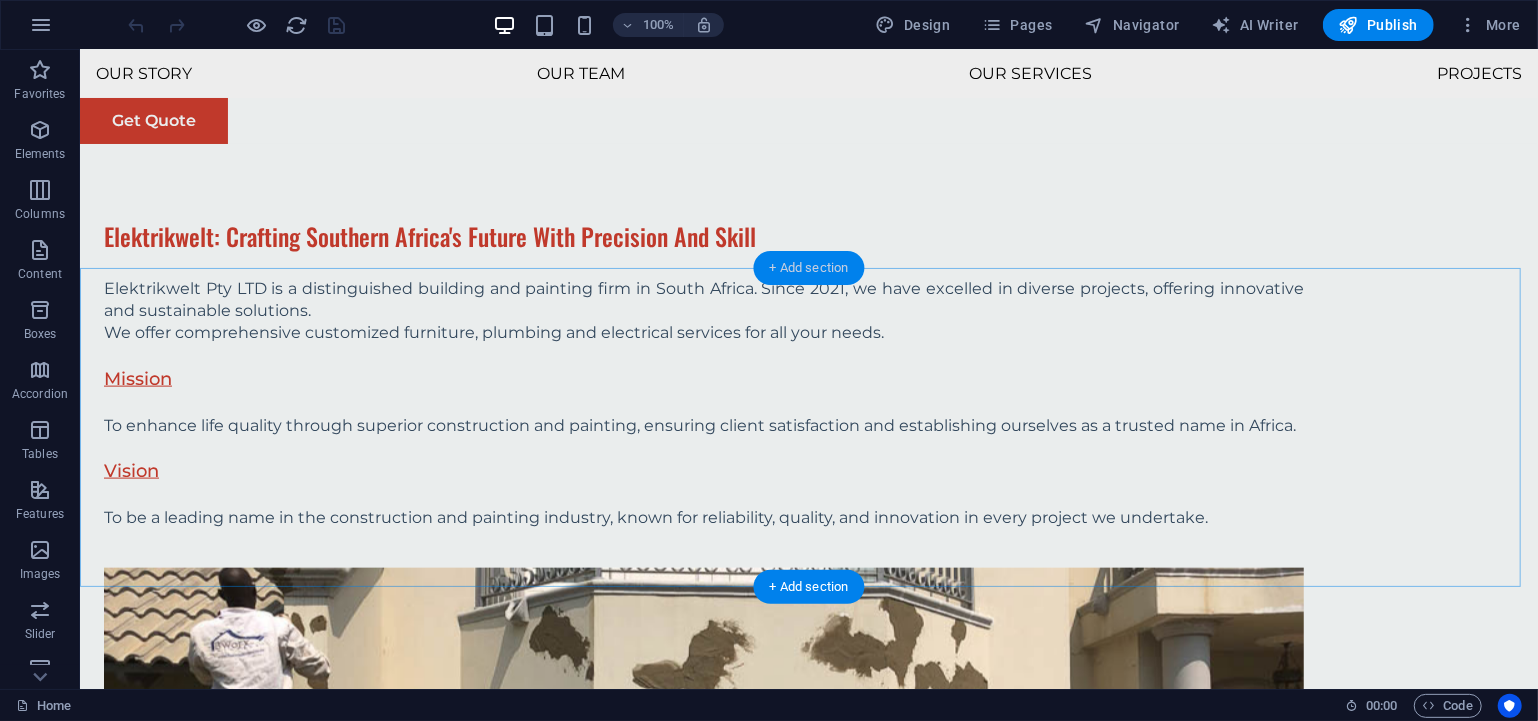 click on "+ Add section" at bounding box center (809, 268) 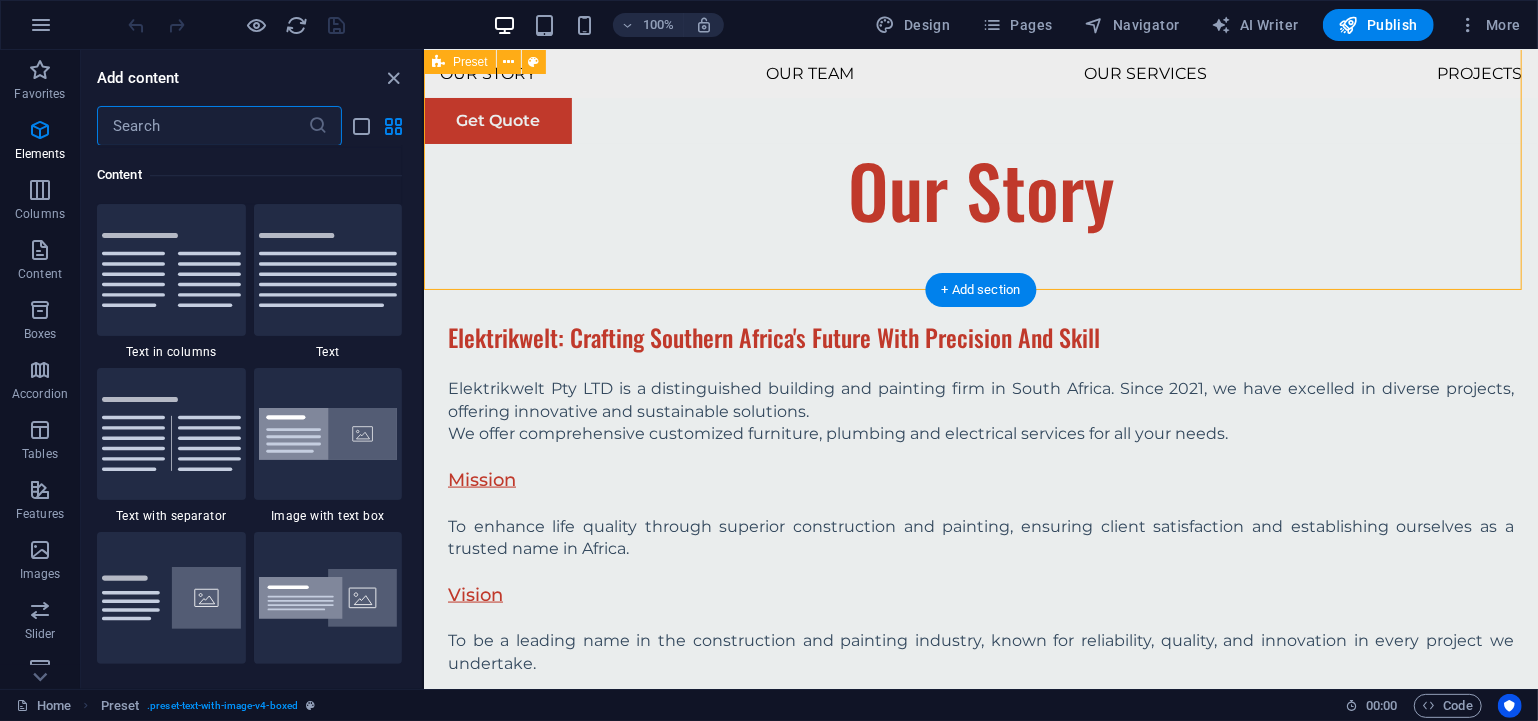 scroll, scrollTop: 3498, scrollLeft: 0, axis: vertical 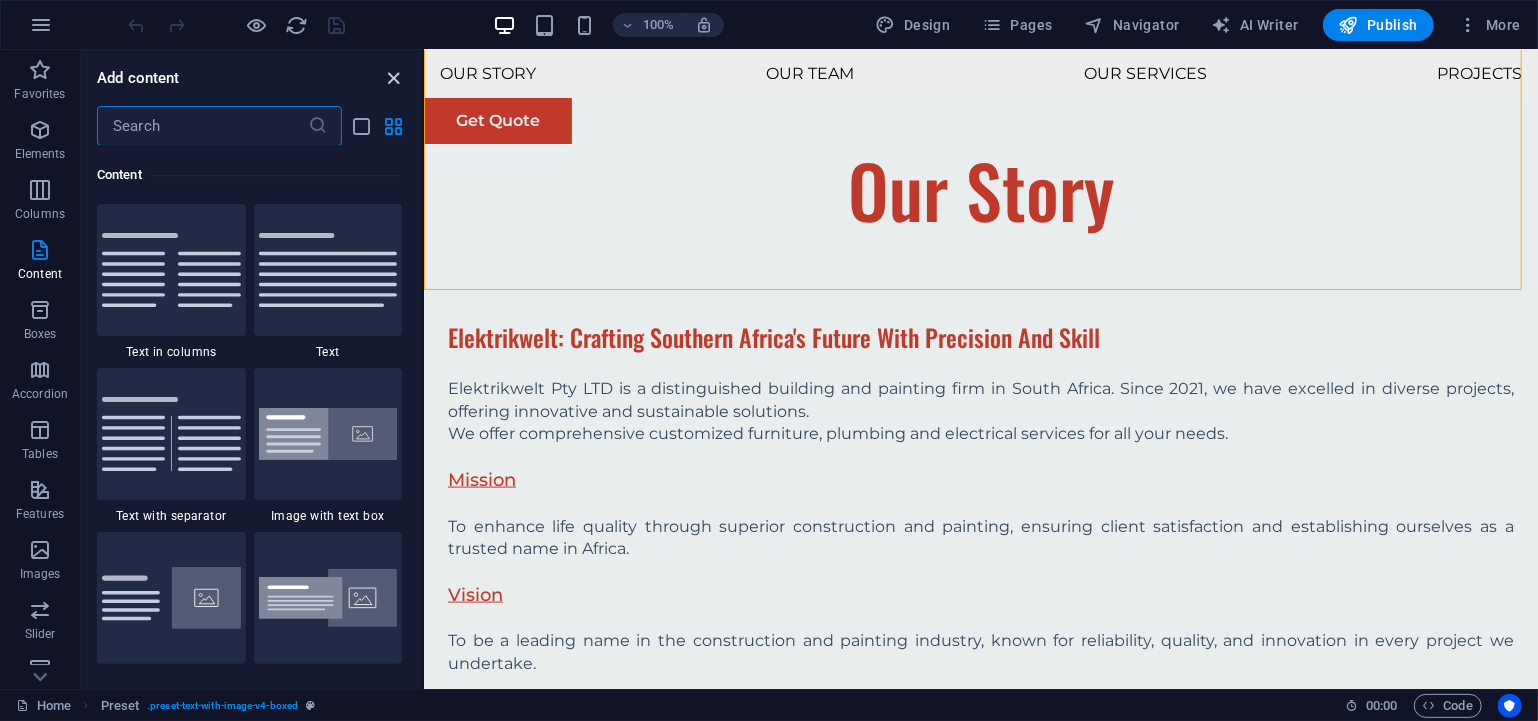 click at bounding box center (394, 78) 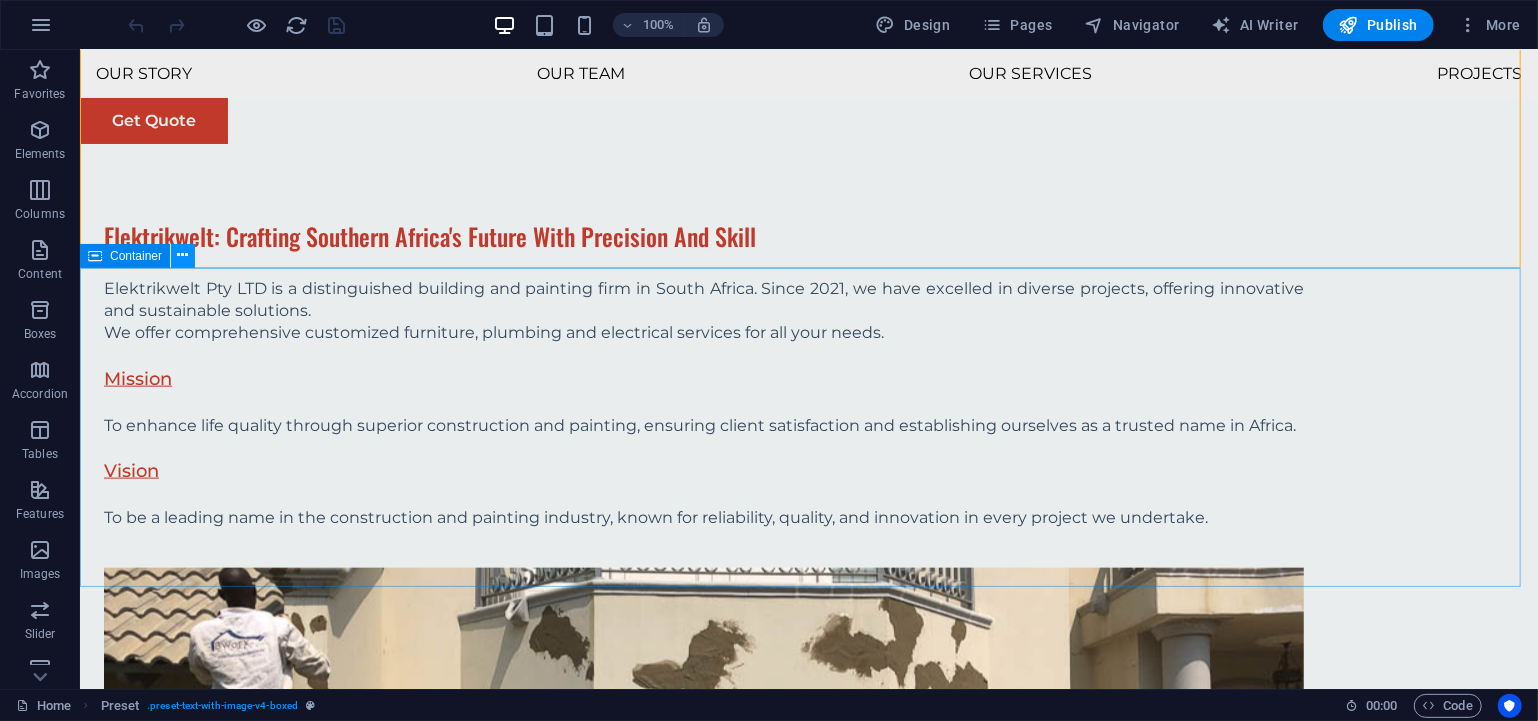 click at bounding box center (183, 255) 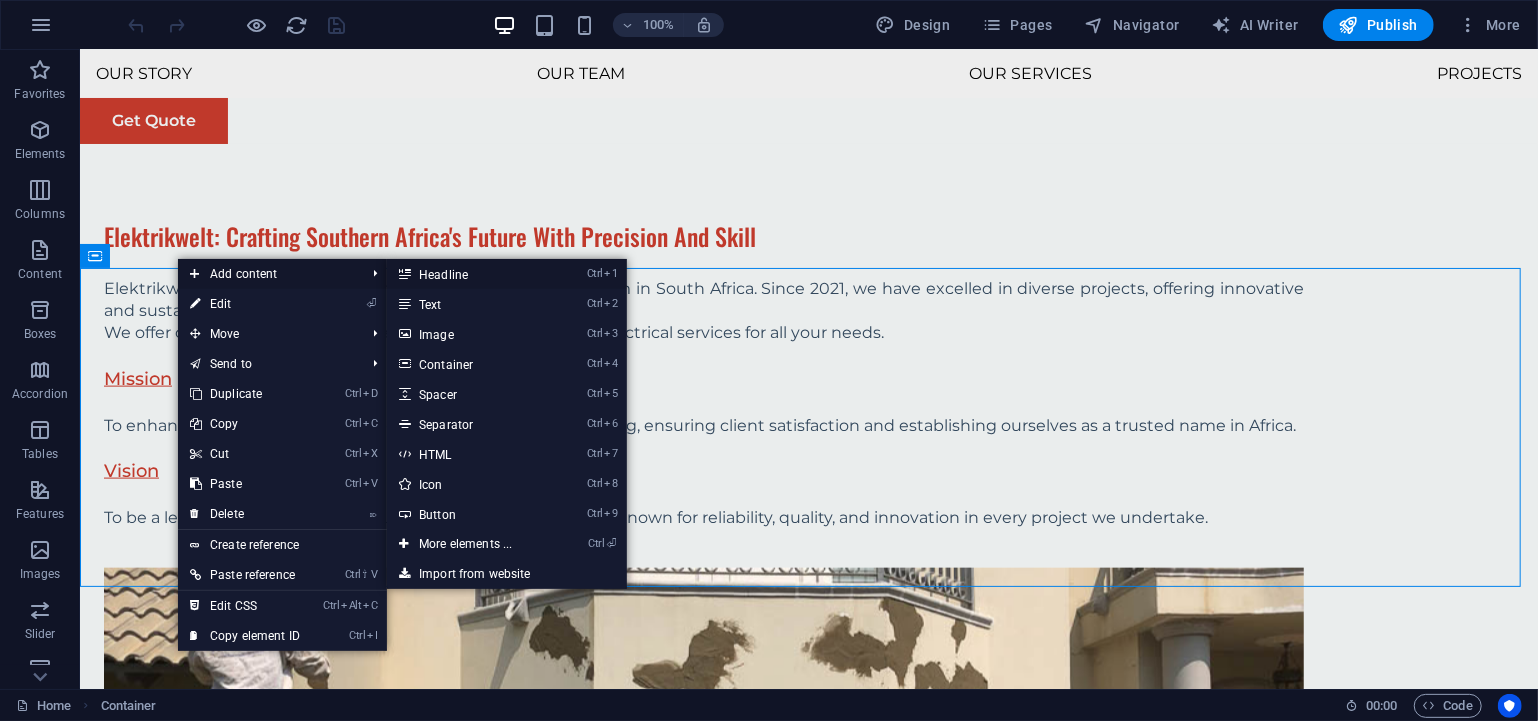 click on "Ctrl 1  Headline" at bounding box center [469, 274] 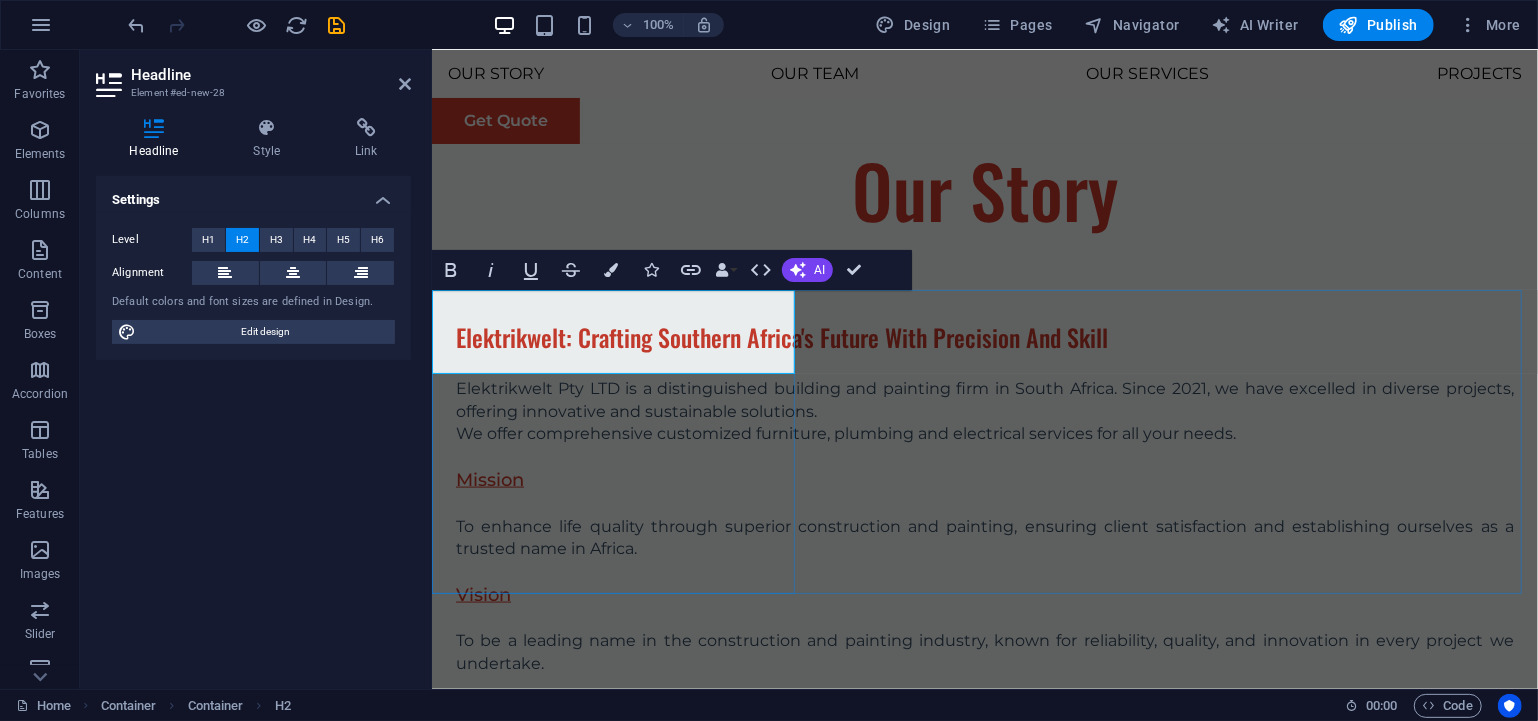 click on "New headline" at bounding box center [984, 1476] 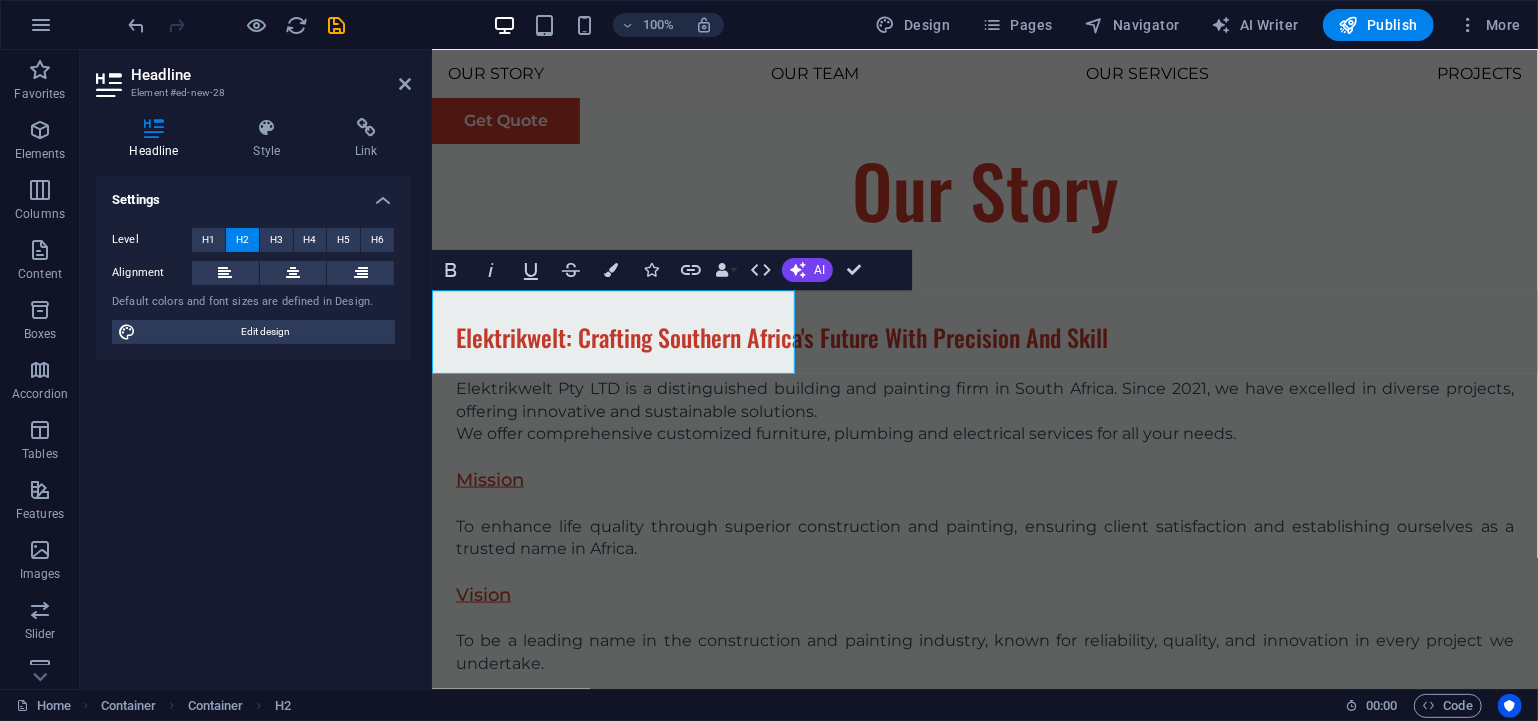 drag, startPoint x: 730, startPoint y: 345, endPoint x: 840, endPoint y: 387, distance: 117.74549 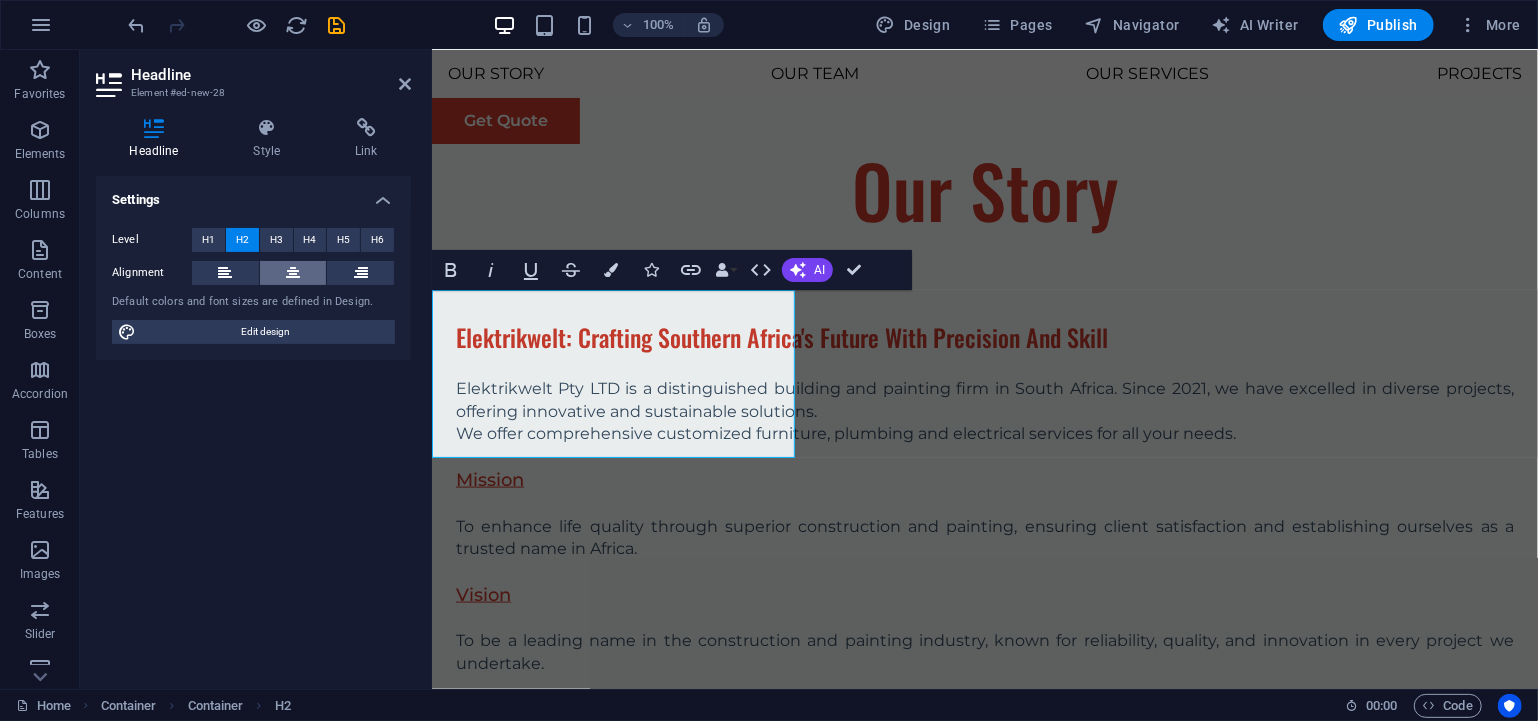 click at bounding box center (293, 273) 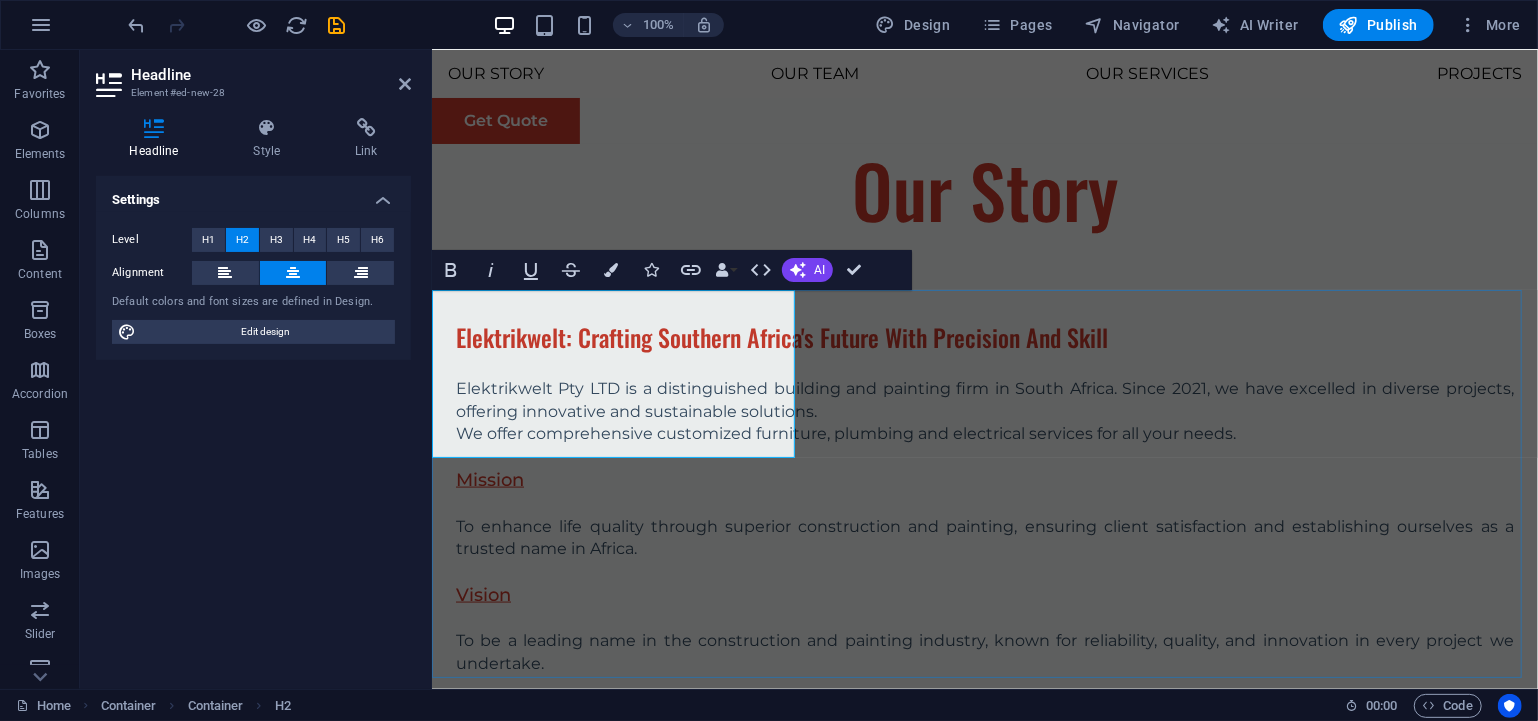 click on "Our Core Values Sustainable Success Partner At Eco-Con, we understand that success is not just about profitability; it's also about sustainability and responsible business practices. With a proven track record of guiding businesses towards greater profitability and environmental responsibility, we have become a trusted partner in the industry. Expertise For Results At Eco-Con, we understand that success is not just about profitability; it's also about sustainability and responsible business practices. With a proven track record of guiding businesses towards greater profitability and environmental responsibility, we have become a trusted partner in the industry." at bounding box center [984, 1952] 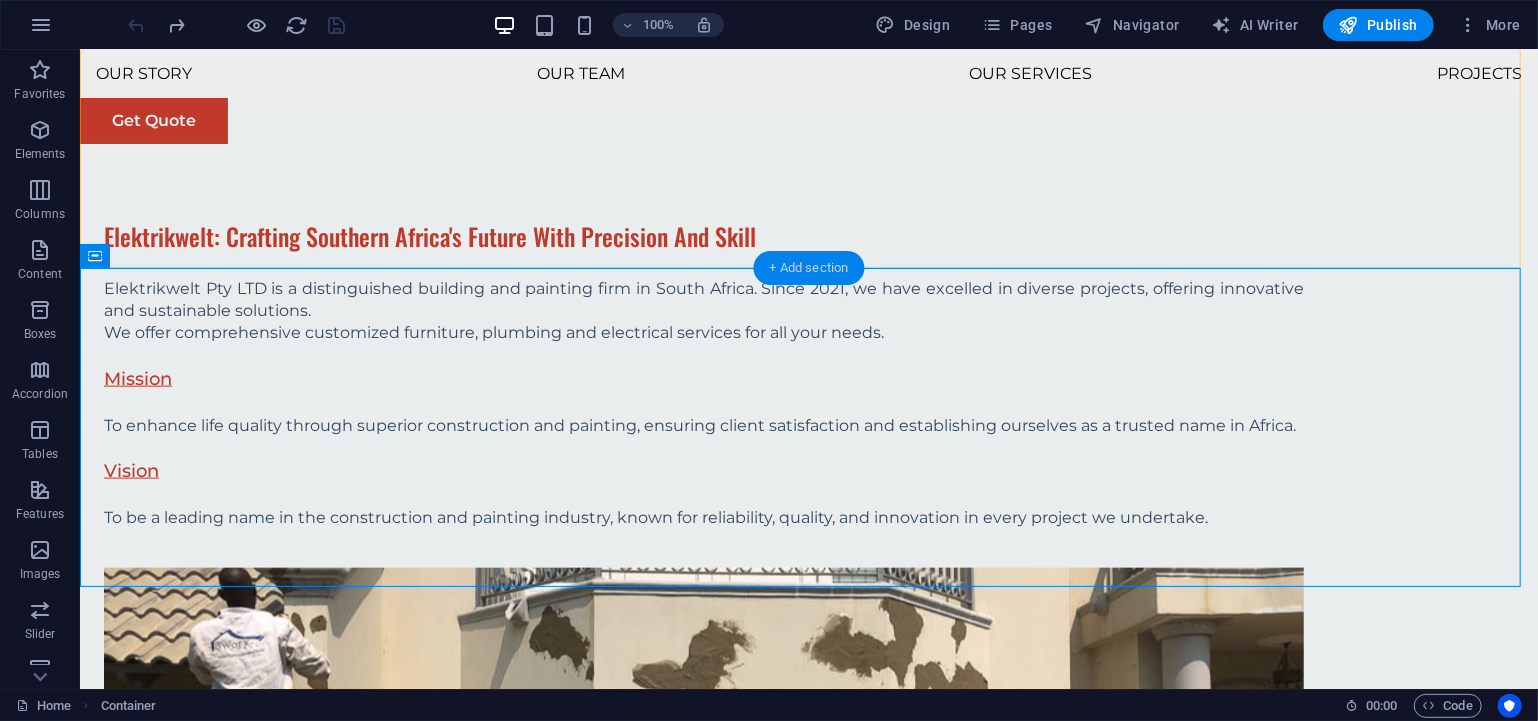 click on "+ Add section" at bounding box center [809, 268] 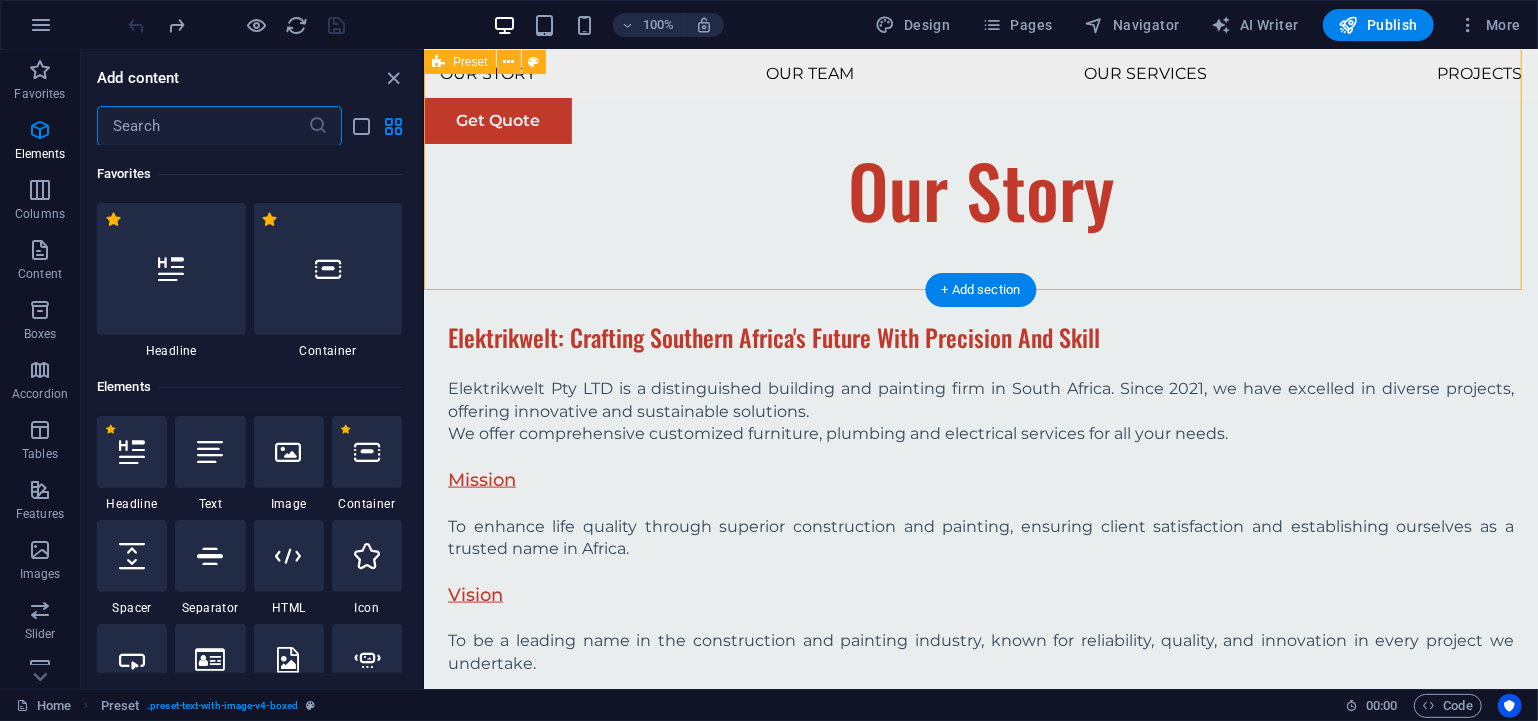 scroll, scrollTop: 3498, scrollLeft: 0, axis: vertical 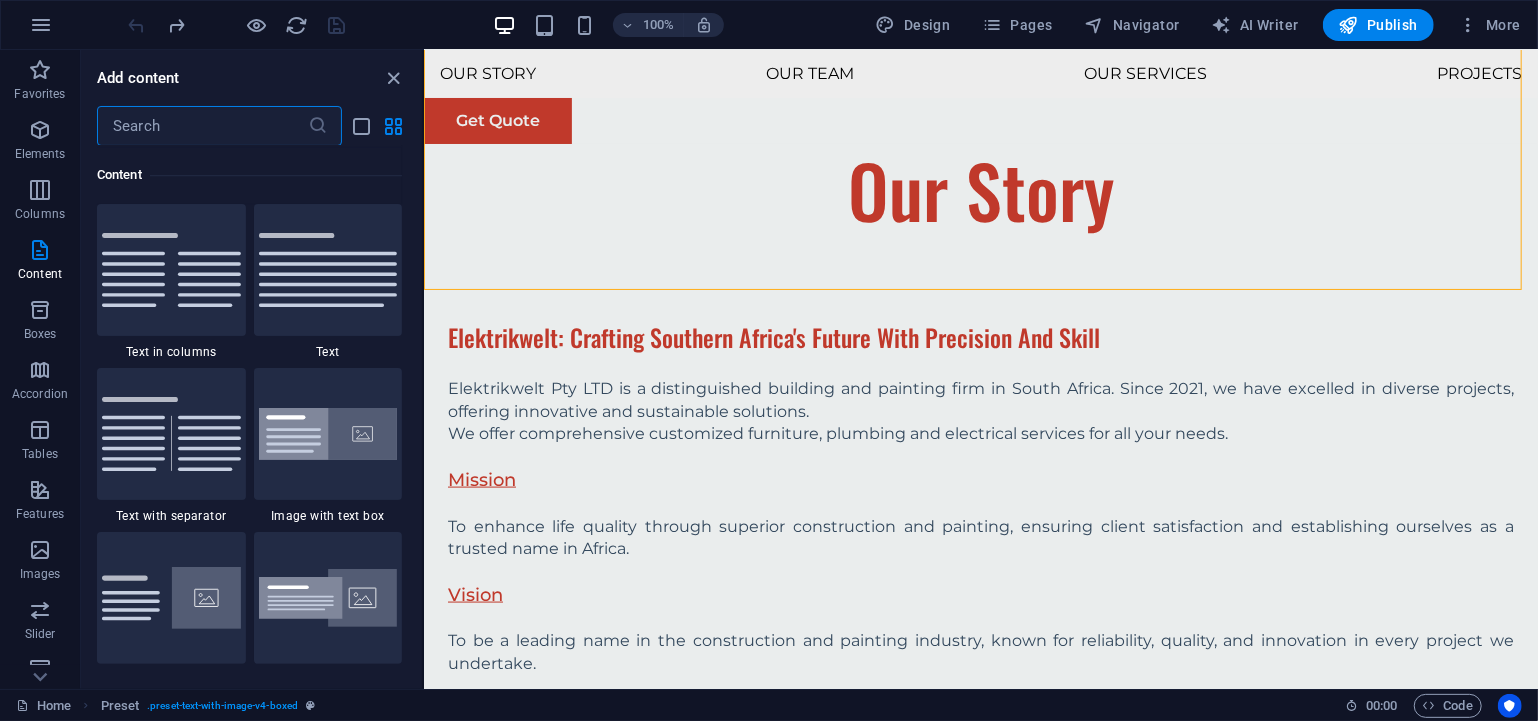 click at bounding box center [202, 126] 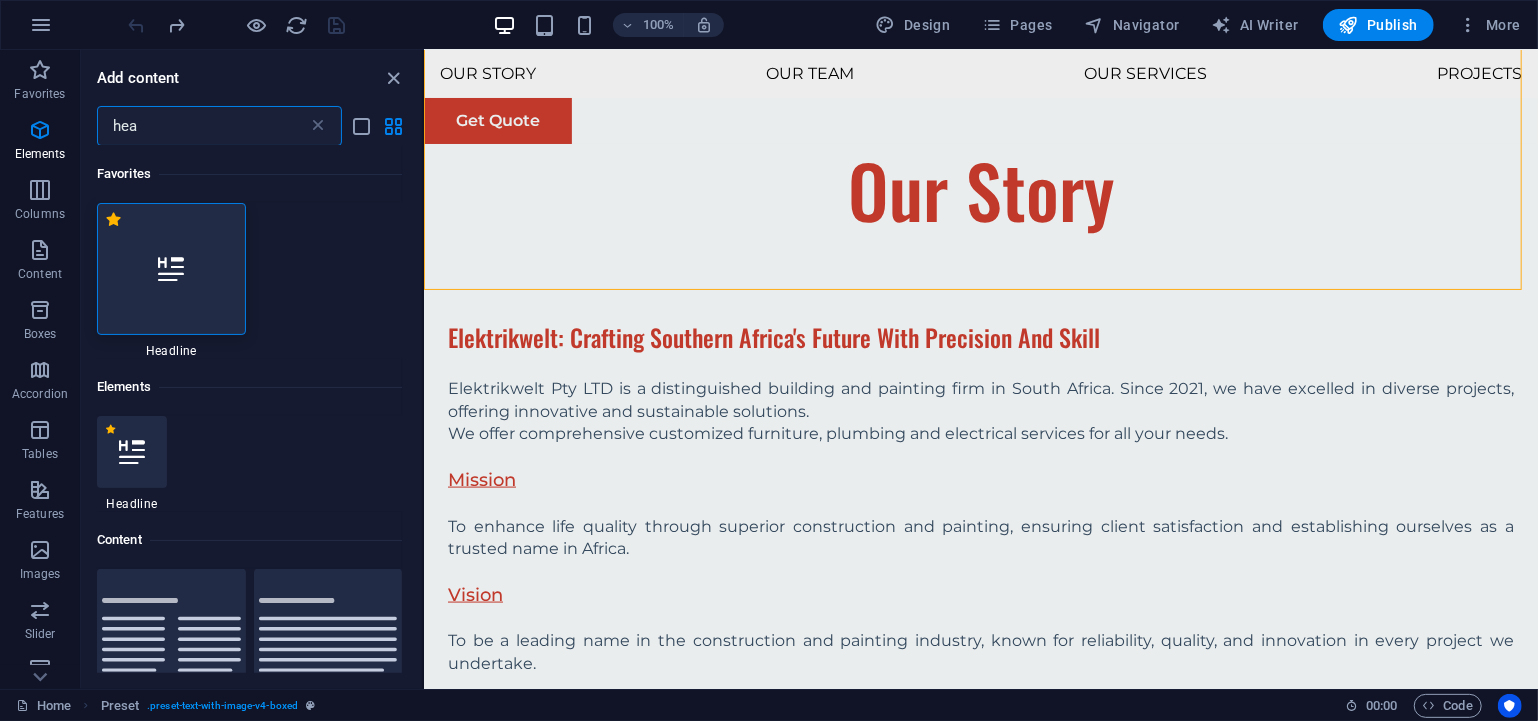 scroll, scrollTop: 0, scrollLeft: 0, axis: both 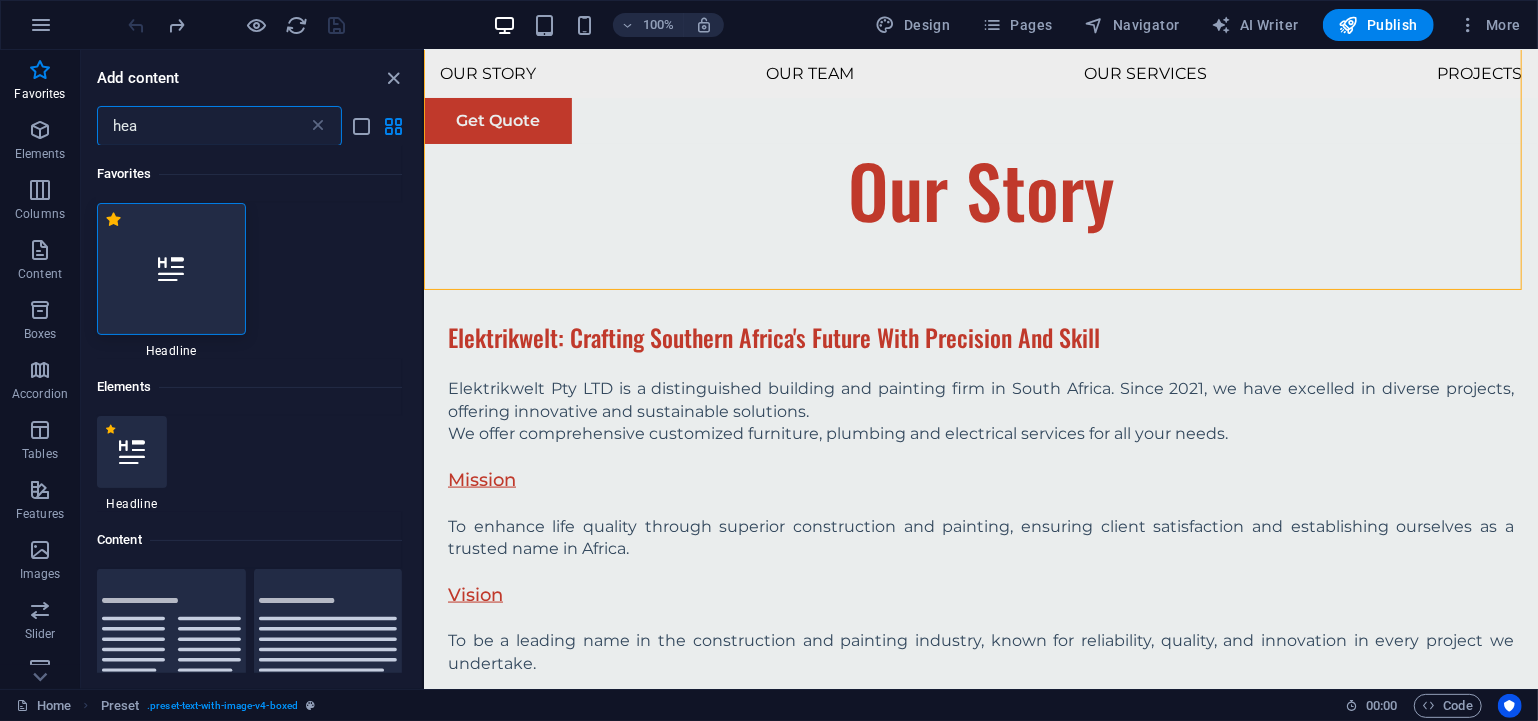 type on "hea" 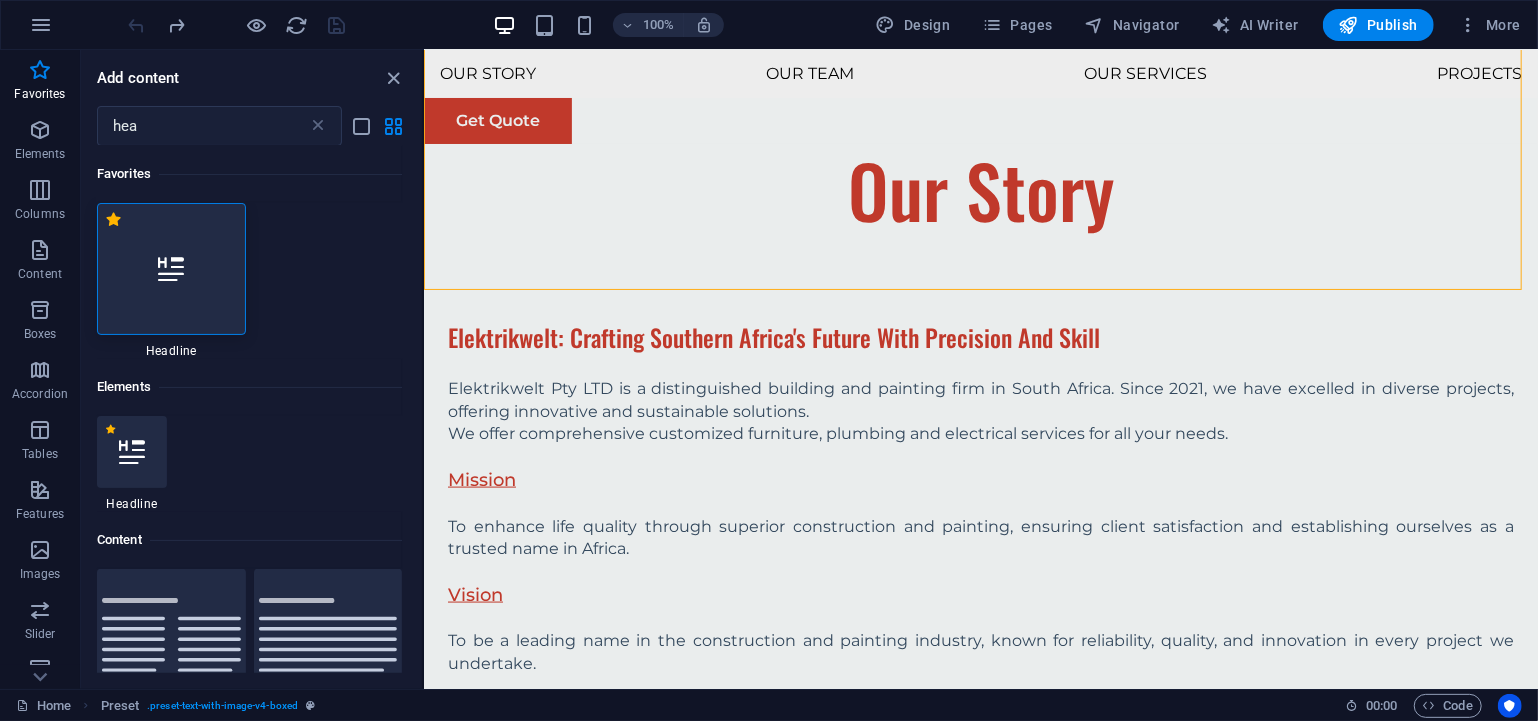 click at bounding box center [171, 269] 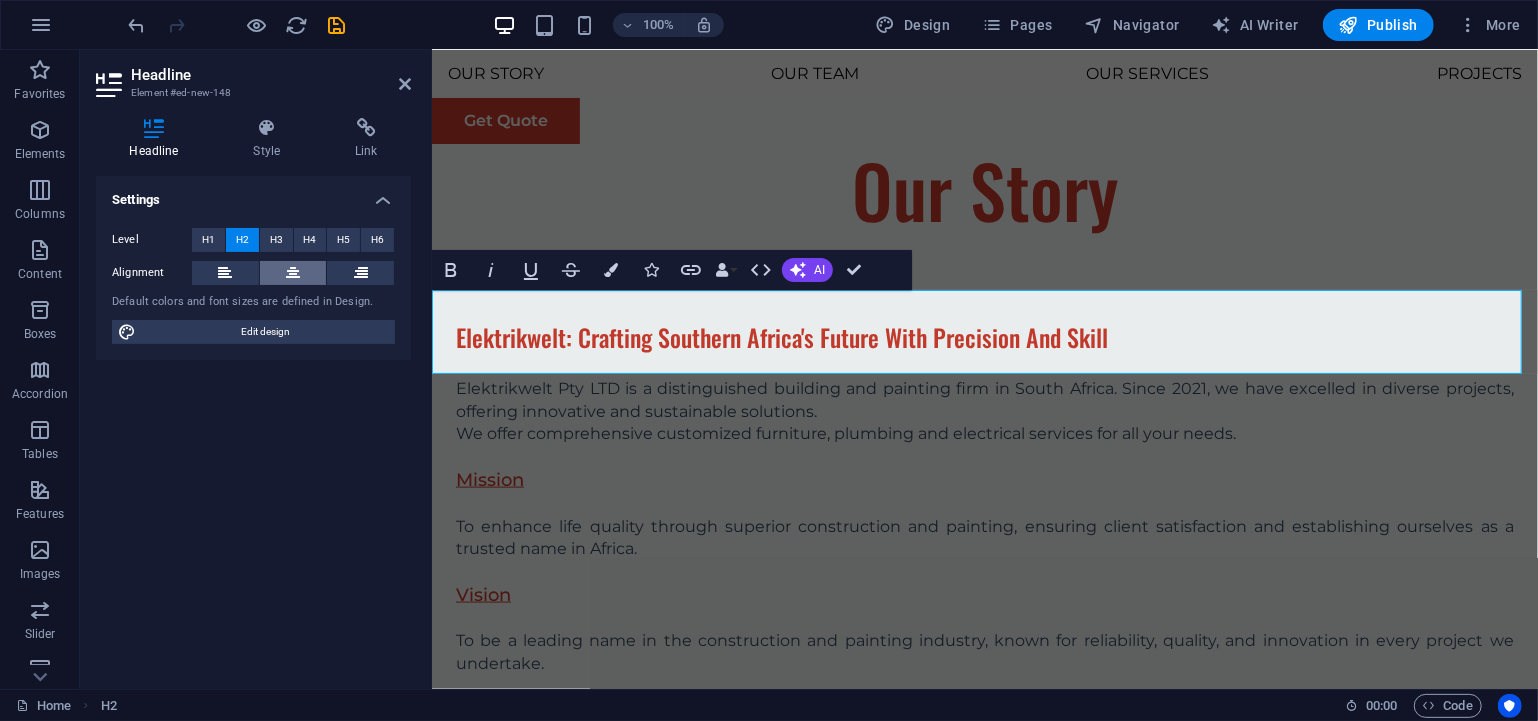 click at bounding box center [293, 273] 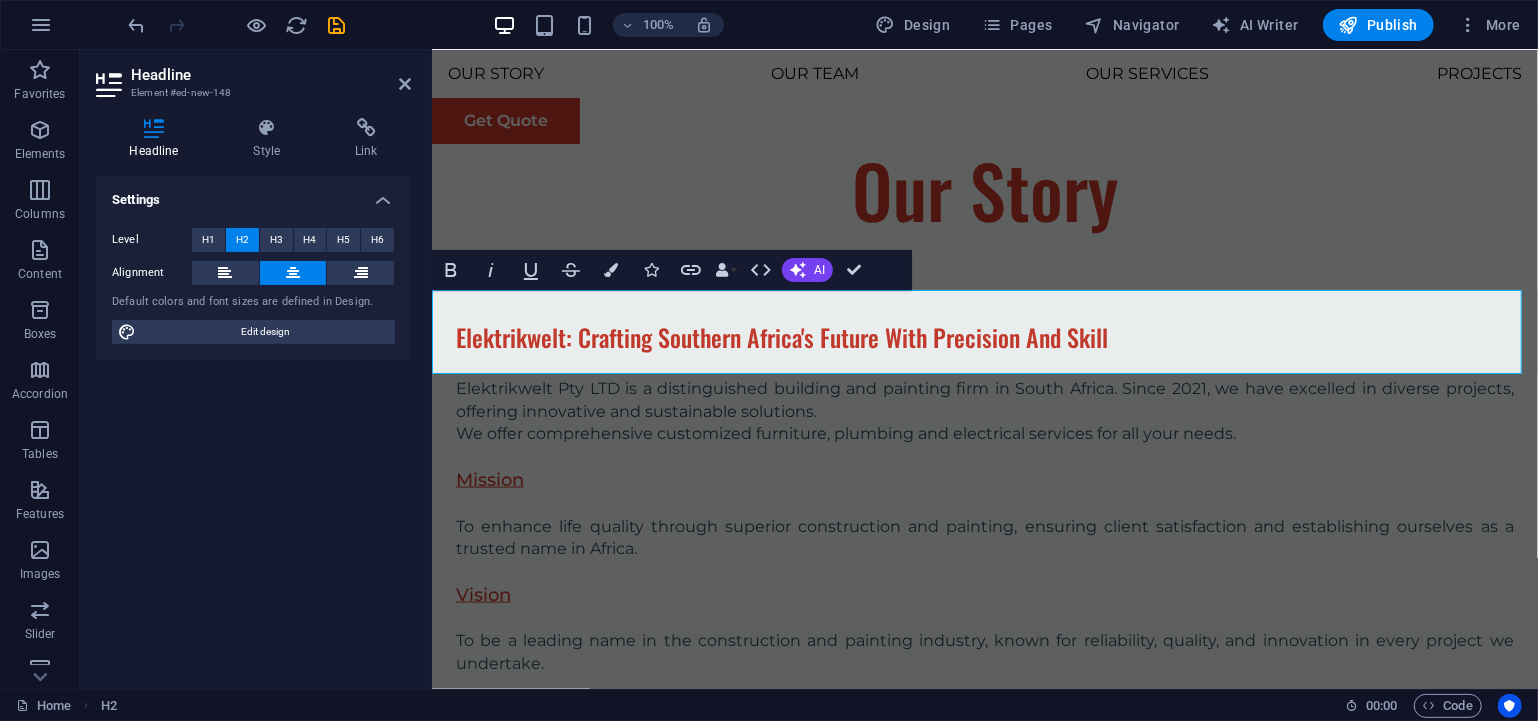 click on "New headline" at bounding box center (984, 1476) 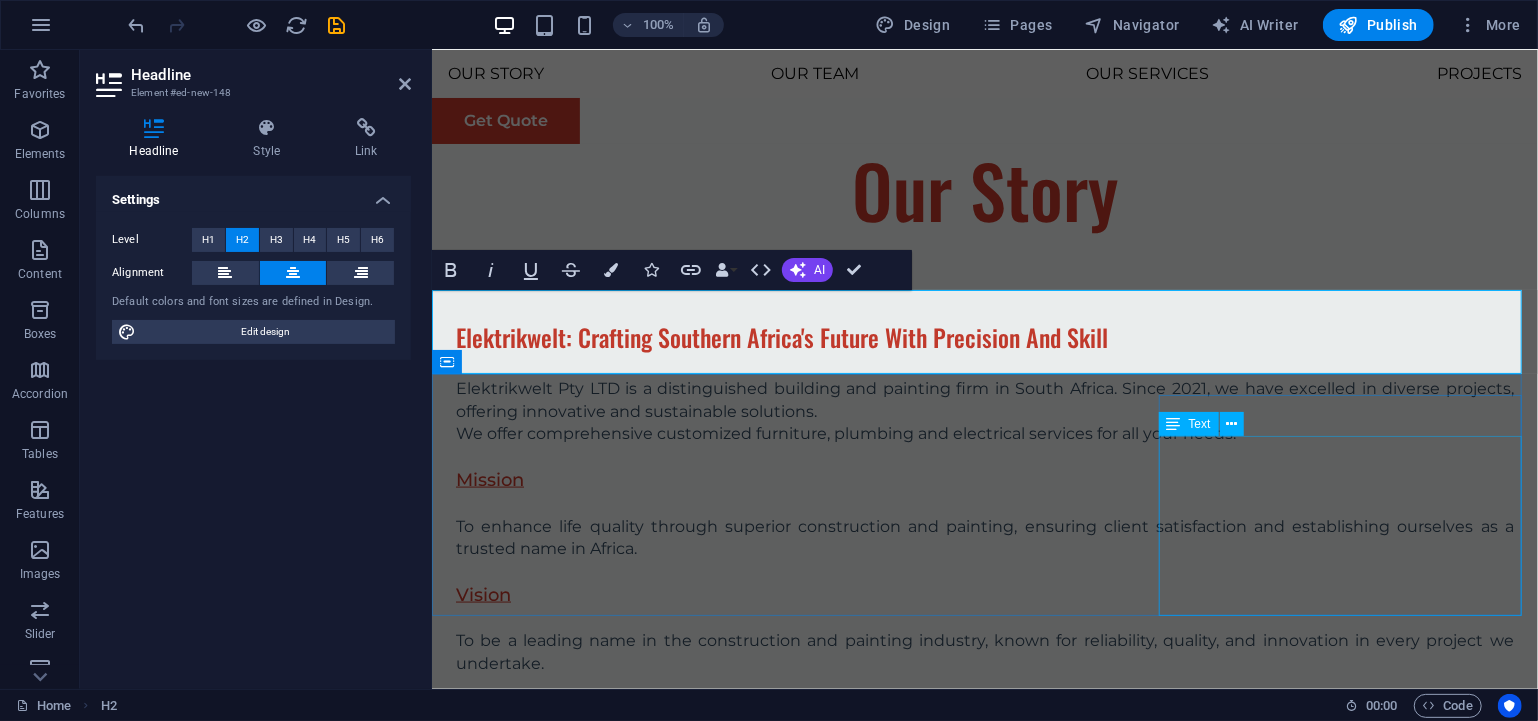 click on "At Eco-Con, we understand that success is not just about profitability; it's also about sustainability and responsible business practices. With a proven track record of guiding businesses towards greater profitability and environmental responsibility, we have become a trusted partner in the industry." at bounding box center [984, 2437] 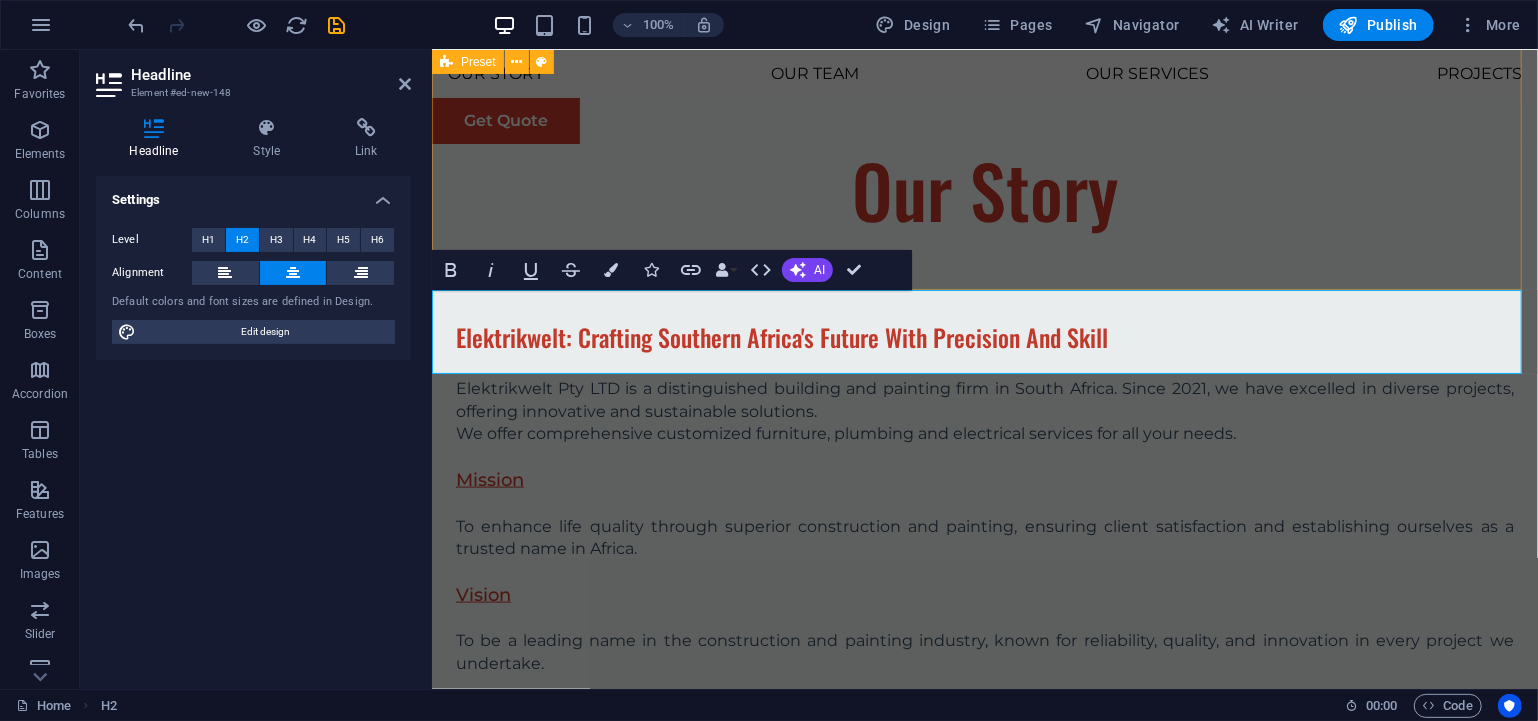 click on "Elektrikwelt: Crafting Southern Africa's Future With Precision And Skill Elektrikwelt Pty LTD is a distinguished building and painting firm in South Africa. Since 2021, we have excelled in diverse projects, offering innovative and sustainable solutions.  We offer comprehensive customized furniture, plumbing and electrical services for all your needs. Mission To enhance life quality through superior construction and painting, ensuring client satisfaction and establishing ourselves as a trusted name in Africa.  Vision To be a leading name in the construction and painting industry, known for reliability, quality, and innovation in every project we undertake. Drop content here or  Add elements  Paste clipboard" at bounding box center [984, 837] 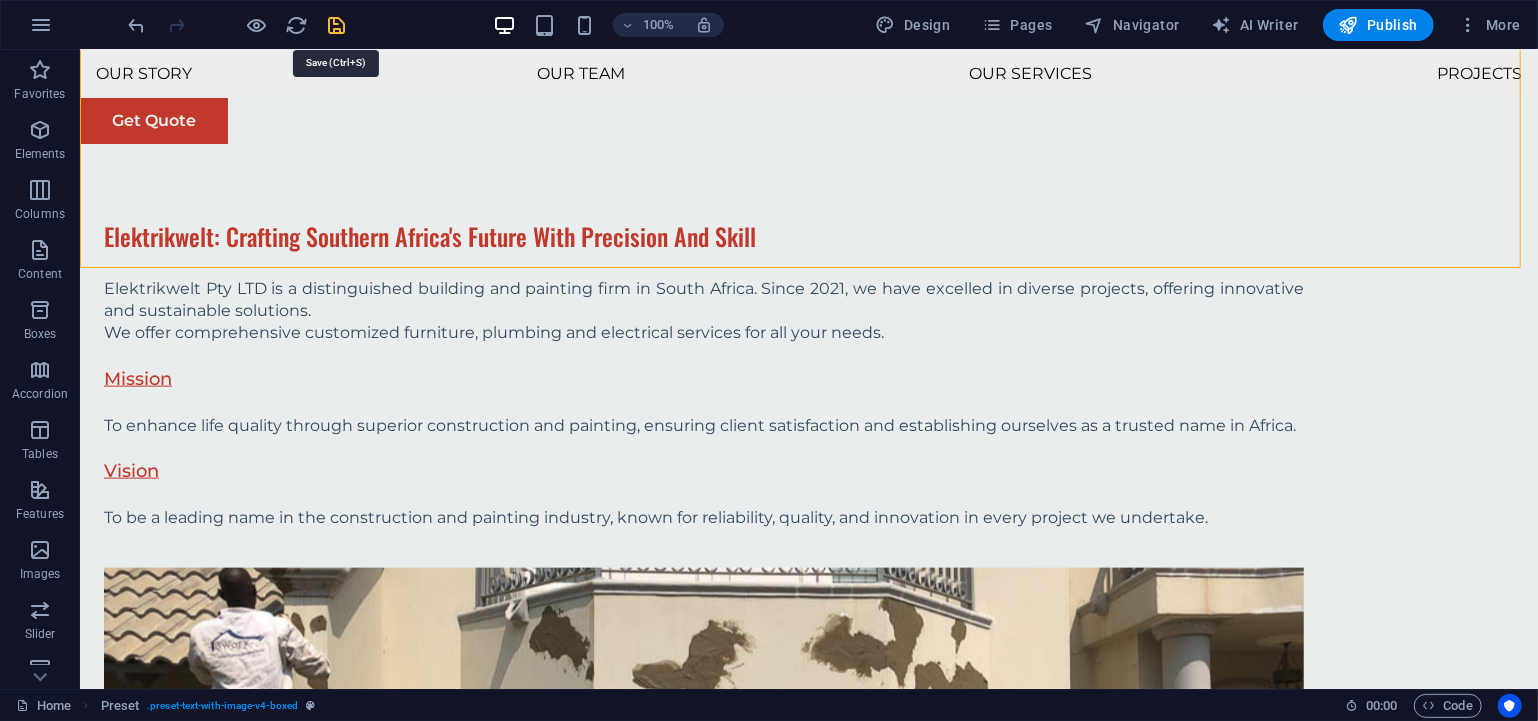 click at bounding box center (337, 25) 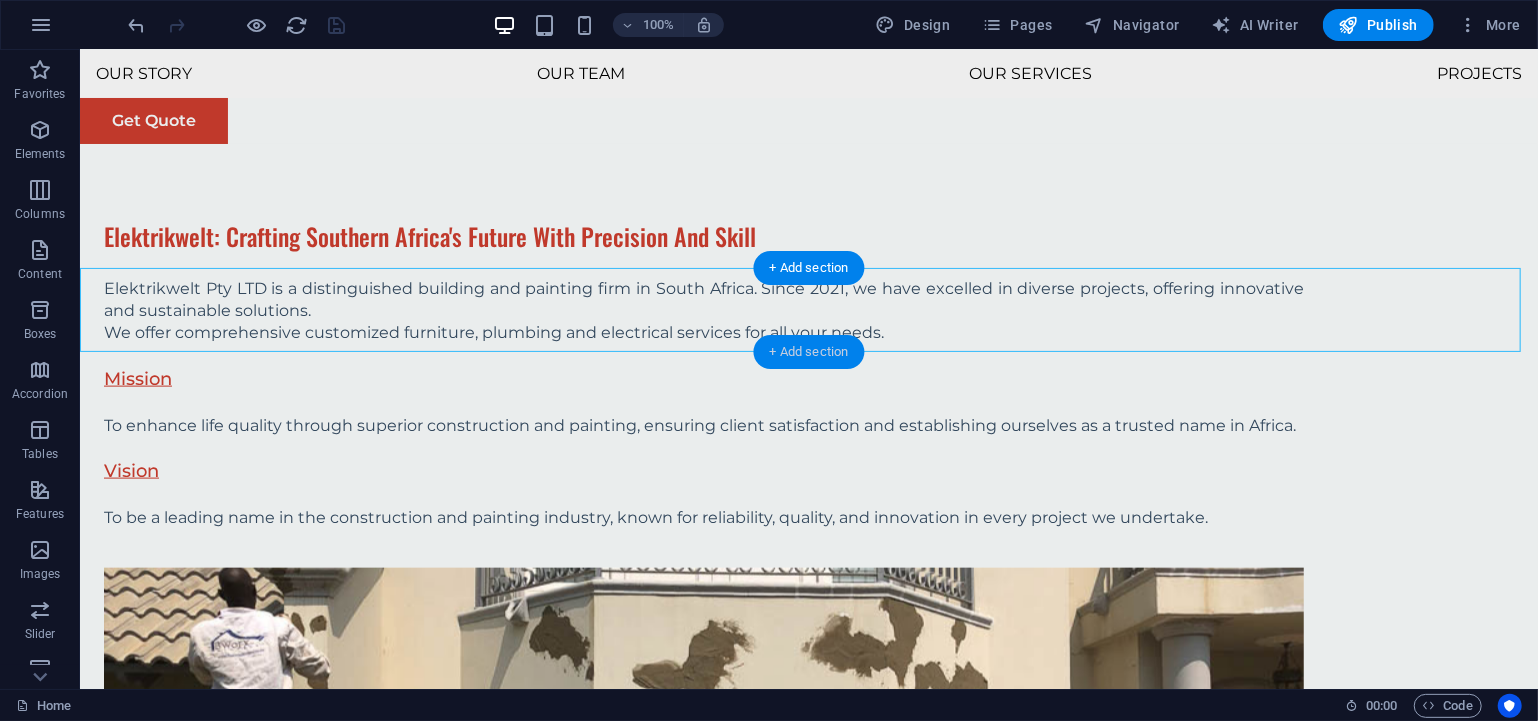 click on "+ Add section" at bounding box center [809, 352] 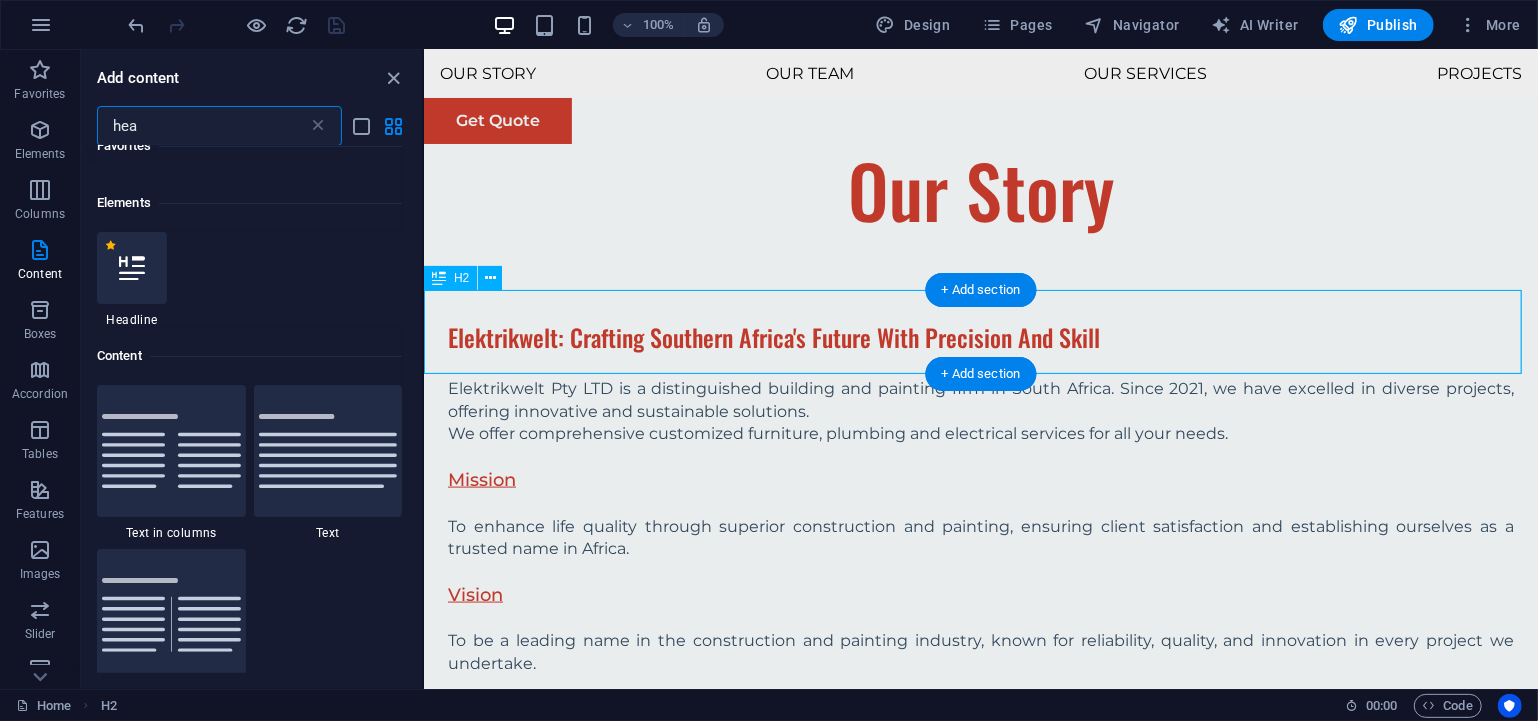 scroll, scrollTop: 365, scrollLeft: 0, axis: vertical 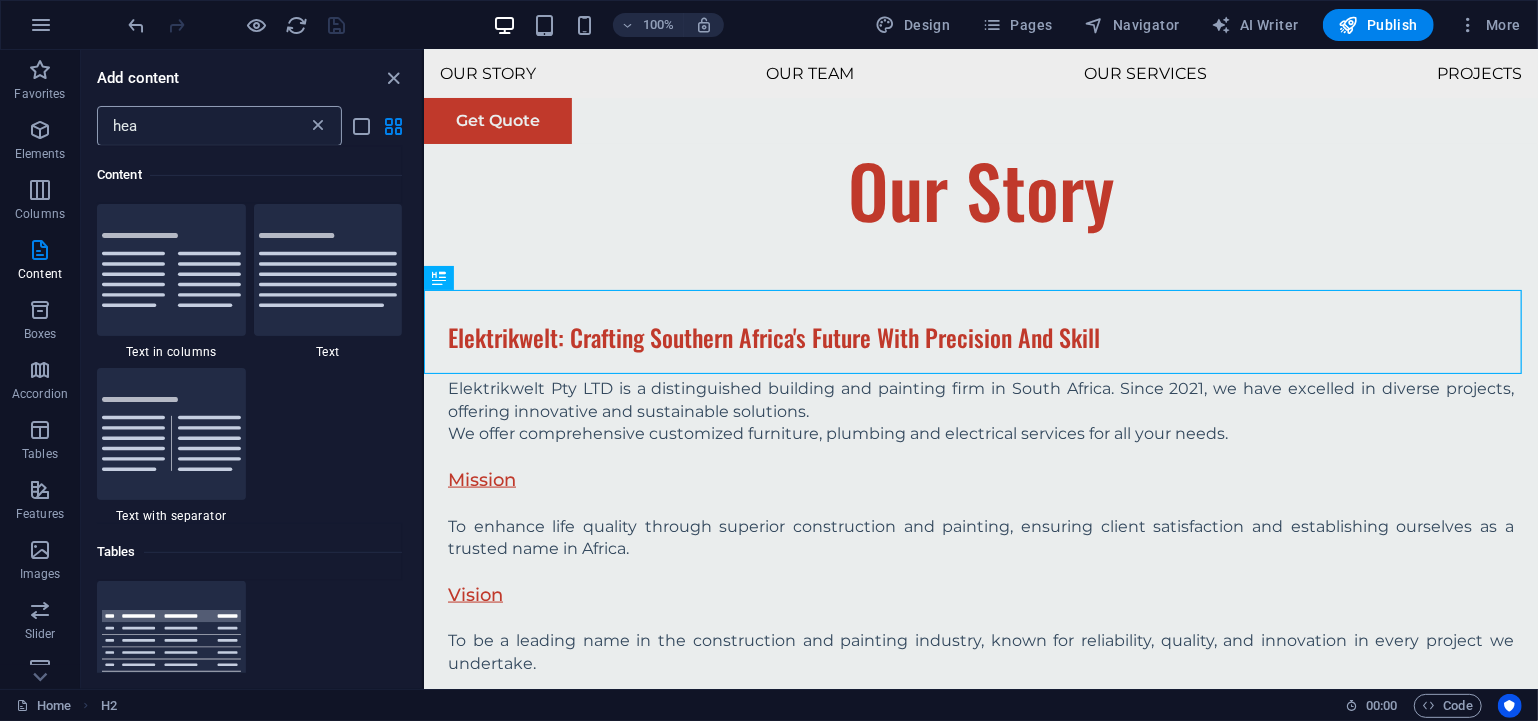 click at bounding box center [318, 126] 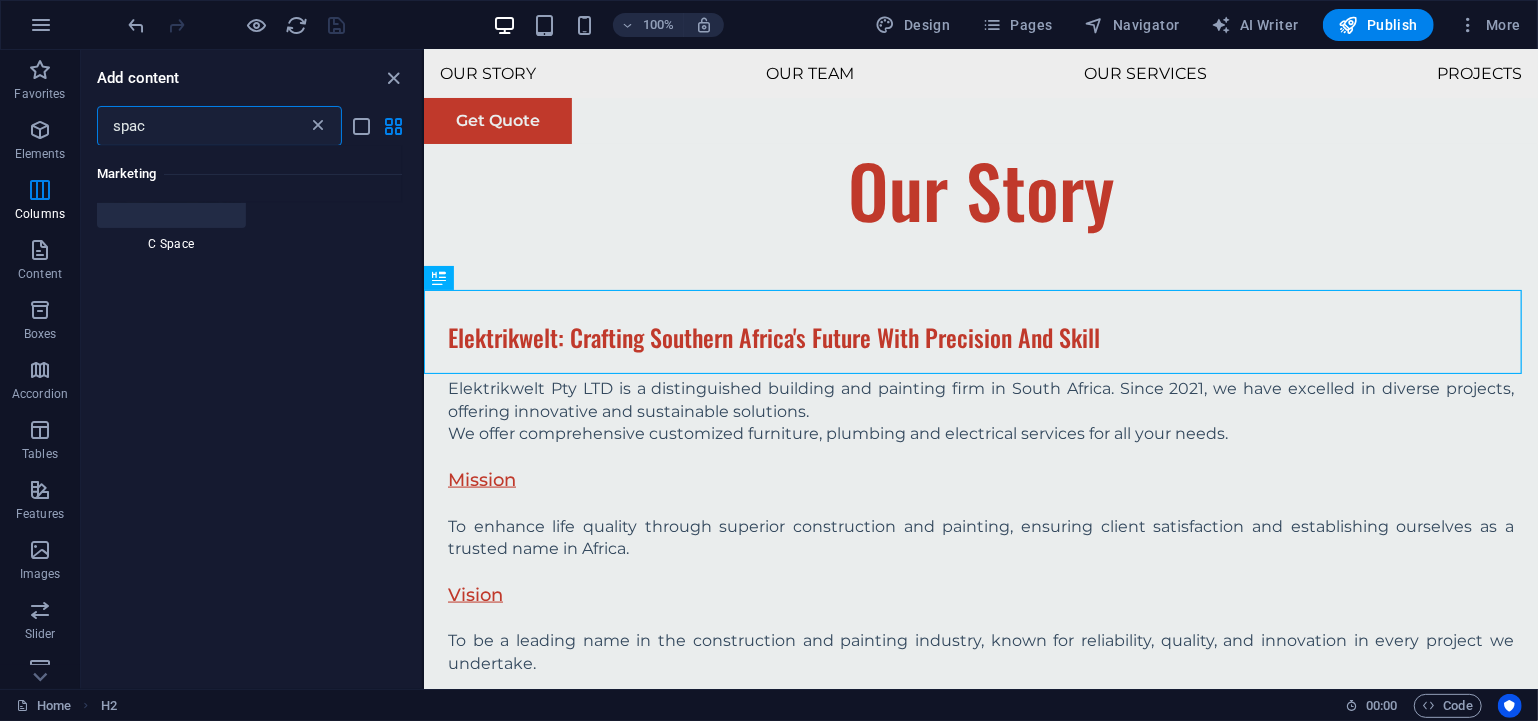 scroll, scrollTop: 0, scrollLeft: 0, axis: both 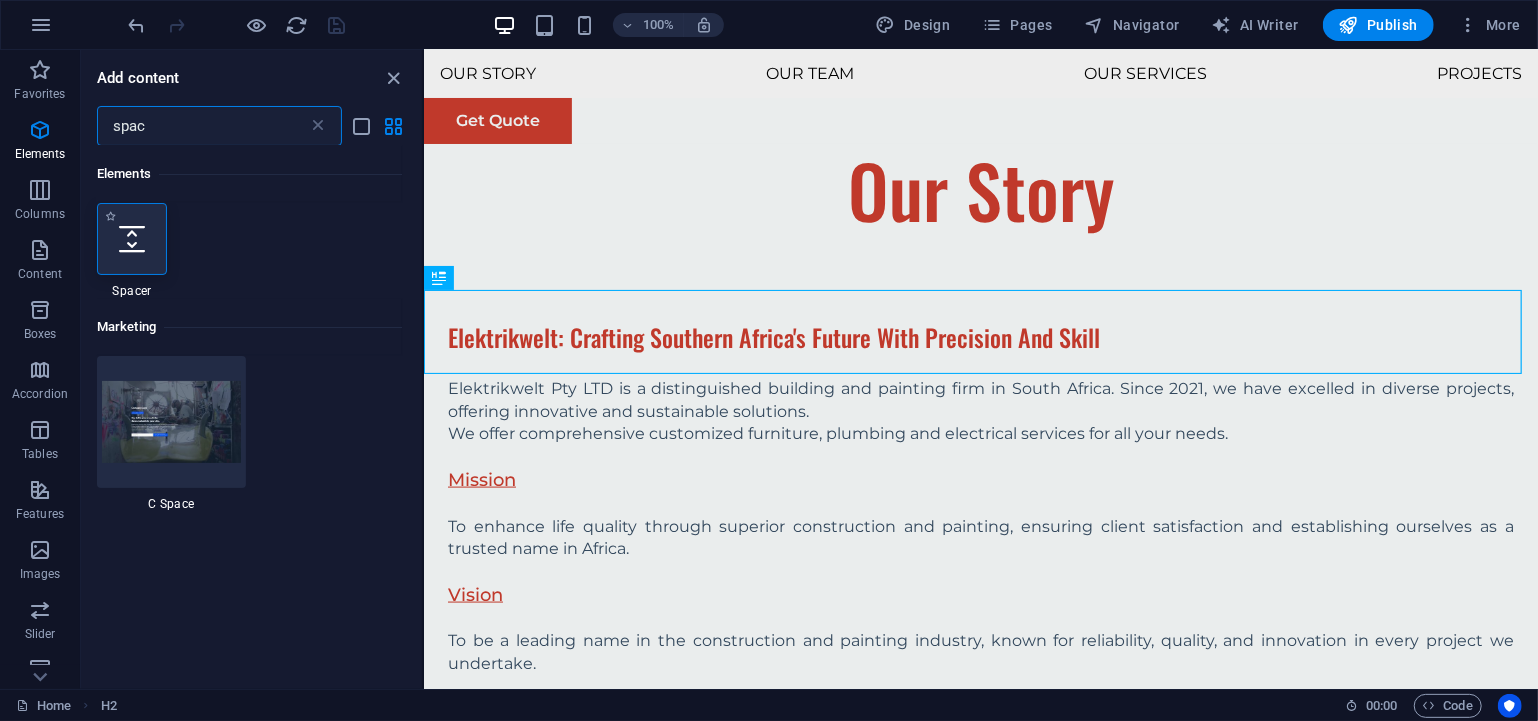 type on "spac" 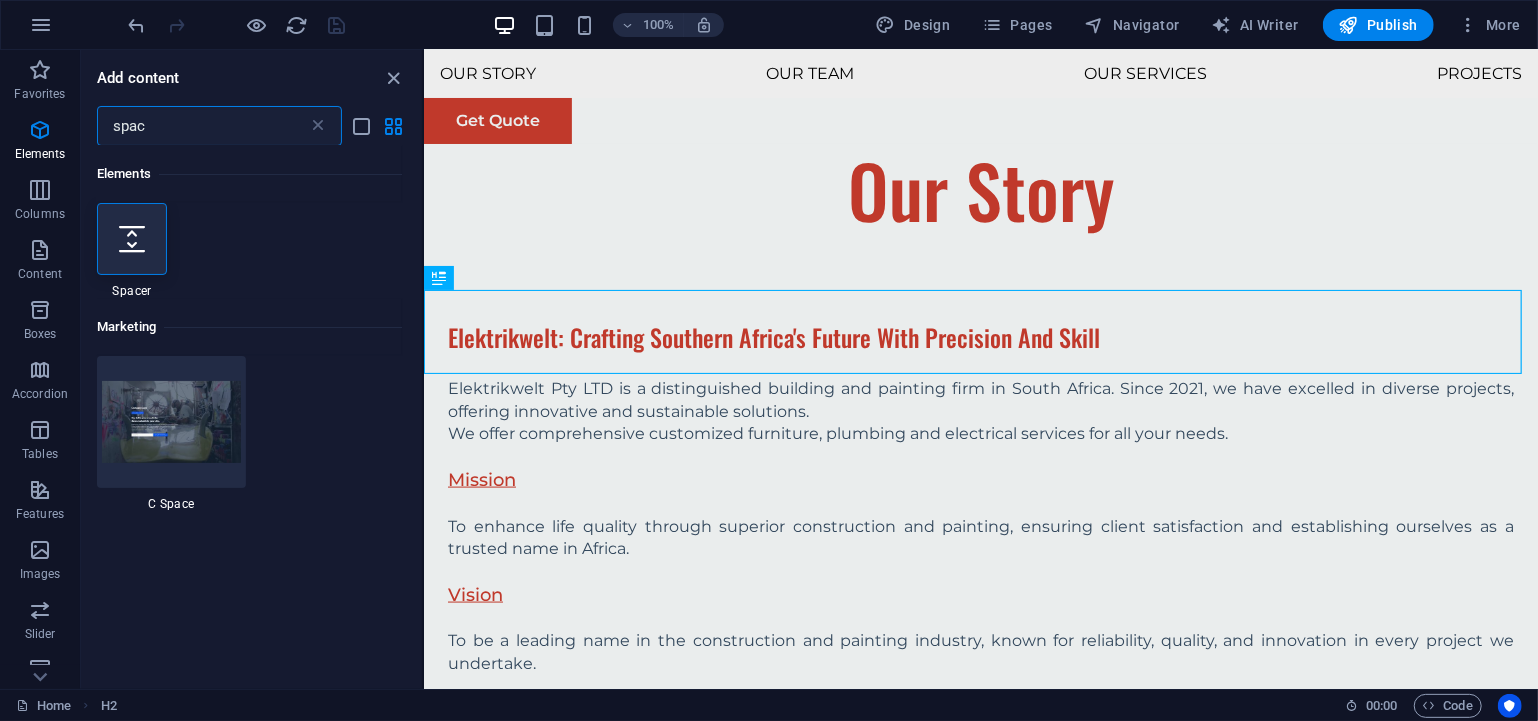 click at bounding box center [132, 239] 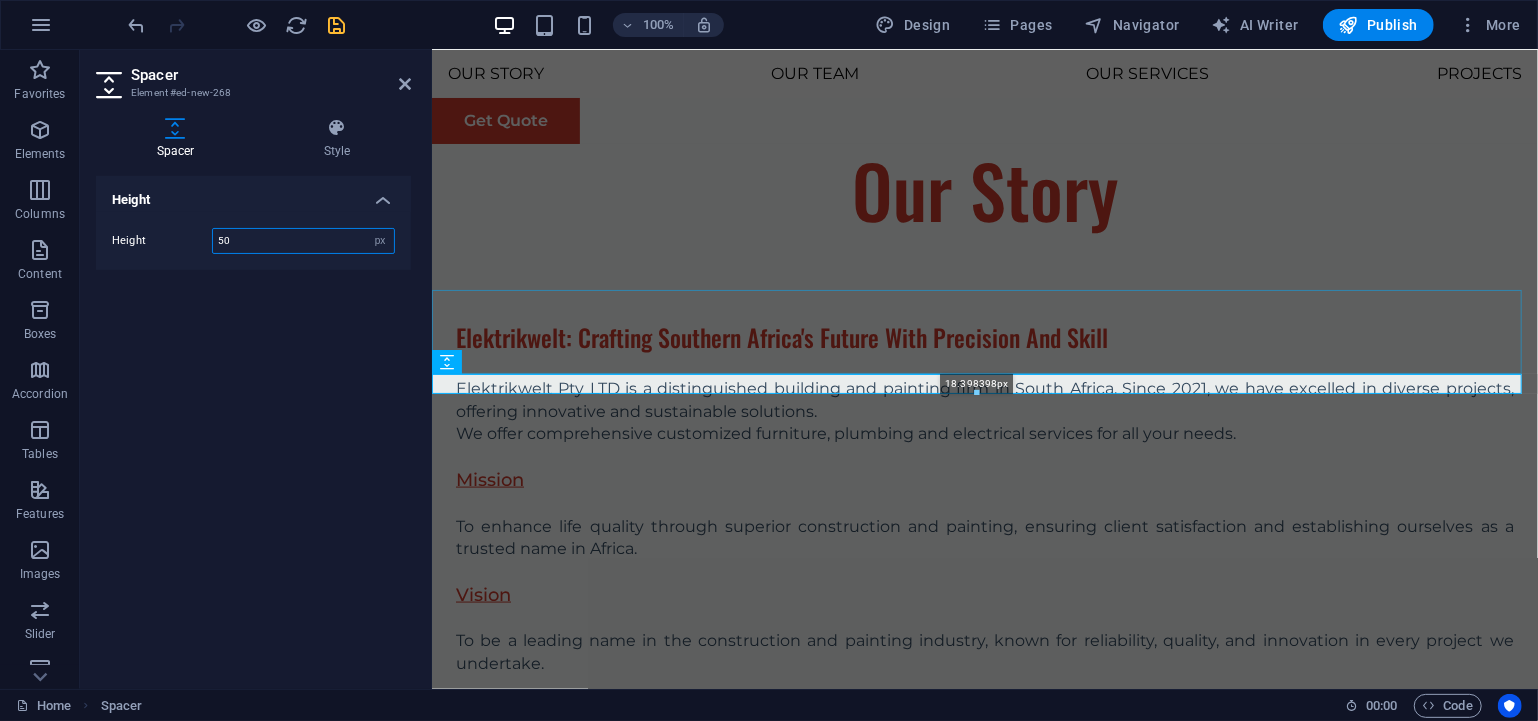 drag, startPoint x: 977, startPoint y: 422, endPoint x: 977, endPoint y: 391, distance: 31 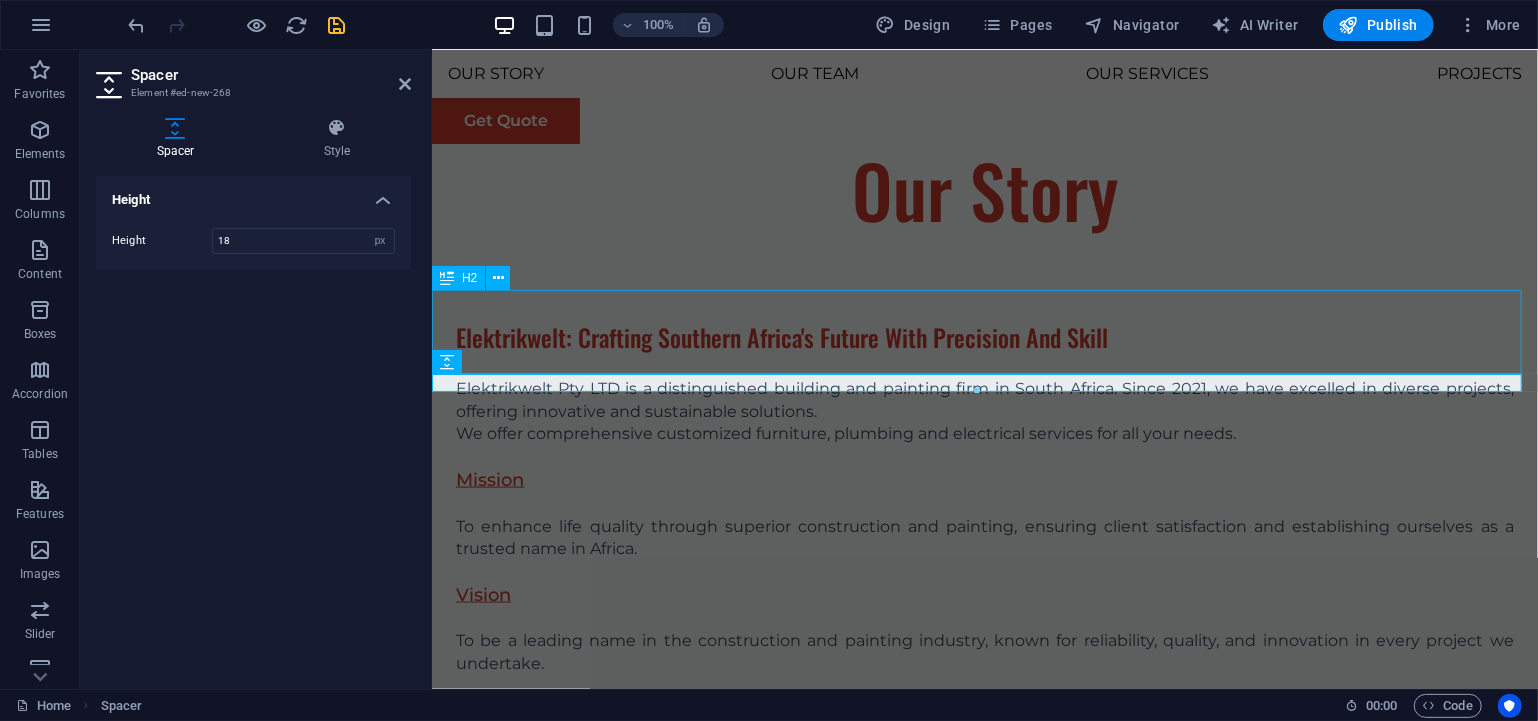 click on "Our Core Values" at bounding box center (984, 1476) 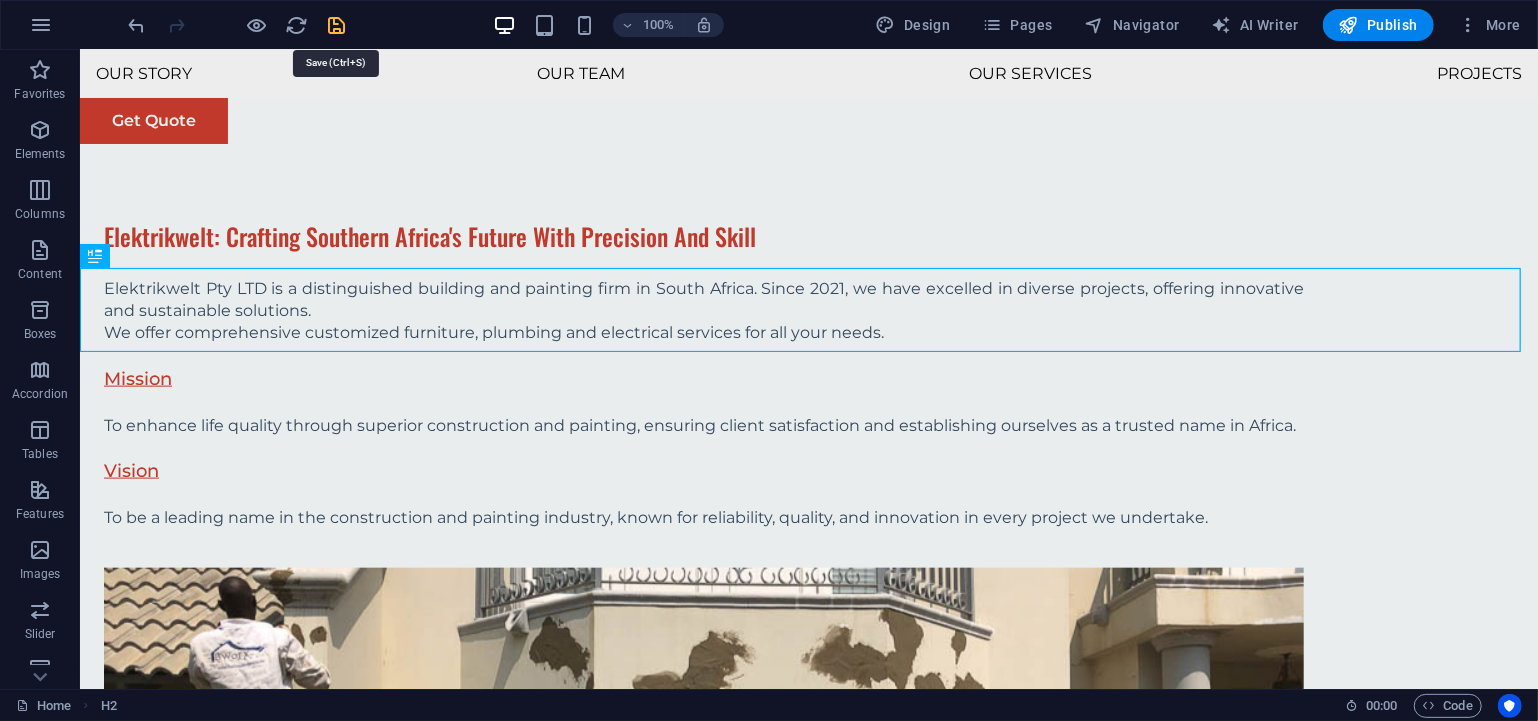 click at bounding box center [337, 25] 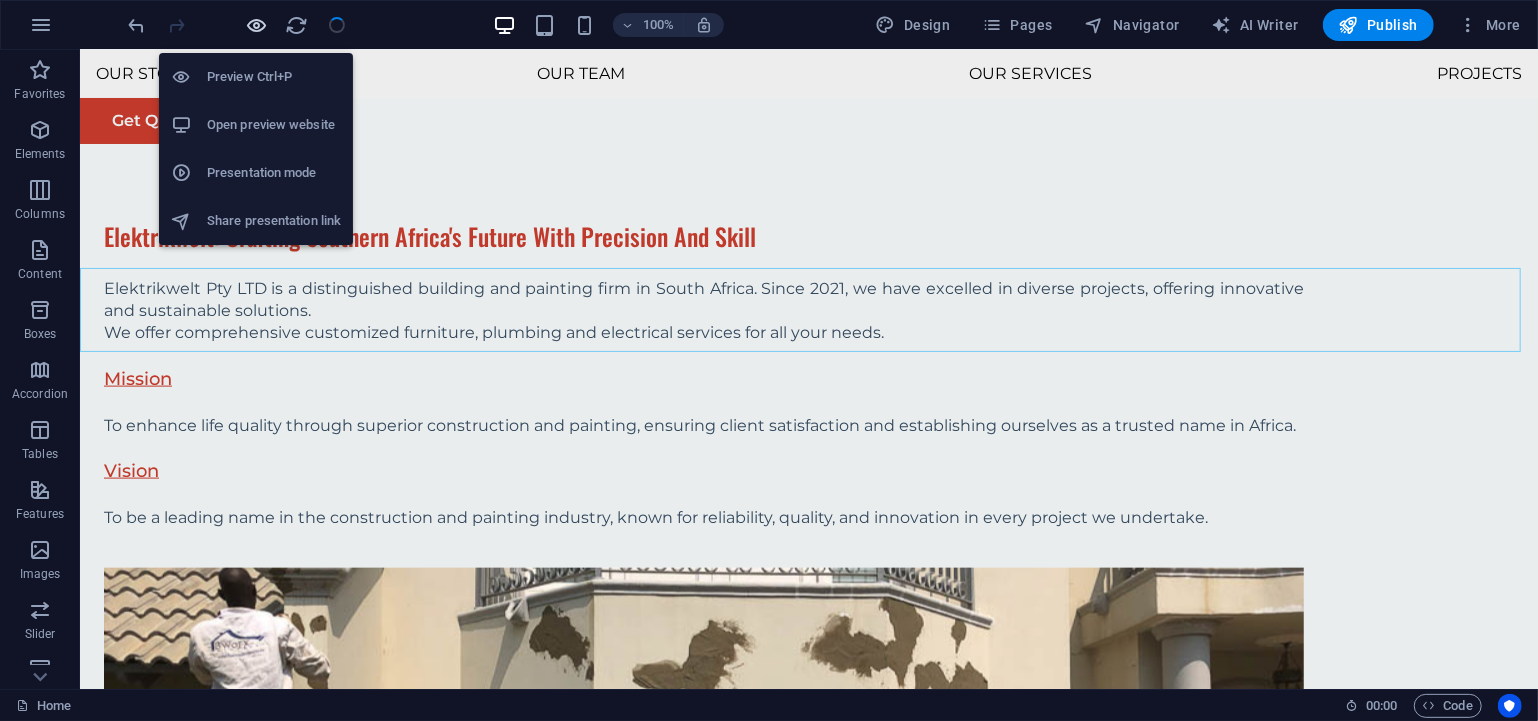 click at bounding box center (257, 25) 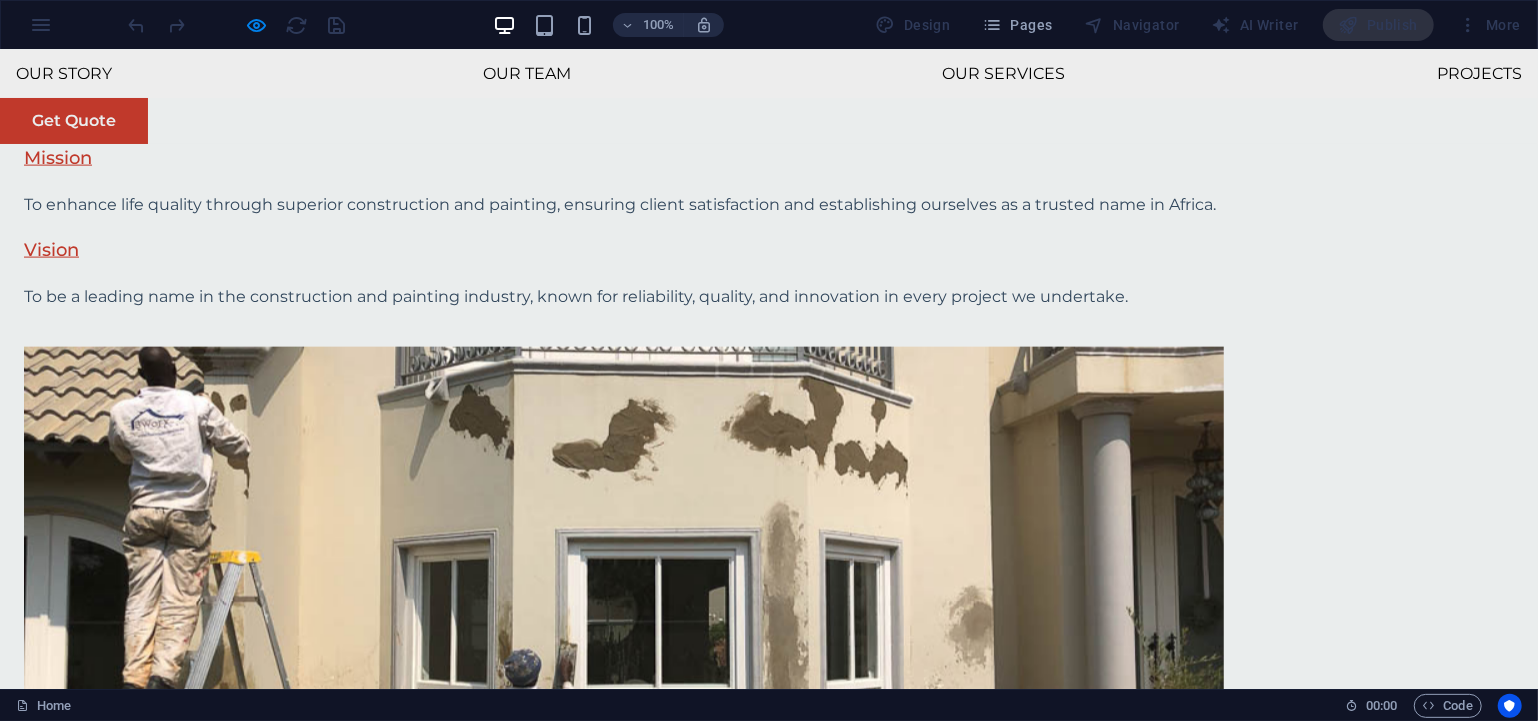 scroll, scrollTop: 1555, scrollLeft: 0, axis: vertical 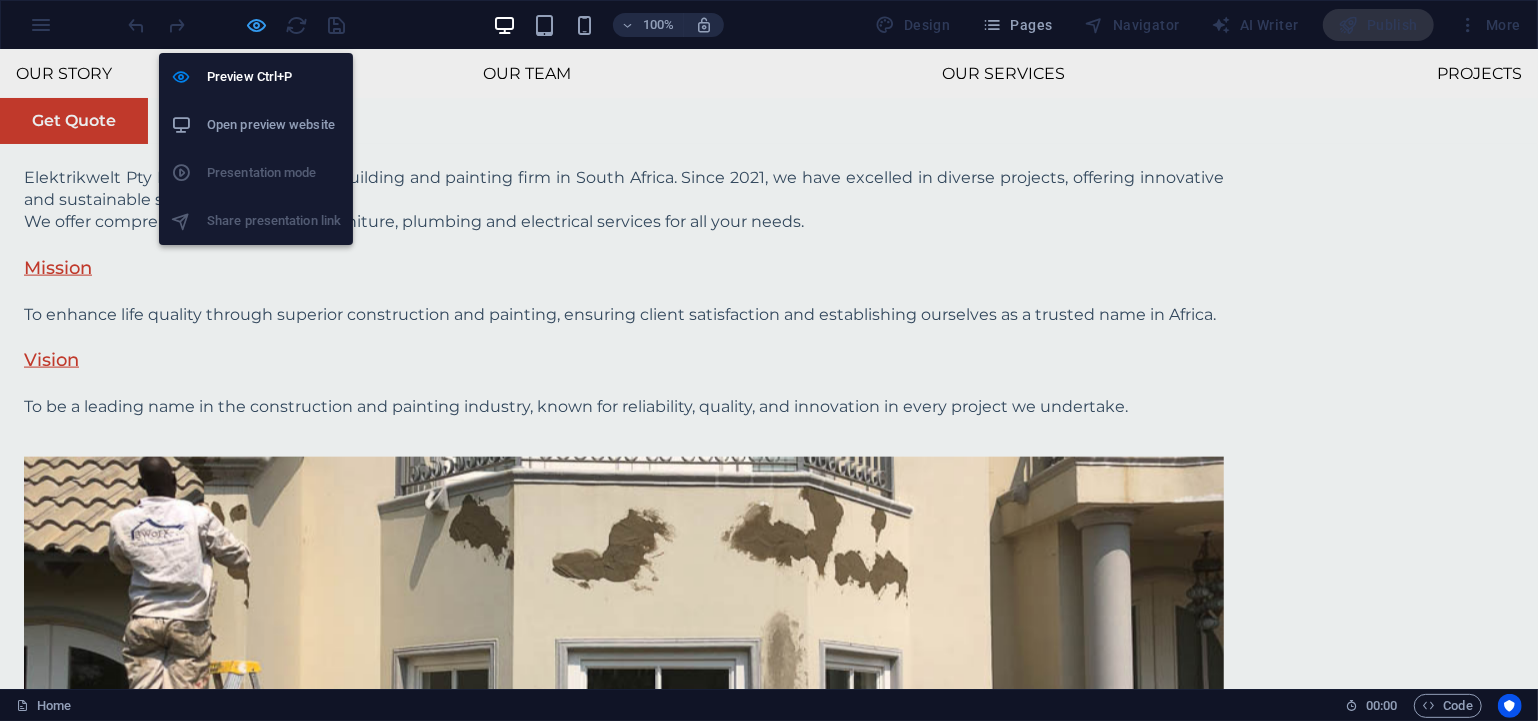 click at bounding box center (257, 25) 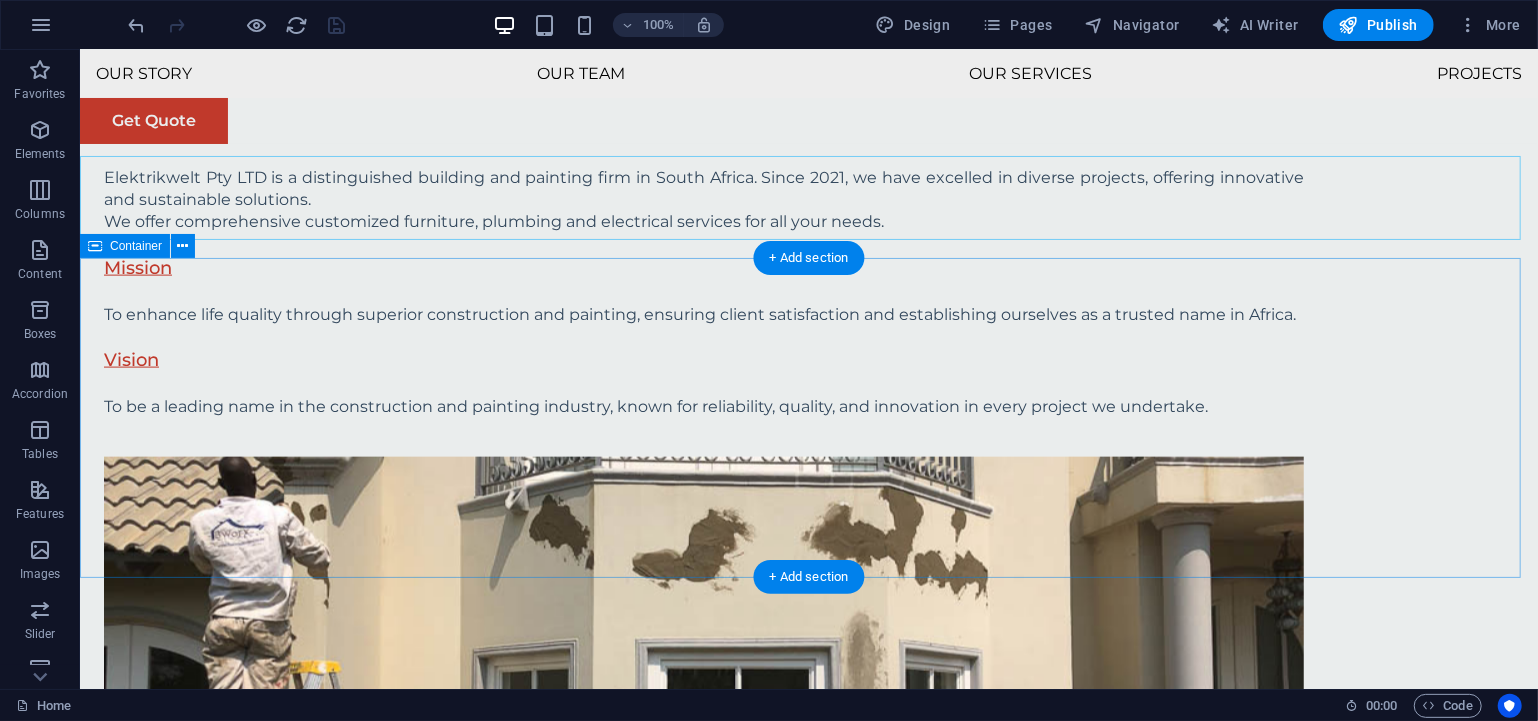 click on "Sustainable Success Partner At Eco-Con, we understand that success is not just about profitability; it's also about sustainability and responsible business practices. With a proven track record of guiding businesses towards greater profitability and environmental responsibility, we have become a trusted partner in the industry. Expertise For Results At Eco-Con, we understand that success is not just about profitability; it's also about sustainability and responsible business practices. With a proven track record of guiding businesses towards greater profitability and environmental responsibility, we have become a trusted partner in the industry." at bounding box center [808, 1829] 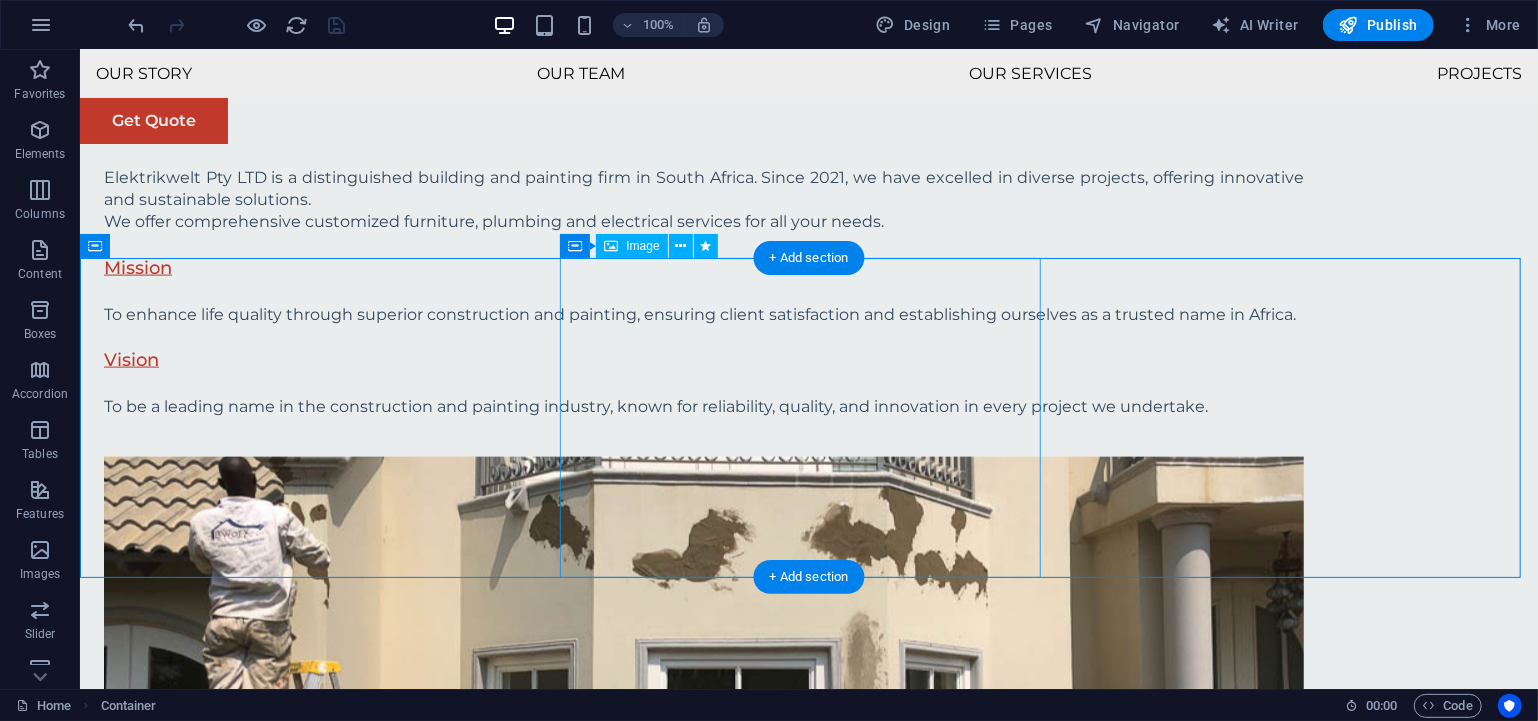 click at bounding box center (808, 1829) 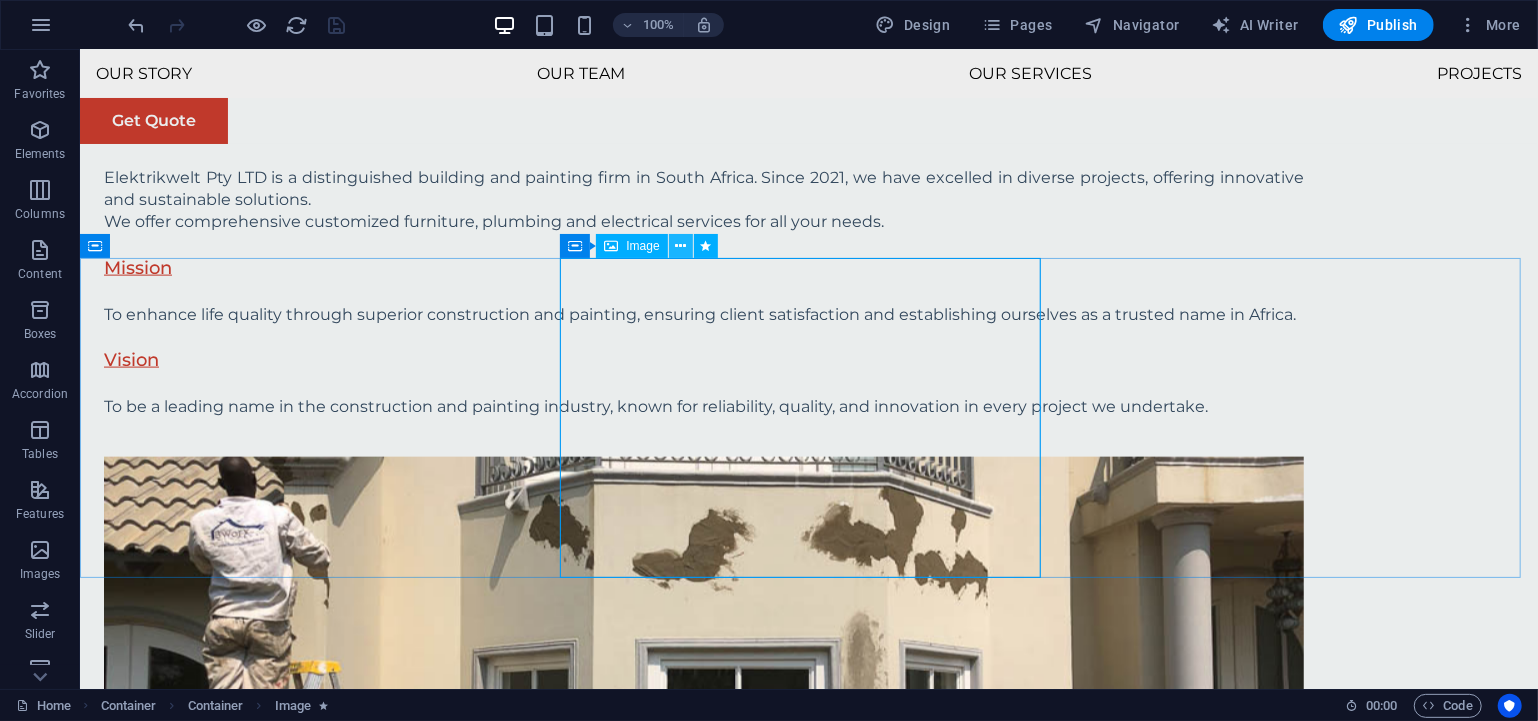 click at bounding box center (680, 246) 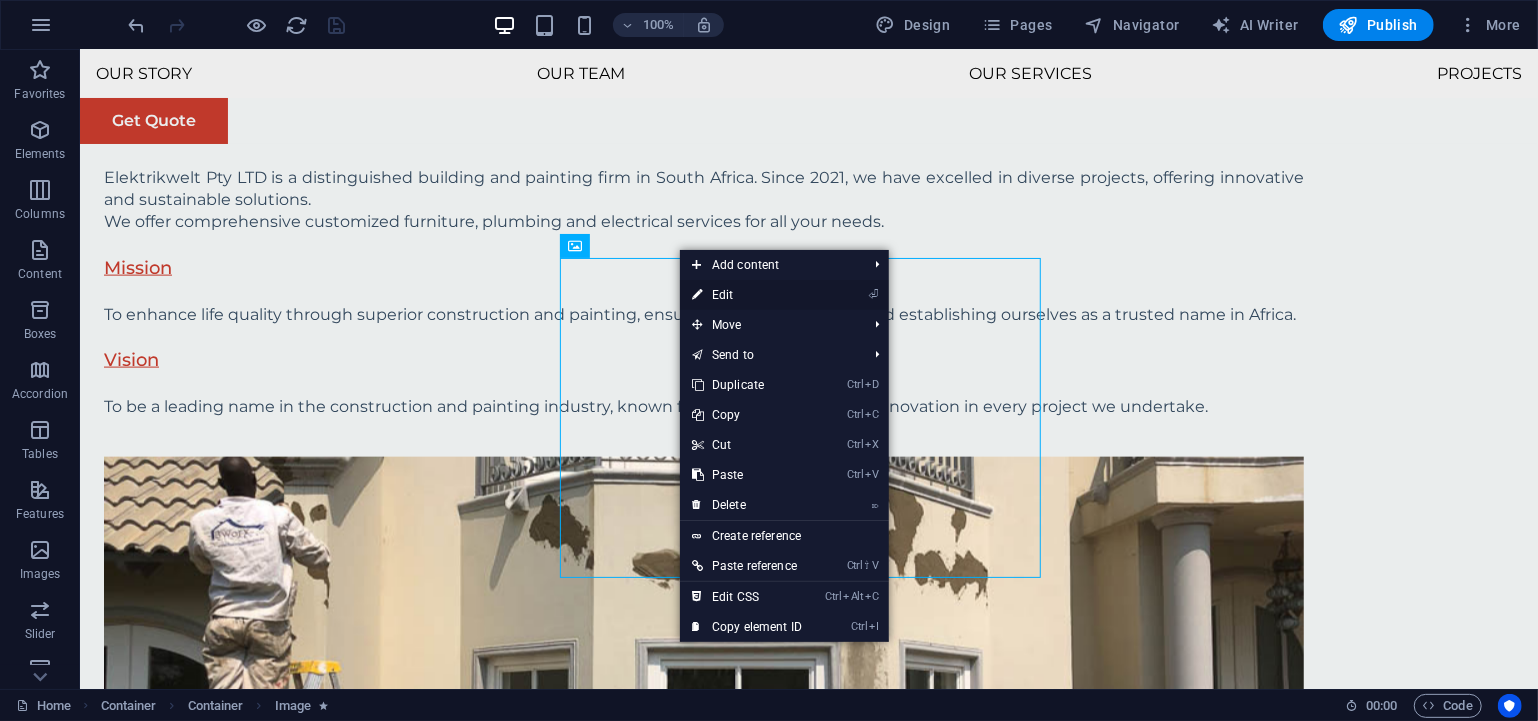 click on "⏎  Edit" at bounding box center [747, 295] 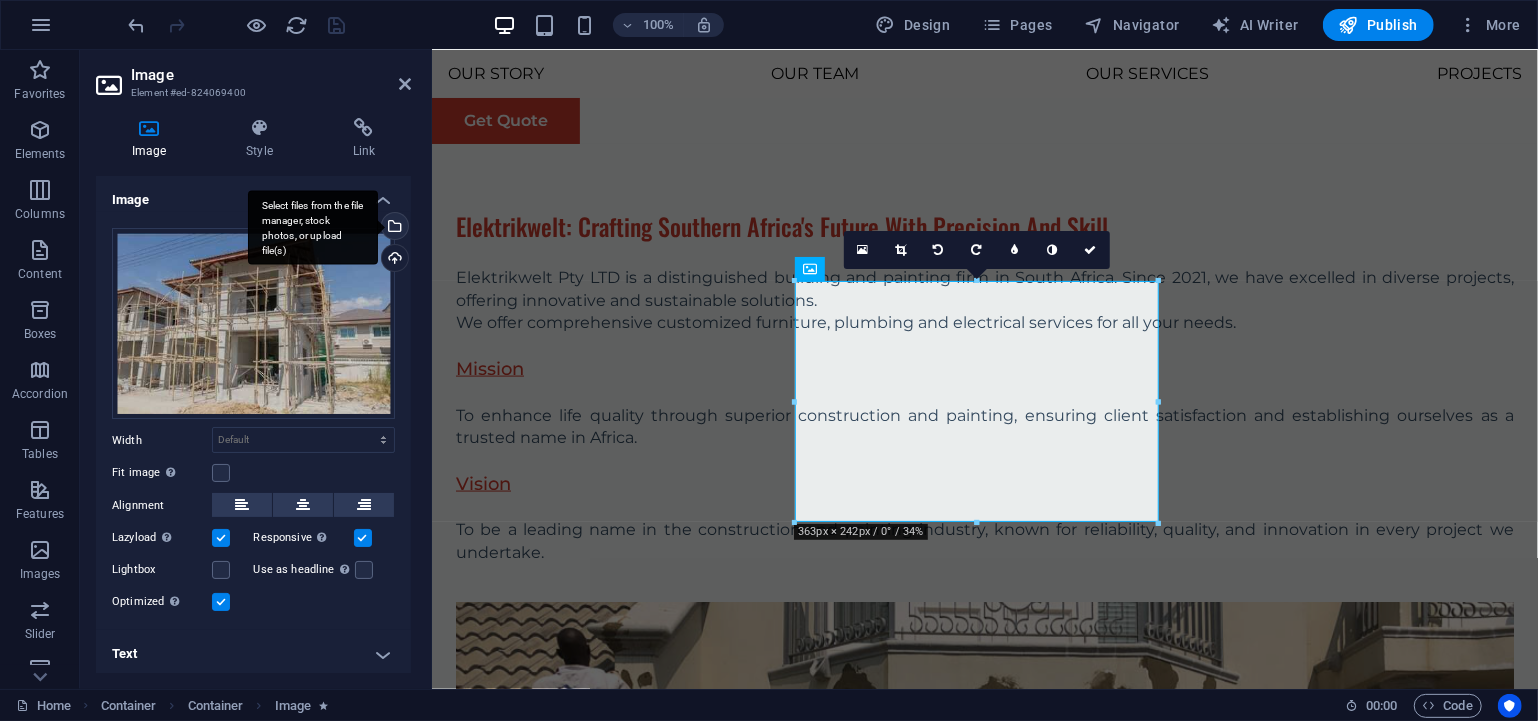click on "Select files from the file manager, stock photos, or upload file(s)" at bounding box center (393, 228) 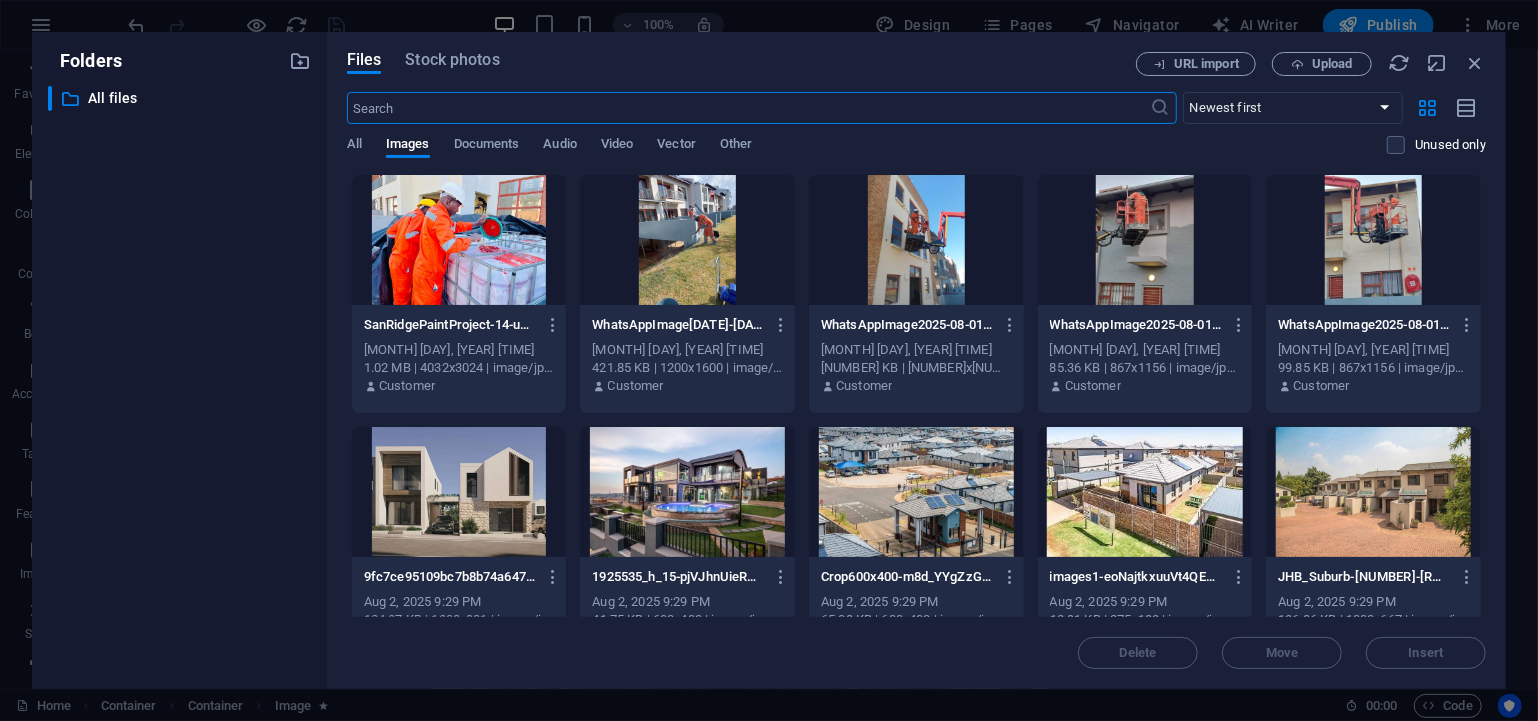 scroll, scrollTop: 1578, scrollLeft: 0, axis: vertical 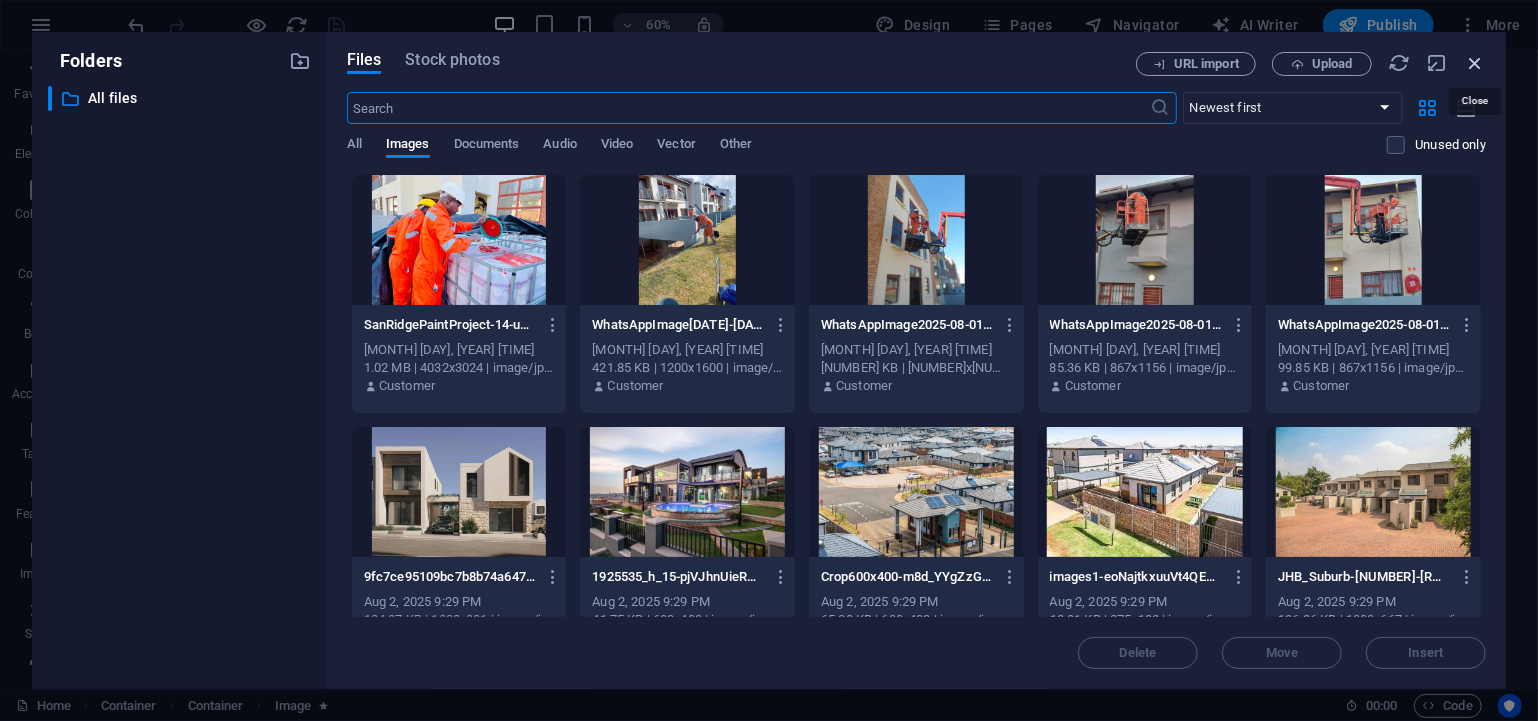 click at bounding box center [1475, 63] 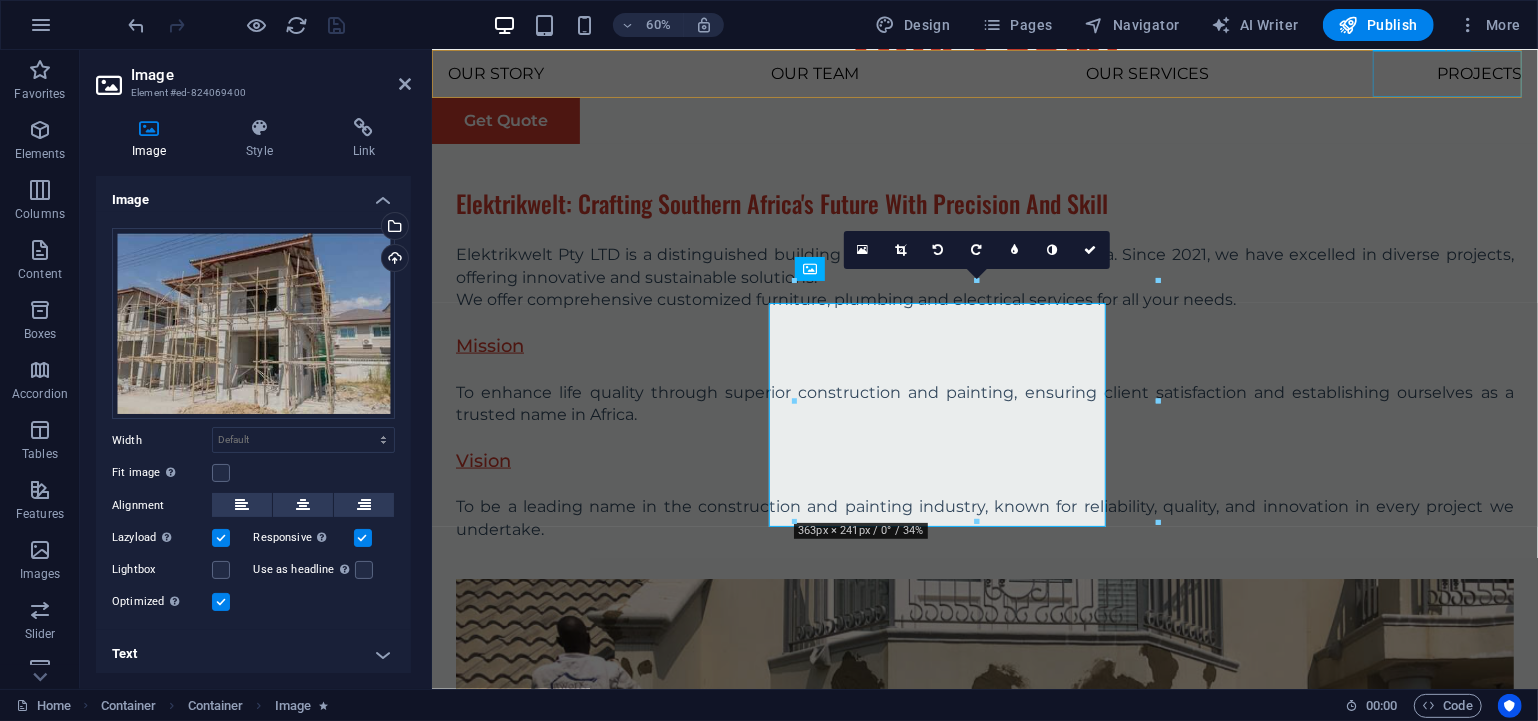 scroll, scrollTop: 1555, scrollLeft: 0, axis: vertical 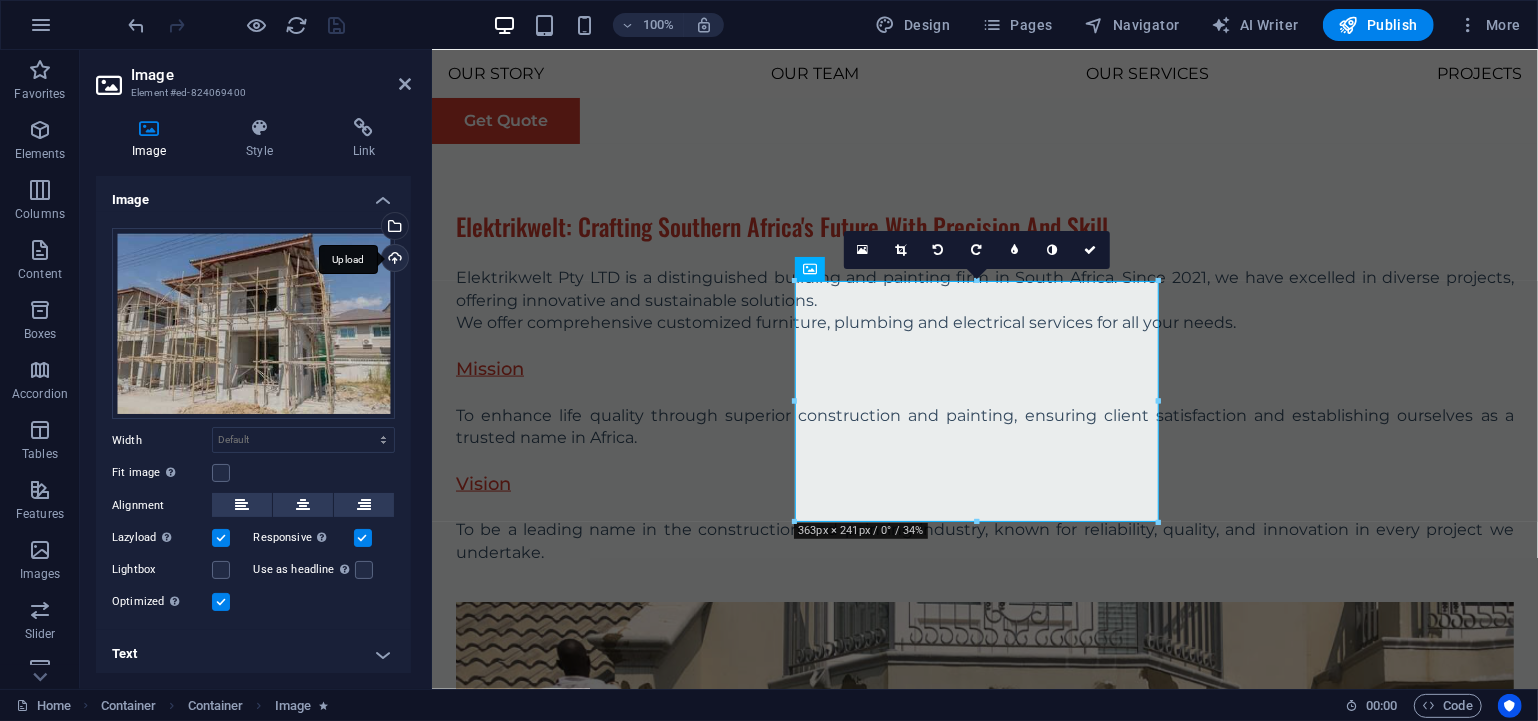 click on "Upload" at bounding box center [393, 260] 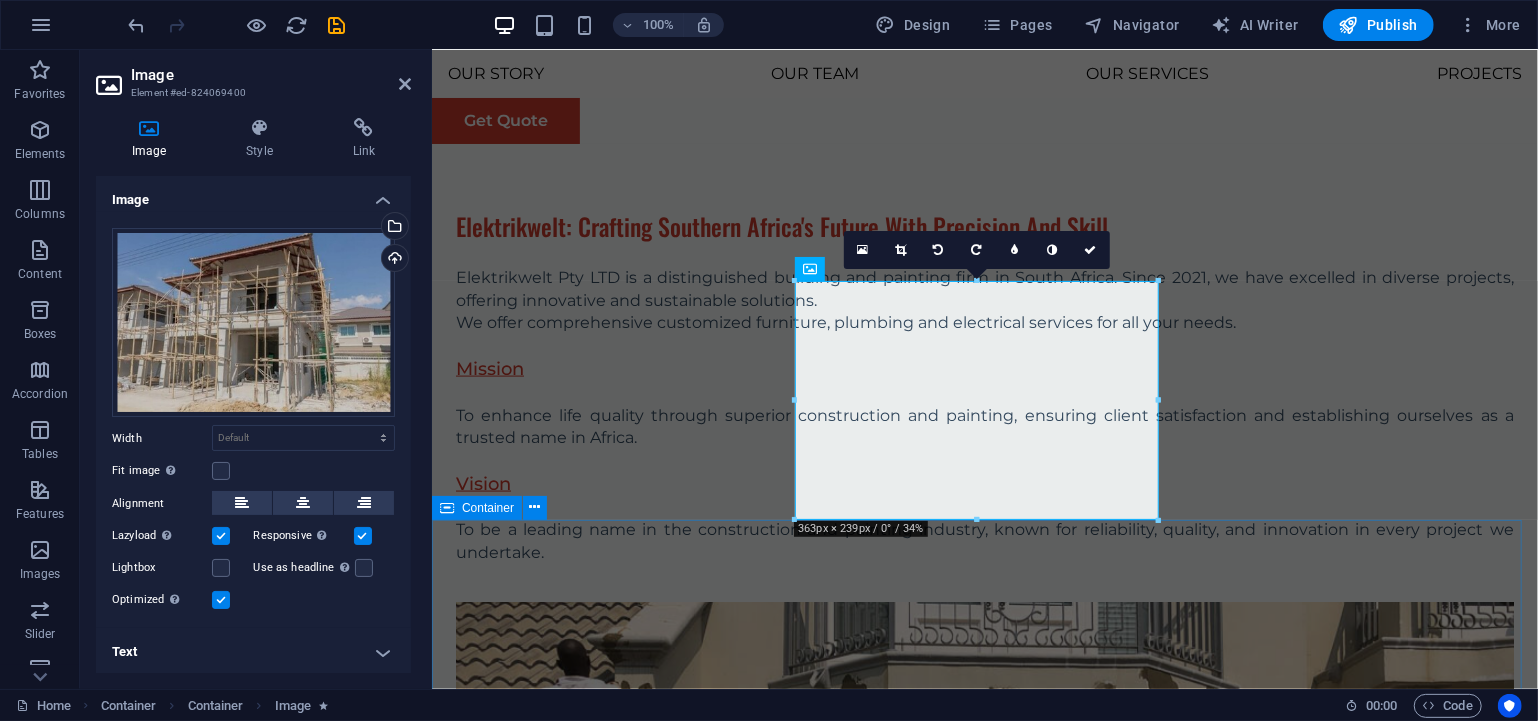 click on "Our Team At the heart of our company is a passionate, skilled, and dependable team dedicated to turning your vision into reality. With years of hands-on experience across residential, commercial, and industrial projects, our professionals bring craftsmanship, precision, and a commitment to excellence to every job. Drop content here or  Add elements  Paste clipboard Tione Dickson Project Manager Our Project Manager specializes in coordinating with clients, architects, suppliers, and on-site teams. Maintaining compliance with industry regulations and ensuring that sustainable practices are integrated into every phase of work.  Drop content here or  Add elements  Paste clipboard Ronald Tisauke Business Developer and Marketing Our Business Developer & Marketing focuses on uncovering new business prospects, building strategic partnerships, and growing our customer base within the residential, commercial, and industrial markets.   Drop content here or  Add elements  Paste clipboard Mack Mohale" at bounding box center (984, 3417) 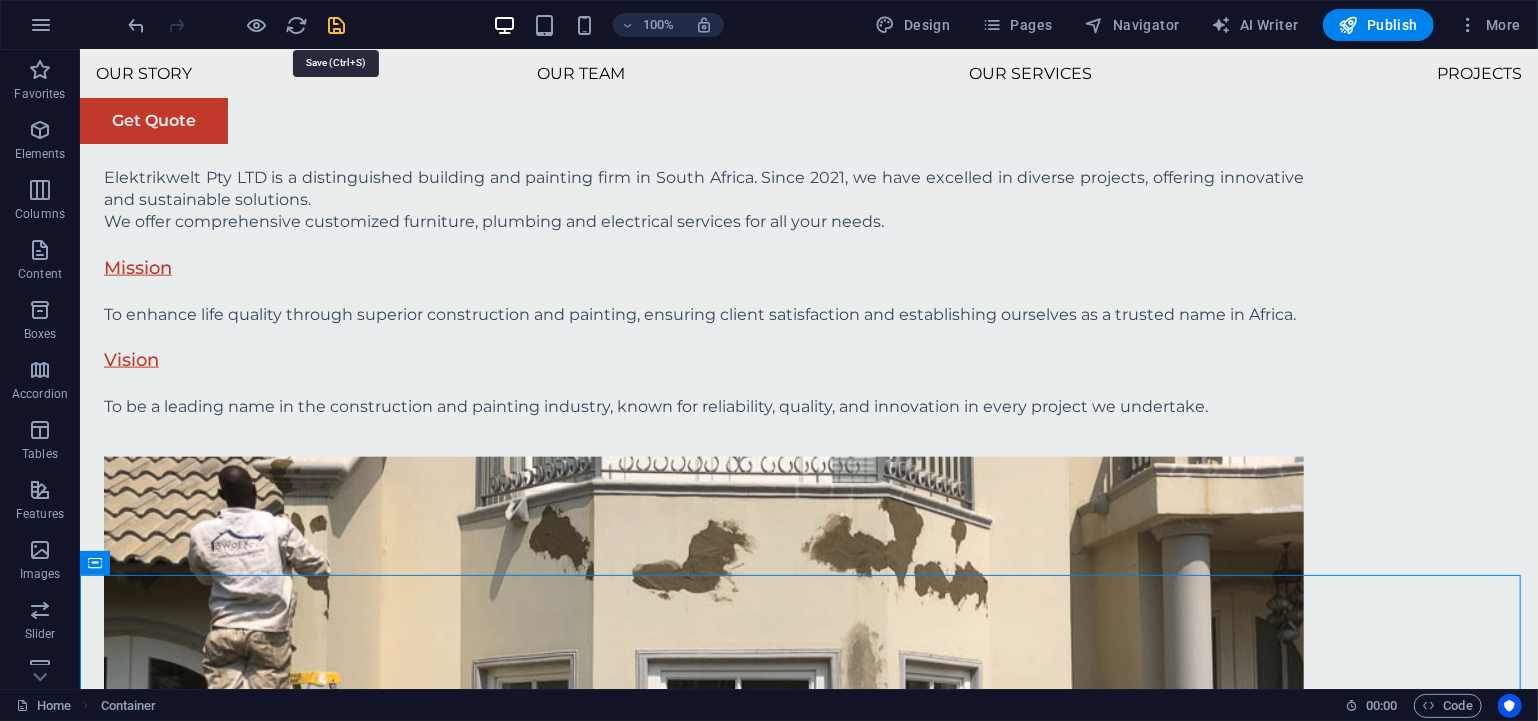 click at bounding box center [337, 25] 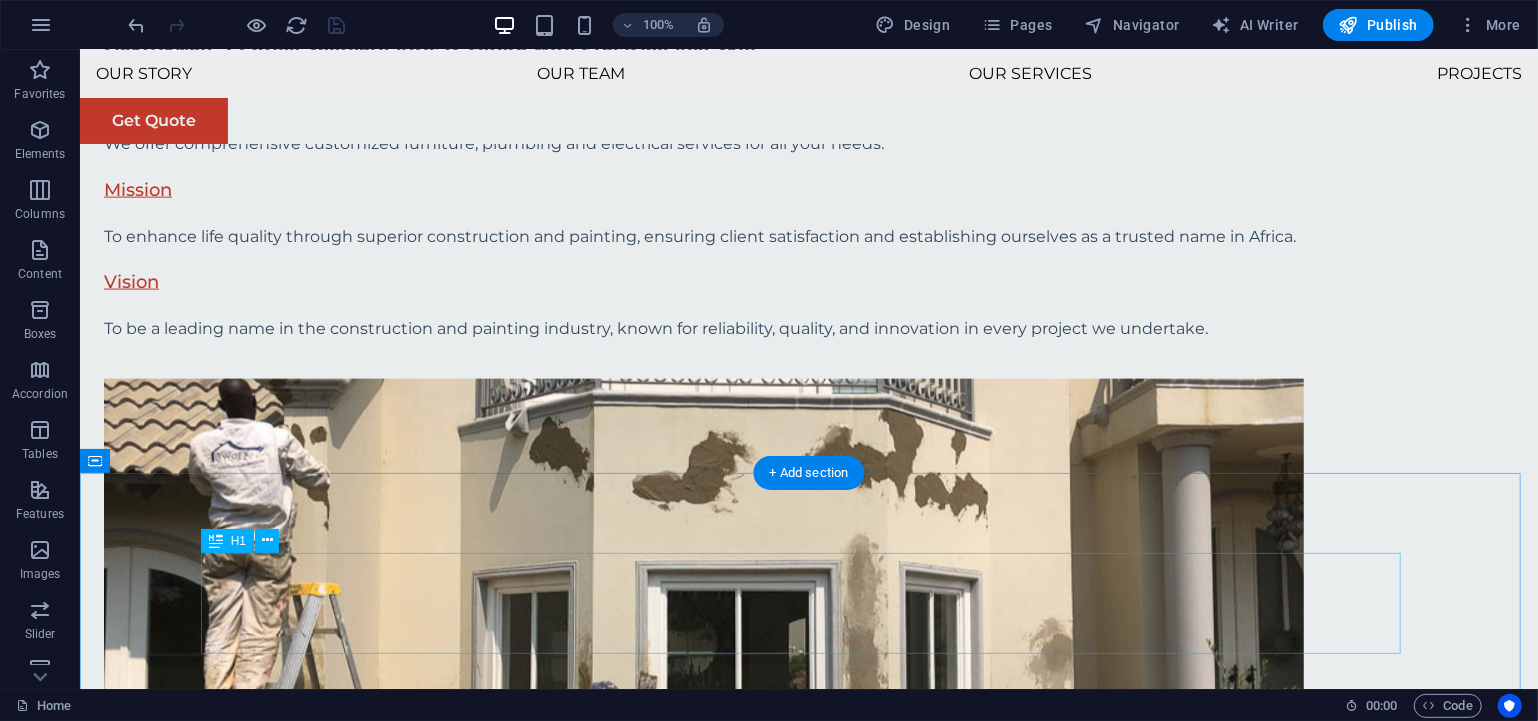 scroll, scrollTop: 1666, scrollLeft: 0, axis: vertical 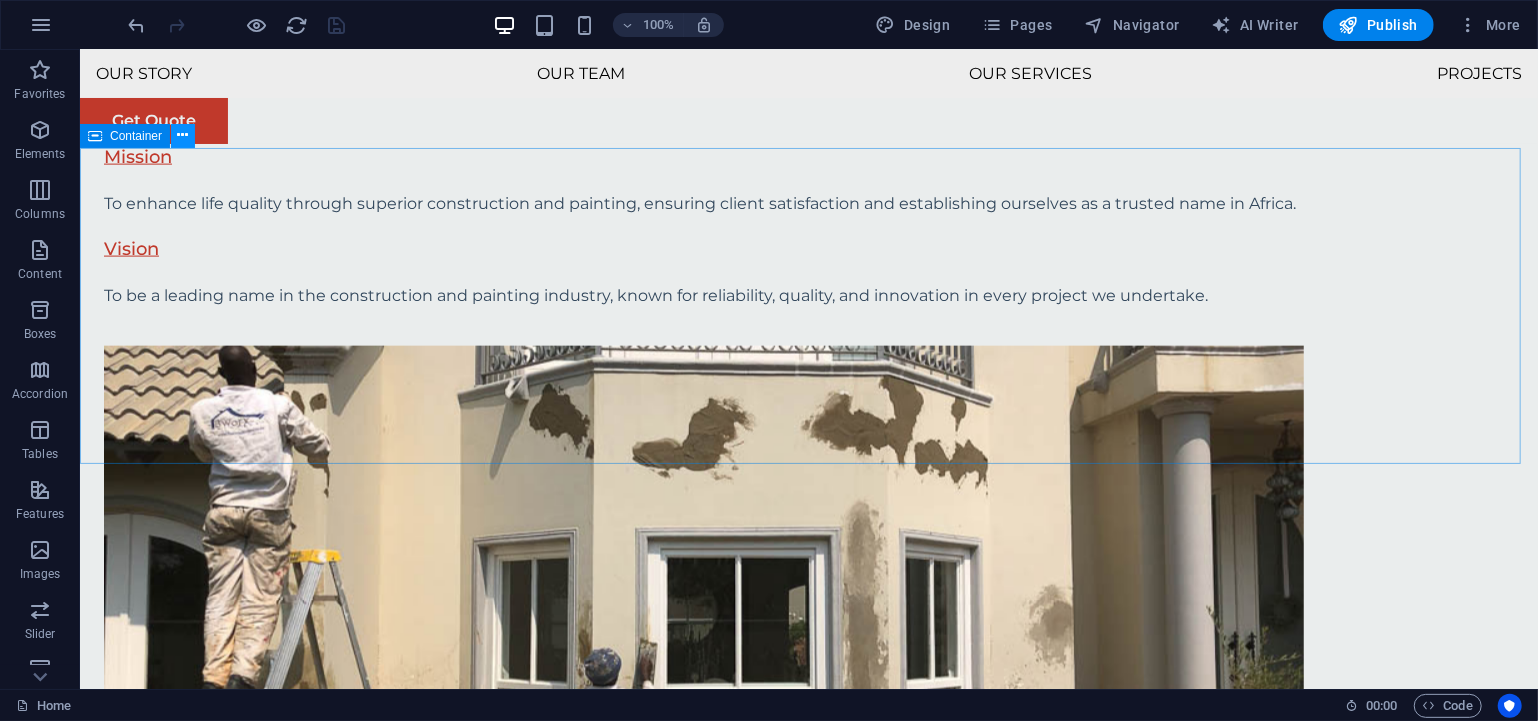 click at bounding box center [183, 136] 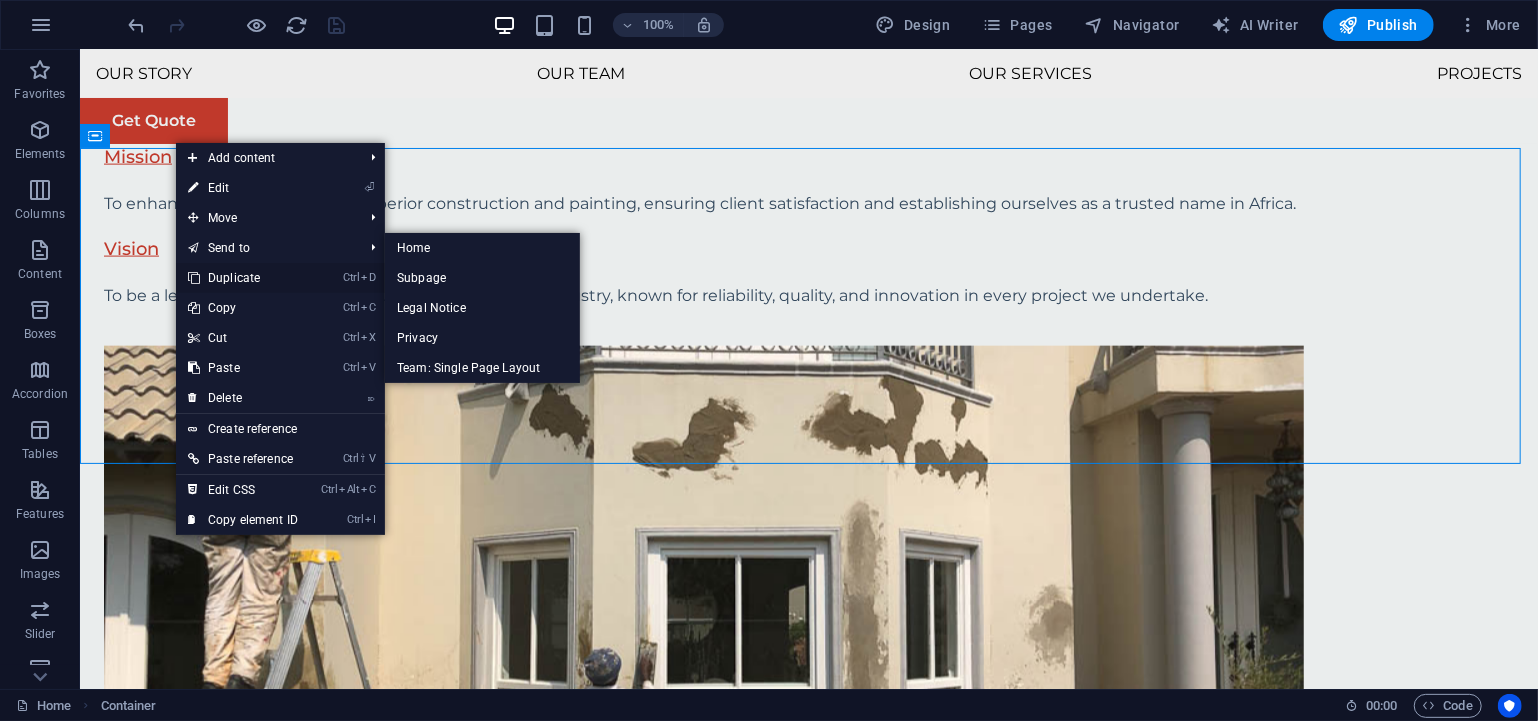 click on "Ctrl D  Duplicate" at bounding box center (243, 278) 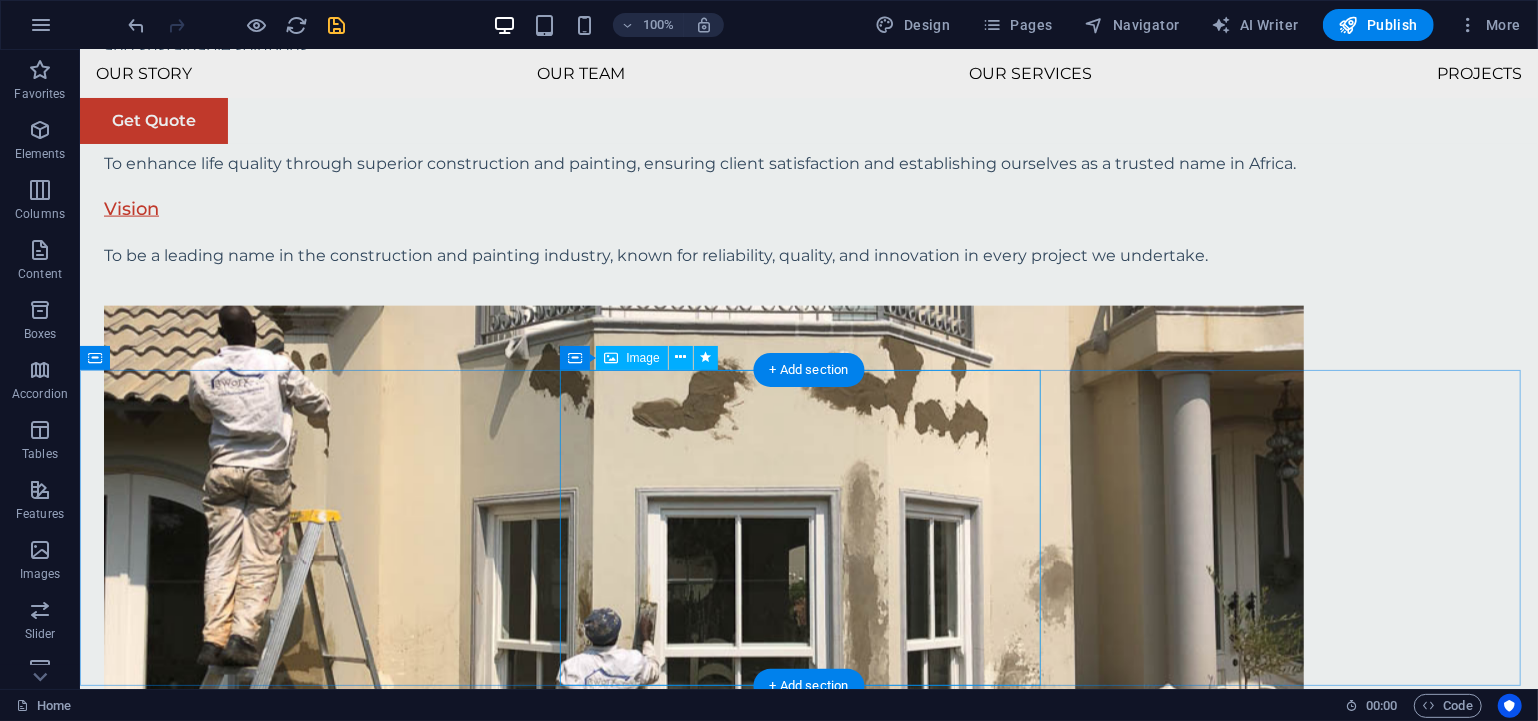 scroll, scrollTop: 1777, scrollLeft: 0, axis: vertical 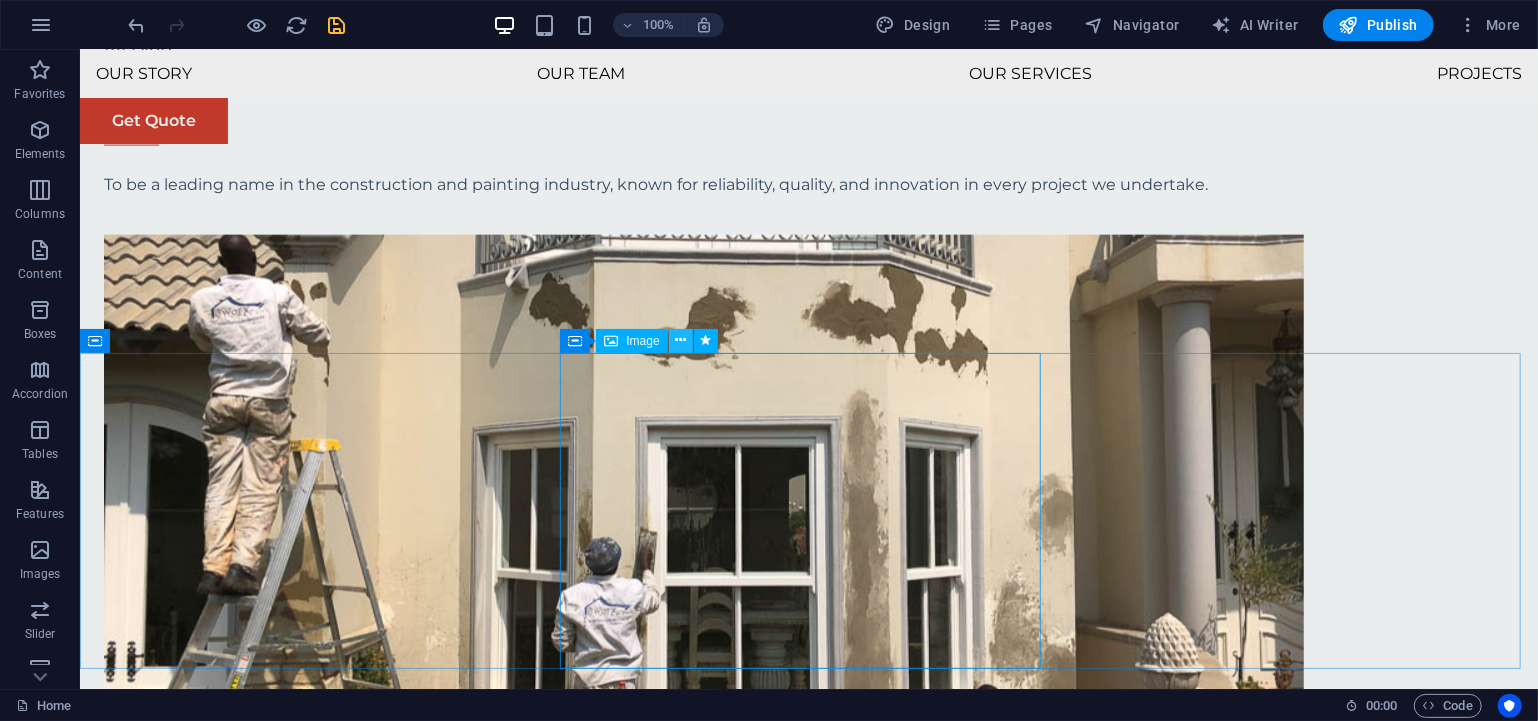 click at bounding box center [680, 340] 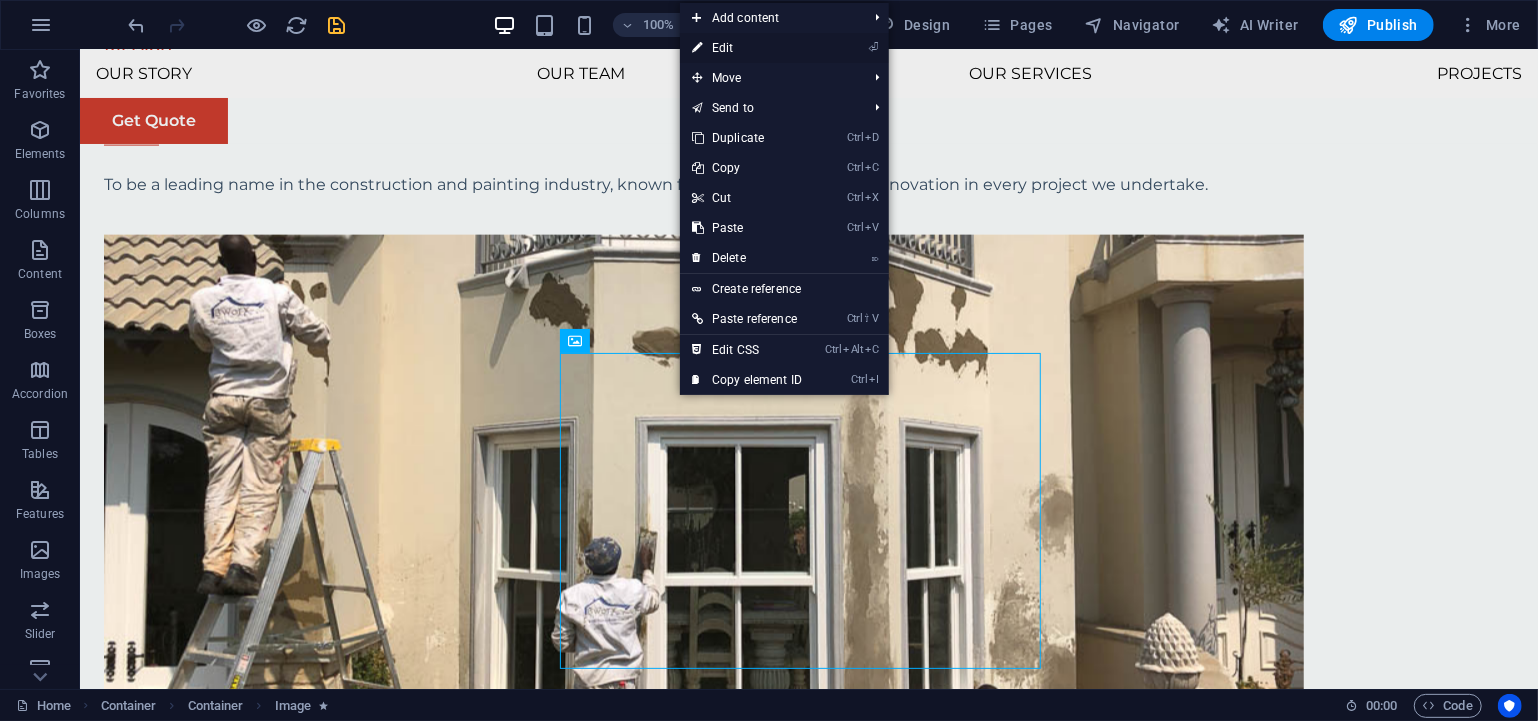 click on "⏎  Edit" at bounding box center (747, 48) 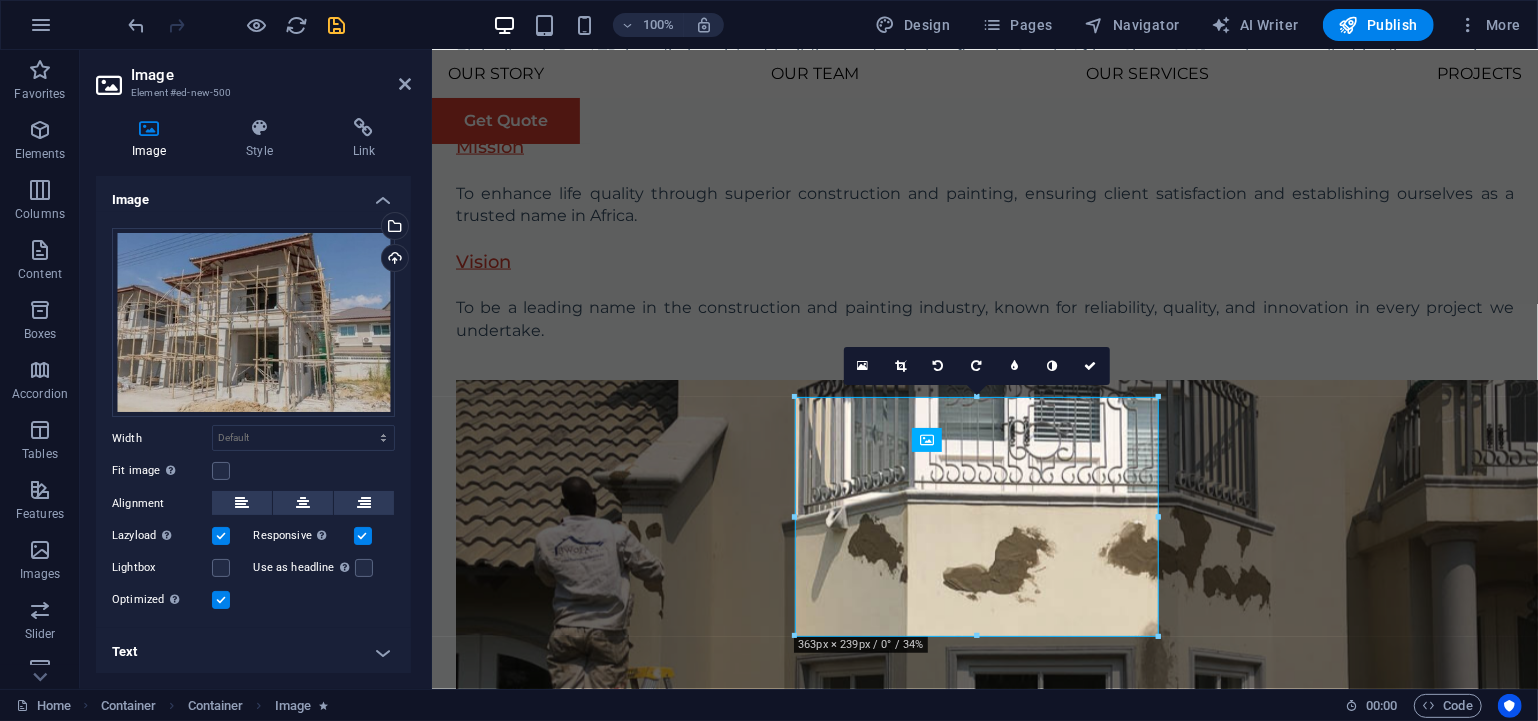 scroll, scrollTop: 1678, scrollLeft: 0, axis: vertical 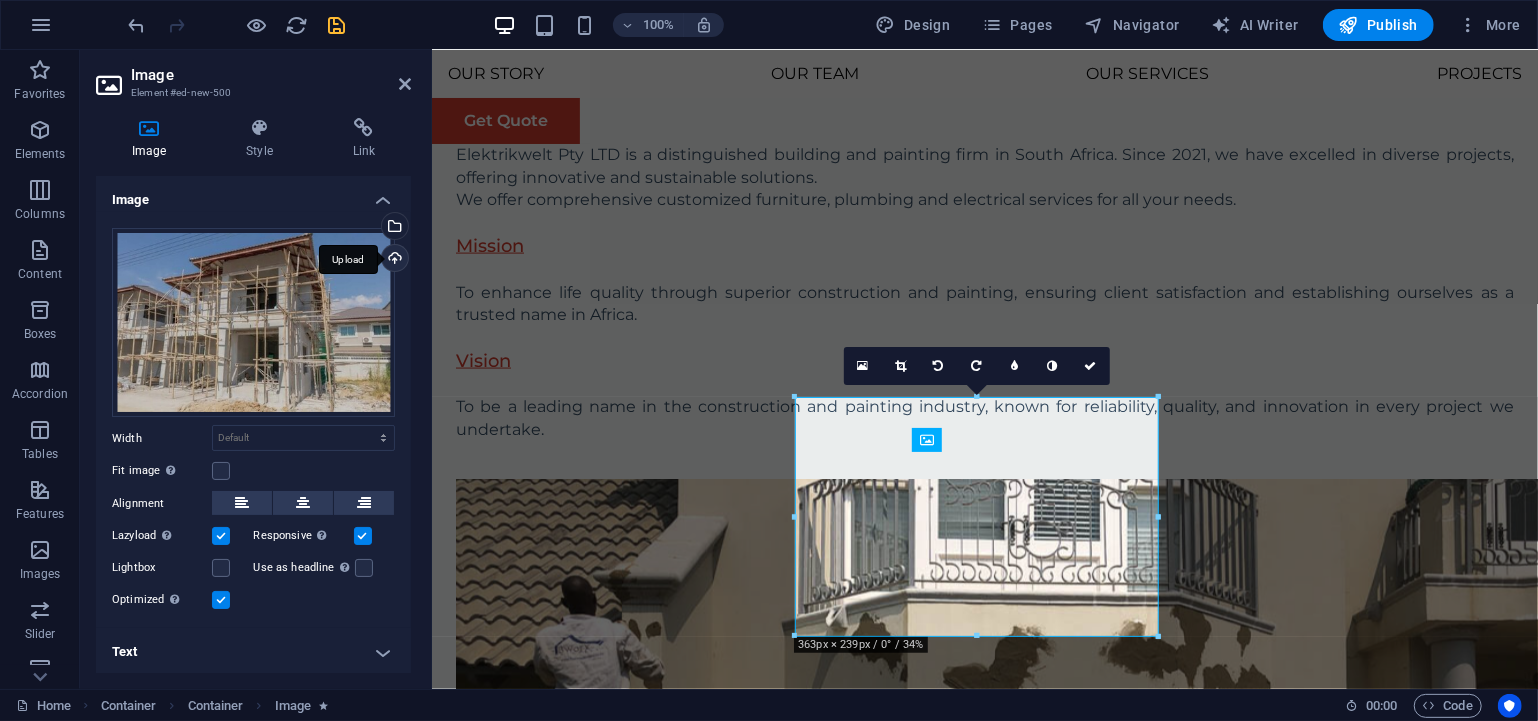 click on "Upload" at bounding box center [393, 260] 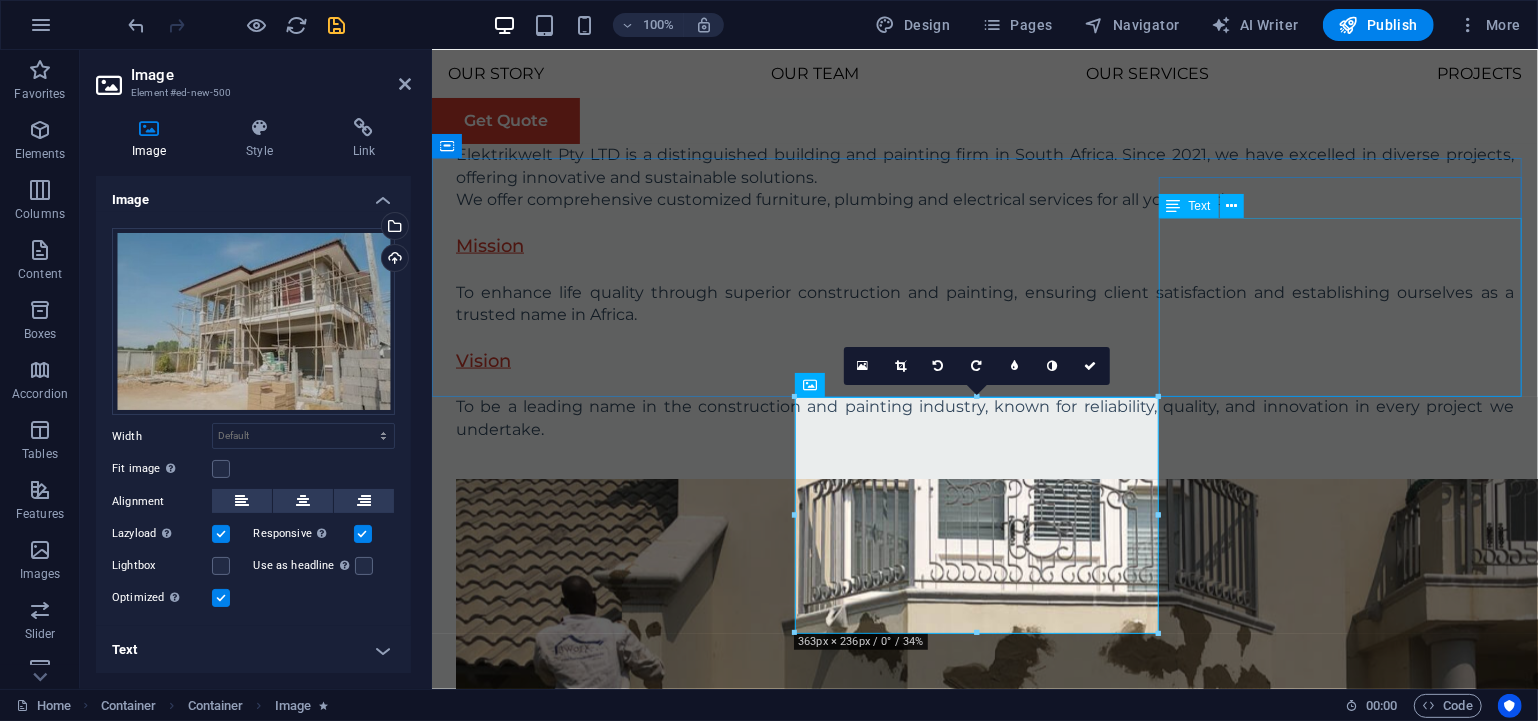 click on "At Eco-Con, we understand that success is not just about profitability; it's also about sustainability and responsible business practices. With a proven track record of guiding businesses towards greater profitability and environmental responsibility, we have become a trusted partner in the industry." at bounding box center (984, 2213) 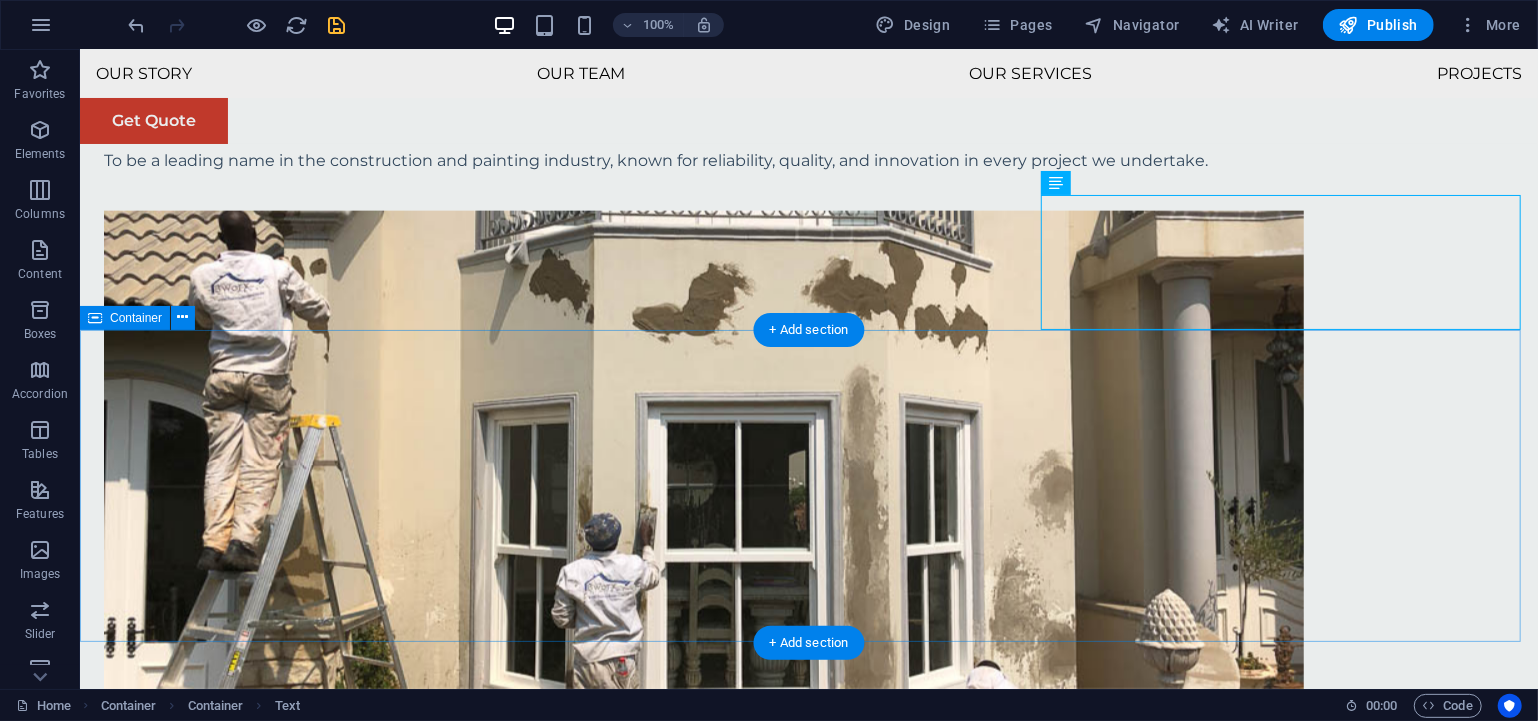 scroll, scrollTop: 1889, scrollLeft: 0, axis: vertical 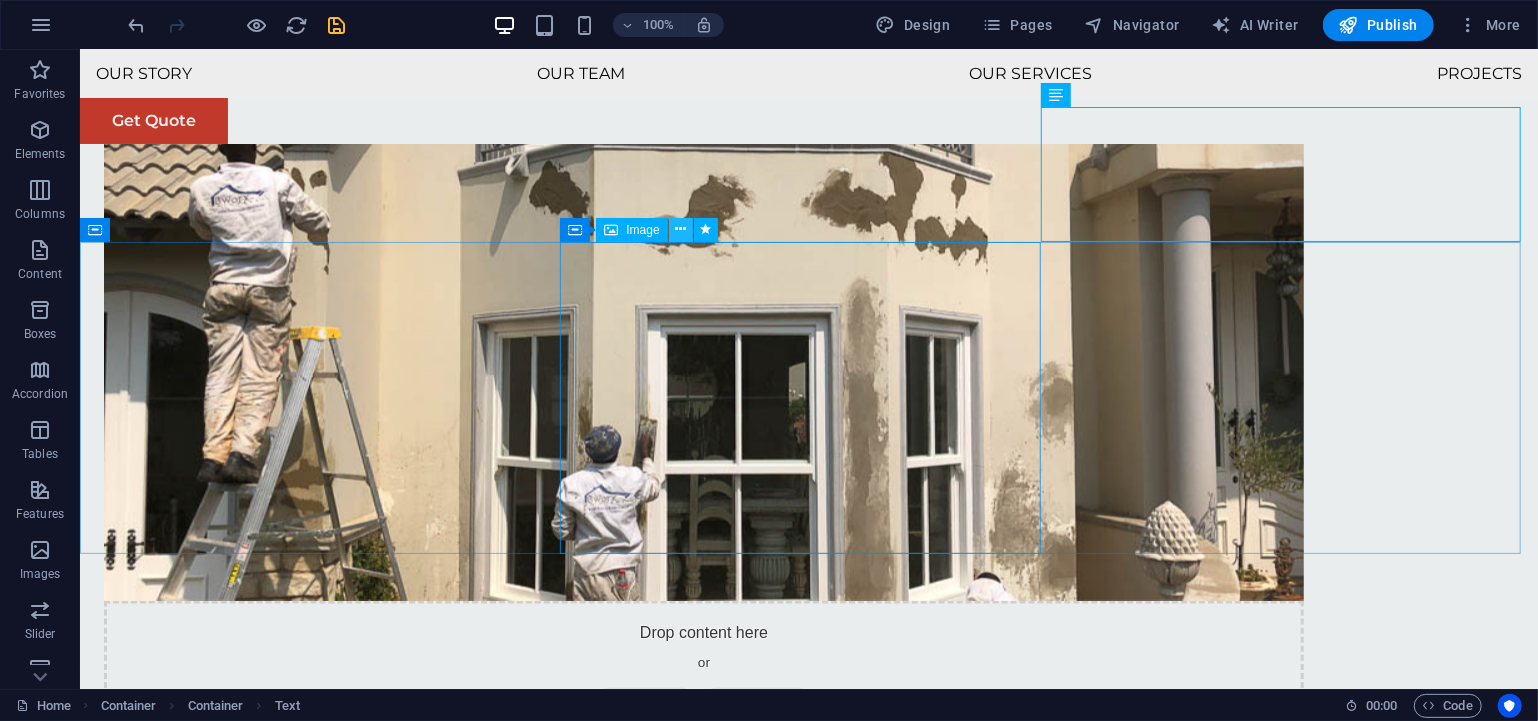 click at bounding box center [680, 229] 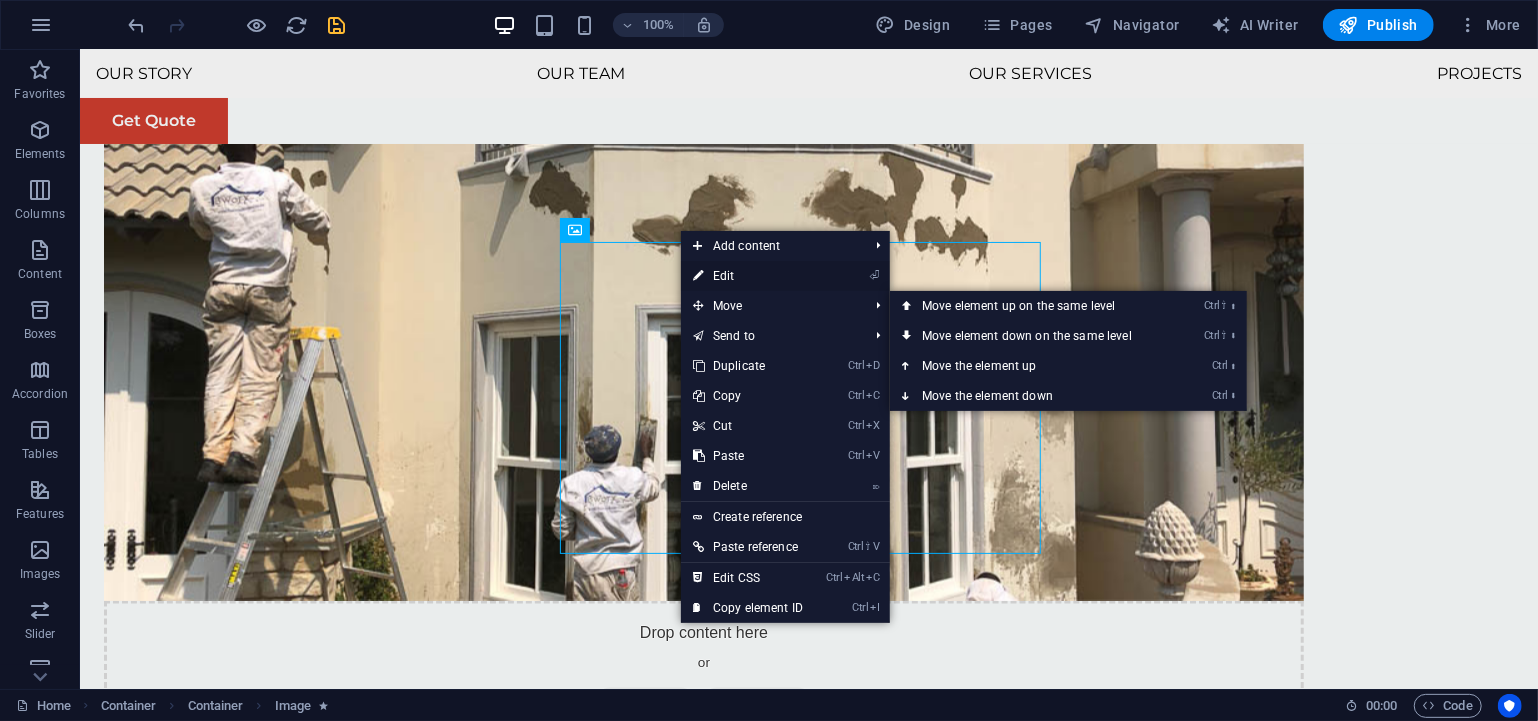click on "⏎  Edit" at bounding box center [748, 276] 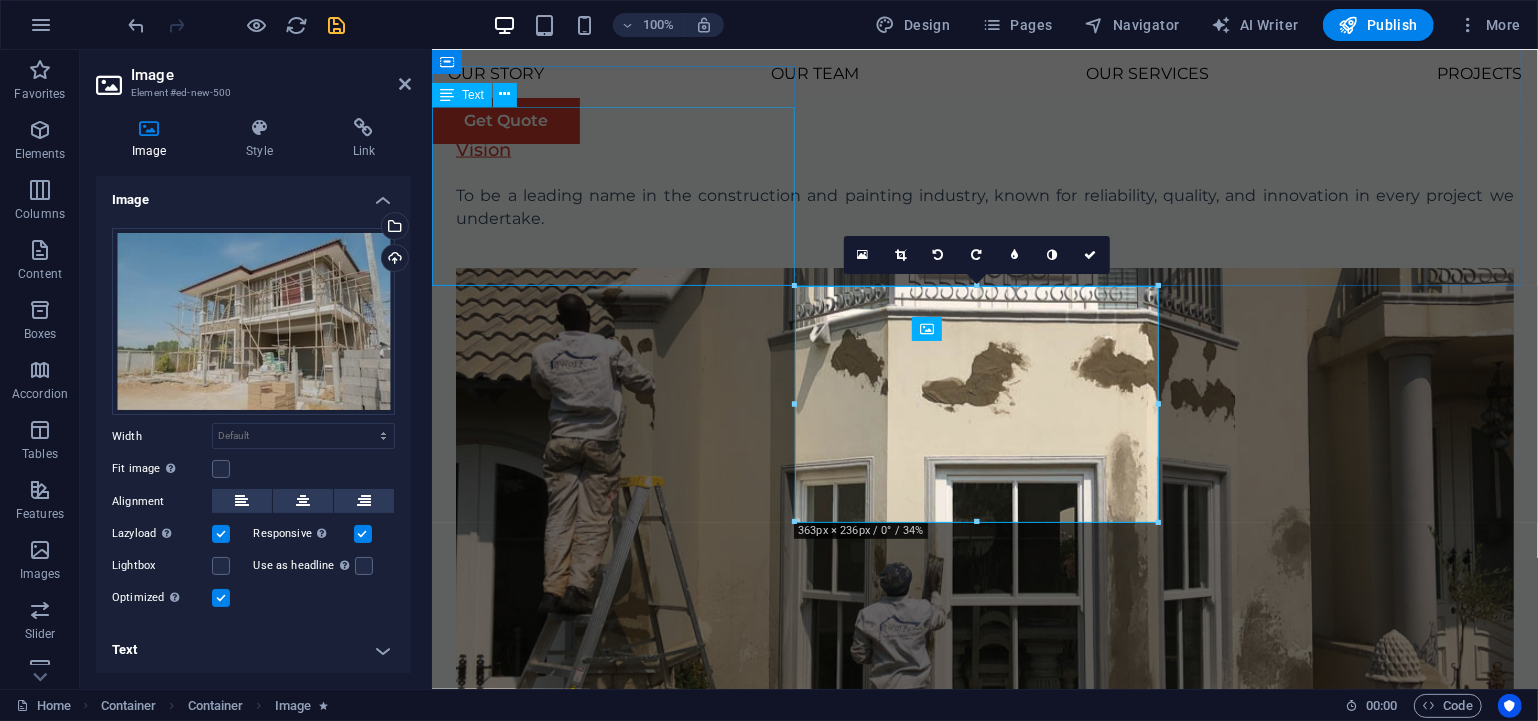 scroll, scrollTop: 1789, scrollLeft: 0, axis: vertical 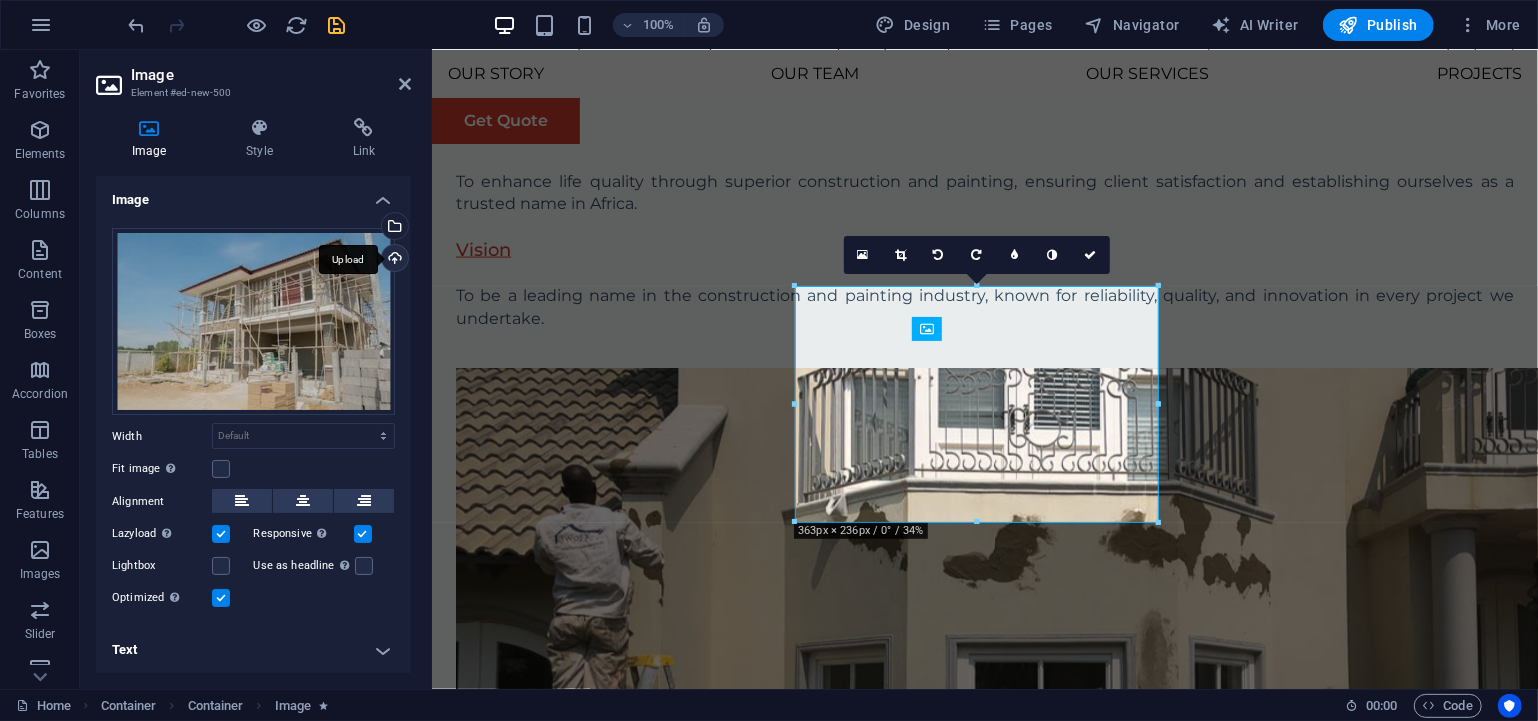 click on "Upload" at bounding box center [393, 260] 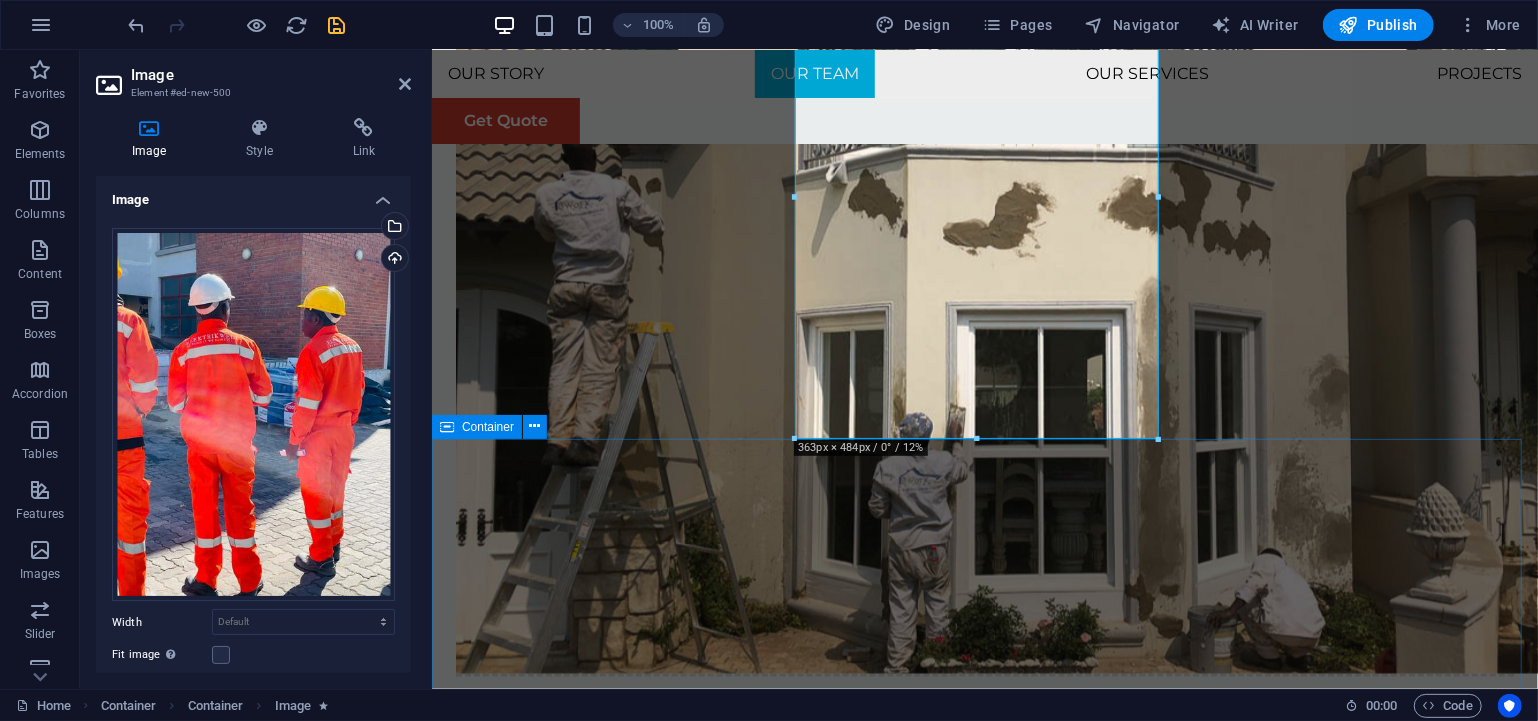 scroll, scrollTop: 1901, scrollLeft: 0, axis: vertical 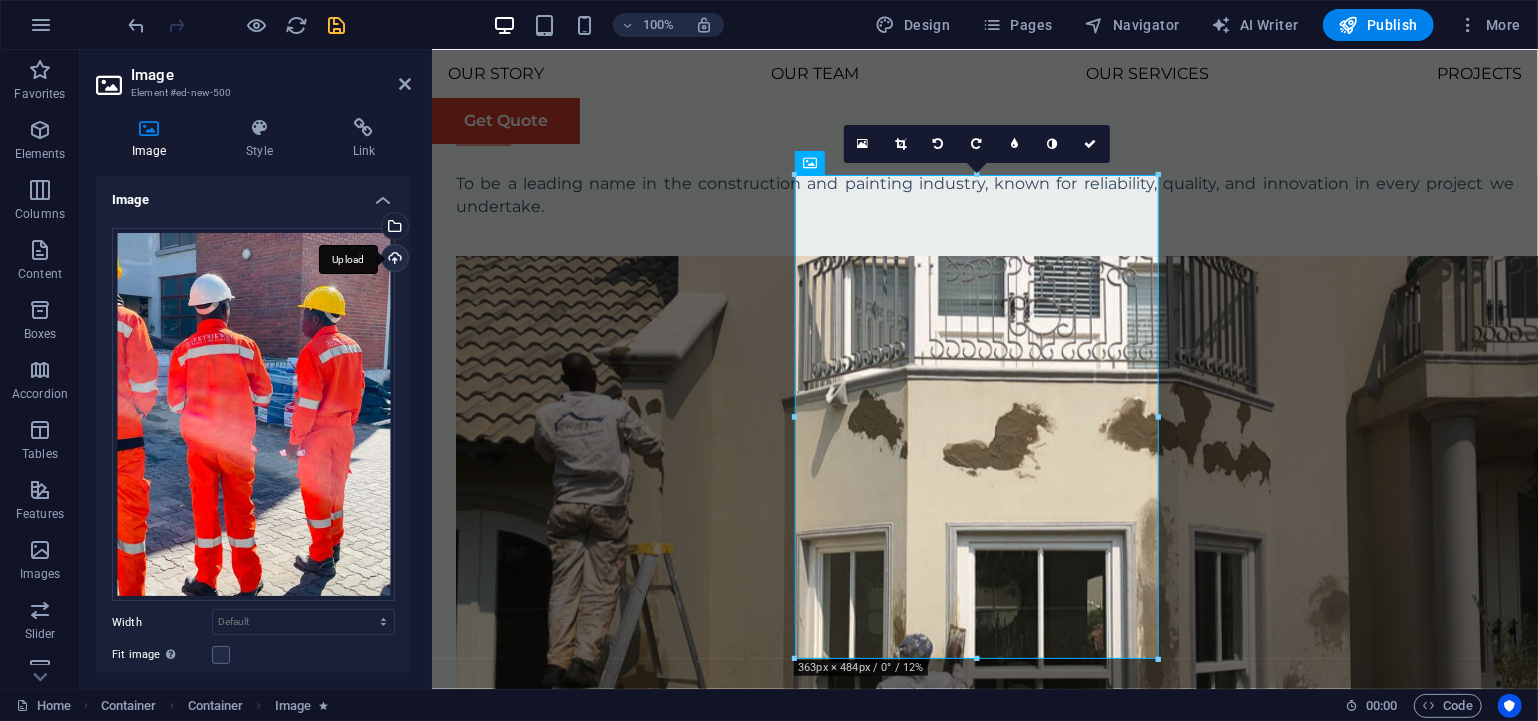 click on "Upload" at bounding box center [393, 260] 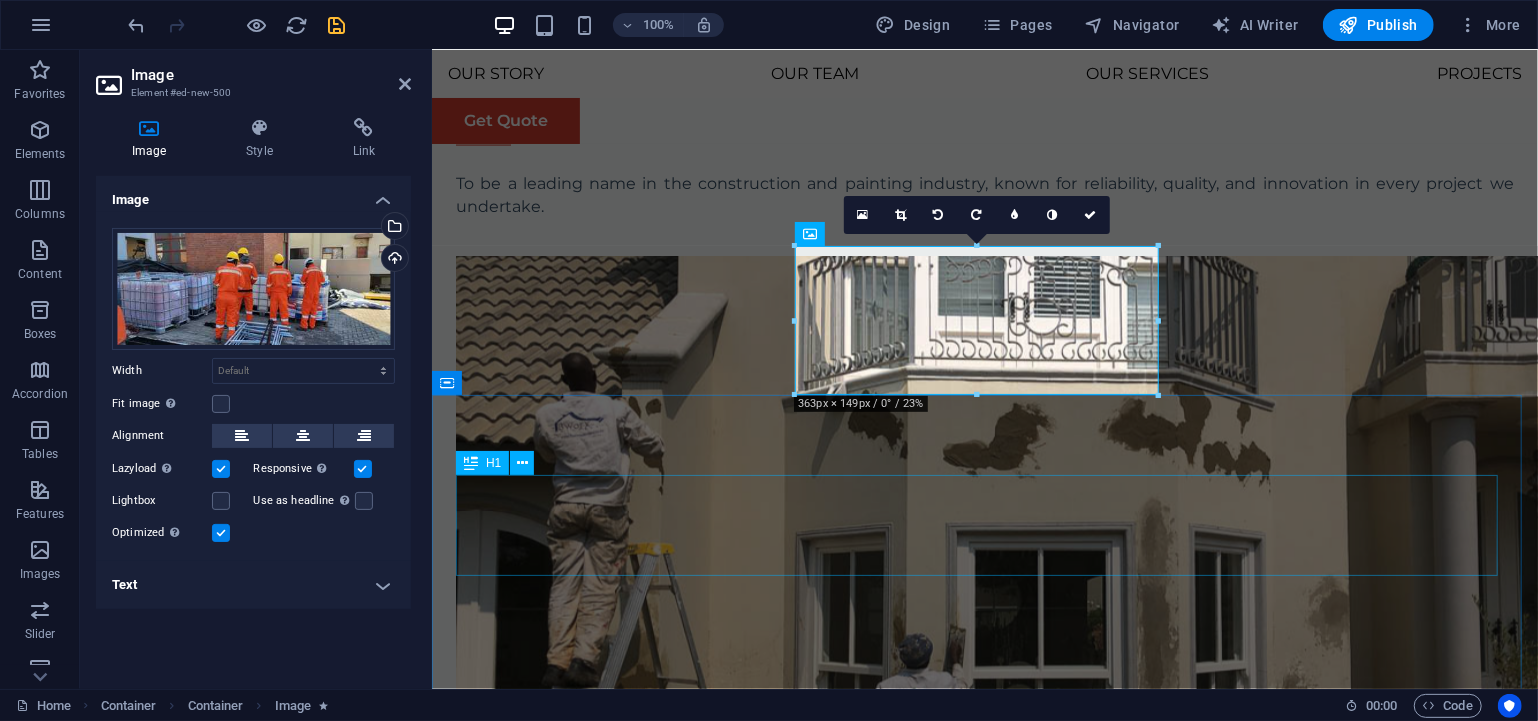 click on "Our Team" at bounding box center (984, 2824) 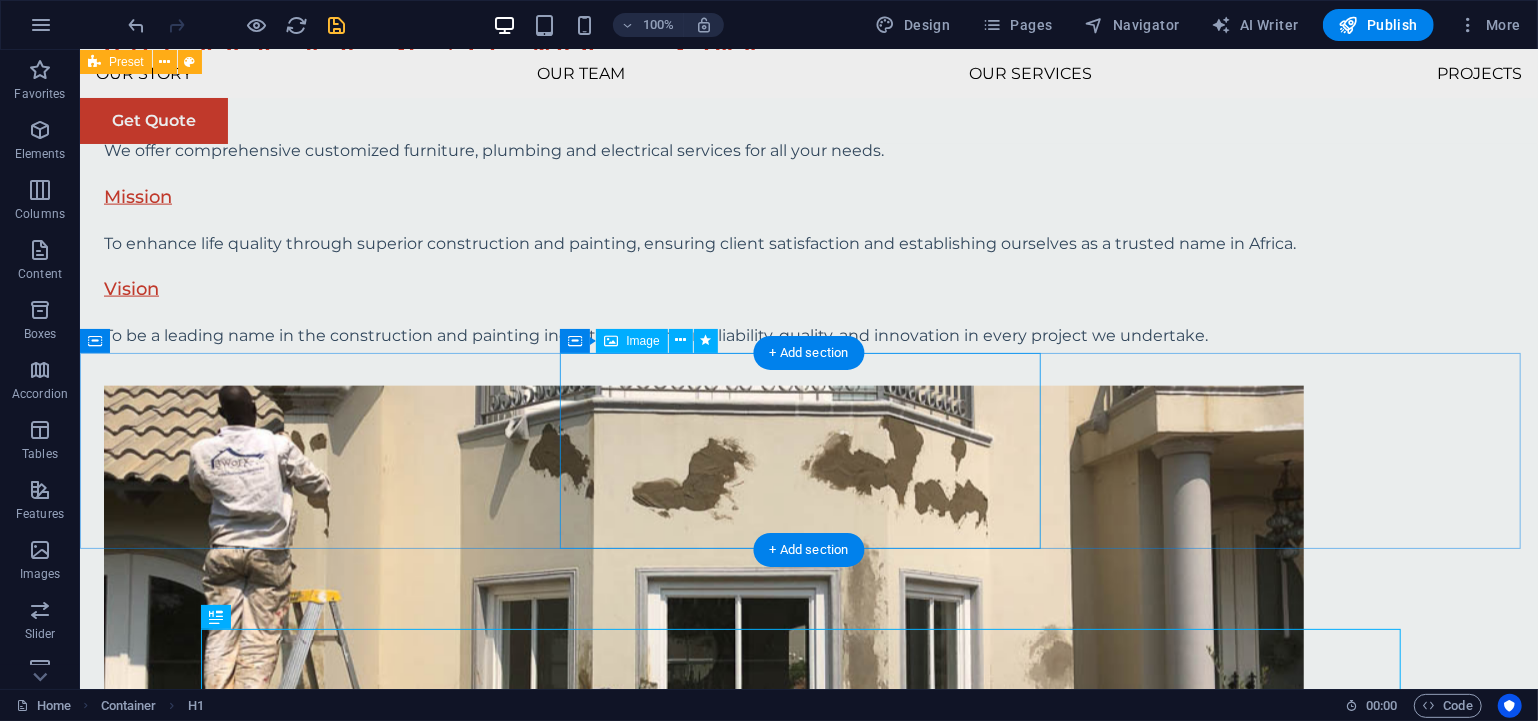 scroll, scrollTop: 1777, scrollLeft: 0, axis: vertical 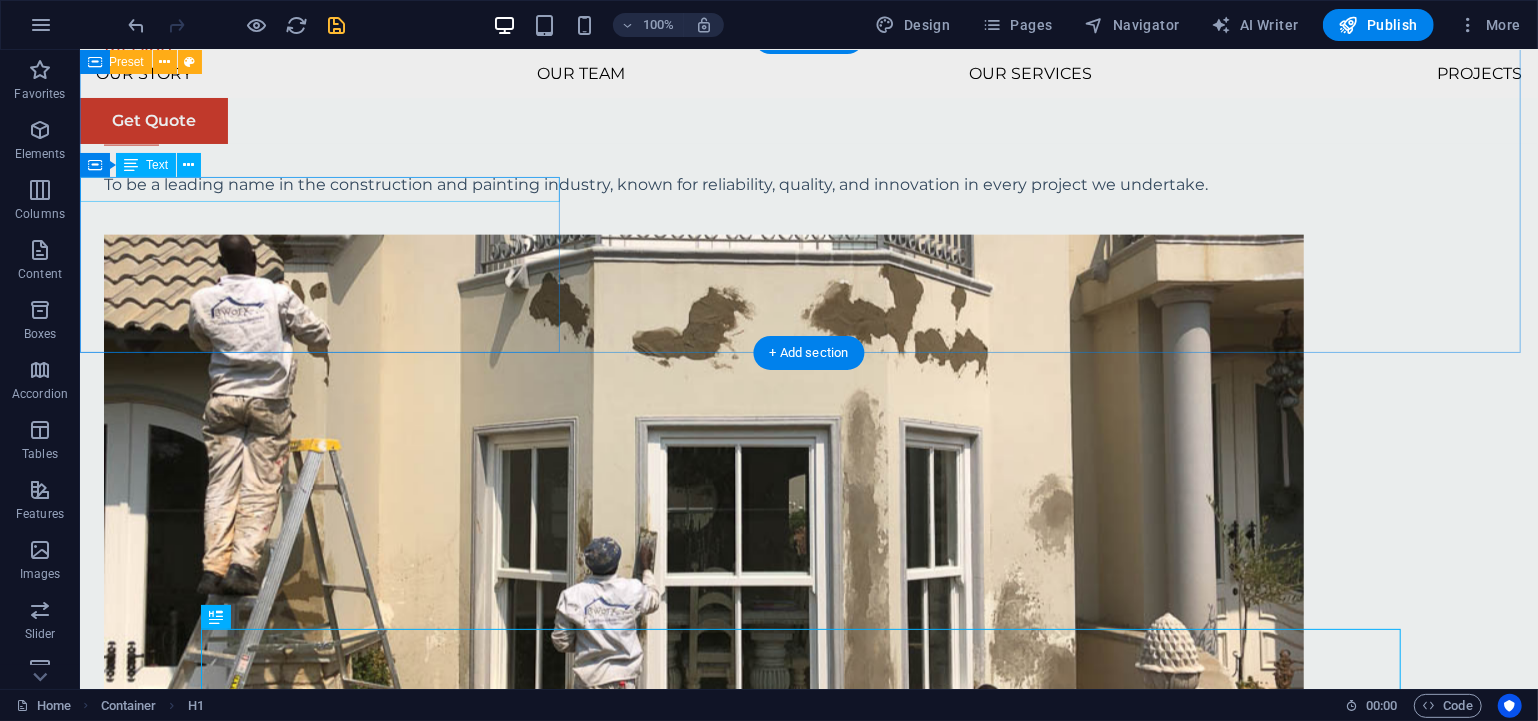 click on "Sustainable Success Partner" at bounding box center (808, 1048) 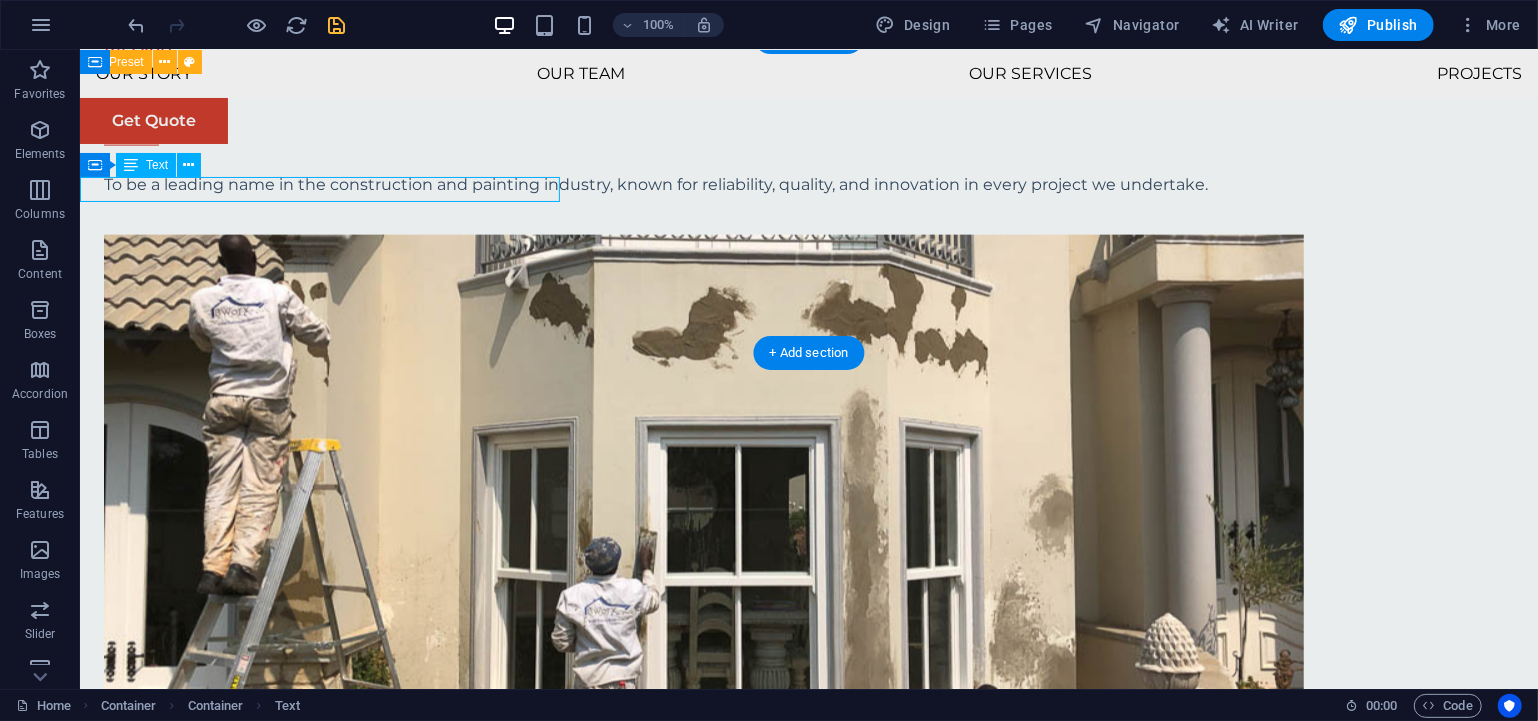 click on "Sustainable Success Partner" at bounding box center (808, 1048) 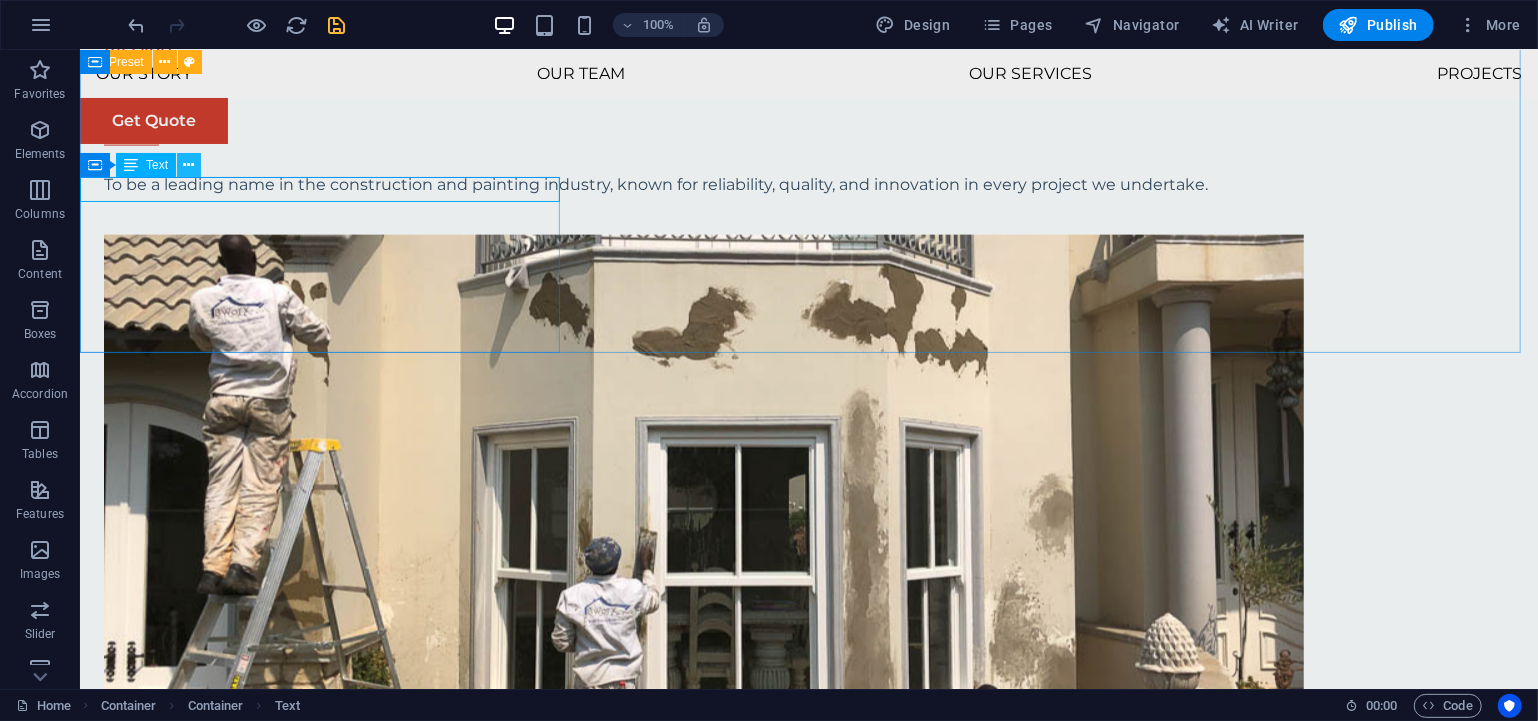 click at bounding box center [189, 165] 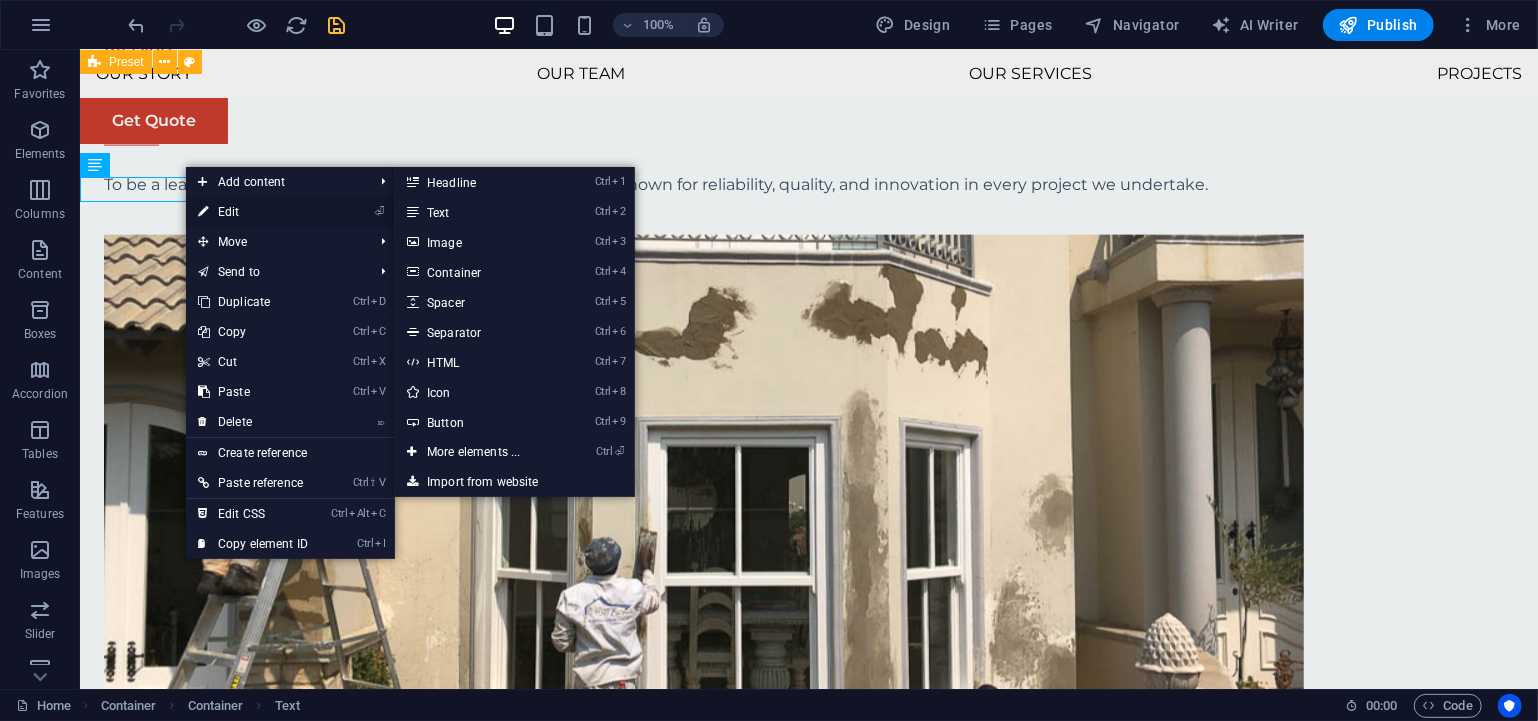 click on "⏎  Edit" at bounding box center [253, 212] 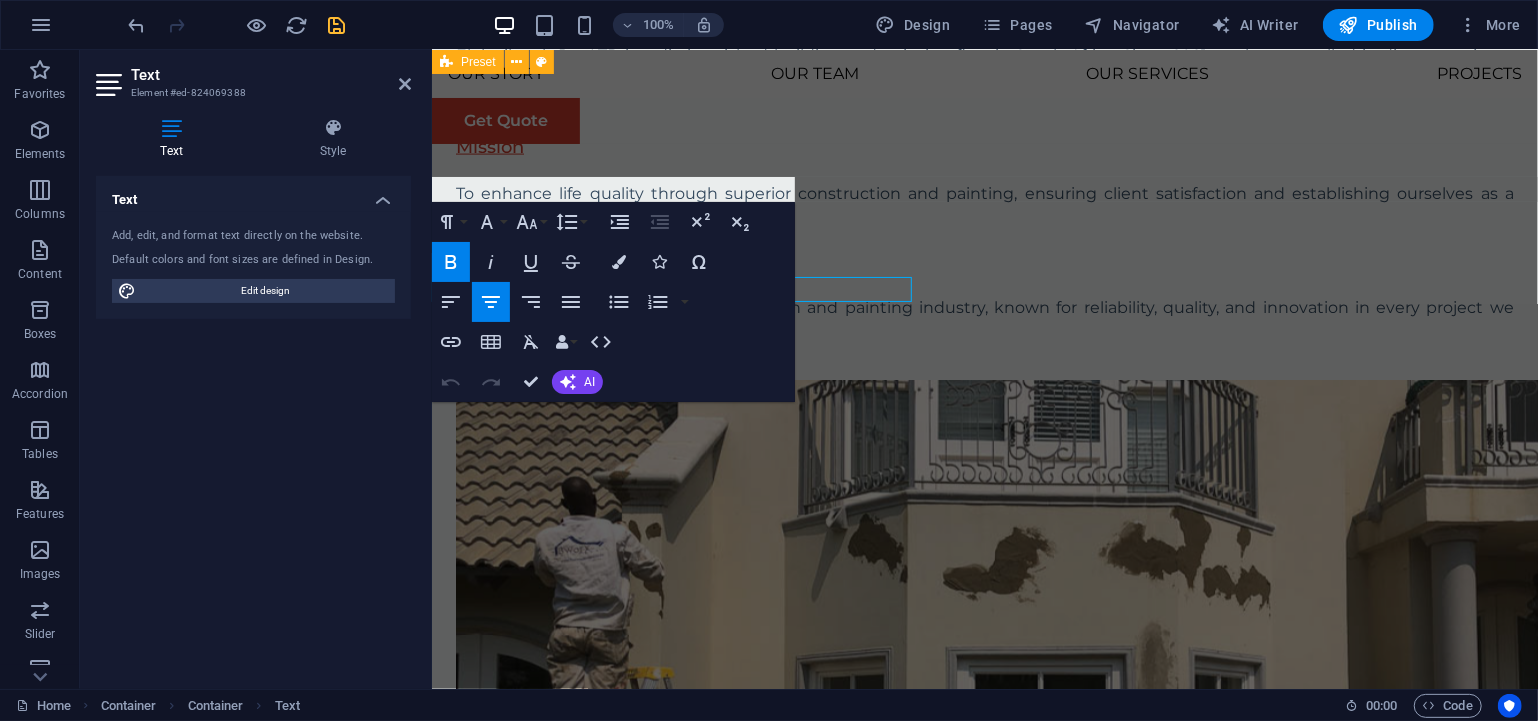 scroll, scrollTop: 1678, scrollLeft: 0, axis: vertical 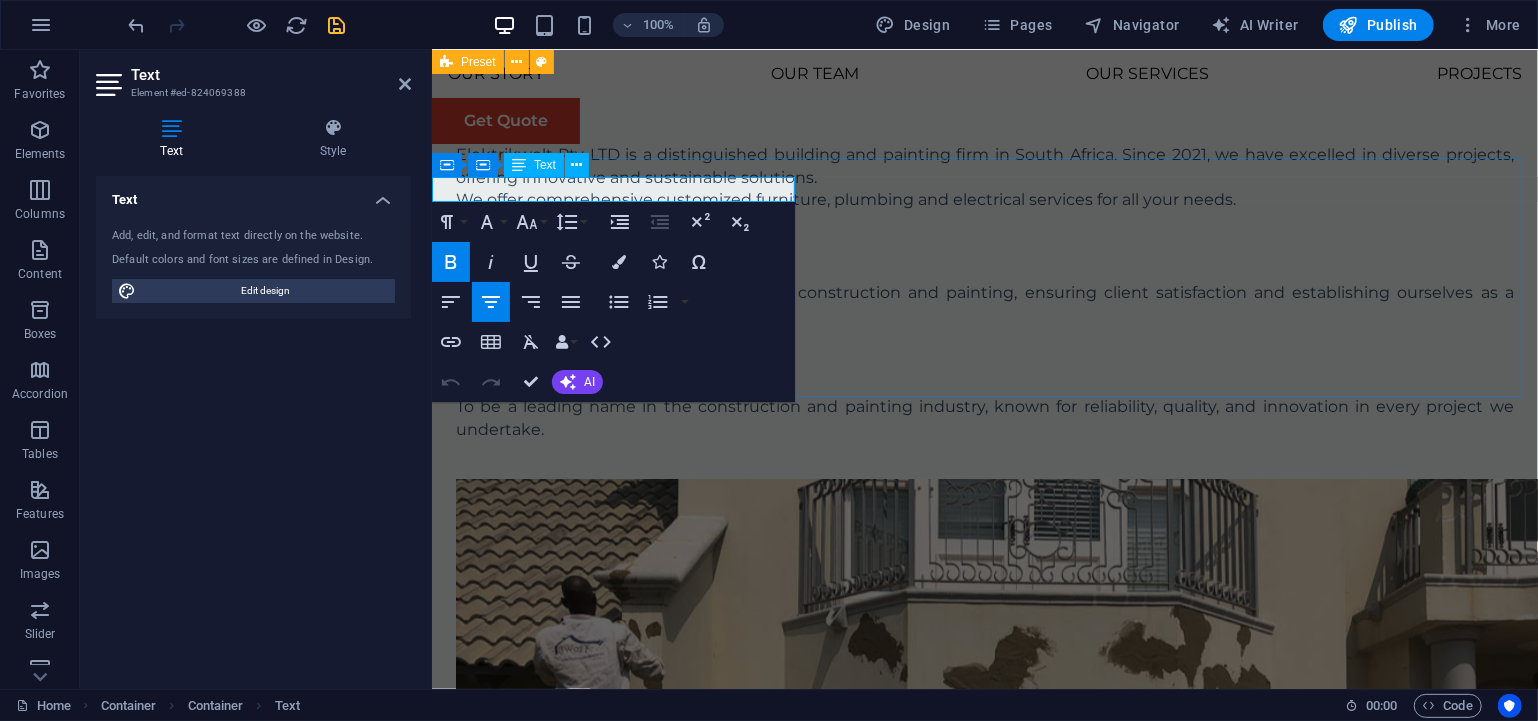 drag, startPoint x: 753, startPoint y: 189, endPoint x: 486, endPoint y: 192, distance: 267.01685 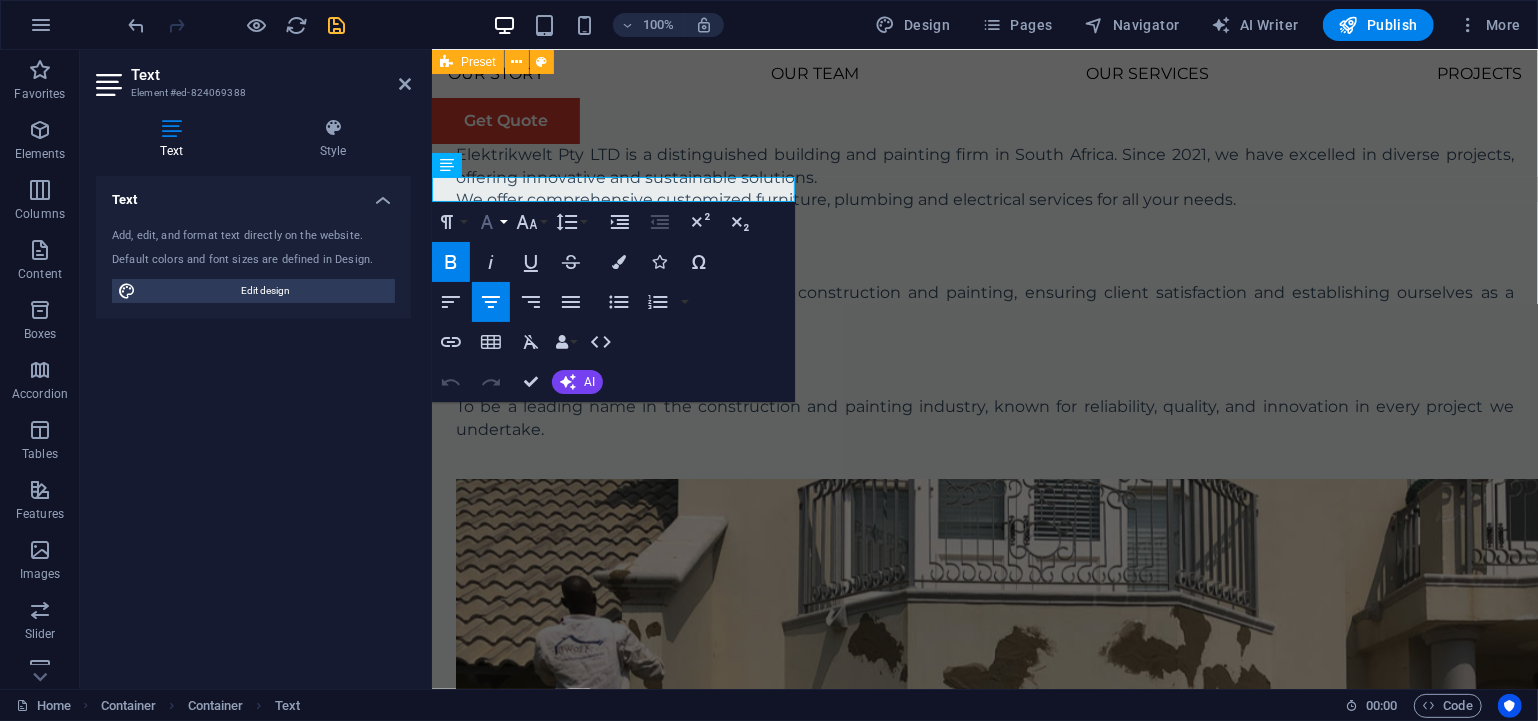 type 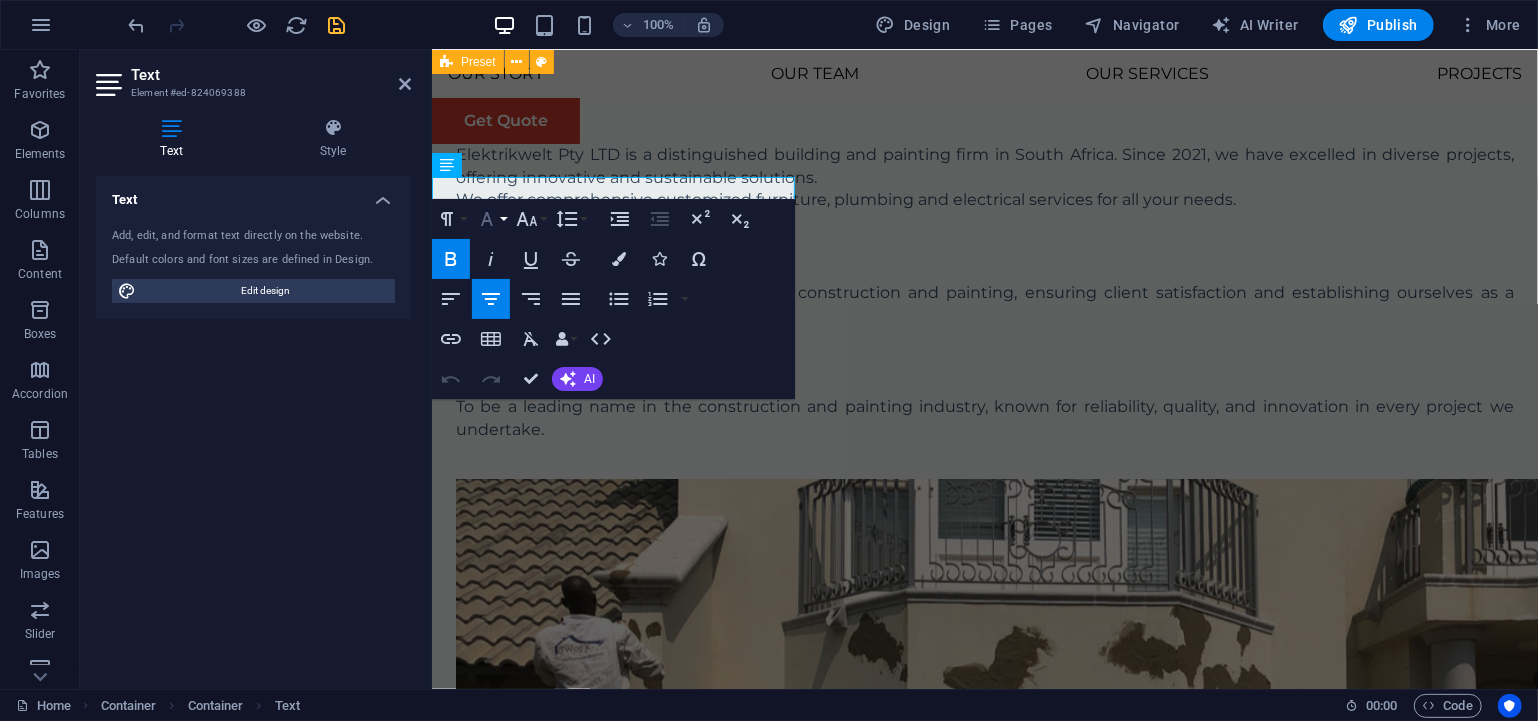 scroll, scrollTop: 1680, scrollLeft: 0, axis: vertical 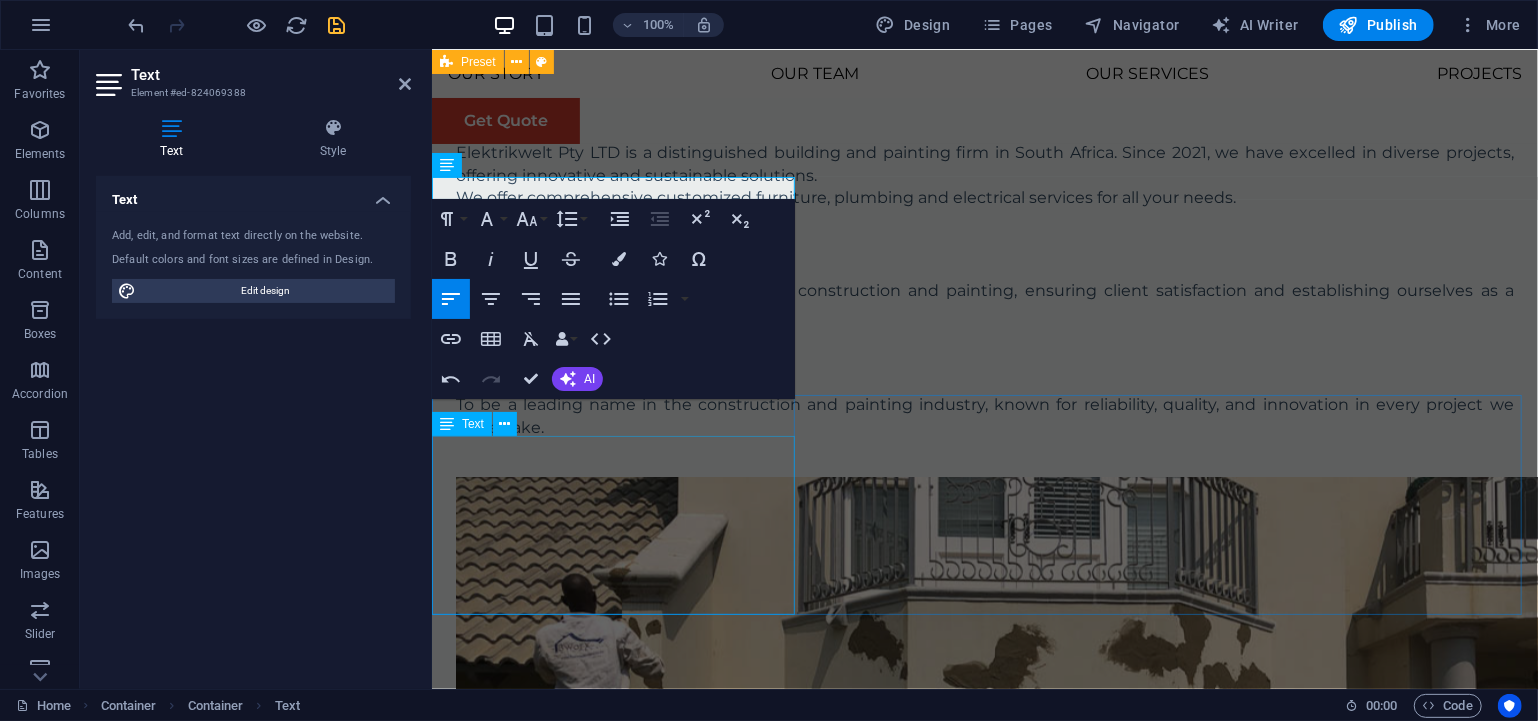 click on "At Eco-Con, we understand that success is not just about profitability; it's also about sustainability and responsible business practices. With a proven track record of guiding businesses towards greater profitability and environmental responsibility, we have become a trusted partner in the industry." at bounding box center [984, 2317] 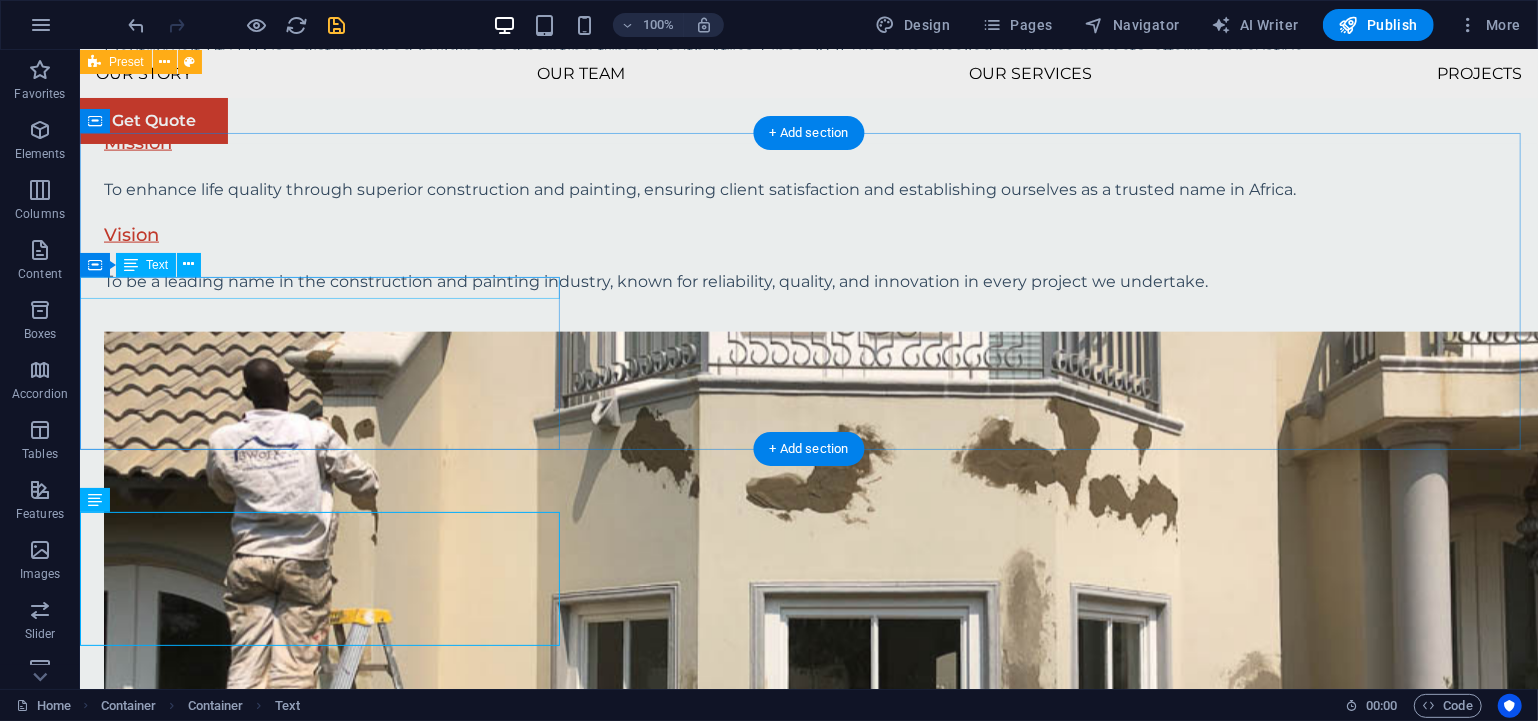 click on "Quality Craftsmanship" at bounding box center (808, 1144) 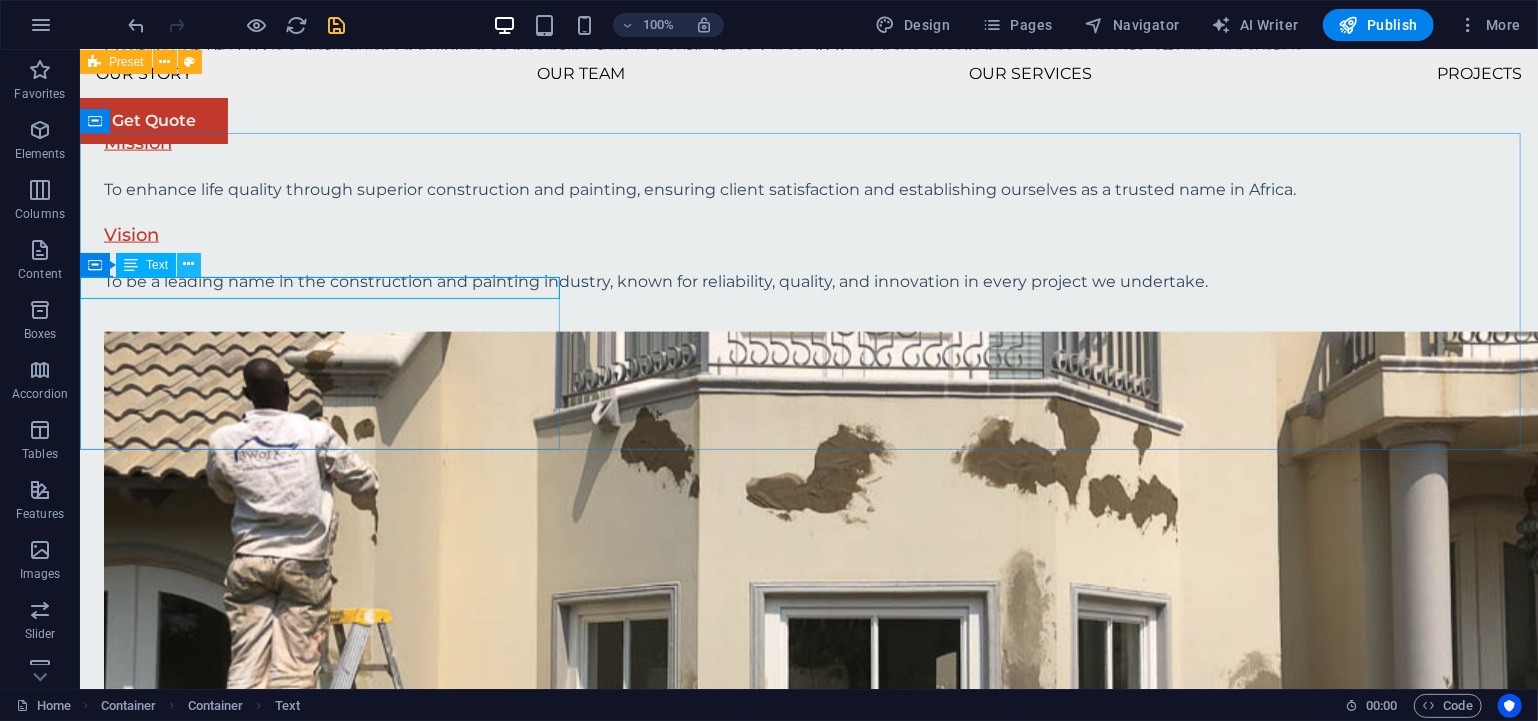 click at bounding box center (189, 264) 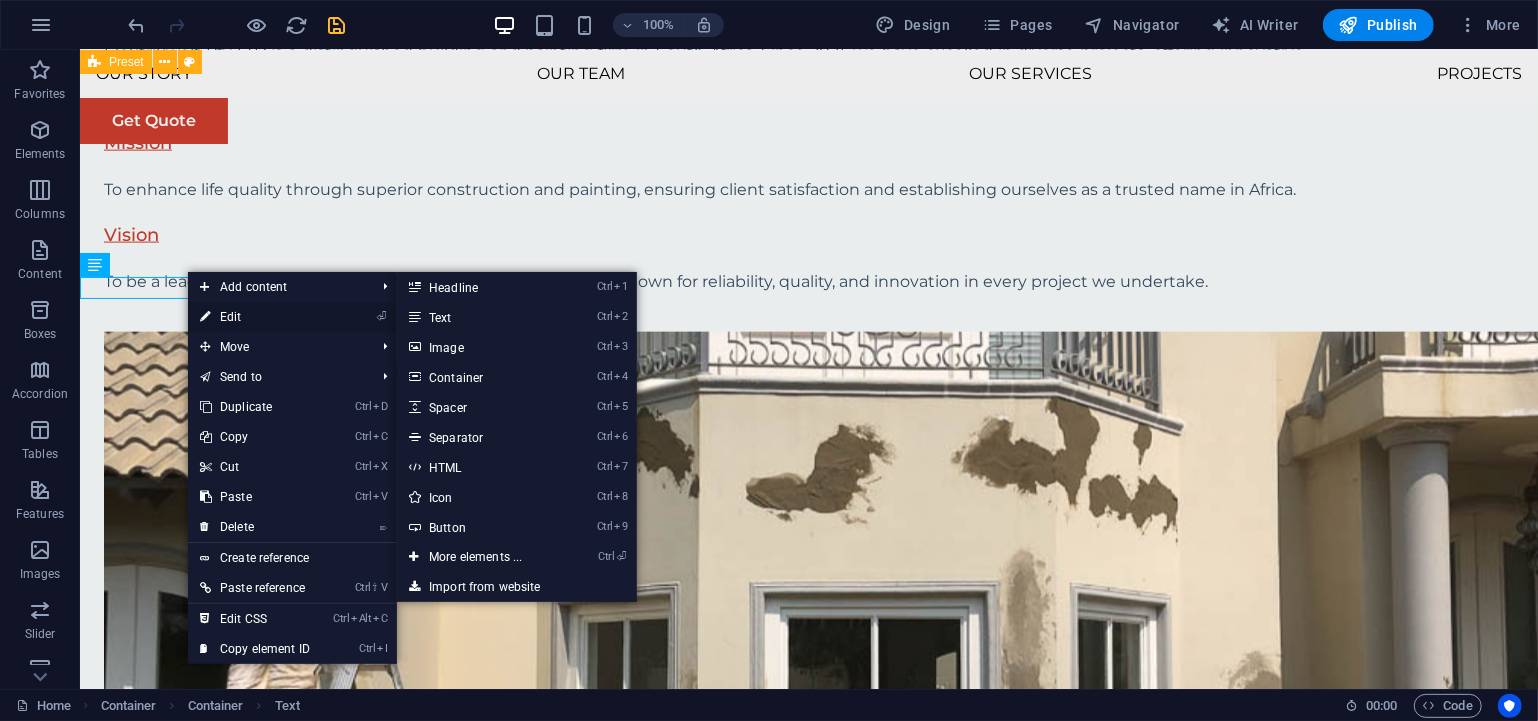 click on "⏎  Edit" at bounding box center [255, 317] 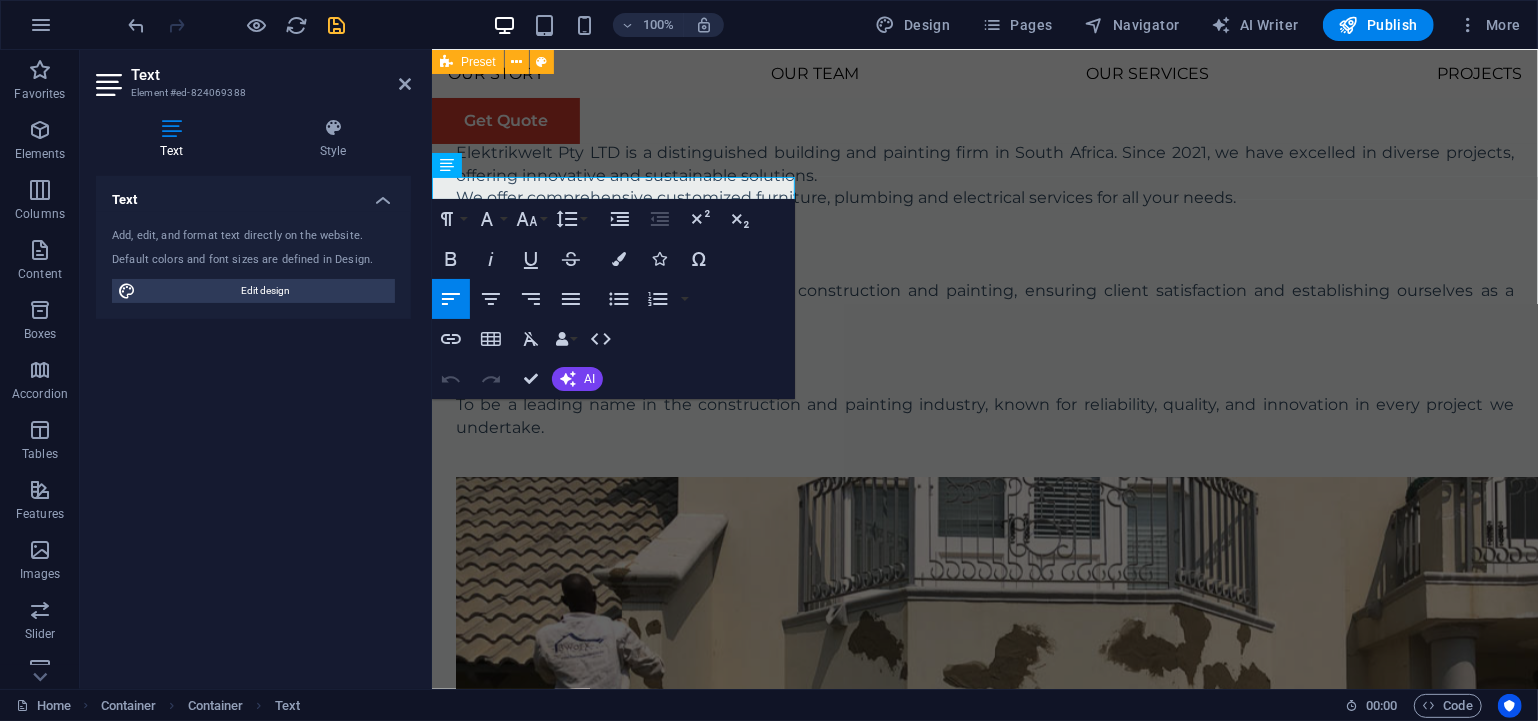 drag, startPoint x: 615, startPoint y: 186, endPoint x: 385, endPoint y: 181, distance: 230.05434 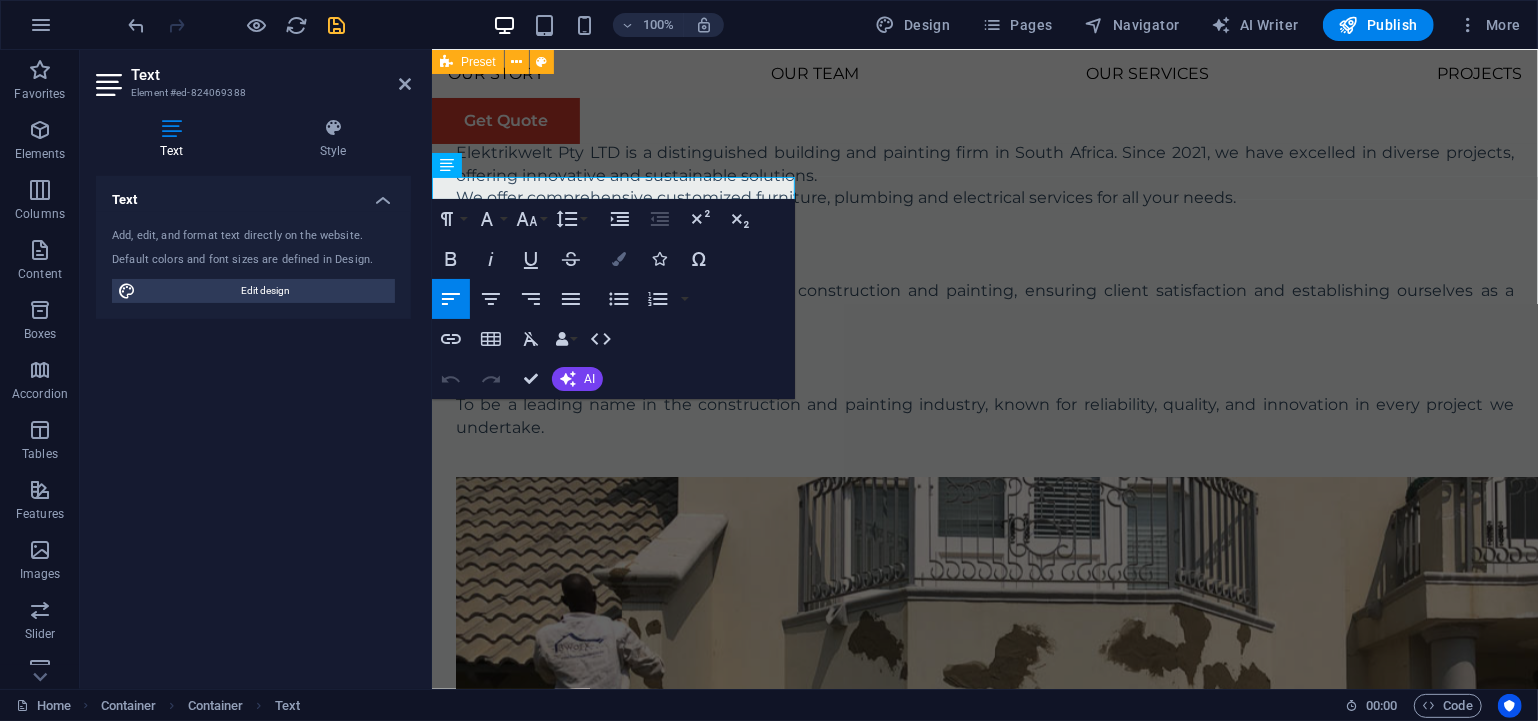 click on "Colors" at bounding box center [619, 259] 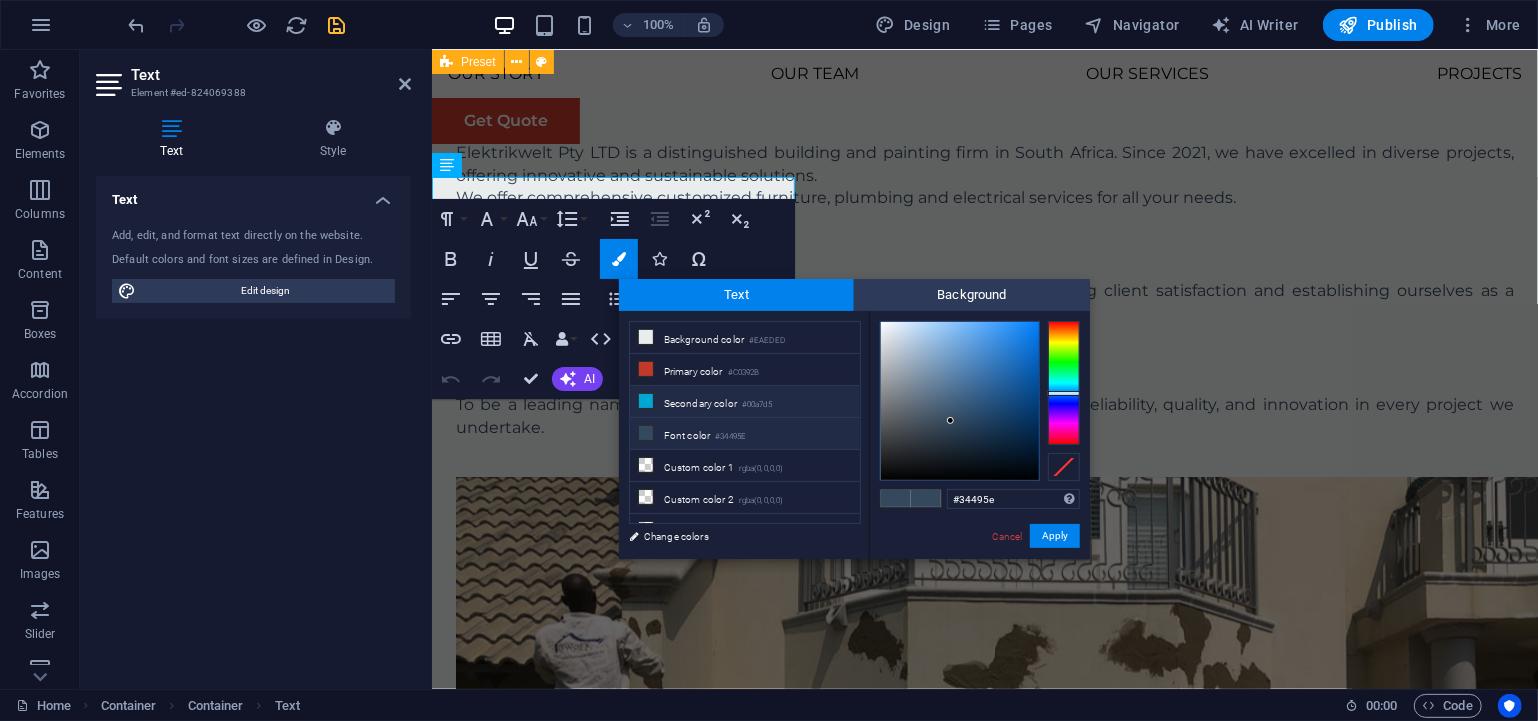 click on "Secondary color
#00a7d5" at bounding box center [745, 402] 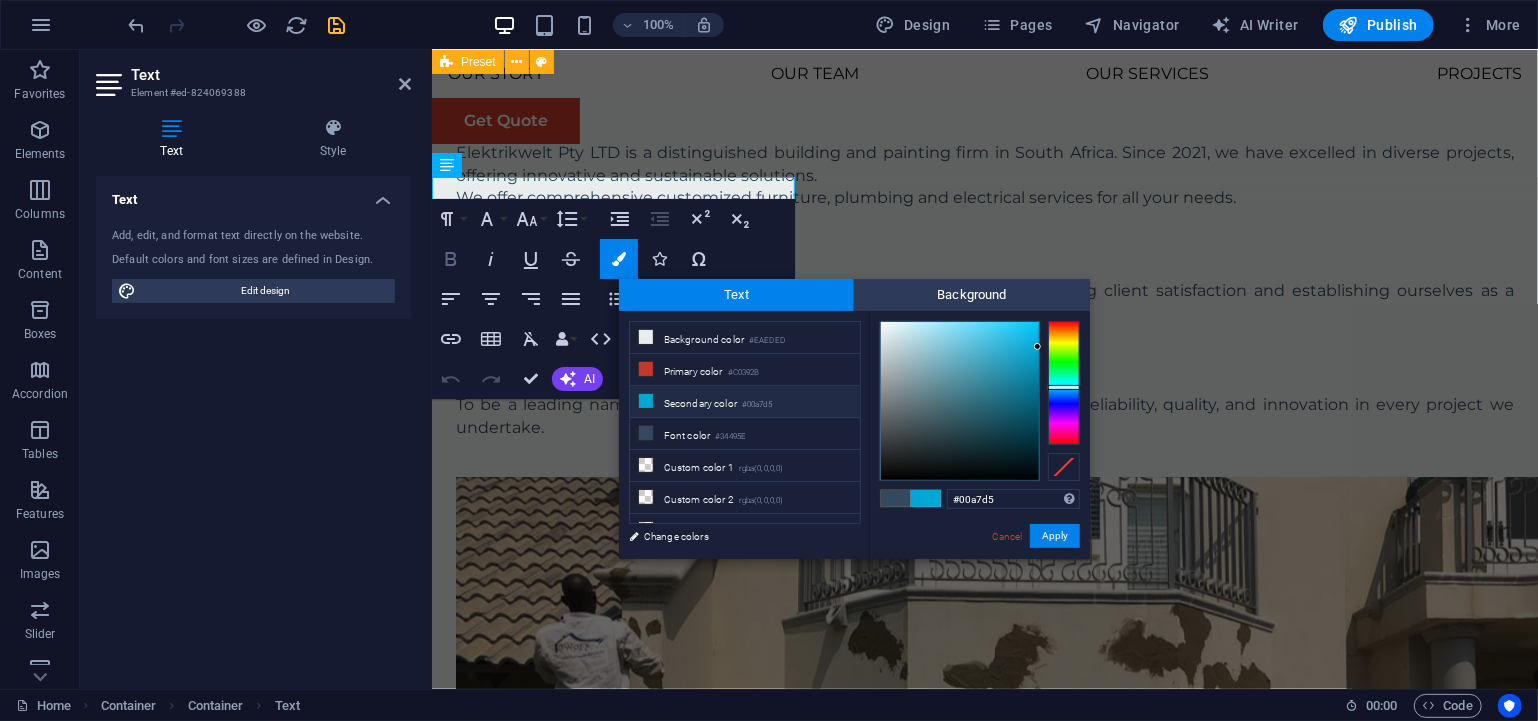 click 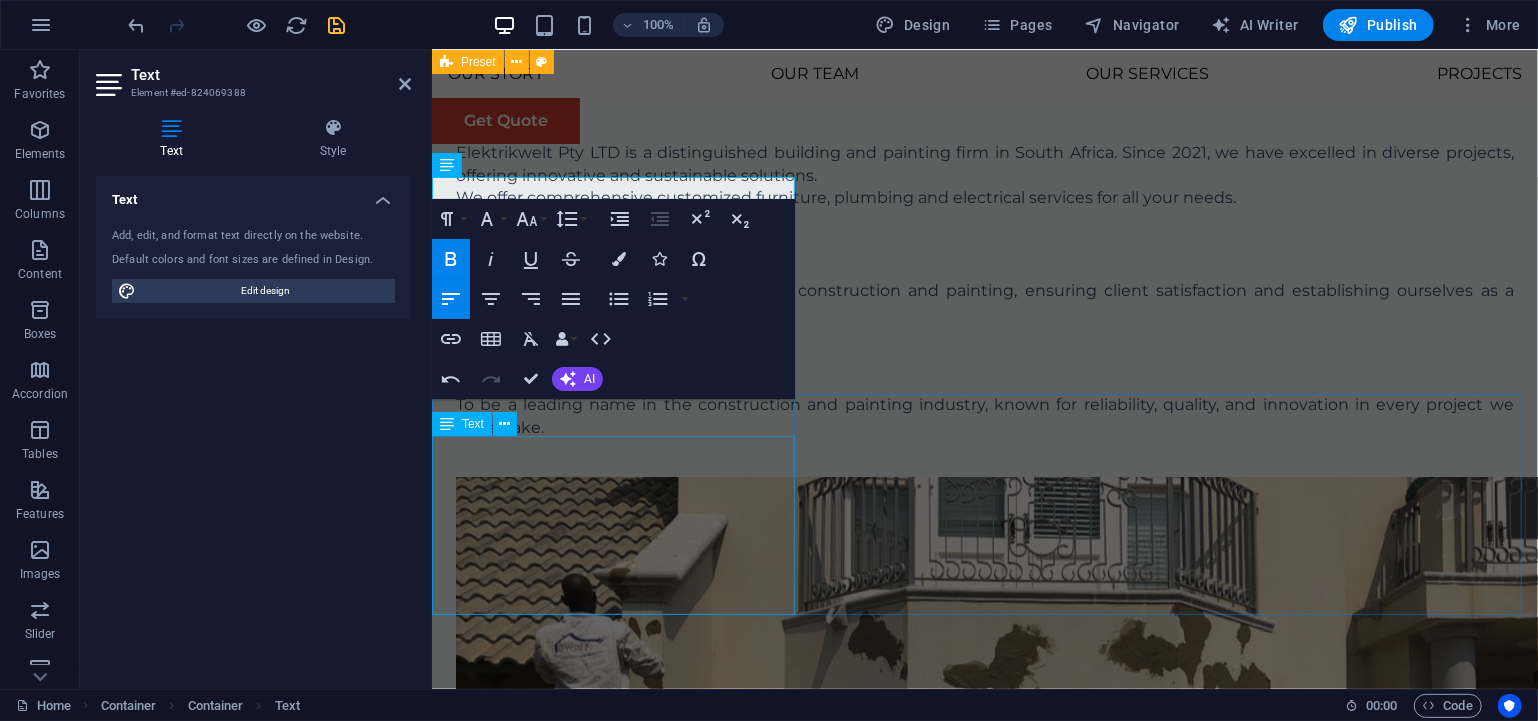 click on "At Eco-Con, we understand that success is not just about profitability; it's also about sustainability and responsible business practices. With a proven track record of guiding businesses towards greater profitability and environmental responsibility, we have become a trusted partner in the industry." at bounding box center [984, 2317] 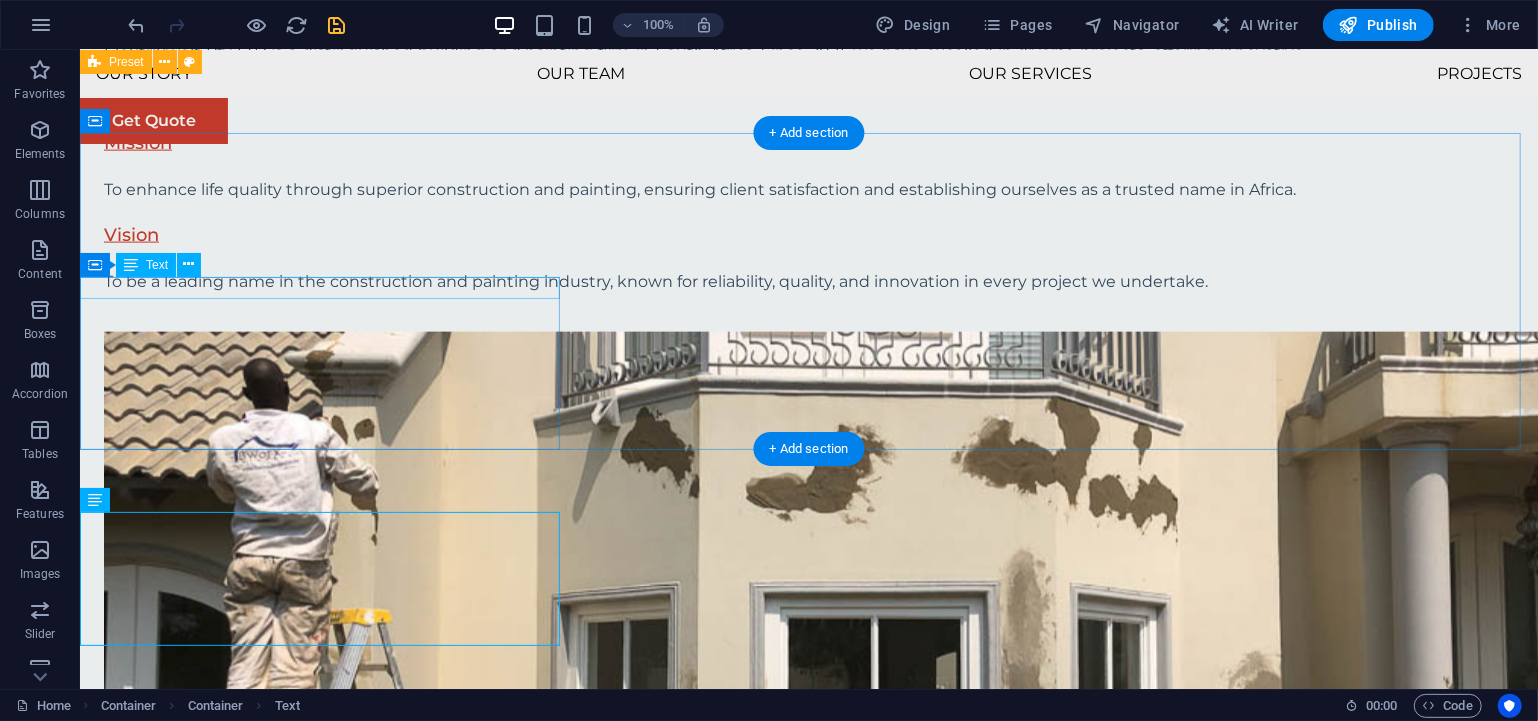 click on "Quality Craftsmanship" at bounding box center (808, 1144) 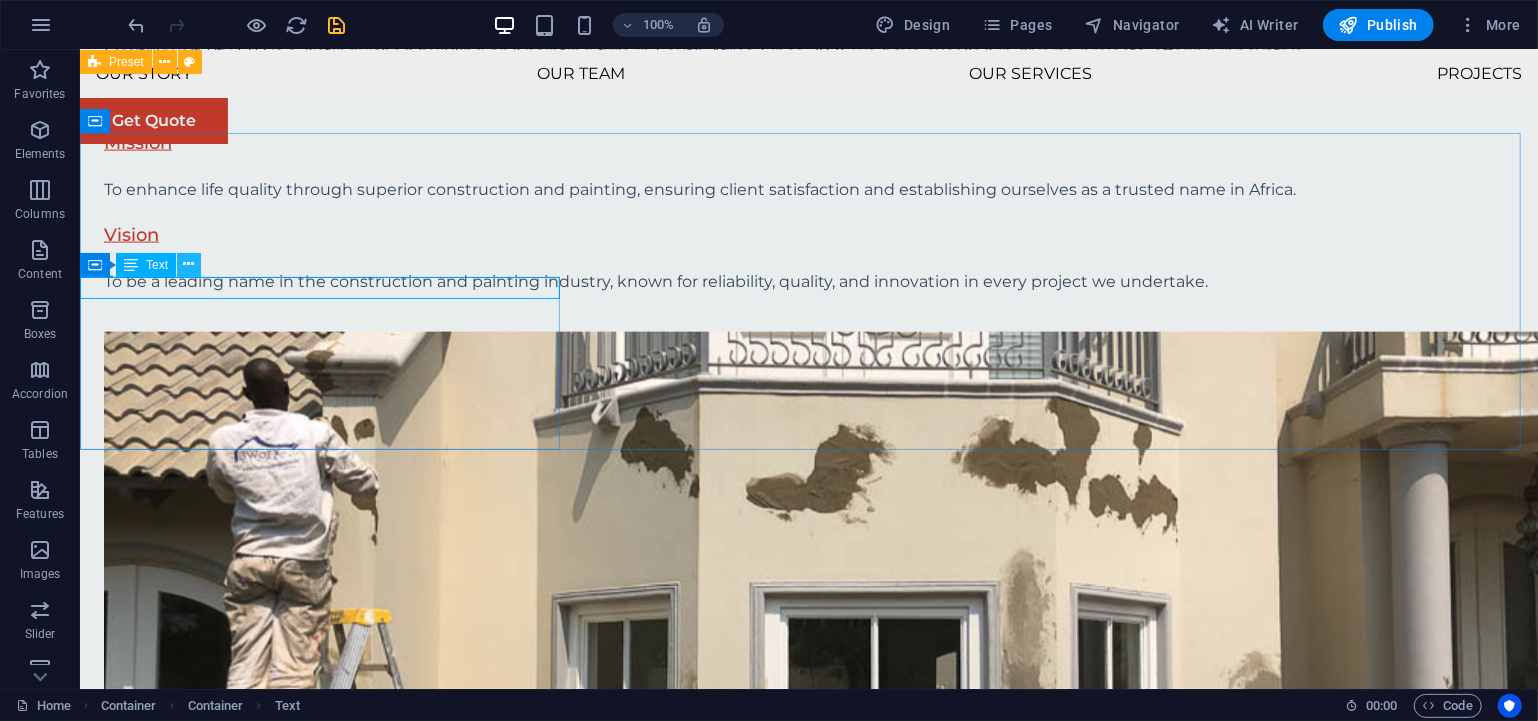 click at bounding box center [189, 264] 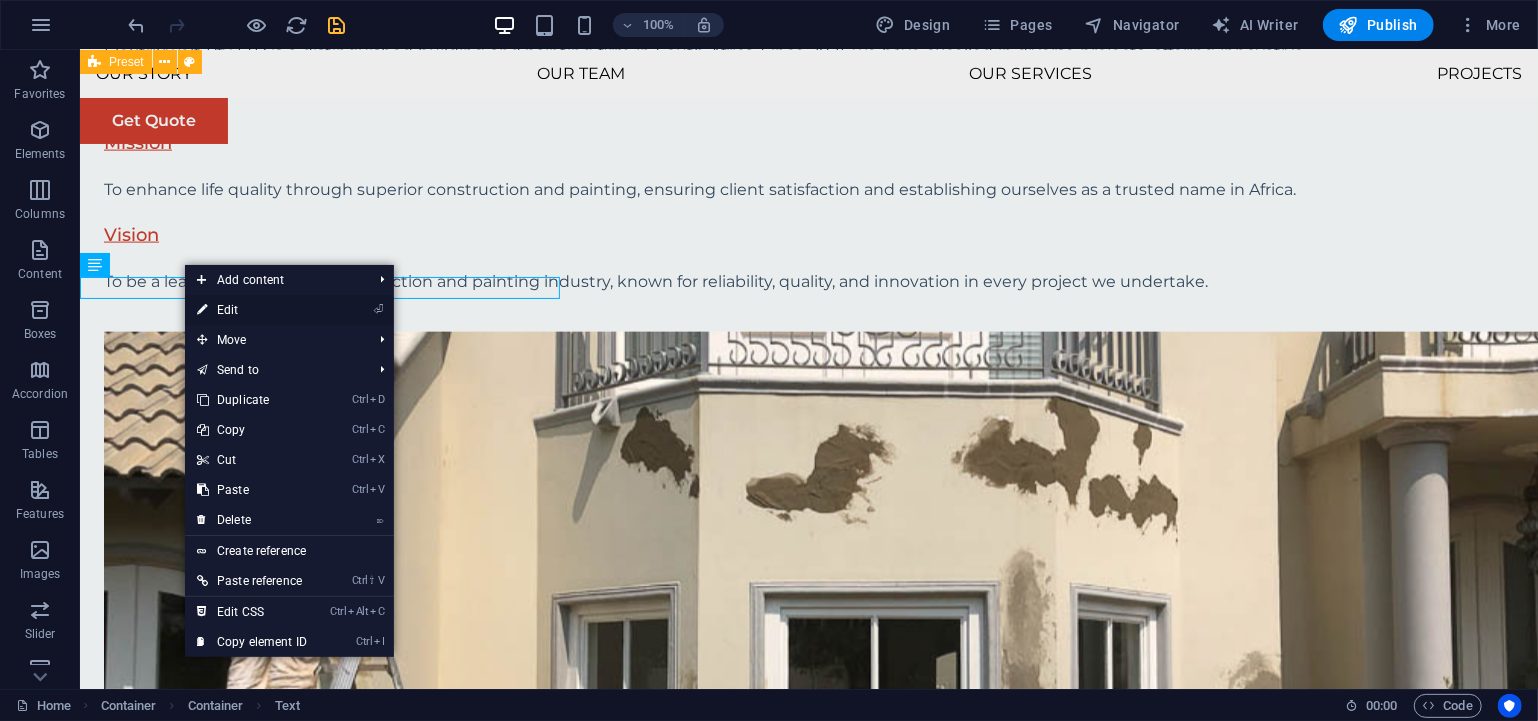 click on "⏎  Edit" at bounding box center (252, 310) 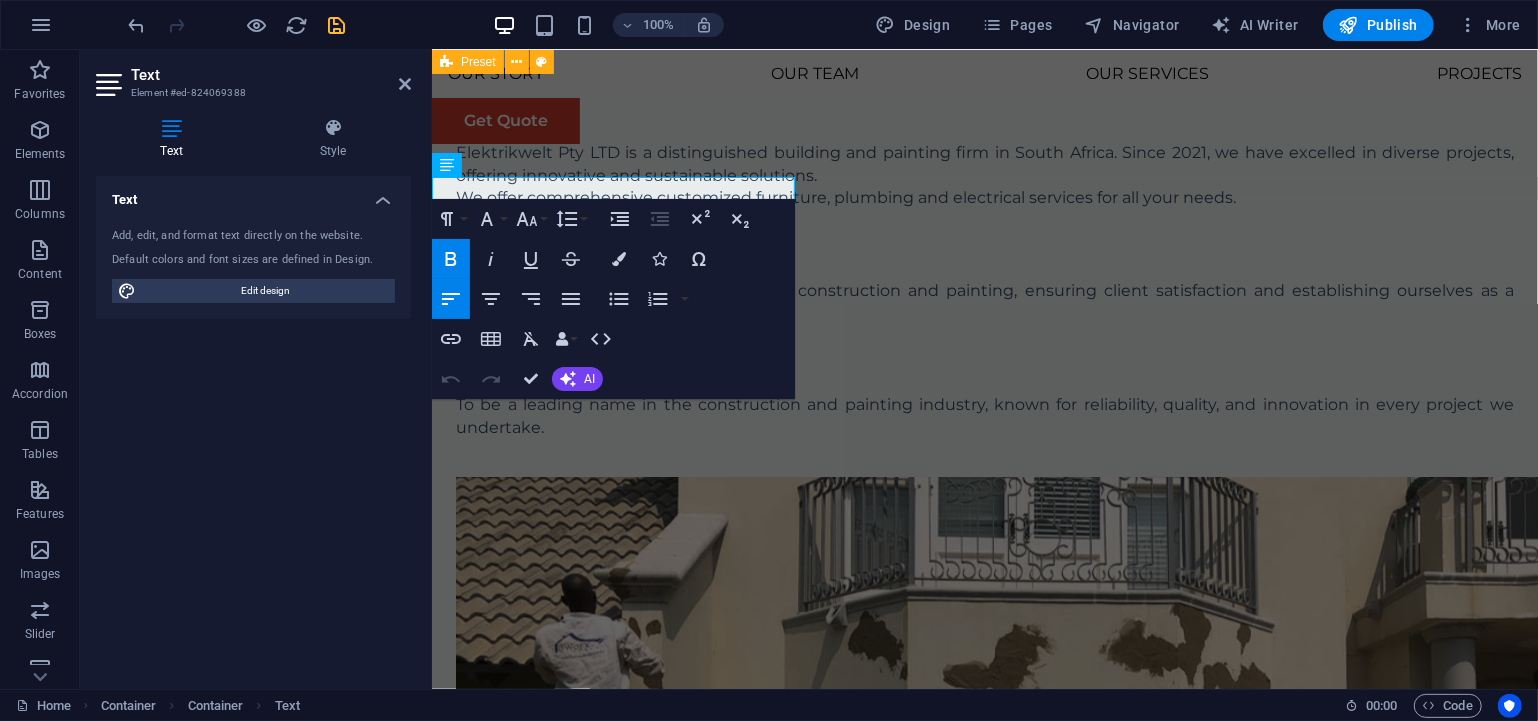 drag, startPoint x: 533, startPoint y: 185, endPoint x: 1039, endPoint y: 281, distance: 515.0262 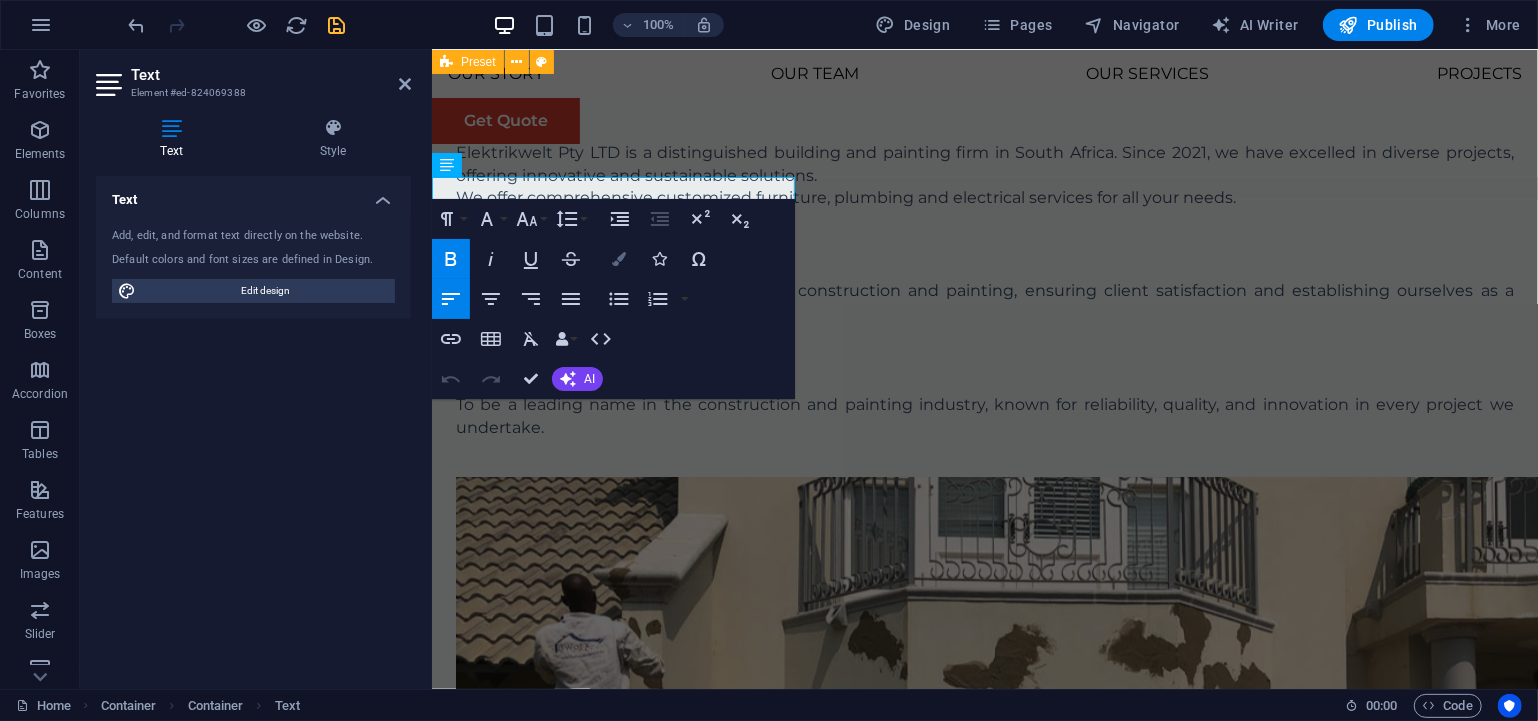 click at bounding box center [619, 259] 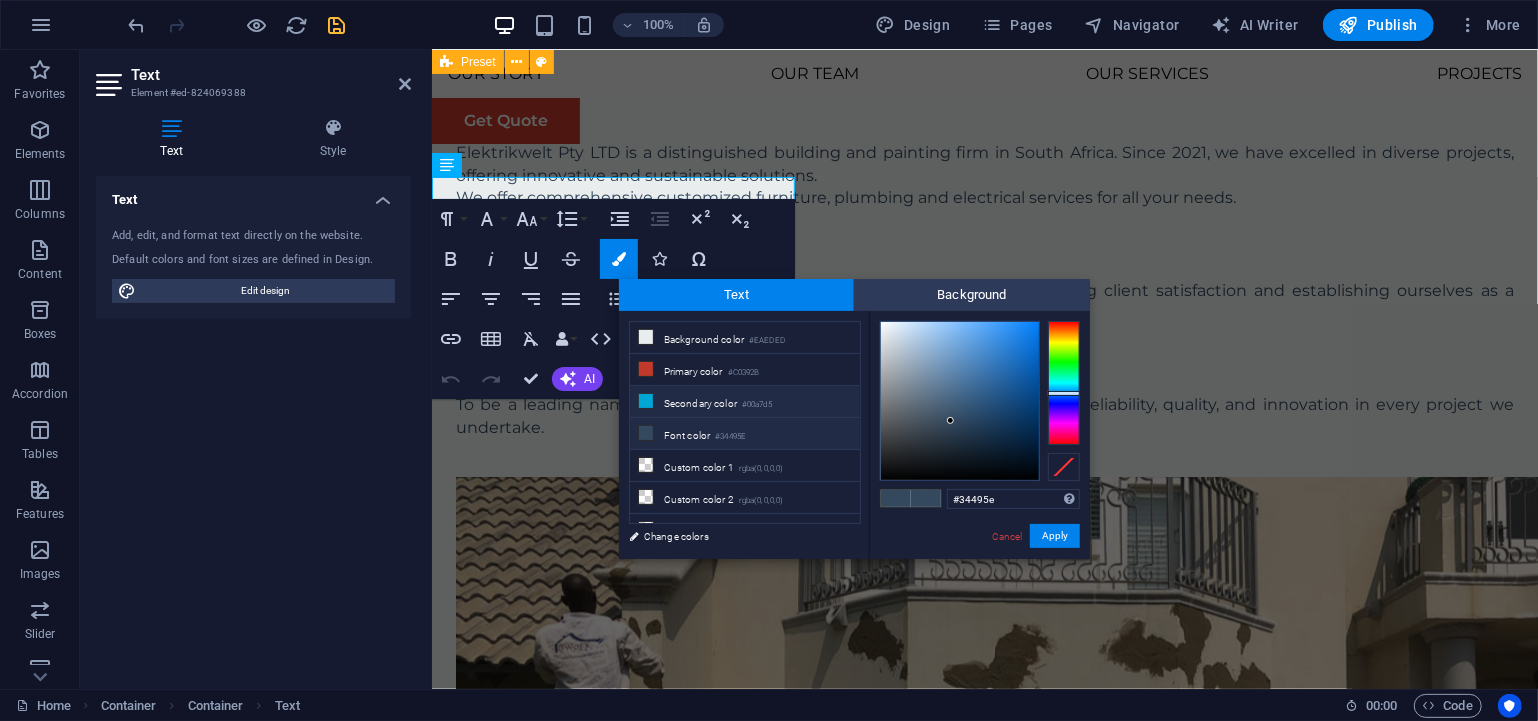 click on "Secondary color
#00a7d5" at bounding box center [745, 402] 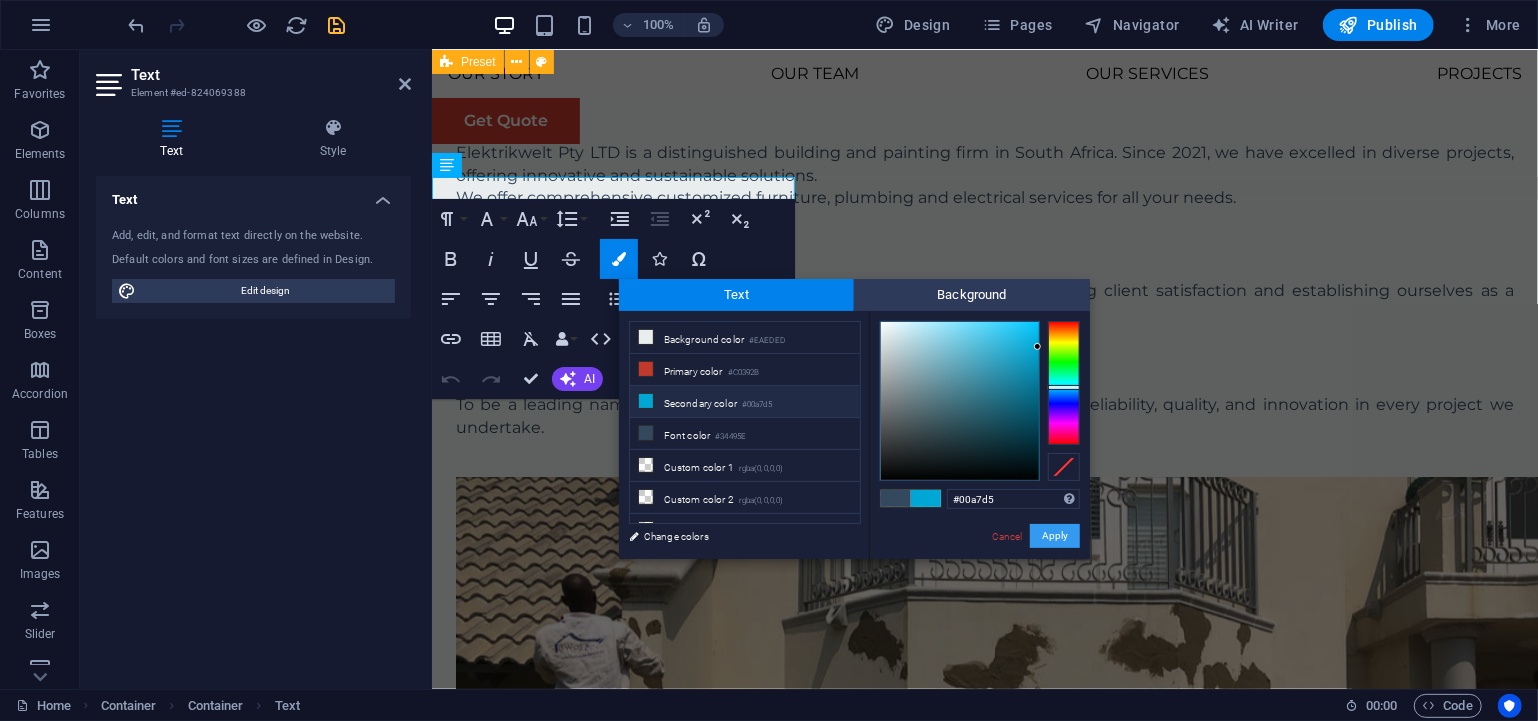 click on "Apply" at bounding box center (1055, 536) 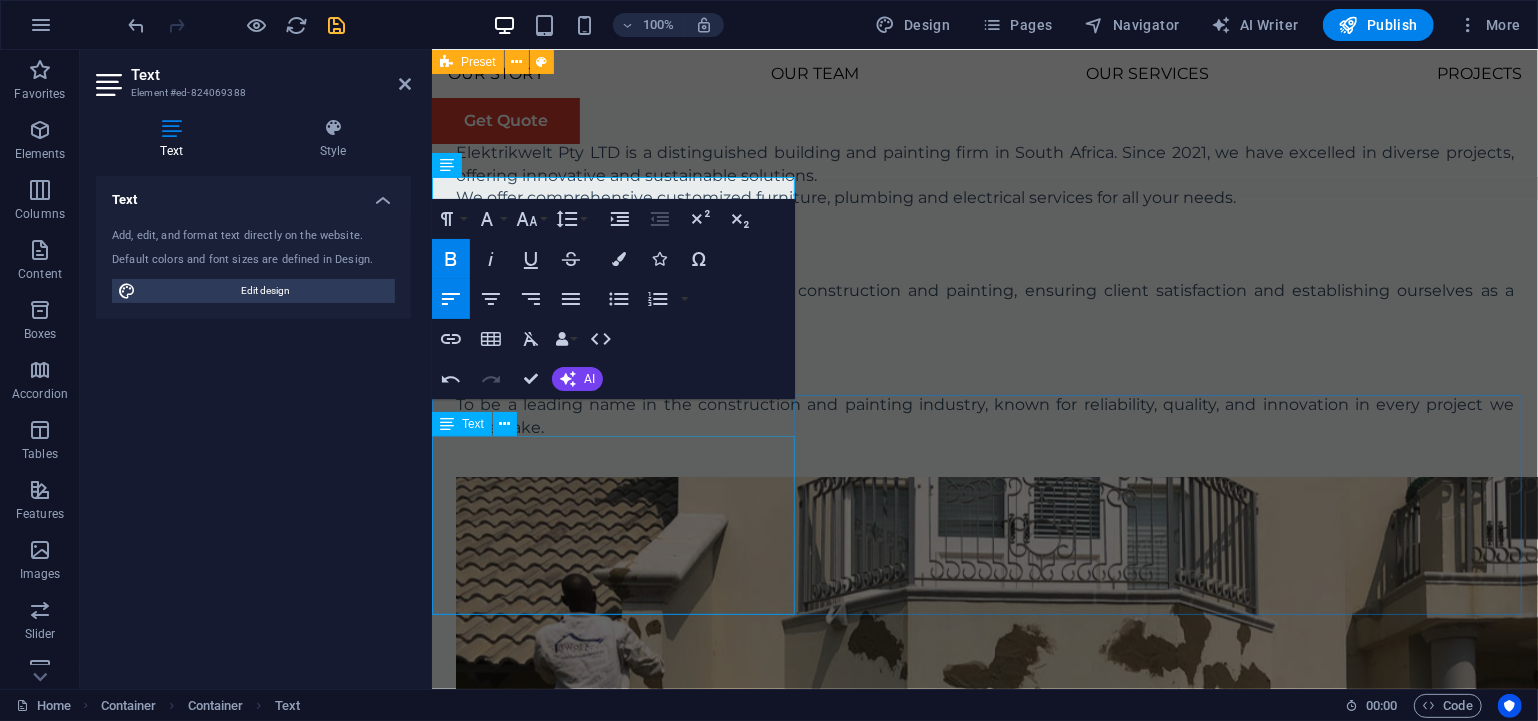 click on "At Eco-Con, we understand that success is not just about profitability; it's also about sustainability and responsible business practices. With a proven track record of guiding businesses towards greater profitability and environmental responsibility, we have become a trusted partner in the industry." at bounding box center [984, 2317] 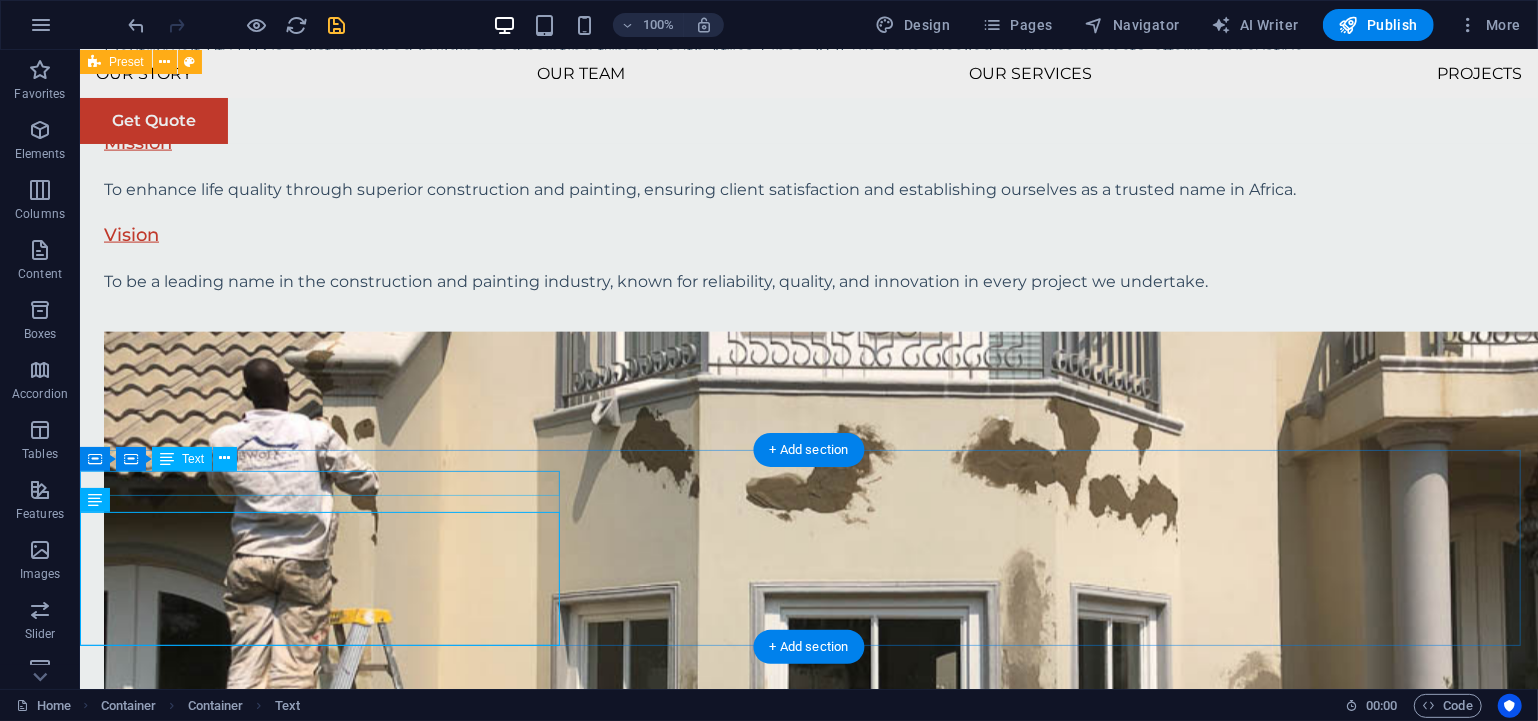 click on "Sustainable Success Partner" at bounding box center [808, 2274] 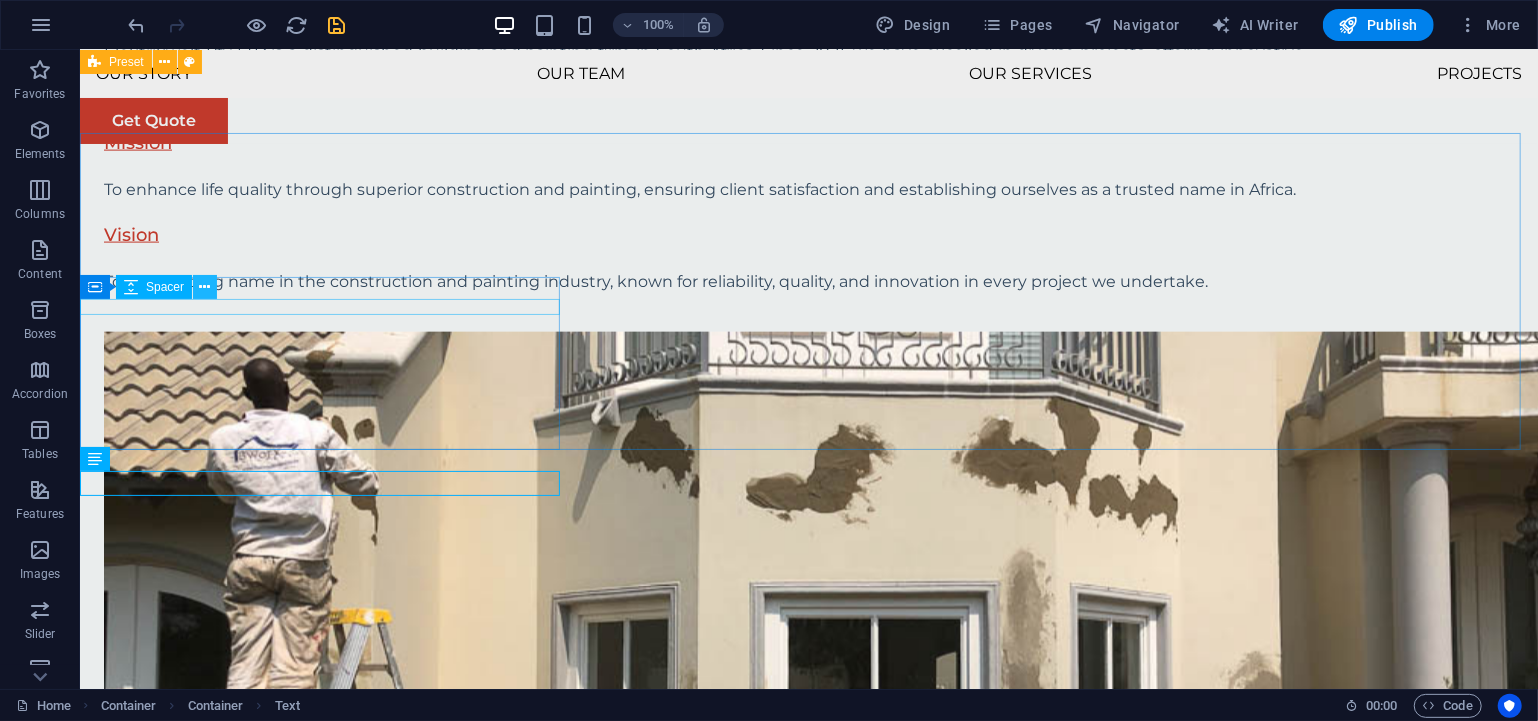 click at bounding box center [205, 287] 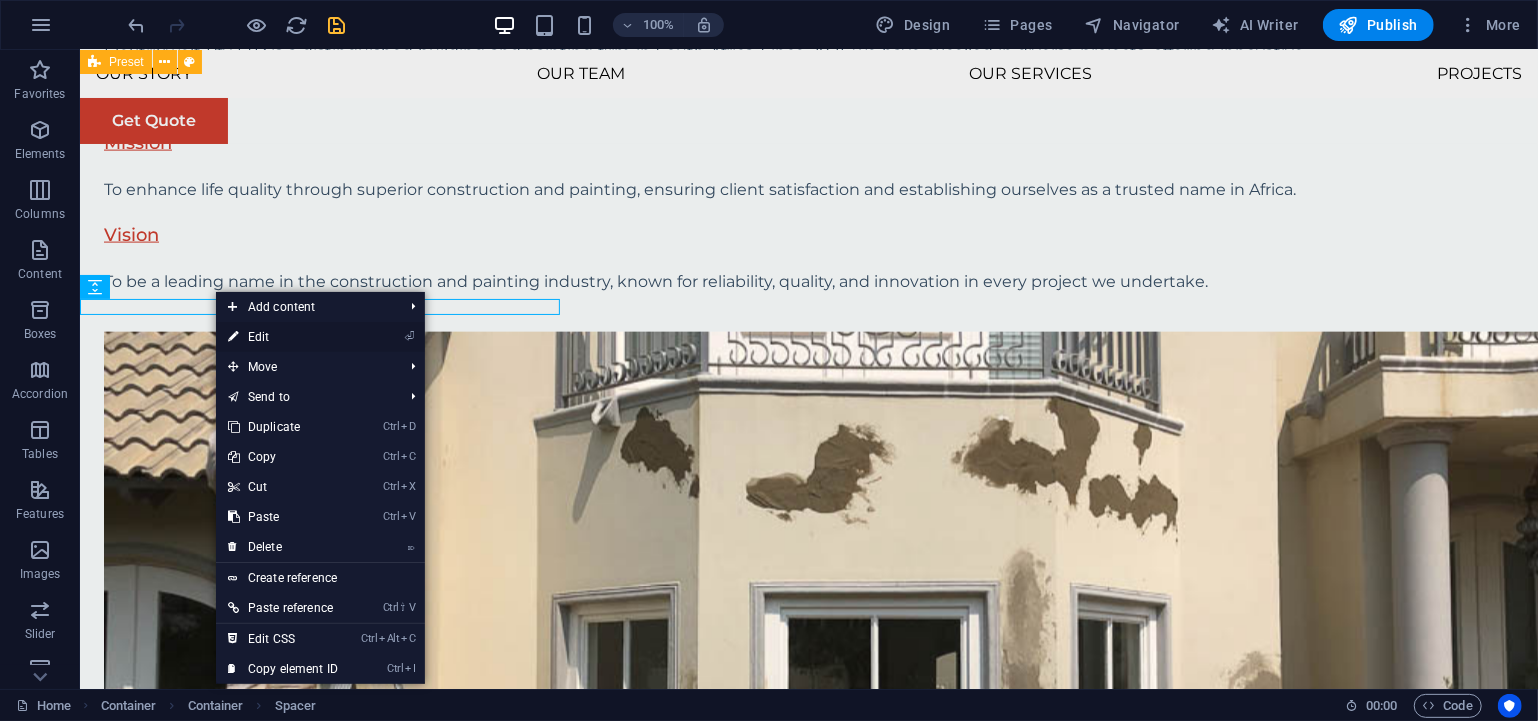 click on "⏎  Edit" at bounding box center [283, 337] 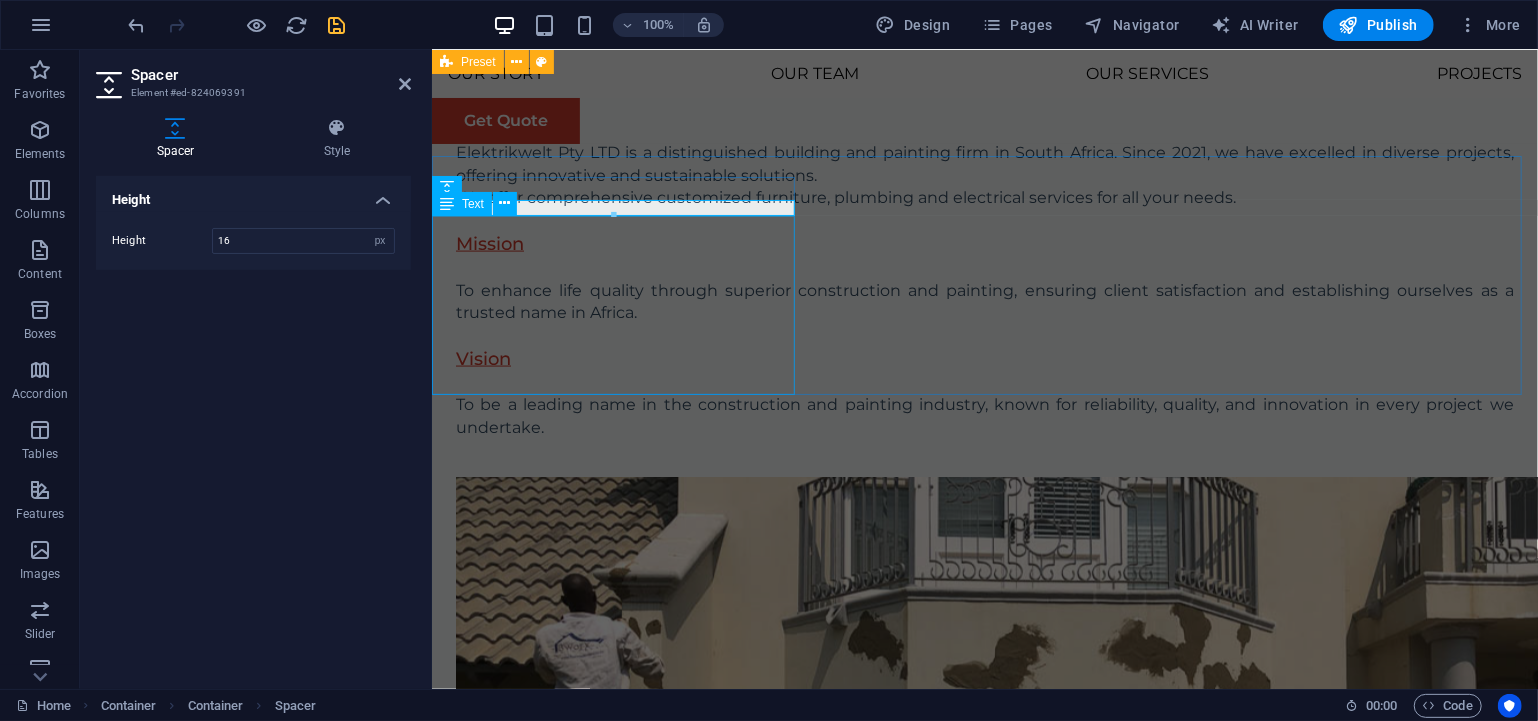 click on "At Eco-Con, we understand that success is not just about profitability; it's also about sustainability and responsible business practices. With a proven track record of guiding businesses towards greater profitability and environmental responsibility, we have become a trusted partner in the industry." at bounding box center [984, 1350] 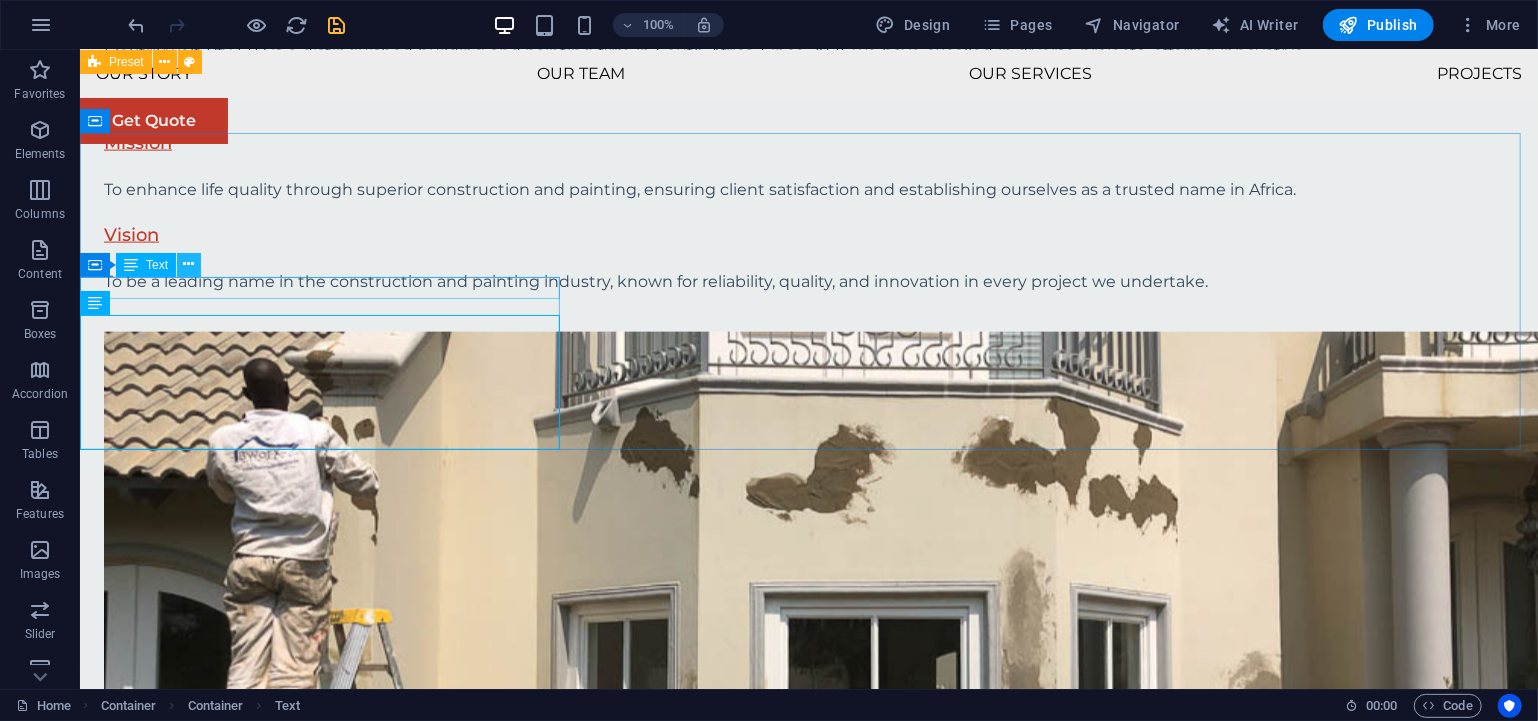 click at bounding box center [189, 264] 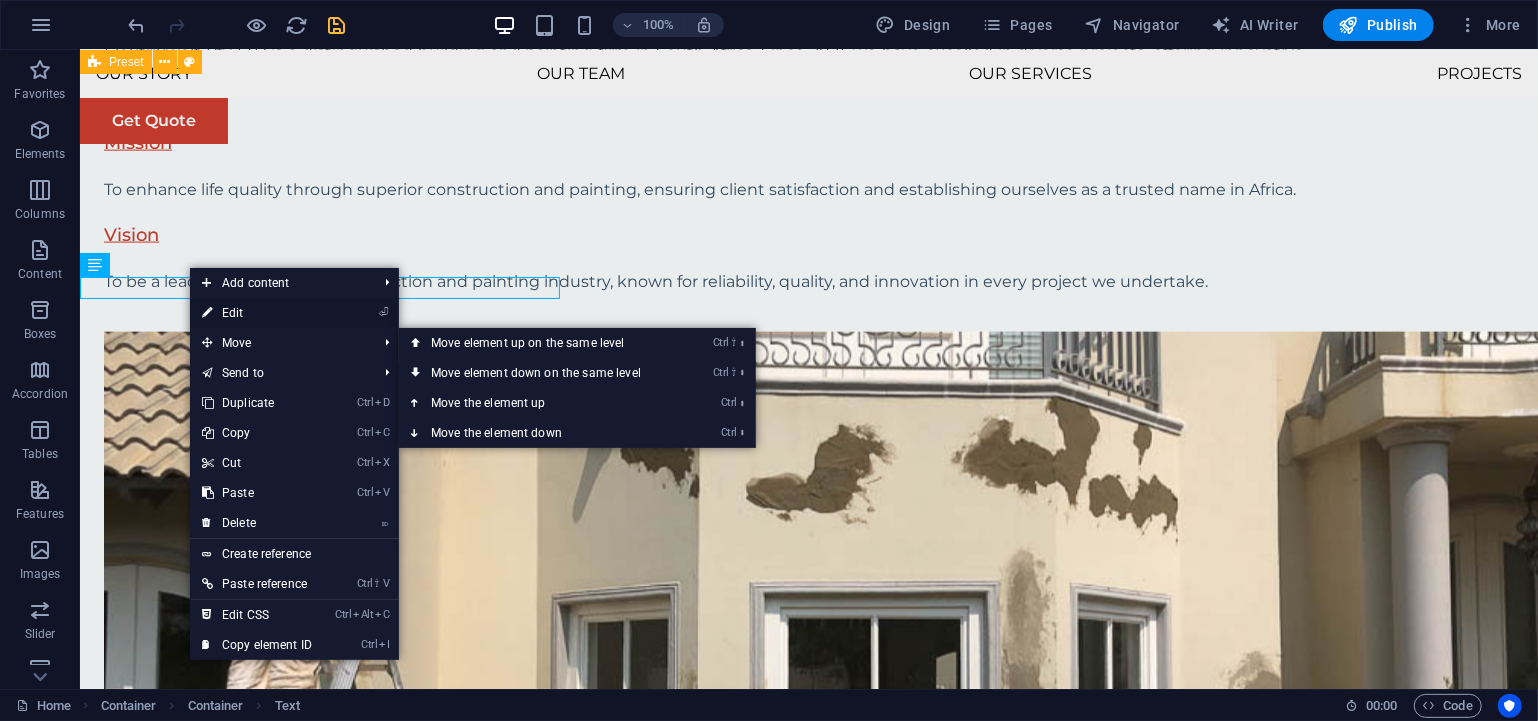 click on "⏎  Edit" at bounding box center [257, 313] 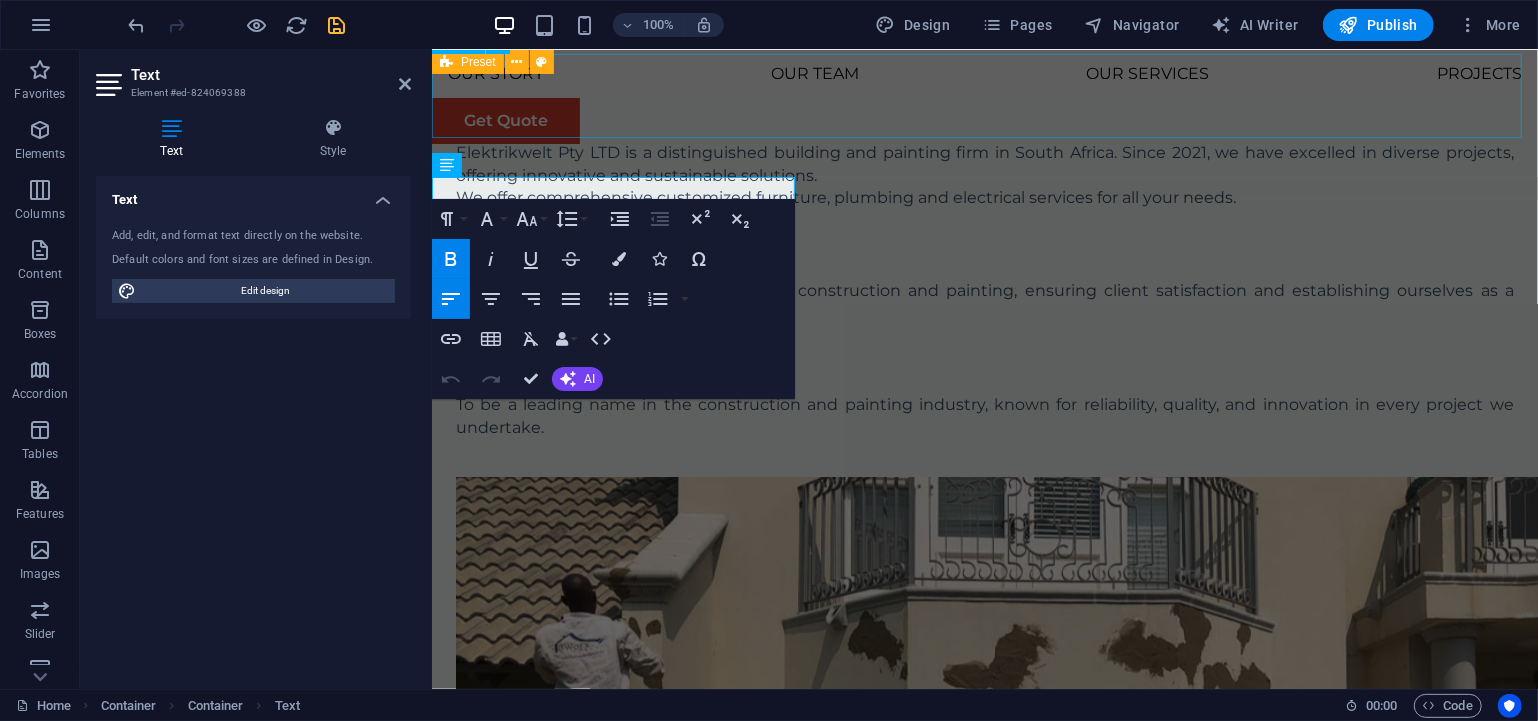 click on "Our Core Values" at bounding box center (984, 1218) 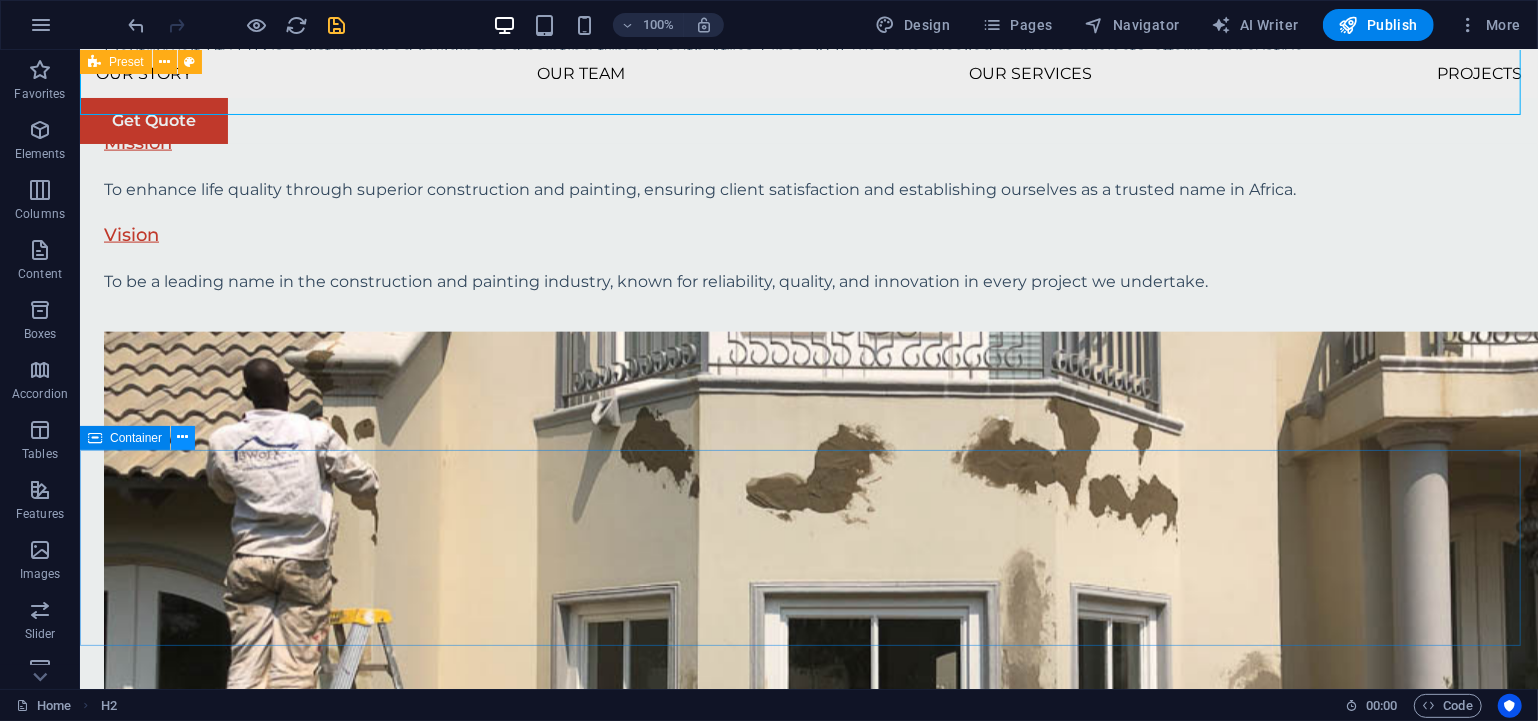 click at bounding box center [183, 437] 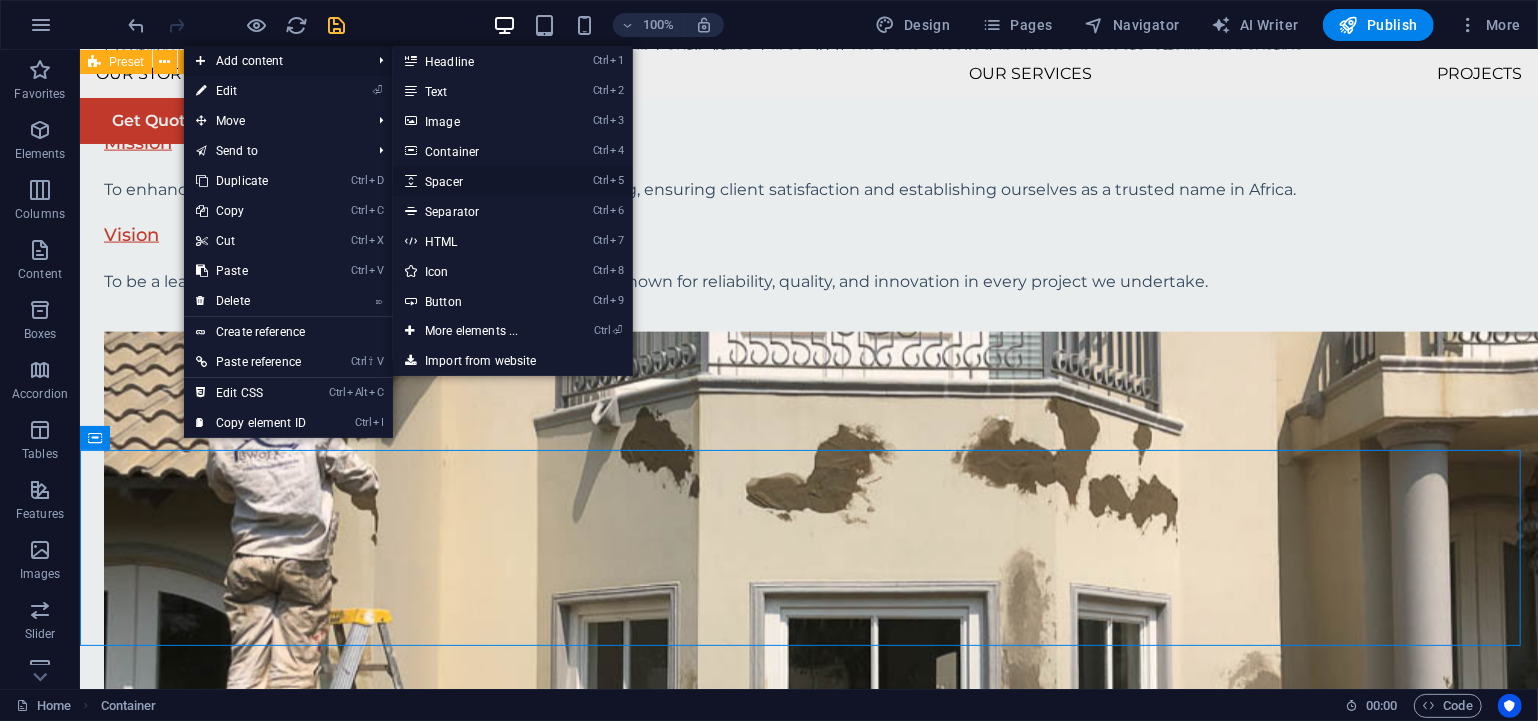 click on "Ctrl 5  Spacer" at bounding box center [475, 181] 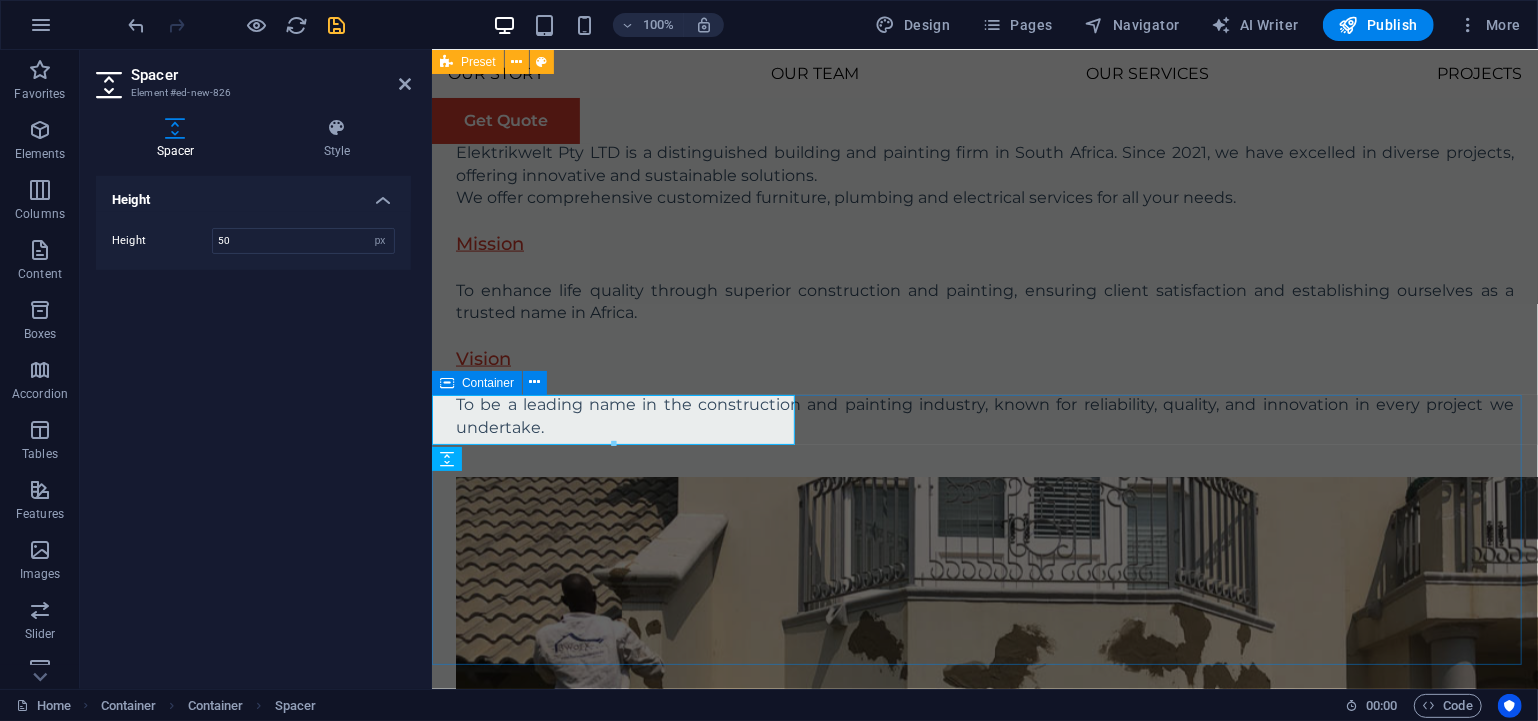 click on "Sustainable Success Partner At Eco-Con, we understand that success is not just about profitability; it's also about sustainability and responsible business practices. With a proven track record of guiding businesses towards greater profitability and environmental responsibility, we have become a trusted partner in the industry. Expertise For Results At Eco-Con, we understand that success is not just about profitability; it's also about sustainability and responsible business practices. With a proven track record of guiding businesses towards greater profitability and environmental responsibility, we have become a trusted partner in the industry." at bounding box center (984, 2601) 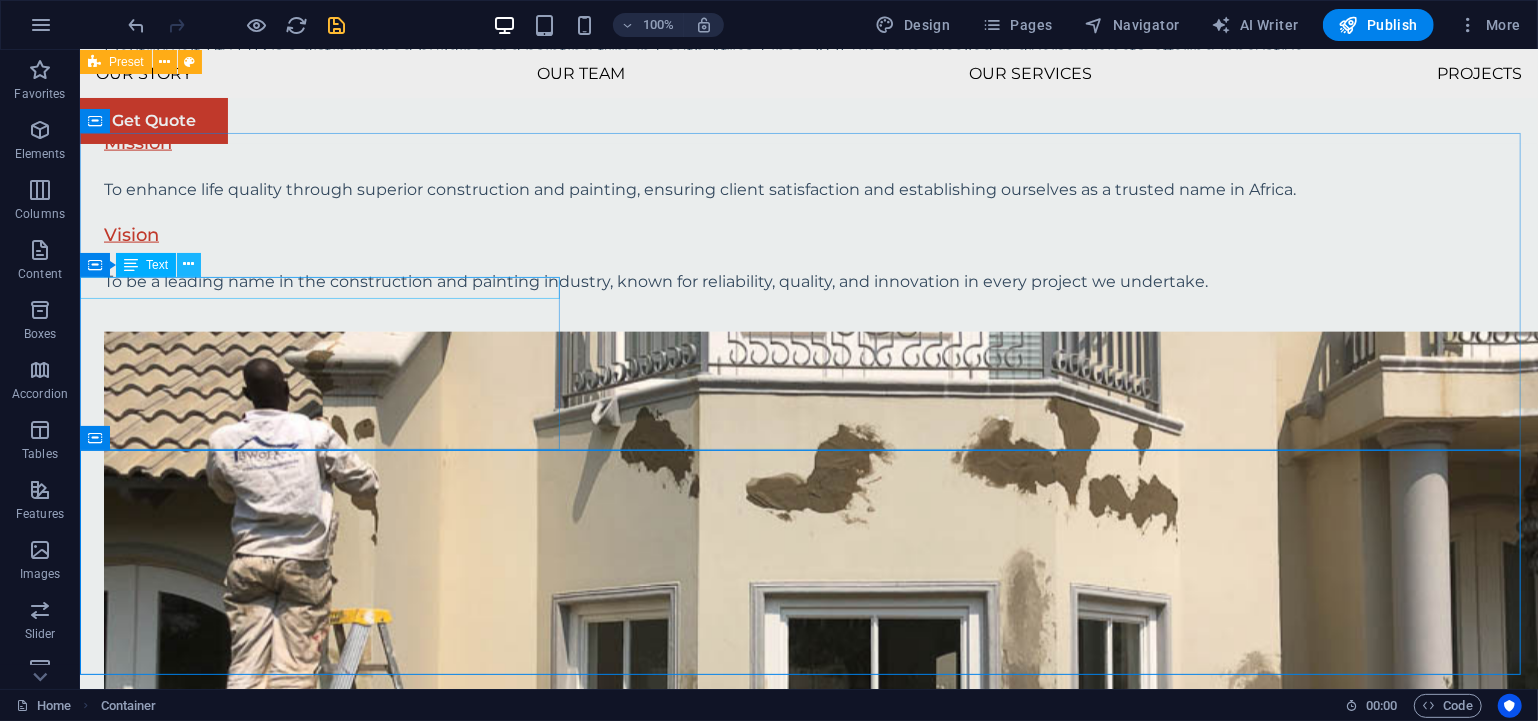 click at bounding box center [189, 264] 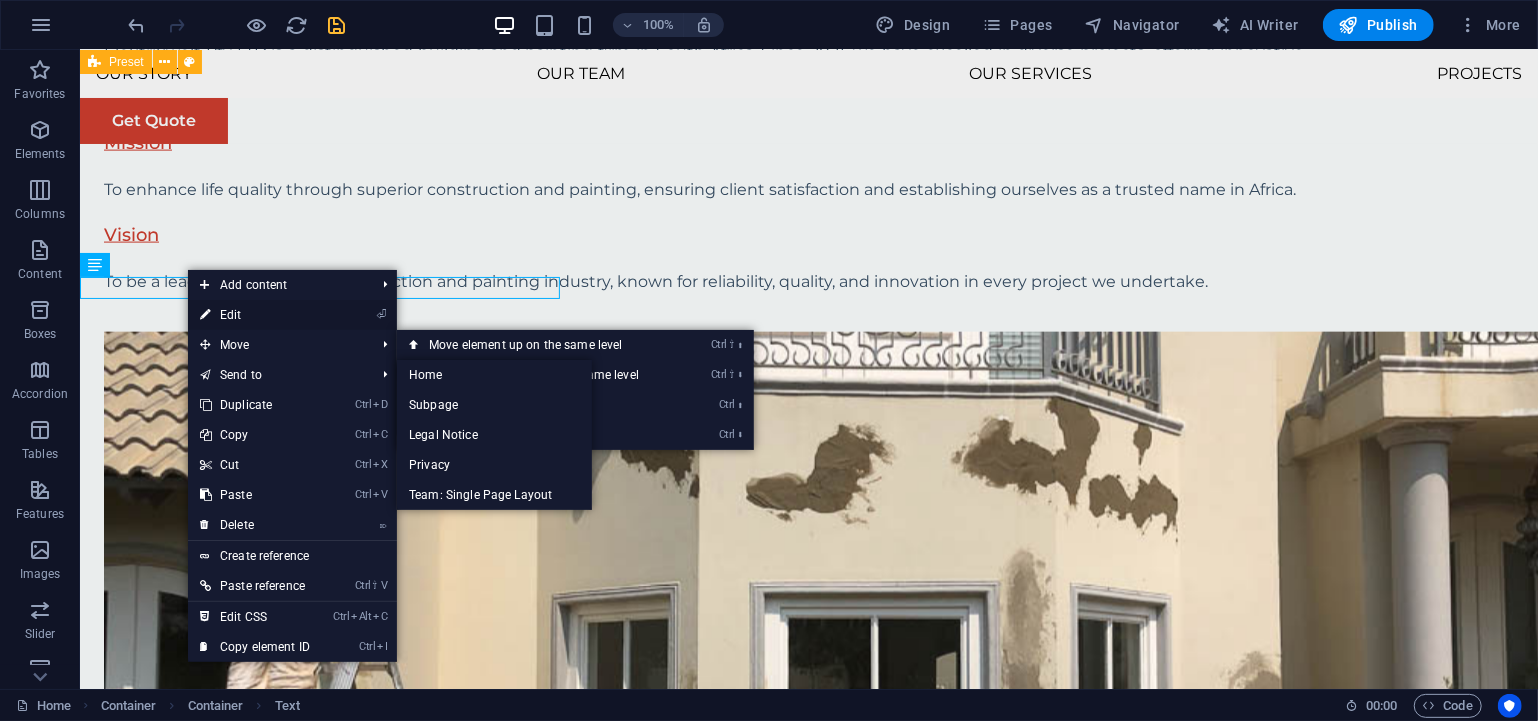 click on "⏎  Edit" at bounding box center (255, 315) 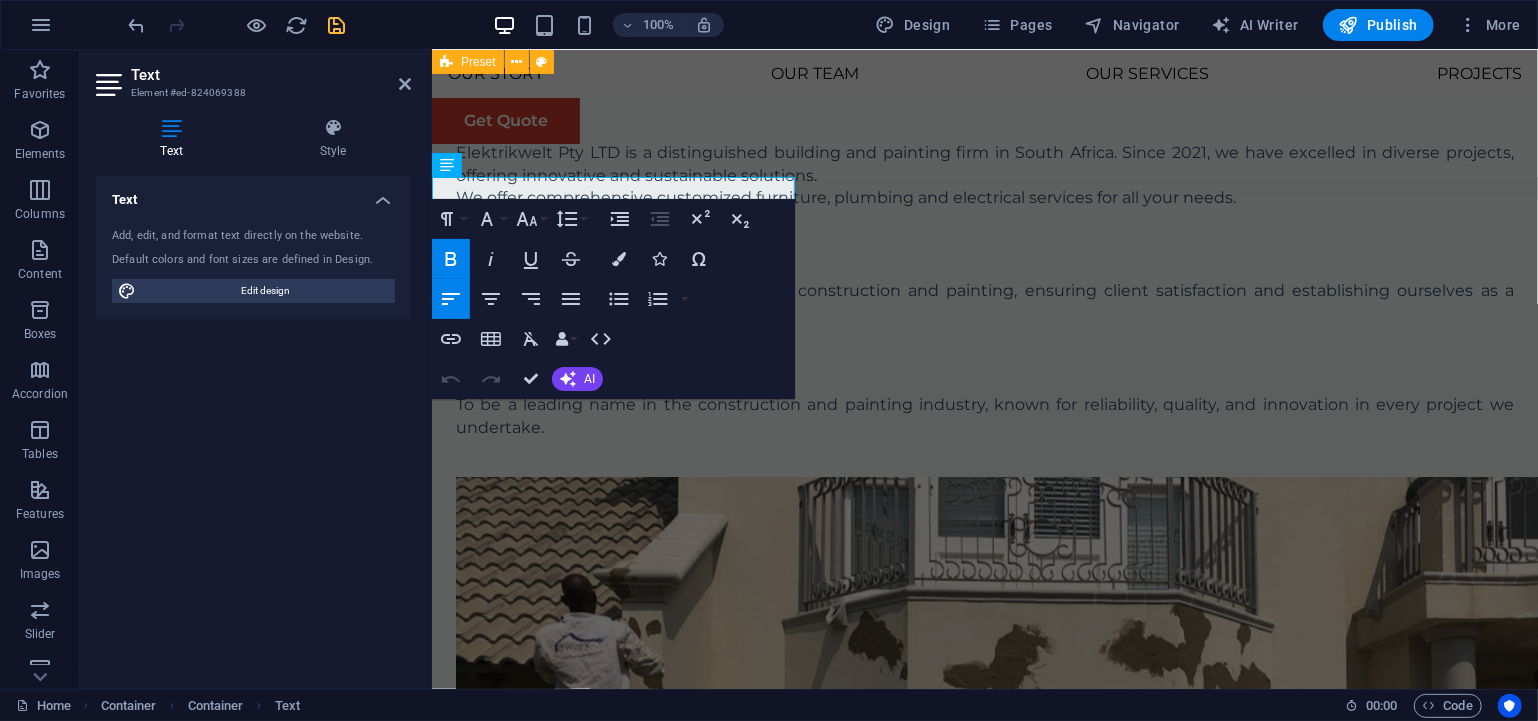 drag, startPoint x: 606, startPoint y: 190, endPoint x: 382, endPoint y: 190, distance: 224 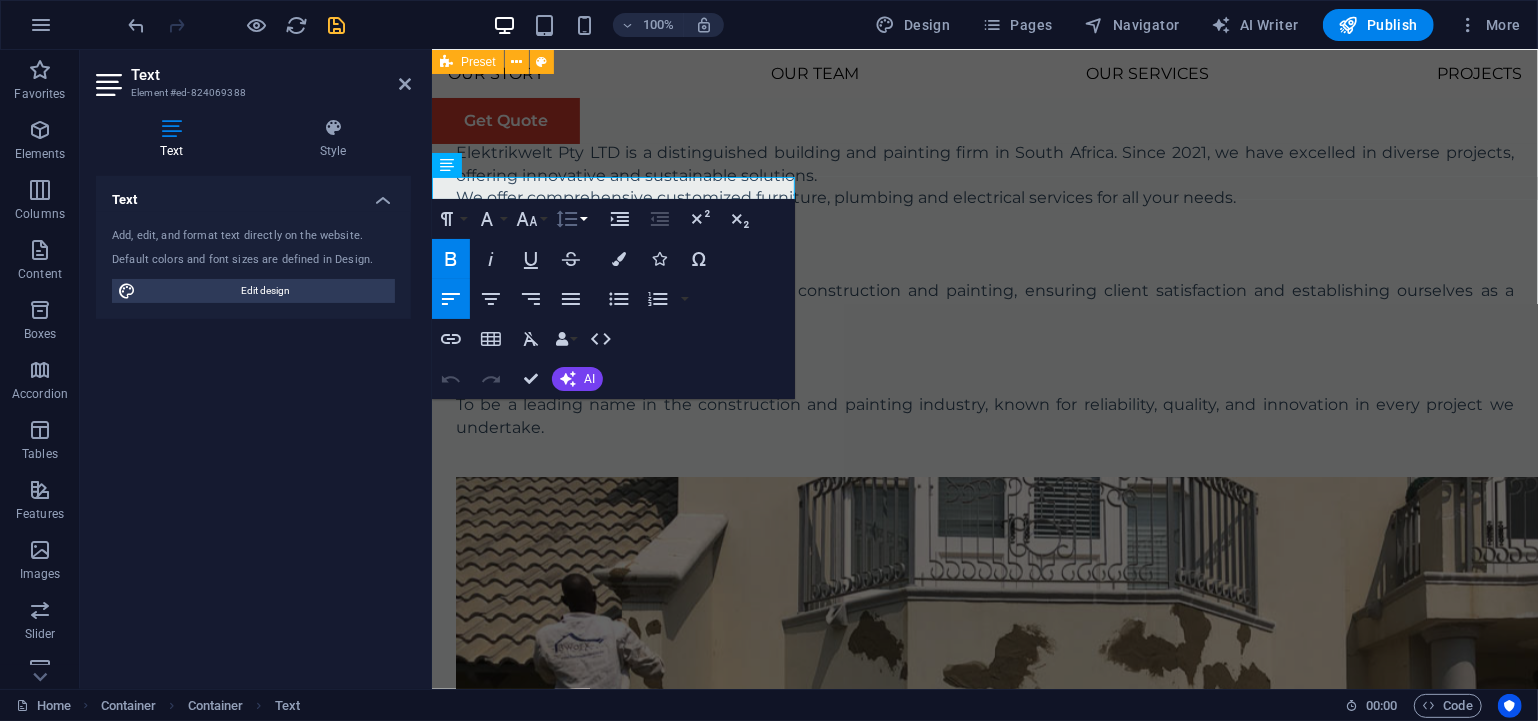 click 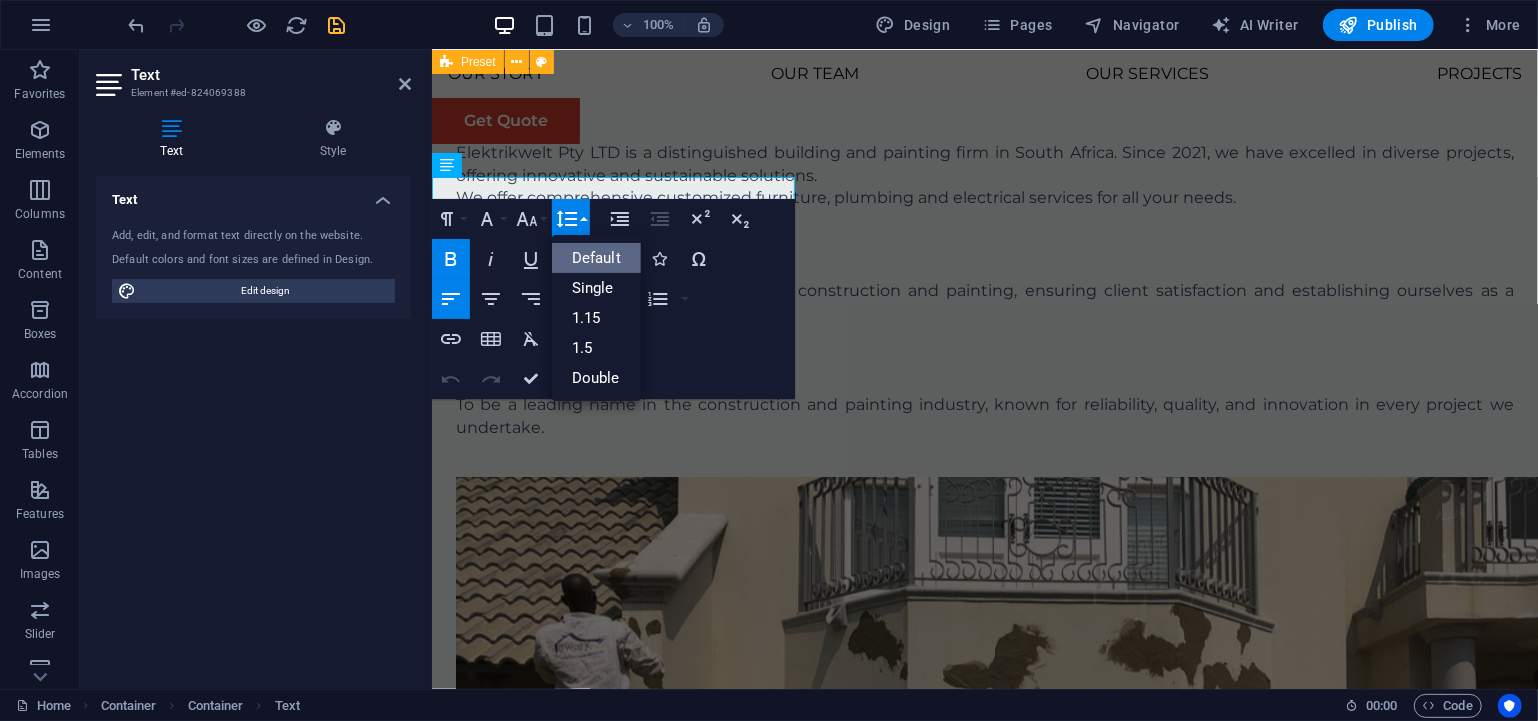 scroll, scrollTop: 0, scrollLeft: 0, axis: both 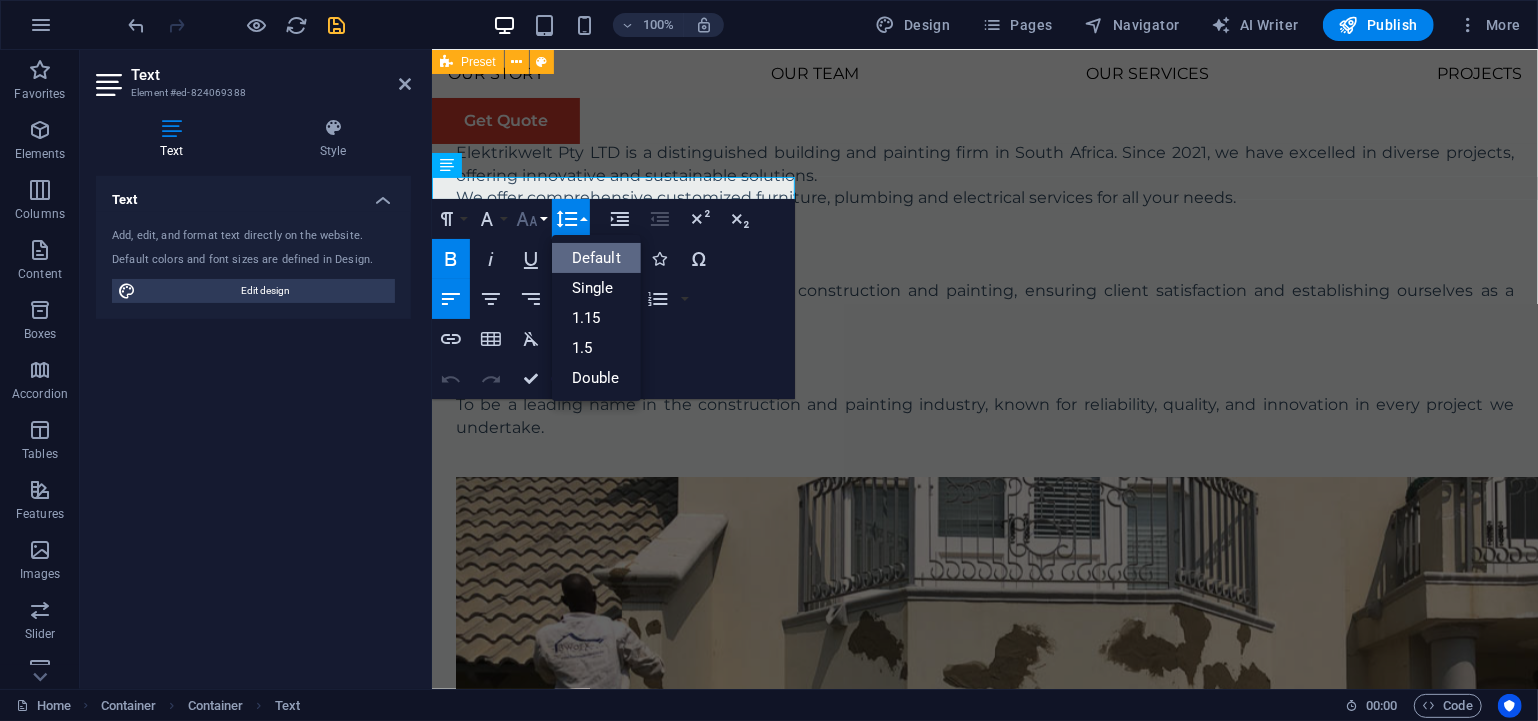 click 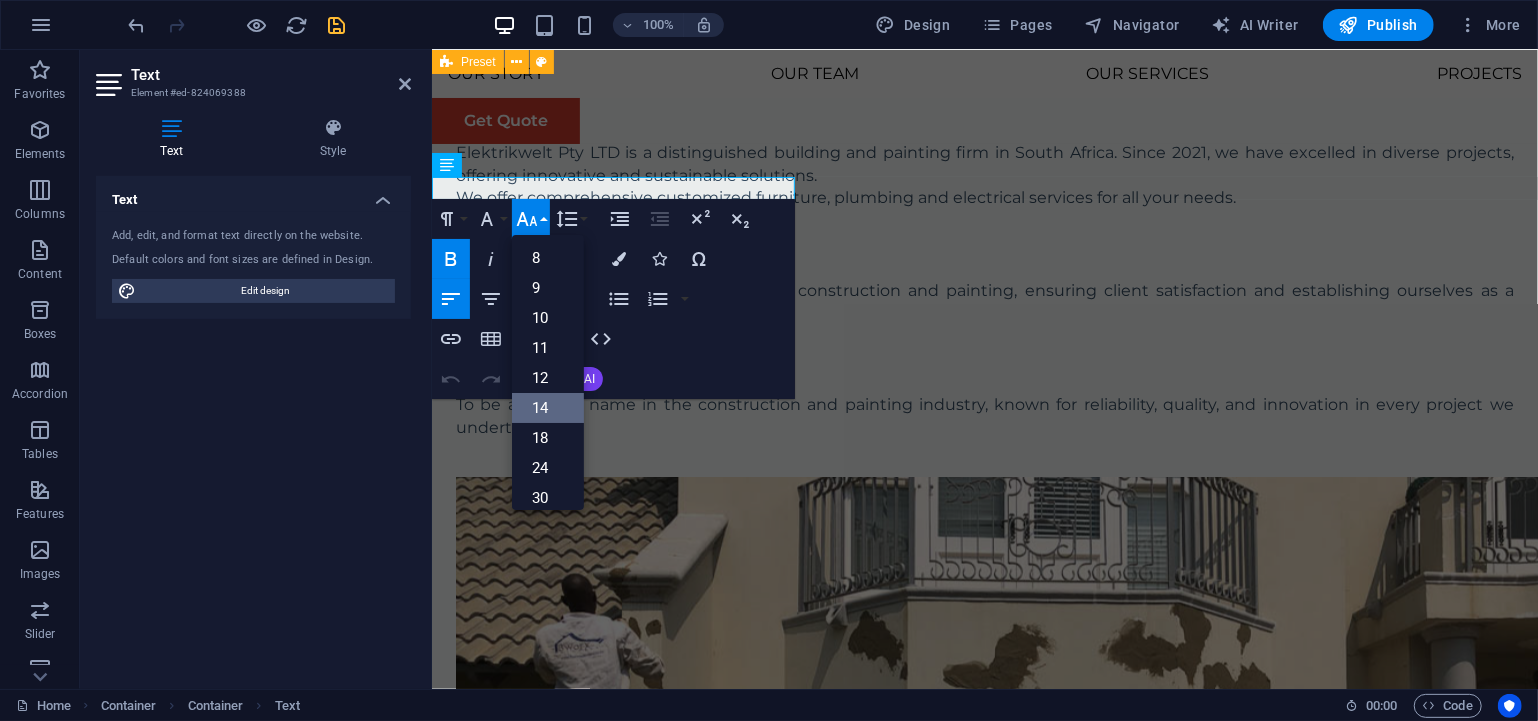 click on "14" at bounding box center (548, 408) 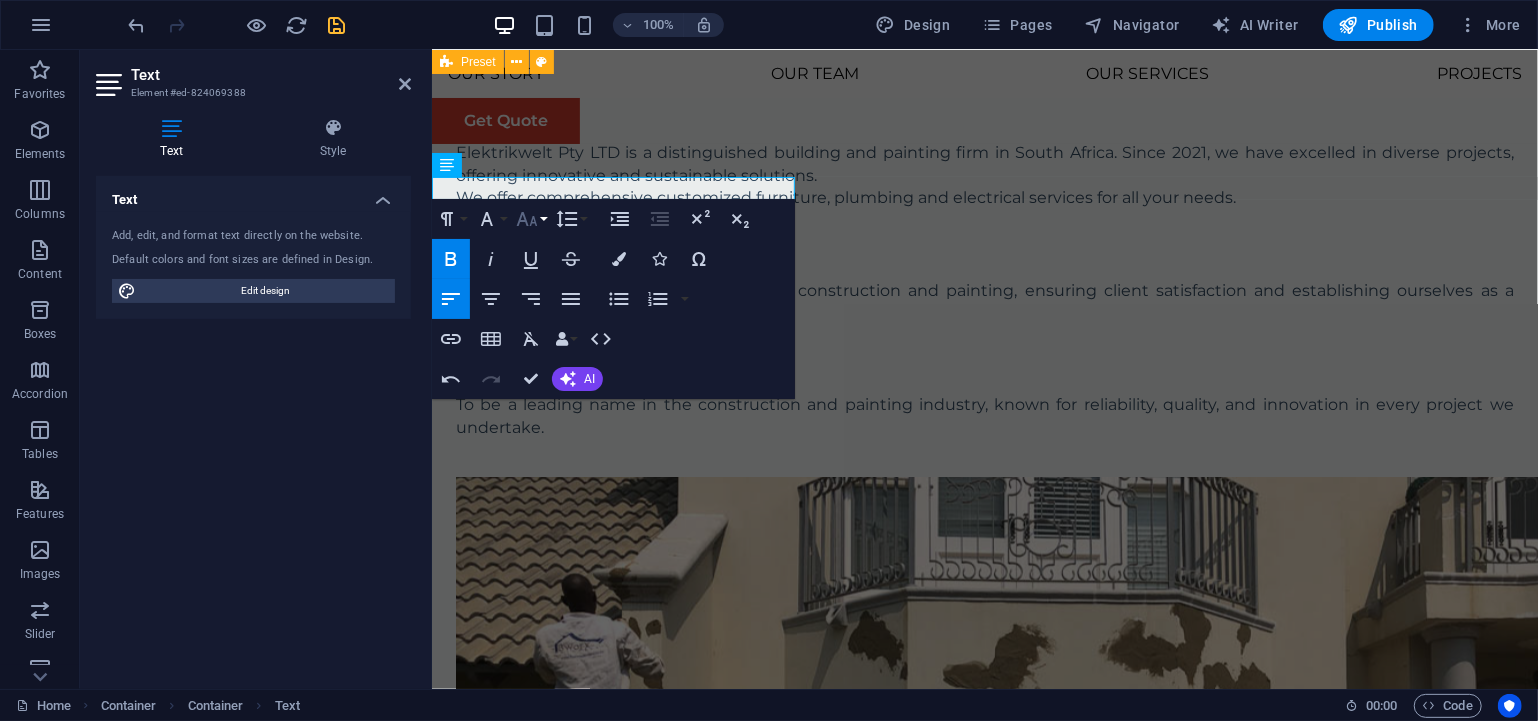 click on "Font Size" at bounding box center [531, 219] 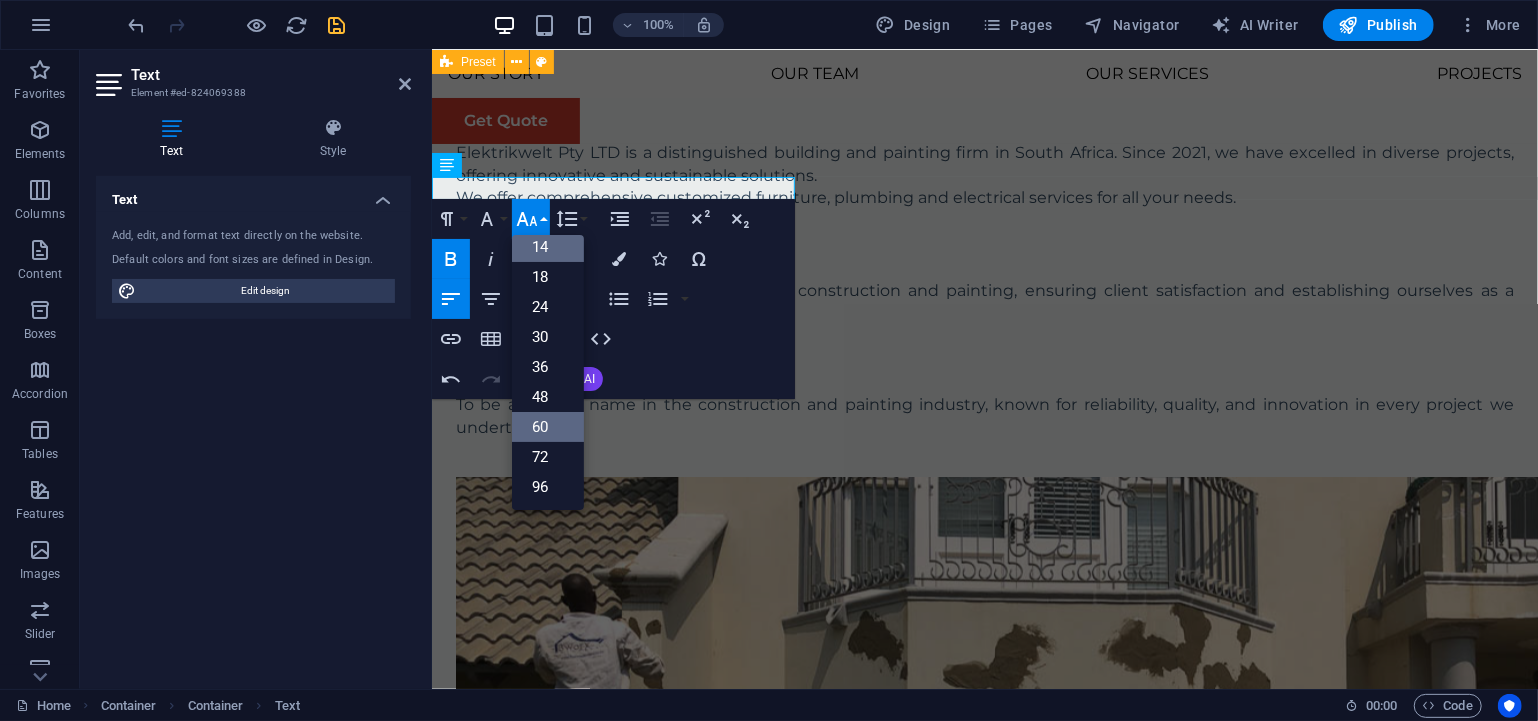 scroll, scrollTop: 161, scrollLeft: 0, axis: vertical 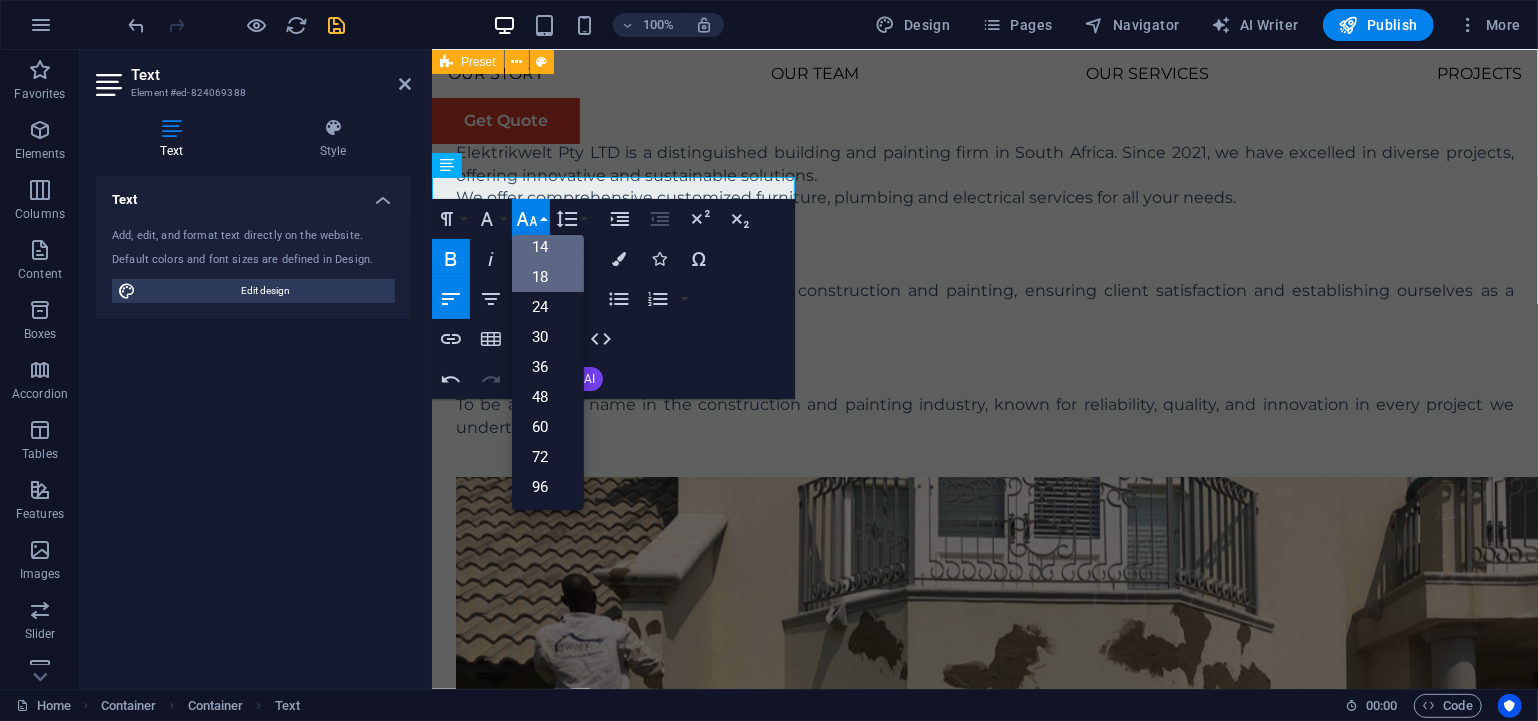 click on "18" at bounding box center (548, 277) 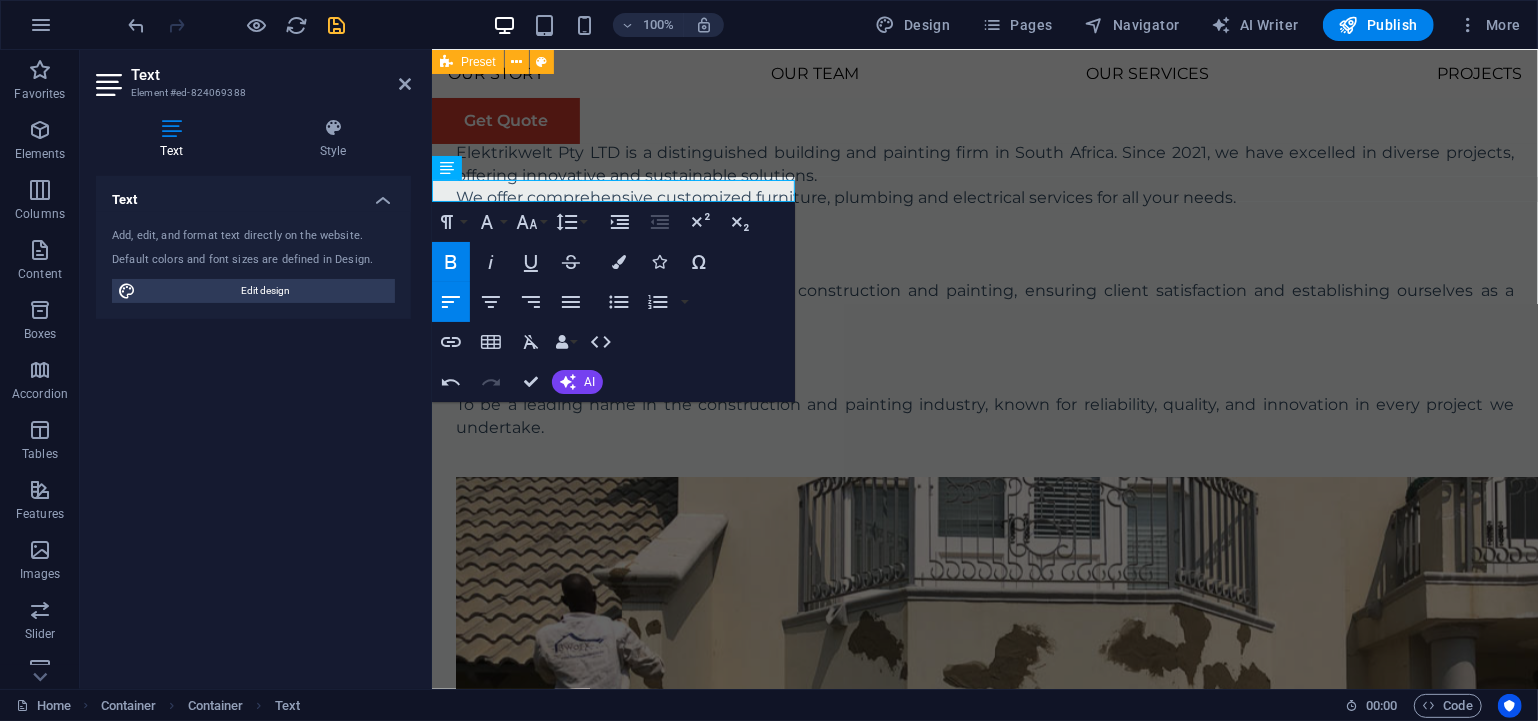 scroll, scrollTop: 1678, scrollLeft: 0, axis: vertical 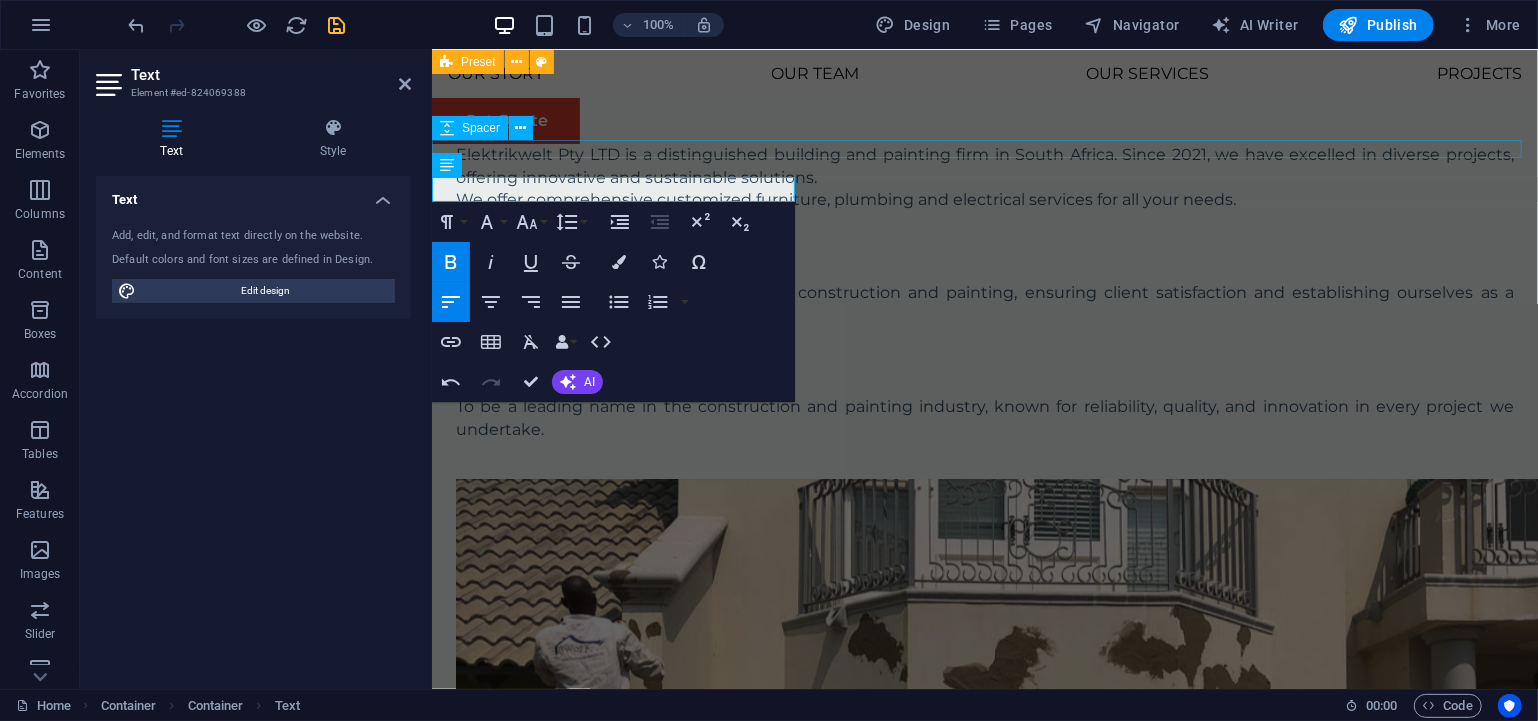 click at bounding box center [984, 1293] 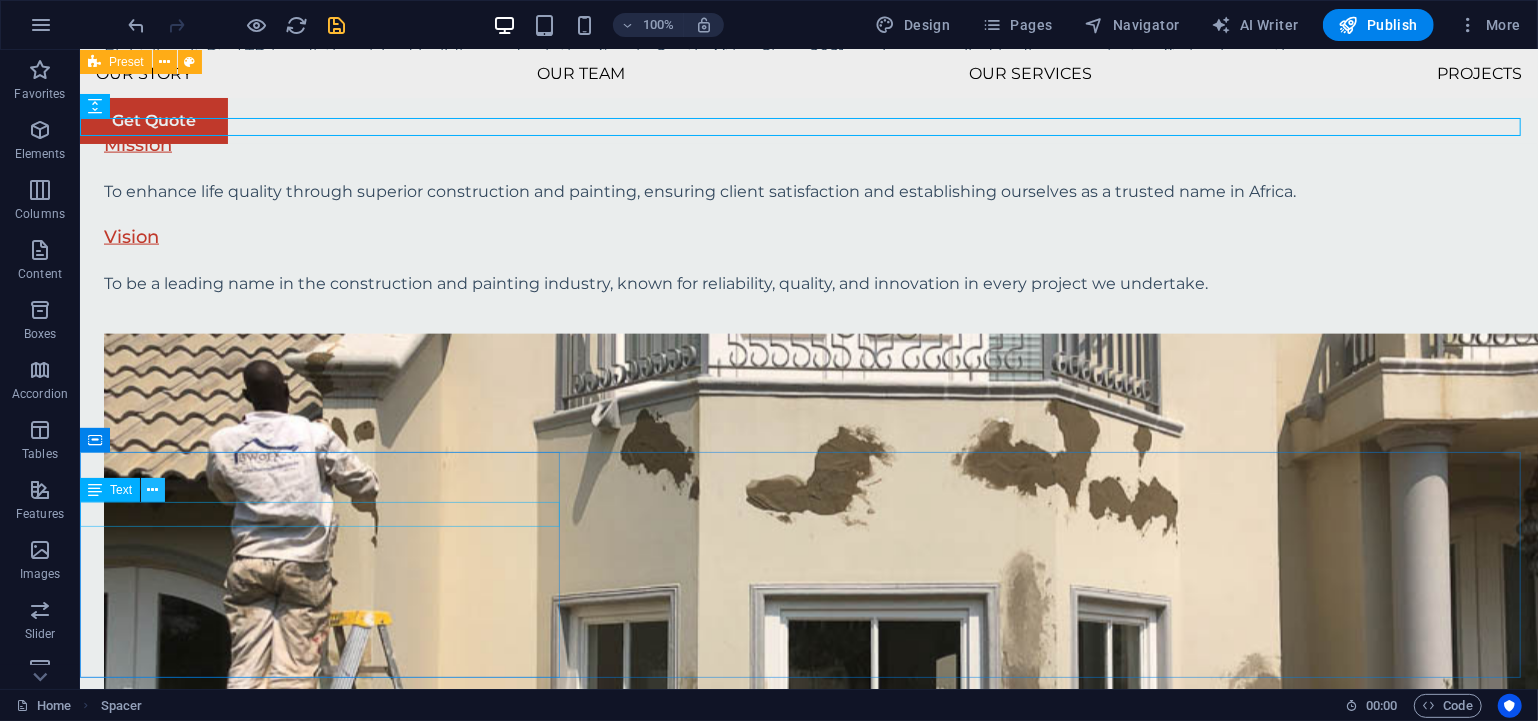 click at bounding box center (153, 490) 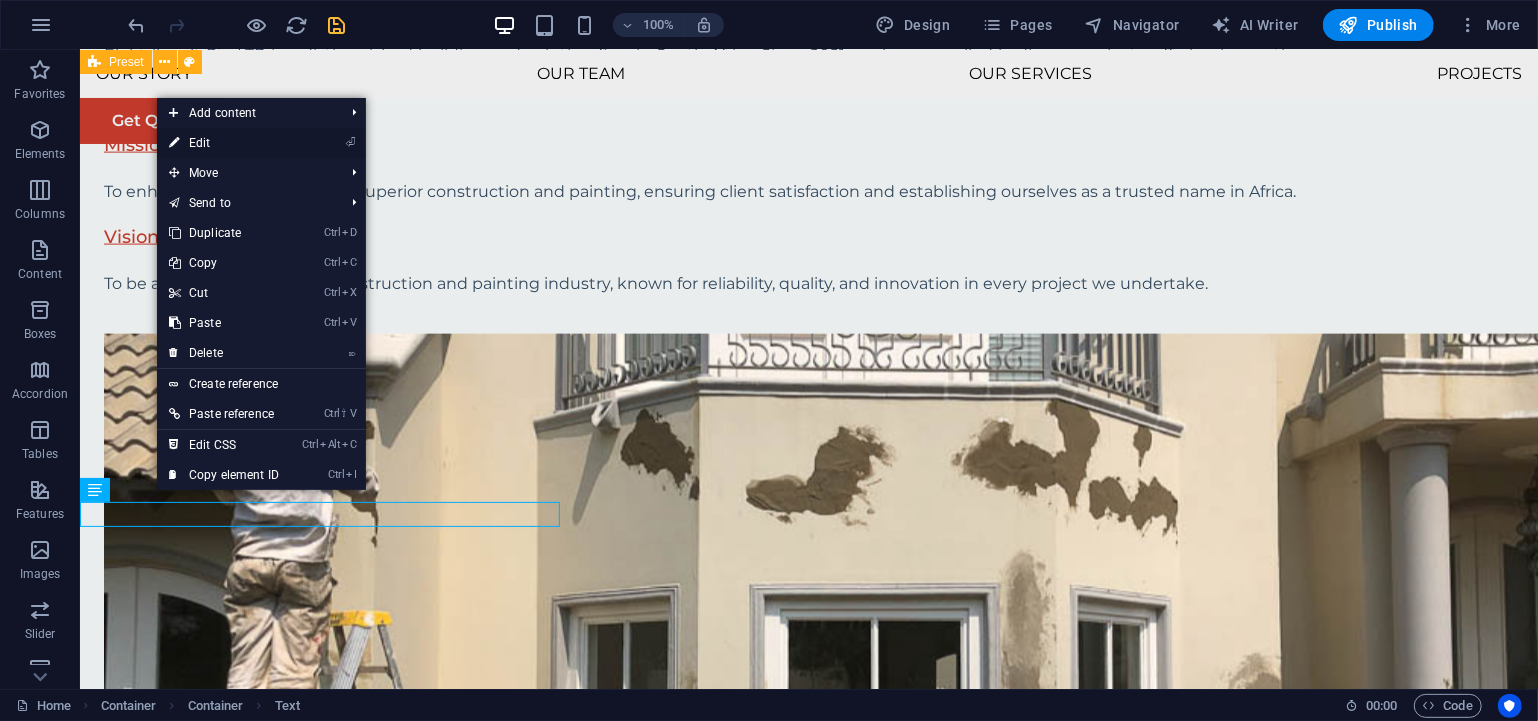 click on "⏎  Edit" at bounding box center (224, 143) 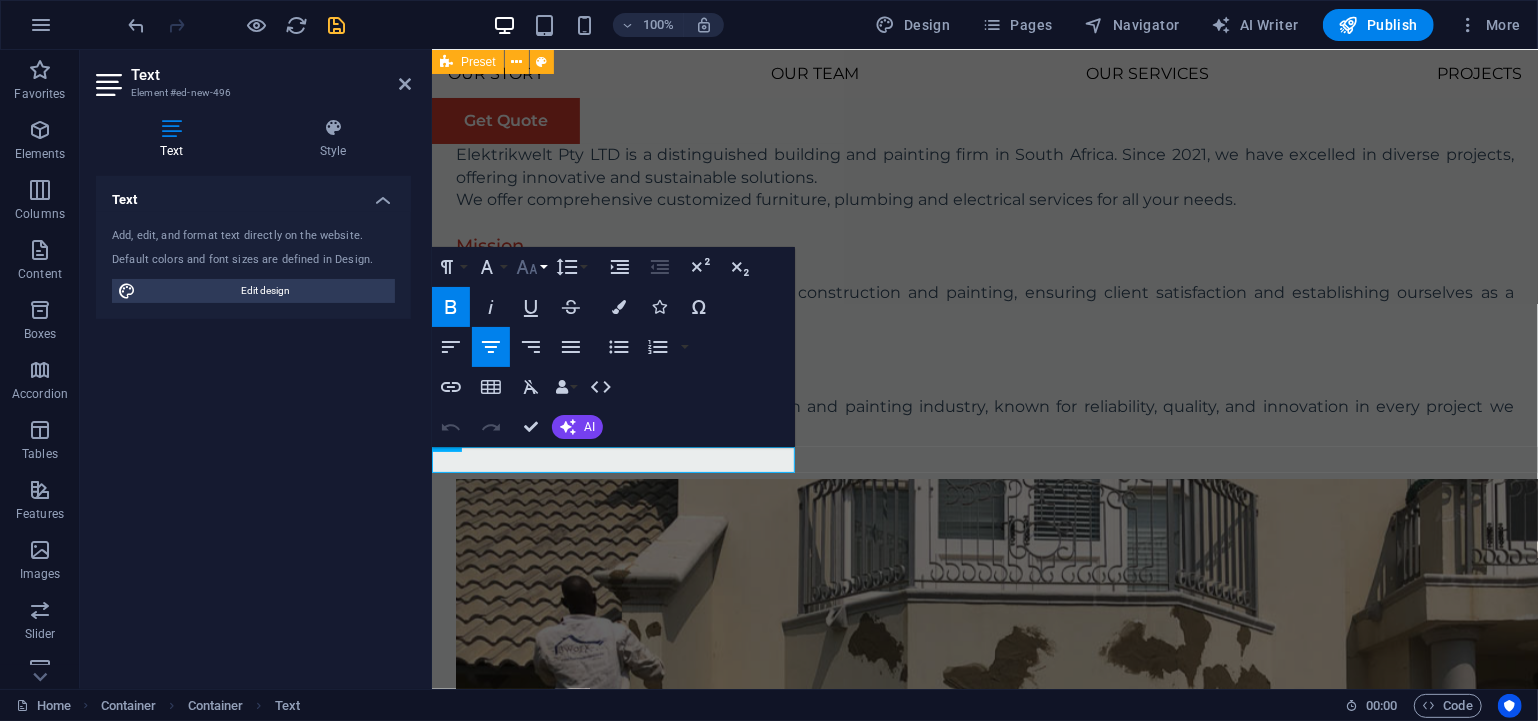 click on "Font Size" at bounding box center [531, 267] 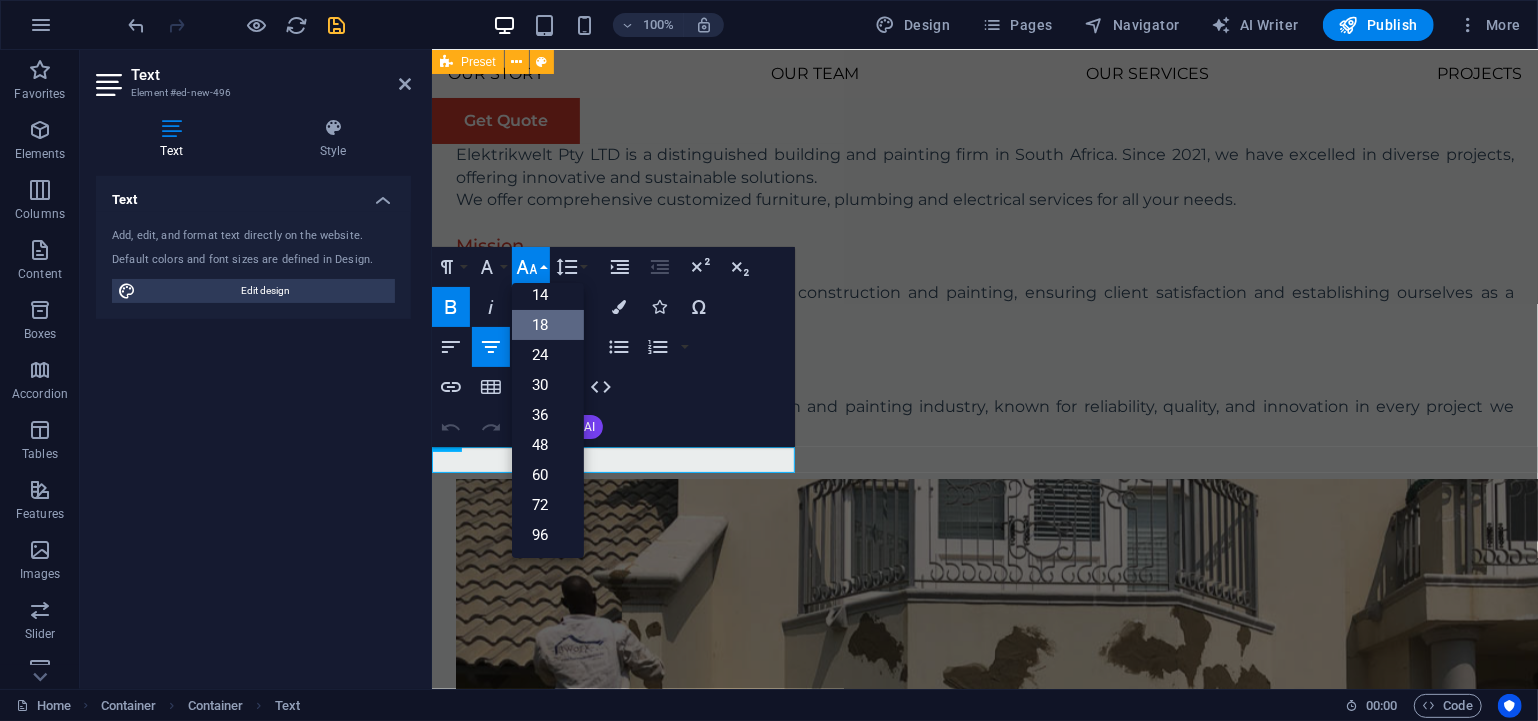 scroll, scrollTop: 161, scrollLeft: 0, axis: vertical 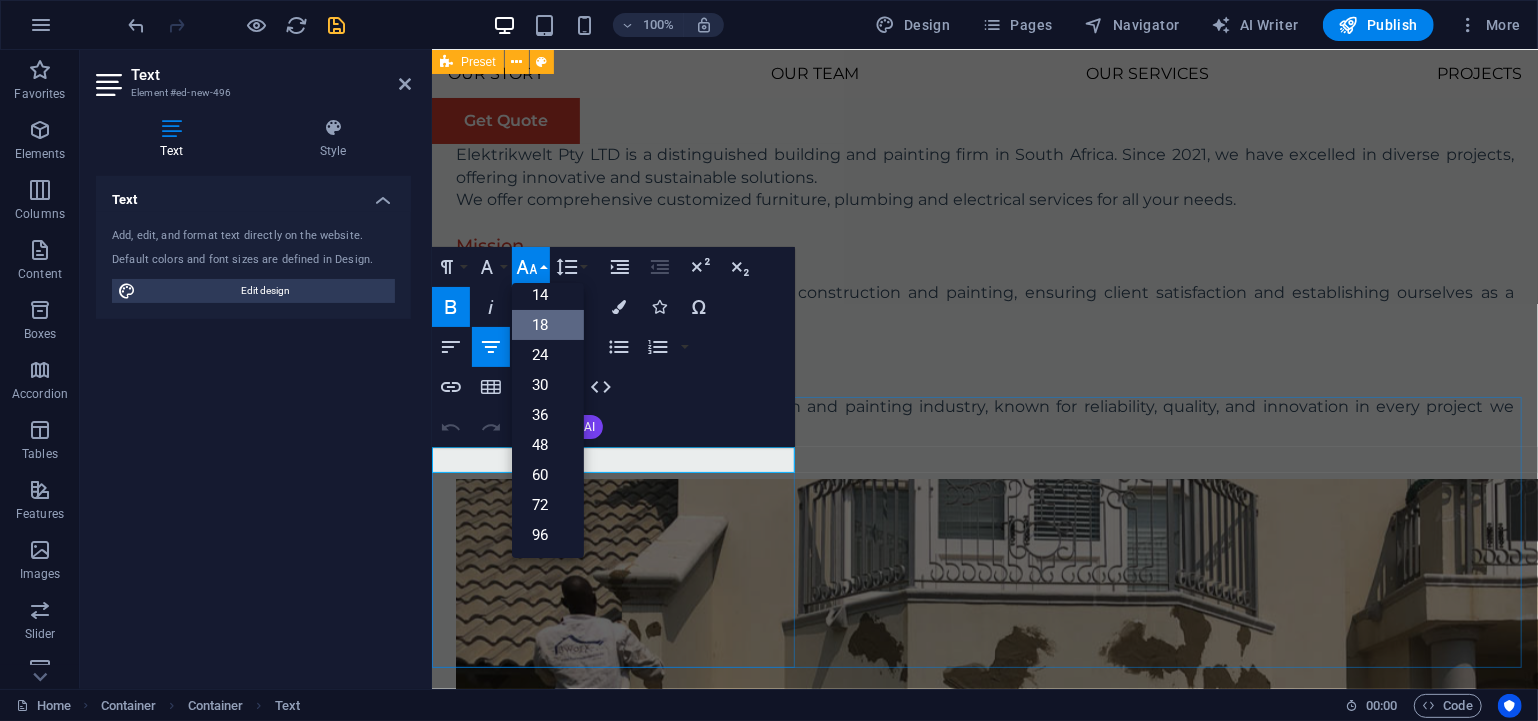 click on "Sustainable Success Partner" at bounding box center (984, 2287) 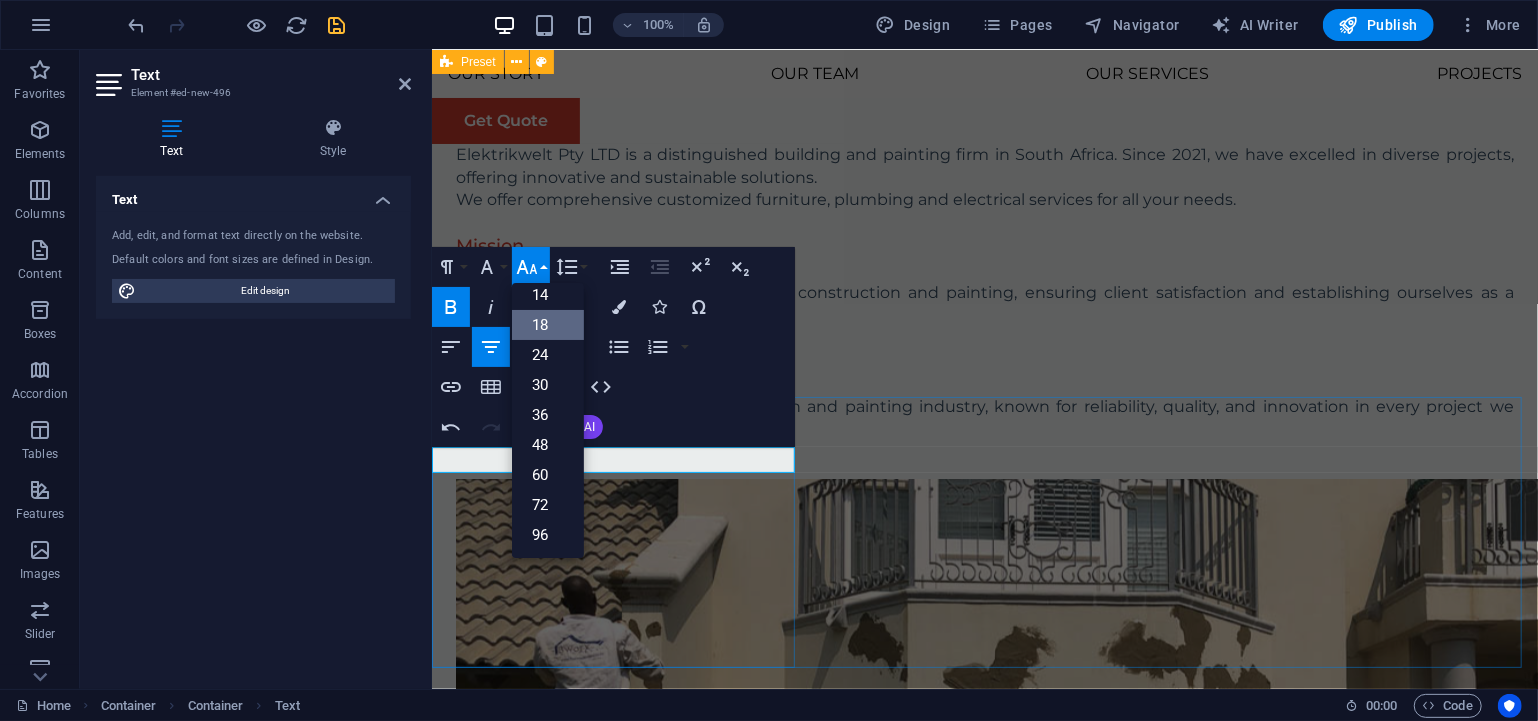 type 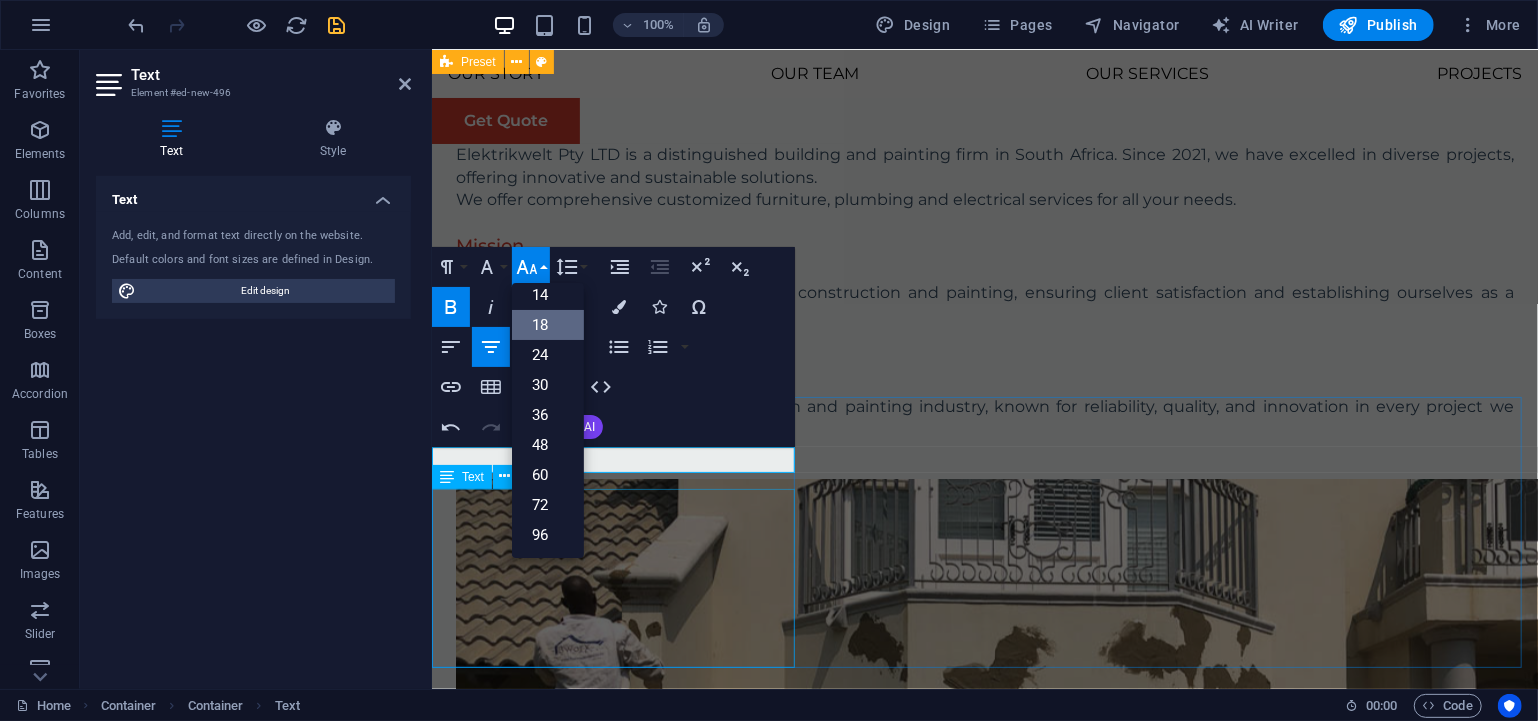 click on "At Eco-Con, we understand that success is not just about profitability; it's also about sustainability and responsible business practices. With a proven track record of guiding businesses towards greater profitability and environmental responsibility, we have become a trusted partner in the industry." at bounding box center [984, 2371] 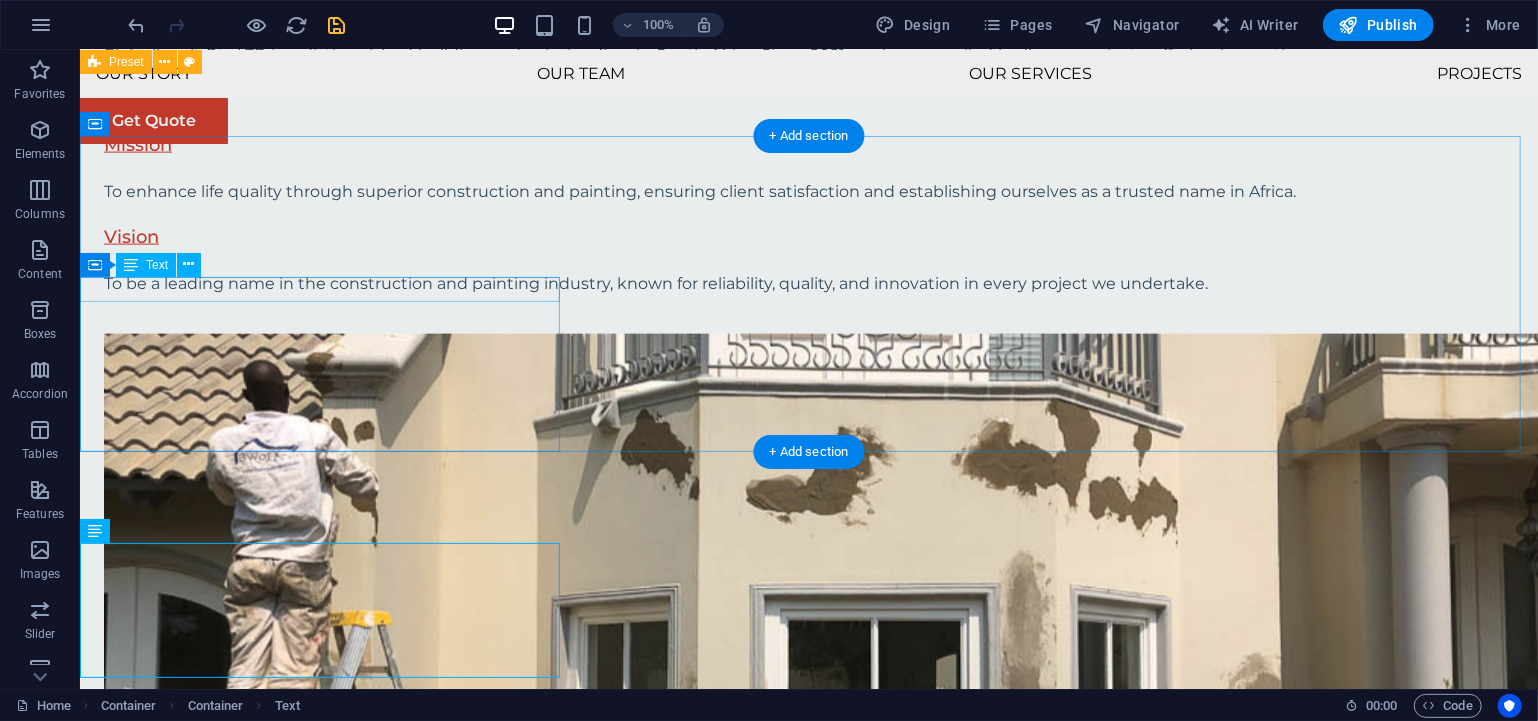 click on "Quality Craftsmanship" at bounding box center [808, 1147] 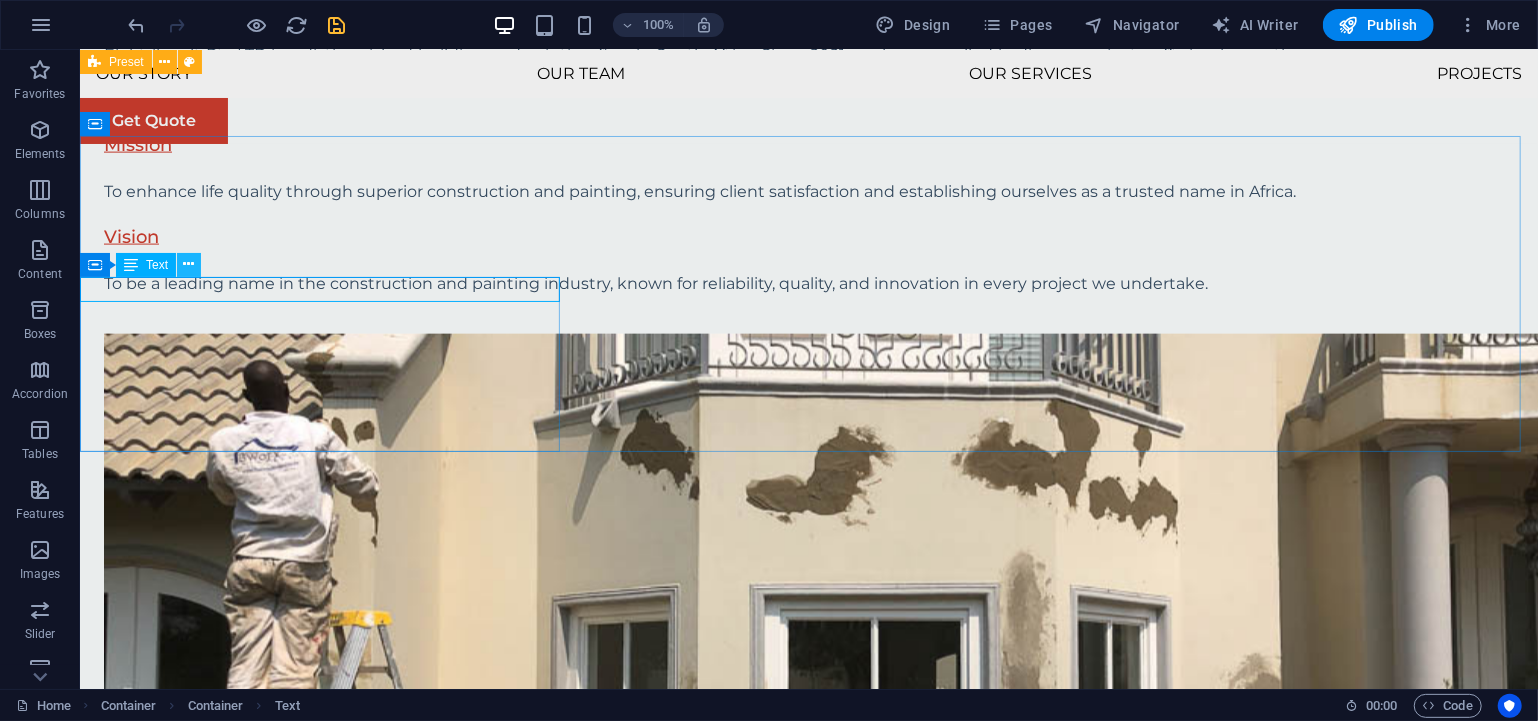 click at bounding box center [189, 264] 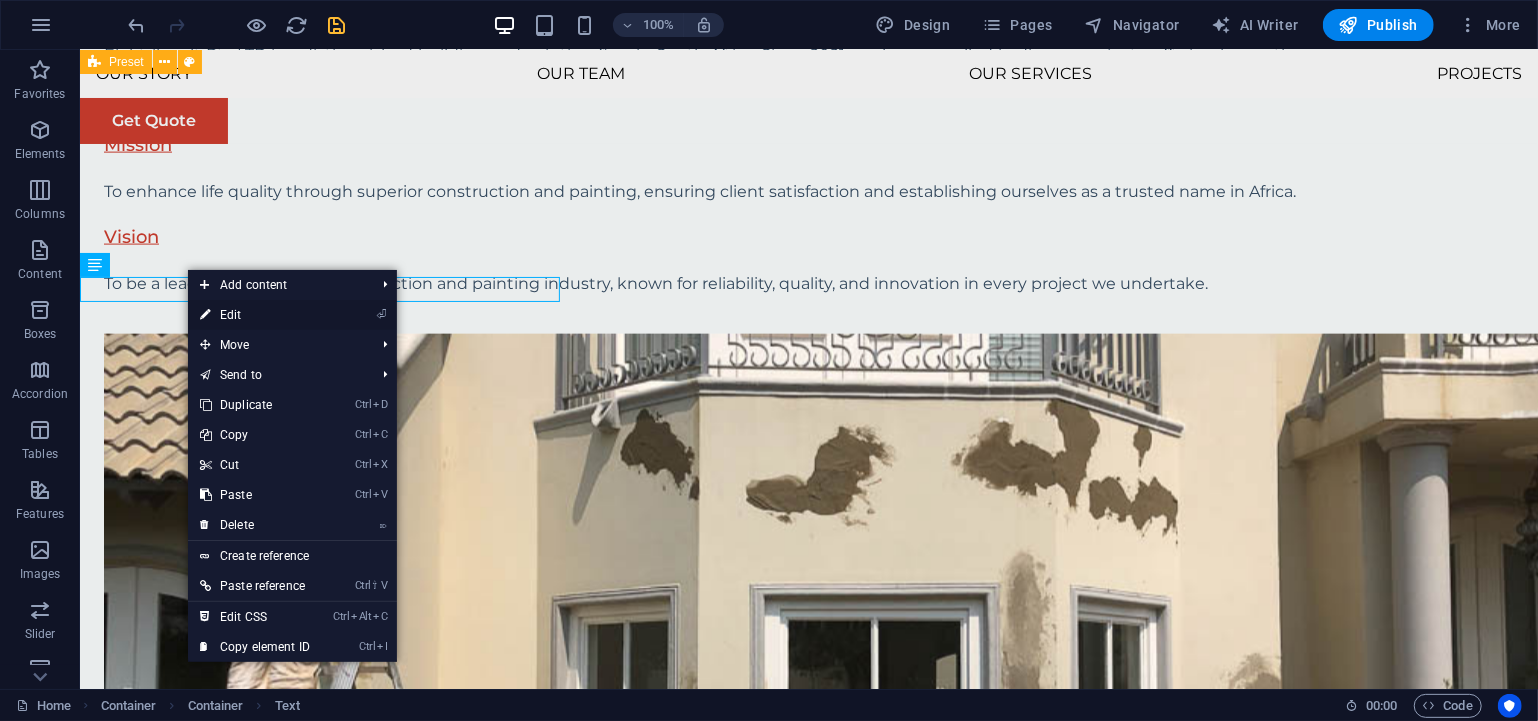 click on "⏎  Edit" at bounding box center [255, 315] 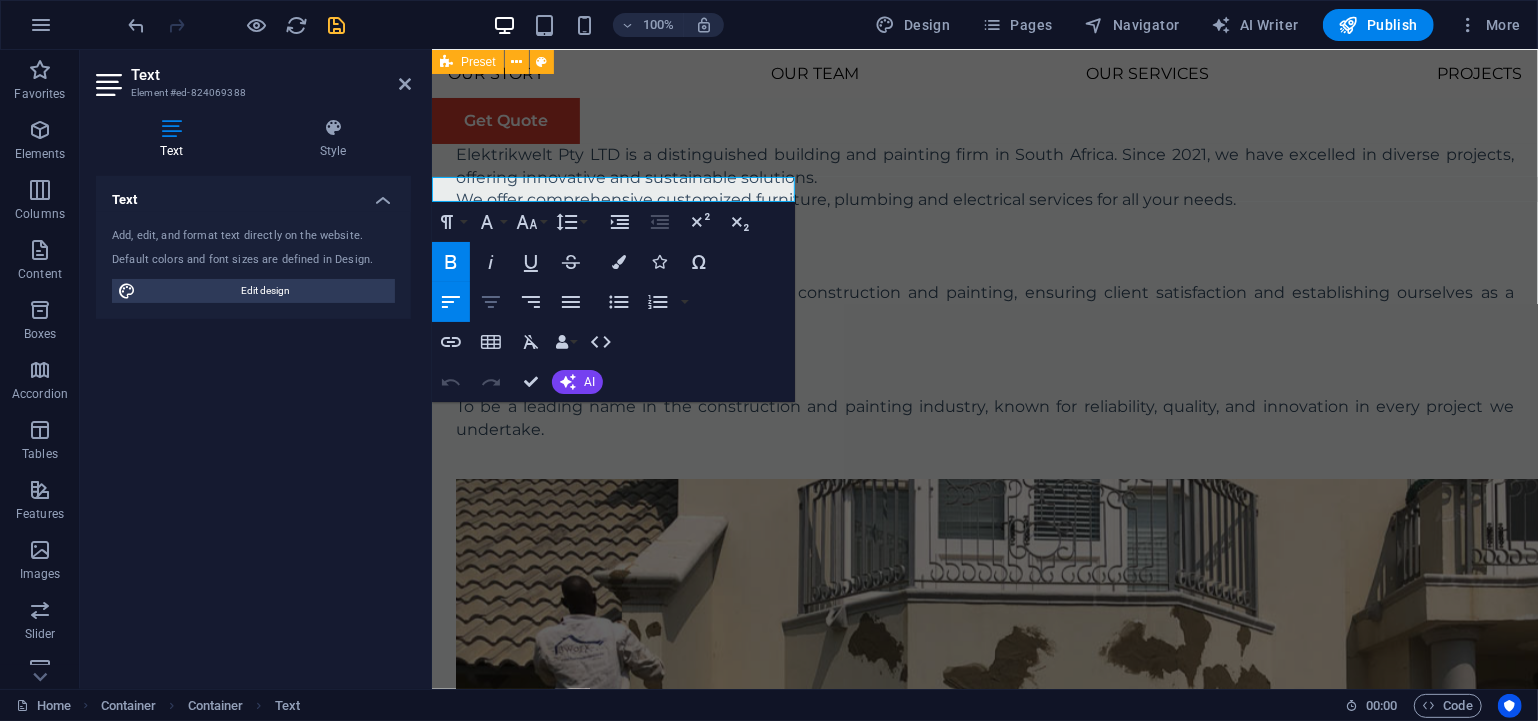 click 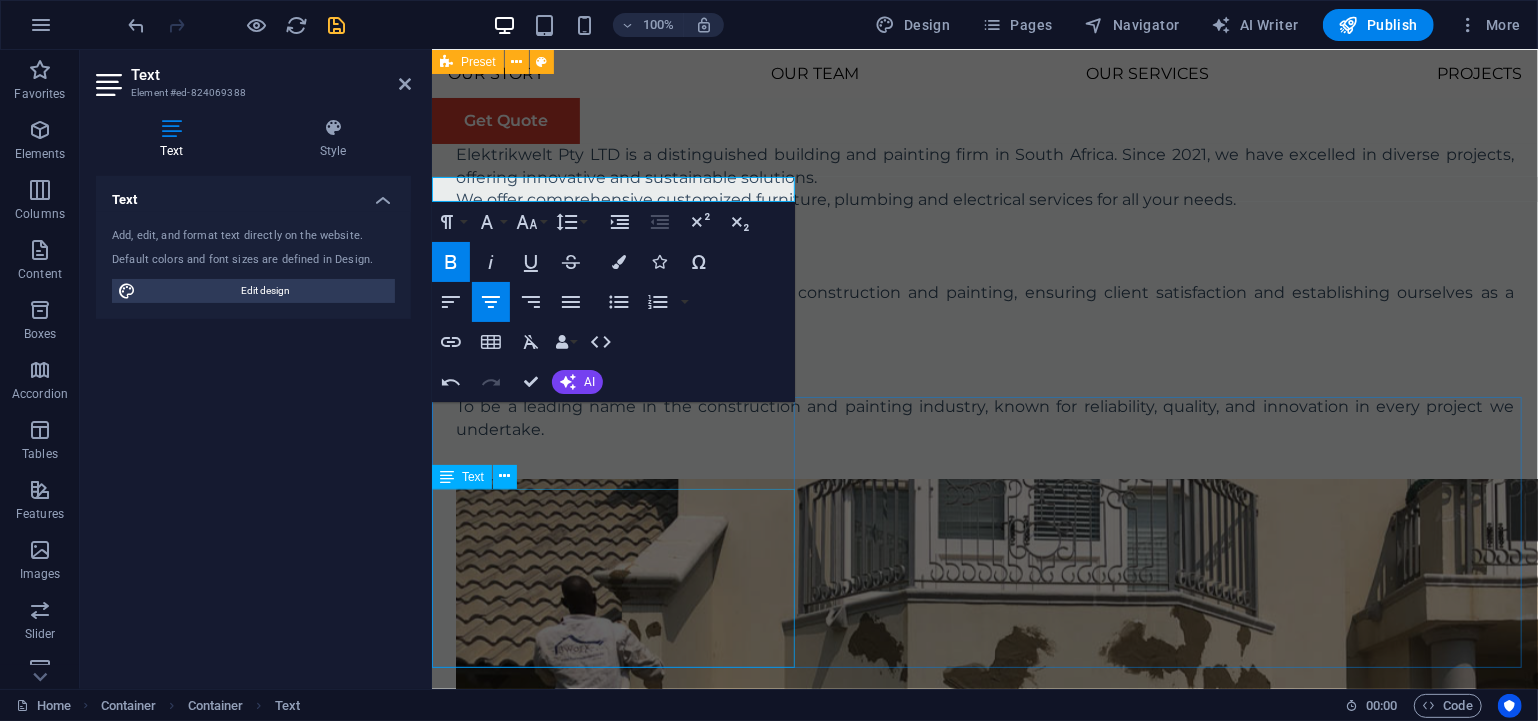 click on "At Eco-Con, we understand that success is not just about profitability; it's also about sustainability and responsible business practices. With a proven track record of guiding businesses towards greater profitability and environmental responsibility, we have become a trusted partner in the industry." at bounding box center (984, 2371) 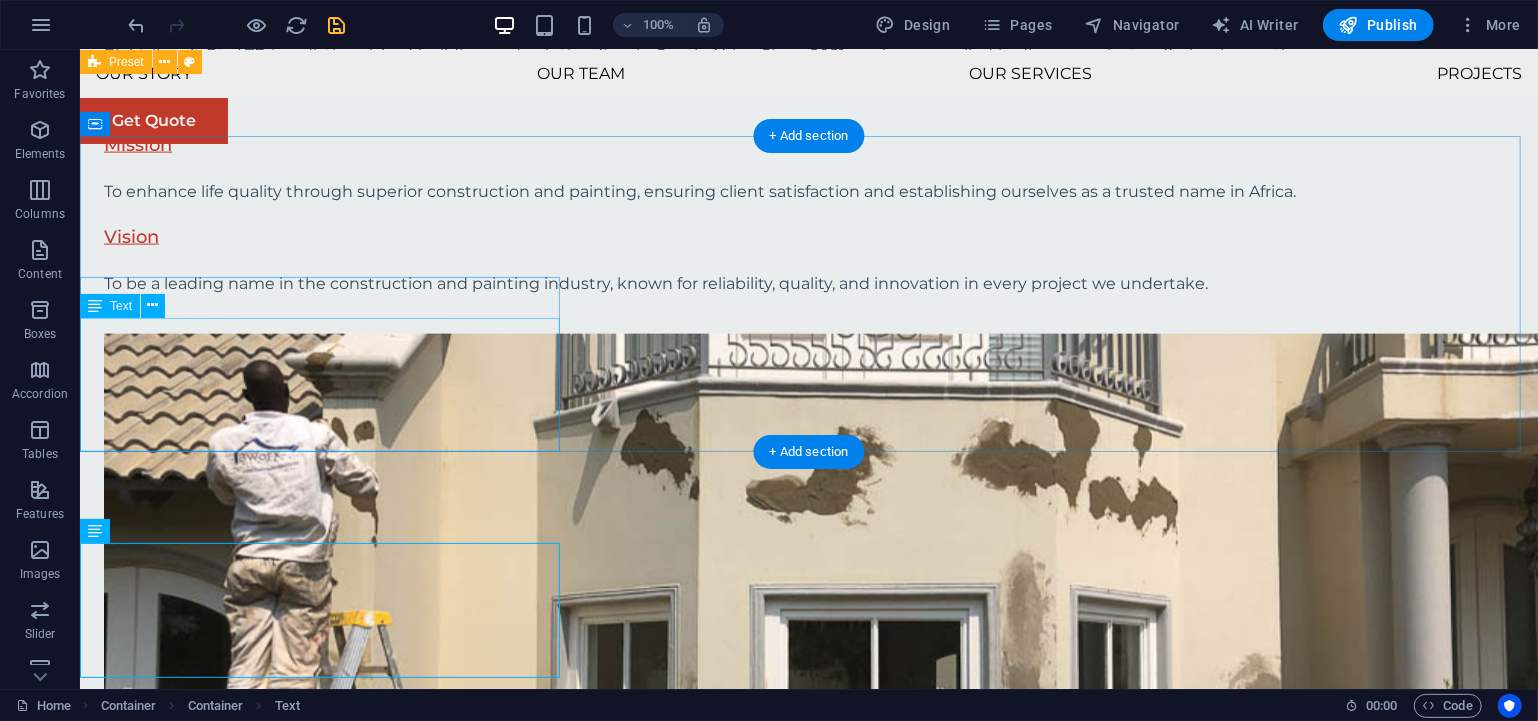 click on "At Eco-Con, we understand that success is not just about profitability; it's also about sustainability and responsible business practices. With a proven track record of guiding businesses towards greater profitability and environmental responsibility, we have become a trusted partner in the industry." at bounding box center (808, 1198) 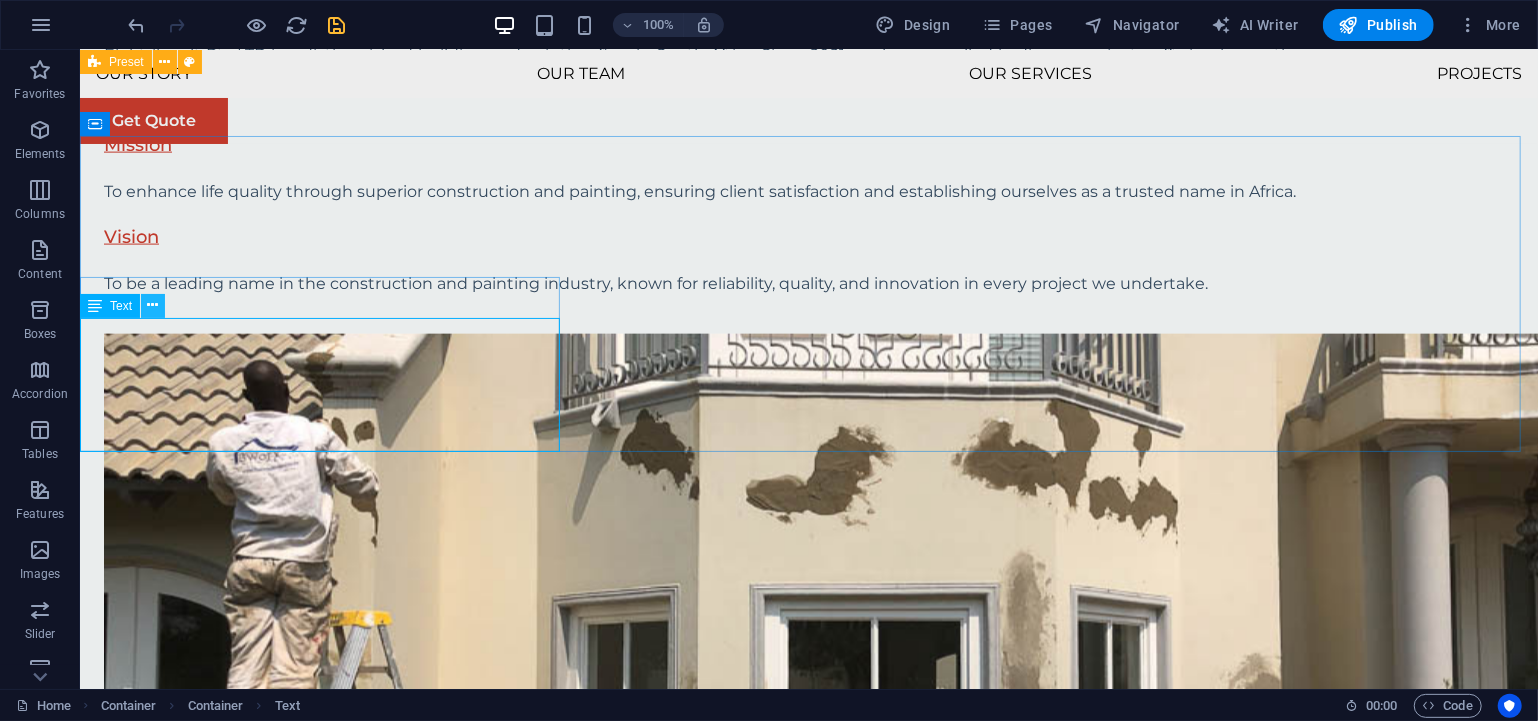 click at bounding box center [153, 305] 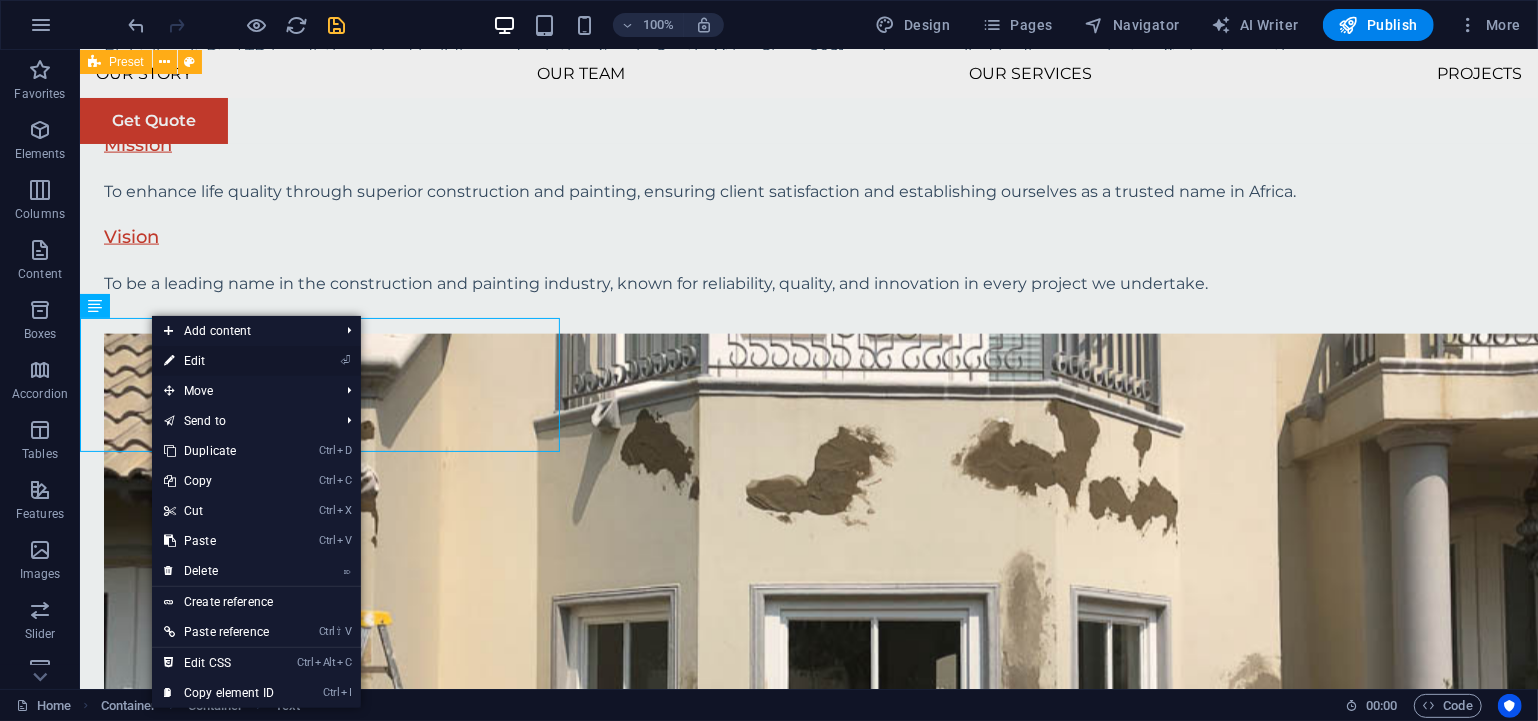 click on "⏎  Edit" at bounding box center [219, 361] 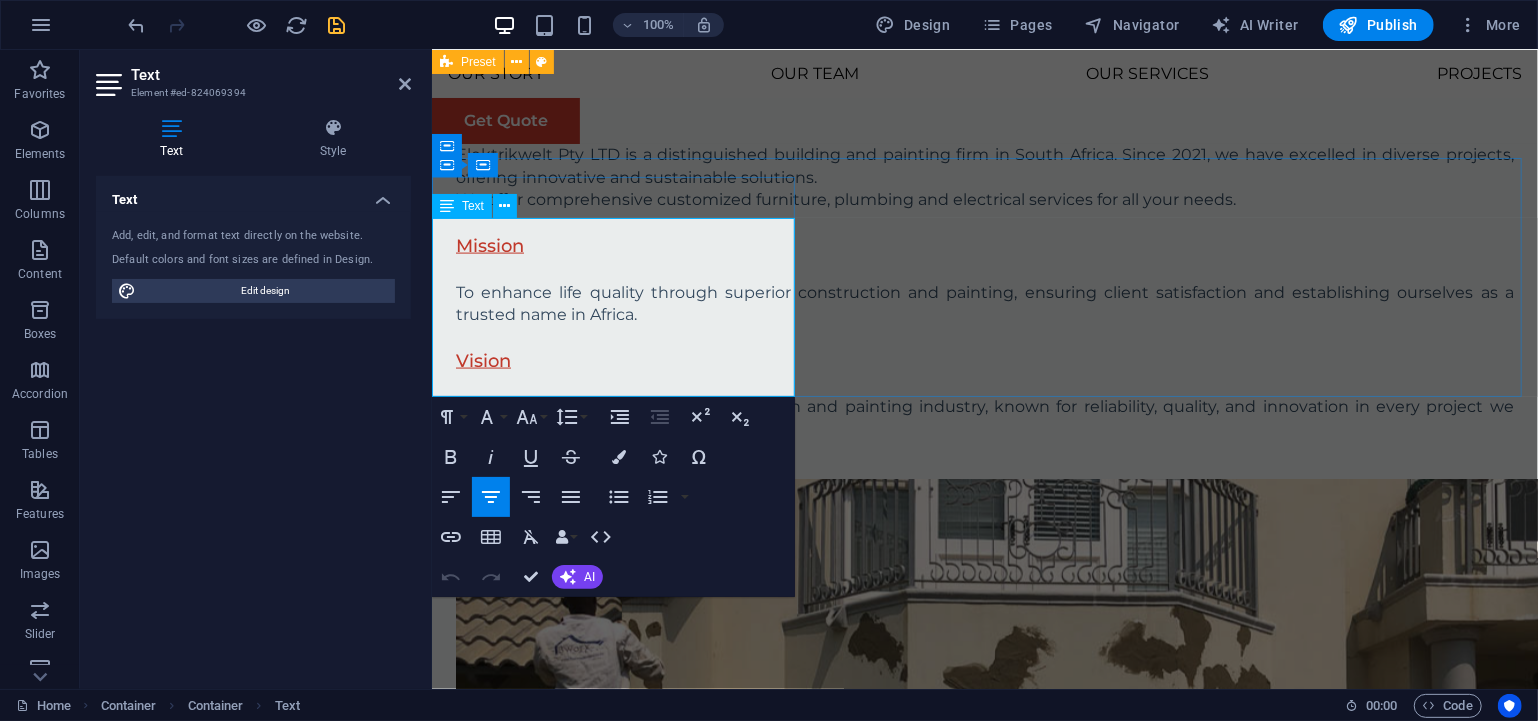 drag, startPoint x: 607, startPoint y: 376, endPoint x: 442, endPoint y: 224, distance: 224.34126 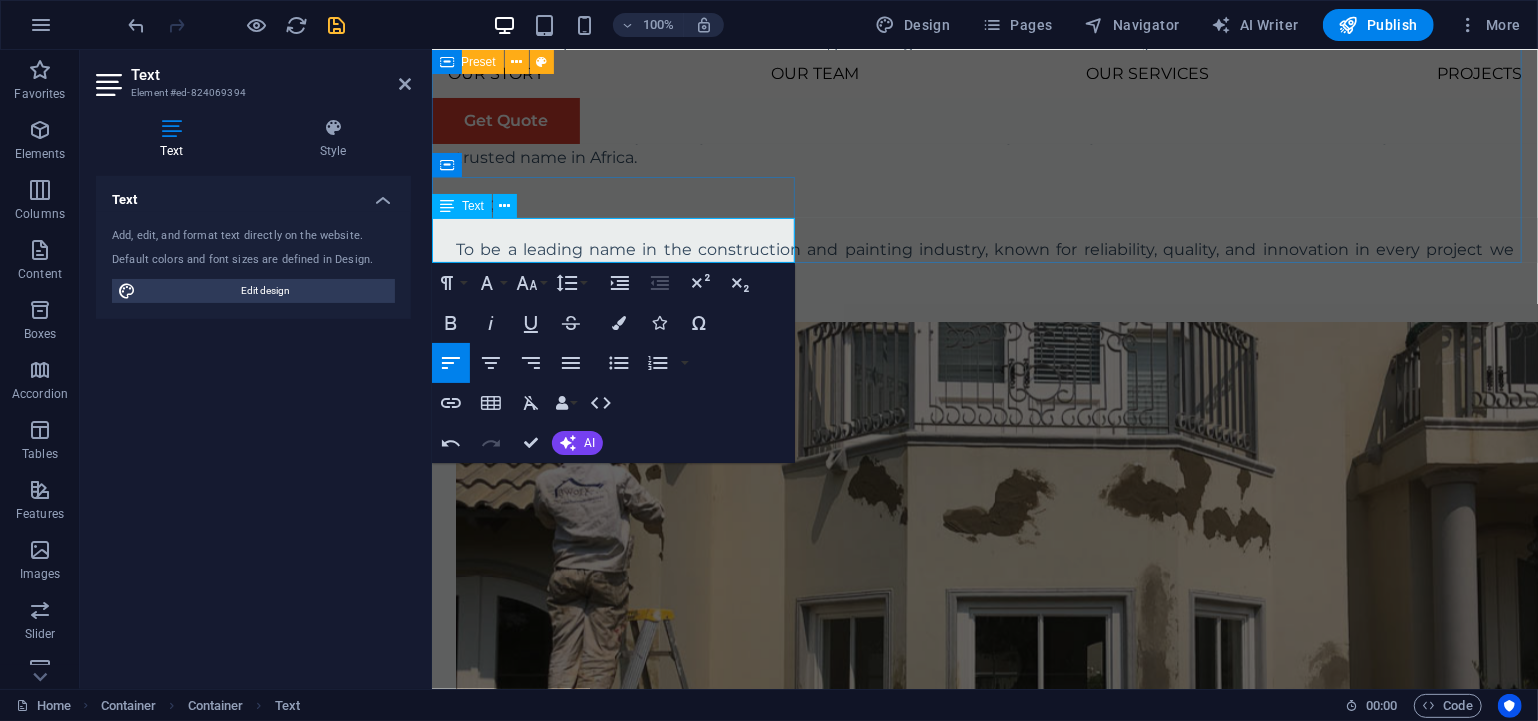 scroll, scrollTop: 1813, scrollLeft: 0, axis: vertical 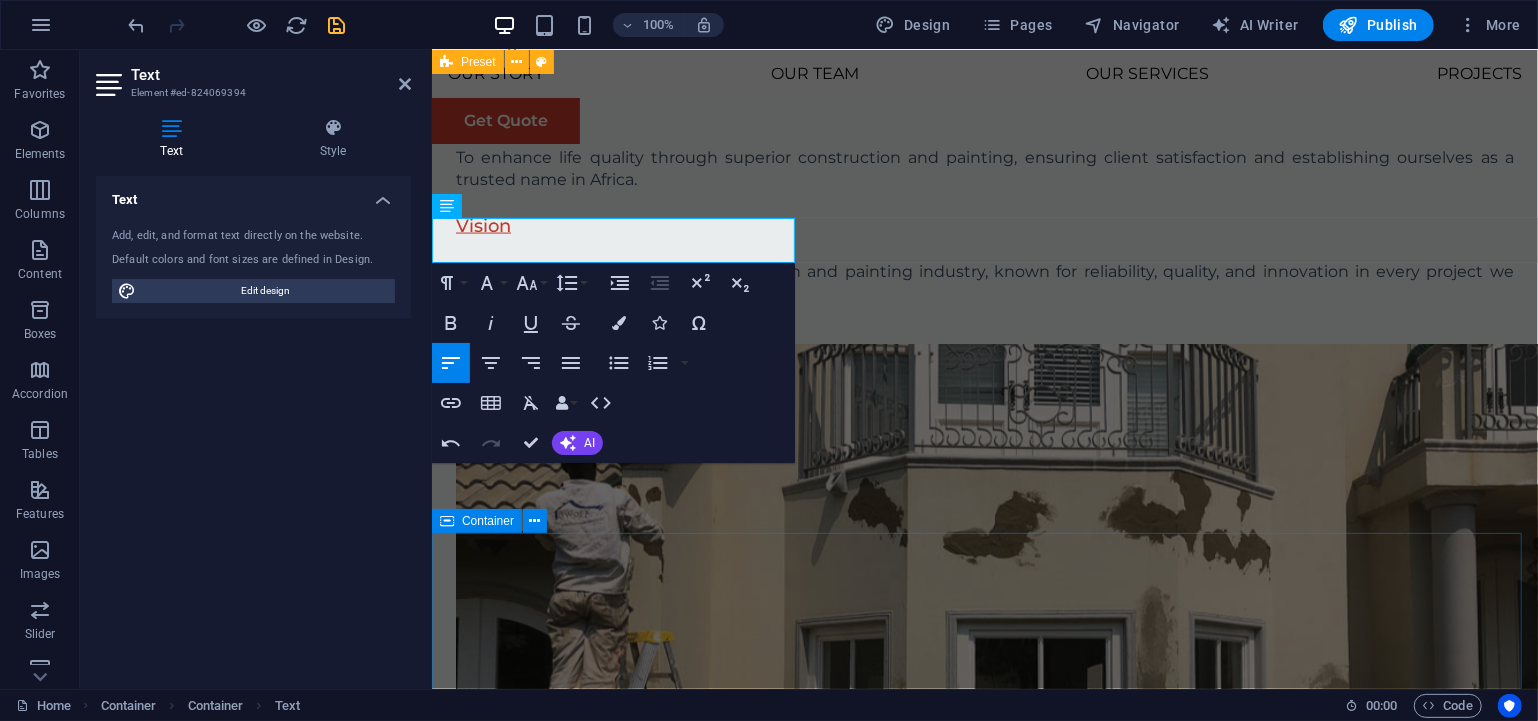 click on "Our Team At the heart of our company is a passionate, skilled, and dependable team dedicated to turning your vision into reality. With years of hands-on experience across residential, commercial, and industrial projects, our professionals bring craftsmanship, precision, and a commitment to excellence to every job. Drop content here or  Add elements  Paste clipboard Tione Dickson Project Manager Our Project Manager specializes in coordinating with clients, architects, suppliers, and on-site teams. Maintaining compliance with industry regulations and ensuring that sustainable practices are integrated into every phase of work.  Drop content here or  Add elements  Paste clipboard Ronald Tisauke Business Developer and Marketing Our Business Developer & Marketing focuses on uncovering new business prospects, building strategic partnerships, and growing our customer base within the residential, commercial, and industrial markets.   Drop content here or  Add elements  Paste clipboard Mack Mohale" at bounding box center [984, 3834] 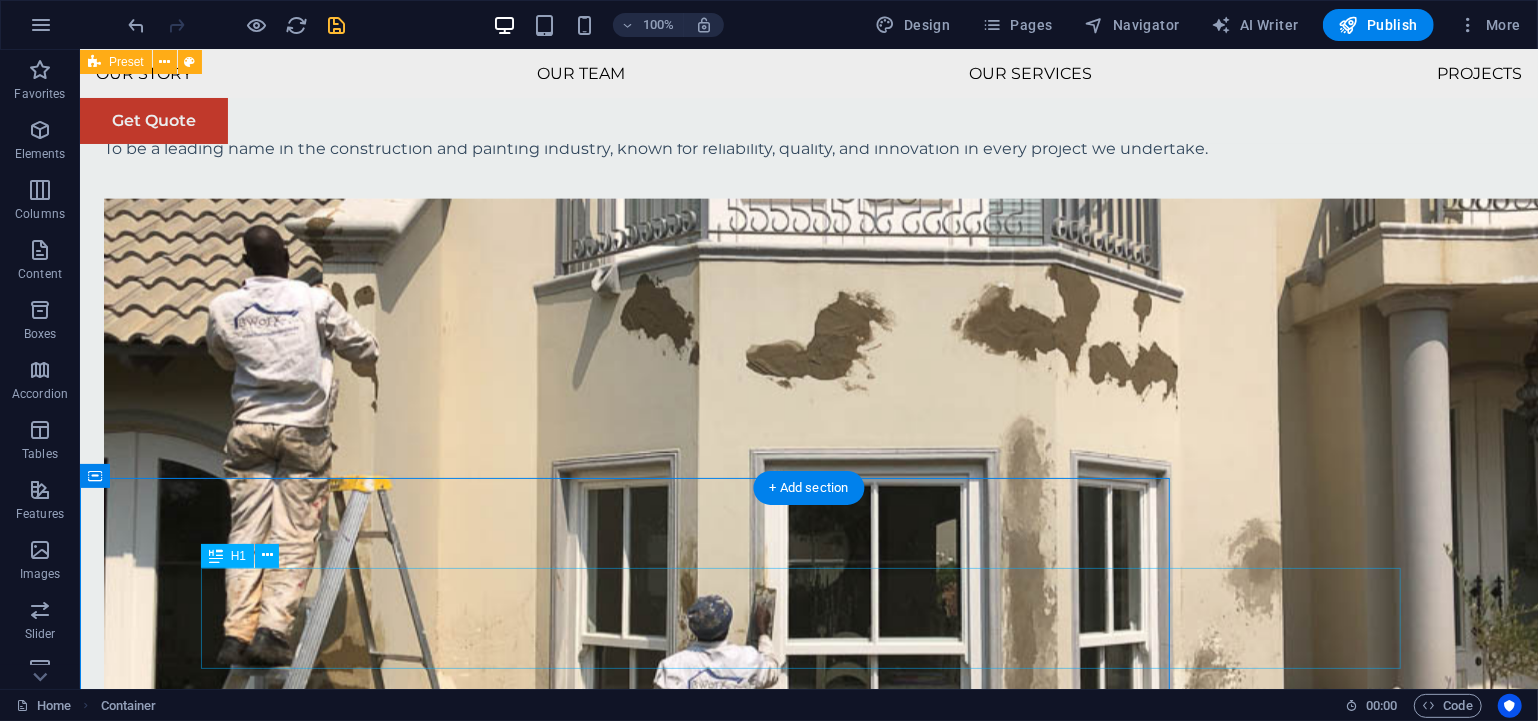 scroll, scrollTop: 1868, scrollLeft: 0, axis: vertical 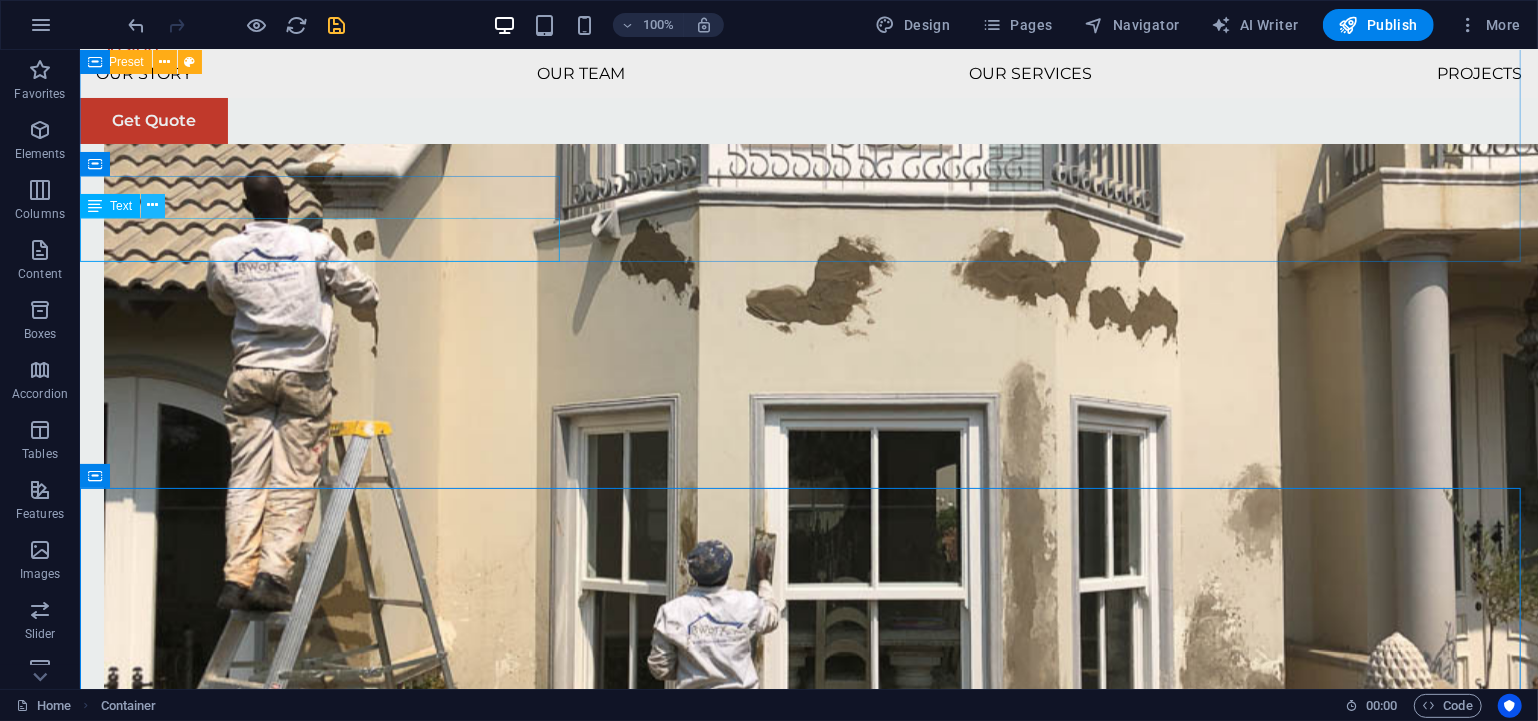 click at bounding box center (153, 205) 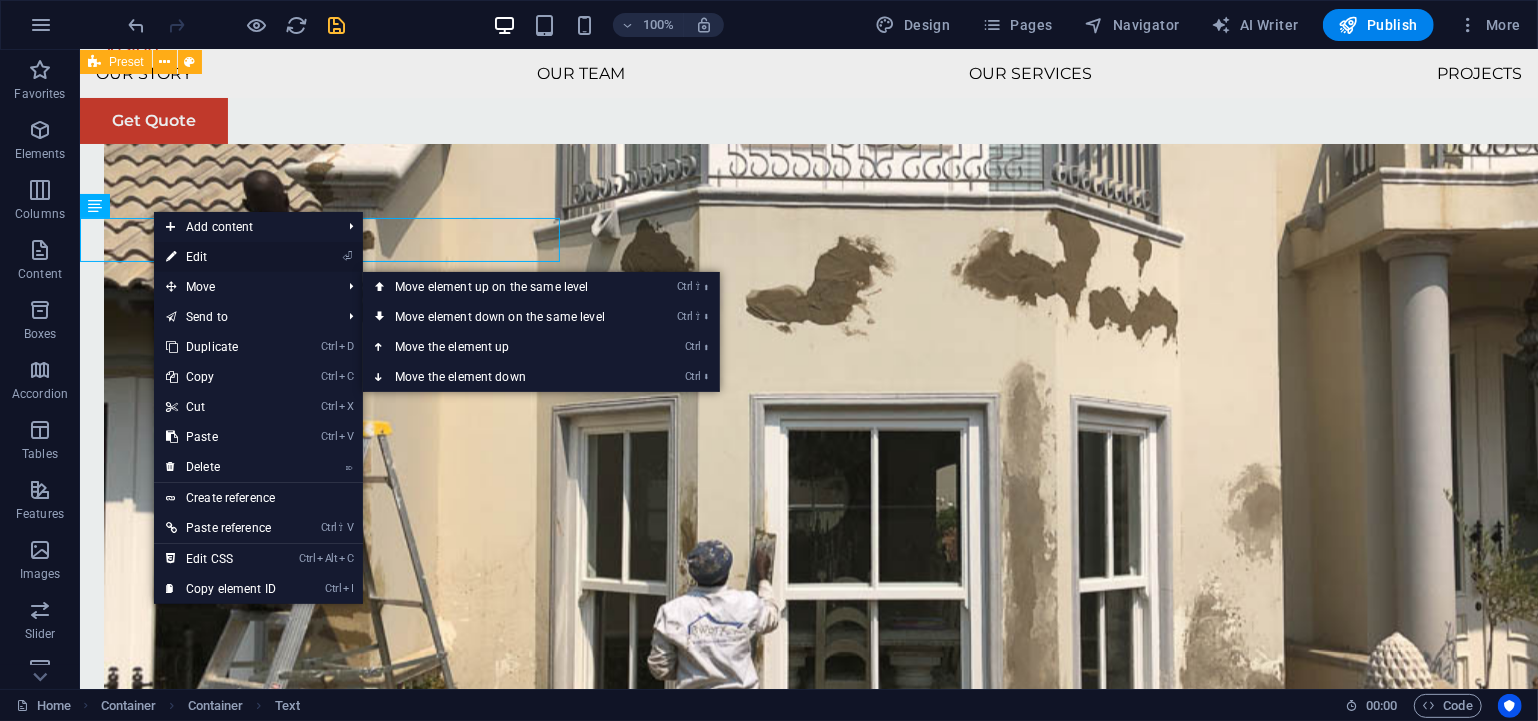 click on "⏎  Edit" at bounding box center (221, 257) 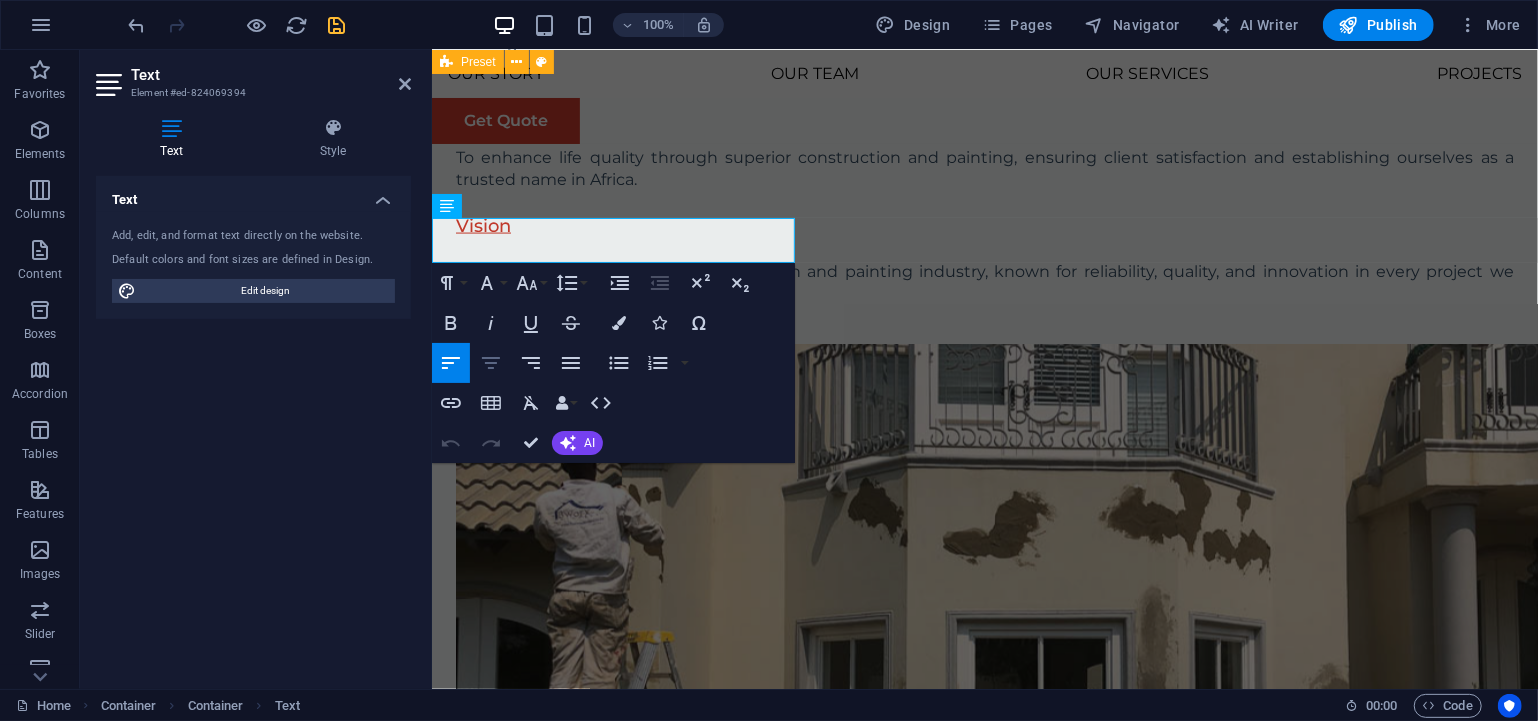 click 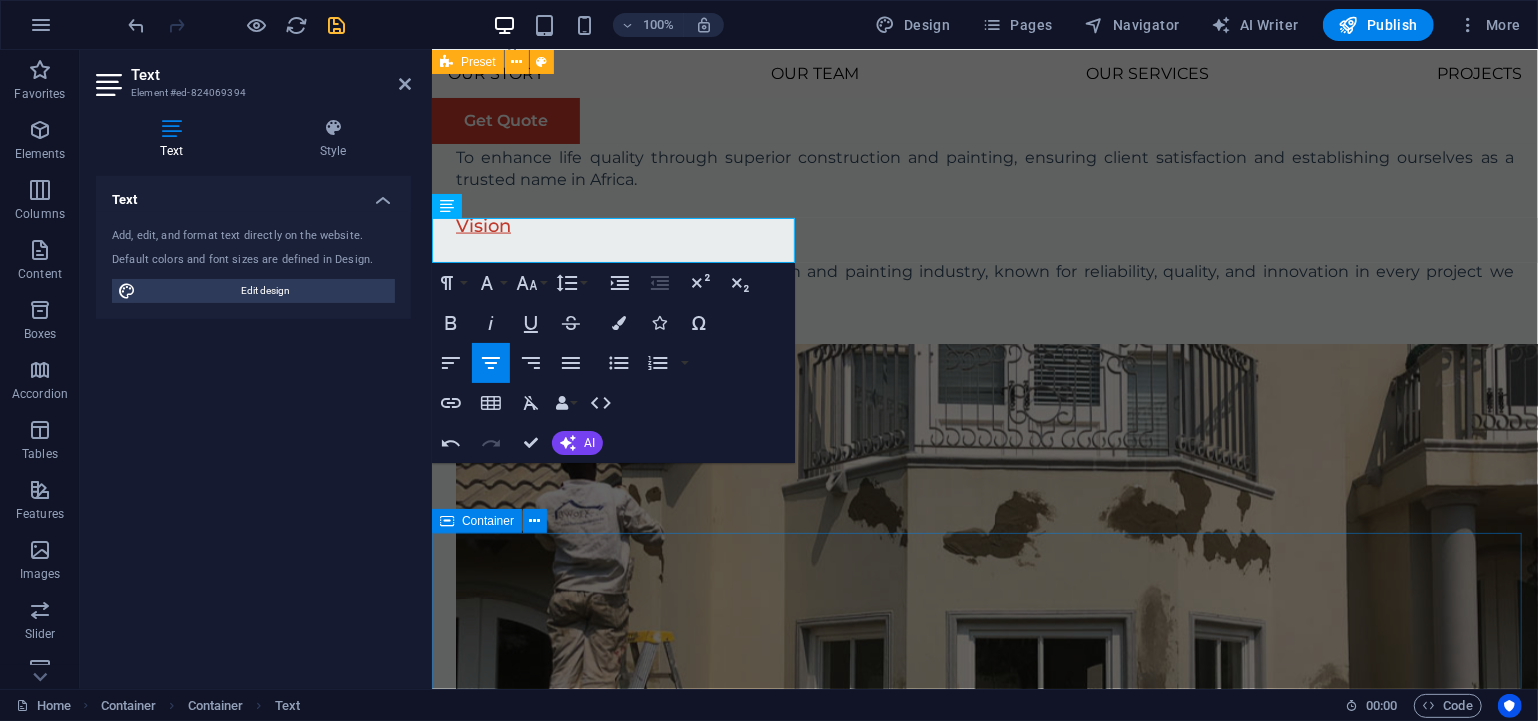 click on "Our Team At the heart of our company is a passionate, skilled, and dependable team dedicated to turning your vision into reality. With years of hands-on experience across residential, commercial, and industrial projects, our professionals bring craftsmanship, precision, and a commitment to excellence to every job. Drop content here or  Add elements  Paste clipboard Tione Dickson Project Manager Our Project Manager specializes in coordinating with clients, architects, suppliers, and on-site teams. Maintaining compliance with industry regulations and ensuring that sustainable practices are integrated into every phase of work.  Drop content here or  Add elements  Paste clipboard Ronald Tisauke Business Developer and Marketing Our Business Developer & Marketing focuses on uncovering new business prospects, building strategic partnerships, and growing our customer base within the residential, commercial, and industrial markets.   Drop content here or  Add elements  Paste clipboard Mack Mohale" at bounding box center [984, 3834] 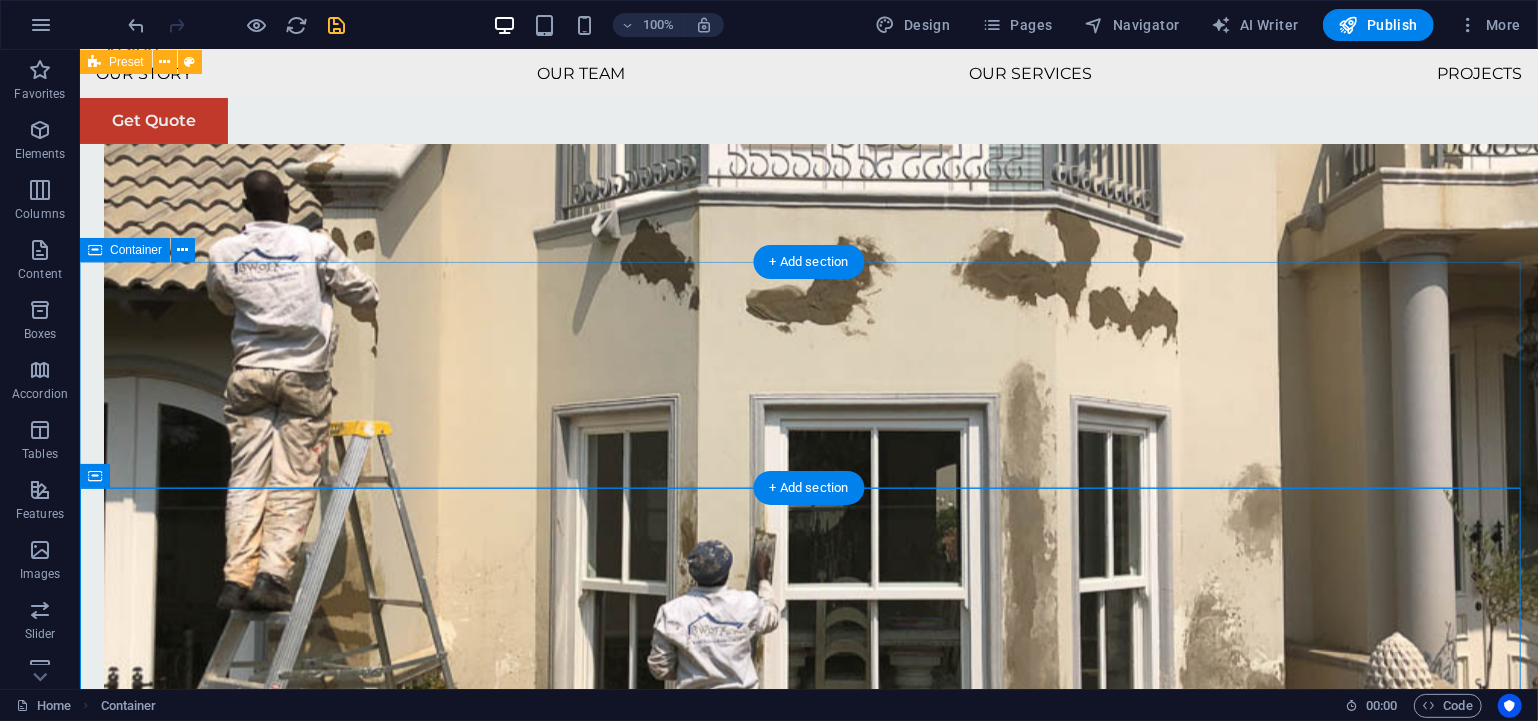 scroll, scrollTop: 1756, scrollLeft: 0, axis: vertical 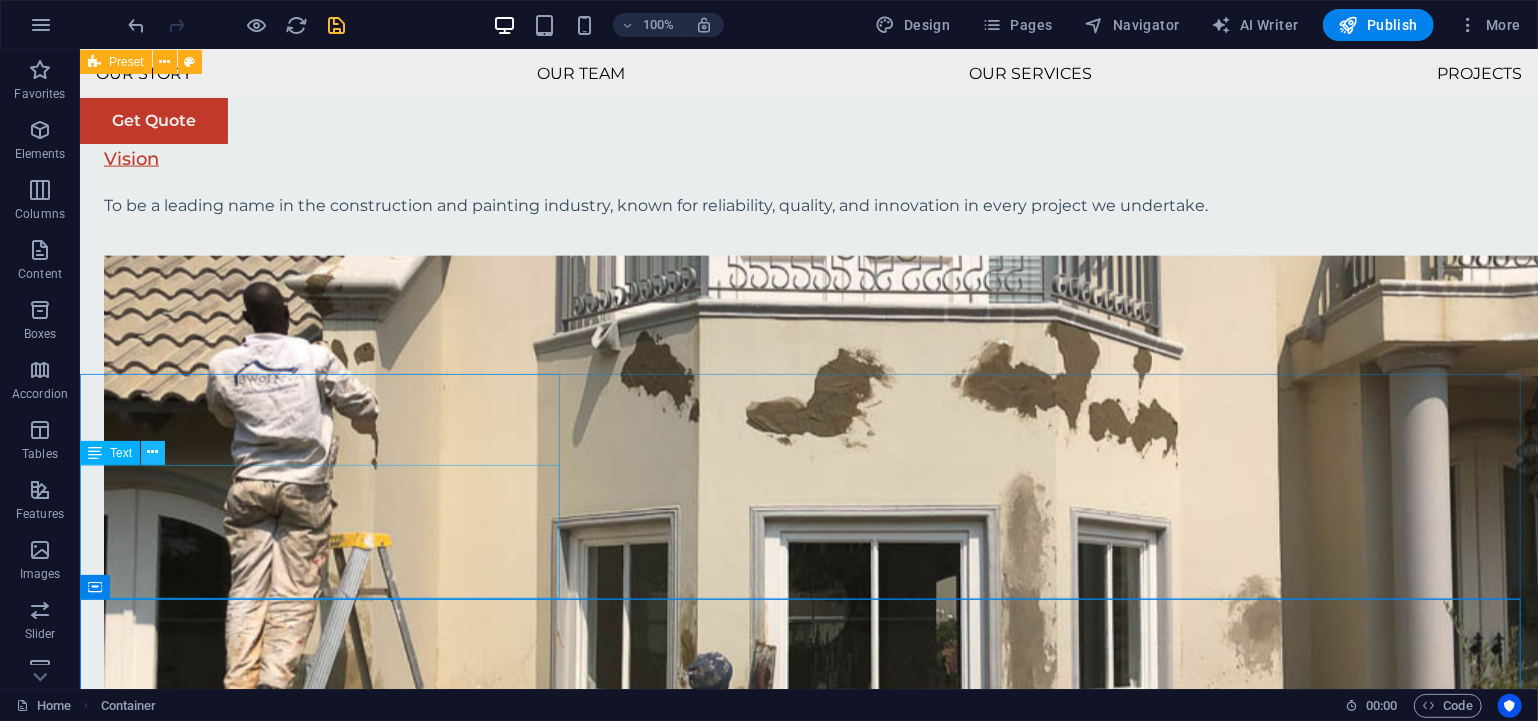 click at bounding box center [153, 452] 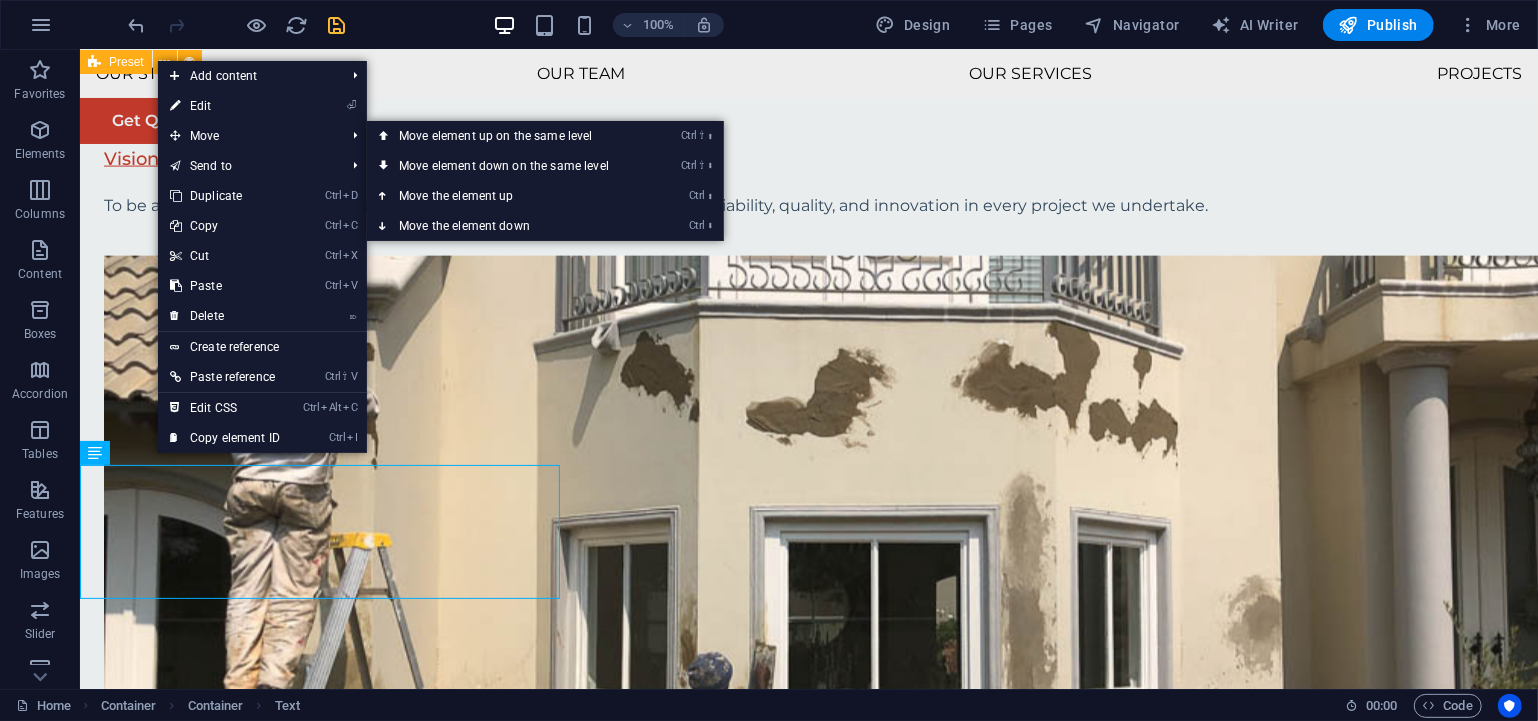 drag, startPoint x: 230, startPoint y: 107, endPoint x: 257, endPoint y: 145, distance: 46.615448 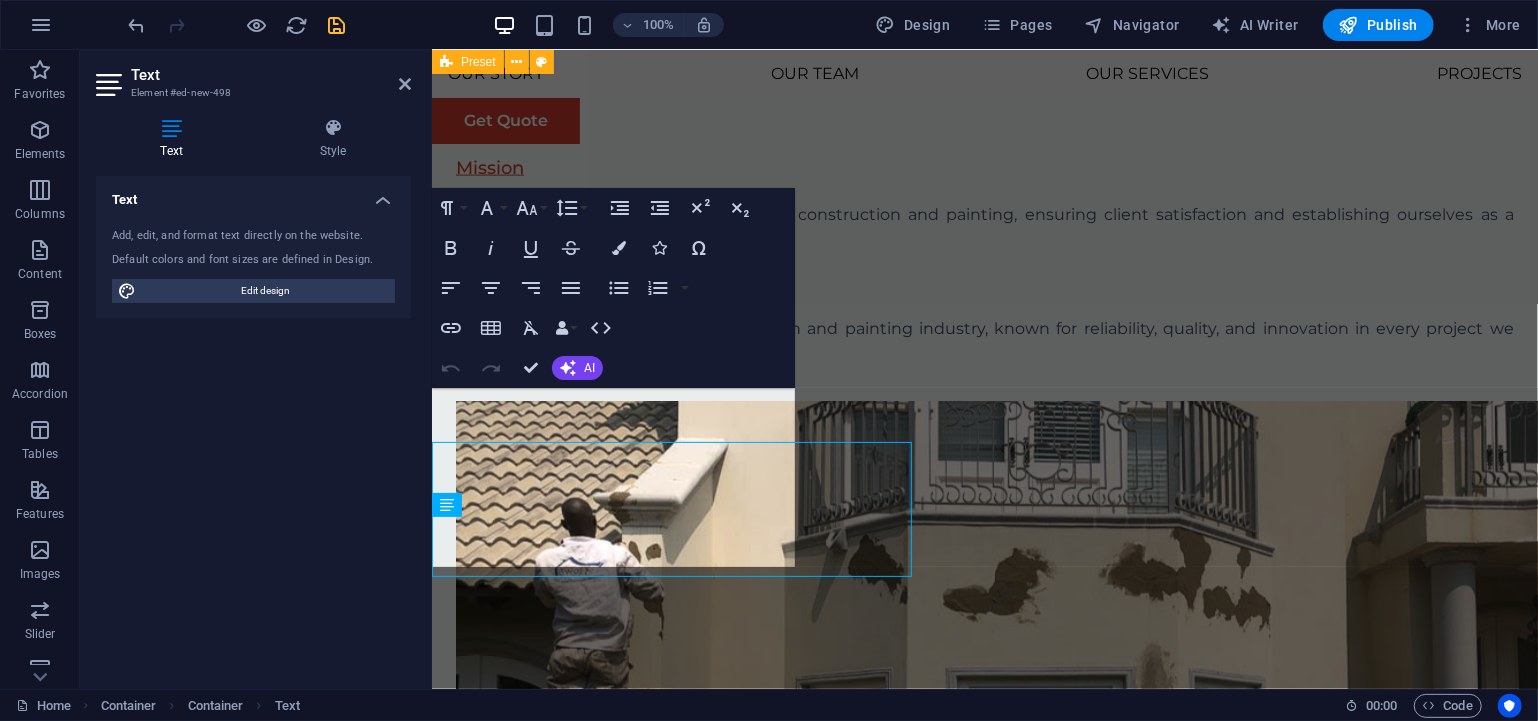 scroll, scrollTop: 1779, scrollLeft: 0, axis: vertical 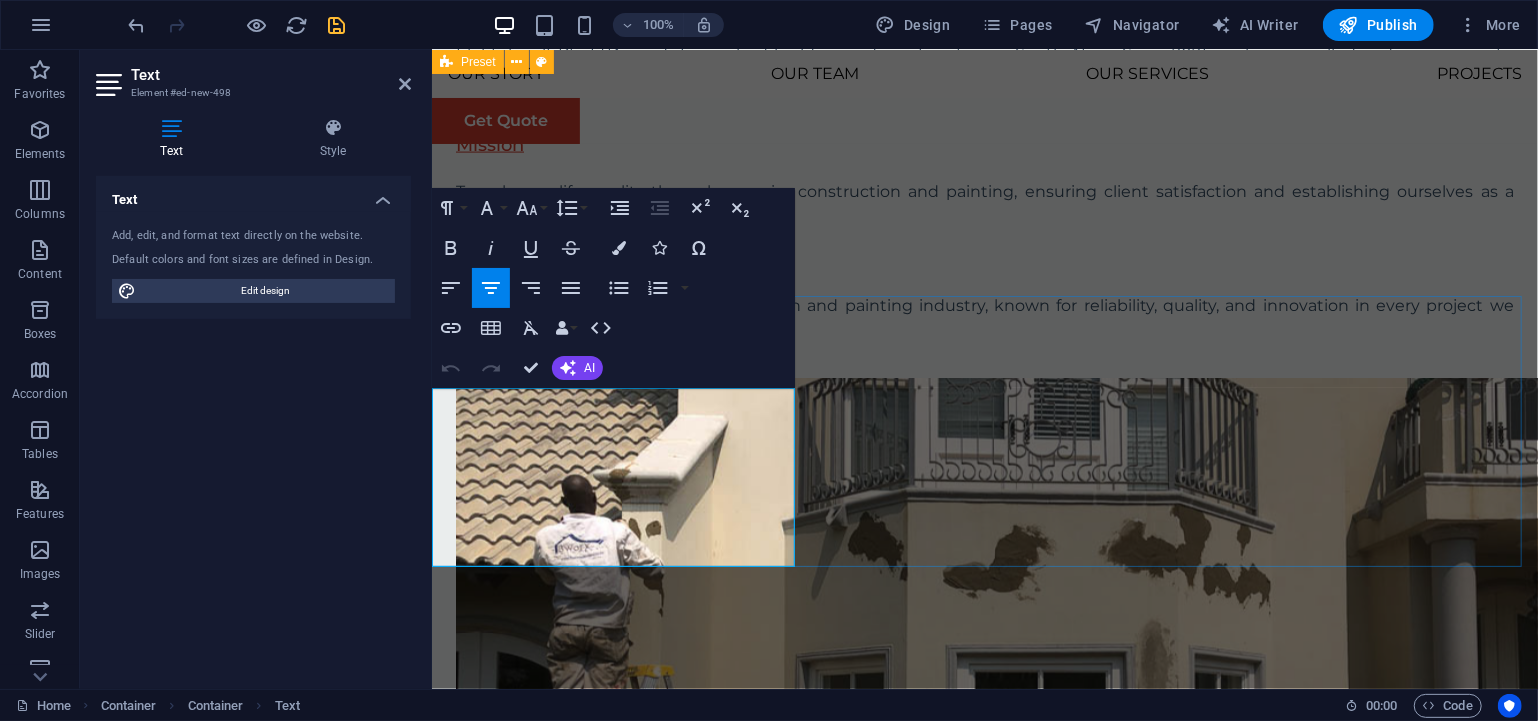 drag, startPoint x: 645, startPoint y: 547, endPoint x: 443, endPoint y: 401, distance: 249.23885 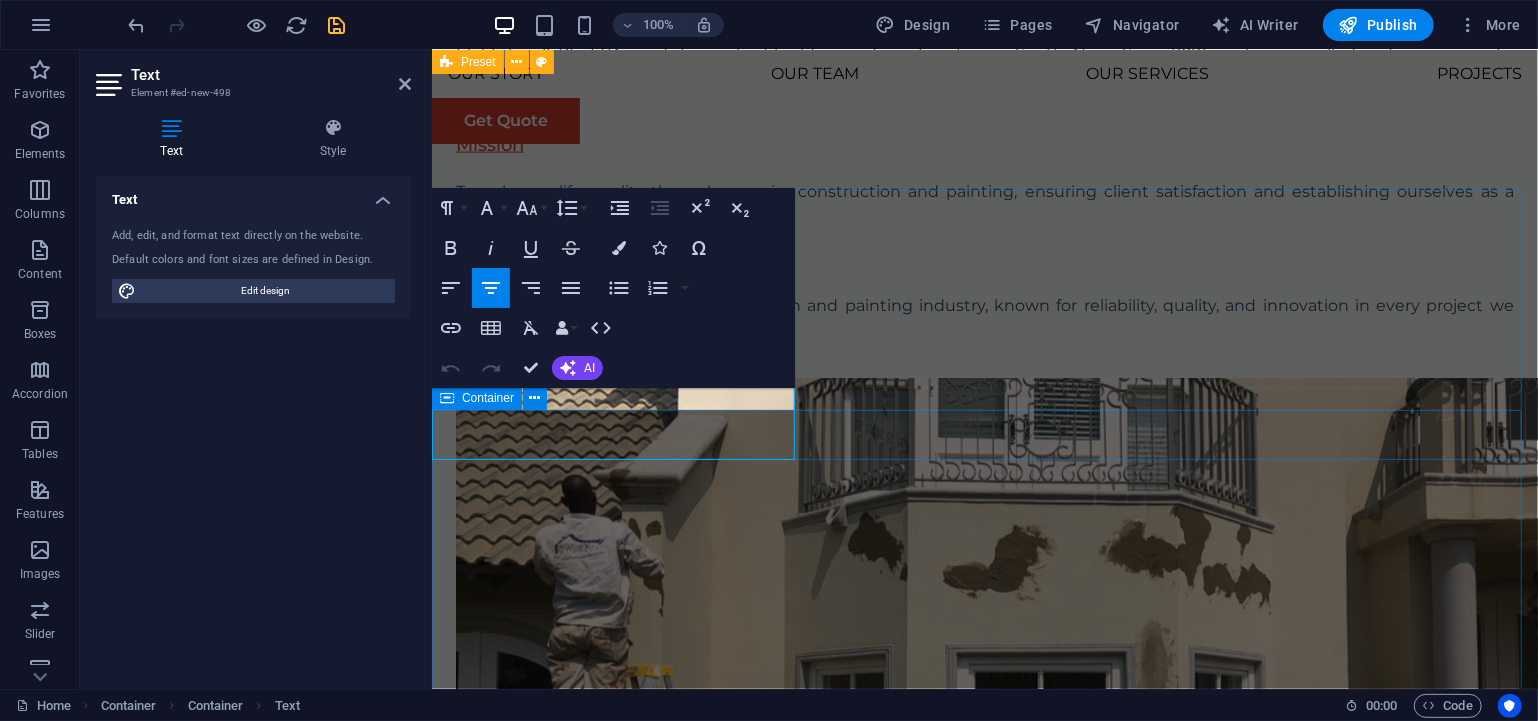 scroll, scrollTop: 1885, scrollLeft: 0, axis: vertical 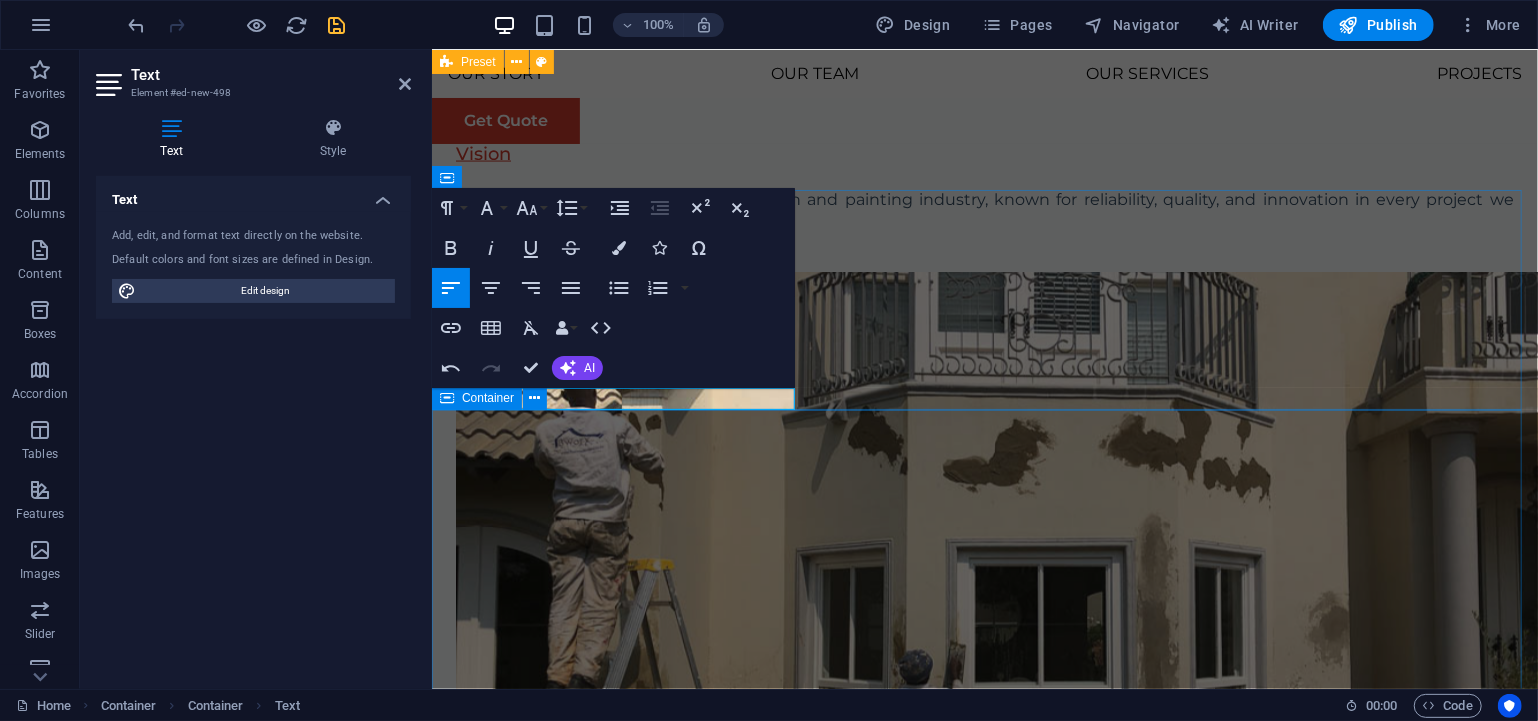 click on "Our Team At the heart of our company is a passionate, skilled, and dependable team dedicated to turning your vision into reality. With years of hands-on experience across residential, commercial, and industrial projects, our professionals bring craftsmanship, precision, and a commitment to excellence to every job. Drop content here or  Add elements  Paste clipboard Tione Dickson Project Manager Our Project Manager specializes in coordinating with clients, architects, suppliers, and on-site teams. Maintaining compliance with industry regulations and ensuring that sustainable practices are integrated into every phase of work.  Drop content here or  Add elements  Paste clipboard Ronald Tisauke Business Developer and Marketing Our Business Developer & Marketing focuses on uncovering new business prospects, building strategic partnerships, and growing our customer base within the residential, commercial, and industrial markets.   Drop content here or  Add elements  Paste clipboard Mack Mohale" at bounding box center [984, 3717] 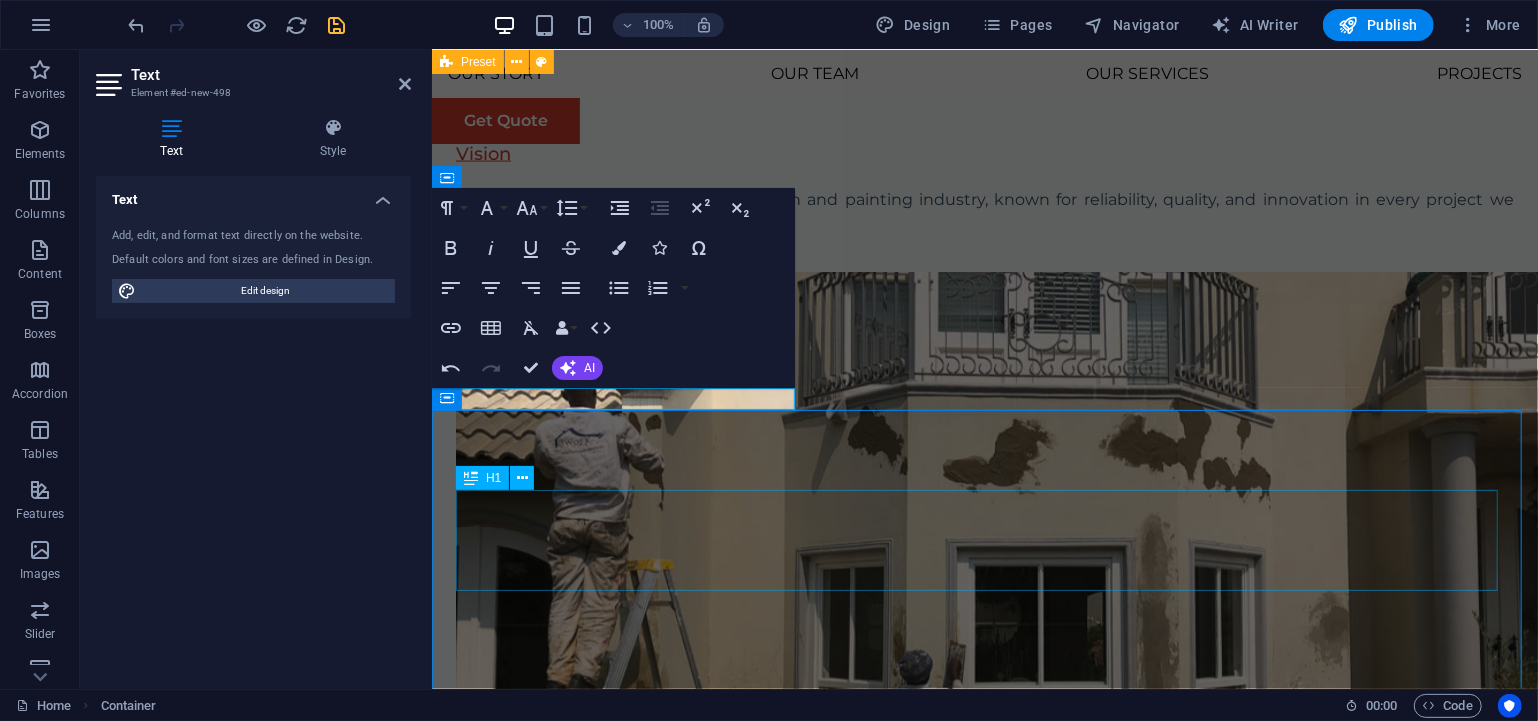 scroll, scrollTop: 1941, scrollLeft: 0, axis: vertical 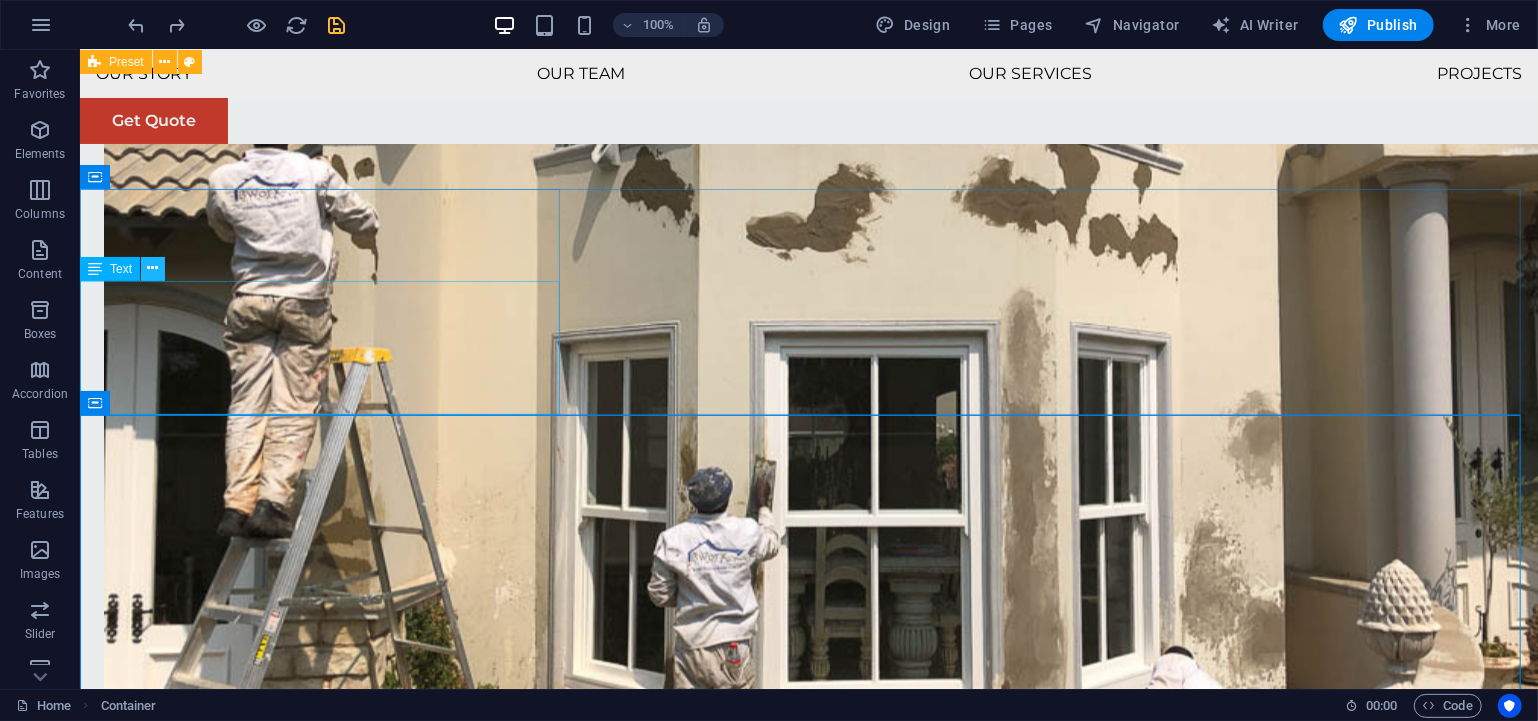 click at bounding box center [153, 269] 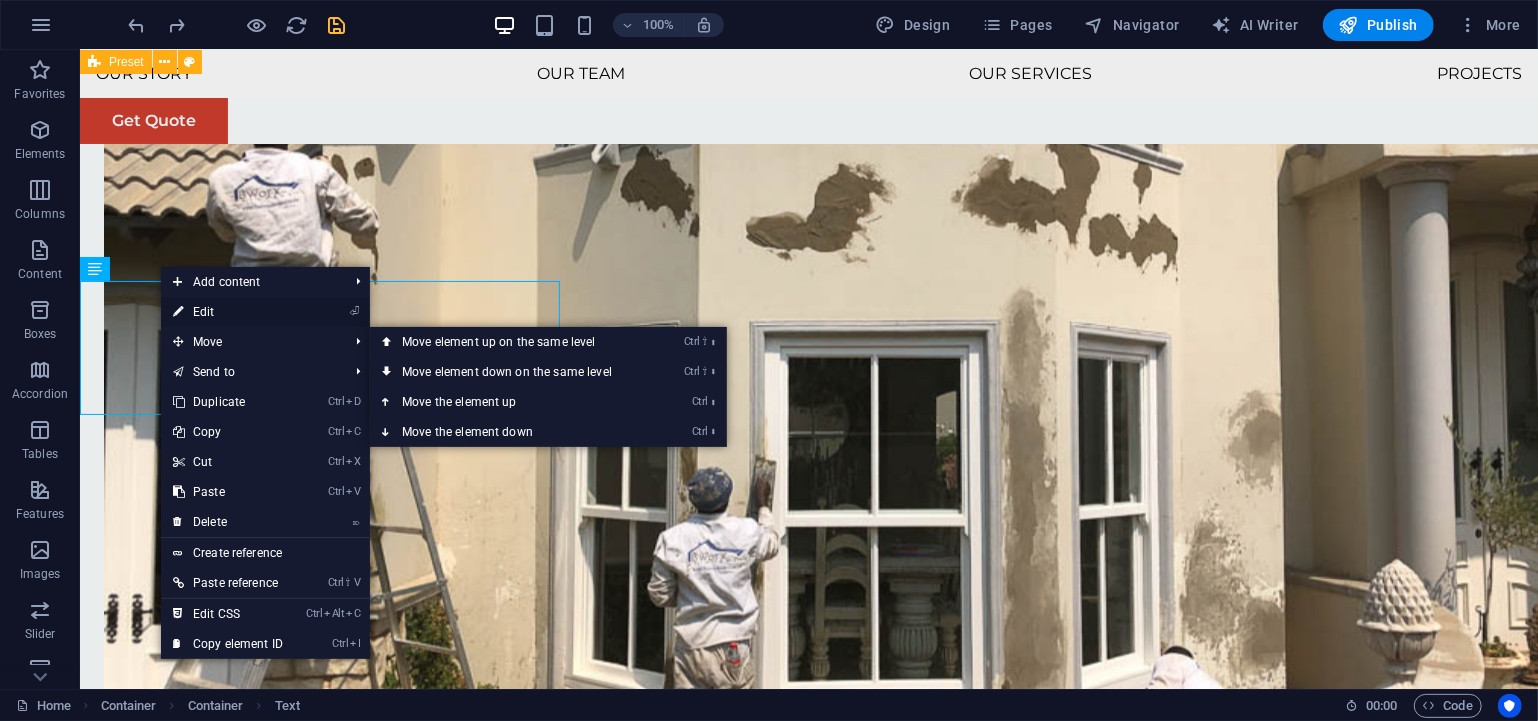 click on "⏎  Edit" at bounding box center (228, 312) 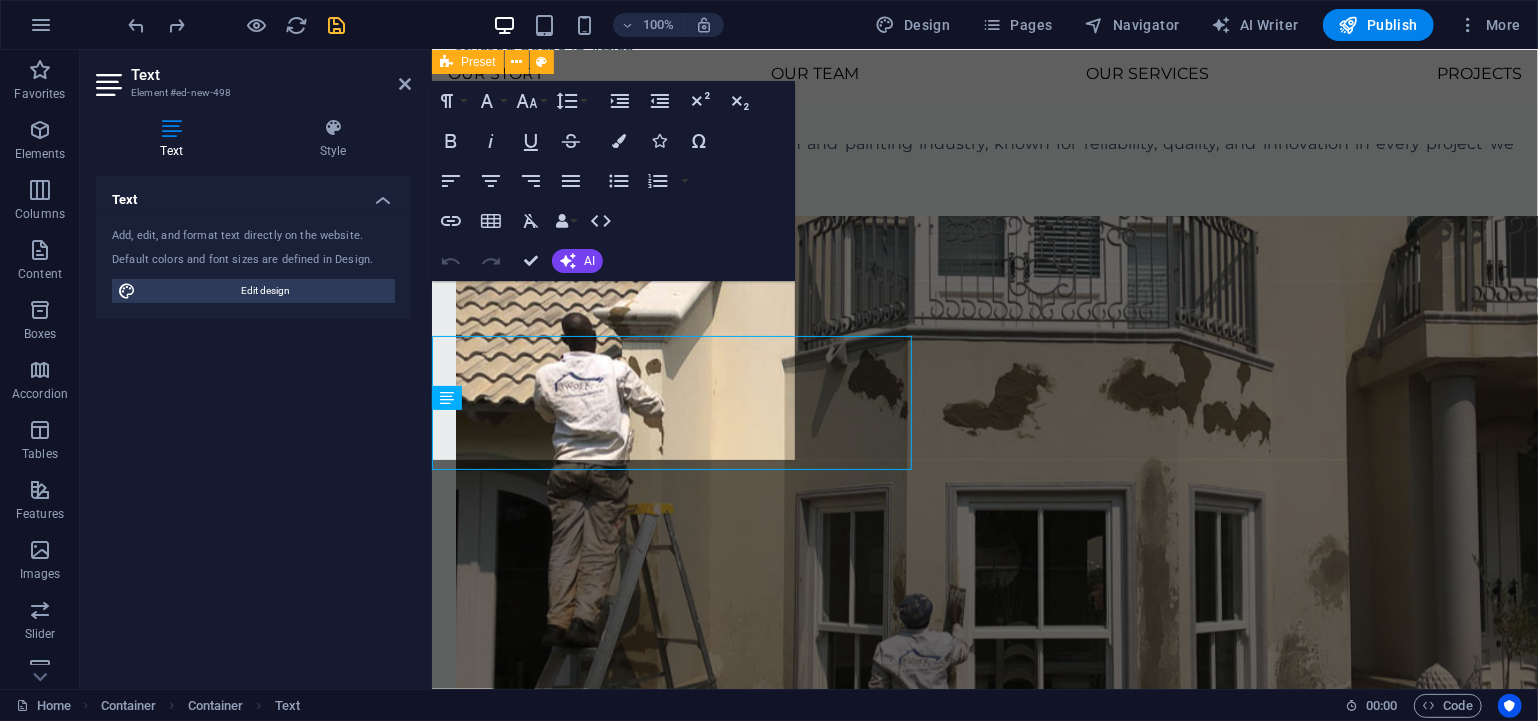 scroll, scrollTop: 1885, scrollLeft: 0, axis: vertical 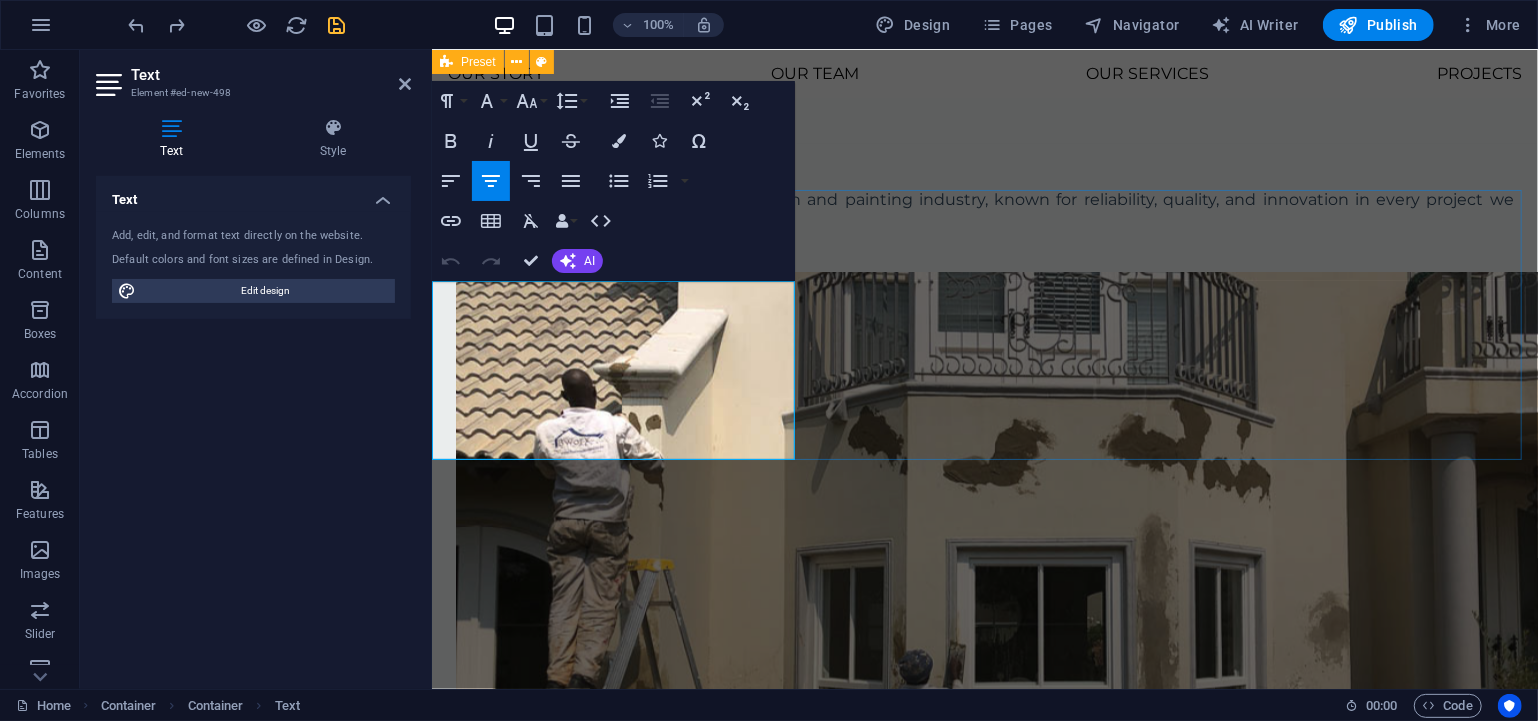 drag, startPoint x: 629, startPoint y: 446, endPoint x: 881, endPoint y: 328, distance: 278.25888 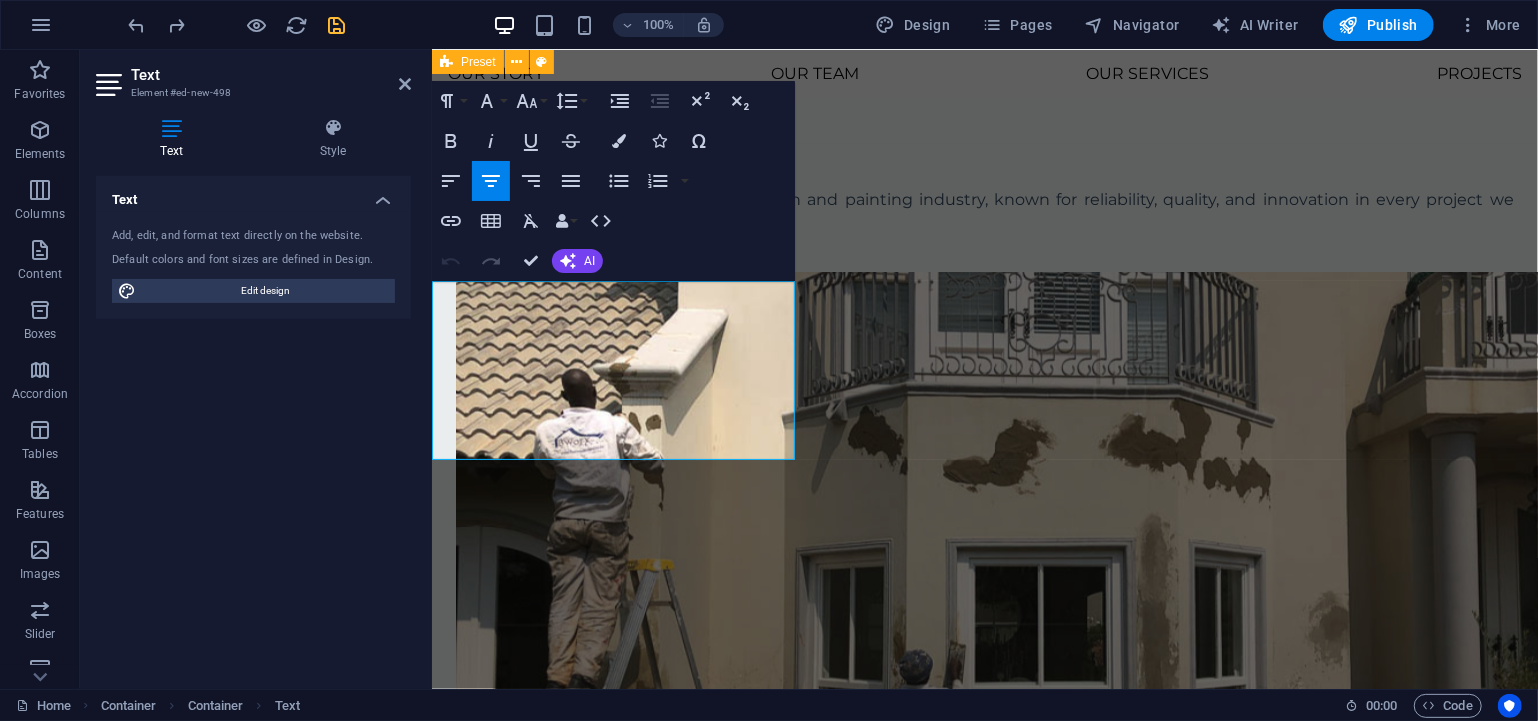type 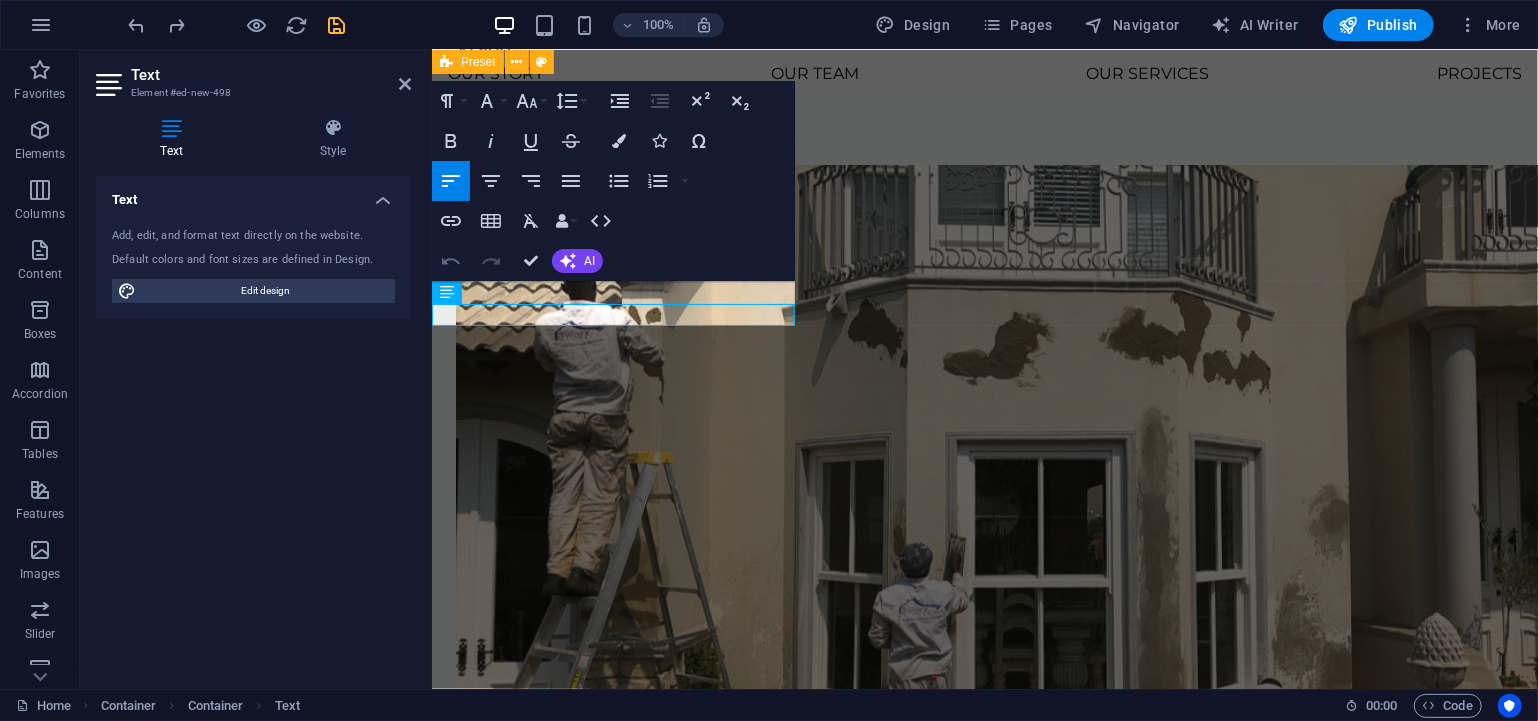 scroll, scrollTop: 1969, scrollLeft: 0, axis: vertical 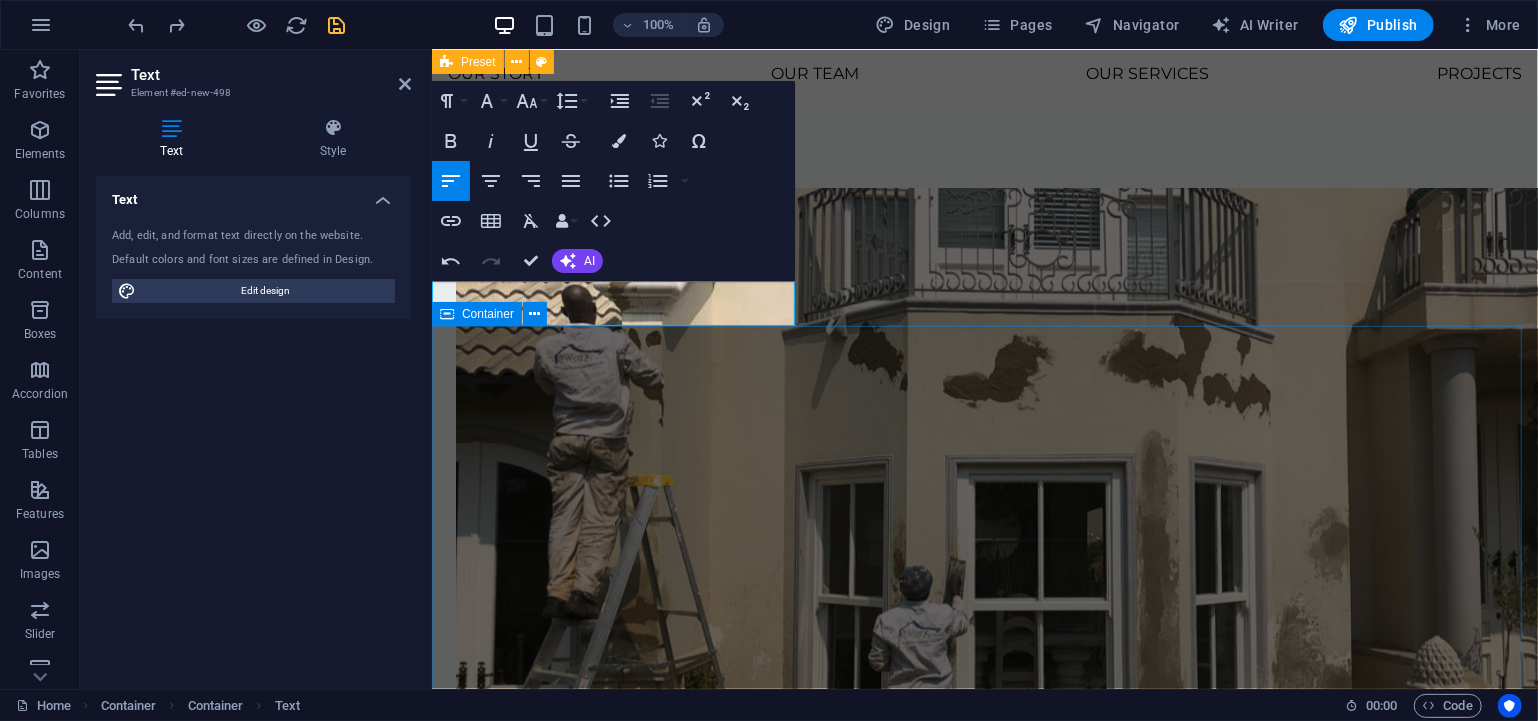 click on "Our Team At the heart of our company is a passionate, skilled, and dependable team dedicated to turning your vision into reality. With years of hands-on experience across residential, commercial, and industrial projects, our professionals bring craftsmanship, precision, and a commitment to excellence to every job. Drop content here or  Add elements  Paste clipboard Tione Dickson Project Manager Our Project Manager specializes in coordinating with clients, architects, suppliers, and on-site teams. Maintaining compliance with industry regulations and ensuring that sustainable practices are integrated into every phase of work.  Drop content here or  Add elements  Paste clipboard Ronald Tisauke Business Developer and Marketing Our Business Developer & Marketing focuses on uncovering new business prospects, building strategic partnerships, and growing our customer base within the residential, commercial, and industrial markets.   Drop content here or  Add elements  Paste clipboard Mack Mohale" at bounding box center [984, 3633] 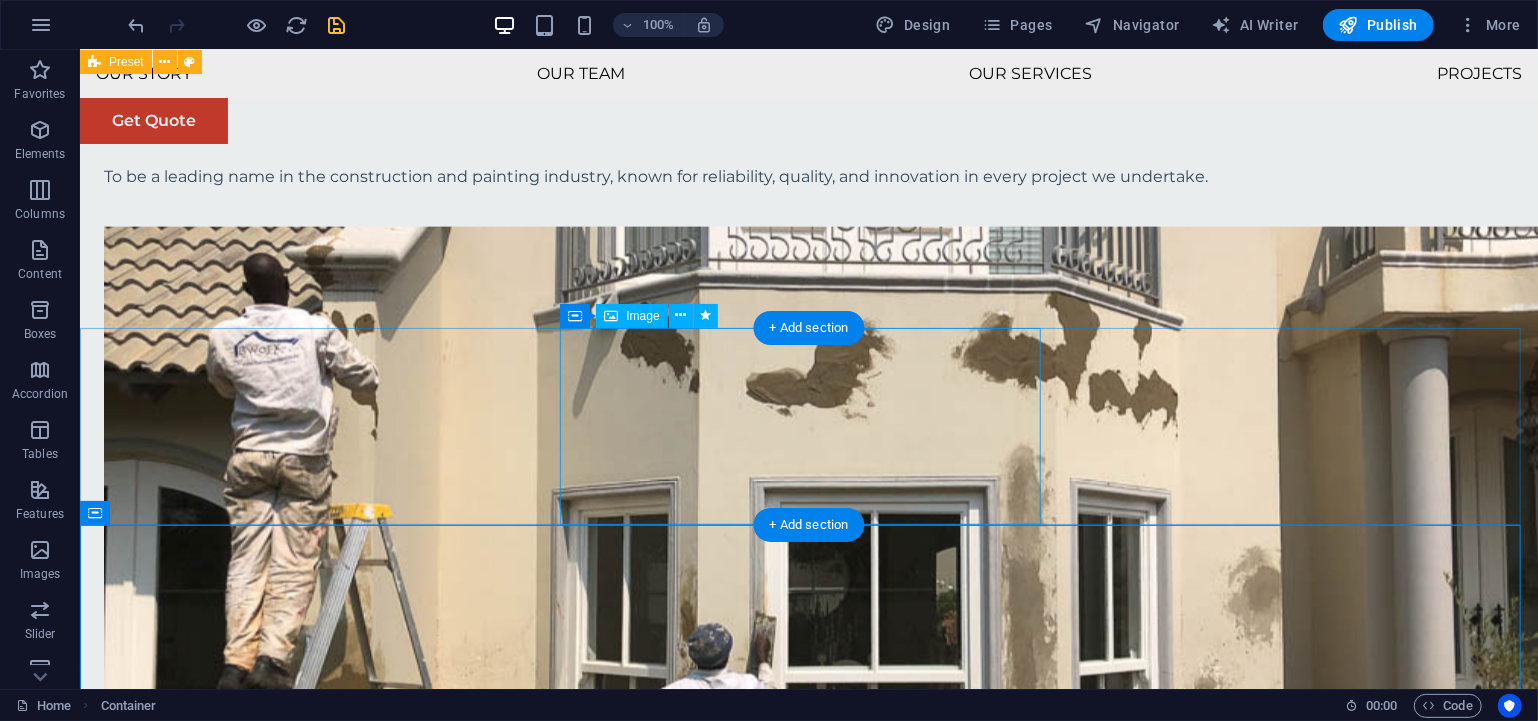 scroll, scrollTop: 1691, scrollLeft: 0, axis: vertical 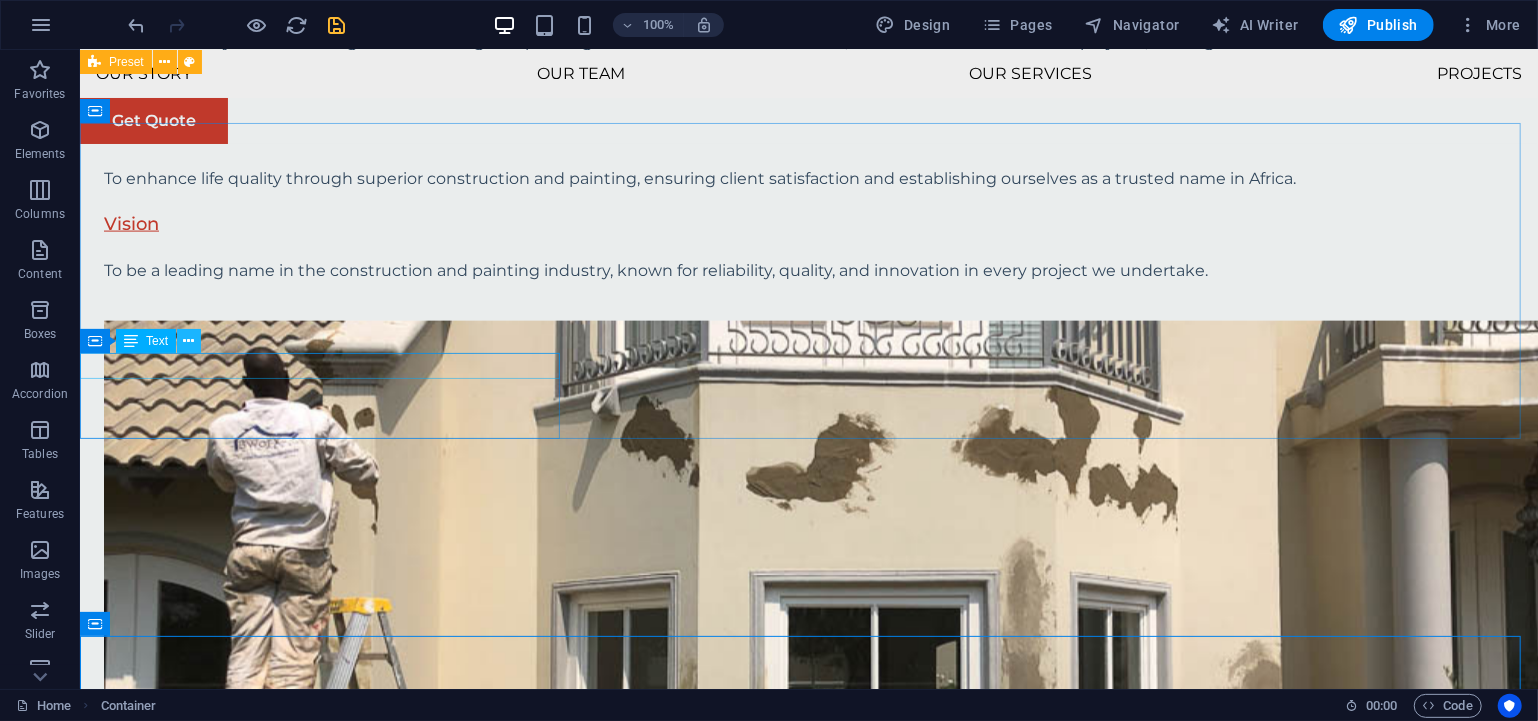 click at bounding box center [189, 341] 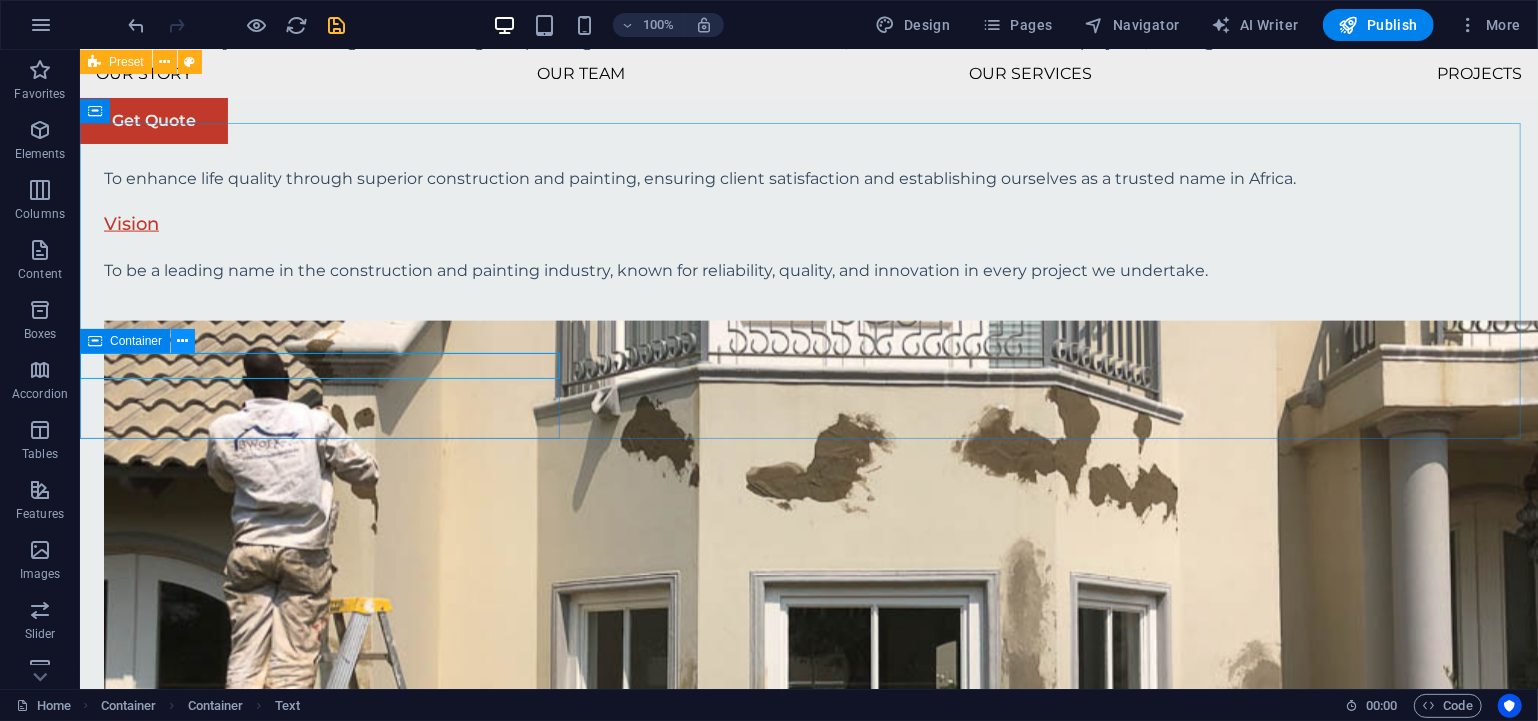 click at bounding box center (183, 341) 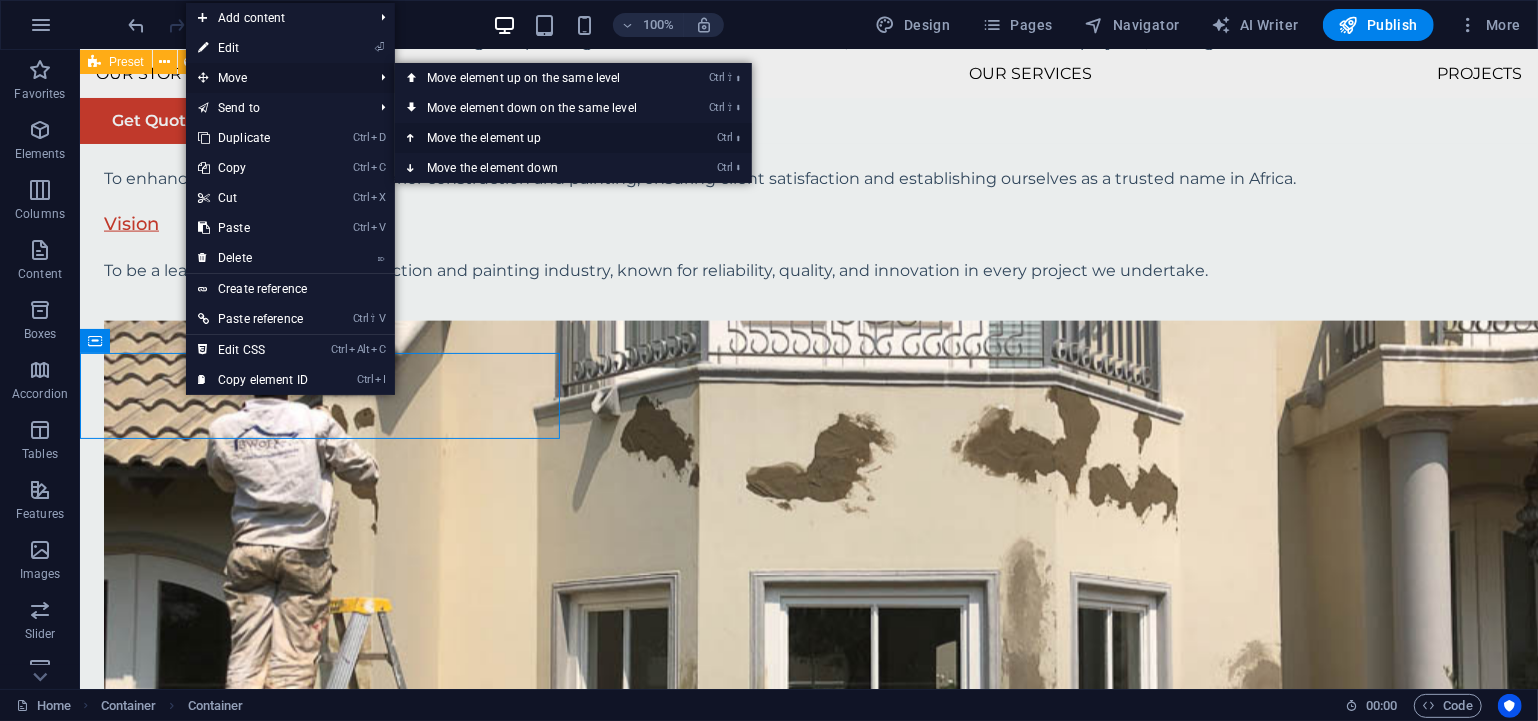 click on "Ctrl ⬆  Move the element up" at bounding box center (536, 138) 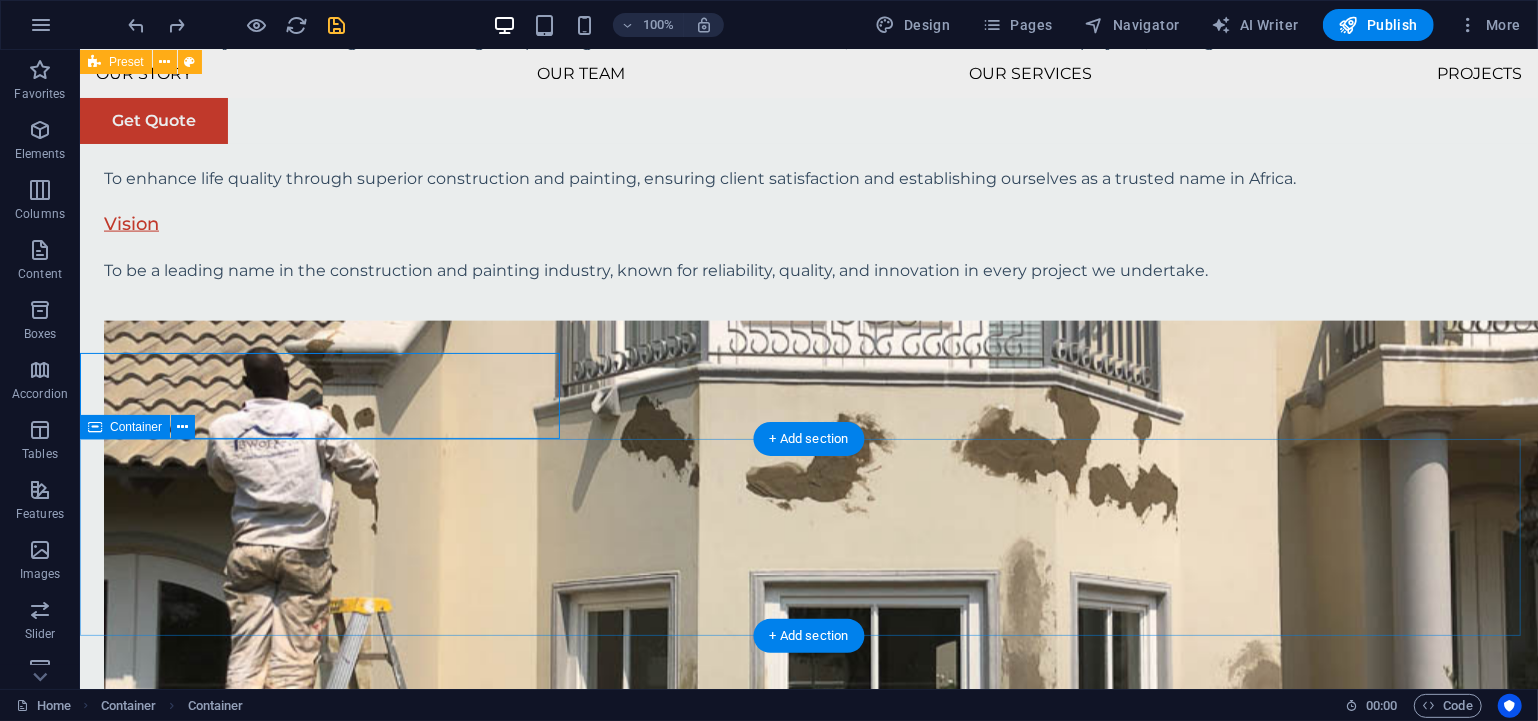 click on "Integrity We are honest, transparent and committed to doing what's right. Expertise For Results At Eco-Con, we understand that success is not just about profitability; it's also about sustainability and responsible business practices. With a proven track record of guiding businesses towards greater profitability and environmental responsibility, we have become a trusted partner in the industry." at bounding box center (808, 2629) 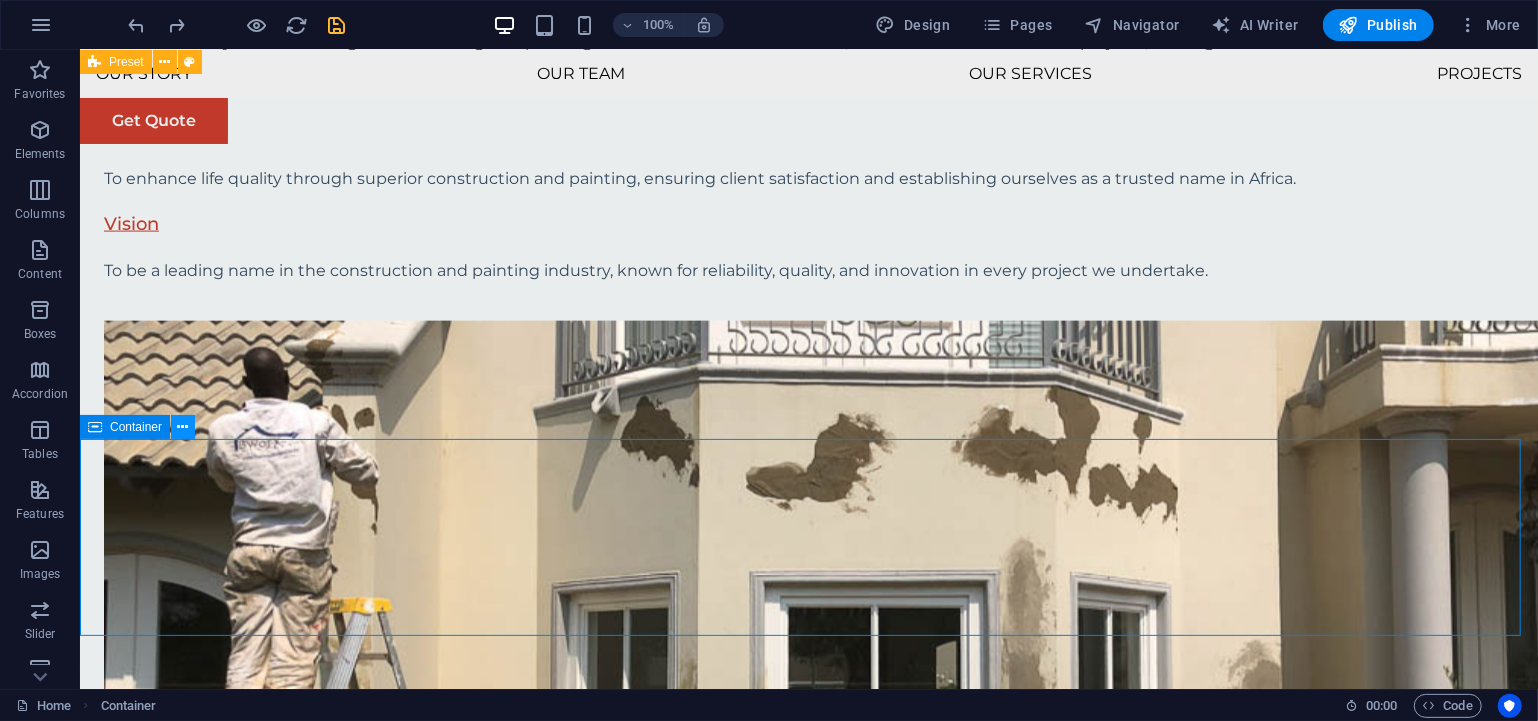 click at bounding box center [183, 427] 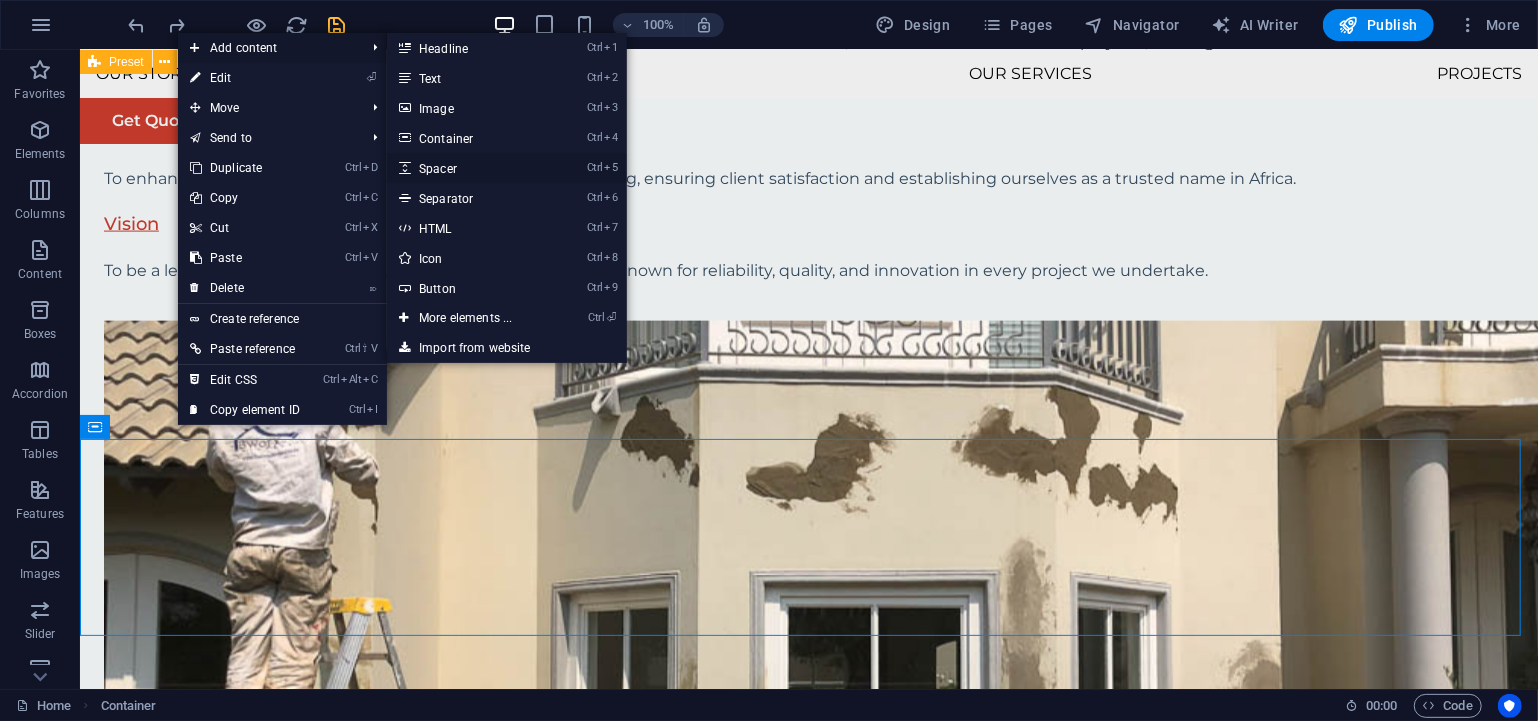 click on "Ctrl 5  Spacer" at bounding box center (469, 168) 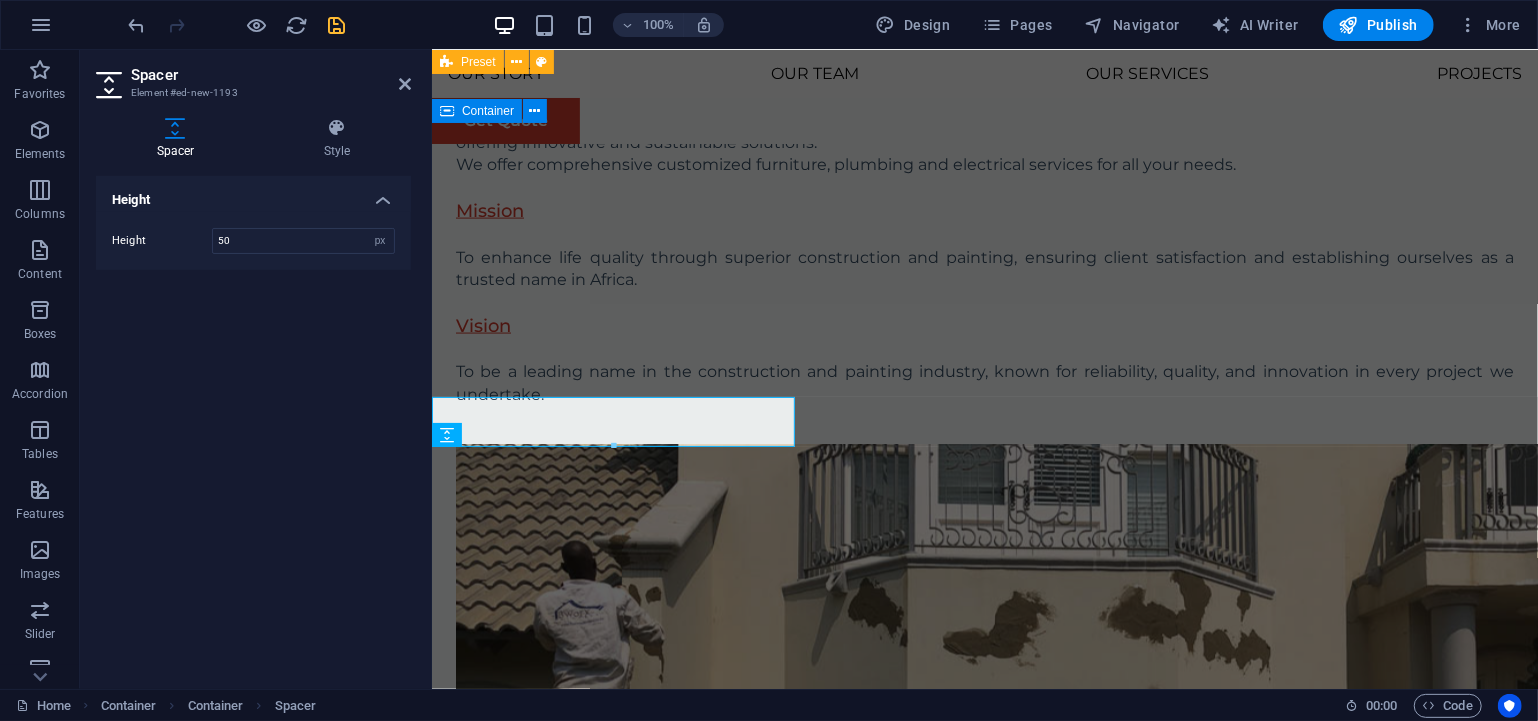 scroll, scrollTop: 1691, scrollLeft: 0, axis: vertical 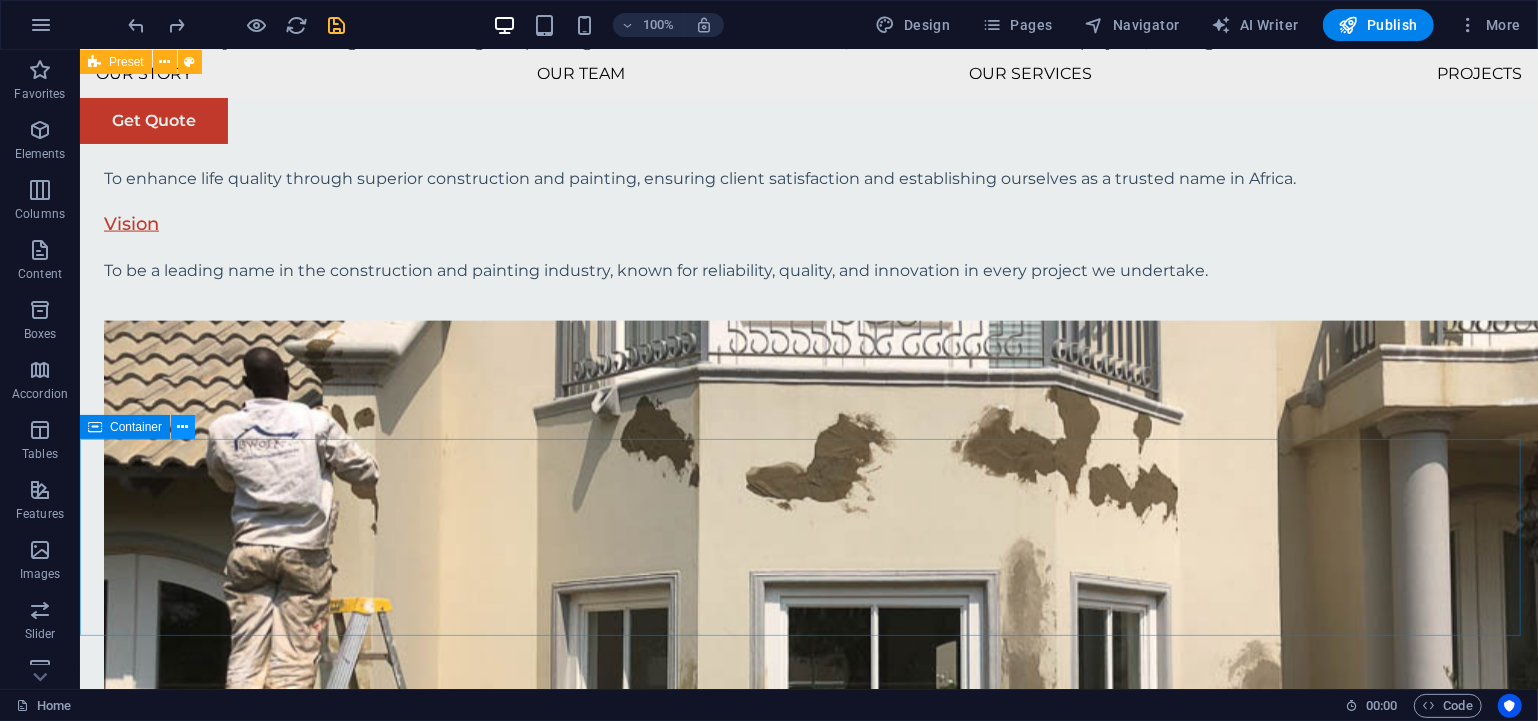 click at bounding box center [183, 427] 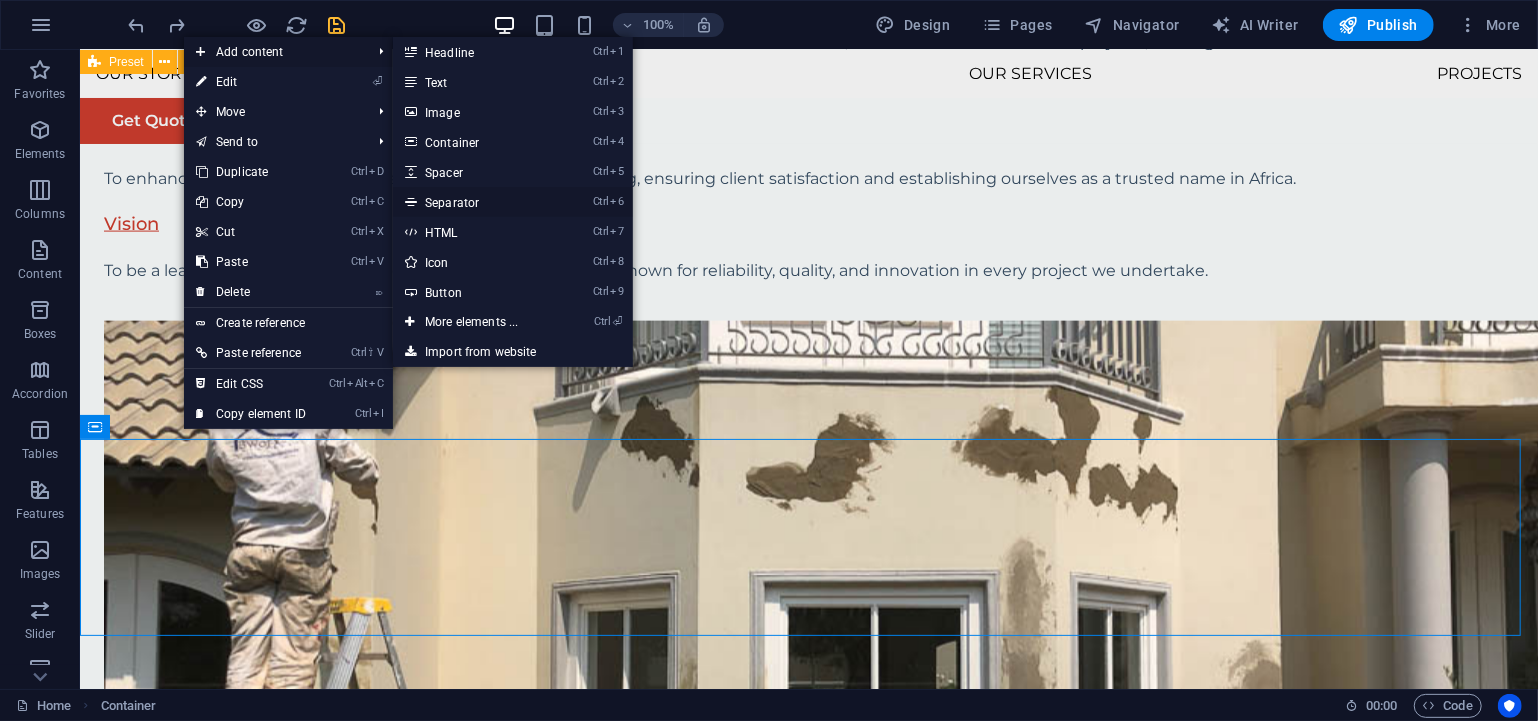 click on "Ctrl 6  Separator" at bounding box center (475, 202) 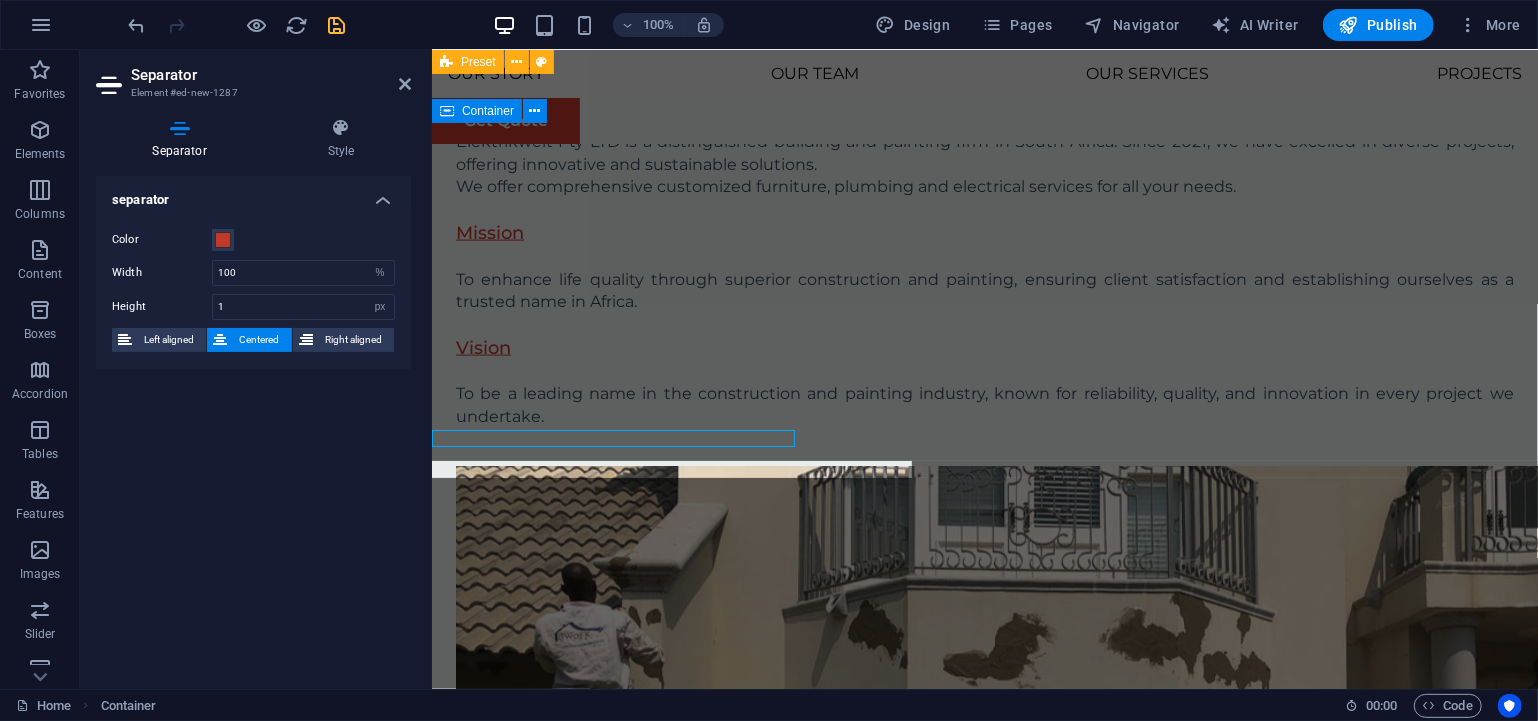 scroll, scrollTop: 1713, scrollLeft: 0, axis: vertical 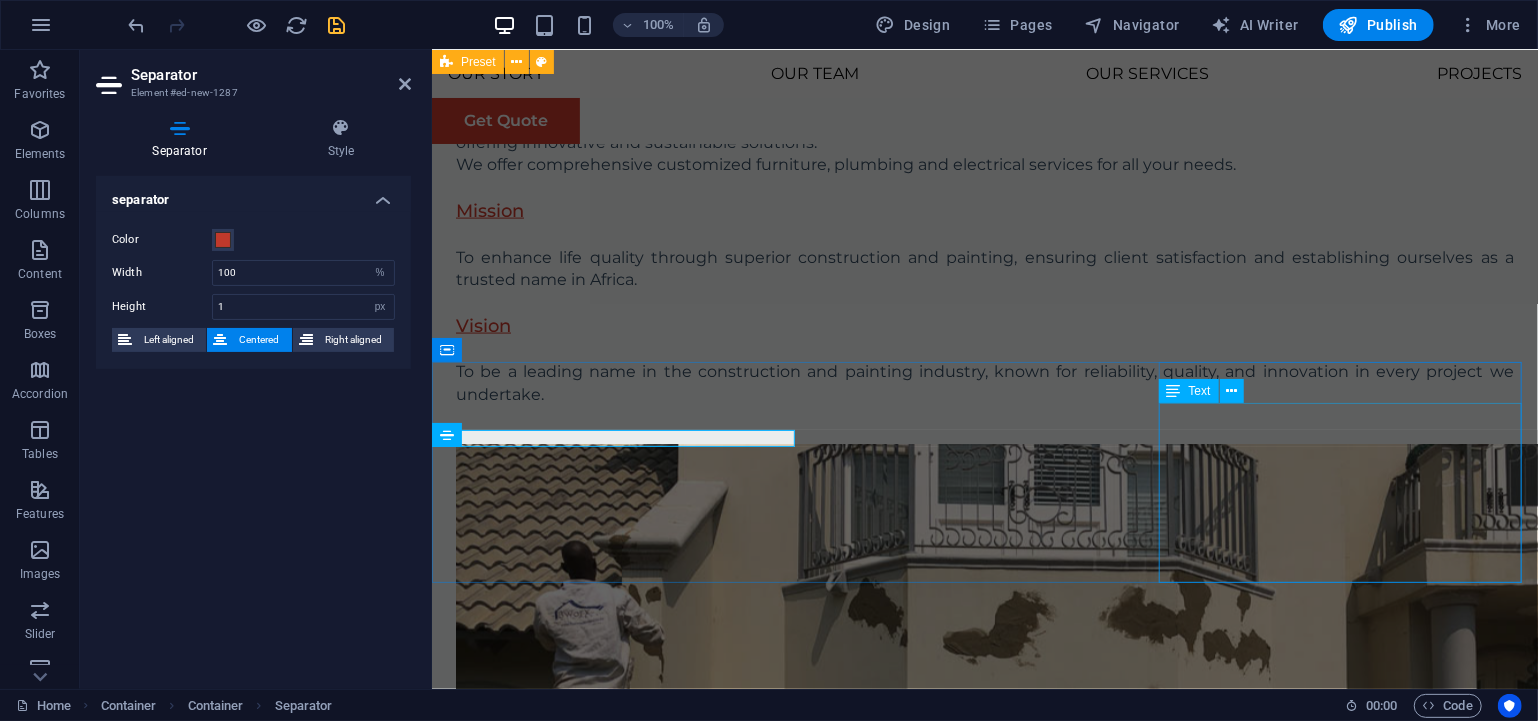 click on "At Eco-Con, we understand that success is not just about profitability; it's also about sustainability and responsible business practices. With a proven track record of guiding businesses towards greater profitability and environmental responsibility, we have become a trusted partner in the industry." at bounding box center [984, 2825] 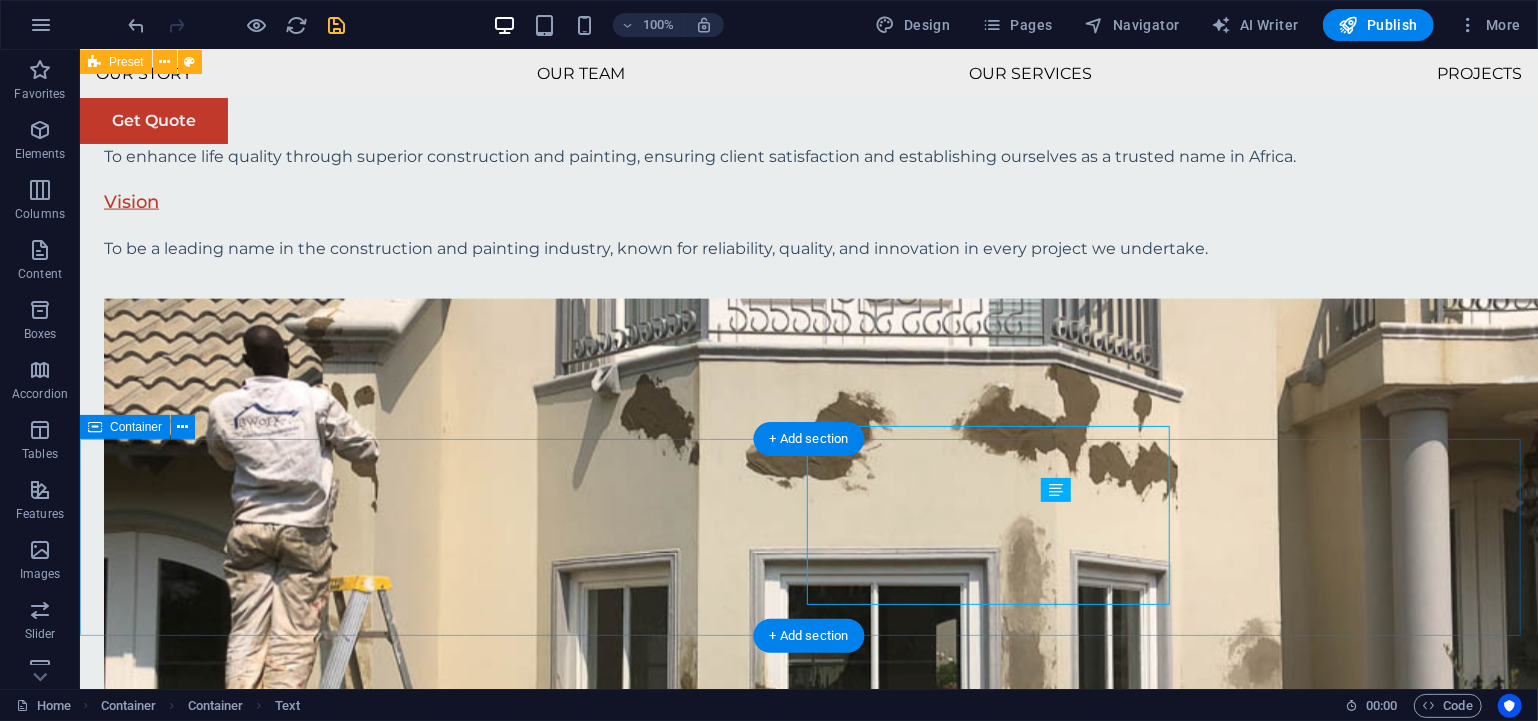 scroll, scrollTop: 1691, scrollLeft: 0, axis: vertical 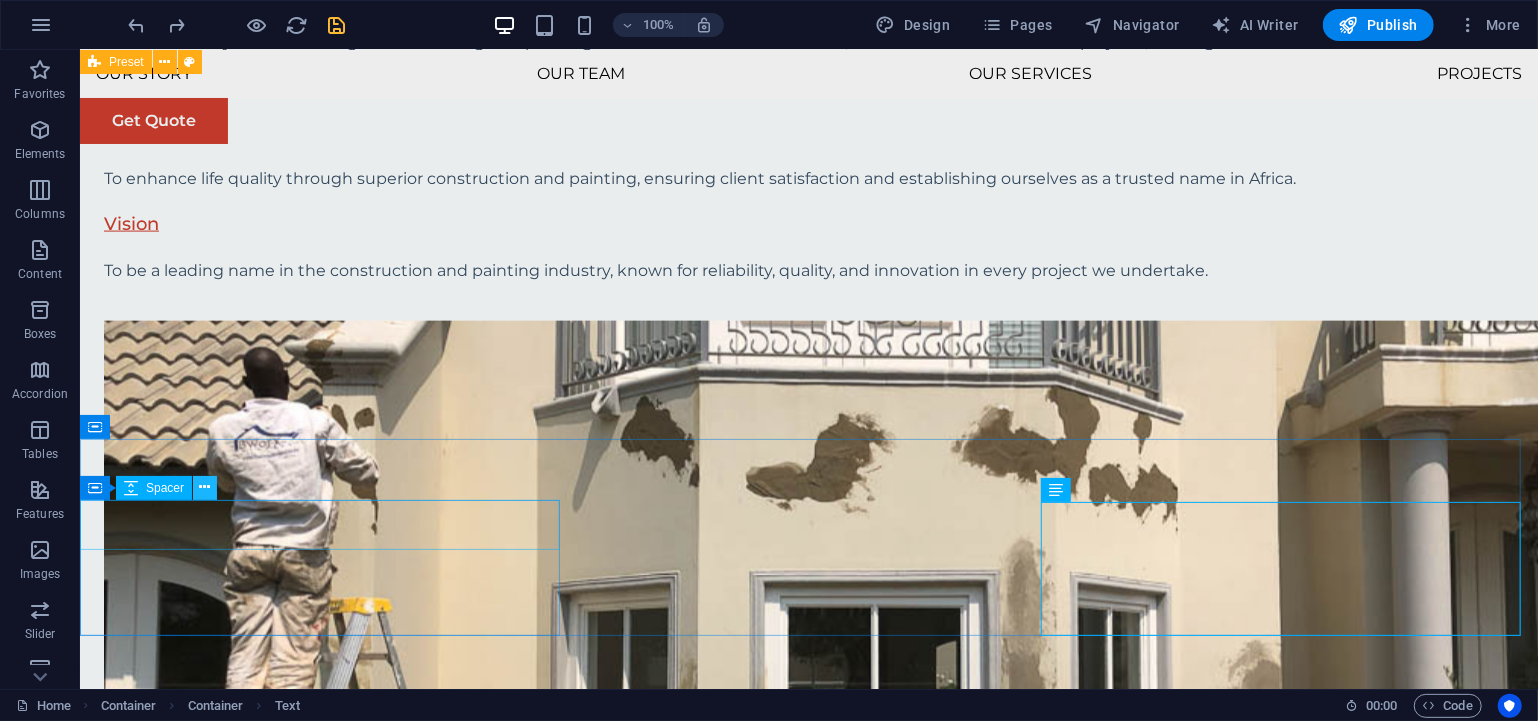click at bounding box center [205, 487] 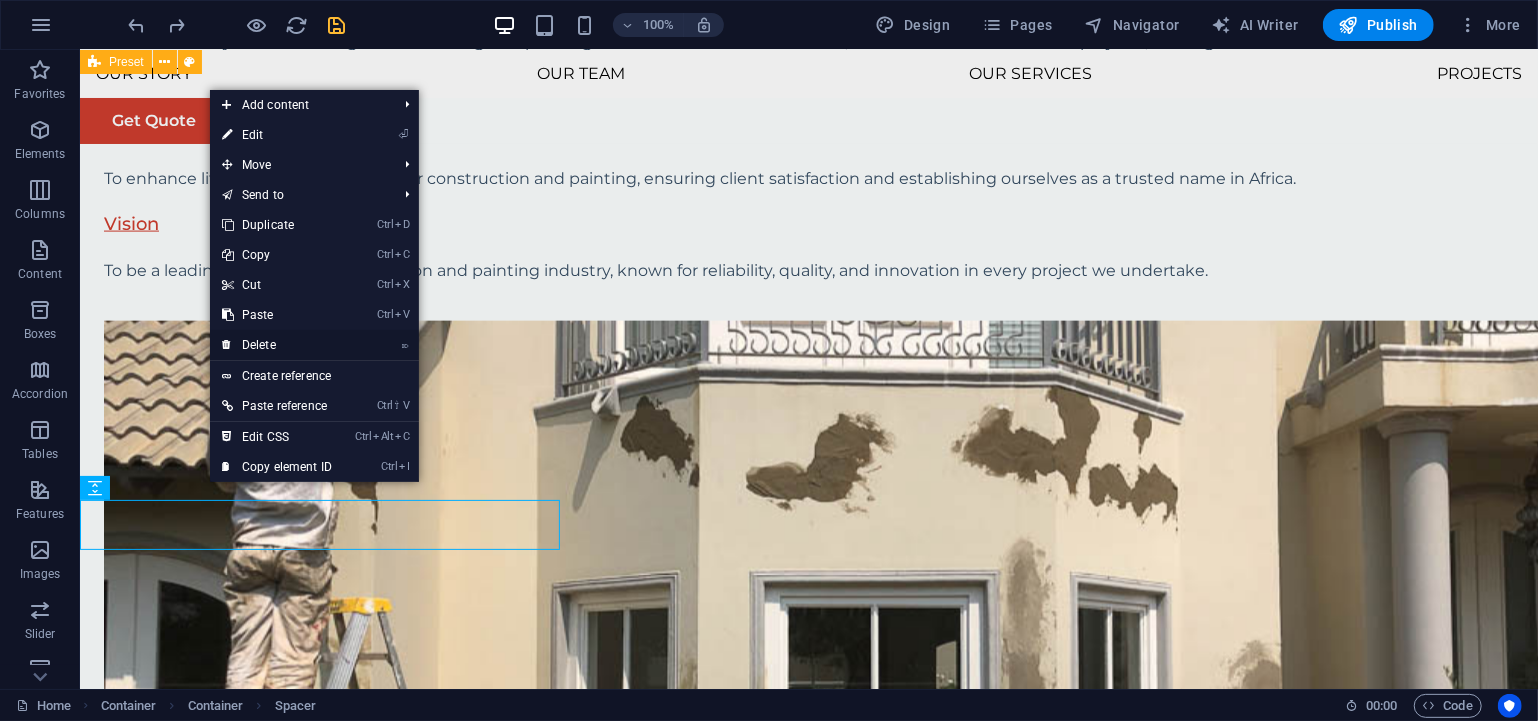 click on "⌦  Delete" at bounding box center (277, 345) 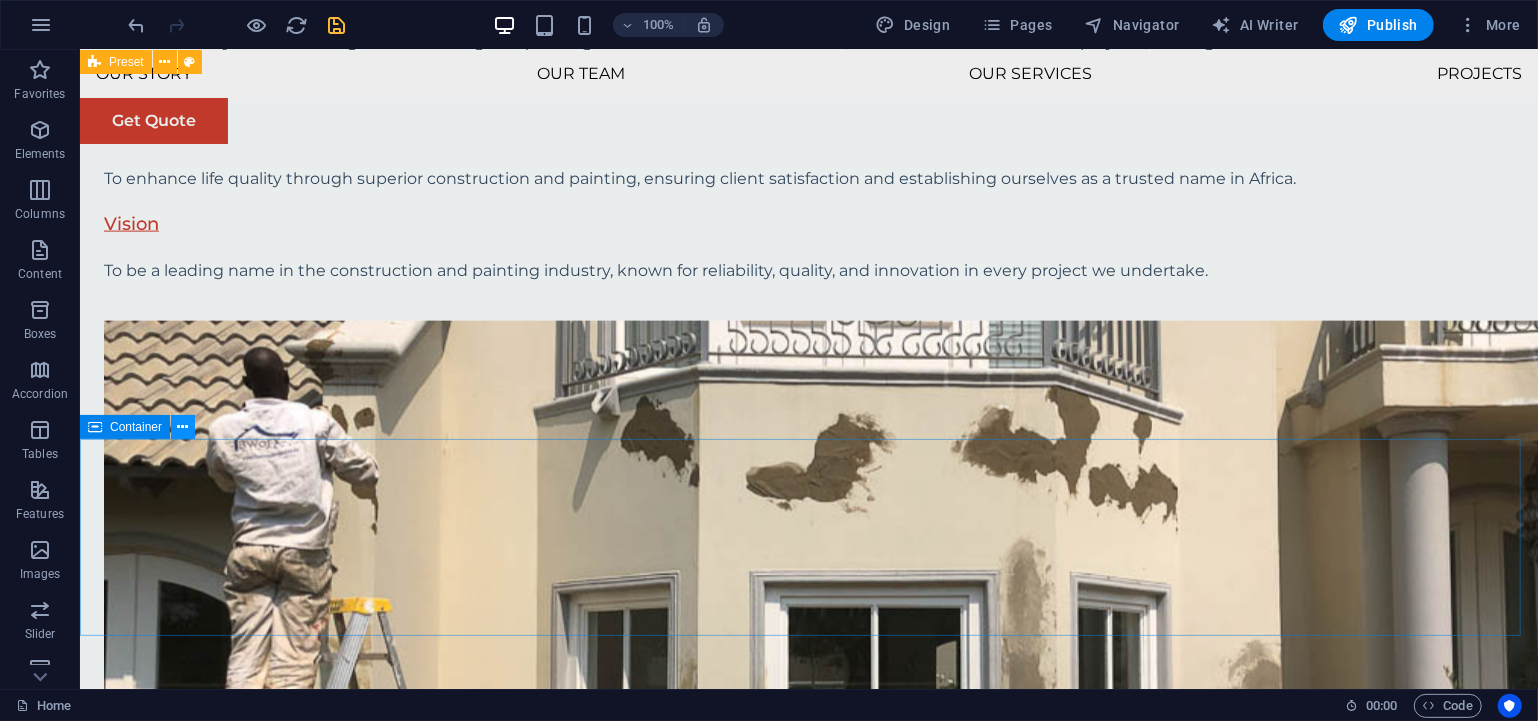 click at bounding box center (183, 427) 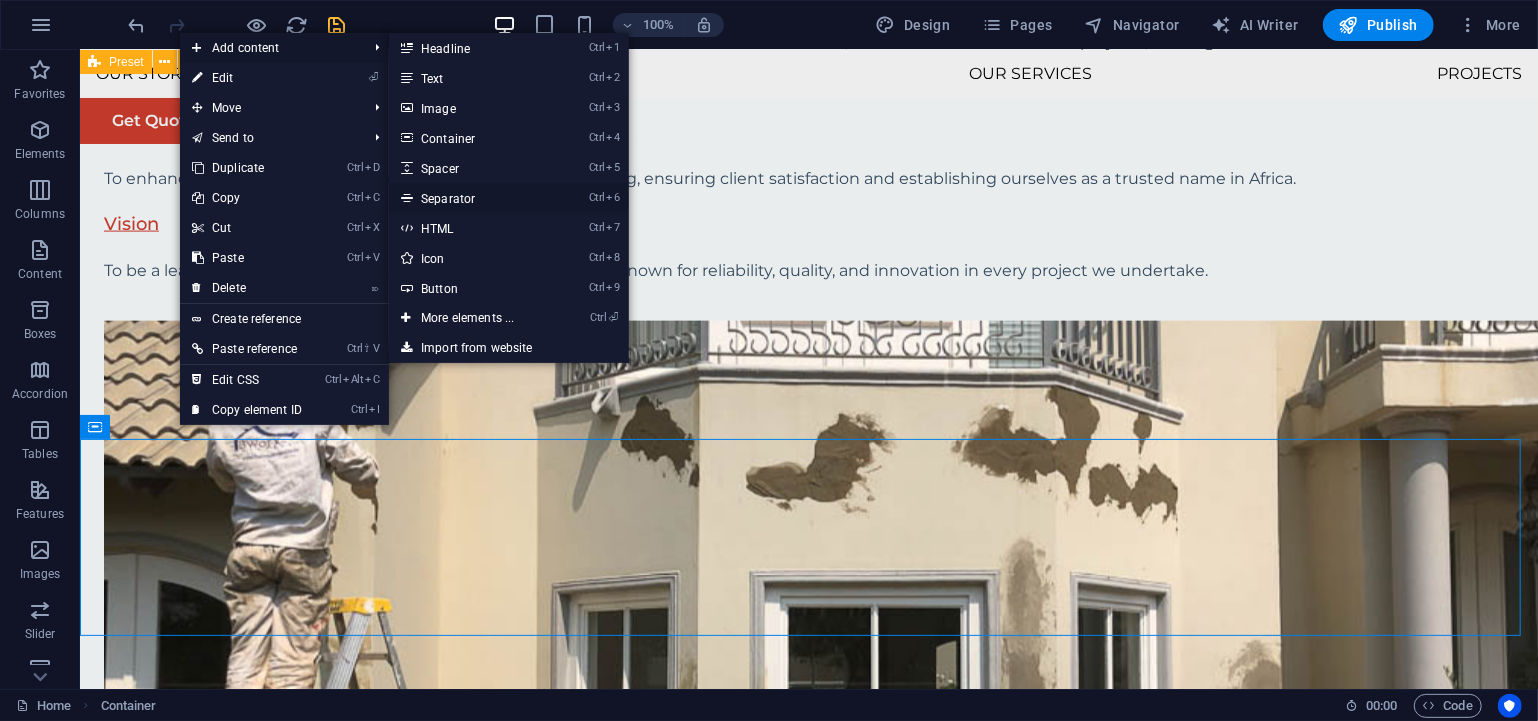 click on "Ctrl 6  Separator" at bounding box center (471, 198) 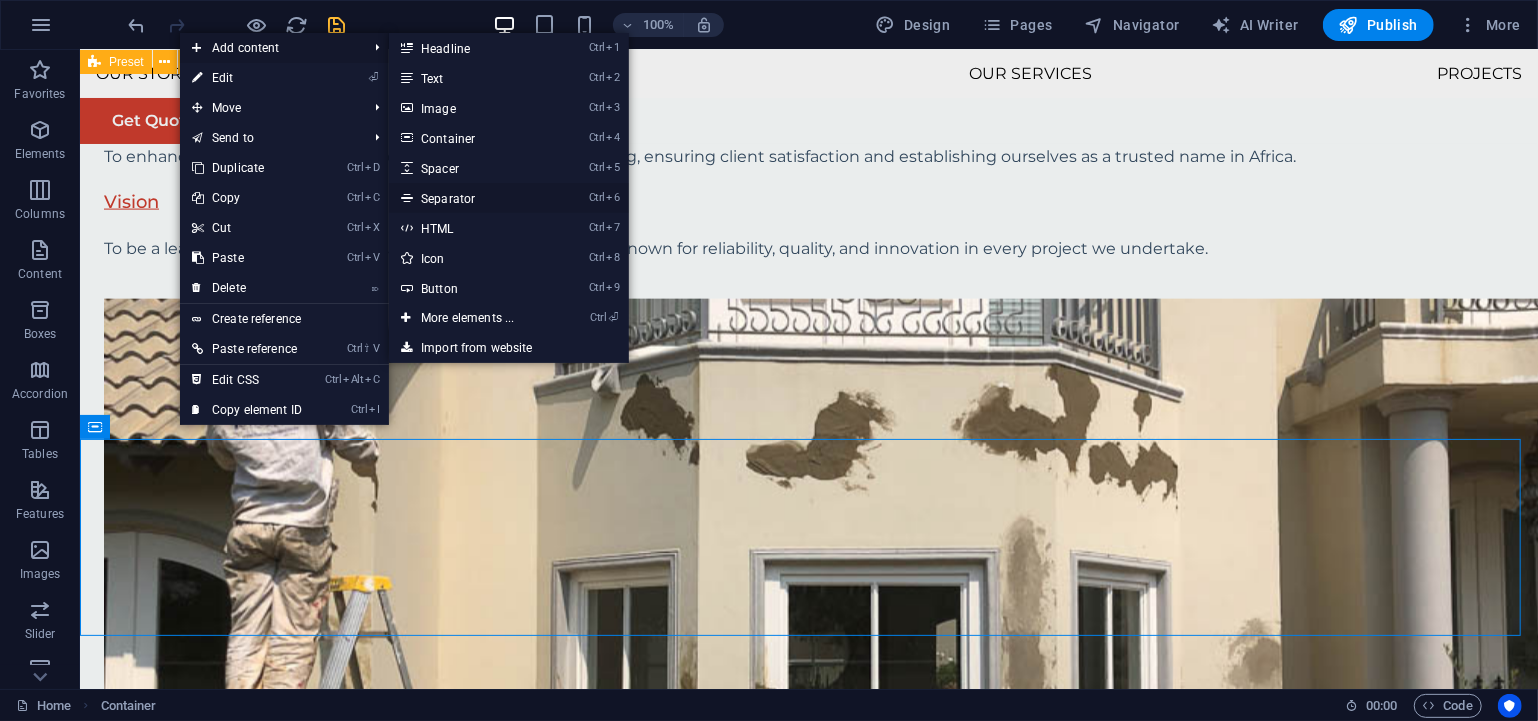 select on "%" 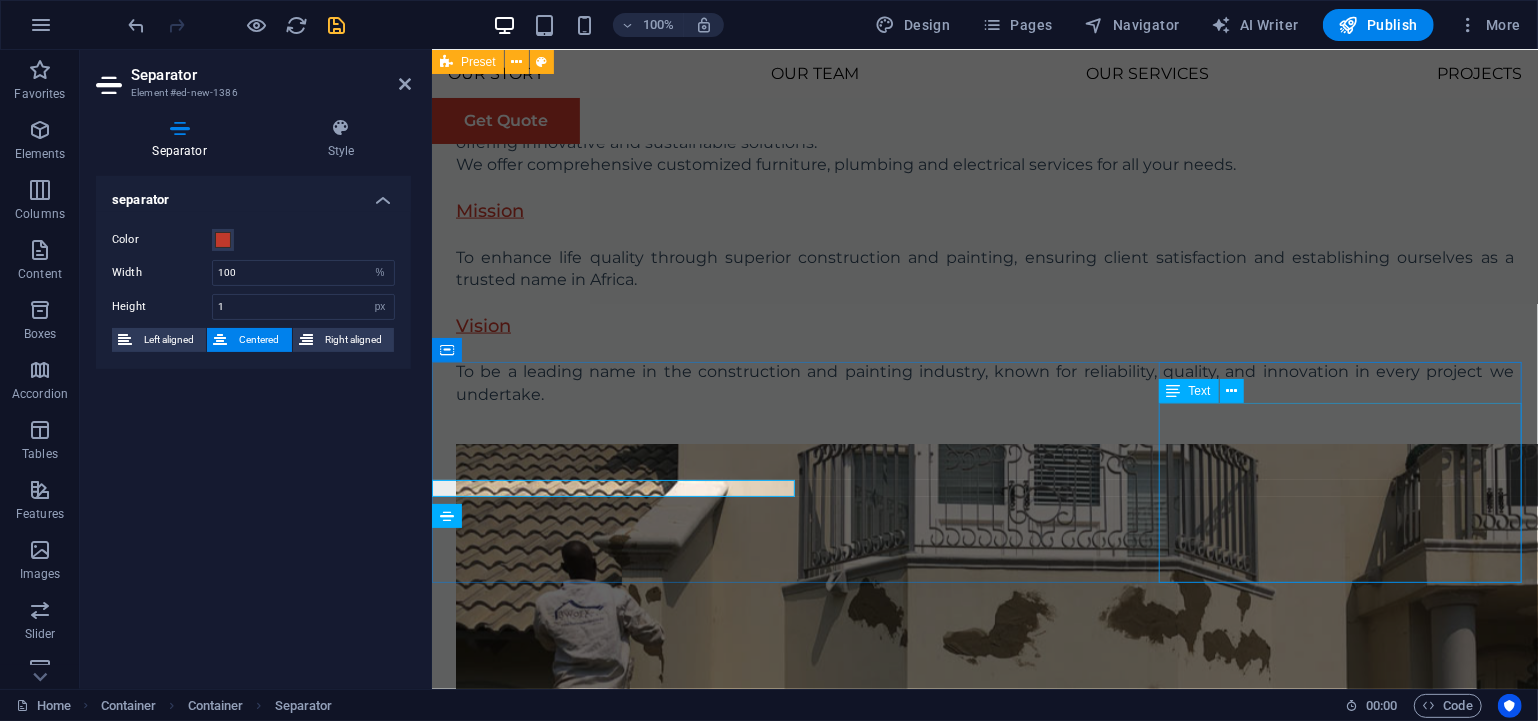 click on "At Eco-Con, we understand that success is not just about profitability; it's also about sustainability and responsible business practices. With a proven track record of guiding businesses towards greater profitability and environmental responsibility, we have become a trusted partner in the industry." at bounding box center [984, 2775] 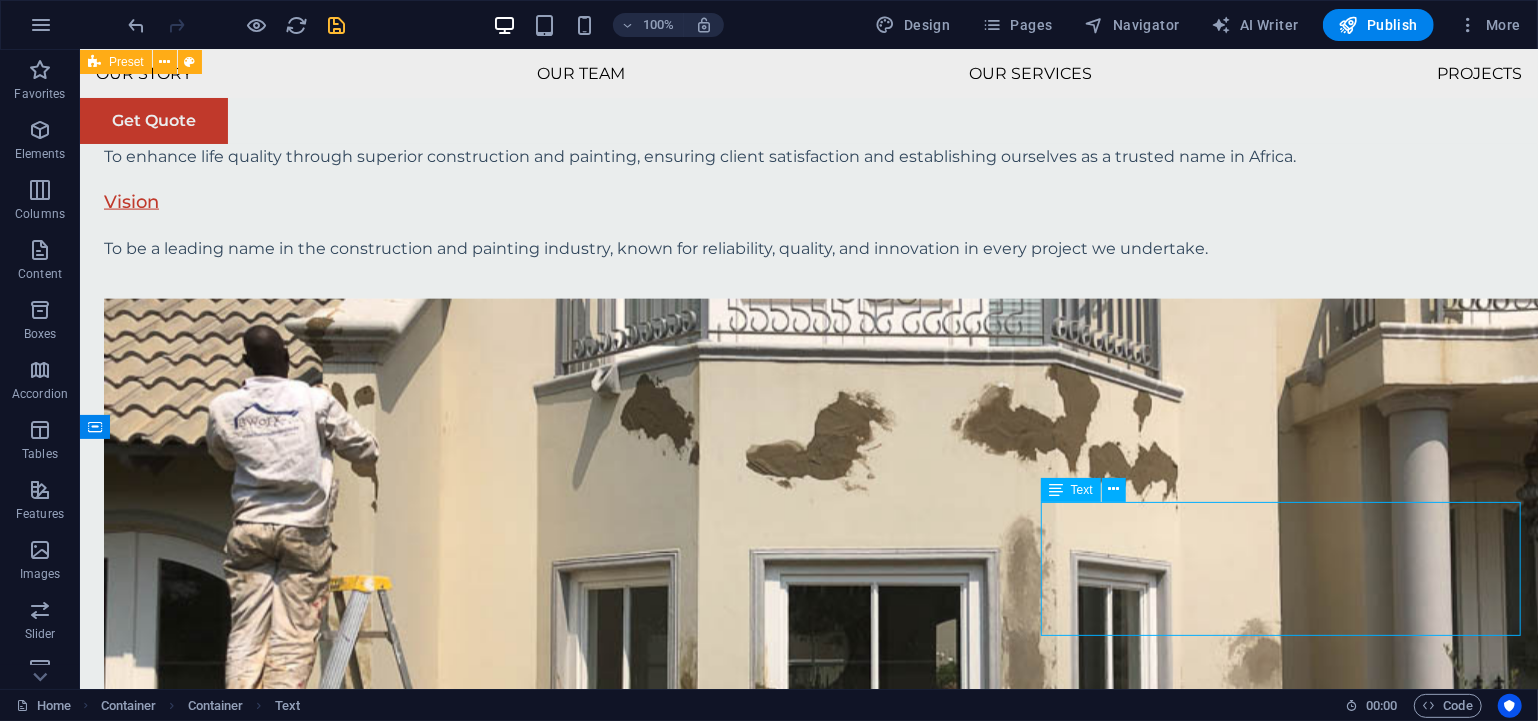 scroll, scrollTop: 1691, scrollLeft: 0, axis: vertical 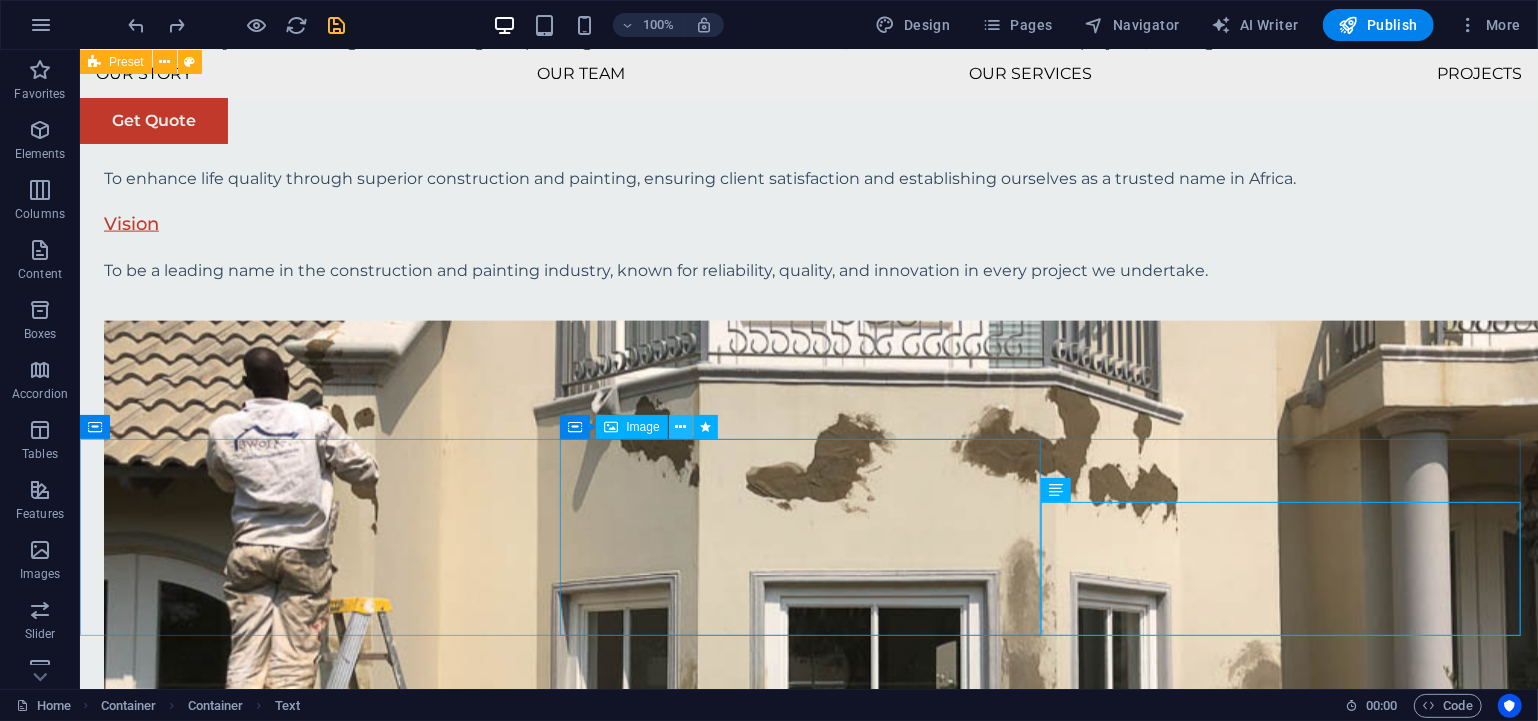 click at bounding box center [680, 427] 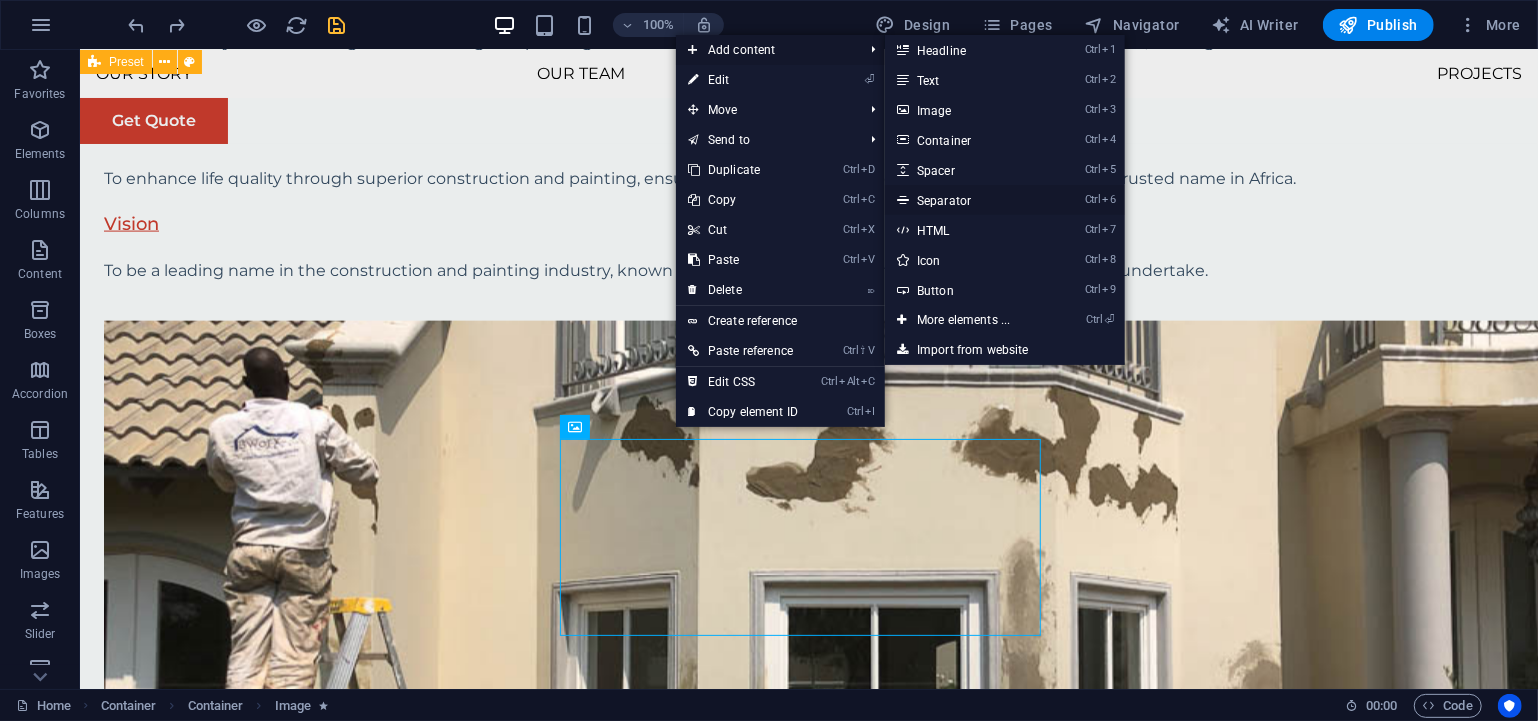 click on "Ctrl 6  Separator" at bounding box center [967, 200] 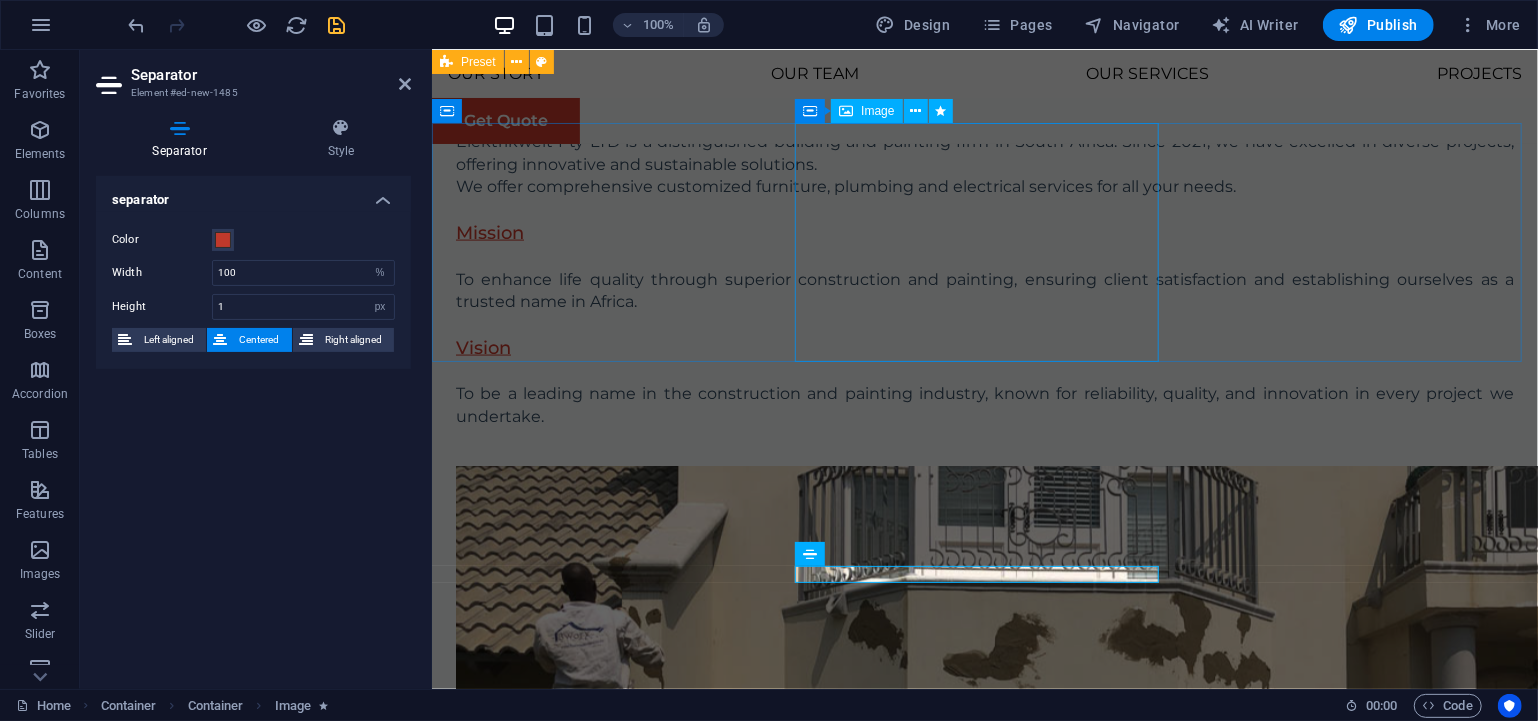 scroll, scrollTop: 1713, scrollLeft: 0, axis: vertical 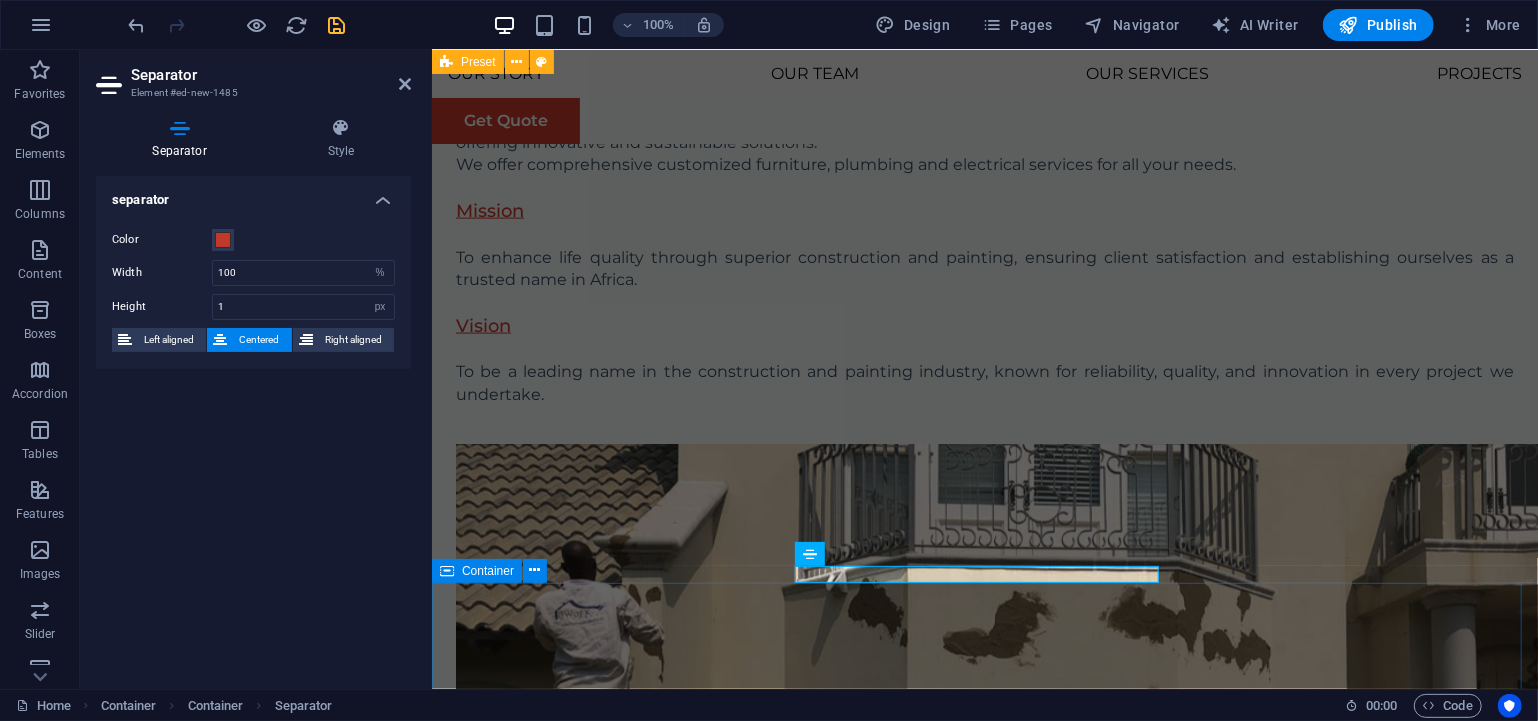click on "Our Team At the heart of our company is a passionate, skilled, and dependable team dedicated to turning your vision into reality. With years of hands-on experience across residential, commercial, and industrial projects, our professionals bring craftsmanship, precision, and a commitment to excellence to every job. Drop content here or  Add elements  Paste clipboard Tione Dickson Project Manager Our Project Manager specializes in coordinating with clients, architects, suppliers, and on-site teams. Maintaining compliance with industry regulations and ensuring that sustainable practices are integrated into every phase of work.  Drop content here or  Add elements  Paste clipboard Ronald Tisauke Business Developer and Marketing Our Business Developer & Marketing focuses on uncovering new business prospects, building strategic partnerships, and growing our customer base within the residential, commercial, and industrial markets.   Drop content here or  Add elements  Paste clipboard Mack Mohale" at bounding box center [984, 3856] 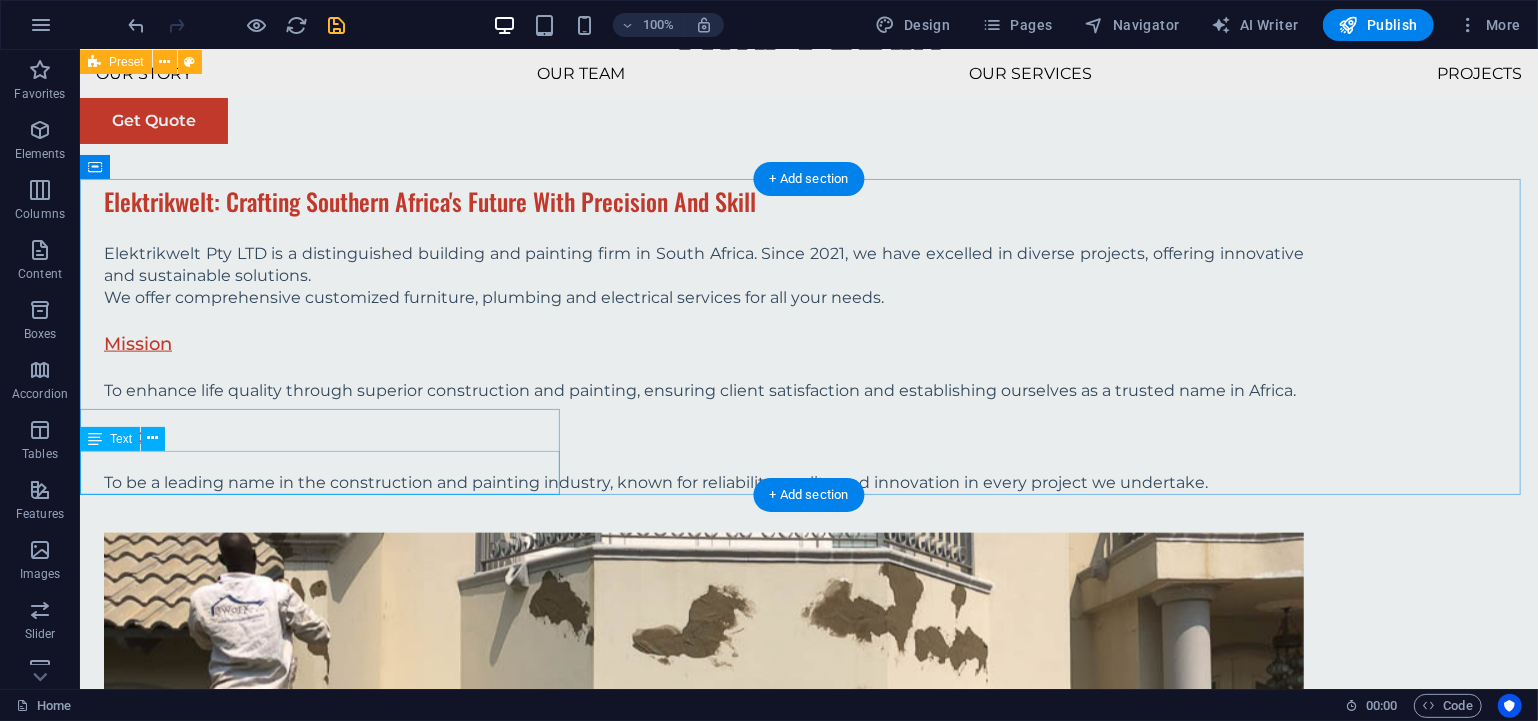 scroll, scrollTop: 1469, scrollLeft: 0, axis: vertical 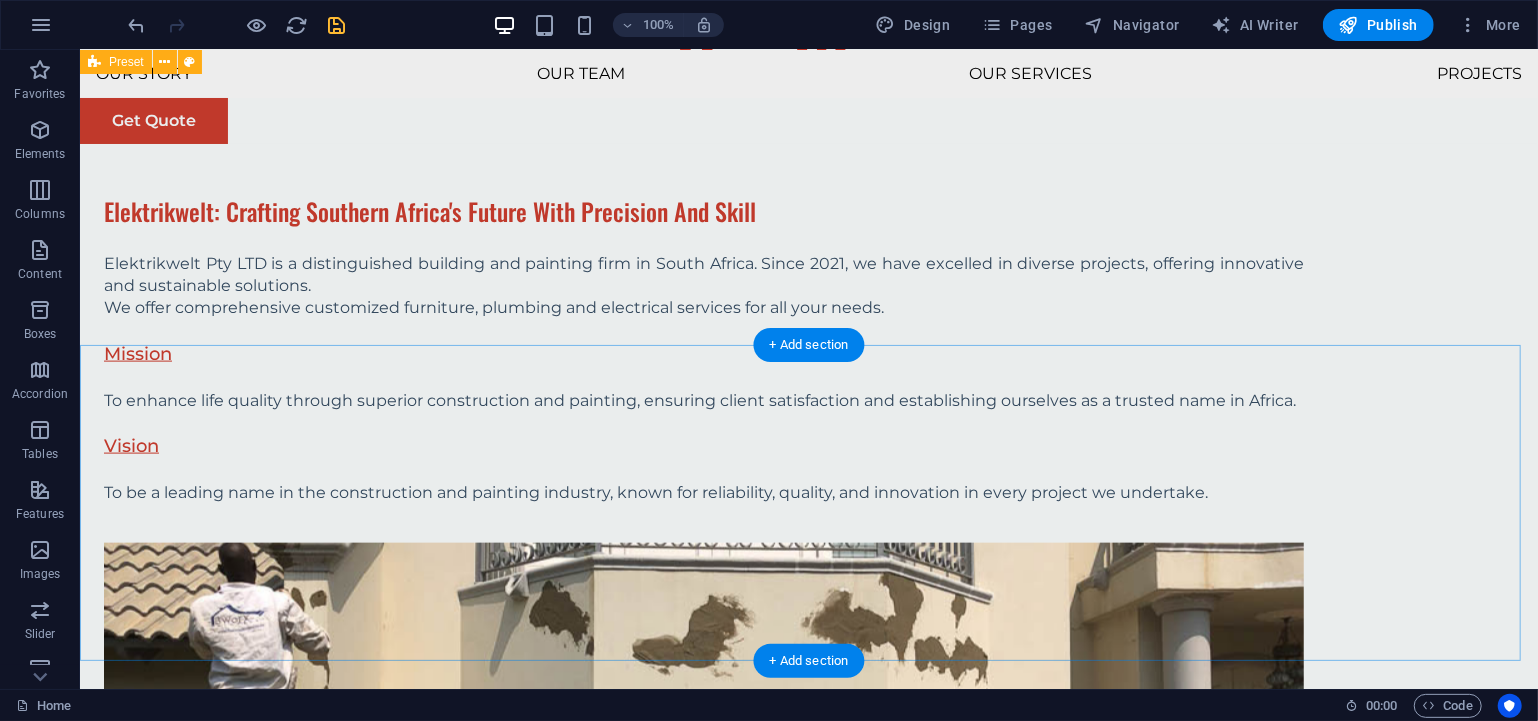 click on "+ Add section" at bounding box center [809, 345] 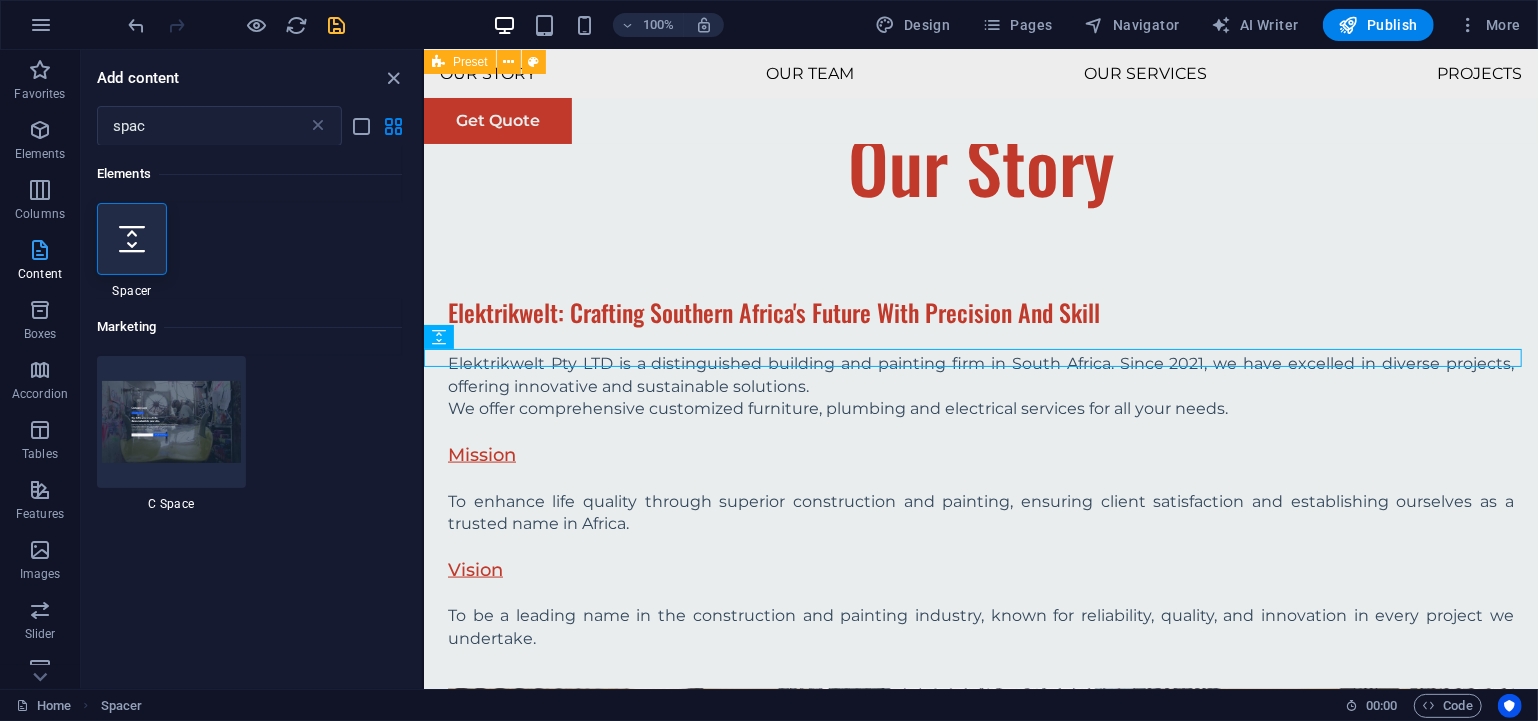 click on "Content" at bounding box center (40, 274) 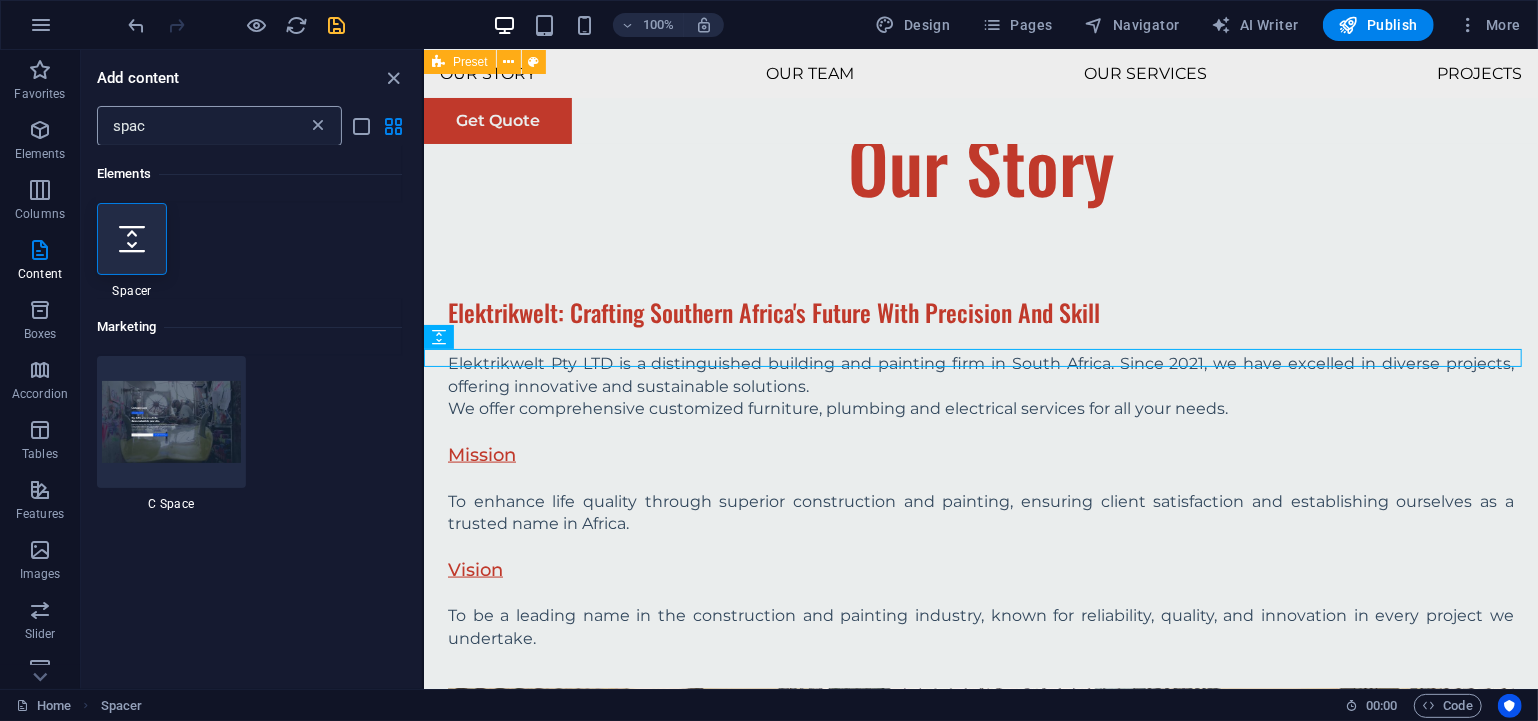 click at bounding box center (318, 126) 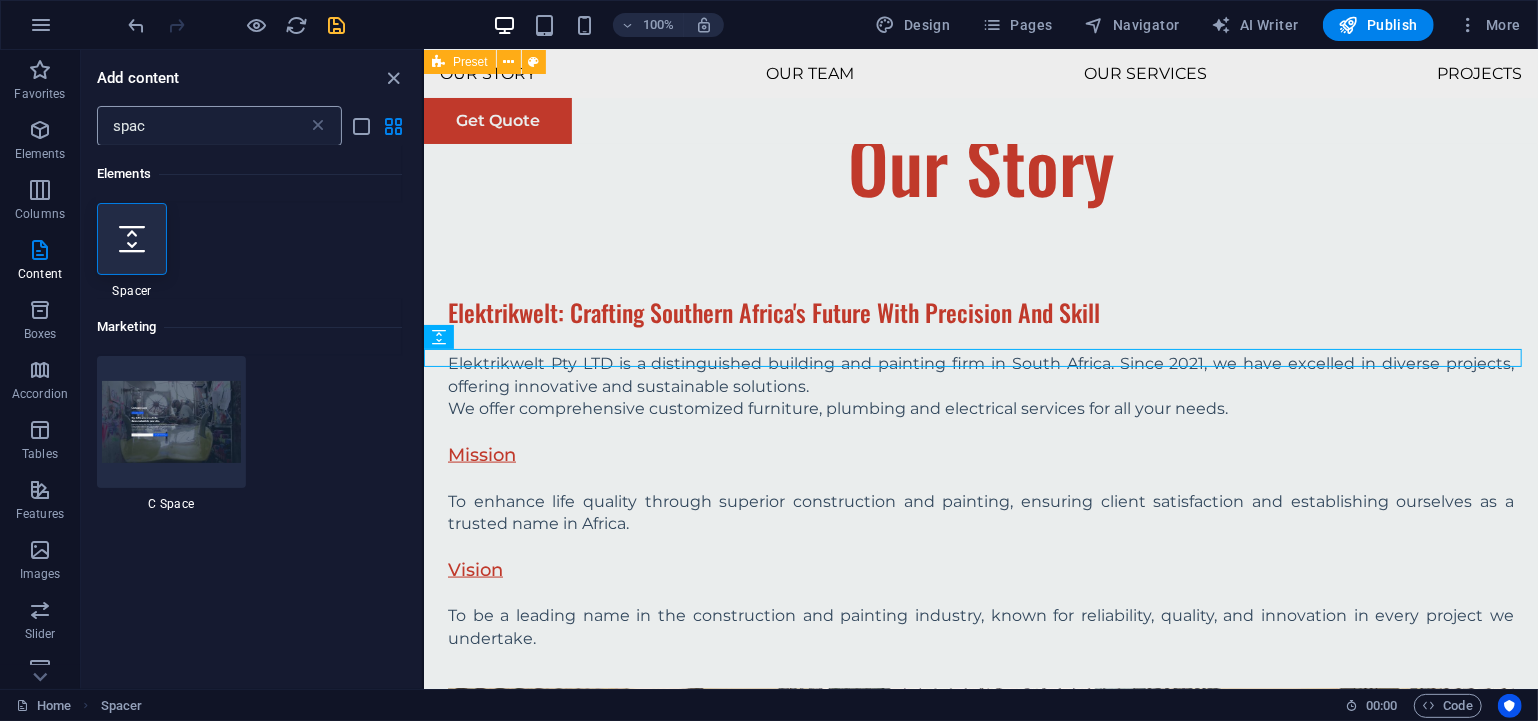 type 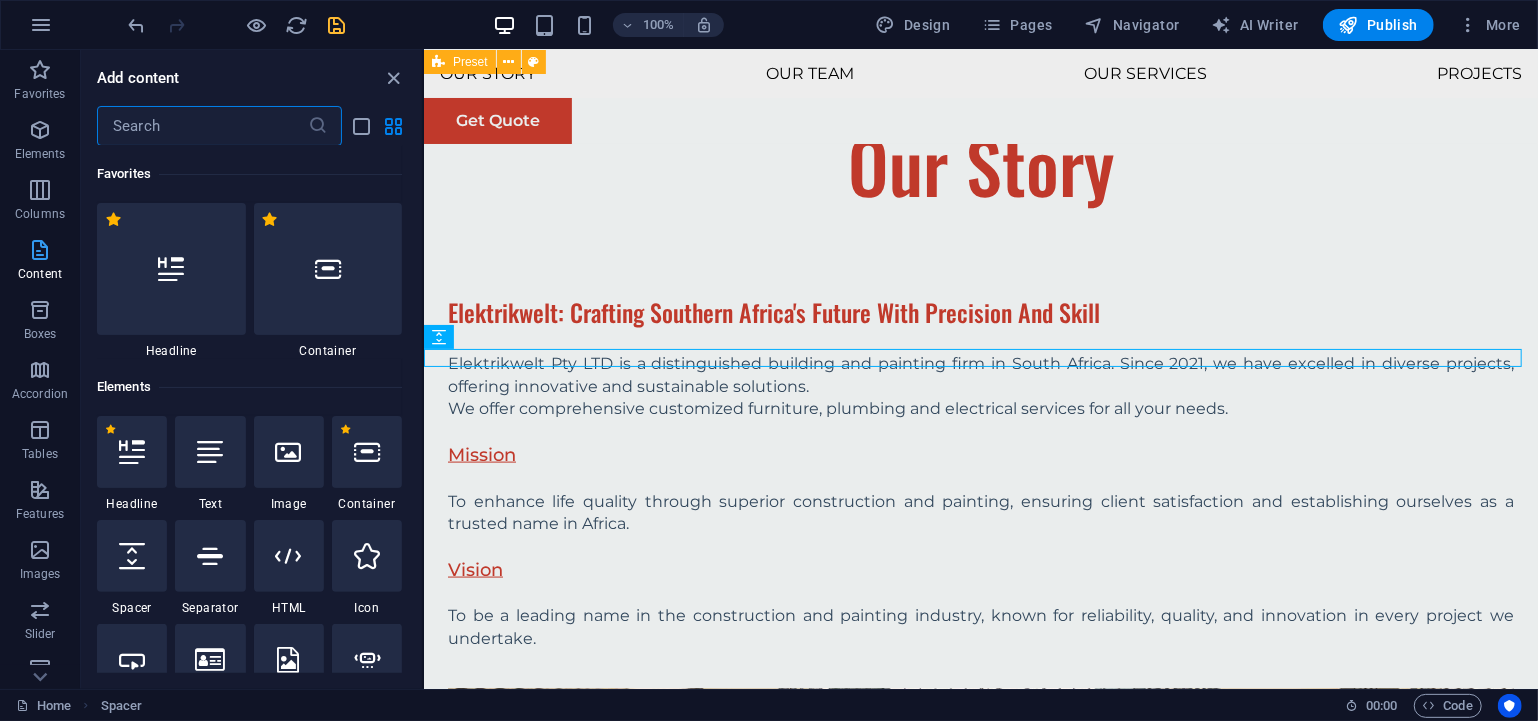 click at bounding box center [40, 250] 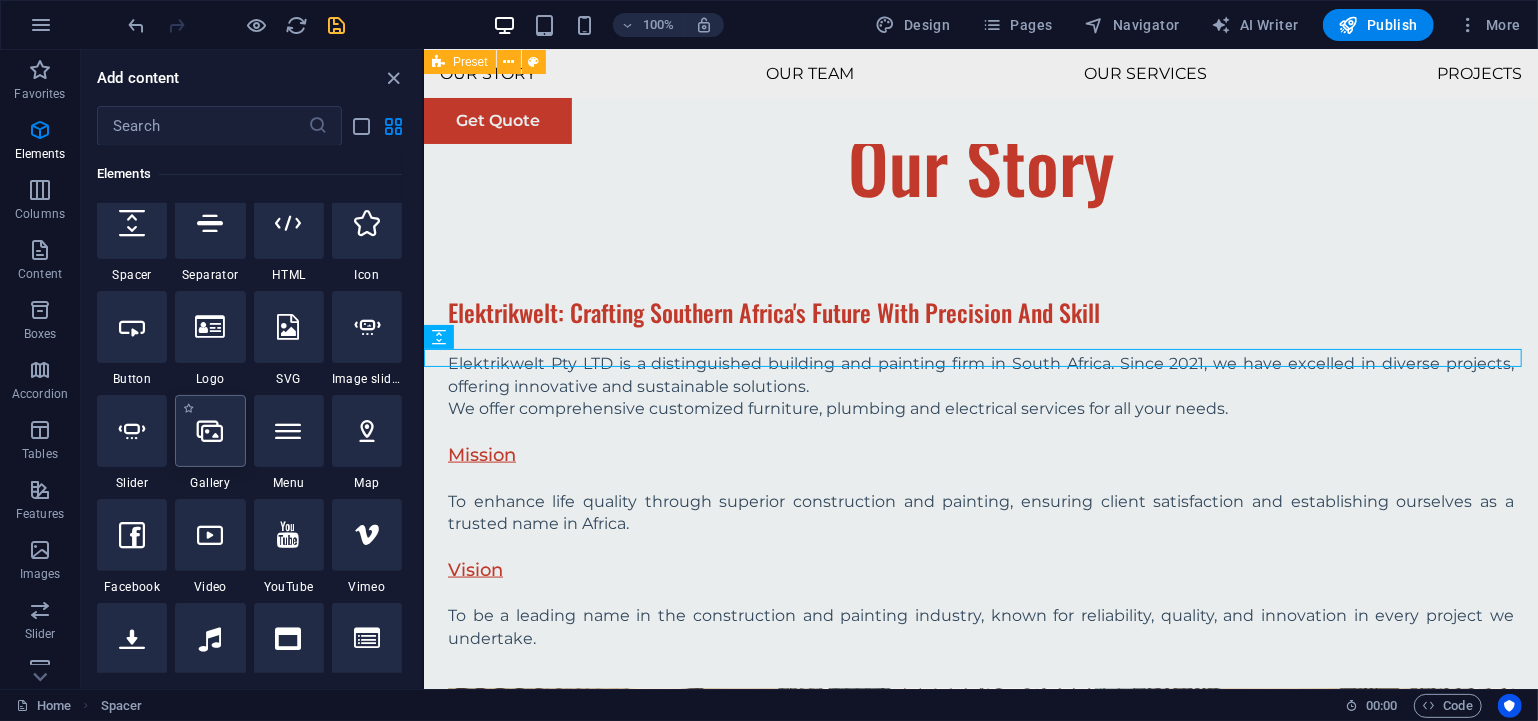 scroll, scrollTop: 0, scrollLeft: 0, axis: both 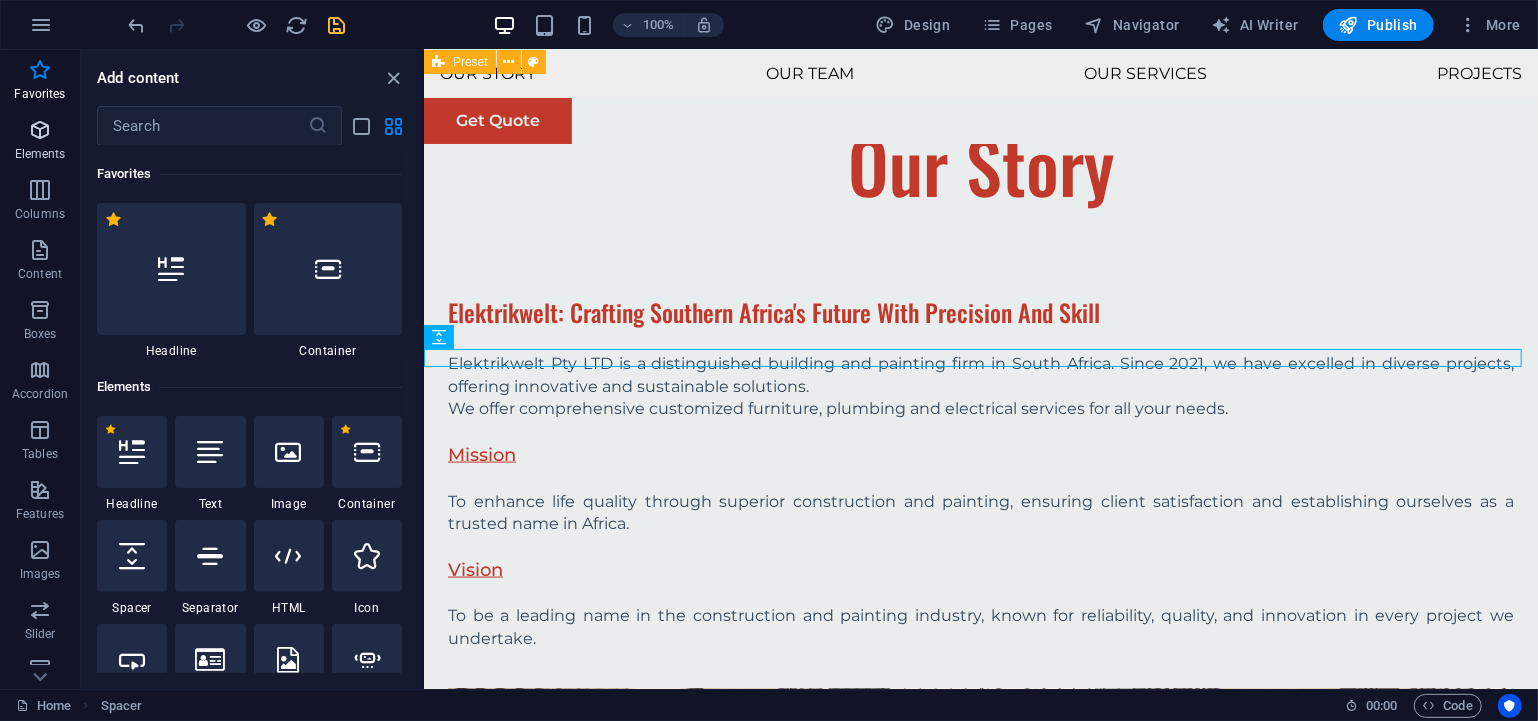 click at bounding box center [40, 130] 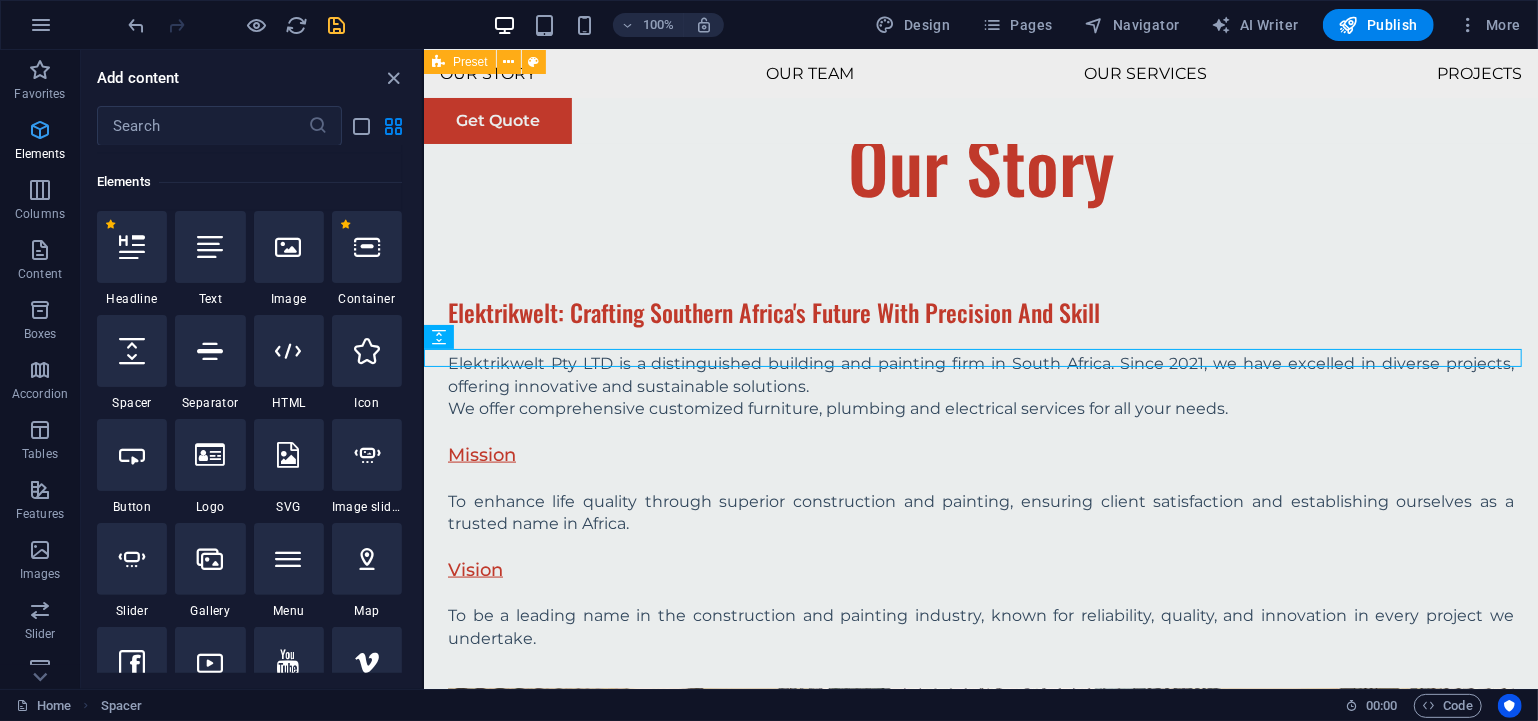 scroll, scrollTop: 213, scrollLeft: 0, axis: vertical 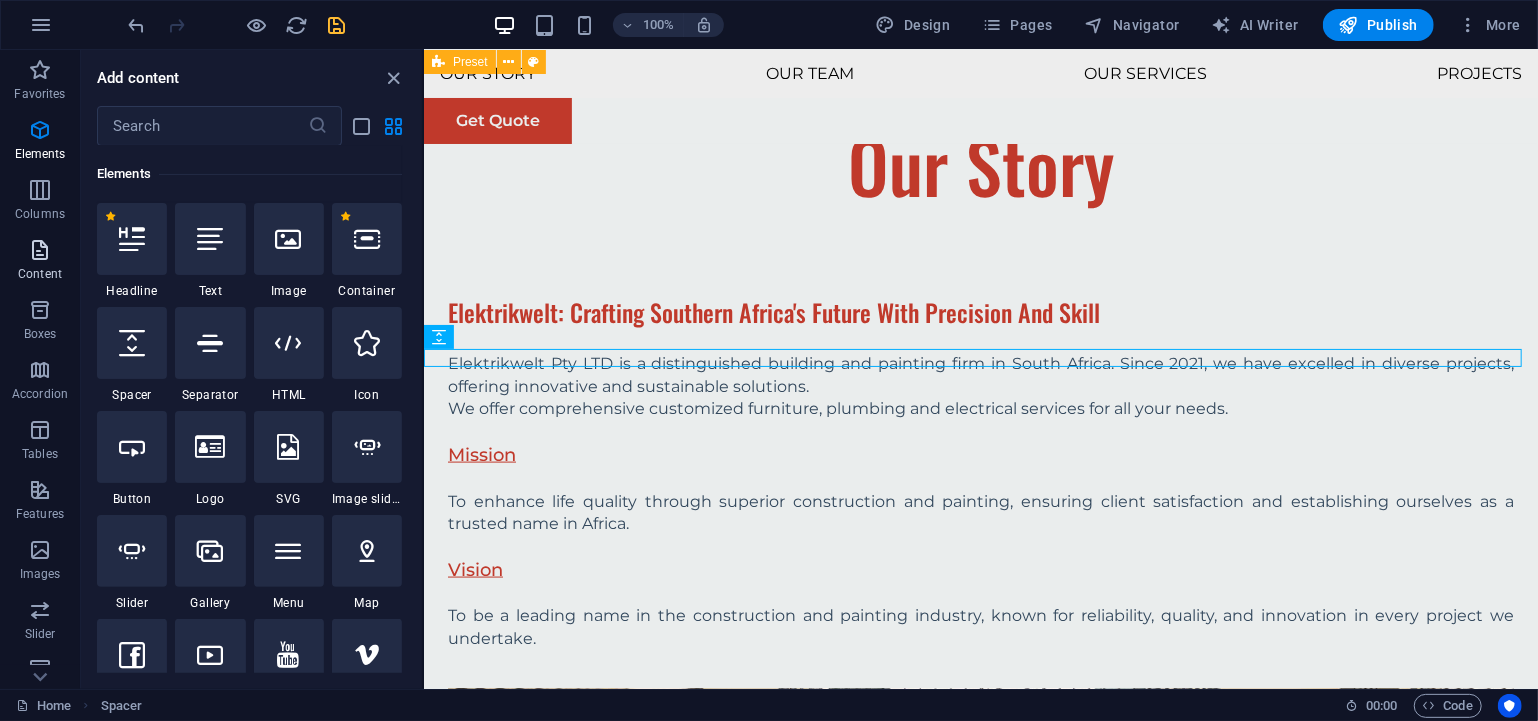 click on "Content" at bounding box center [40, 274] 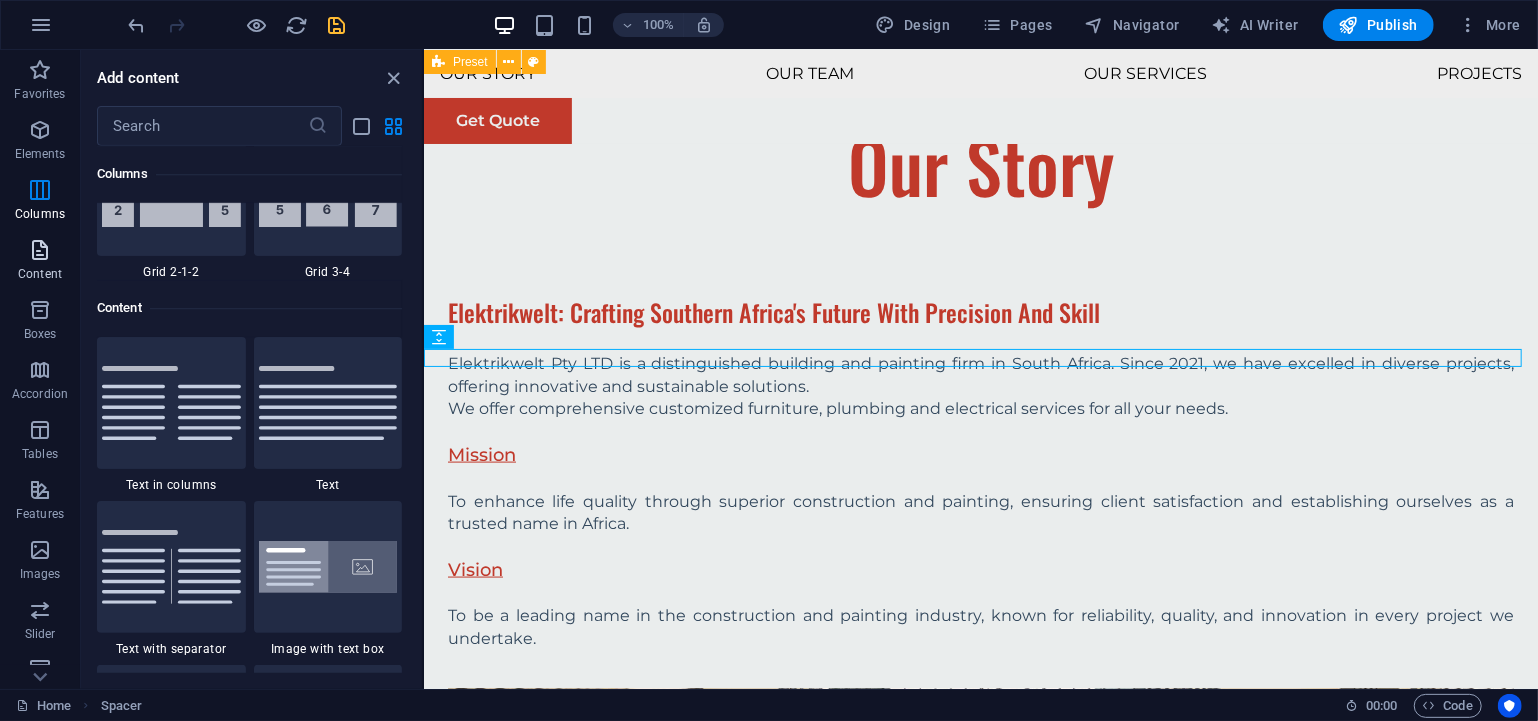 scroll, scrollTop: 3498, scrollLeft: 0, axis: vertical 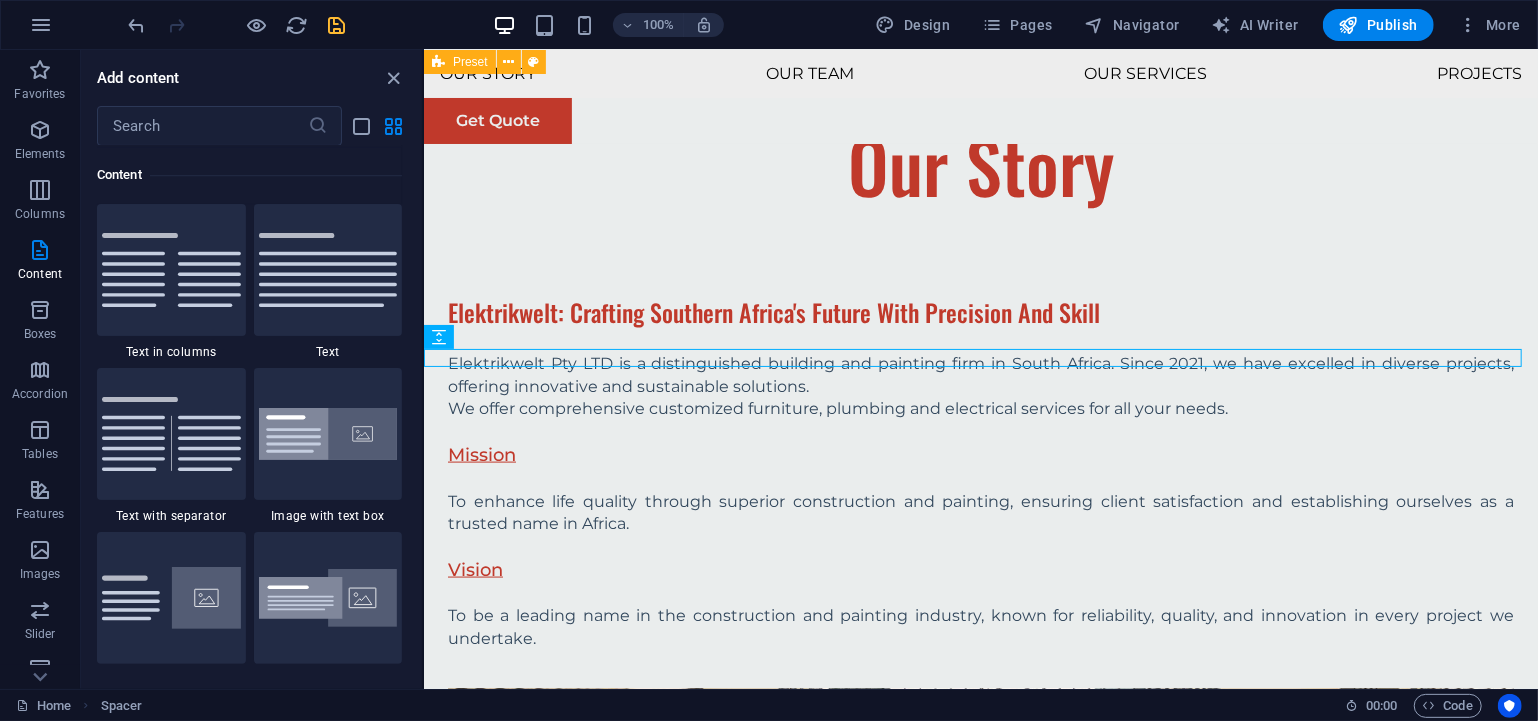 click at bounding box center [328, 434] 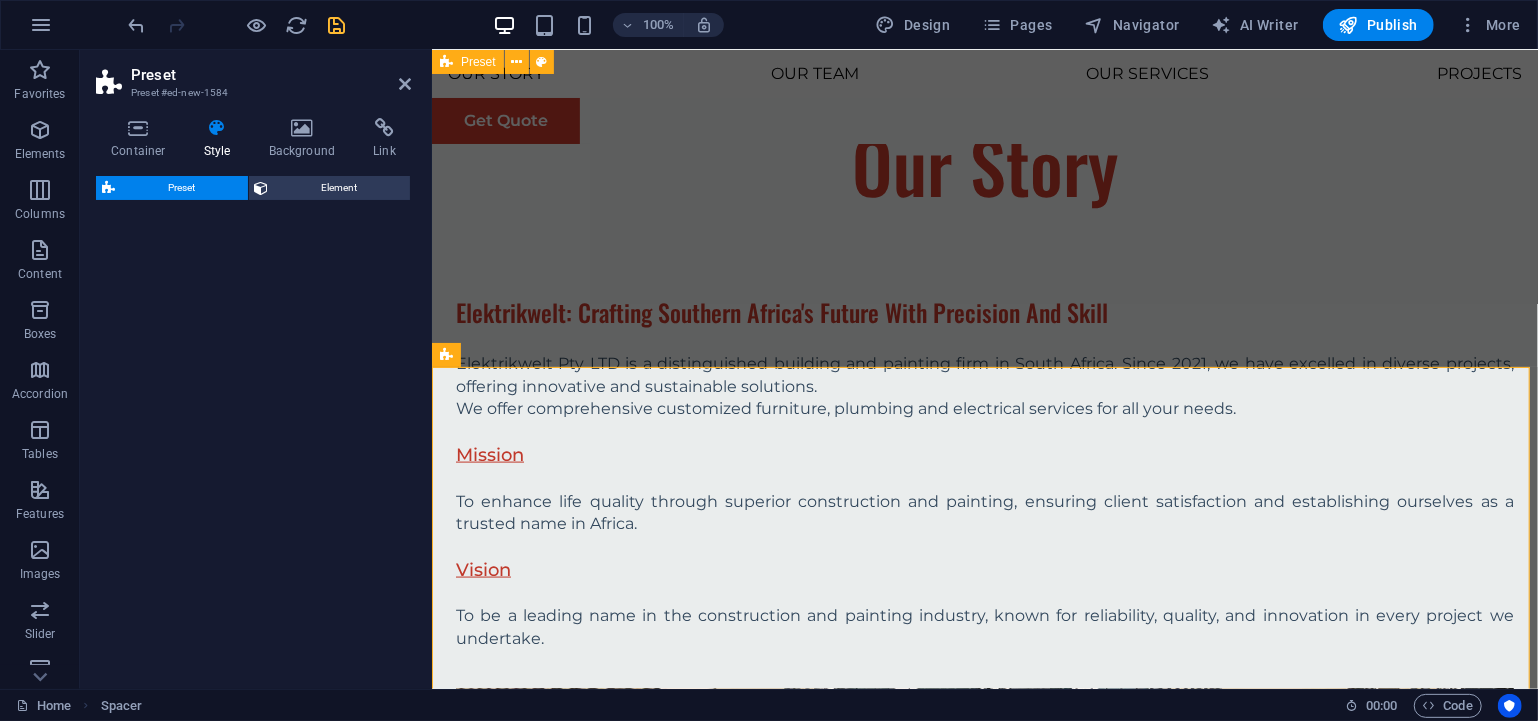 select on "rem" 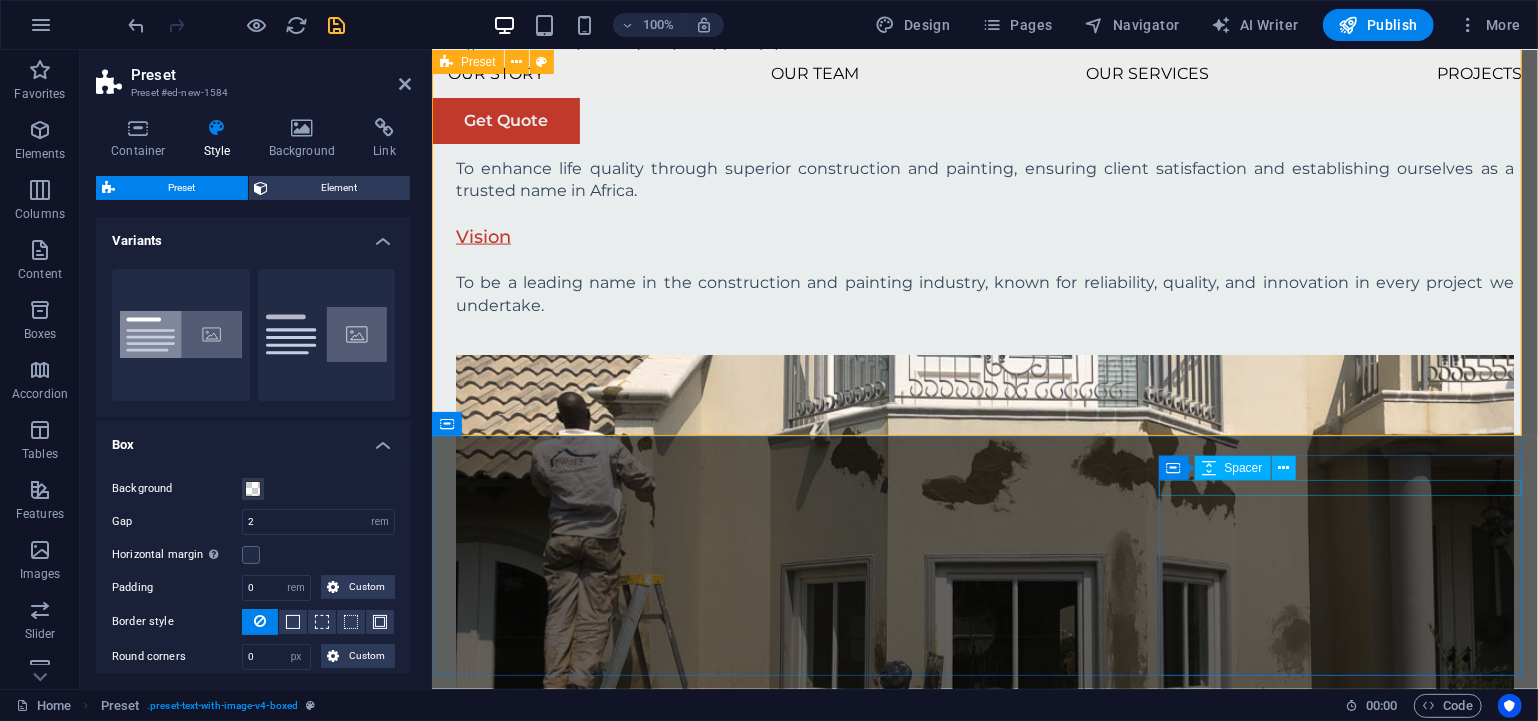 scroll, scrollTop: 1579, scrollLeft: 0, axis: vertical 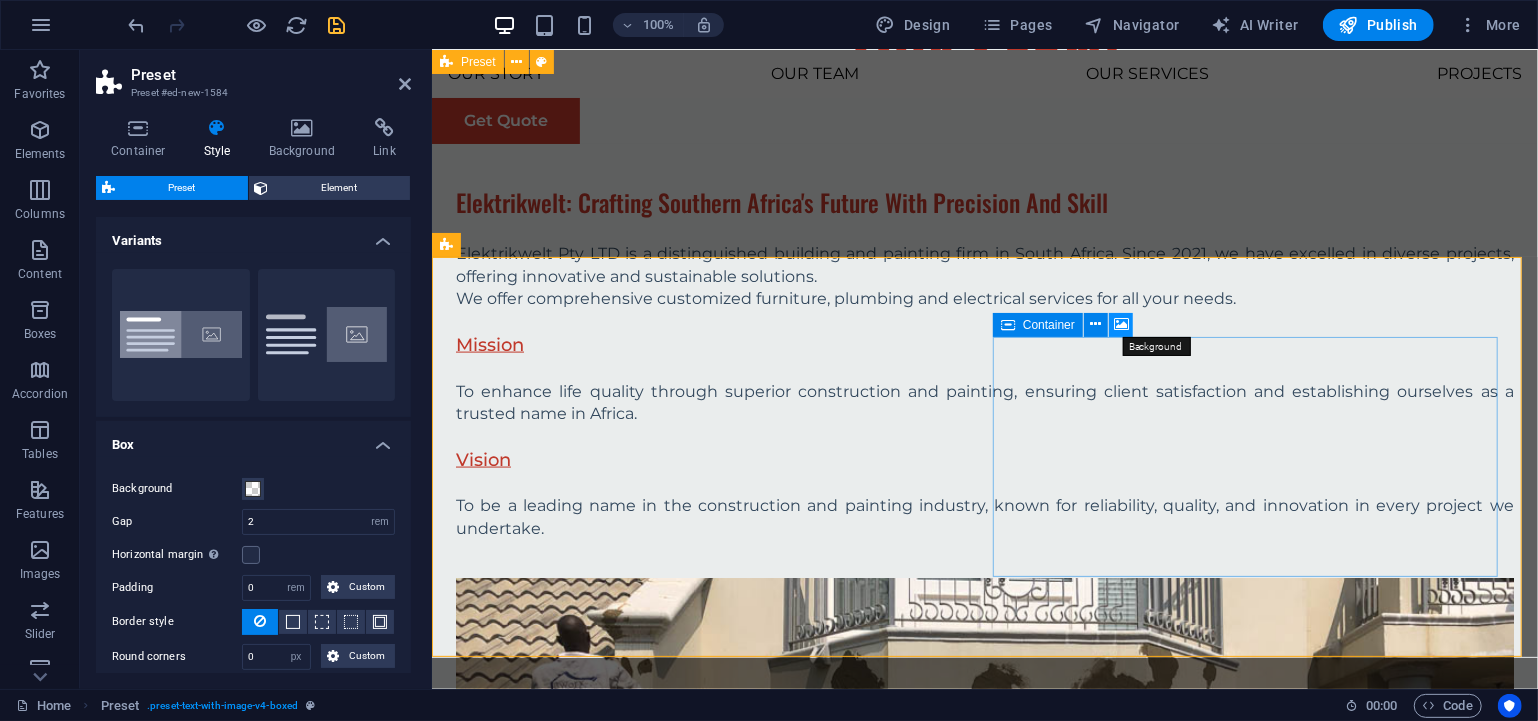 click at bounding box center (1121, 324) 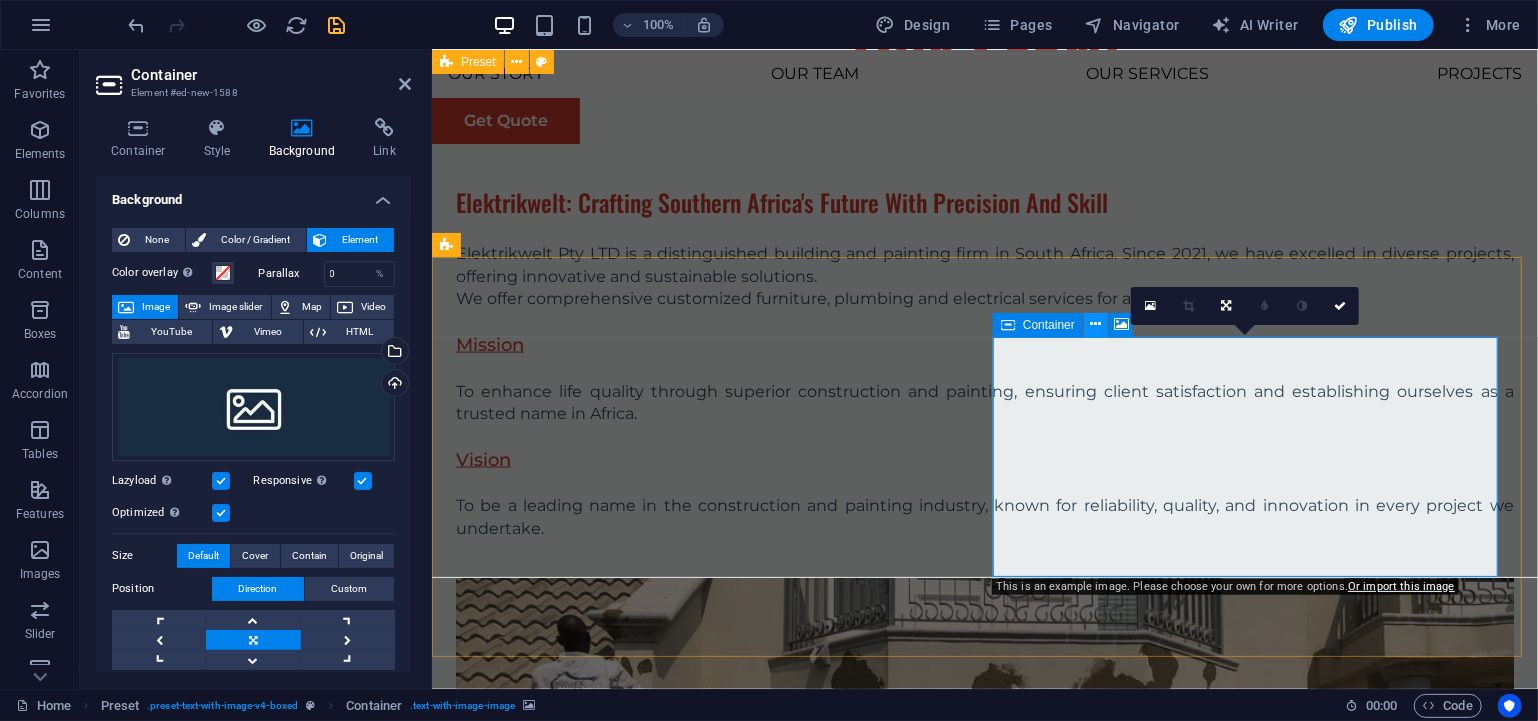 click at bounding box center [1095, 324] 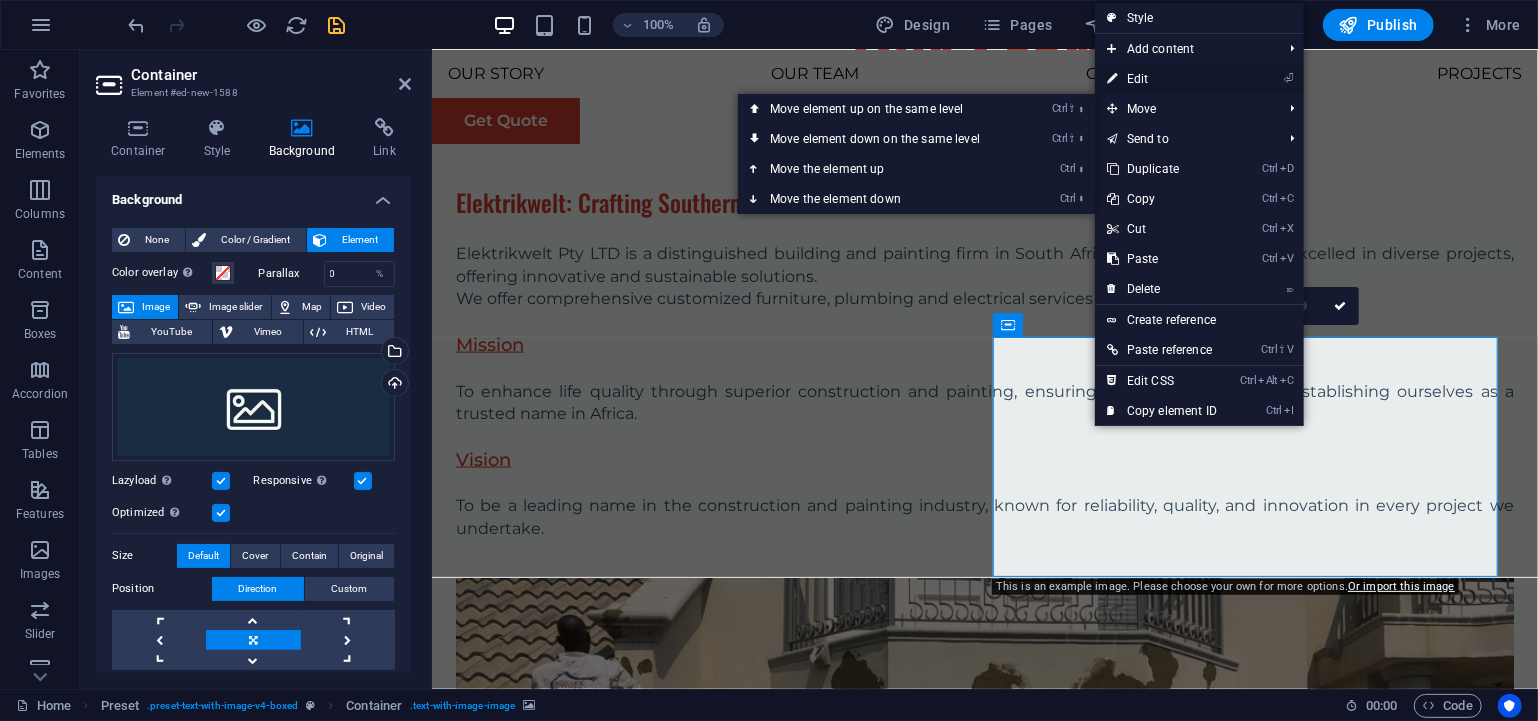 click on "⏎  Edit" at bounding box center [1162, 79] 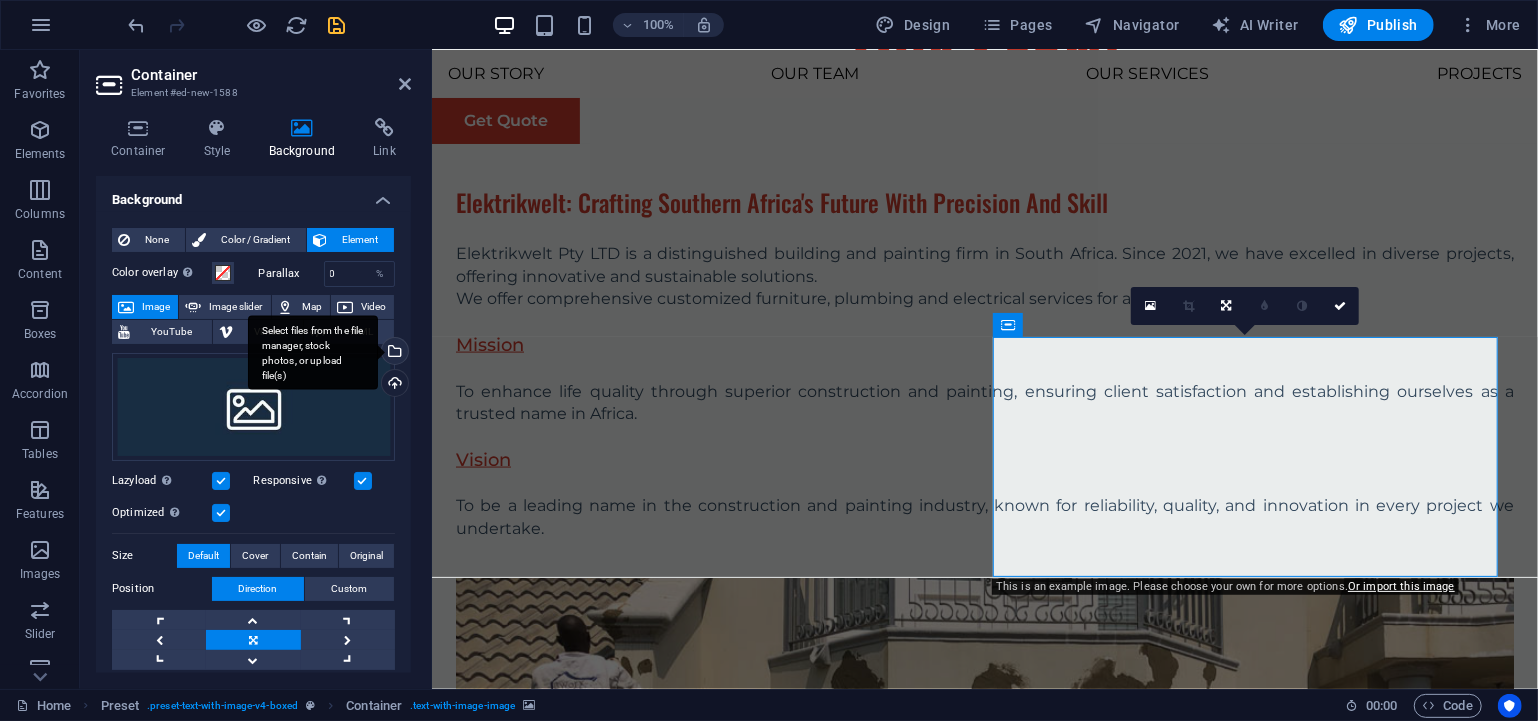 click on "Select files from the file manager, stock photos, or upload file(s)" at bounding box center [393, 353] 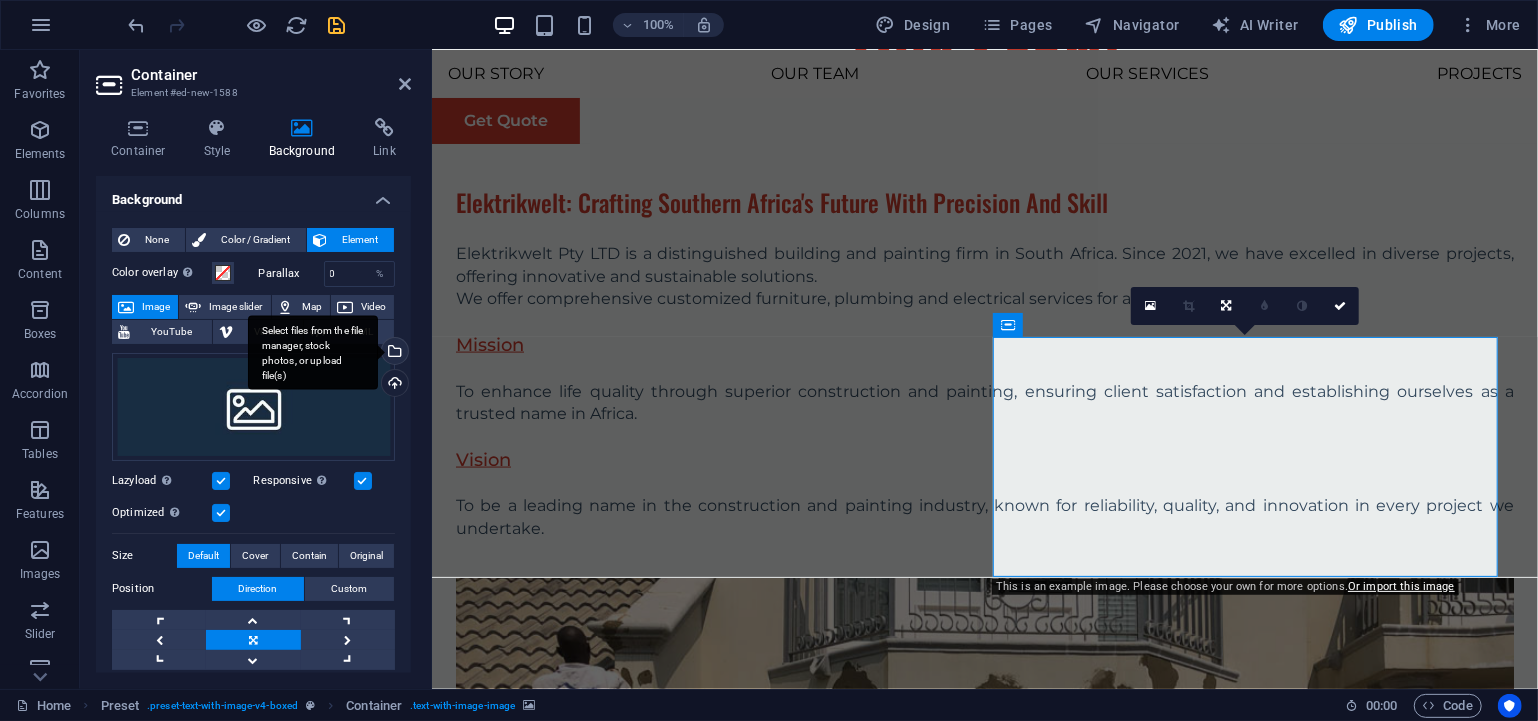 scroll, scrollTop: 1602, scrollLeft: 0, axis: vertical 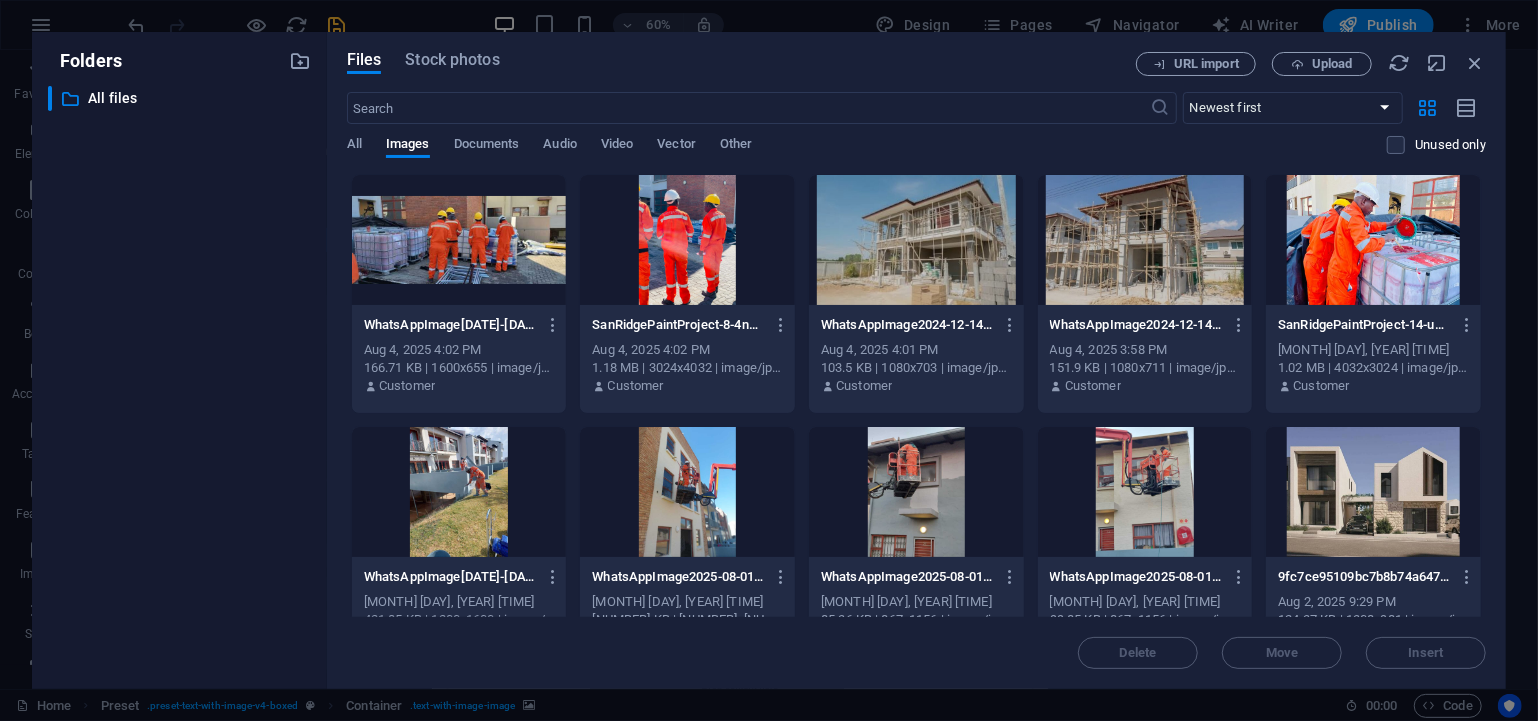 click at bounding box center [916, 240] 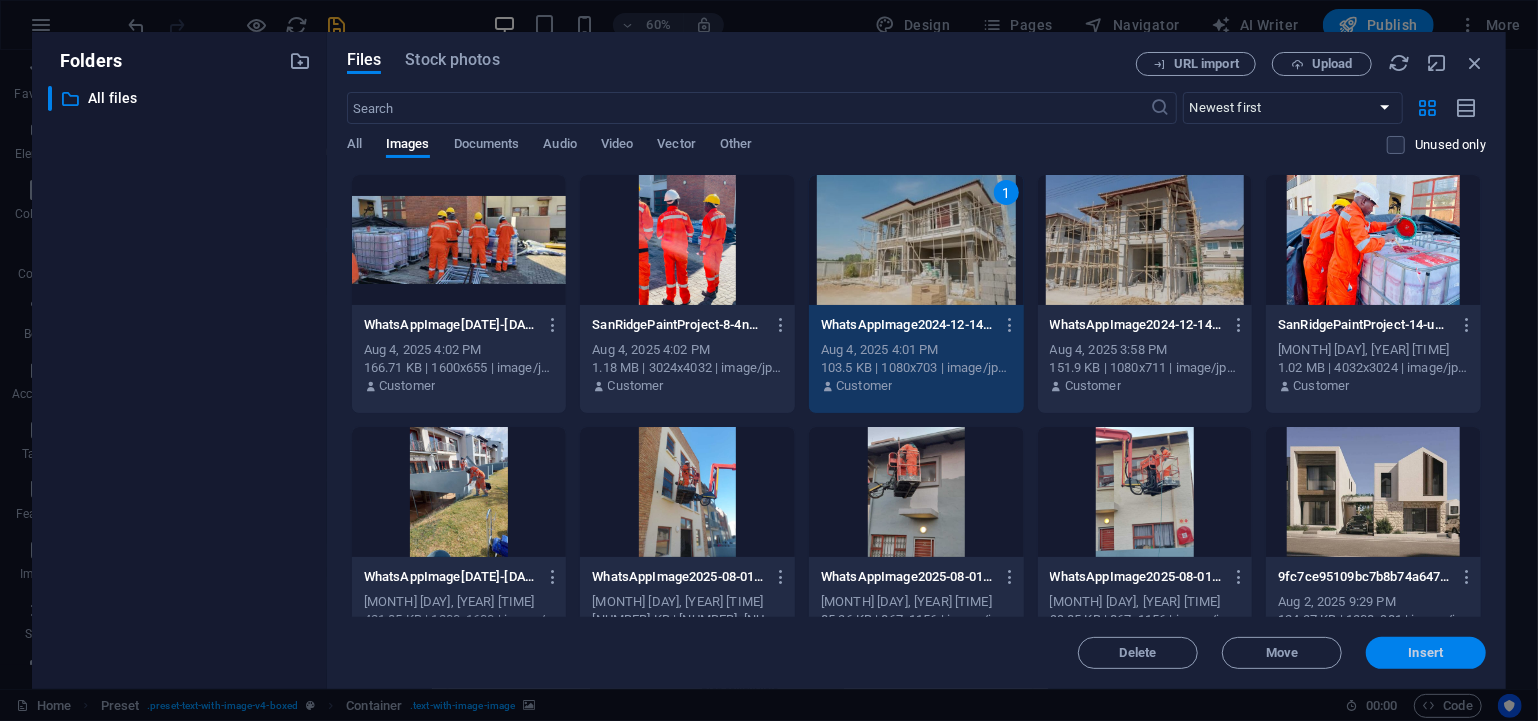 click on "Insert" at bounding box center (1426, 653) 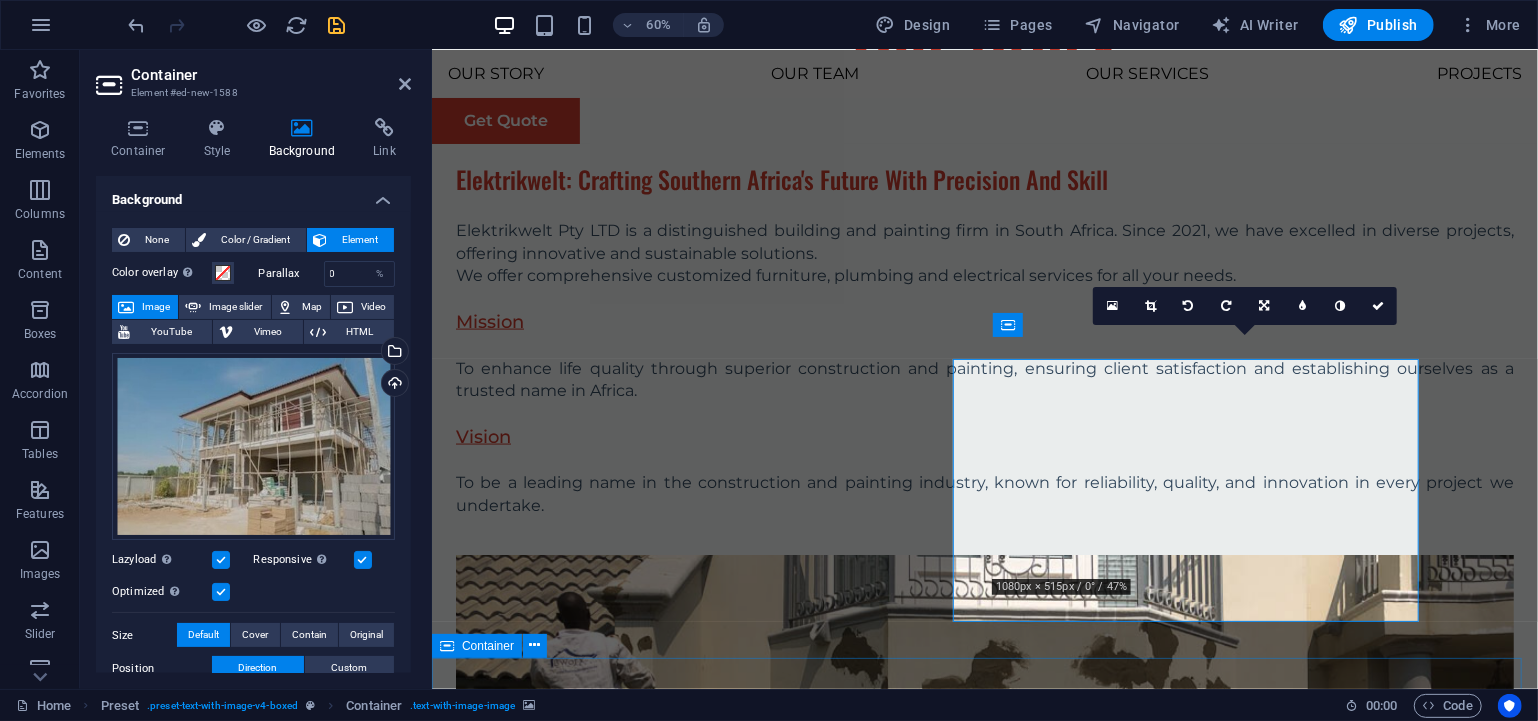 scroll, scrollTop: 1579, scrollLeft: 0, axis: vertical 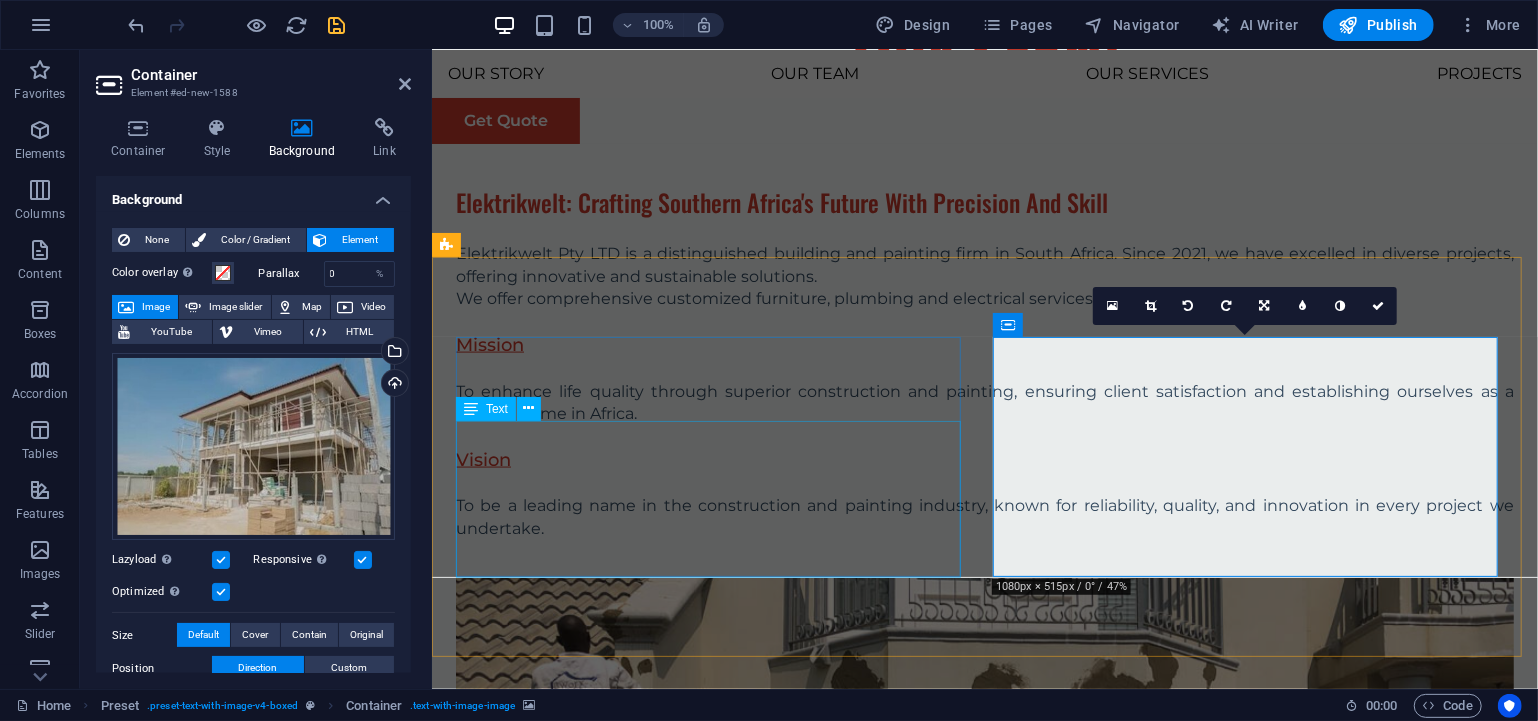 click on "Lorem ipsum dolor sit amet, consectetuer adipiscing elit. Aenean commodo ligula eget dolor. Lorem ipsum dolor sit amet, consectetuer adipiscing elit leget dolor. Lorem ipsum dolor sit amet, consectetuer adipiscing elit. Aenean commodo ligula eget dolor. Lorem ipsum dolor sit amet, consectetuer adipiscing elit dolor consectetuer adipiscing elit leget dolor. Lorem elit saget ipsum dolor sit amet, consectetuer." at bounding box center [984, 1610] 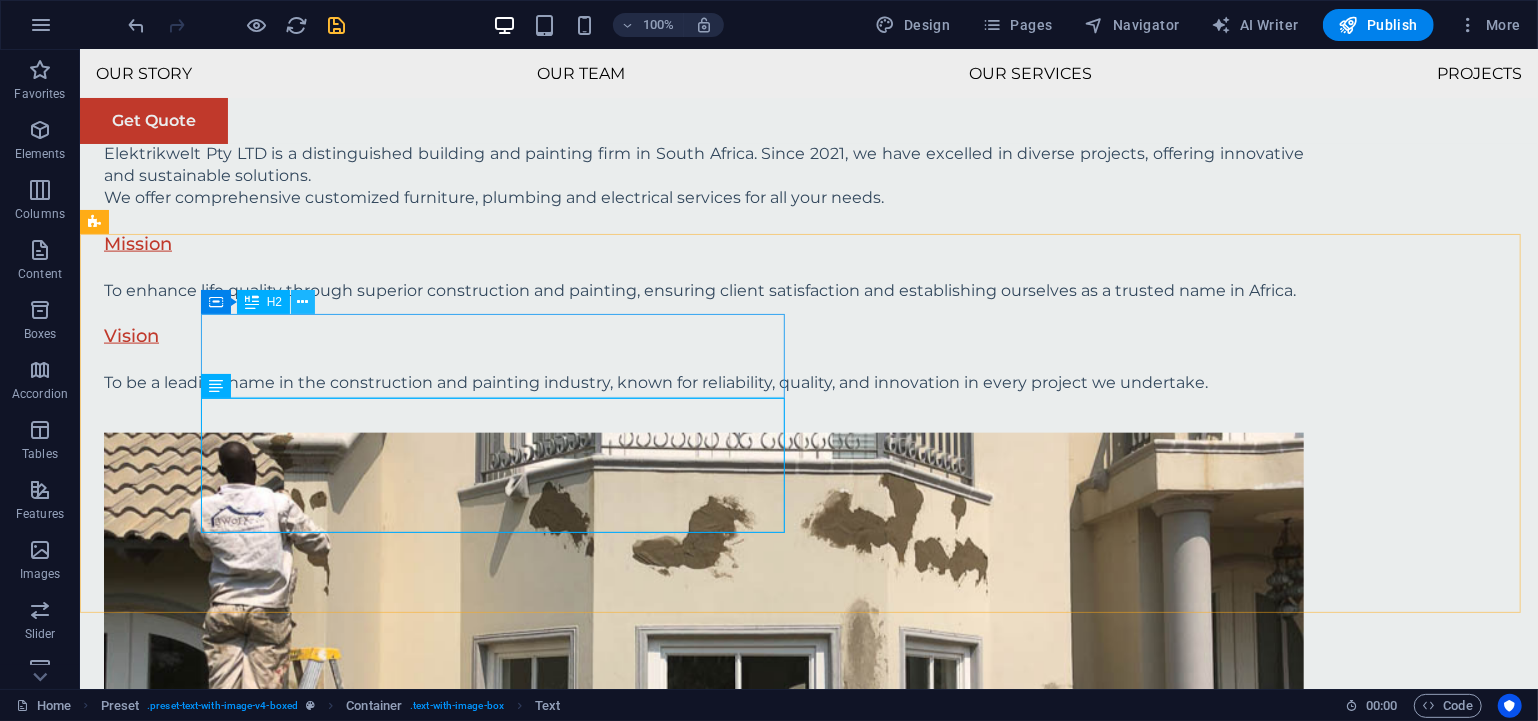 click at bounding box center [303, 302] 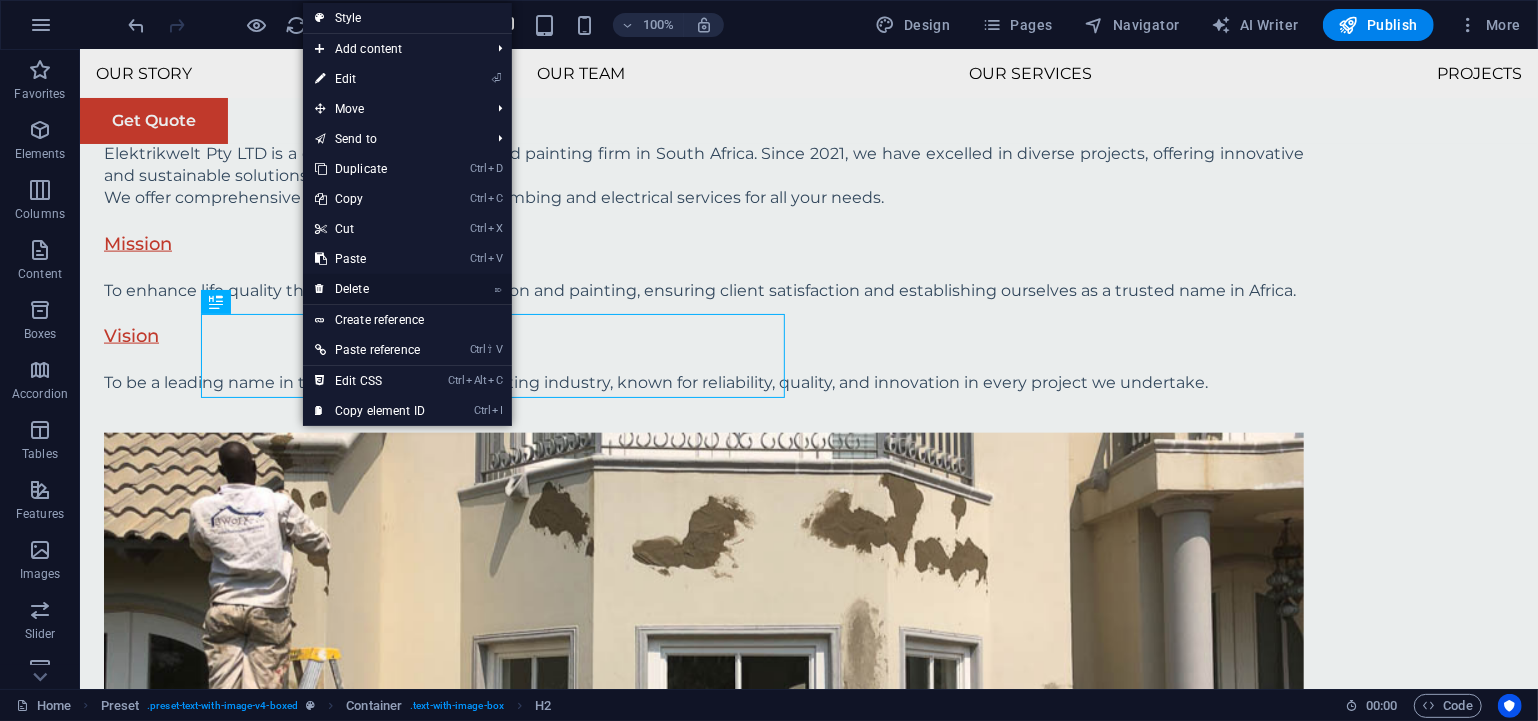 click on "⌦  Delete" at bounding box center (370, 289) 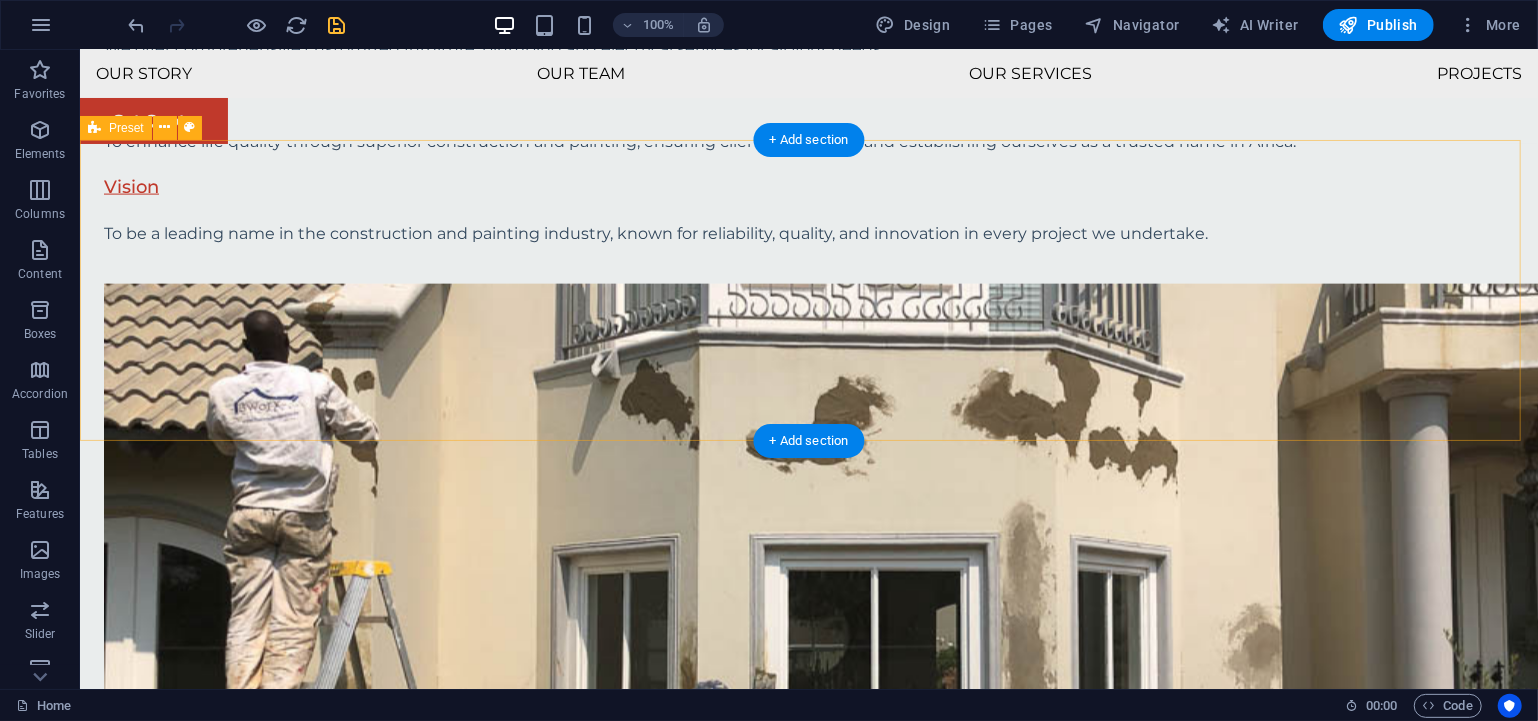 scroll, scrollTop: 1579, scrollLeft: 0, axis: vertical 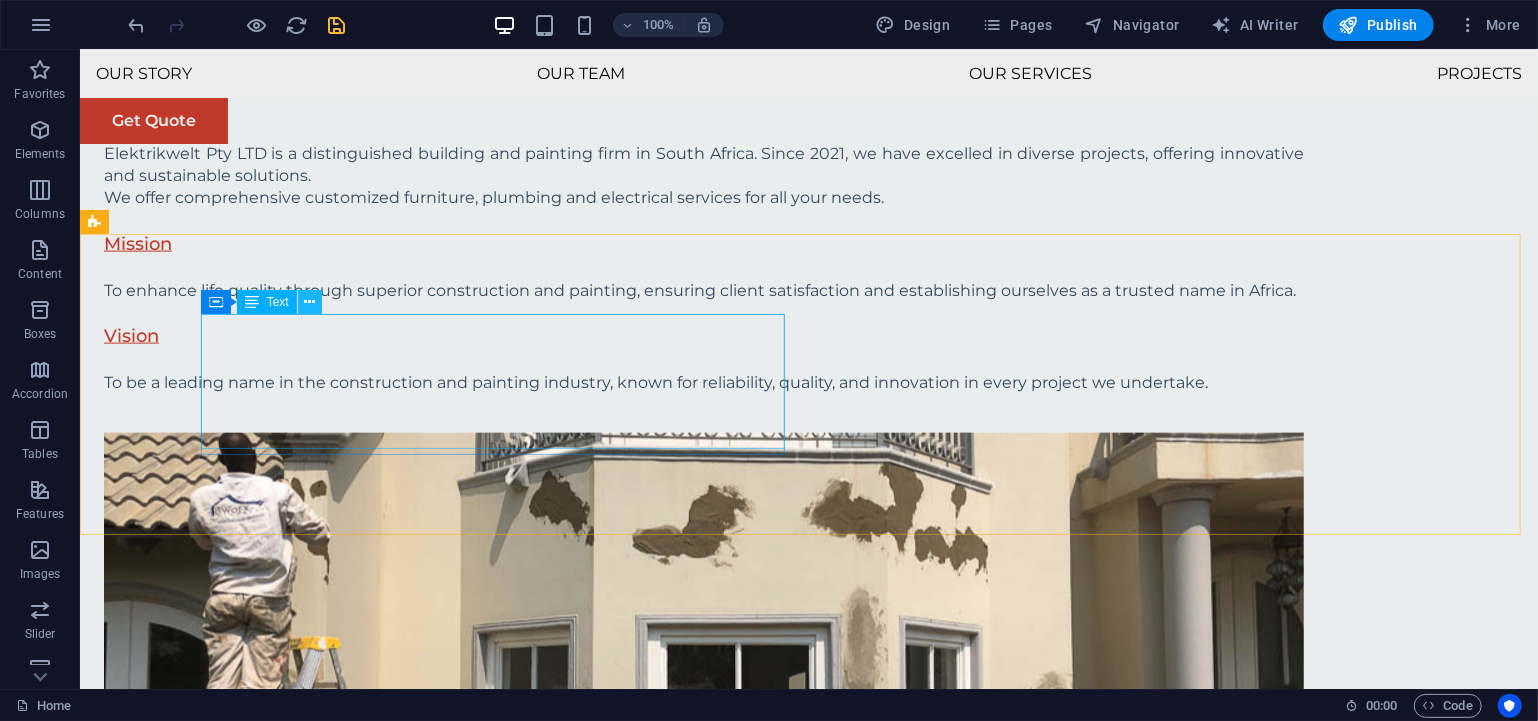 click at bounding box center (309, 302) 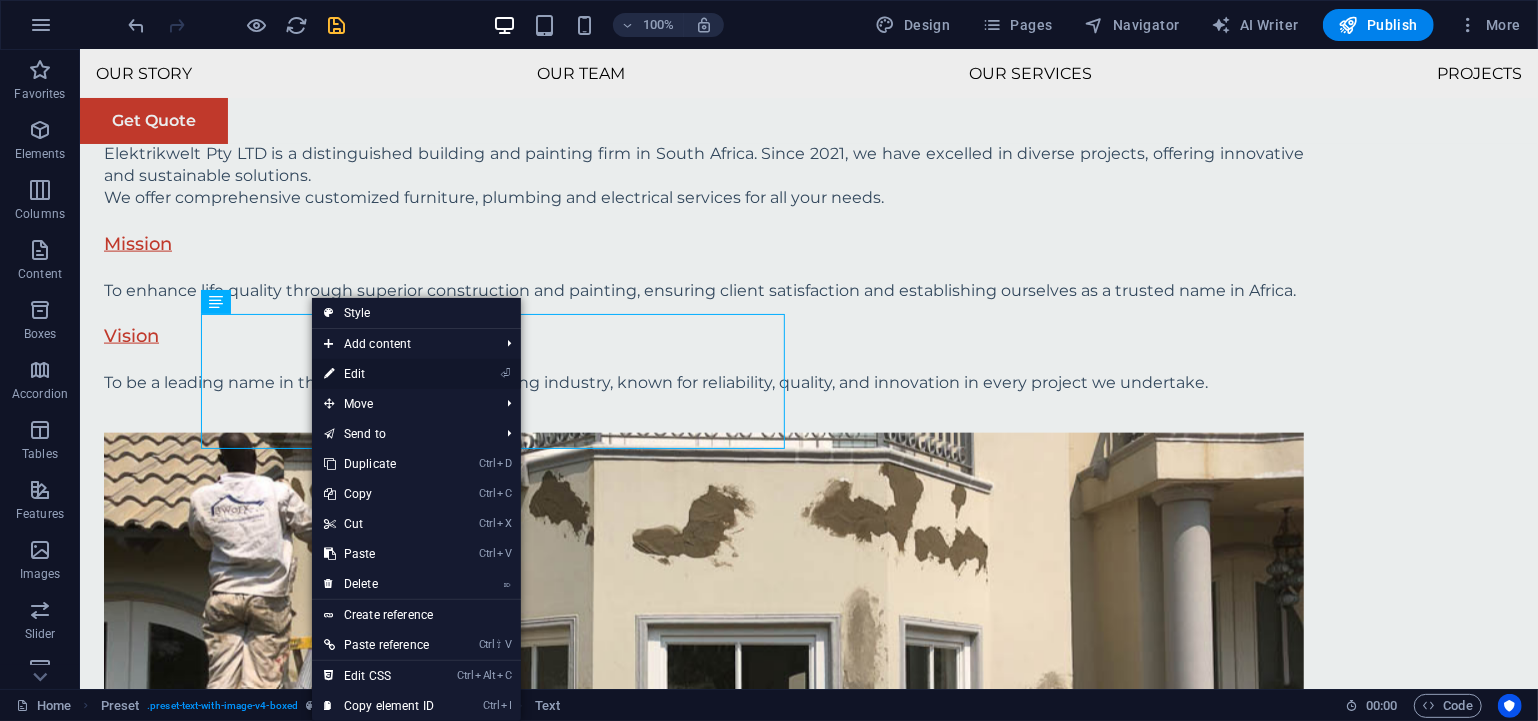 click on "⏎  Edit" at bounding box center [379, 374] 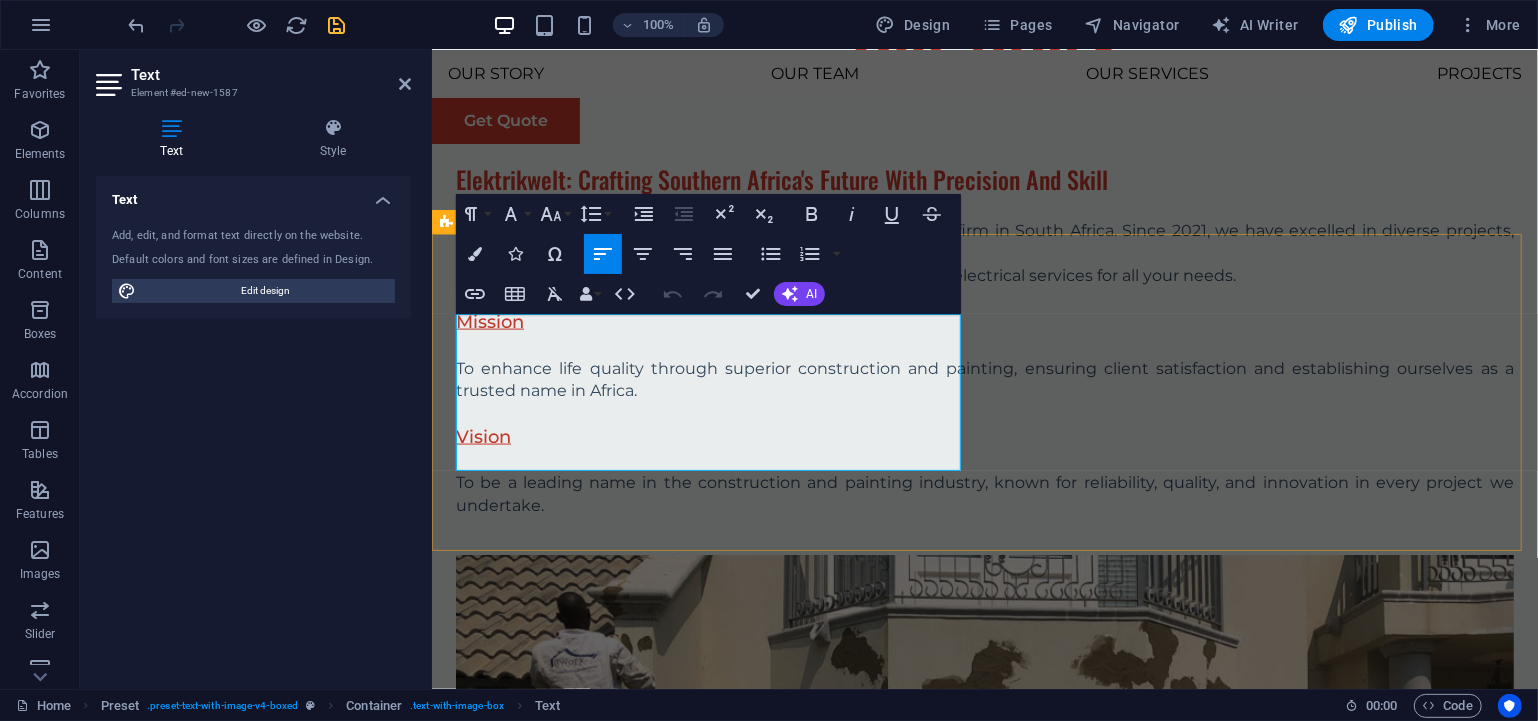 drag, startPoint x: 900, startPoint y: 467, endPoint x: 445, endPoint y: 333, distance: 474.32162 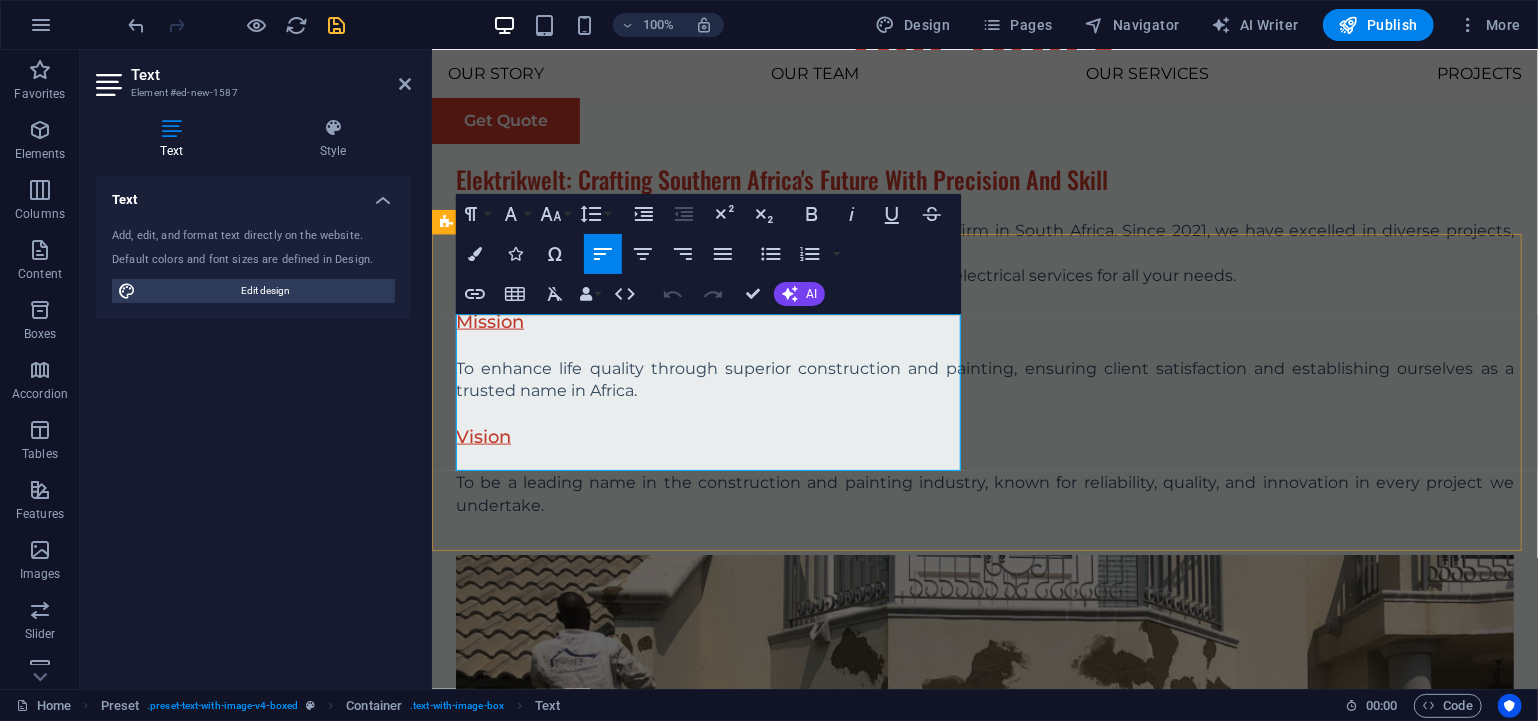 type 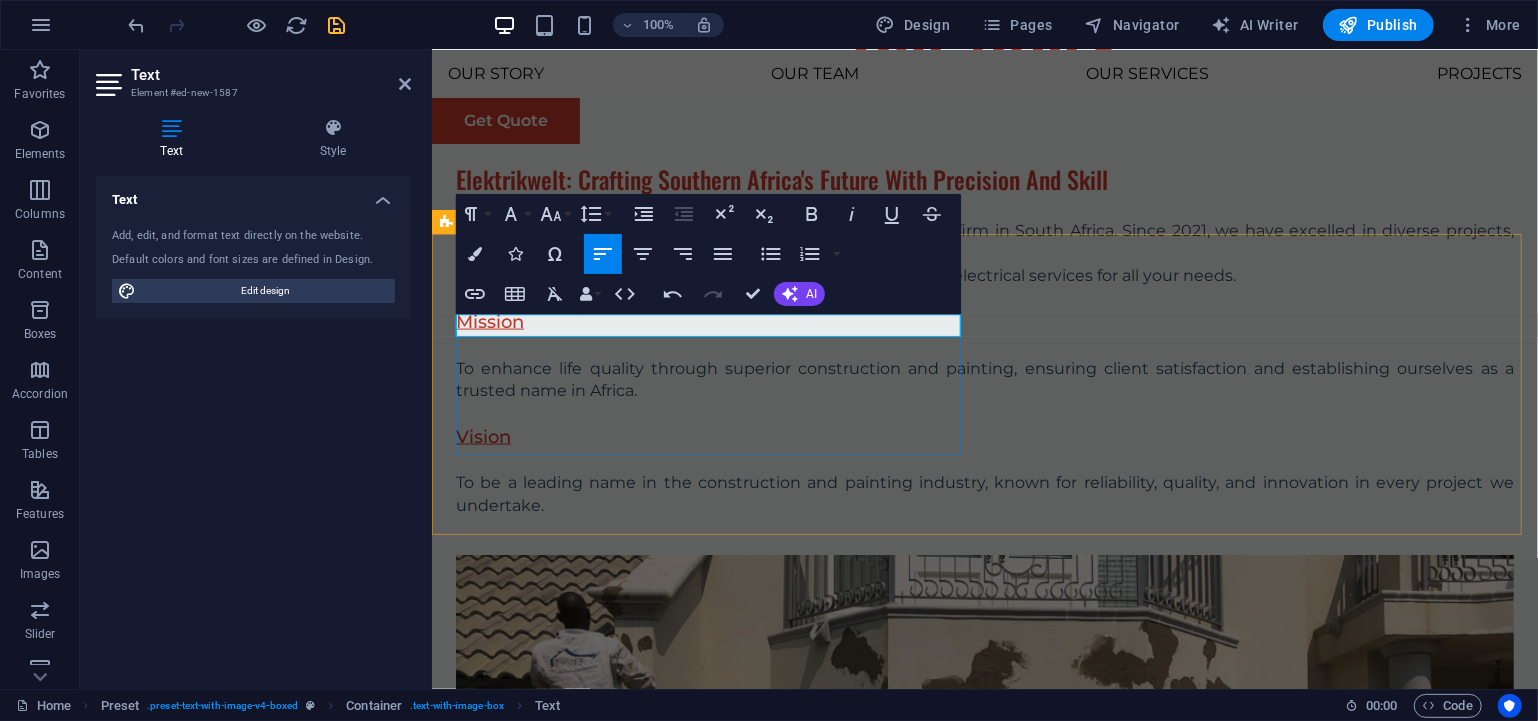 drag, startPoint x: 618, startPoint y: 321, endPoint x: 440, endPoint y: 316, distance: 178.0702 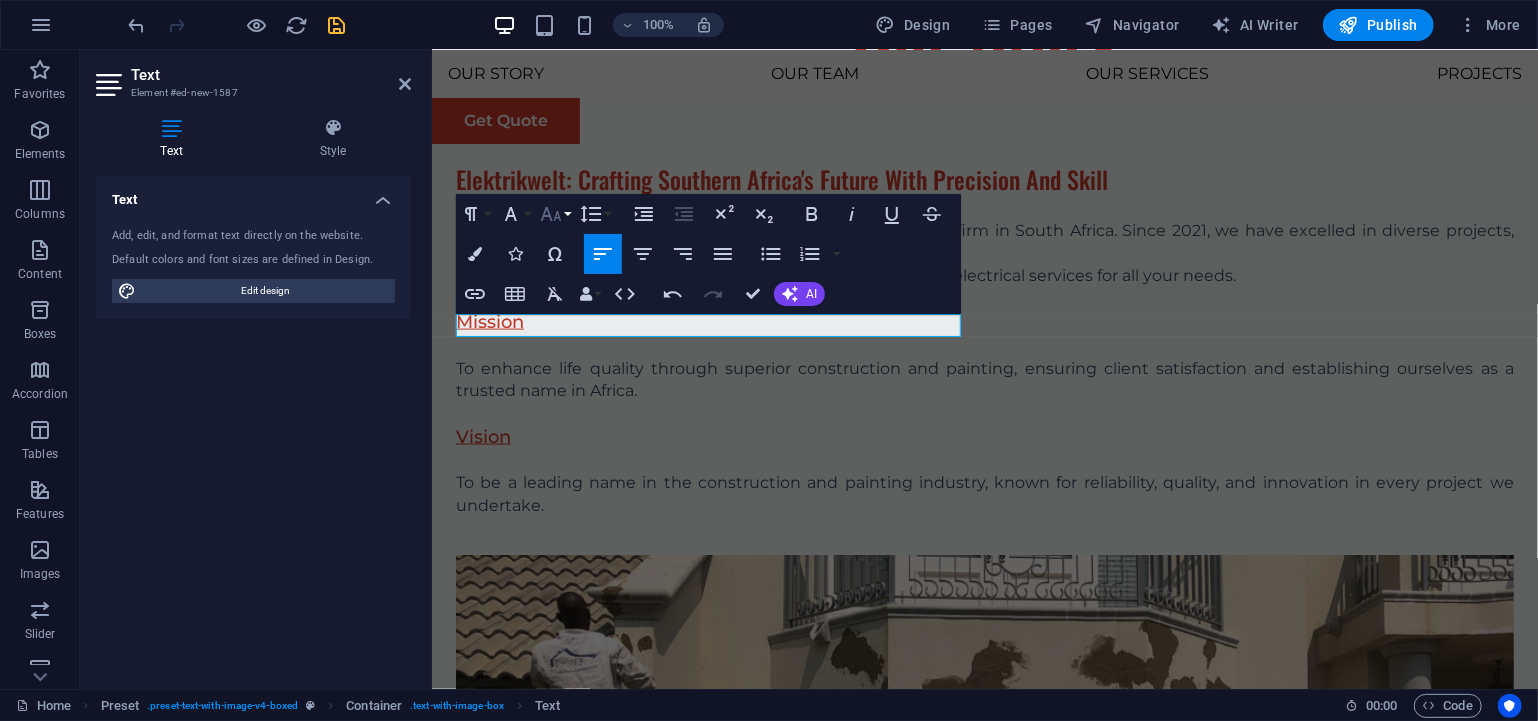 click 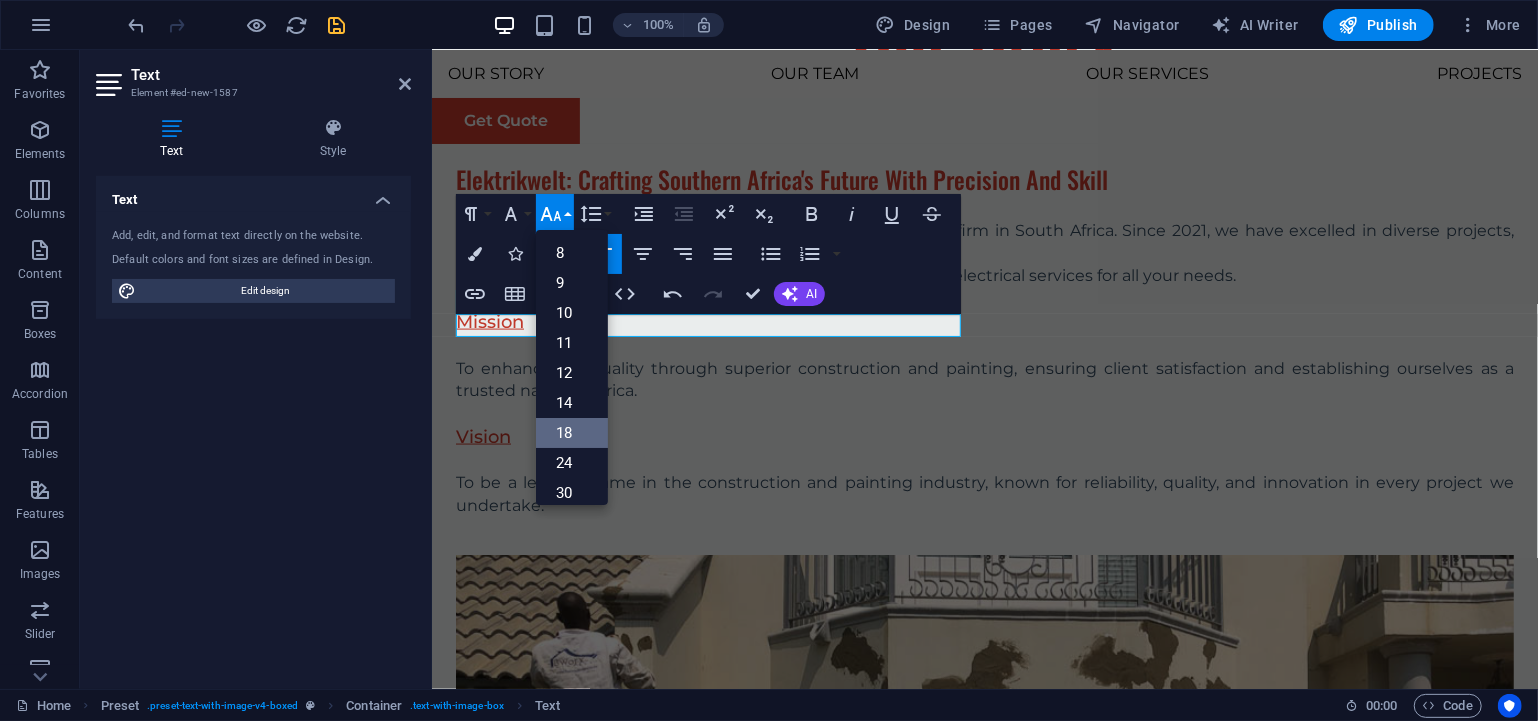 click on "18" at bounding box center (572, 433) 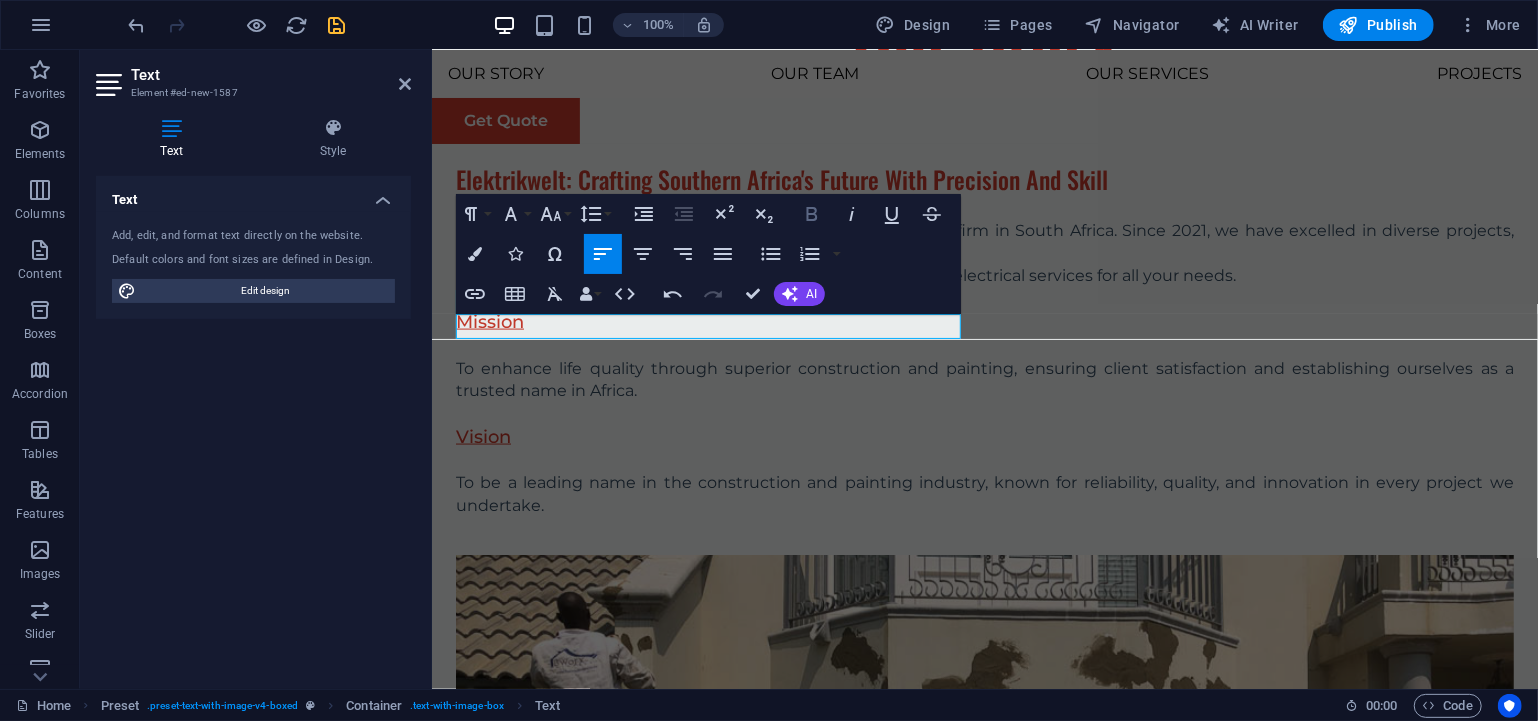 click 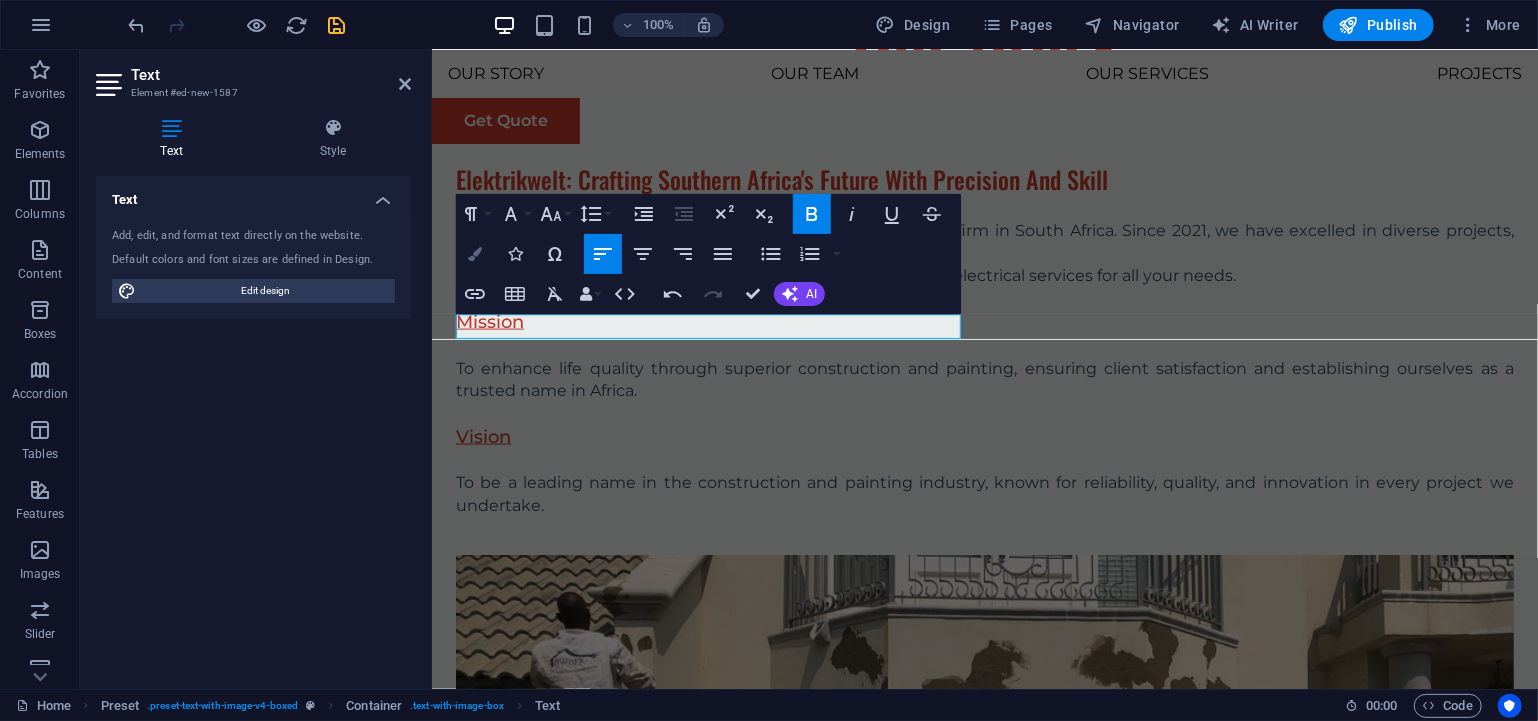 click on "Colors" at bounding box center (475, 254) 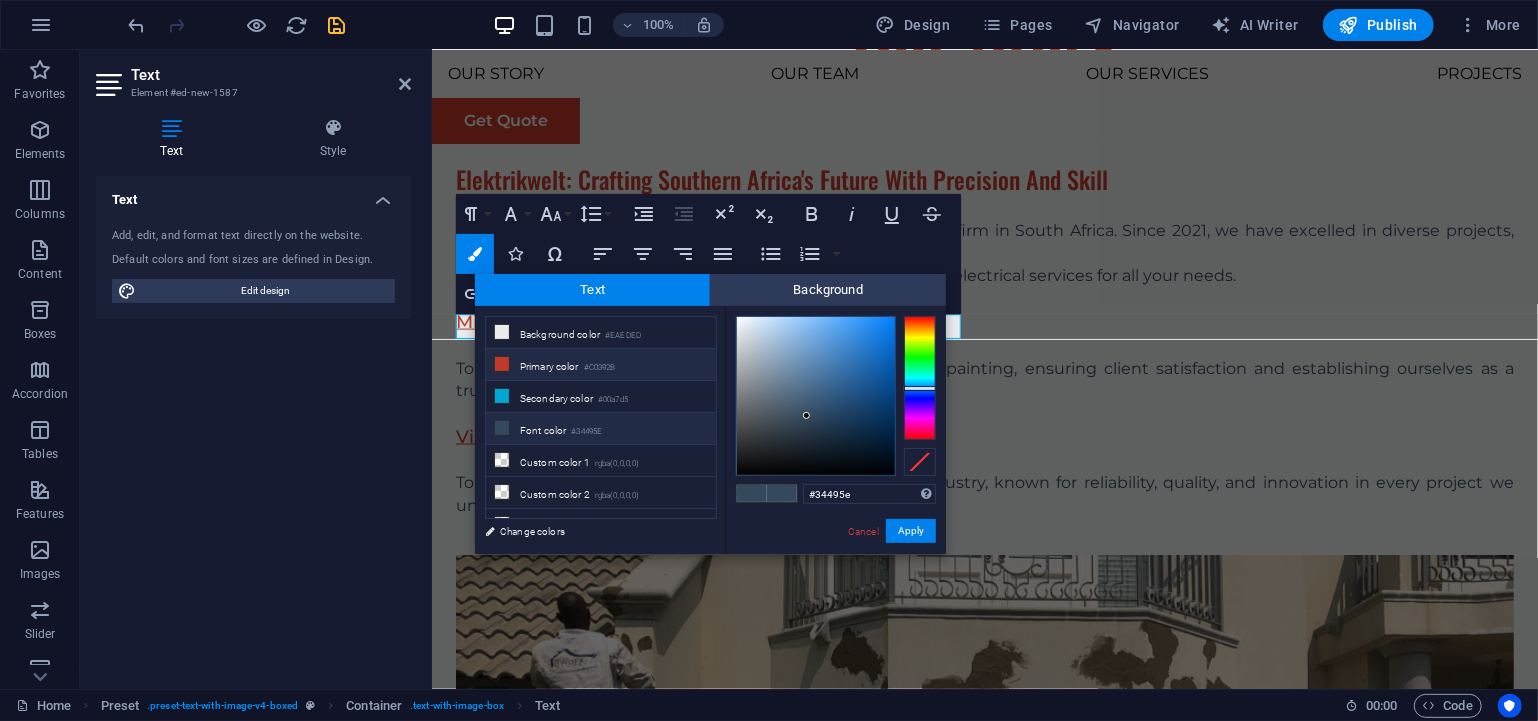 click at bounding box center (502, 364) 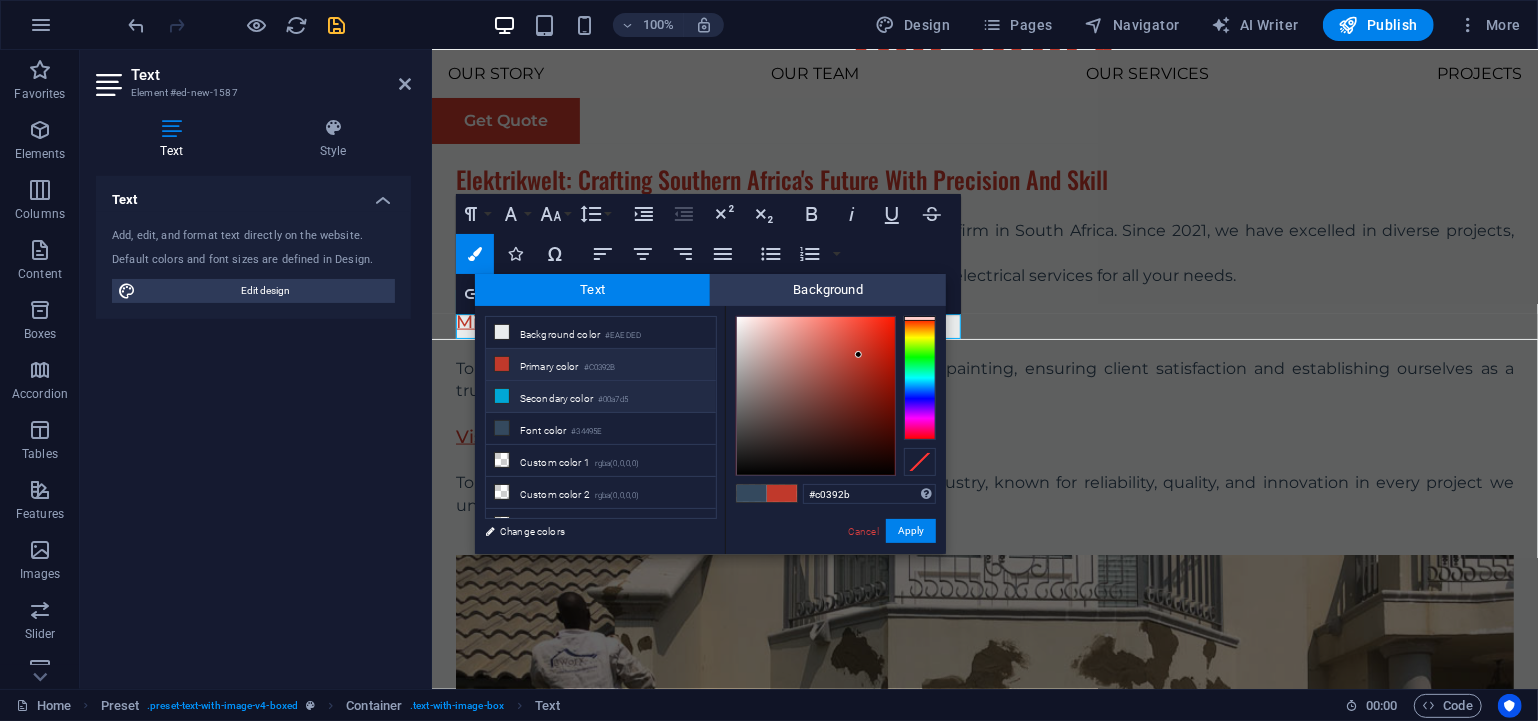 click on "Secondary color
#00a7d5" at bounding box center (601, 397) 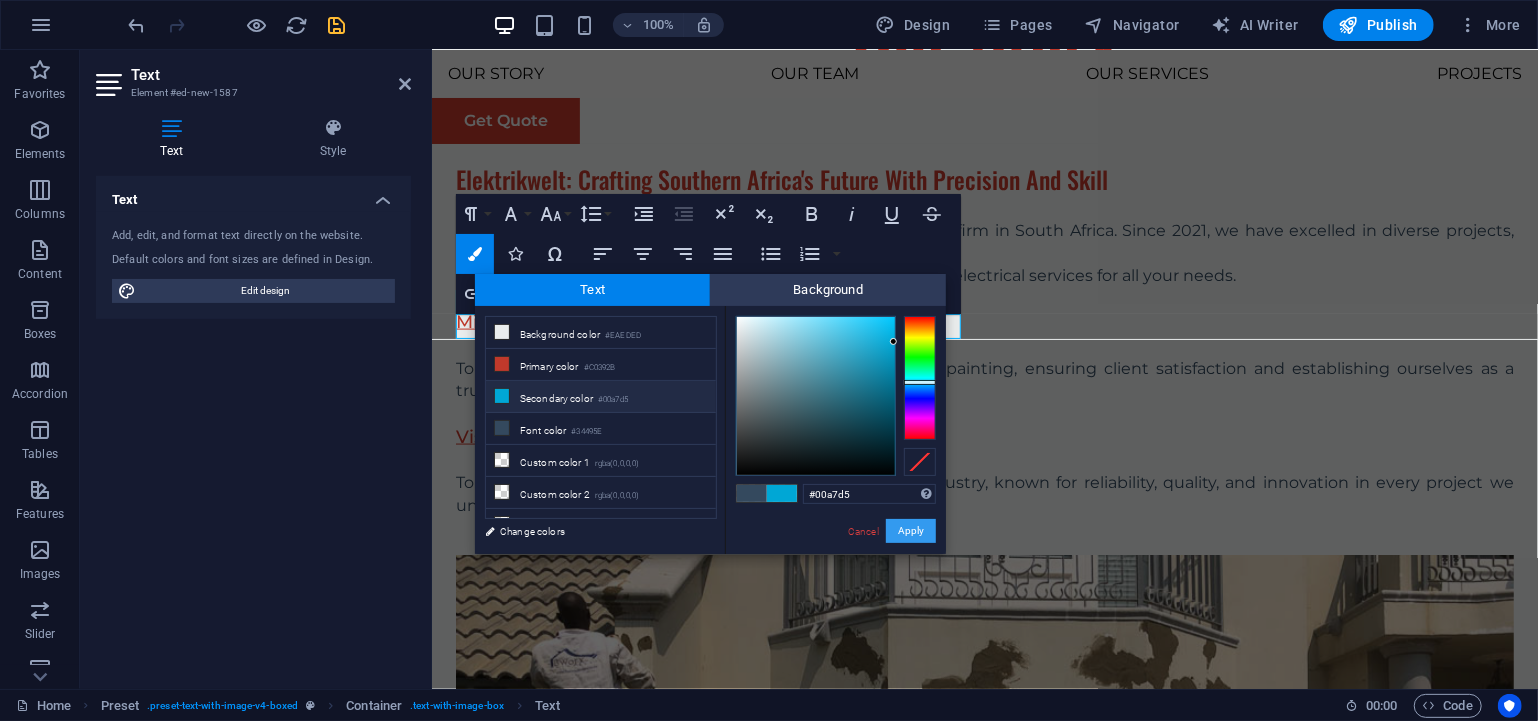 click on "Apply" at bounding box center [911, 531] 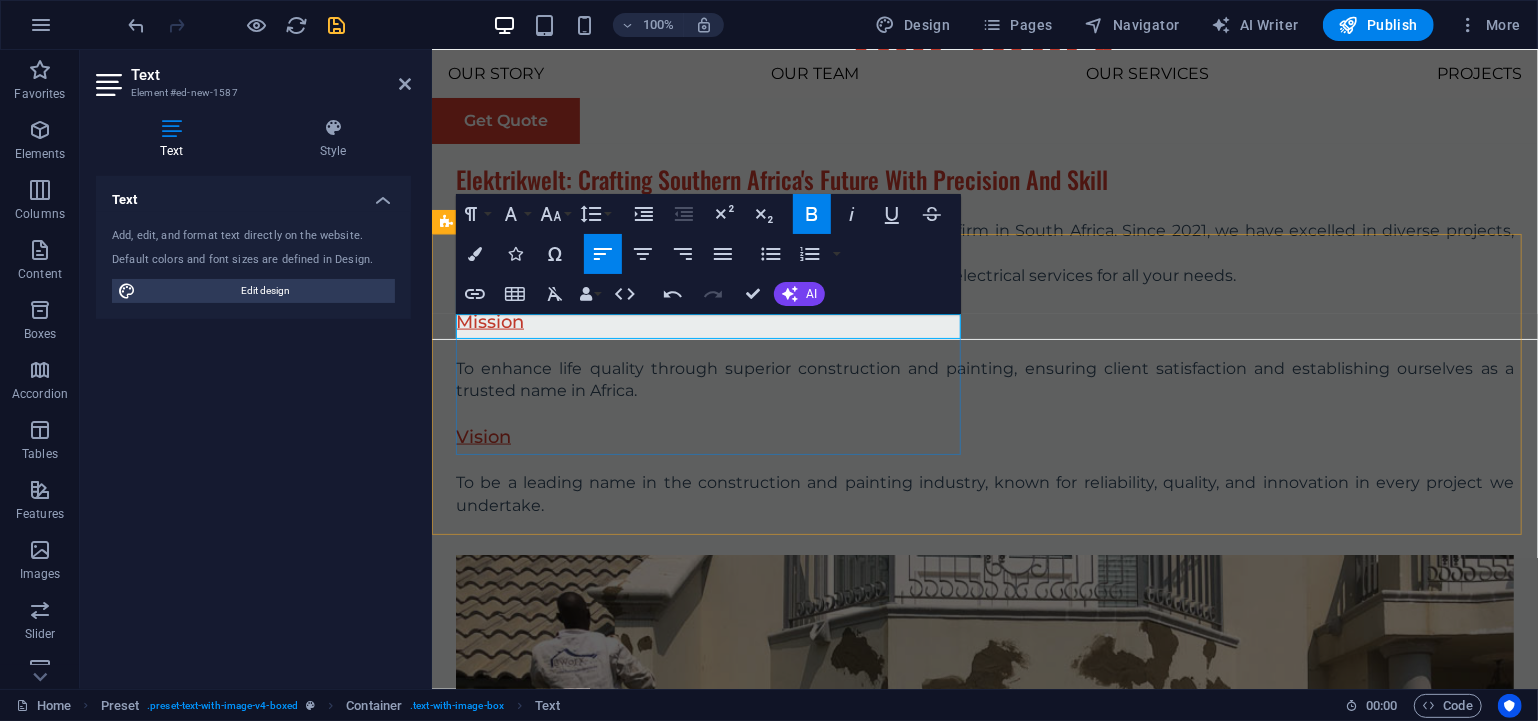 click on "Quality Craftsmanship" at bounding box center [984, 1470] 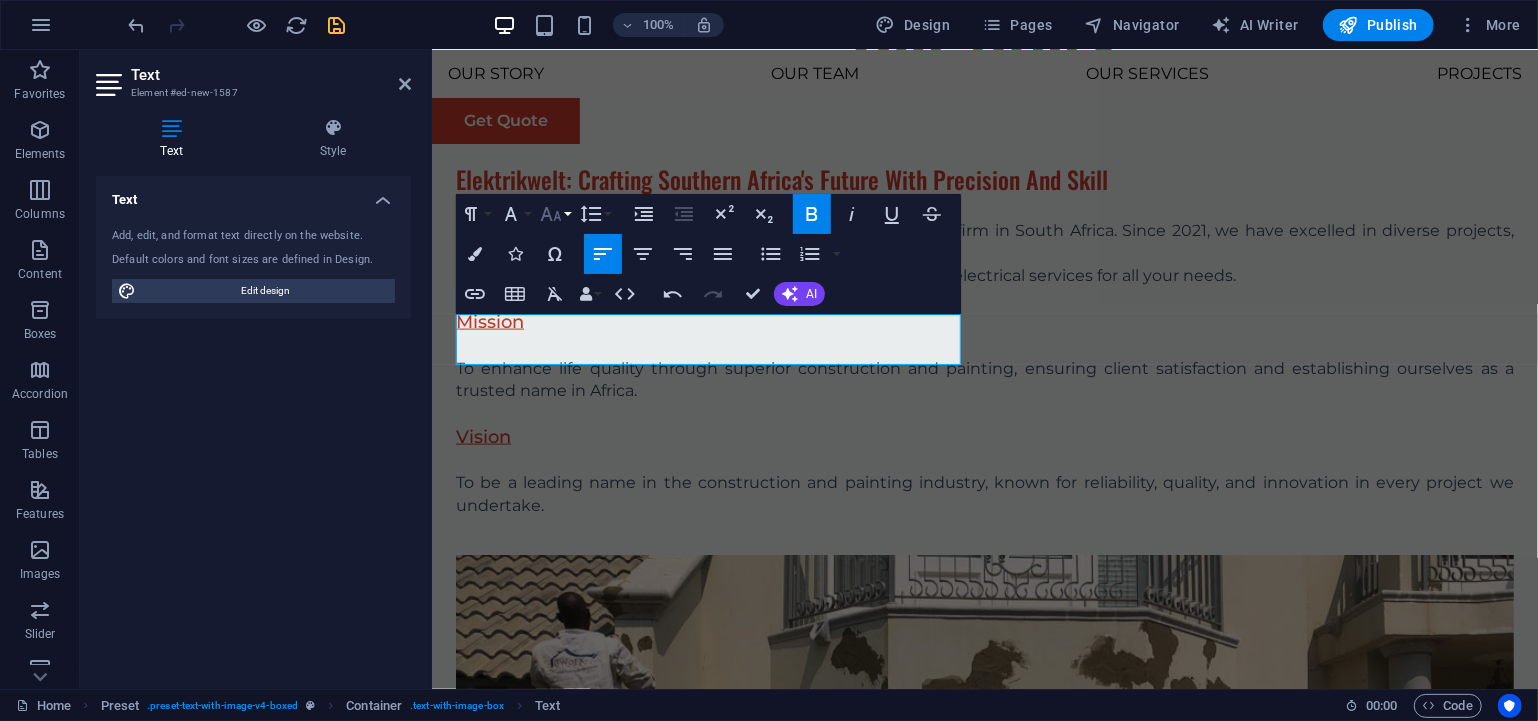 click 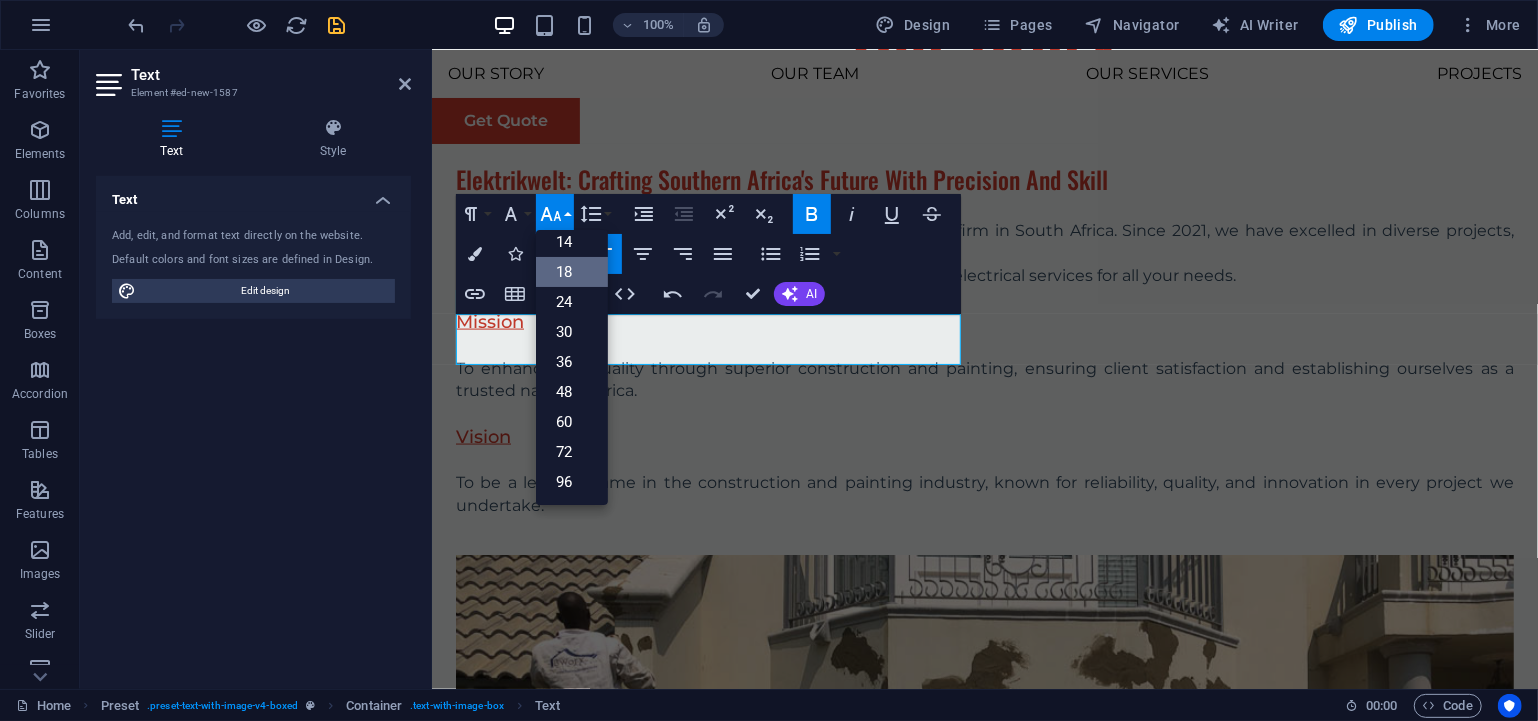 scroll, scrollTop: 50, scrollLeft: 0, axis: vertical 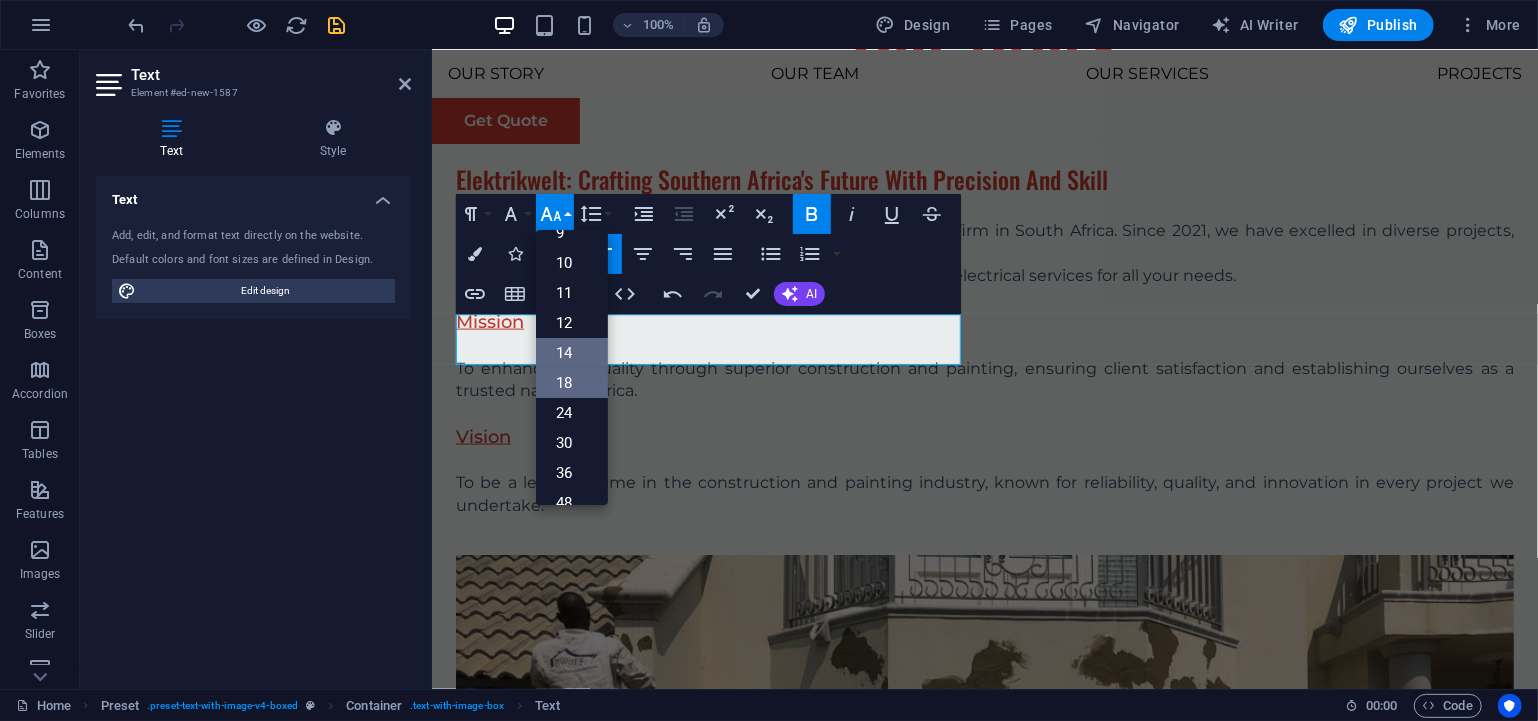 click on "14" at bounding box center (572, 353) 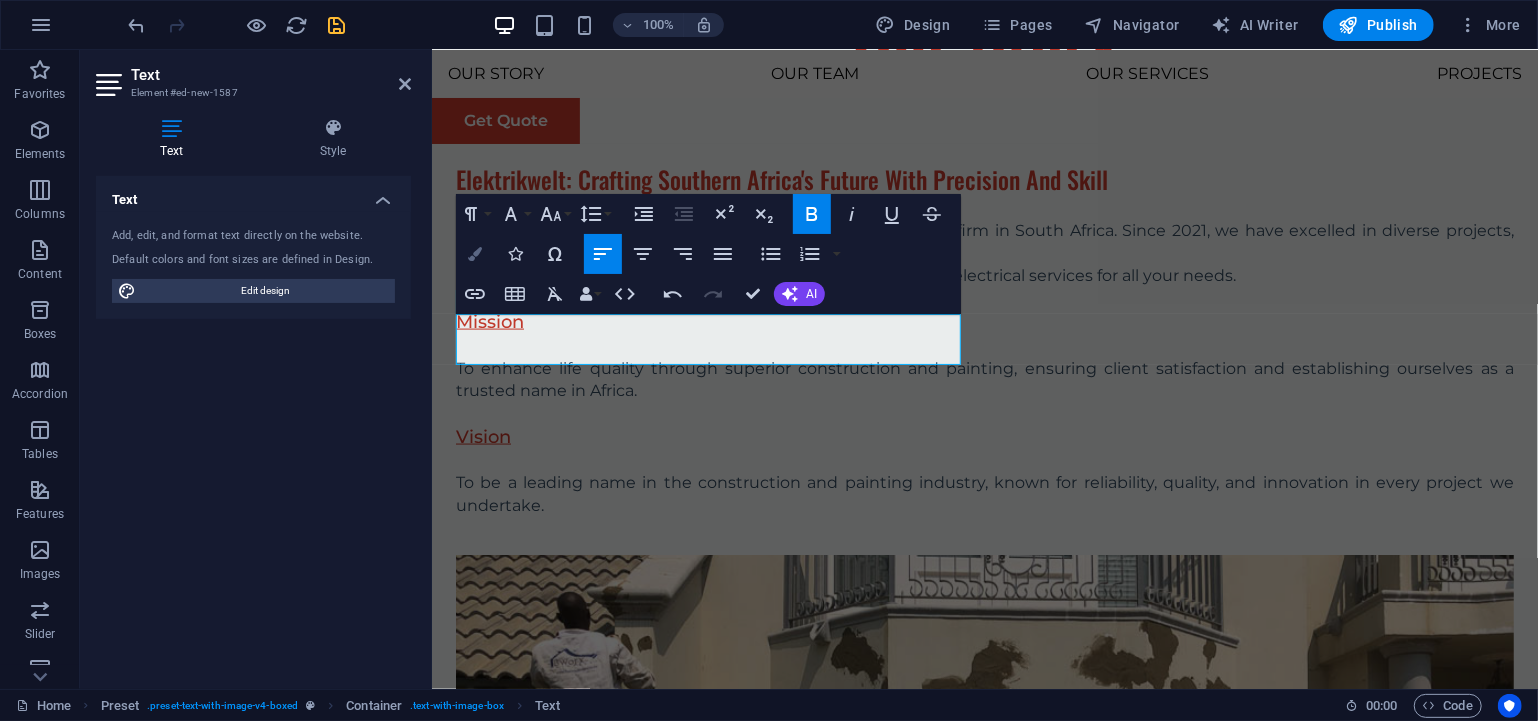 click at bounding box center (475, 254) 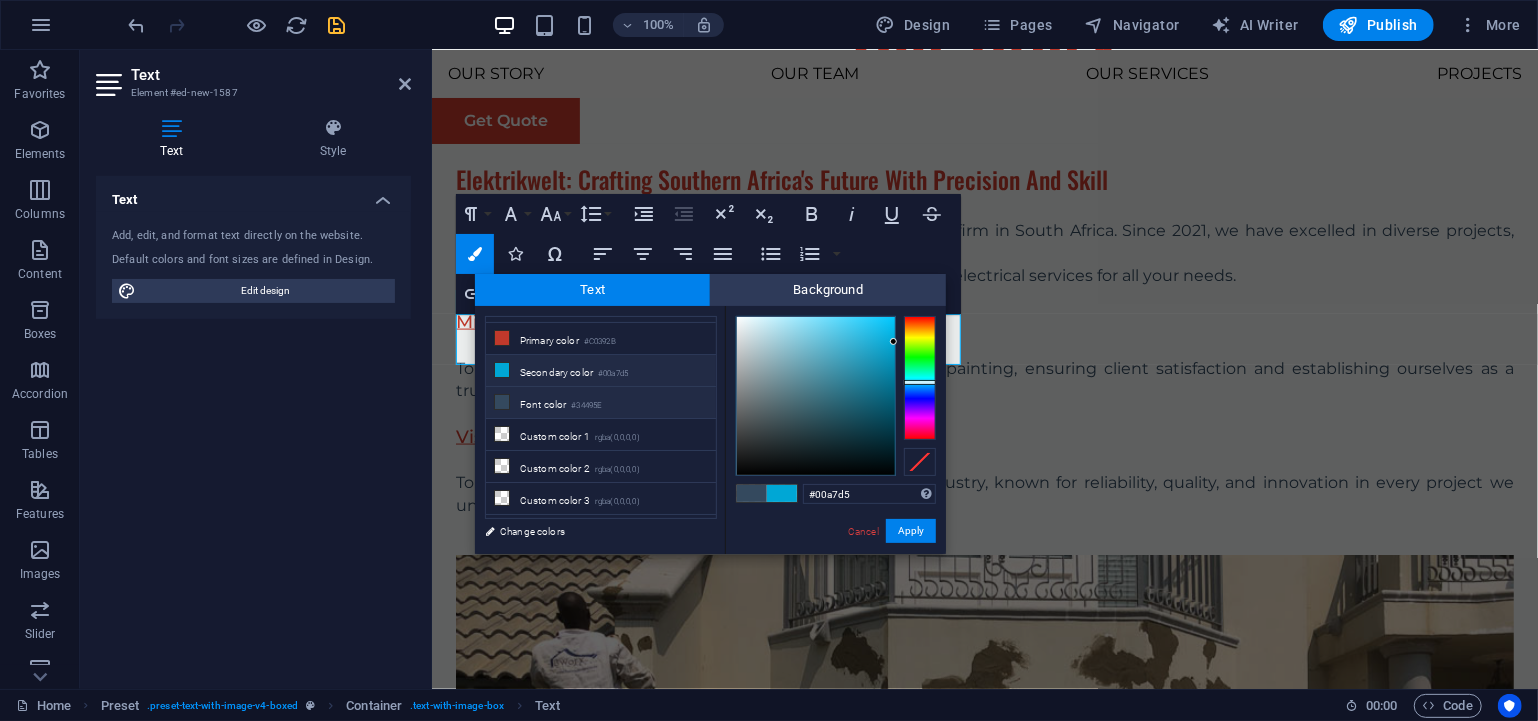 scroll, scrollTop: 0, scrollLeft: 0, axis: both 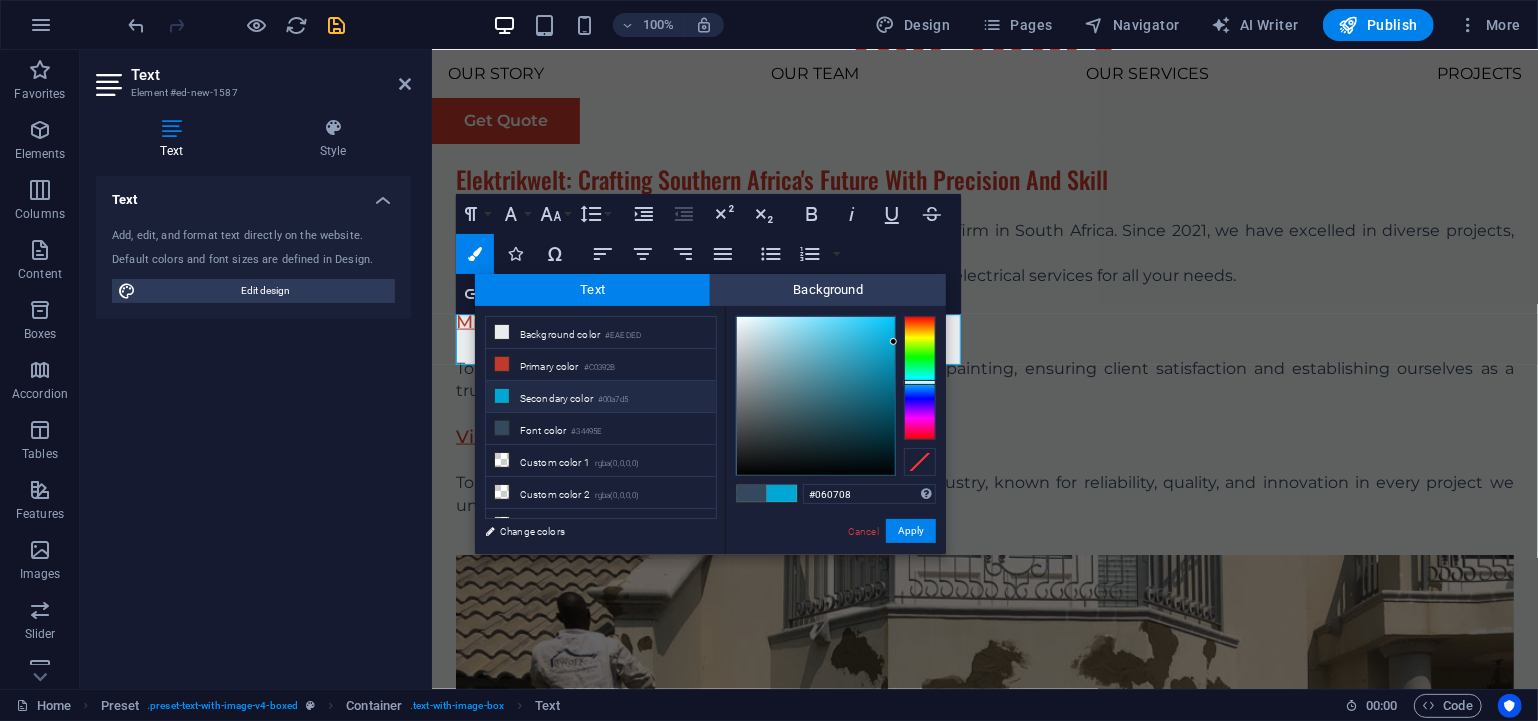 click at bounding box center (816, 396) 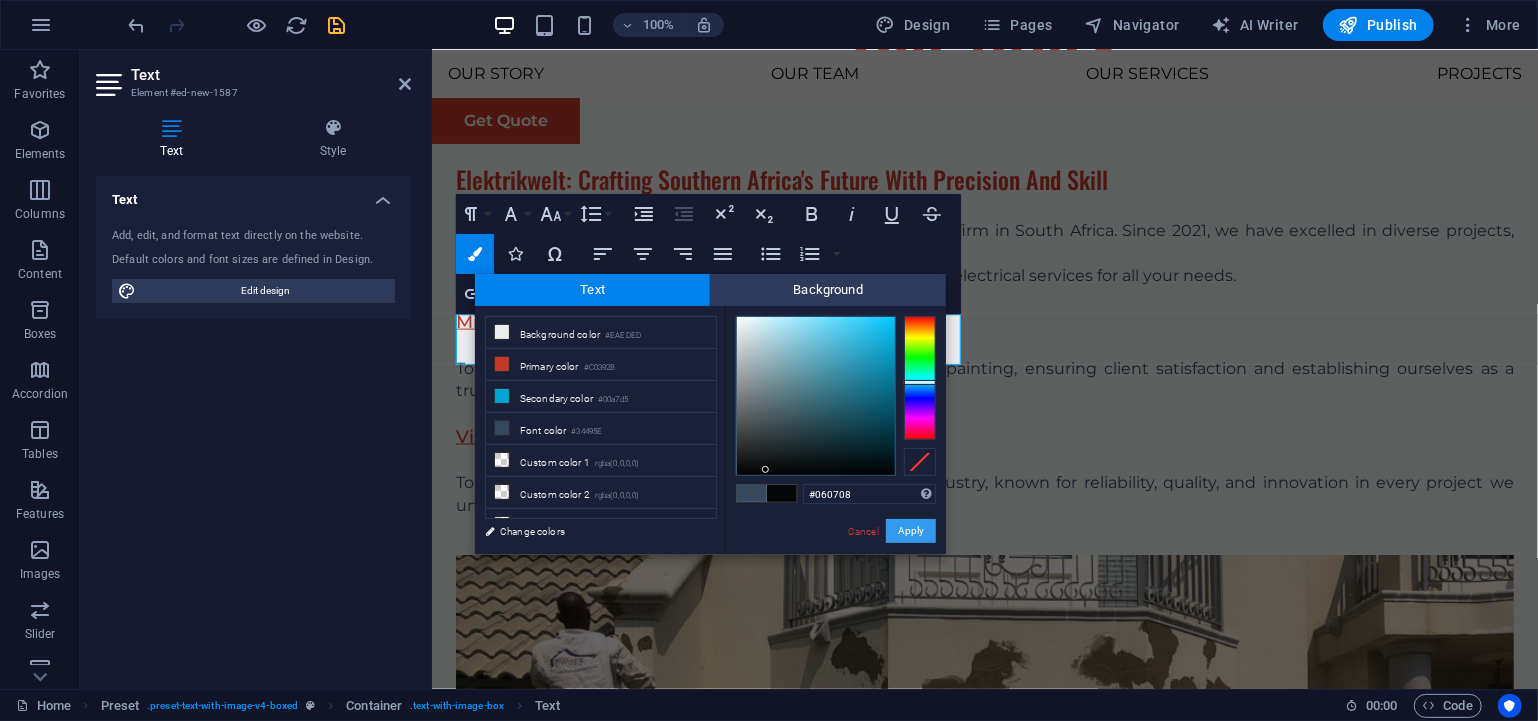 click on "Apply" at bounding box center (911, 531) 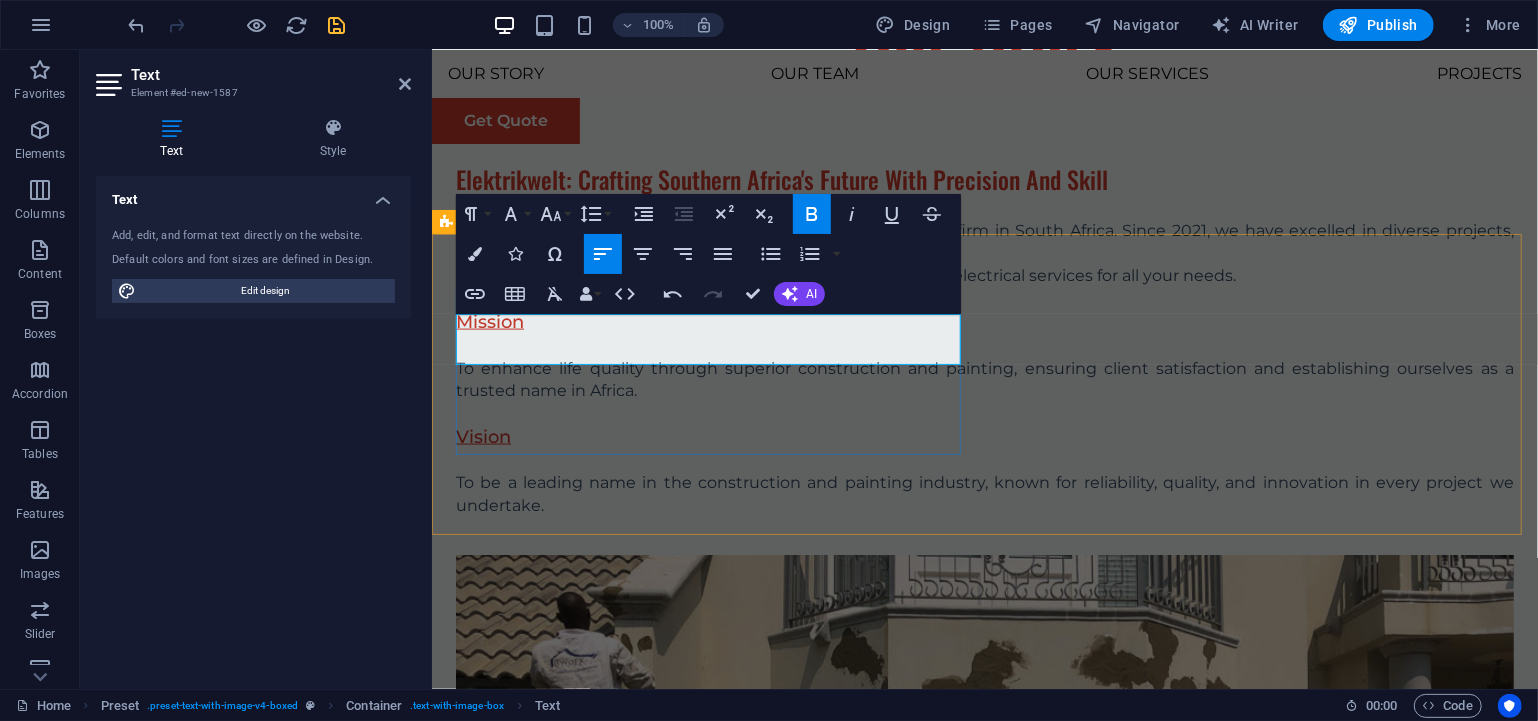 click on "​ ​​ ​" at bounding box center (984, 1496) 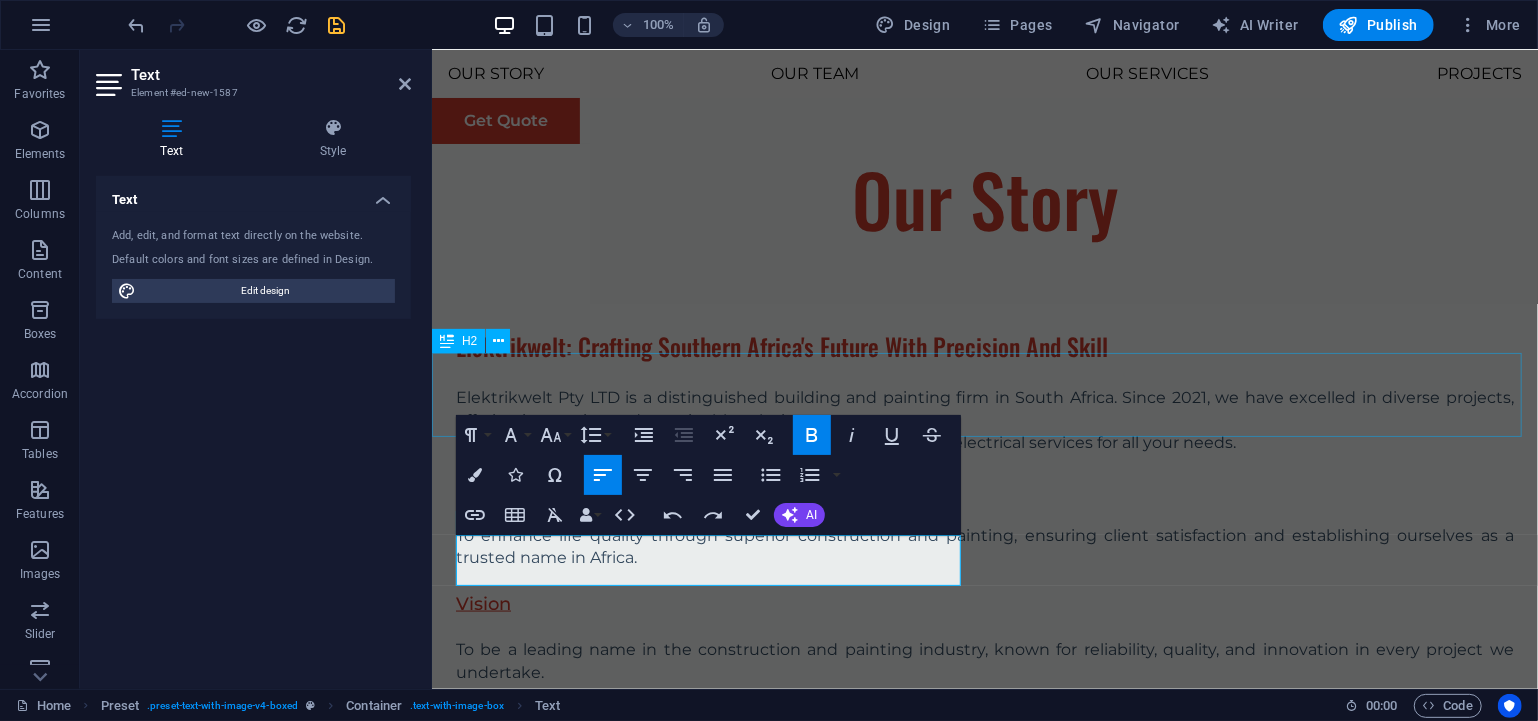scroll, scrollTop: 1380, scrollLeft: 0, axis: vertical 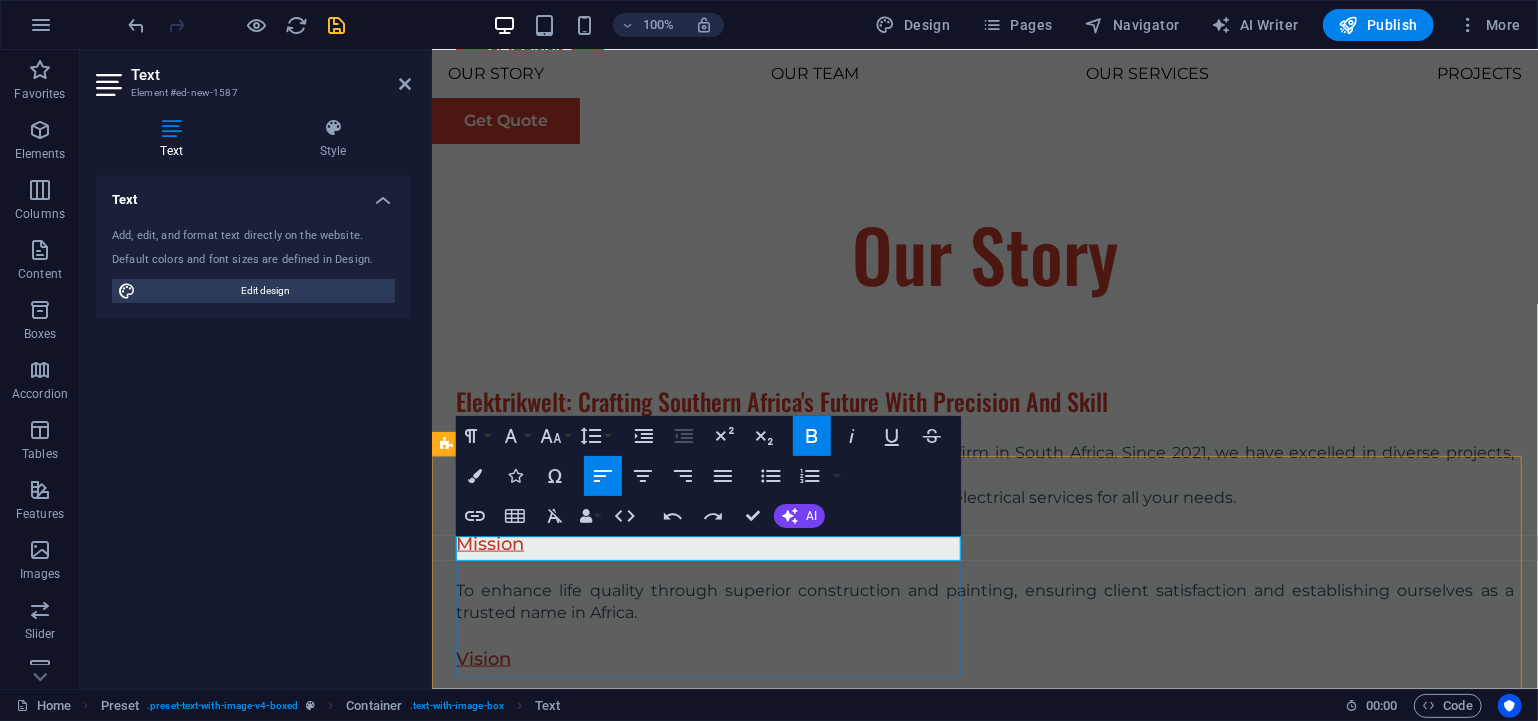 click on "Quality Craftsmanship" at bounding box center (984, 1692) 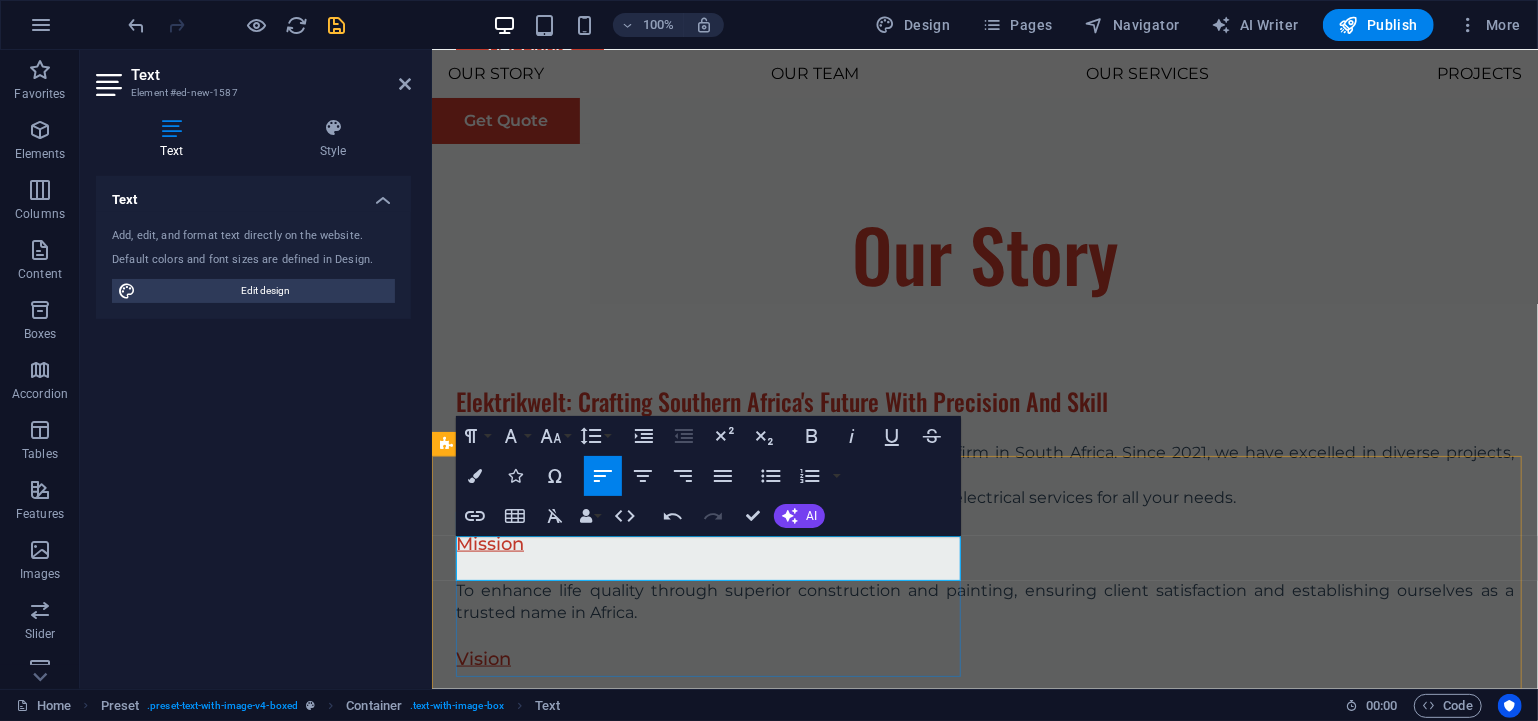 click on "Quality Craftsmanship" at bounding box center (984, 1691) 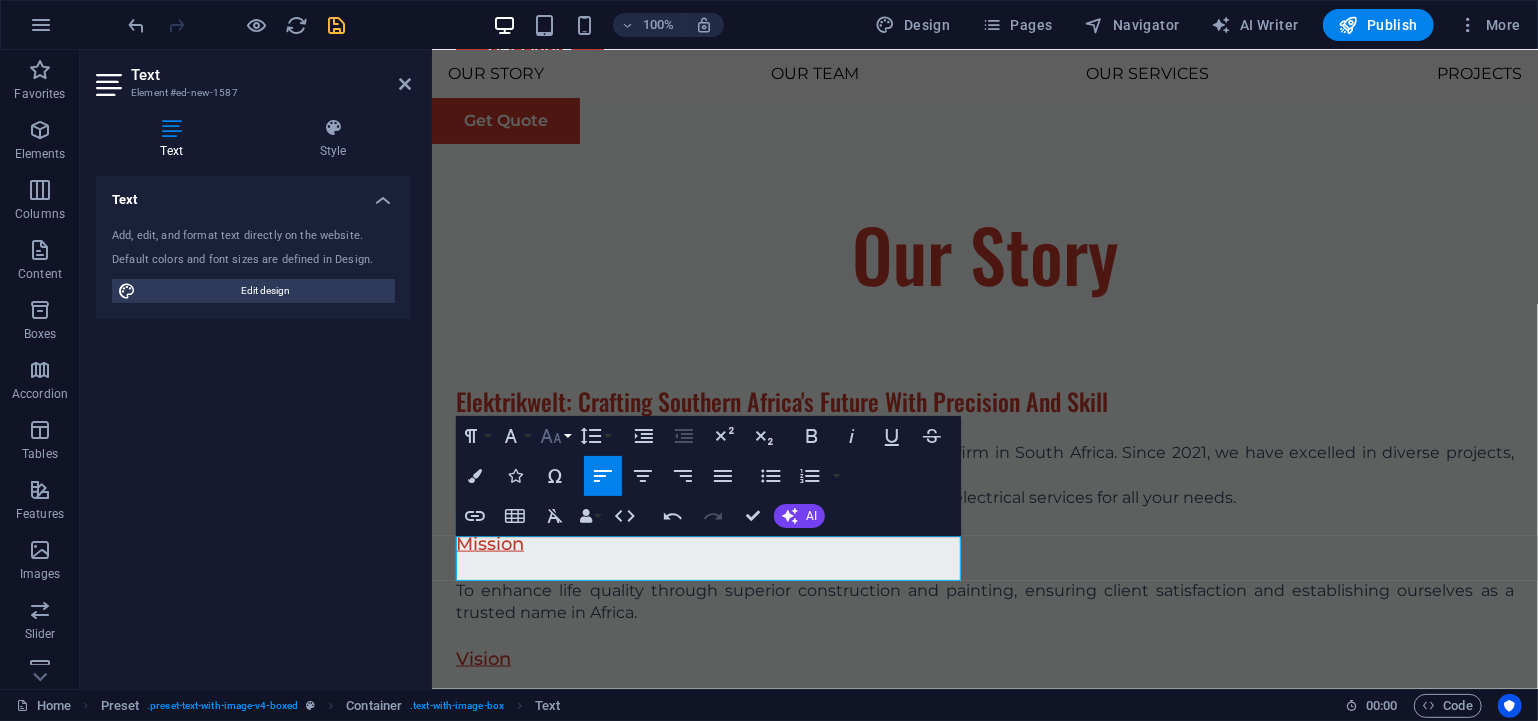 click 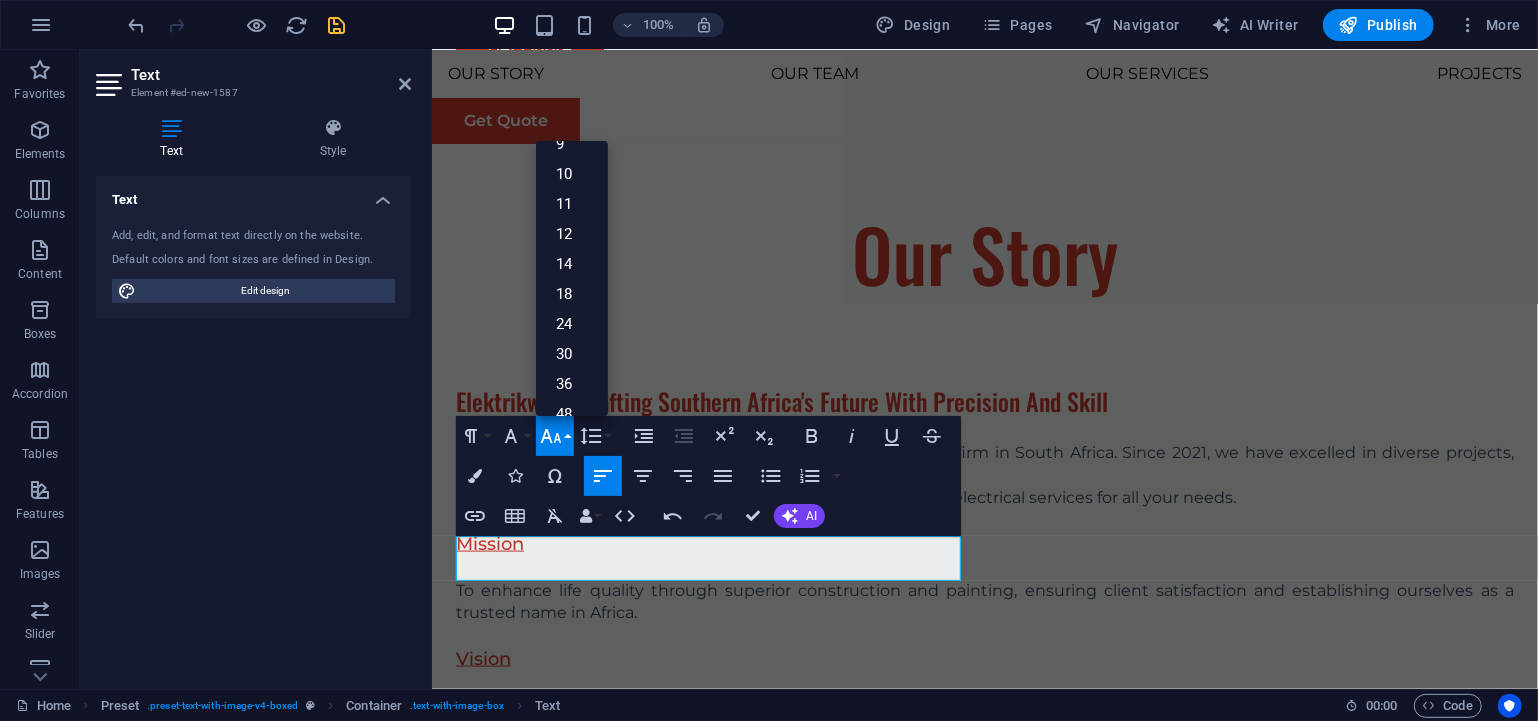 click 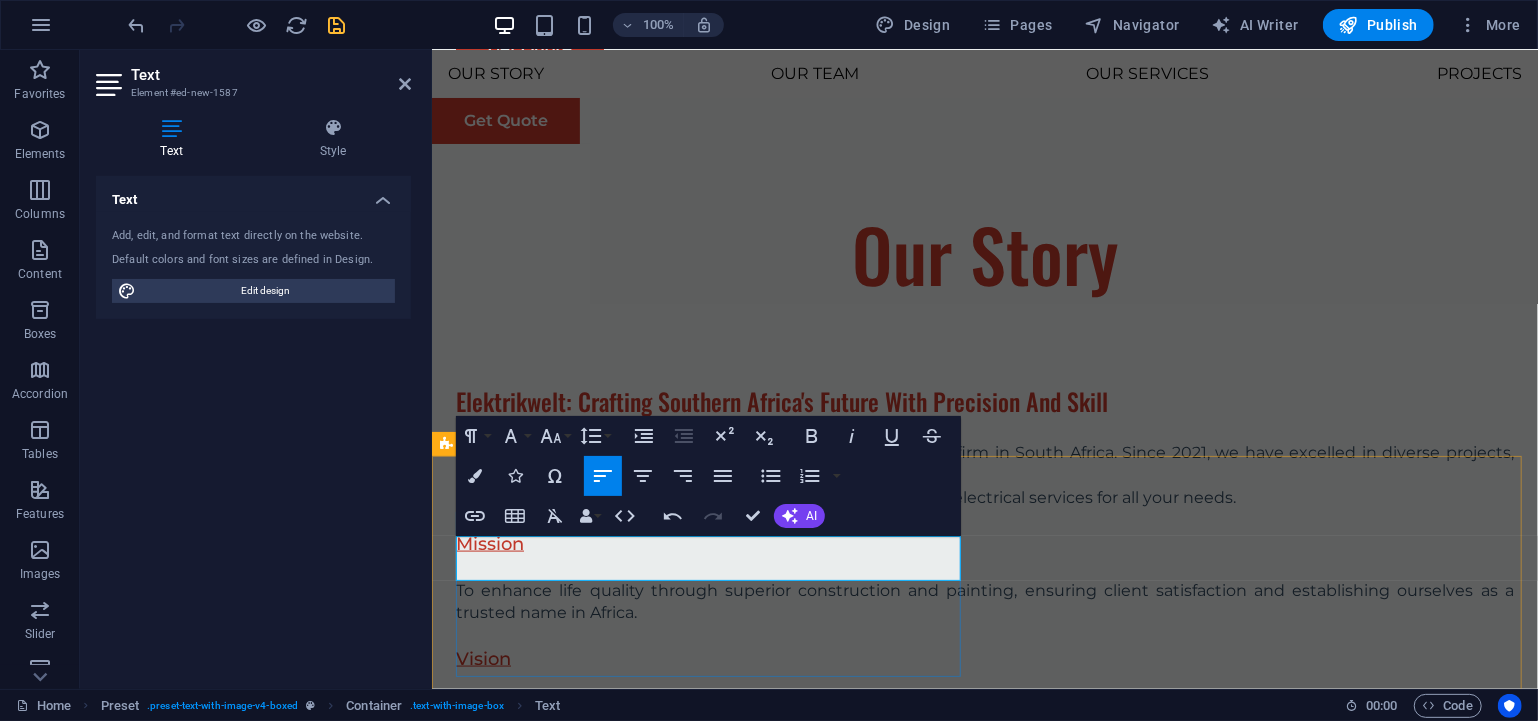 click at bounding box center [984, 1714] 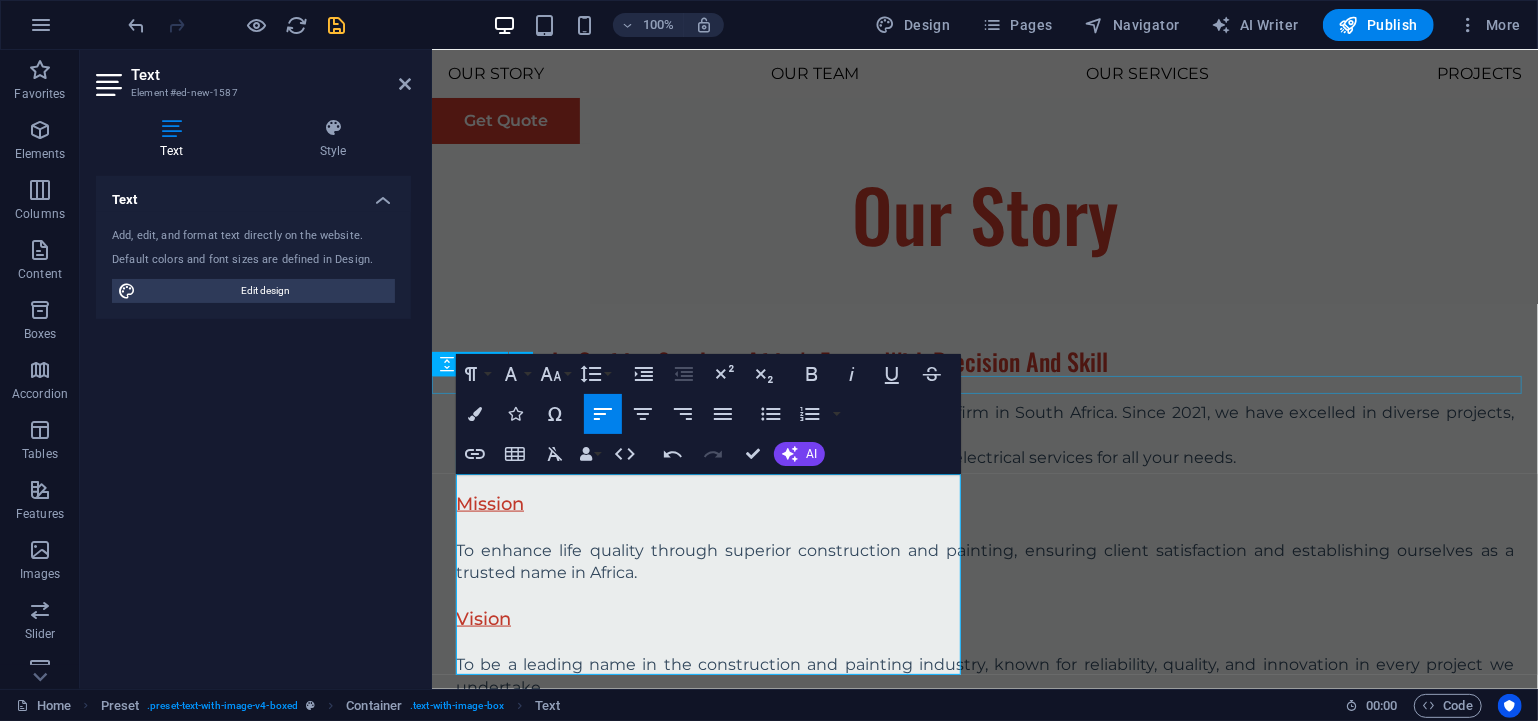 scroll, scrollTop: 1443, scrollLeft: 0, axis: vertical 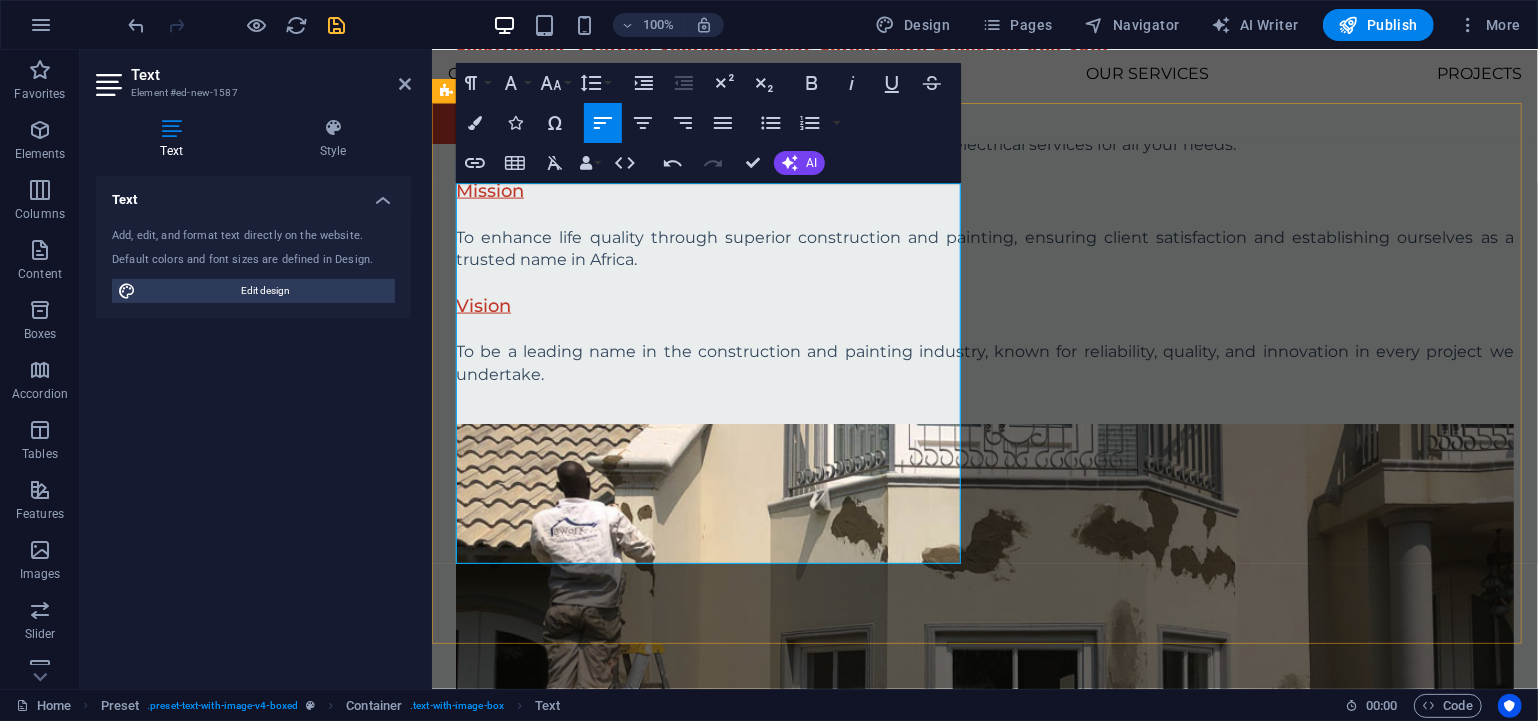 drag, startPoint x: 591, startPoint y: 193, endPoint x: 454, endPoint y: 194, distance: 137.00365 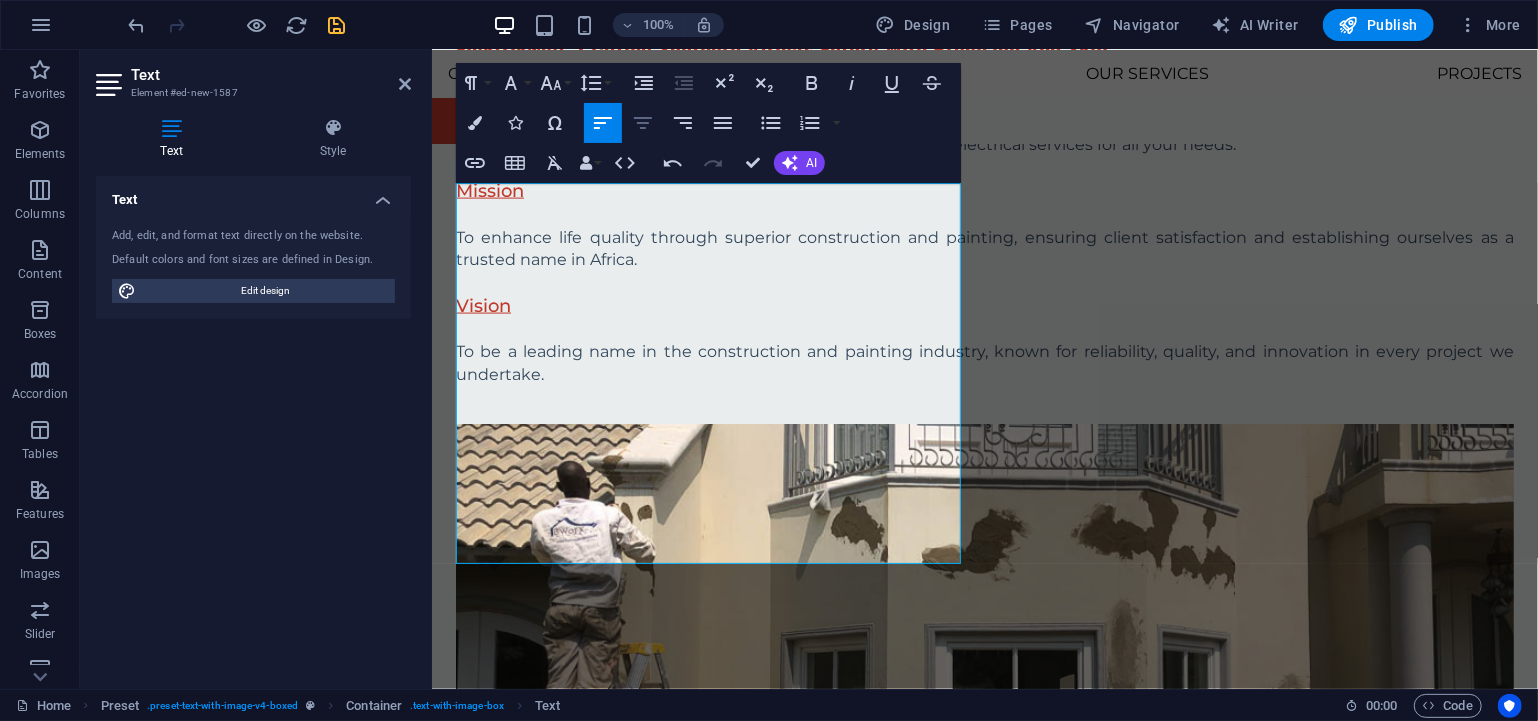 click 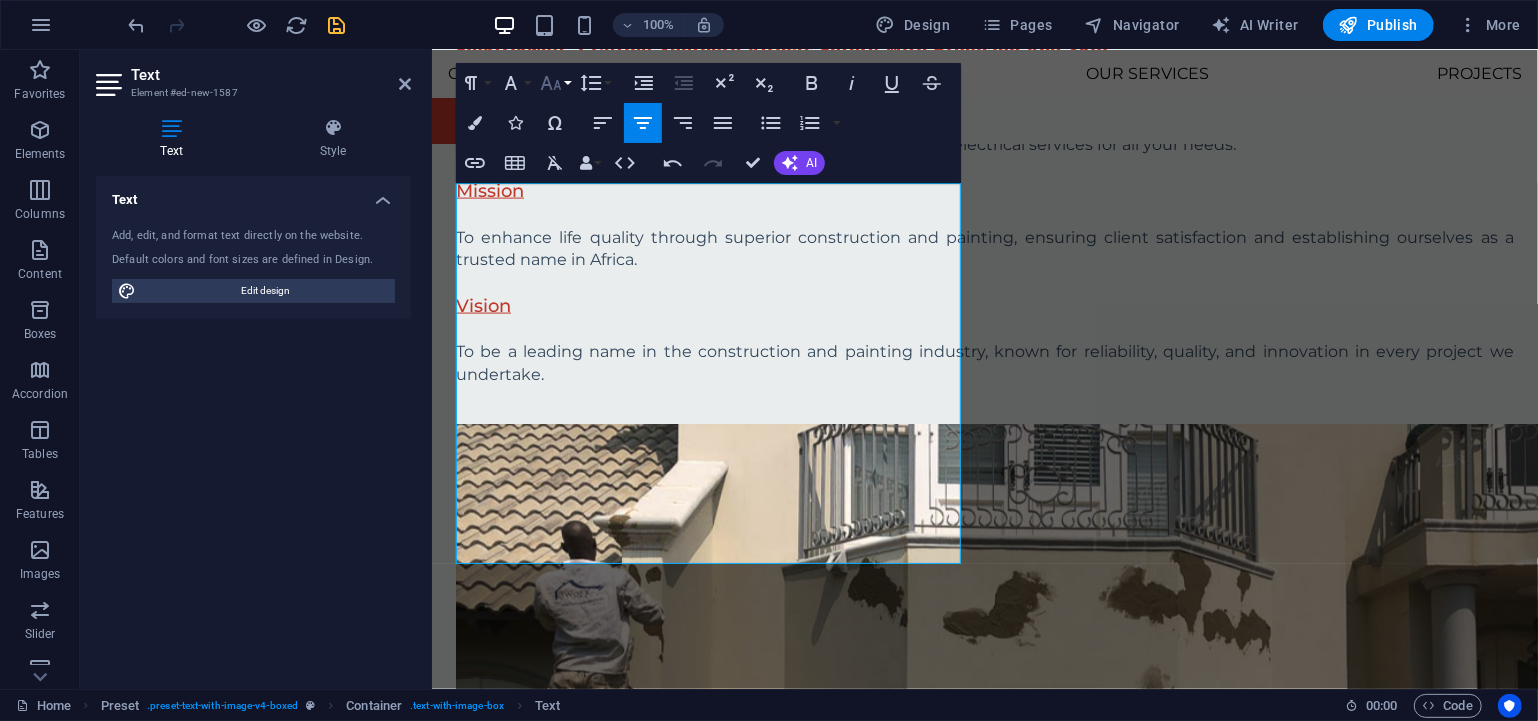 click 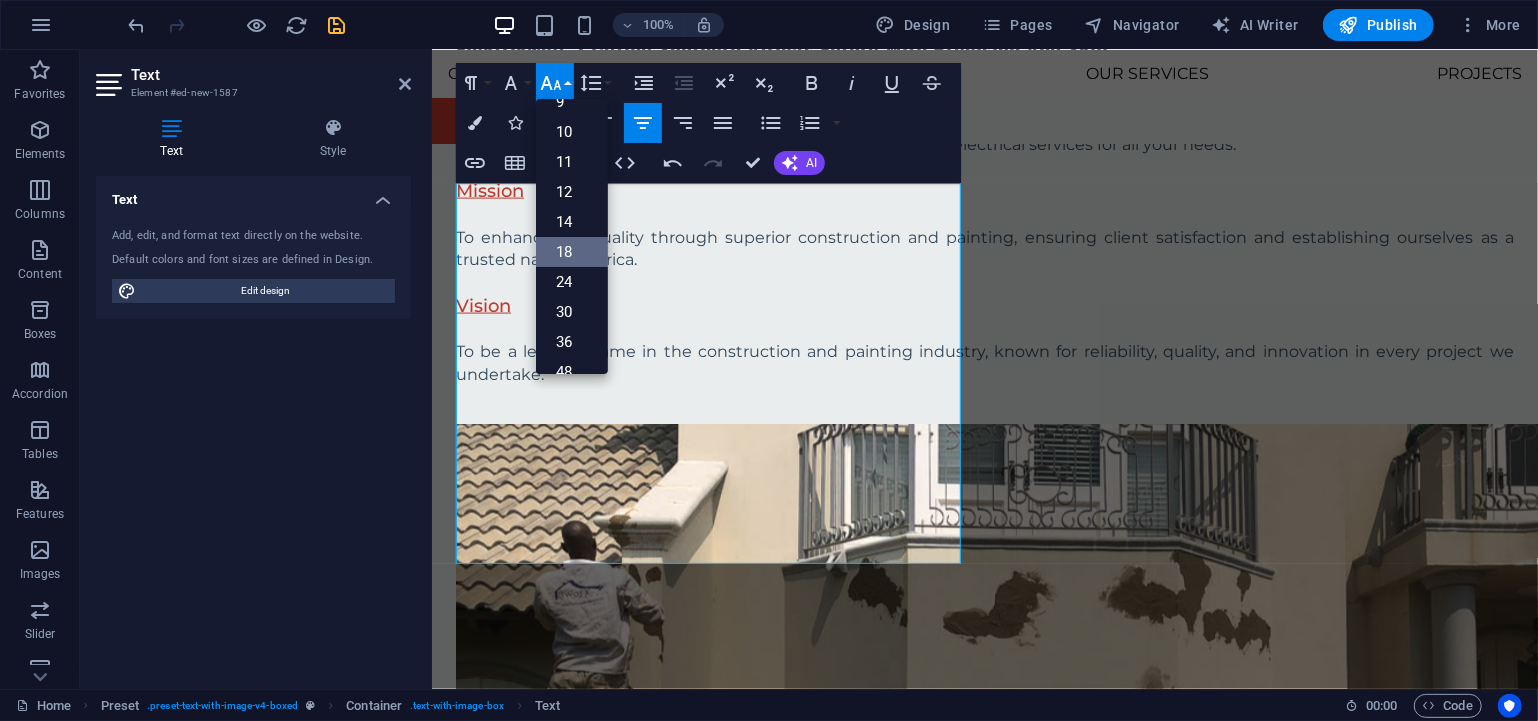 click on "18" at bounding box center [572, 252] 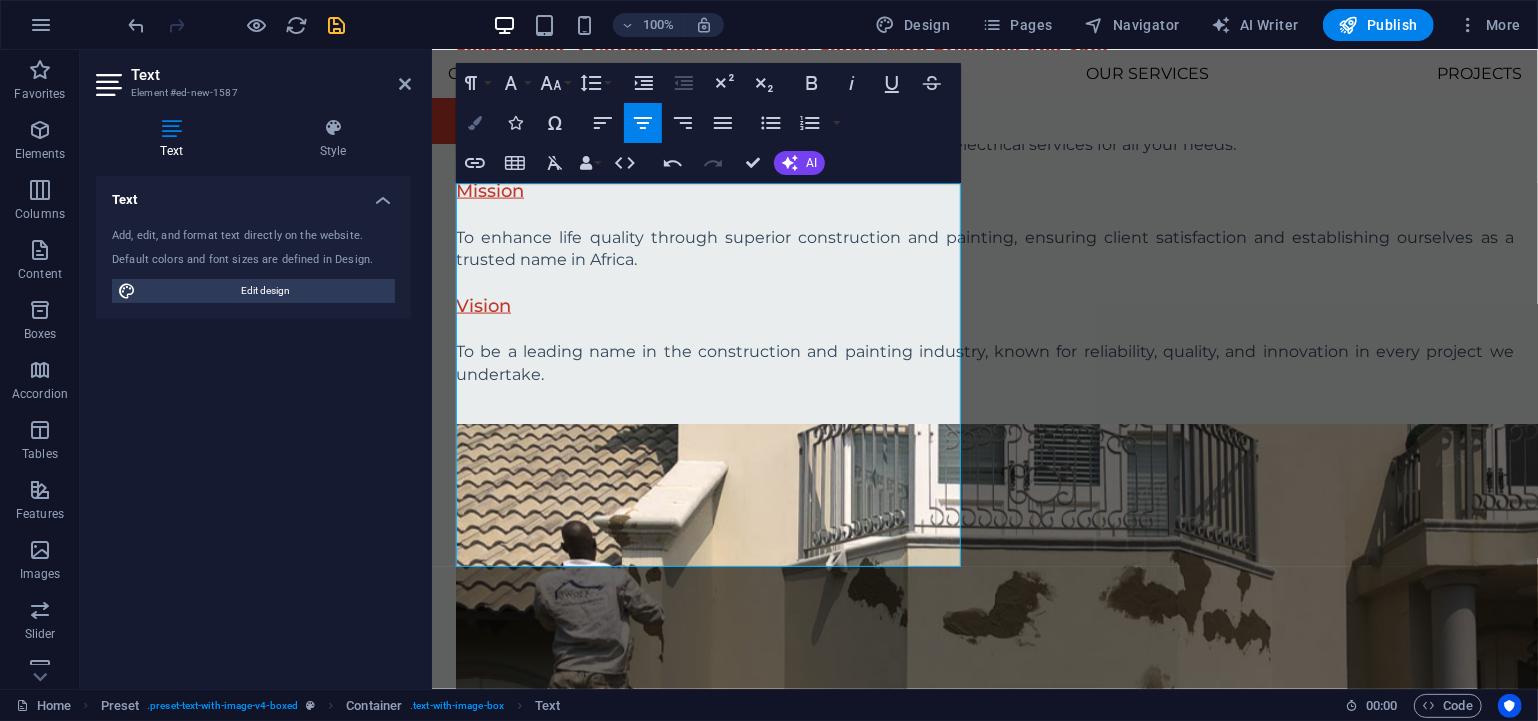 click at bounding box center (475, 123) 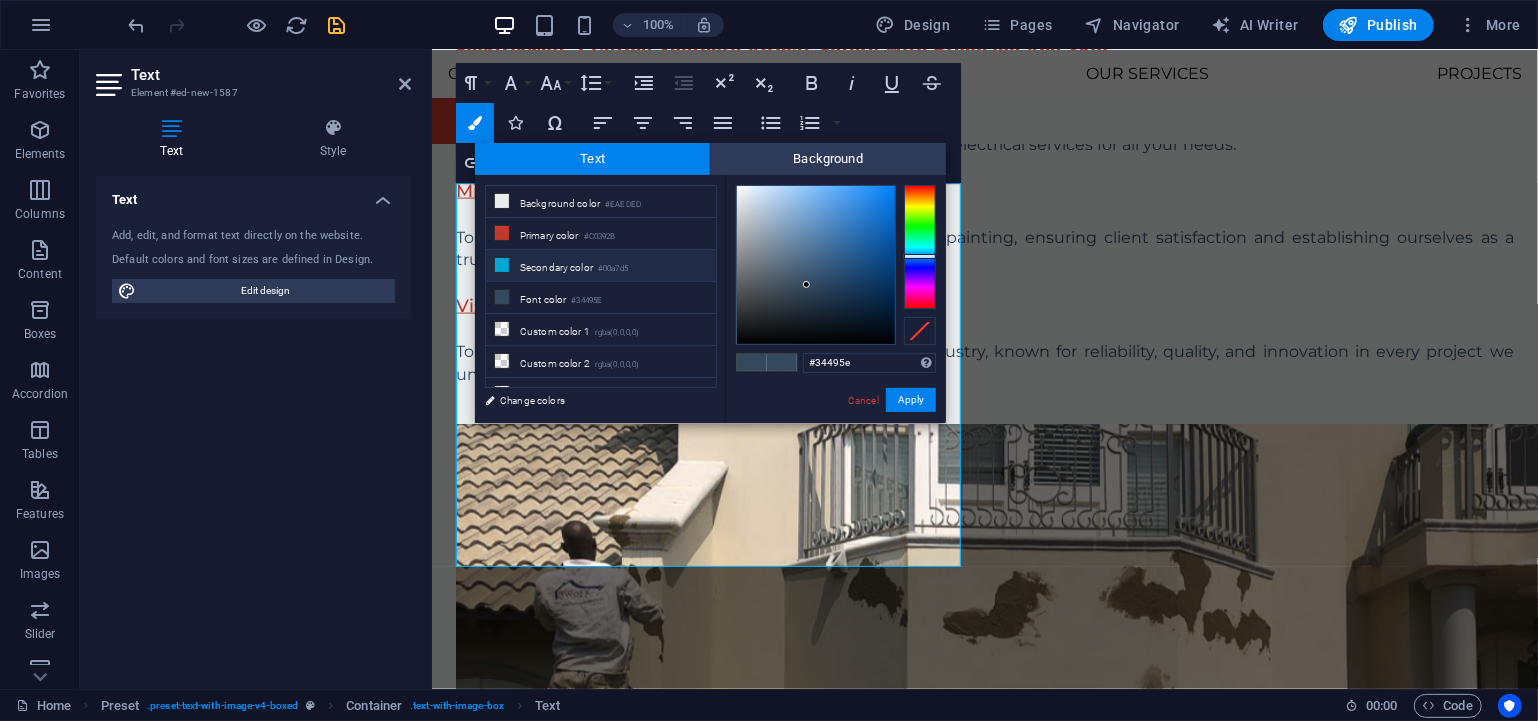 click on "Secondary color
#00a7d5" at bounding box center (601, 266) 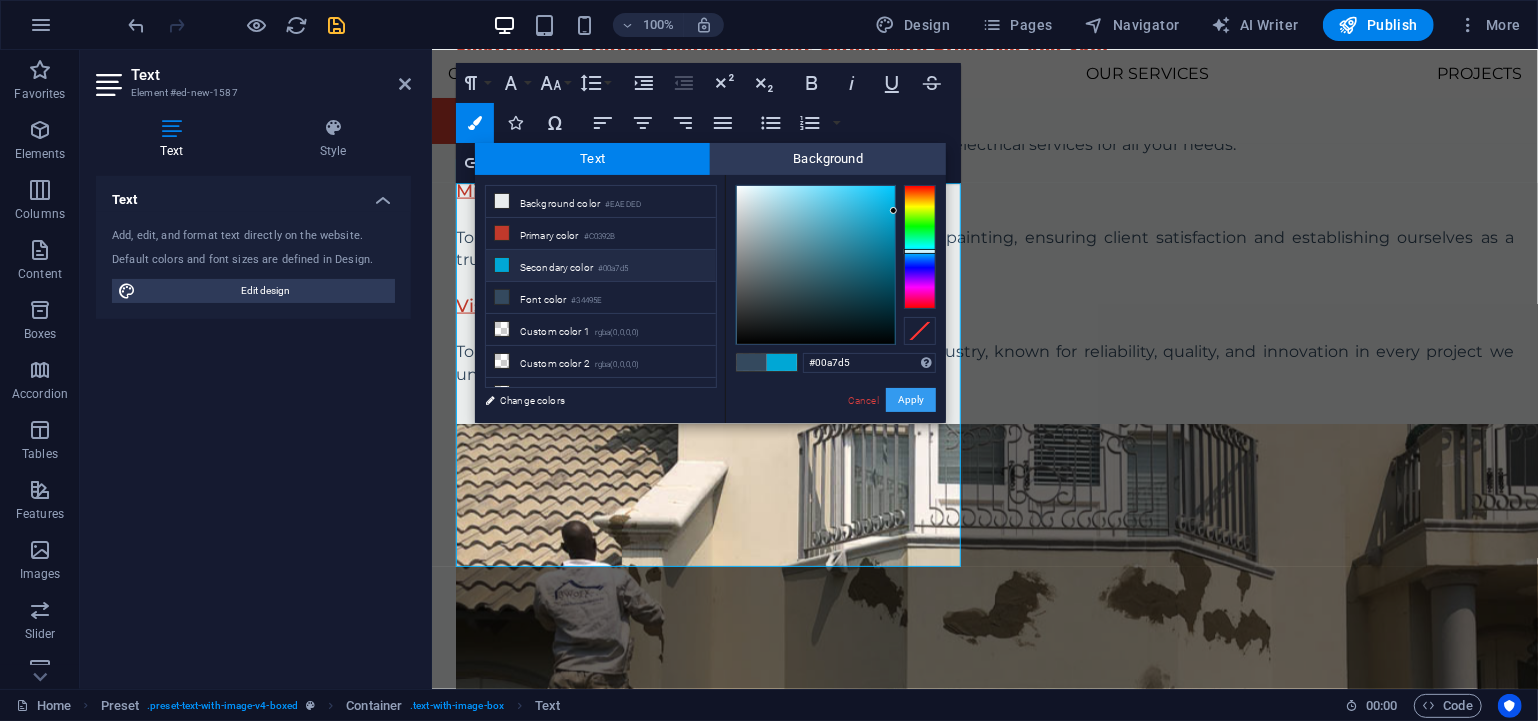 click on "Apply" at bounding box center (911, 400) 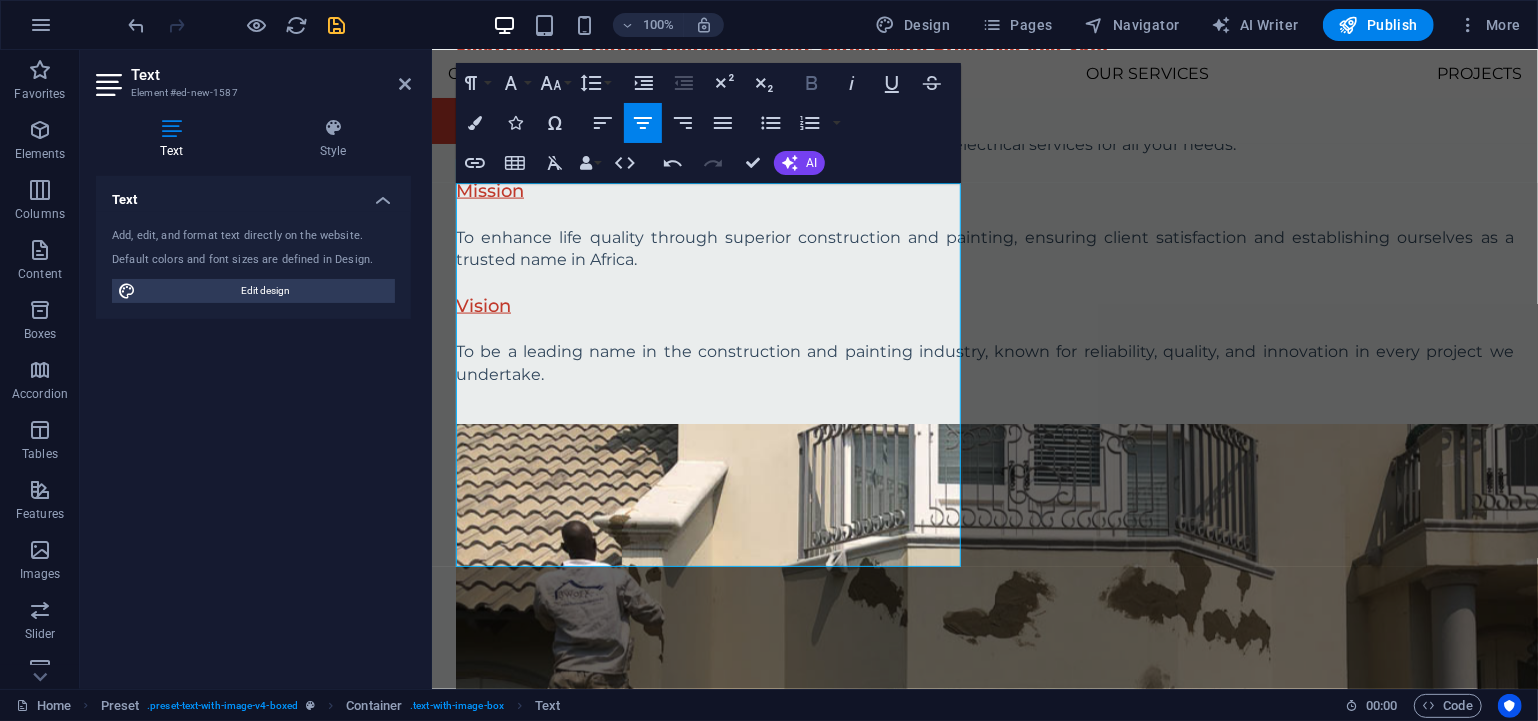 click 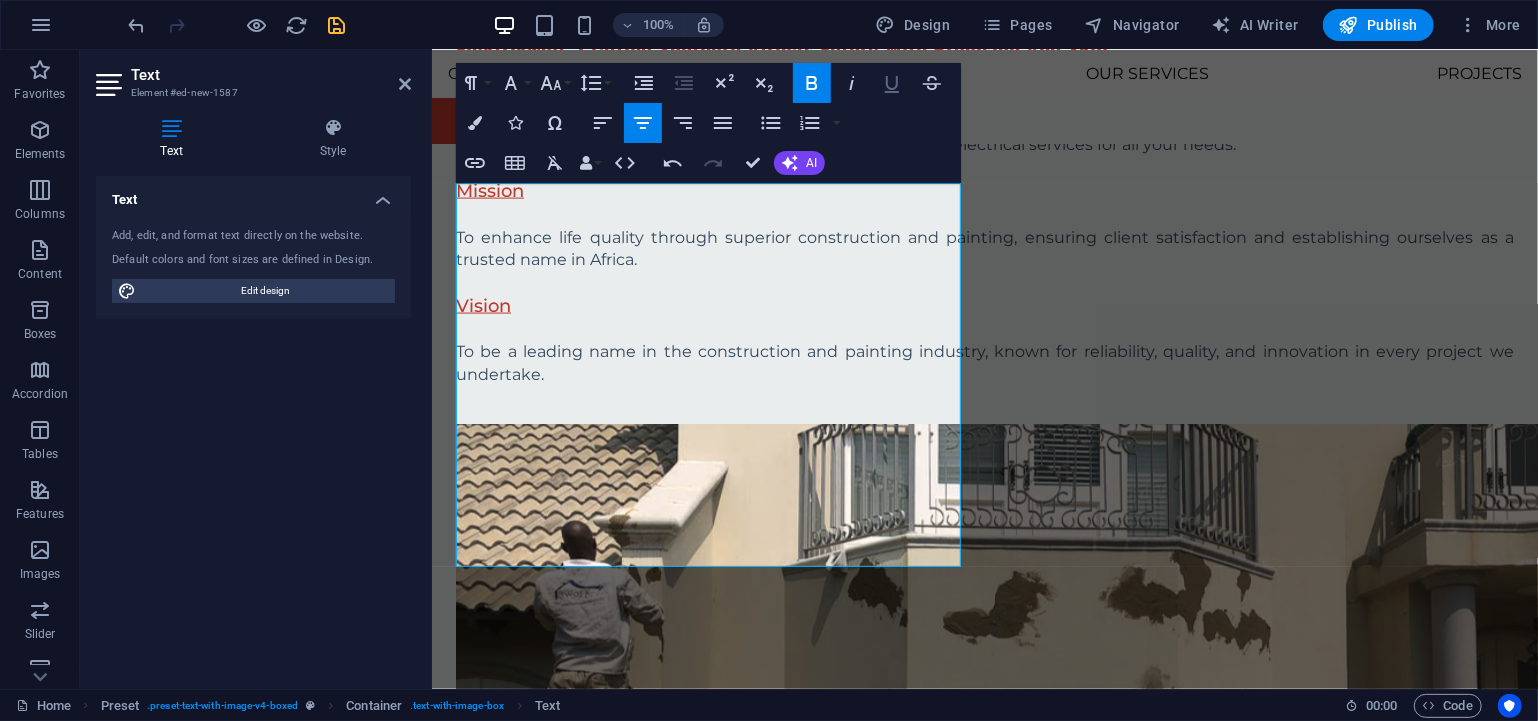 click on "Underline" at bounding box center [892, 83] 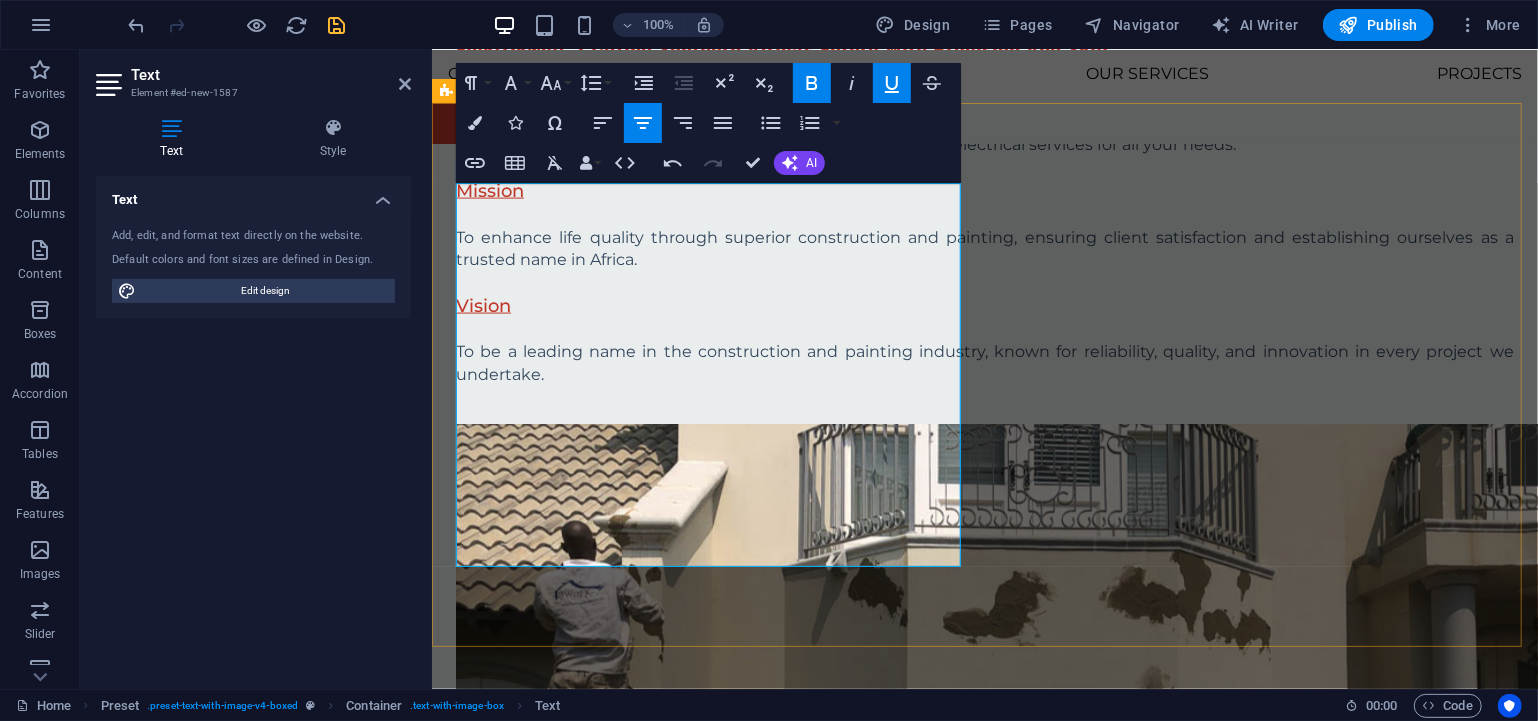 click on "We are honest, transparent and committed to doing what's right." at bounding box center (984, 1431) 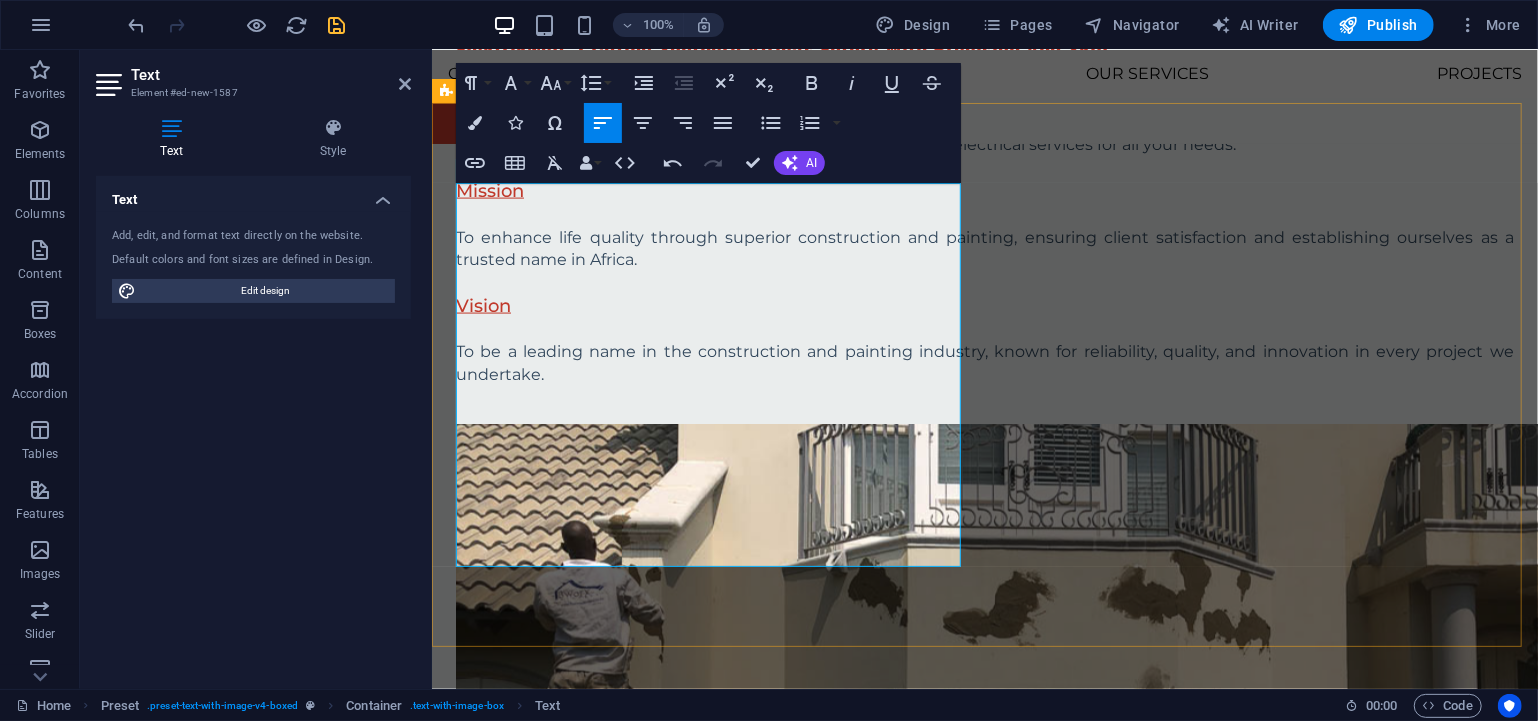drag, startPoint x: 526, startPoint y: 260, endPoint x: 447, endPoint y: 261, distance: 79.00633 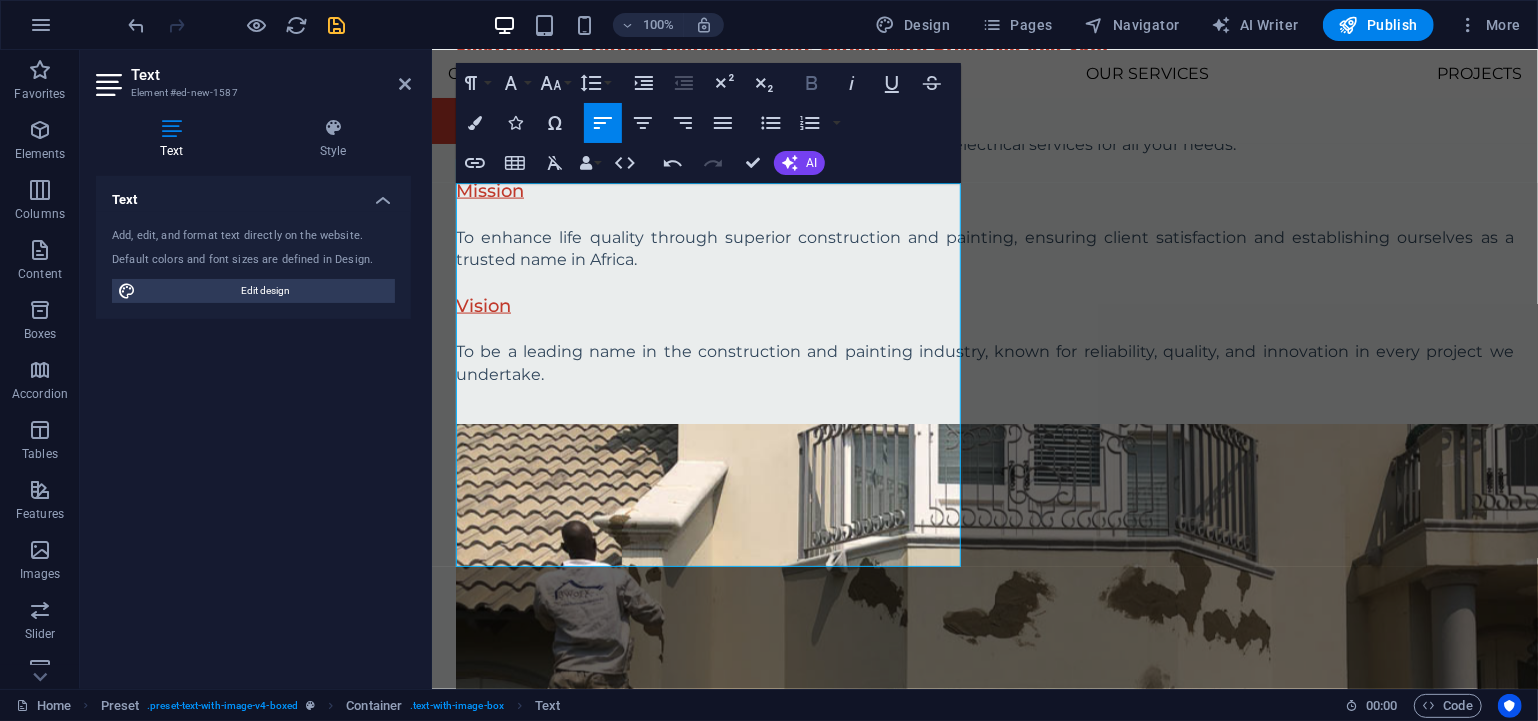 click 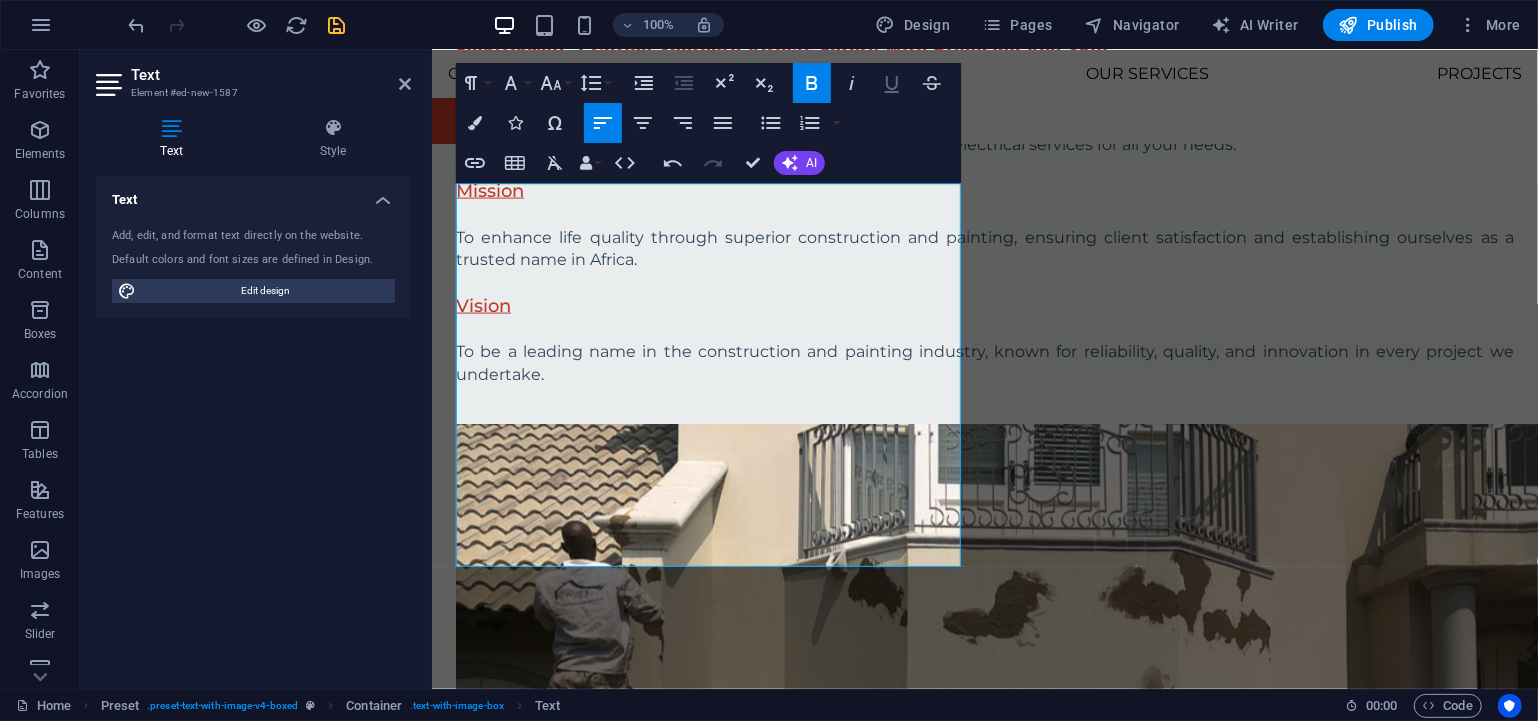 click 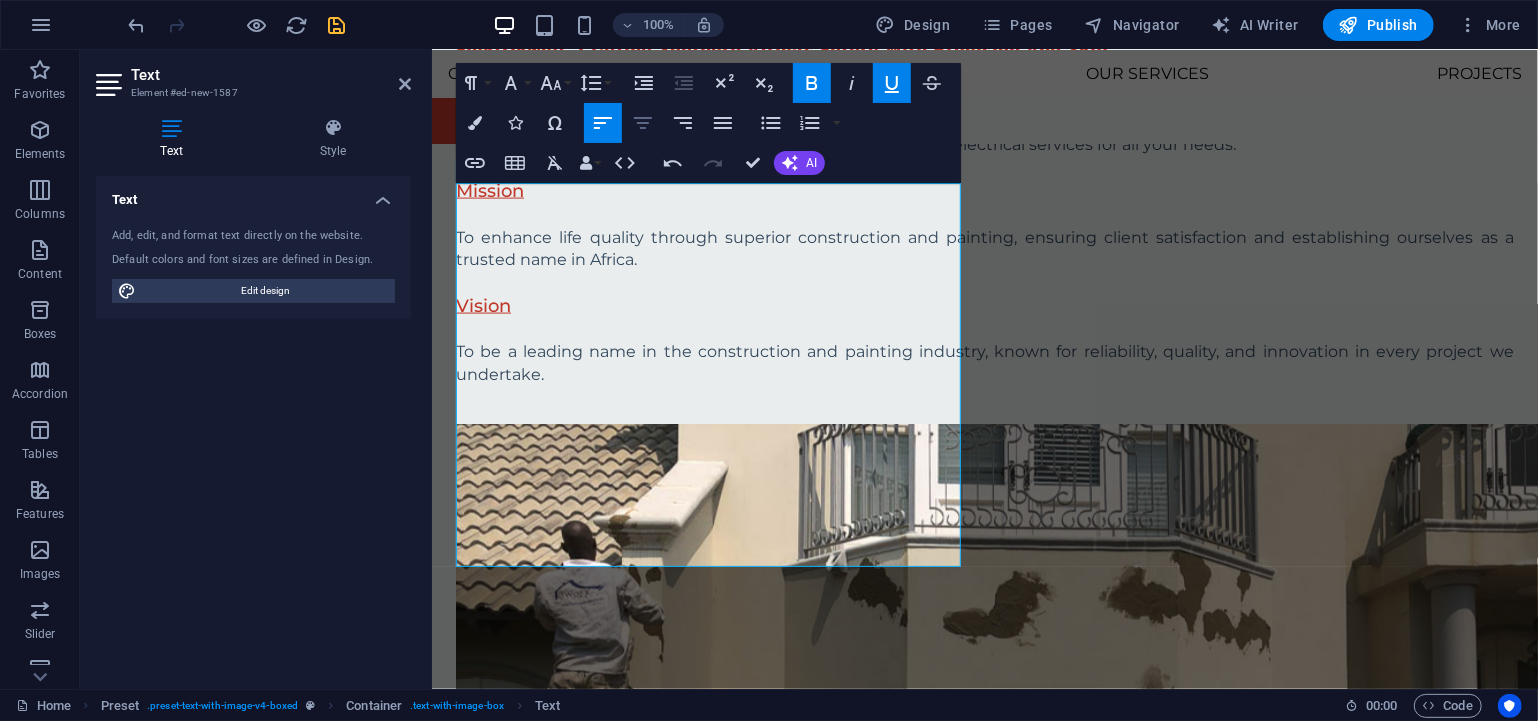 click 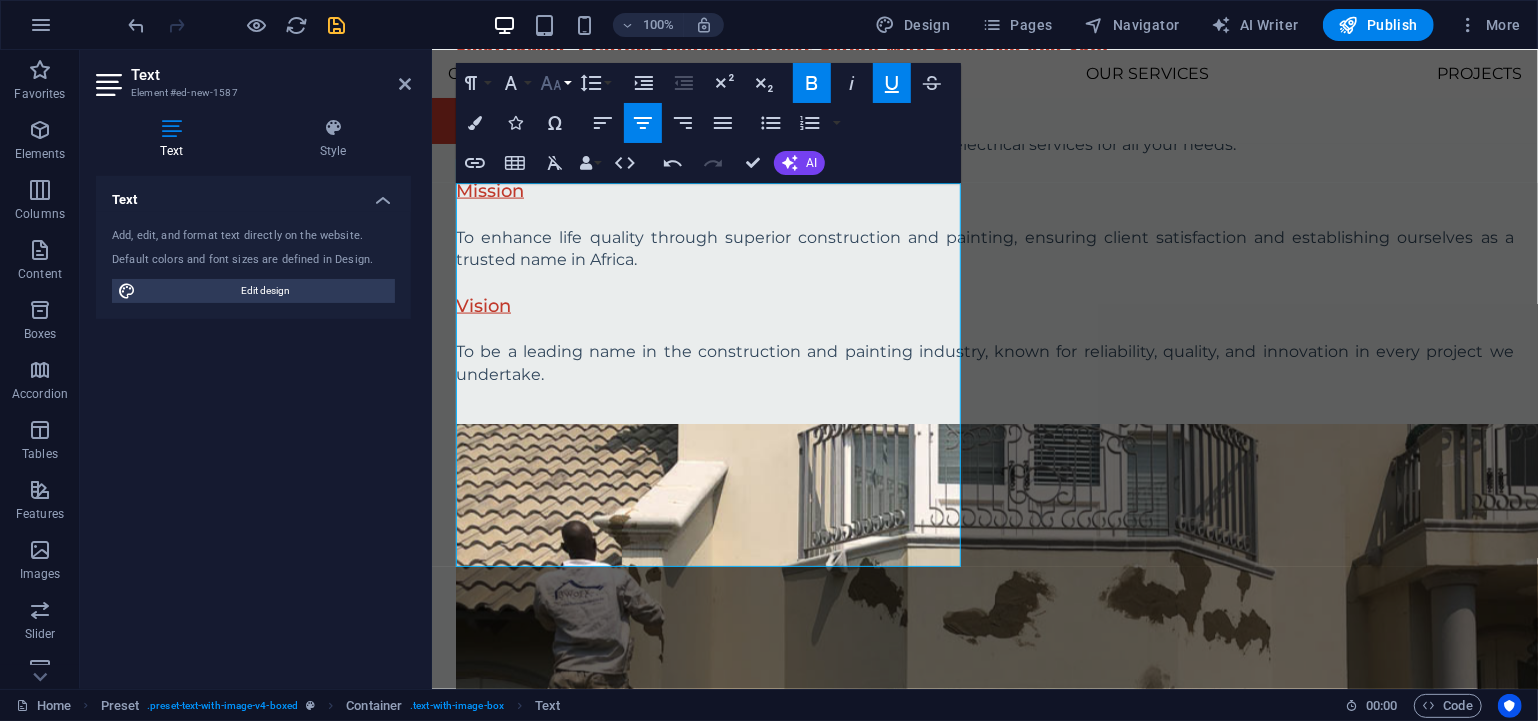 click 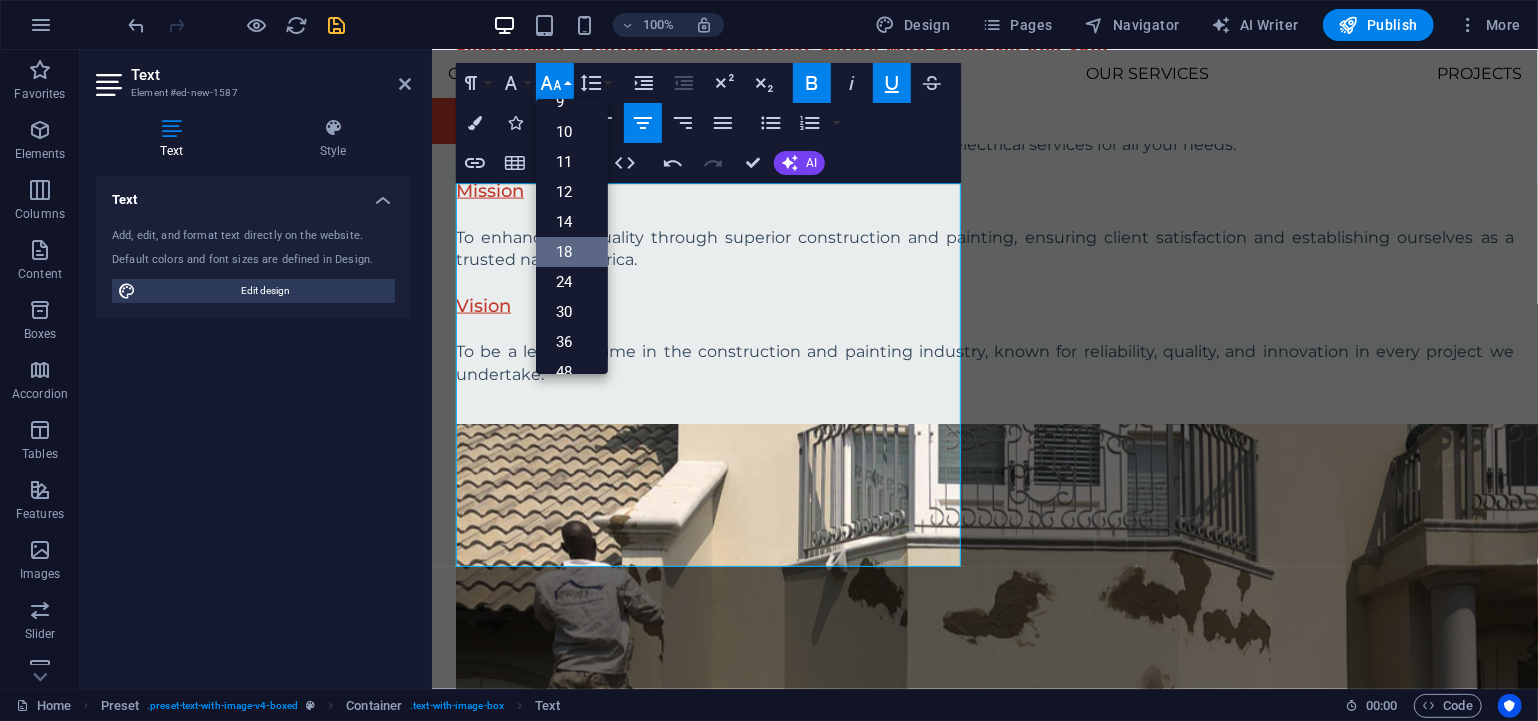 click on "18" at bounding box center [572, 252] 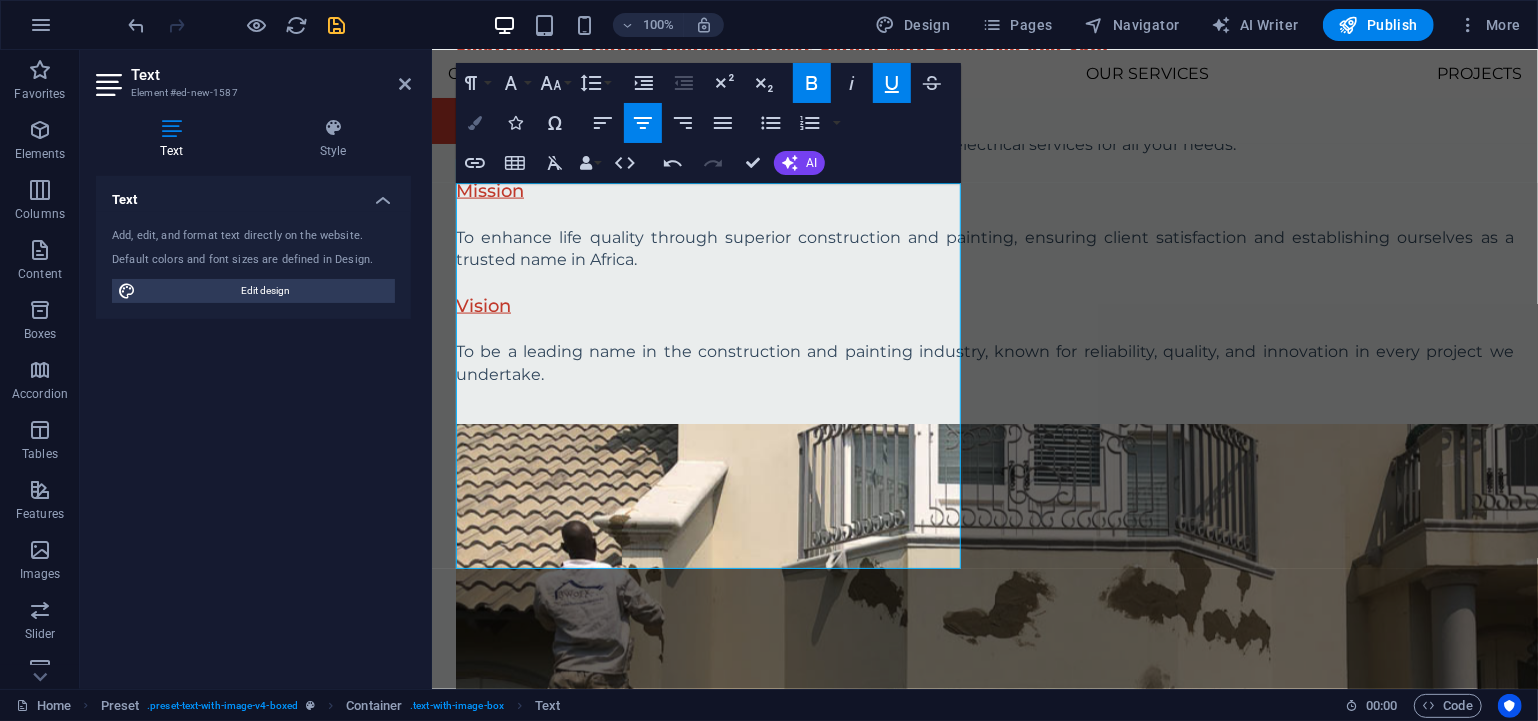 click at bounding box center (475, 123) 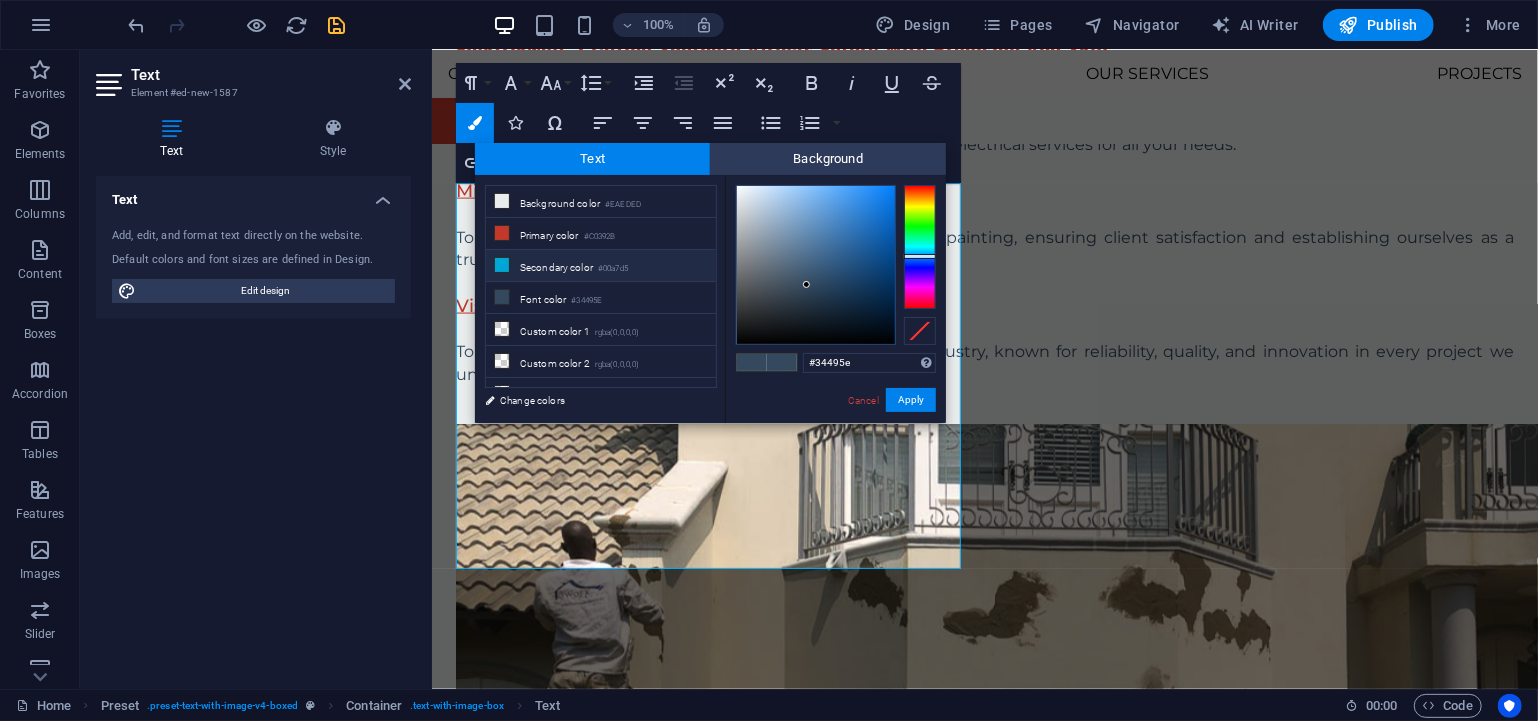 click on "Secondary color
#00a7d5" at bounding box center [601, 266] 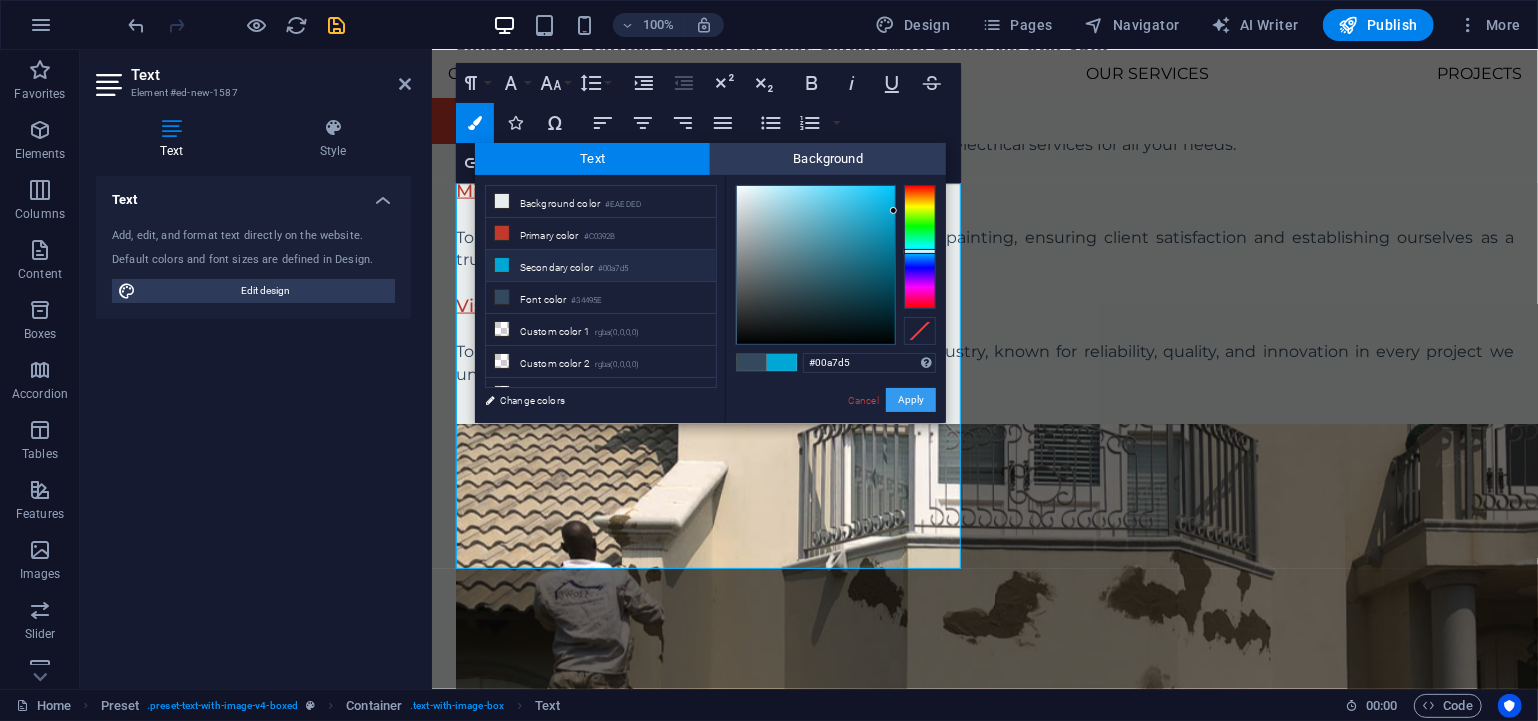 click on "Apply" at bounding box center [911, 400] 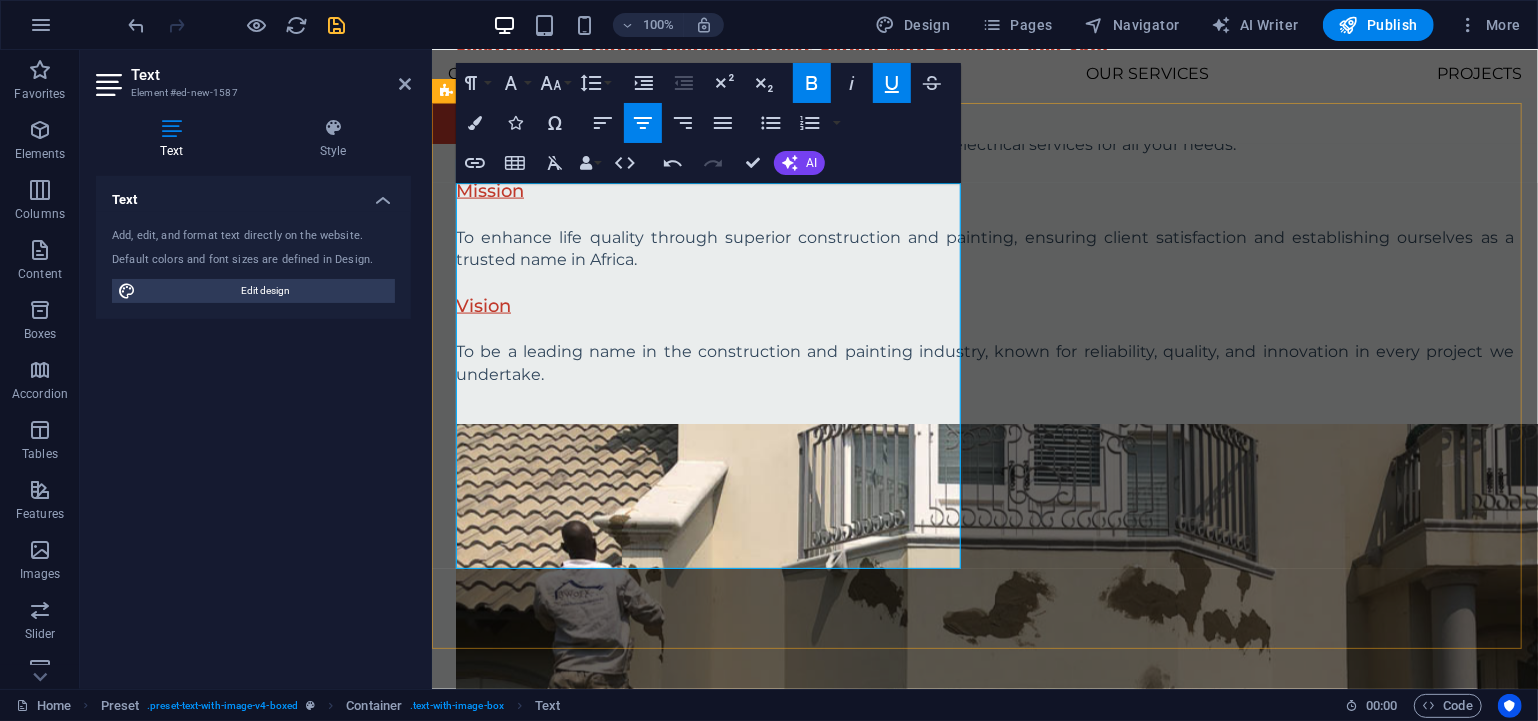 click on "Safety" at bounding box center (984, 1478) 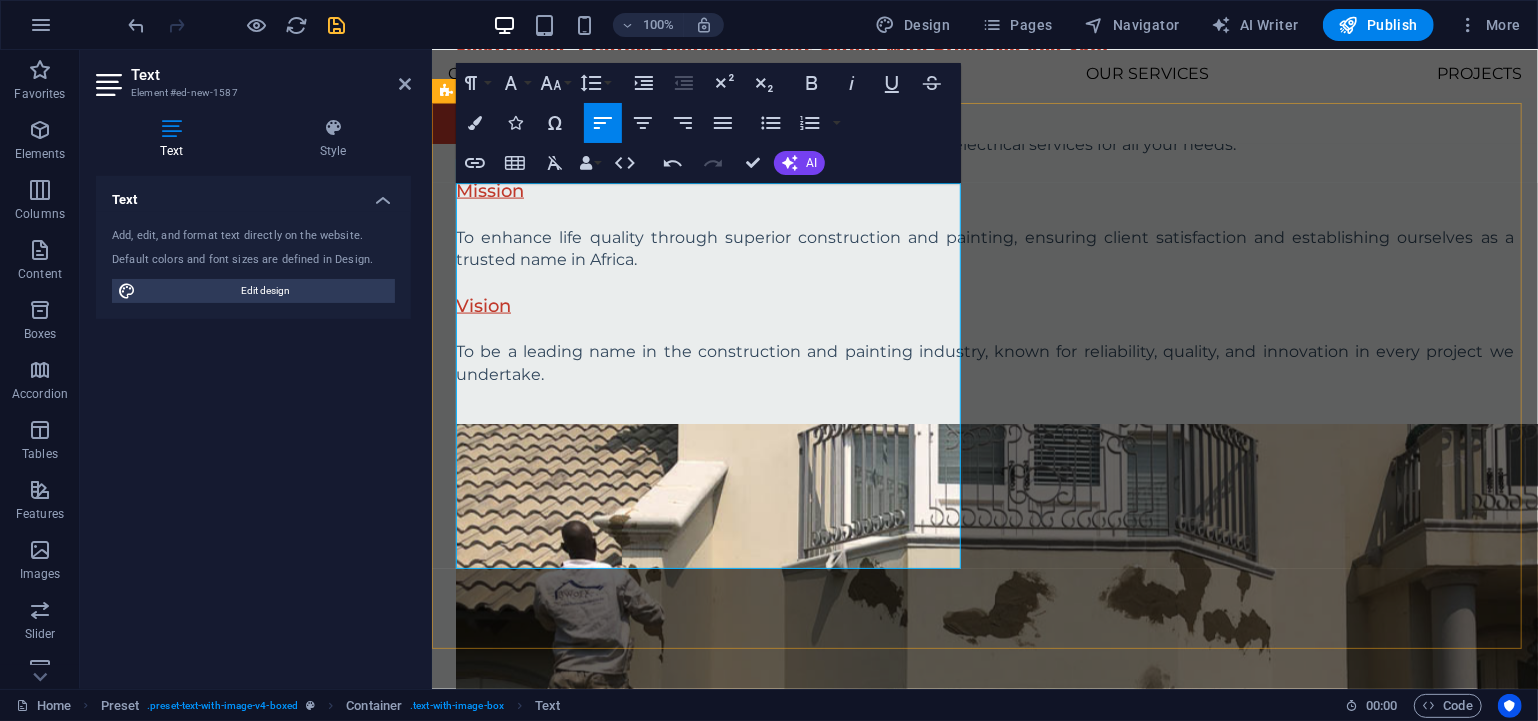 drag, startPoint x: 482, startPoint y: 355, endPoint x: 432, endPoint y: 355, distance: 50 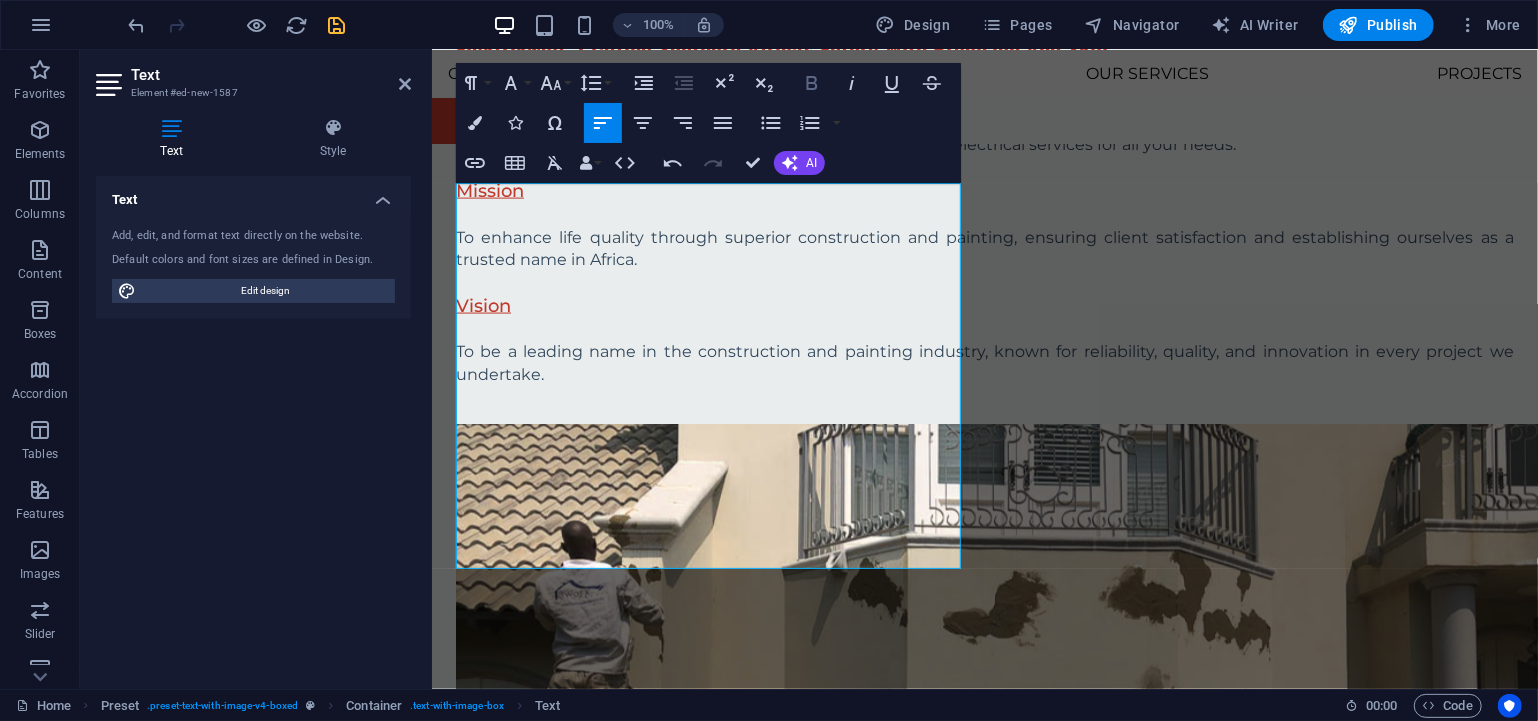 click 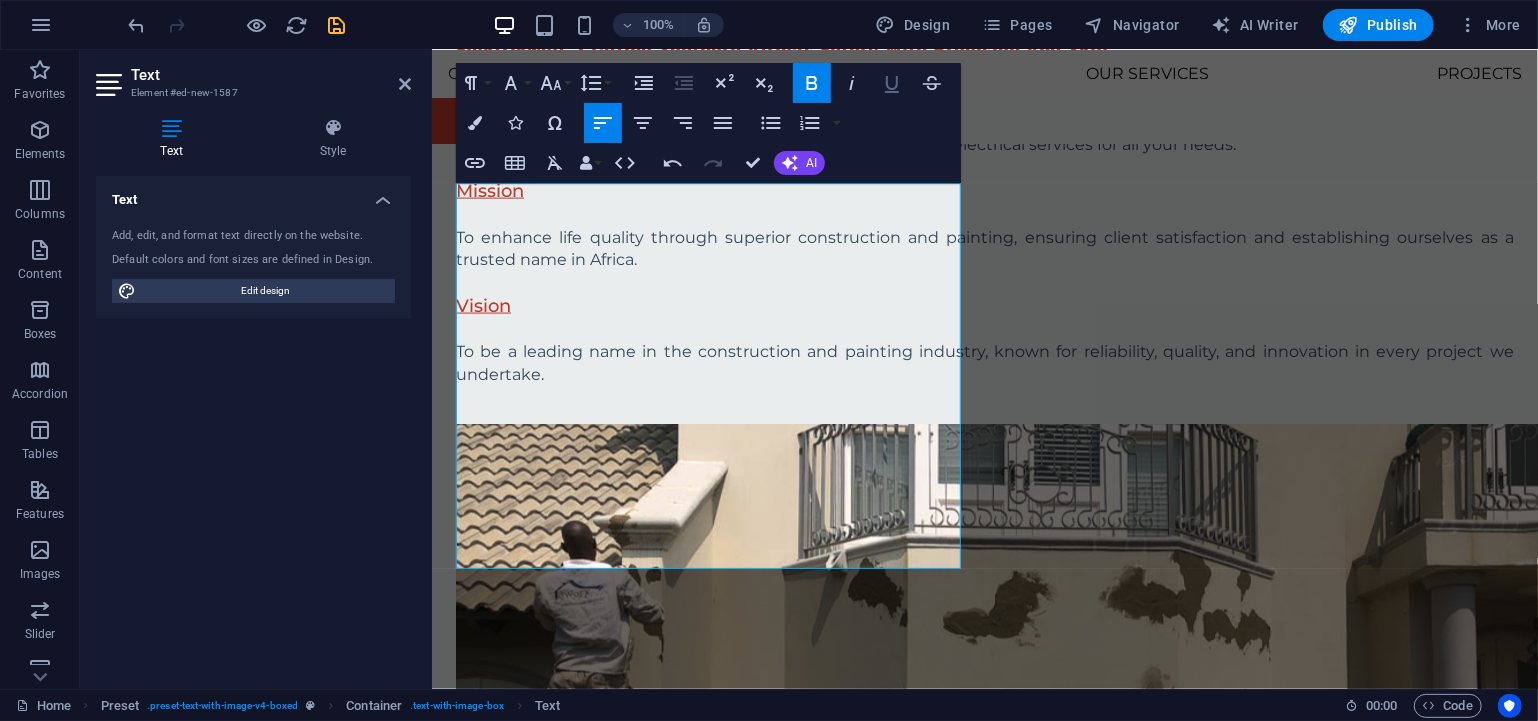 click 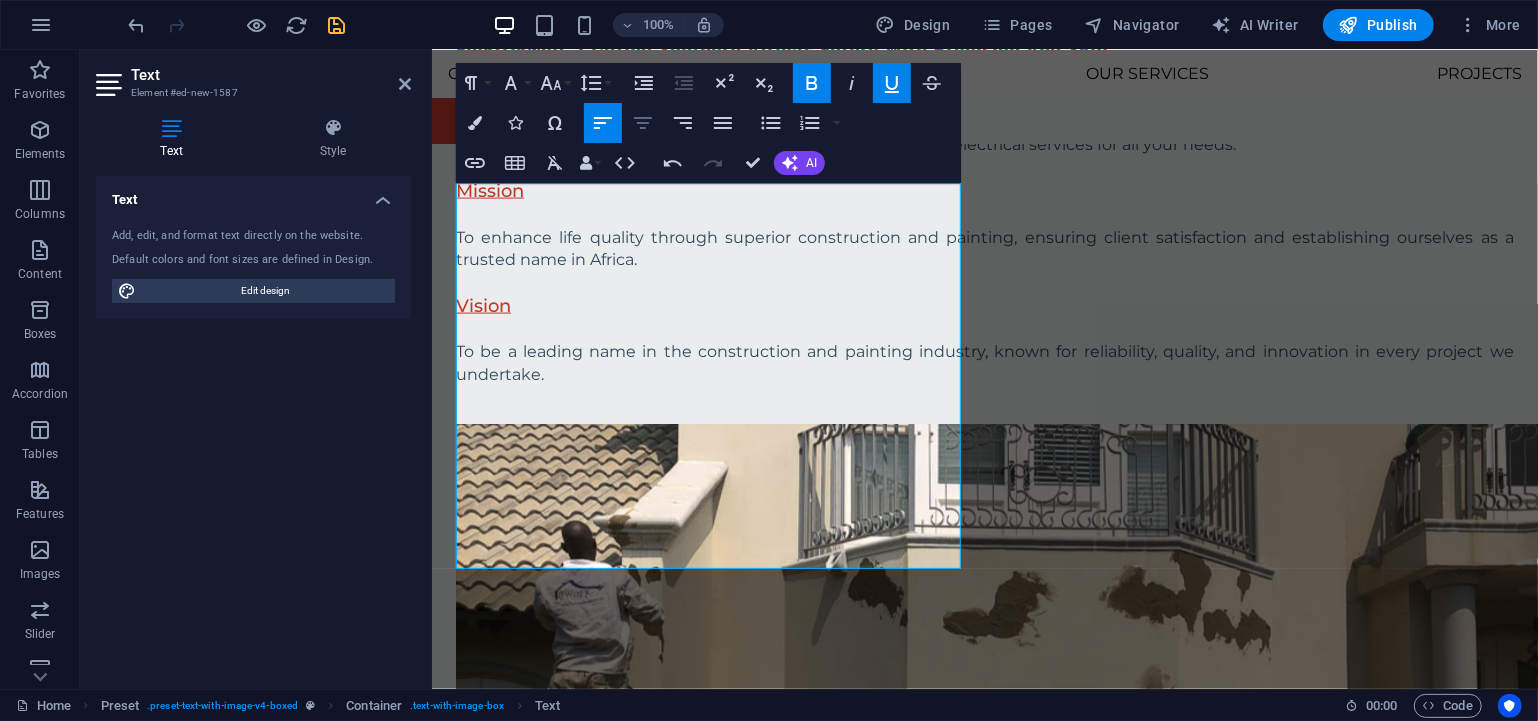click 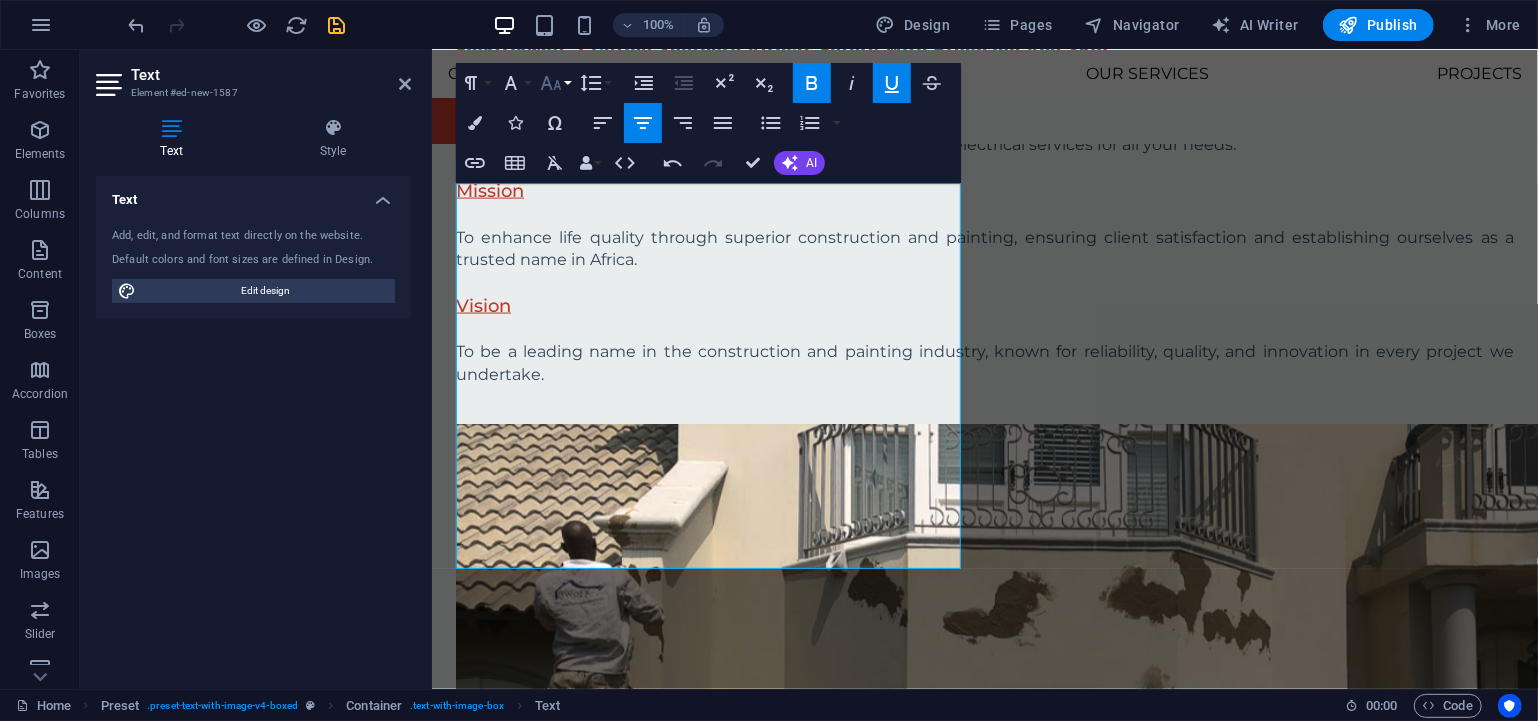 click 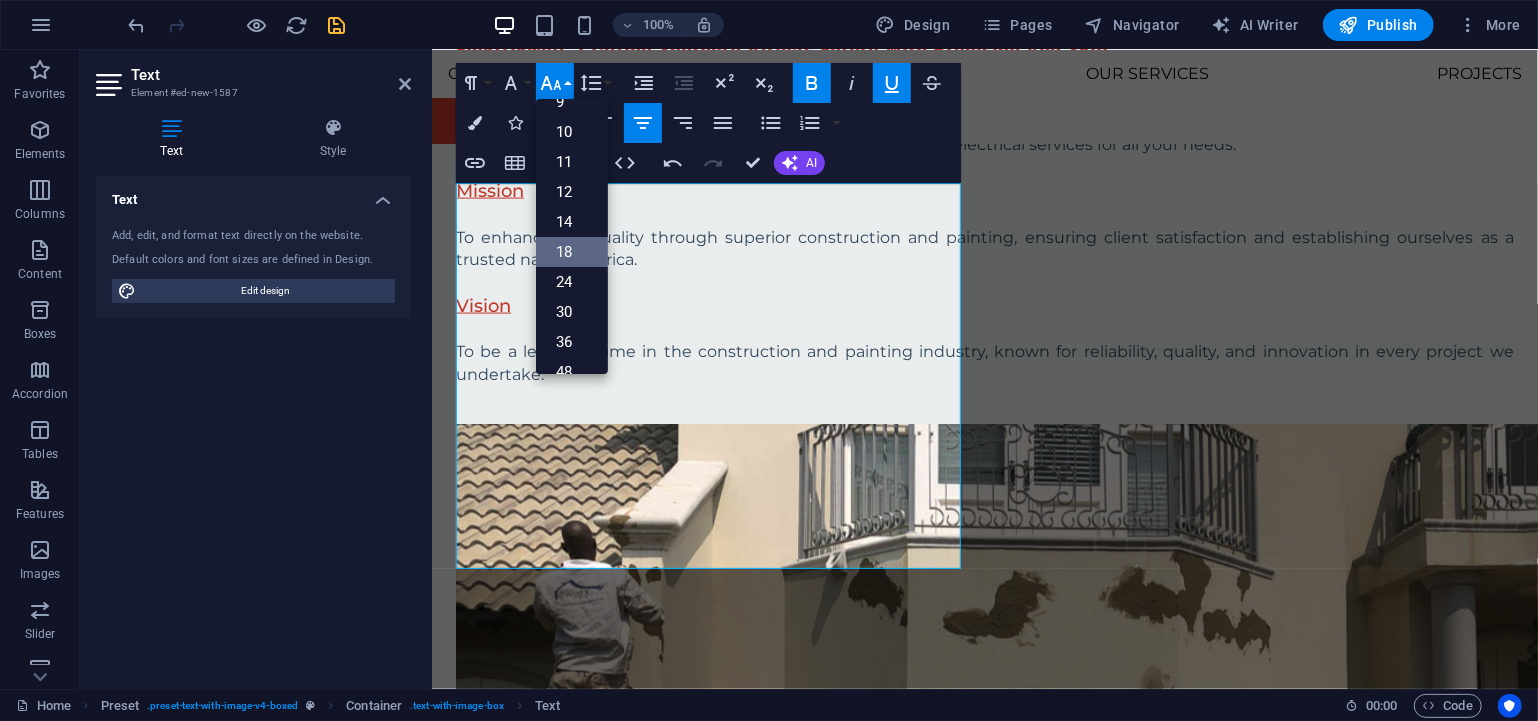 click on "18" at bounding box center [572, 252] 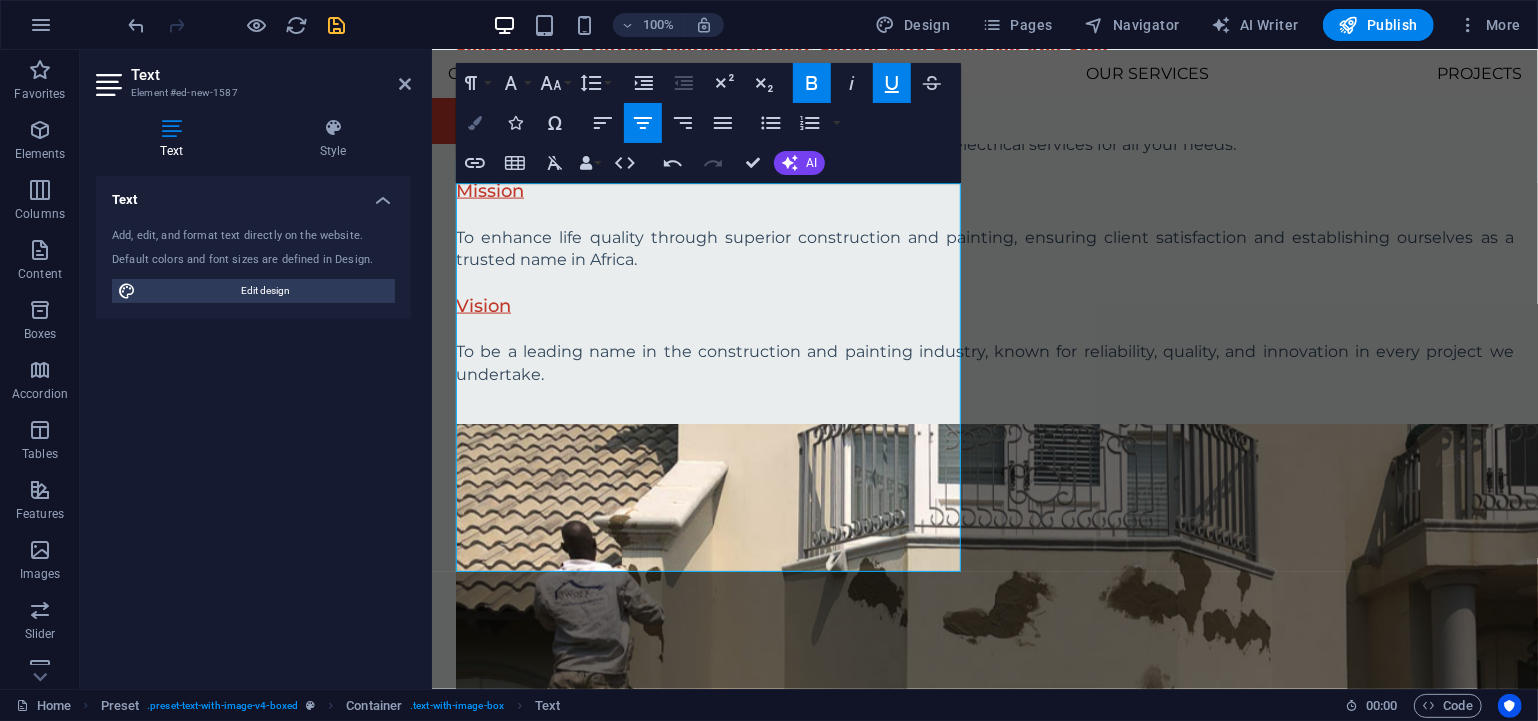 click at bounding box center (475, 123) 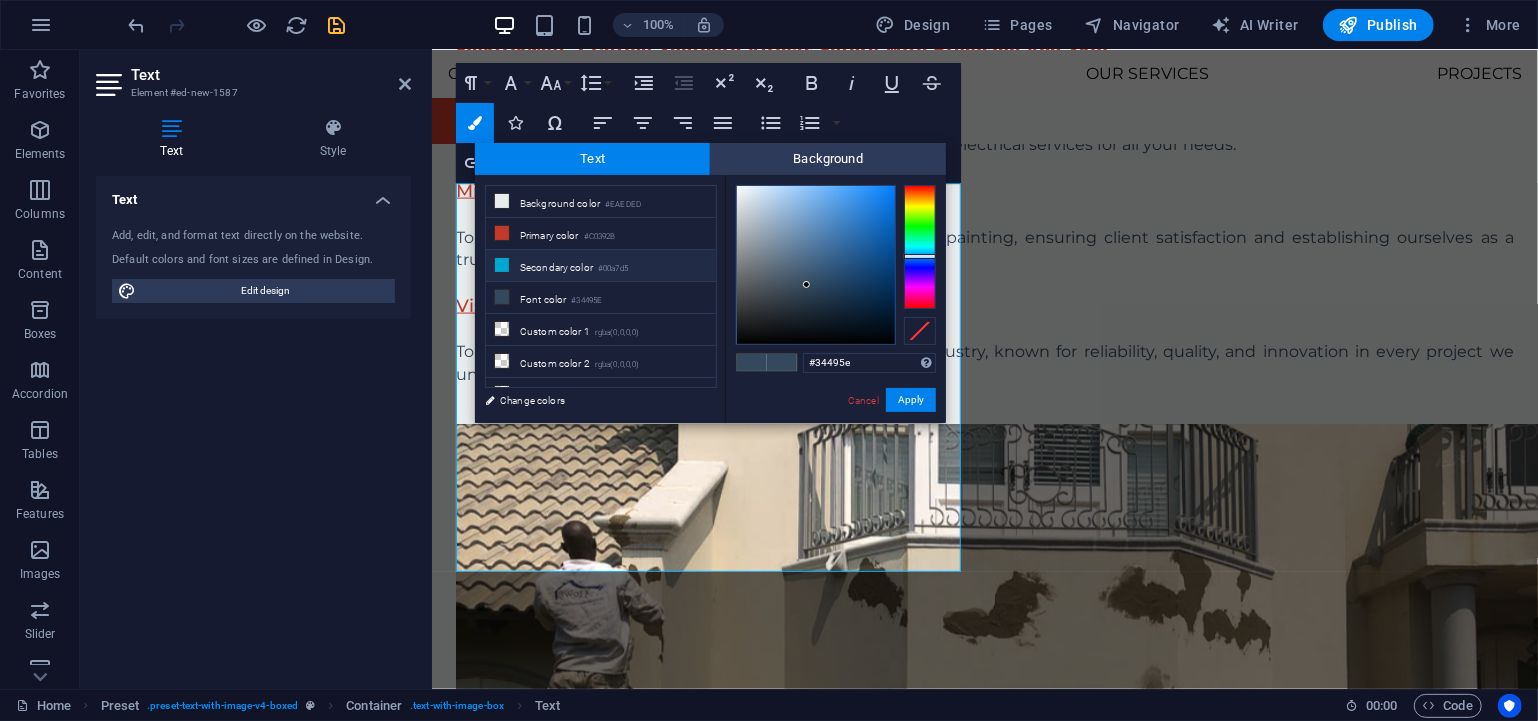 click at bounding box center (502, 265) 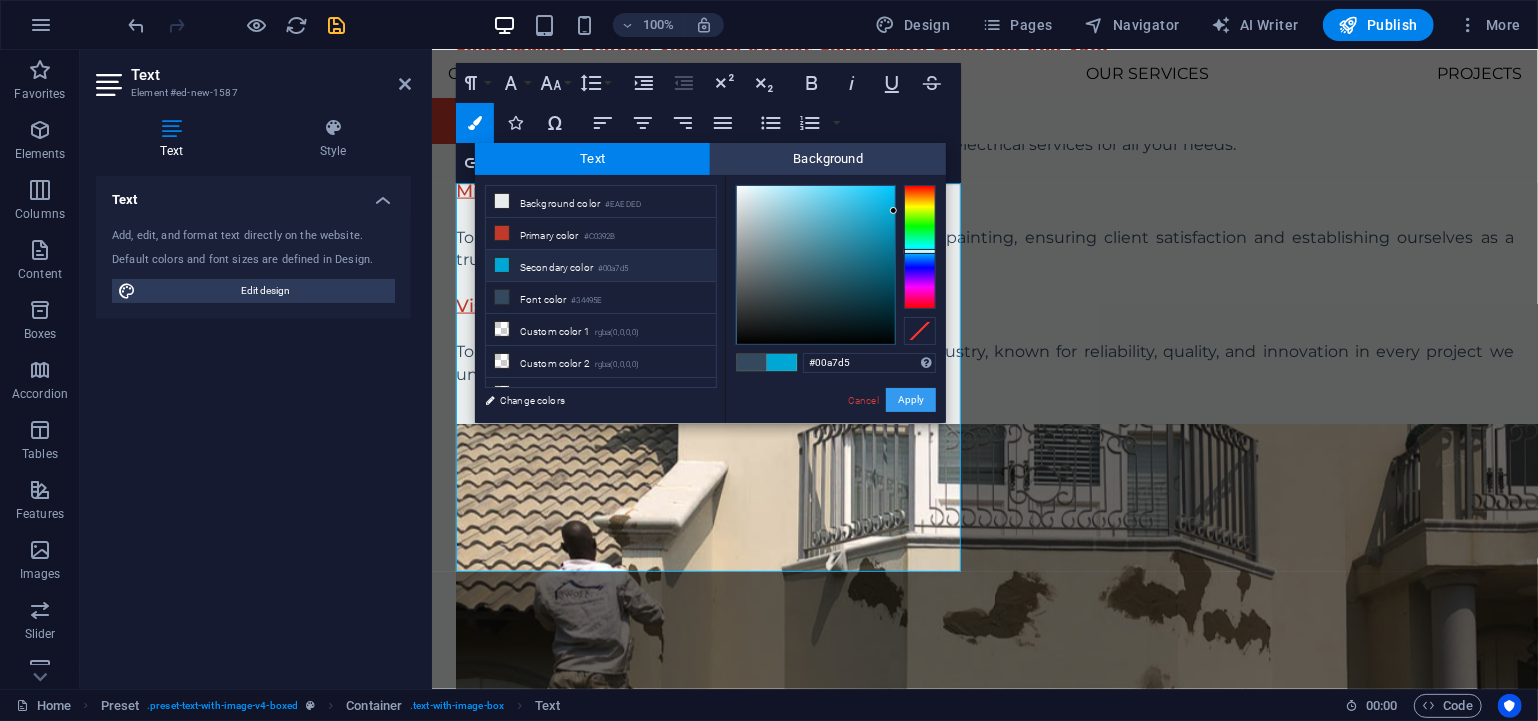 click on "Apply" at bounding box center (911, 400) 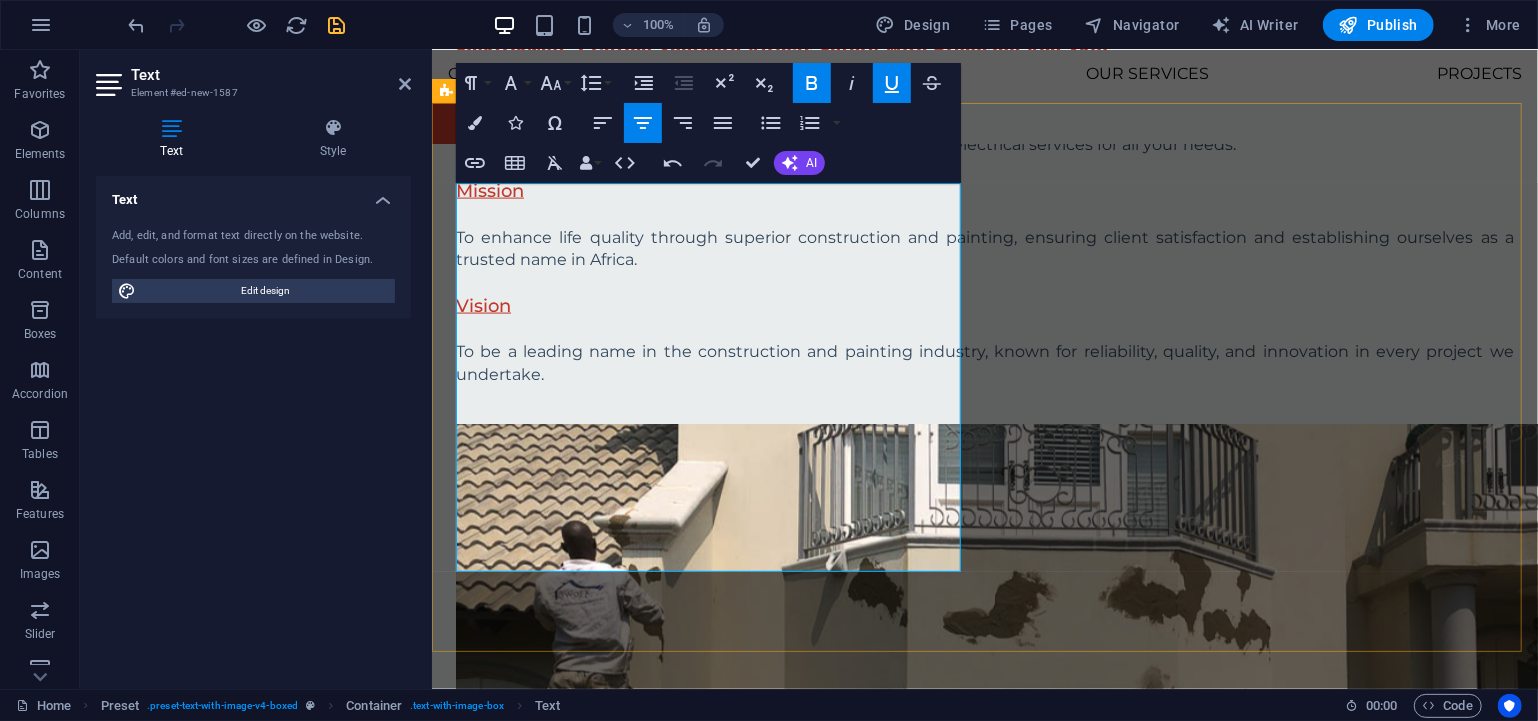 click at bounding box center (984, 1526) 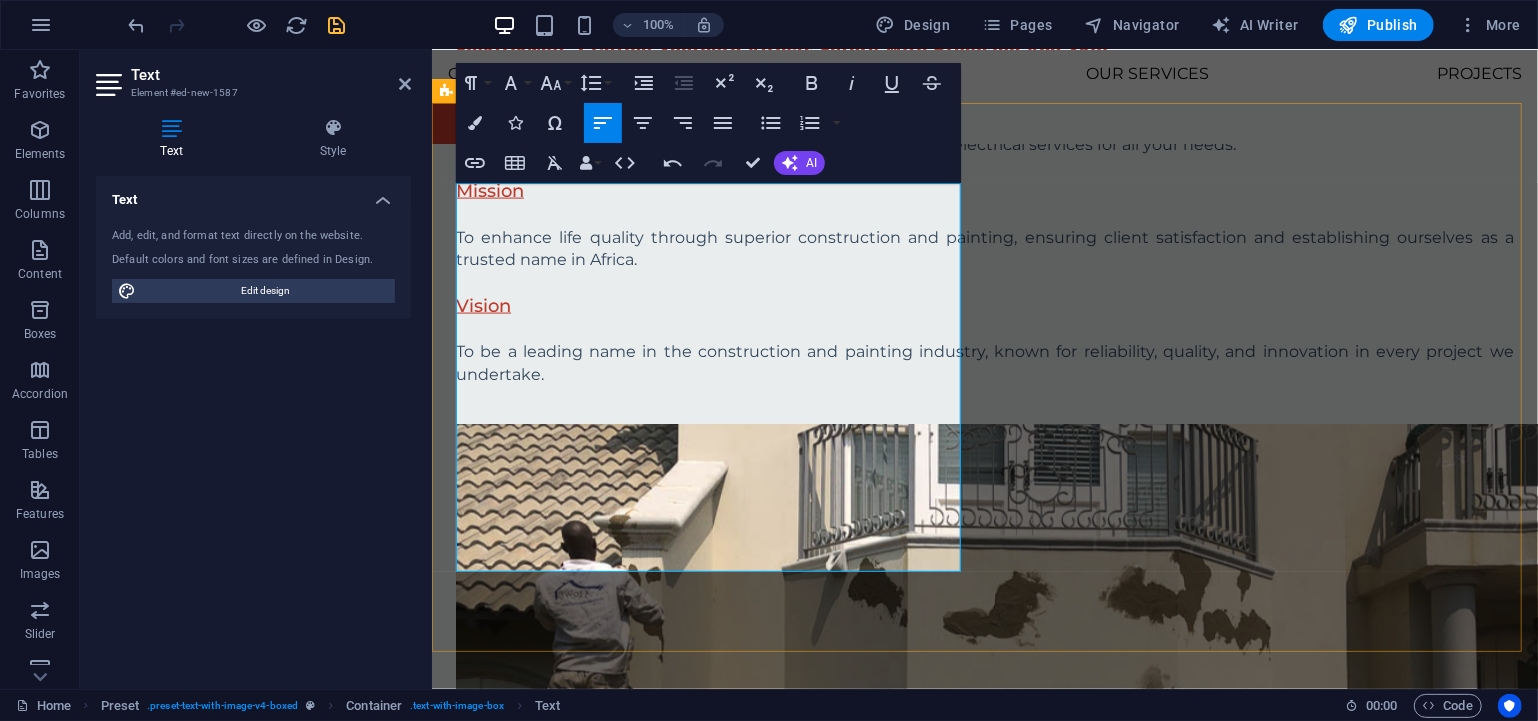 click on "Customer Satisfaction" at bounding box center [984, 1548] 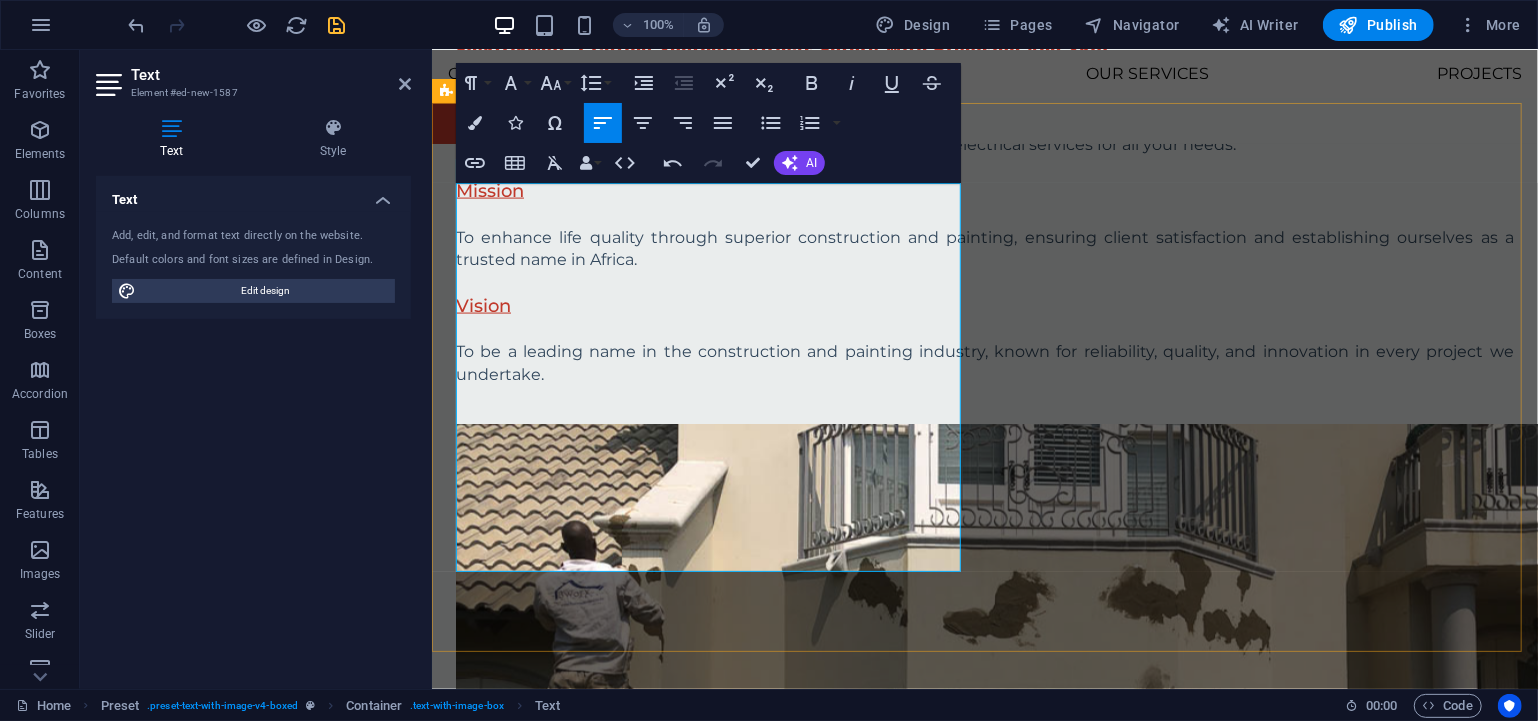 drag, startPoint x: 640, startPoint y: 446, endPoint x: 446, endPoint y: 448, distance: 194.01031 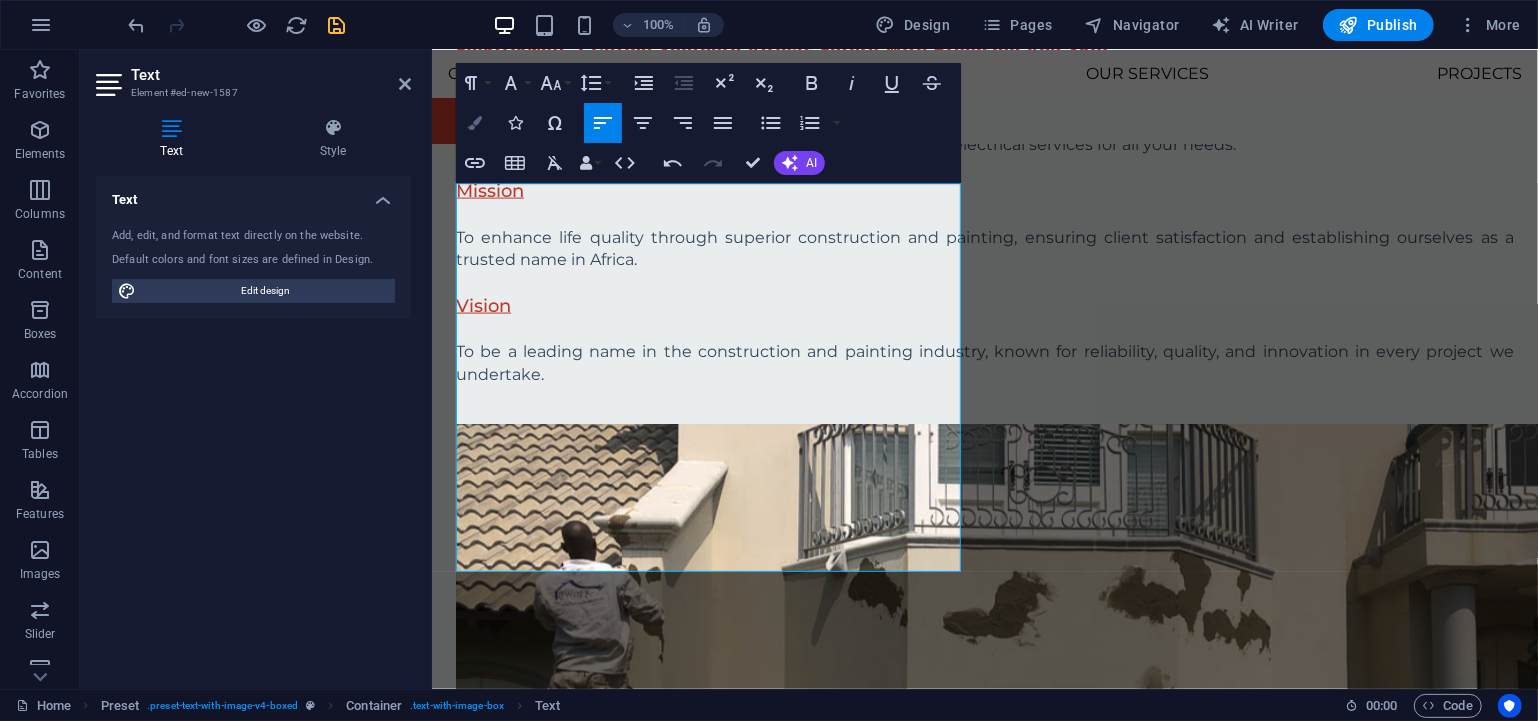click at bounding box center (475, 123) 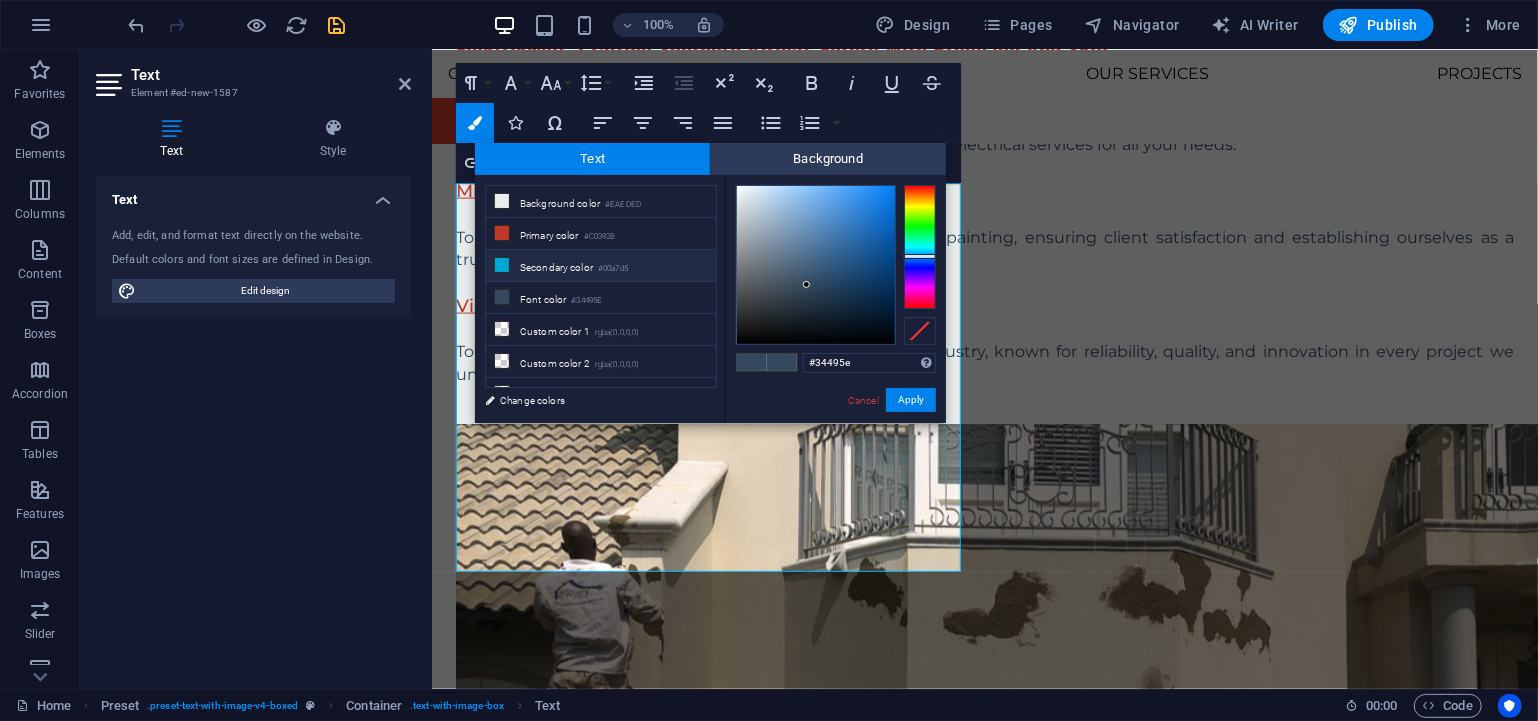 click on "Secondary color
#00a7d5" at bounding box center [601, 266] 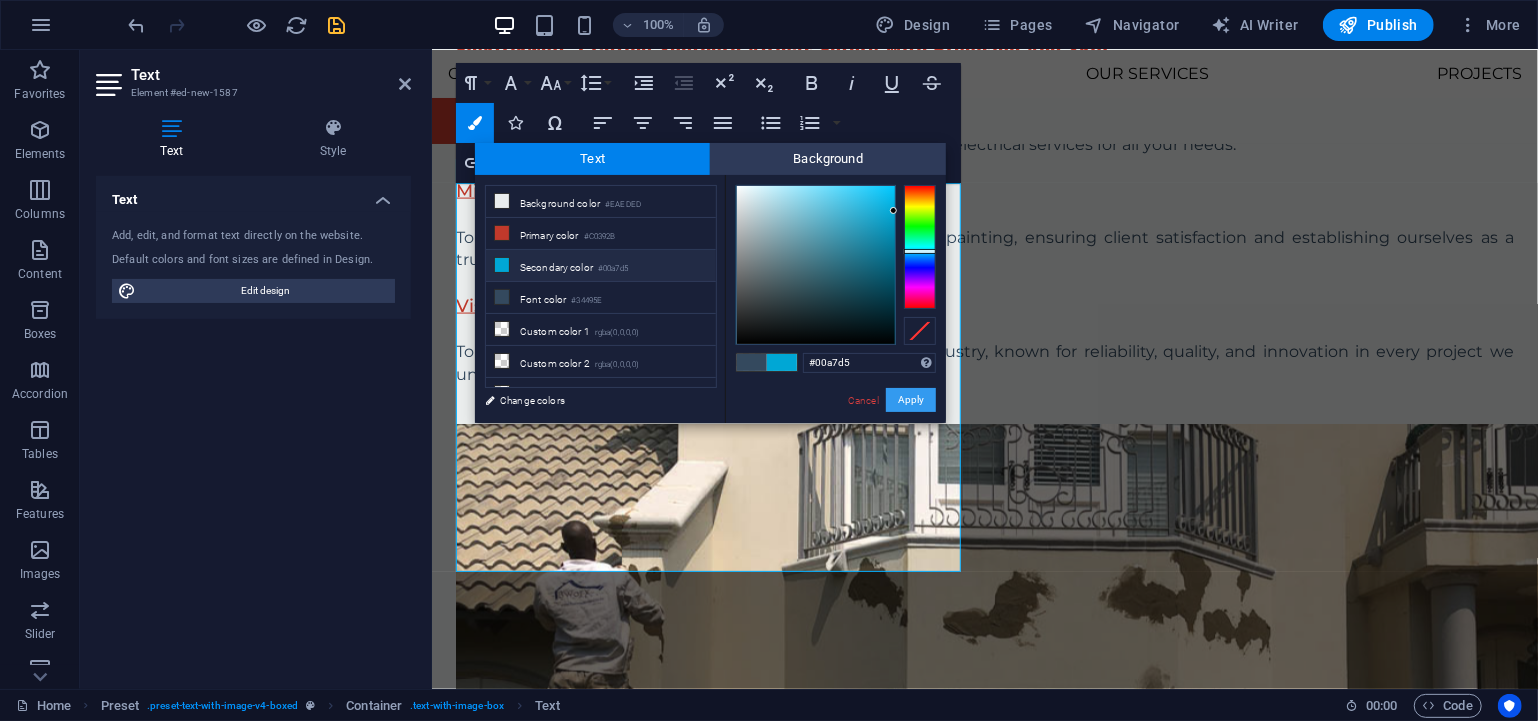 drag, startPoint x: 899, startPoint y: 408, endPoint x: 228, endPoint y: 239, distance: 691.9552 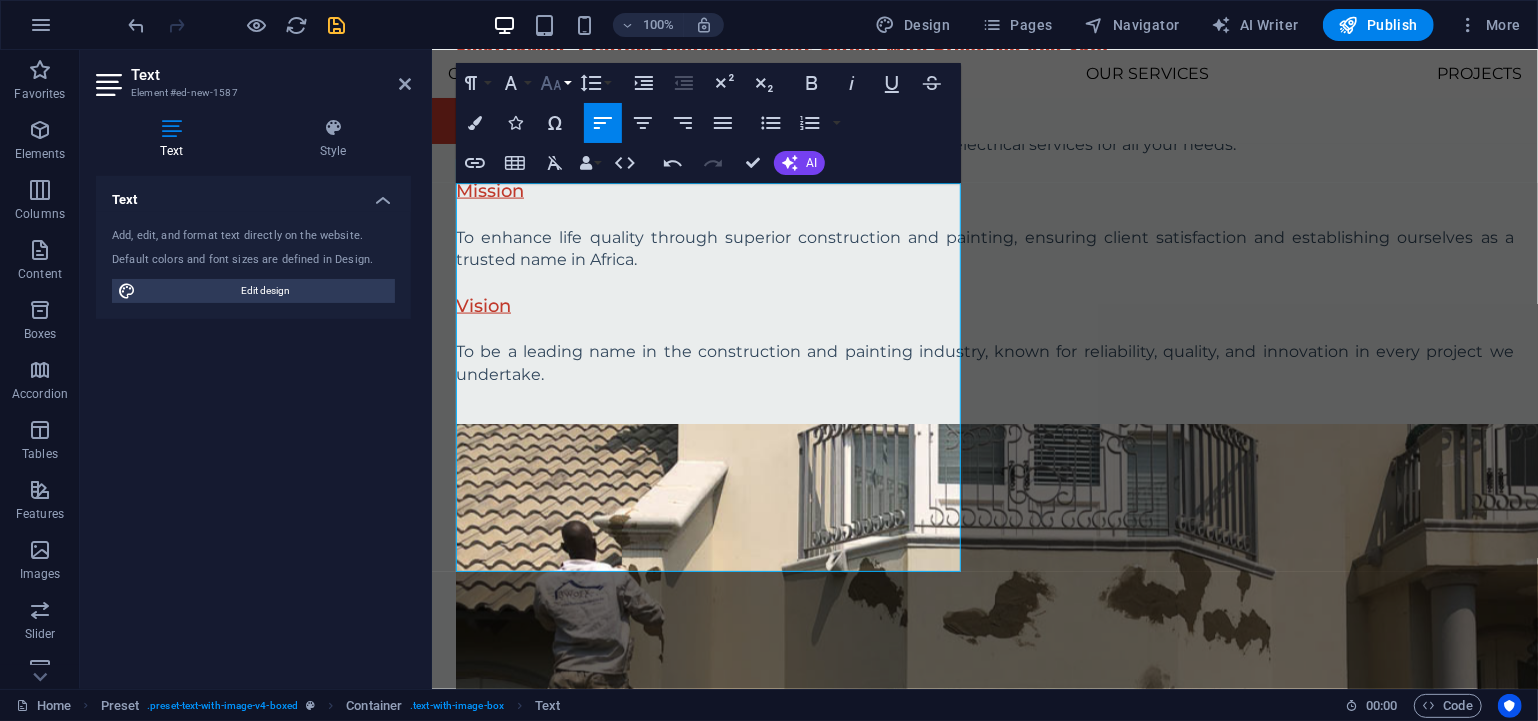 click 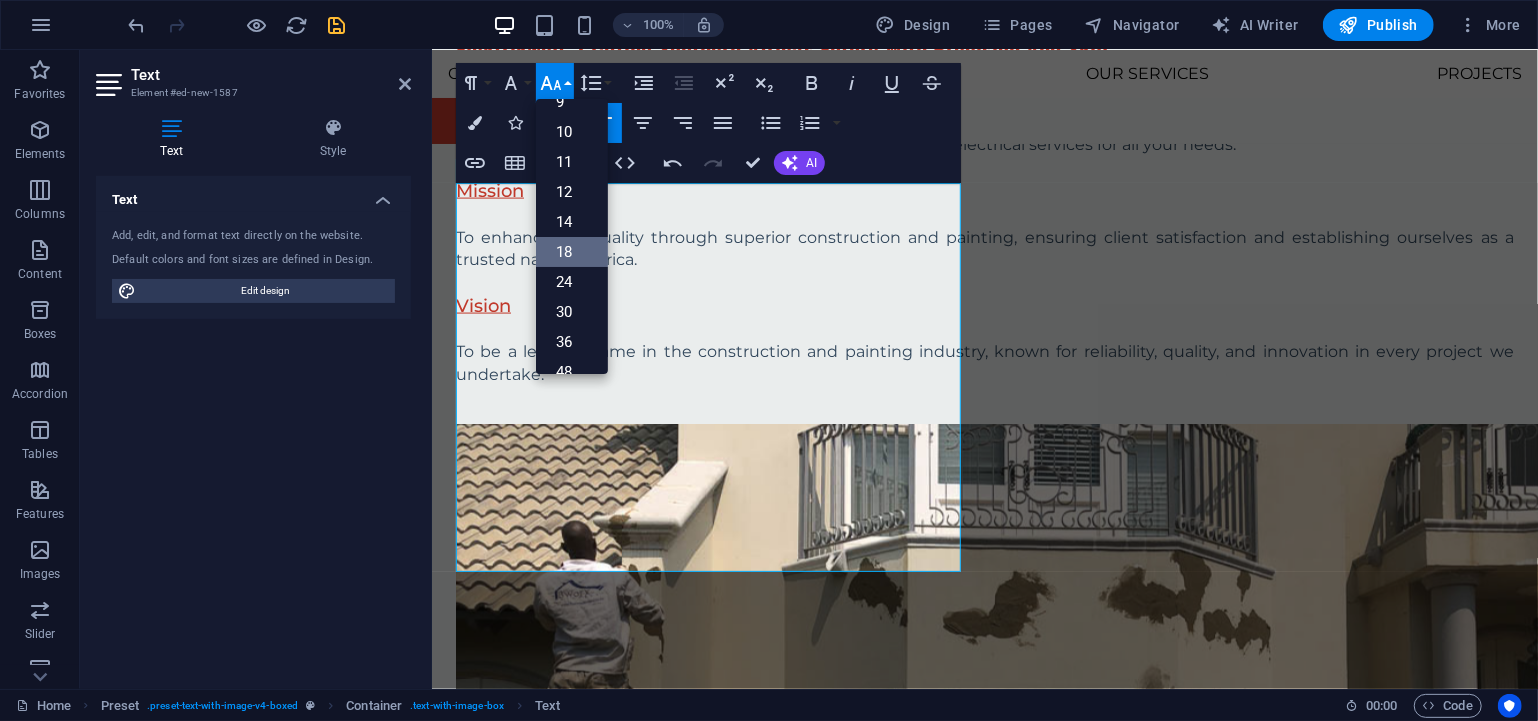 click on "18" at bounding box center [572, 252] 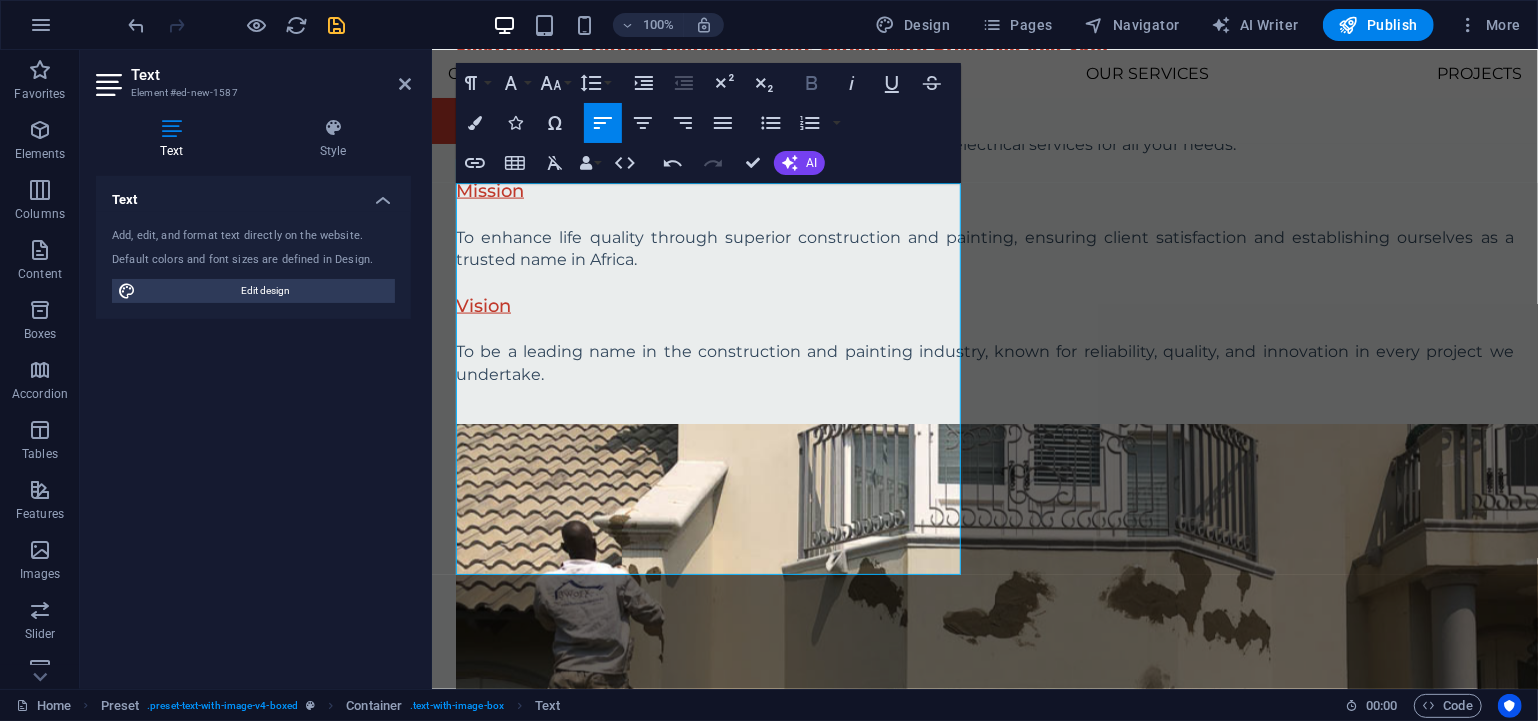 click 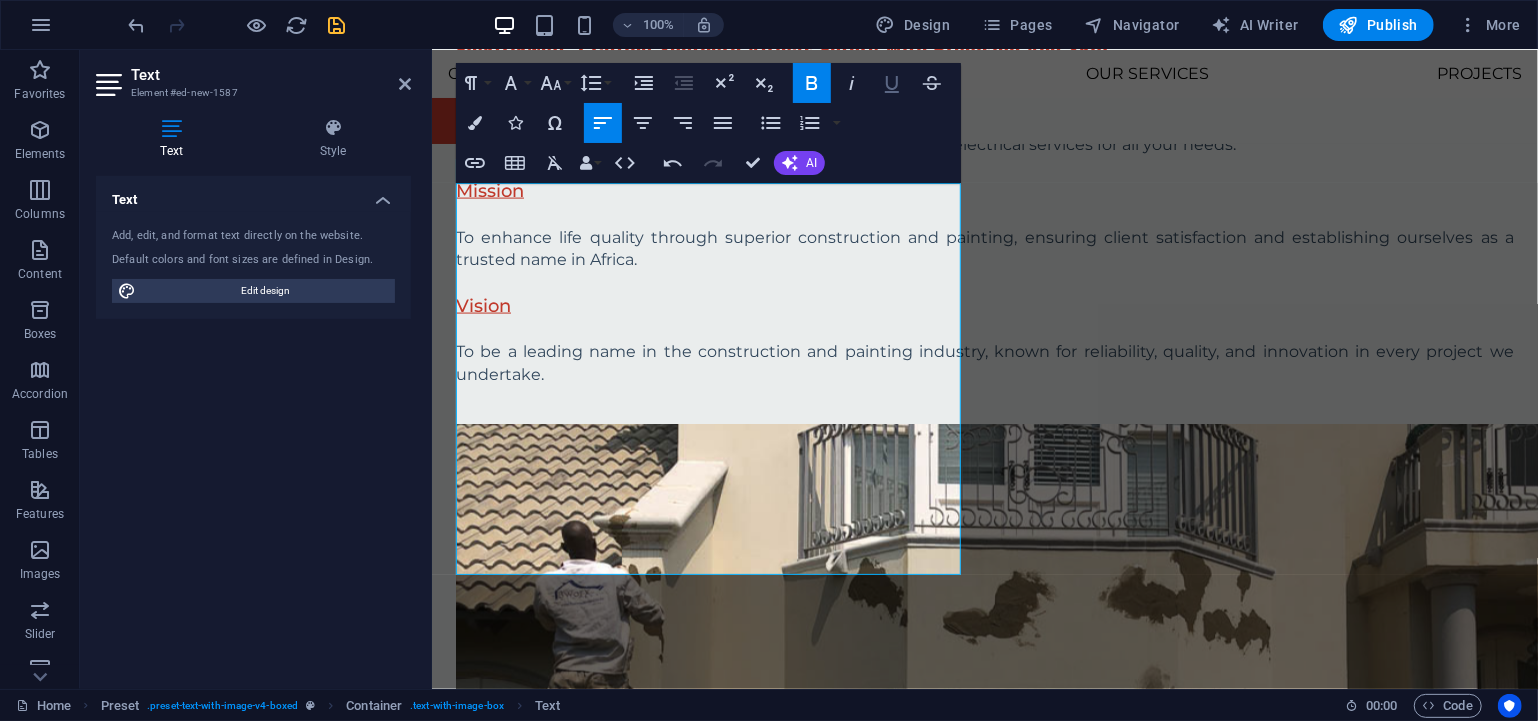 click 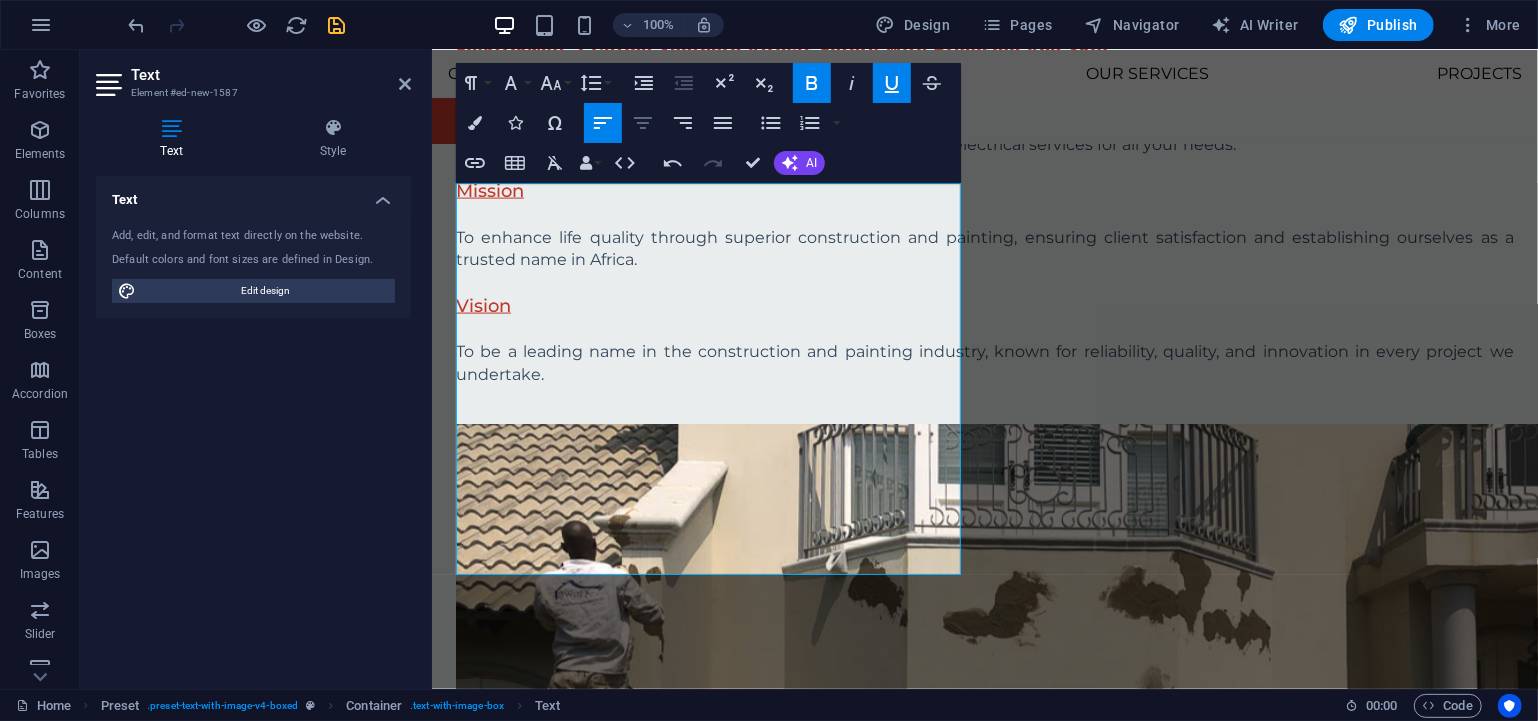click 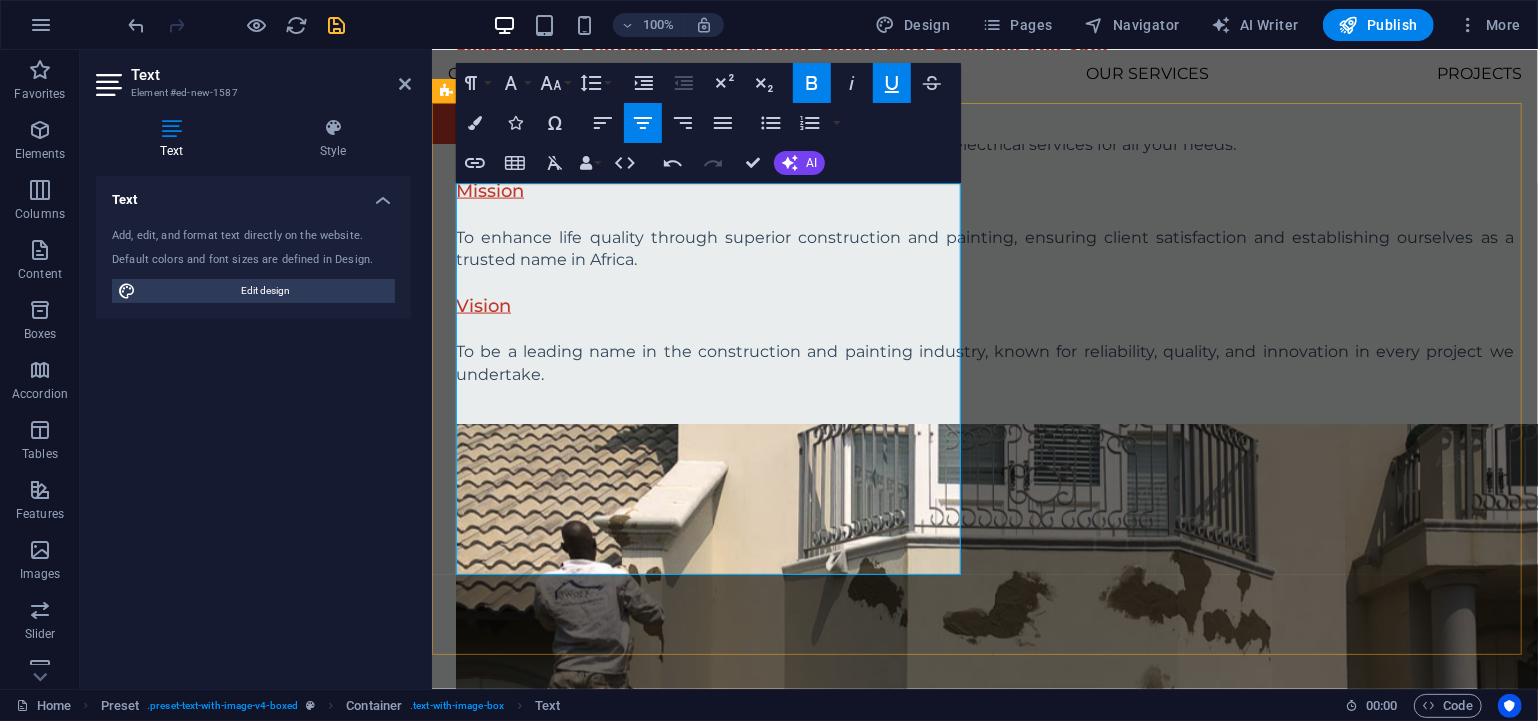 click on "Our clients are the heart of what we do." at bounding box center (984, 1574) 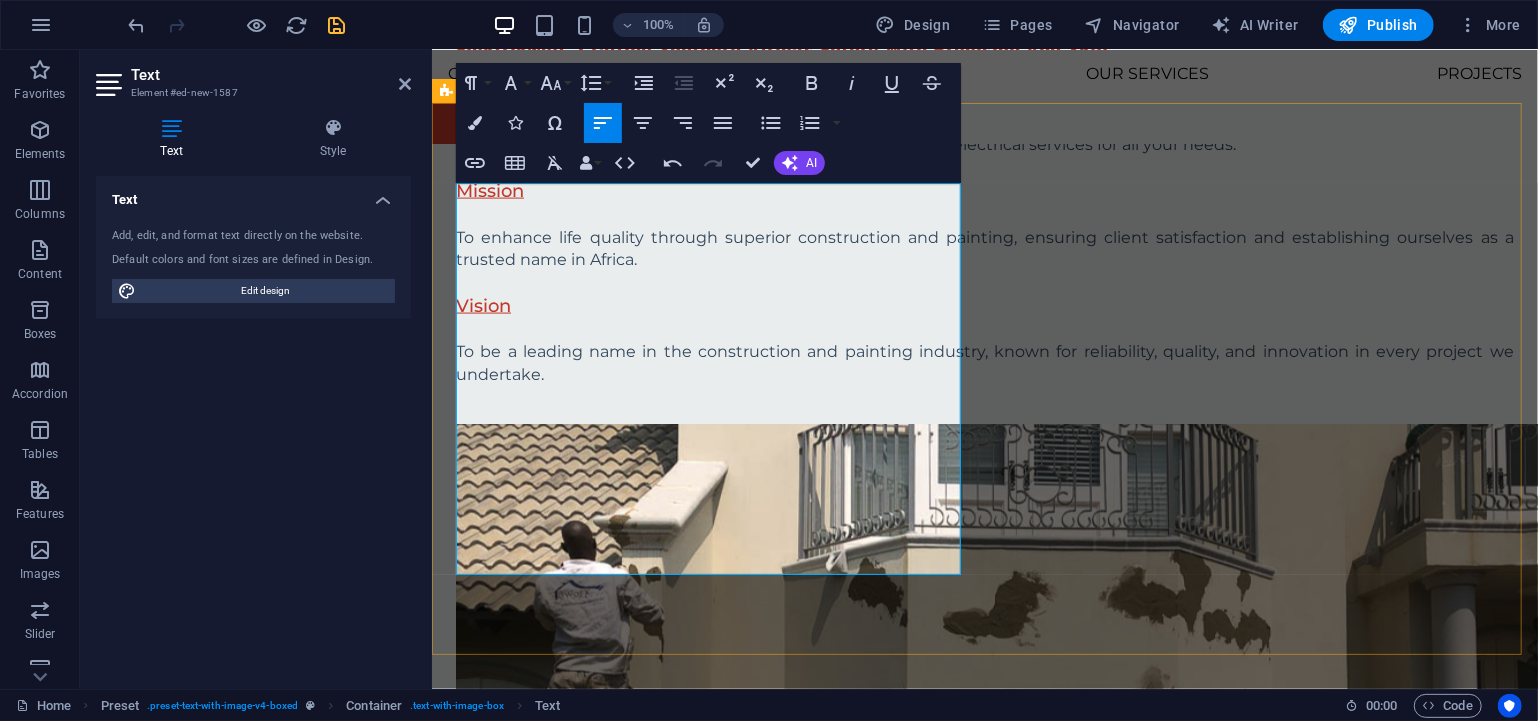 click on "Safety" at bounding box center [984, 1479] 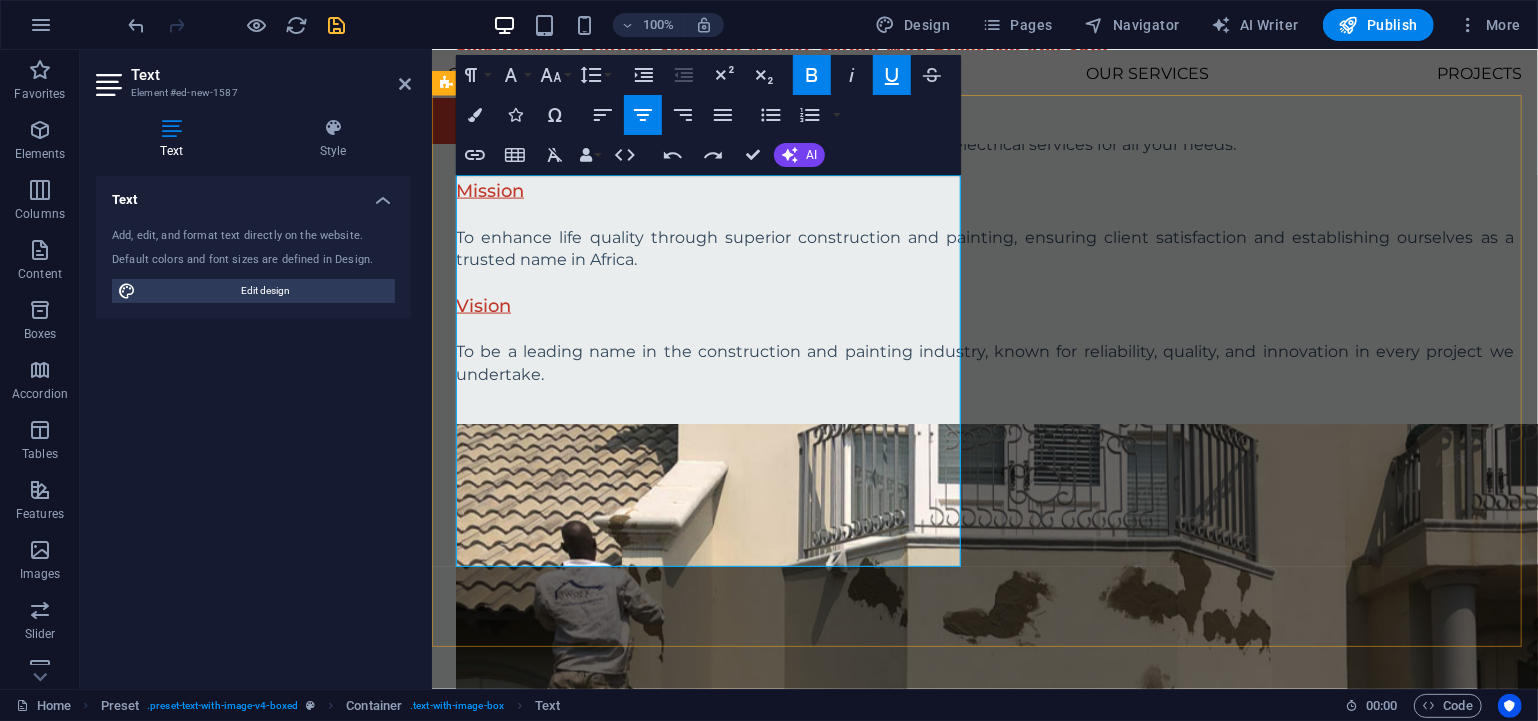 scroll, scrollTop: 1844, scrollLeft: 0, axis: vertical 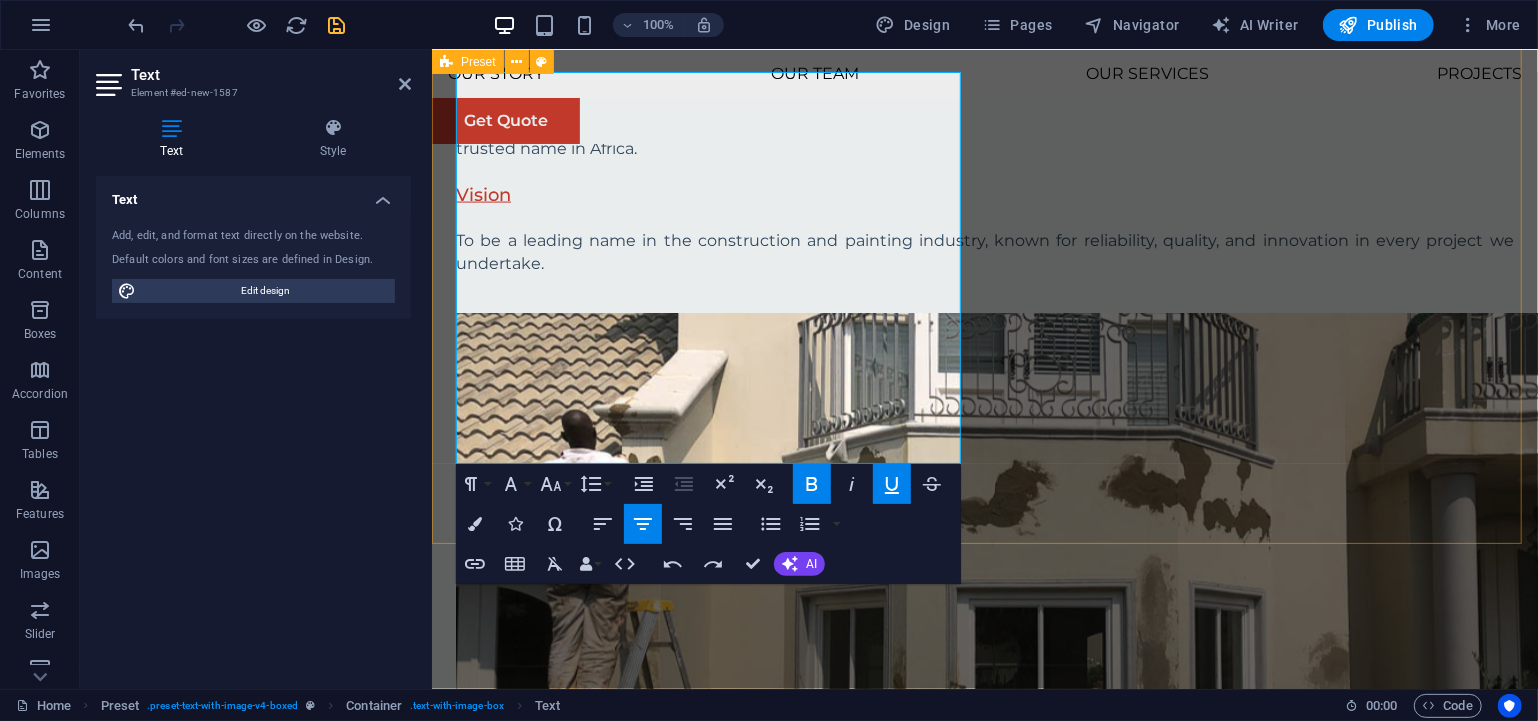 drag, startPoint x: 543, startPoint y: 406, endPoint x: 438, endPoint y: 399, distance: 105.23308 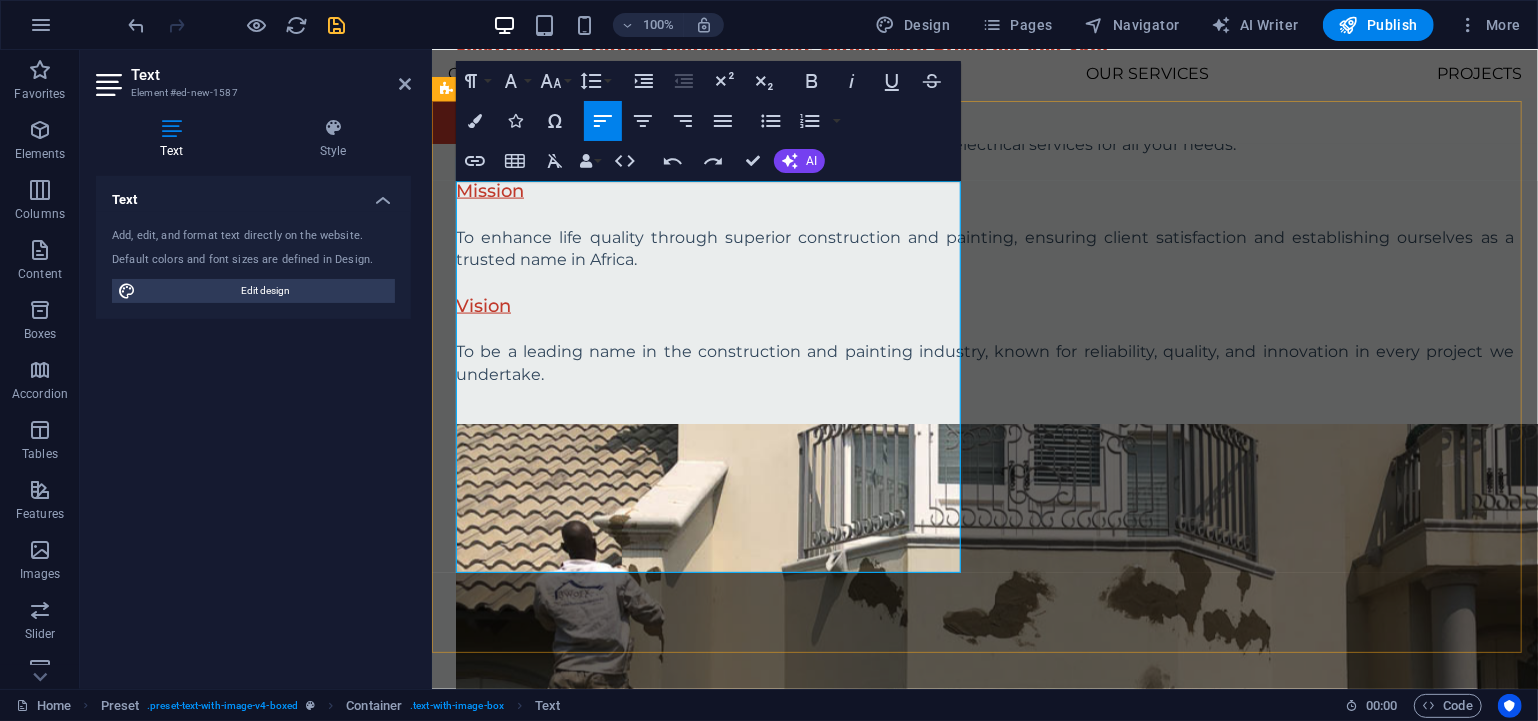 scroll, scrollTop: 1844, scrollLeft: 0, axis: vertical 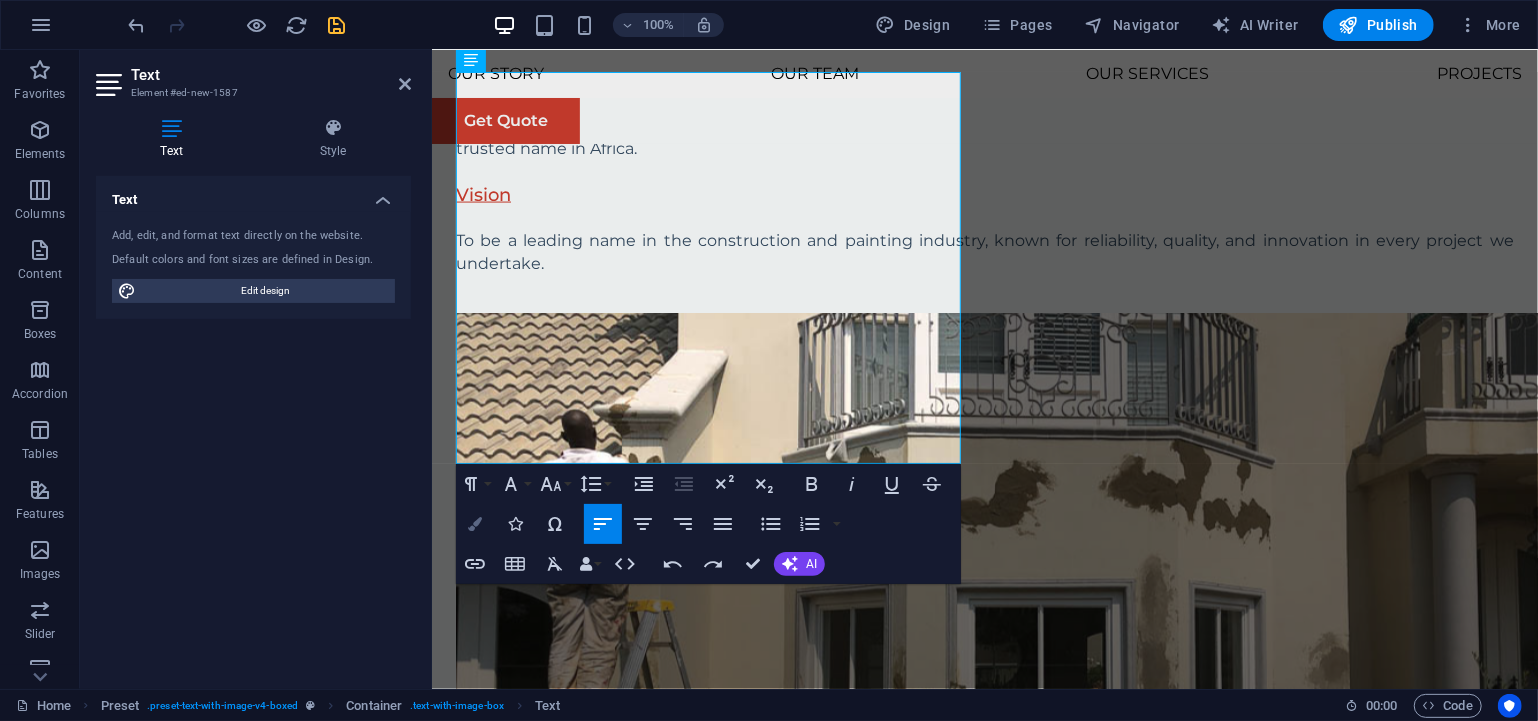 click at bounding box center [475, 524] 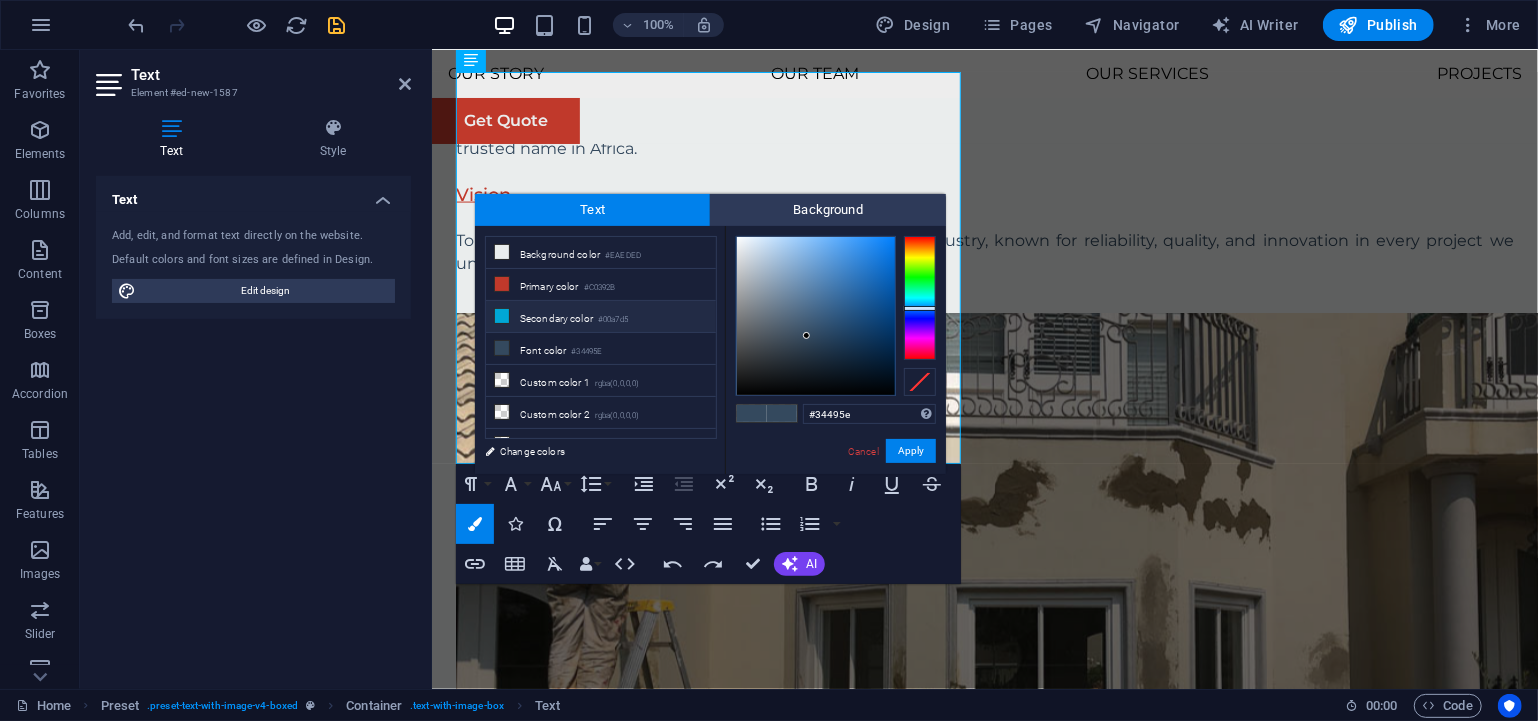 click on "Secondary color
#00a7d5" at bounding box center [601, 317] 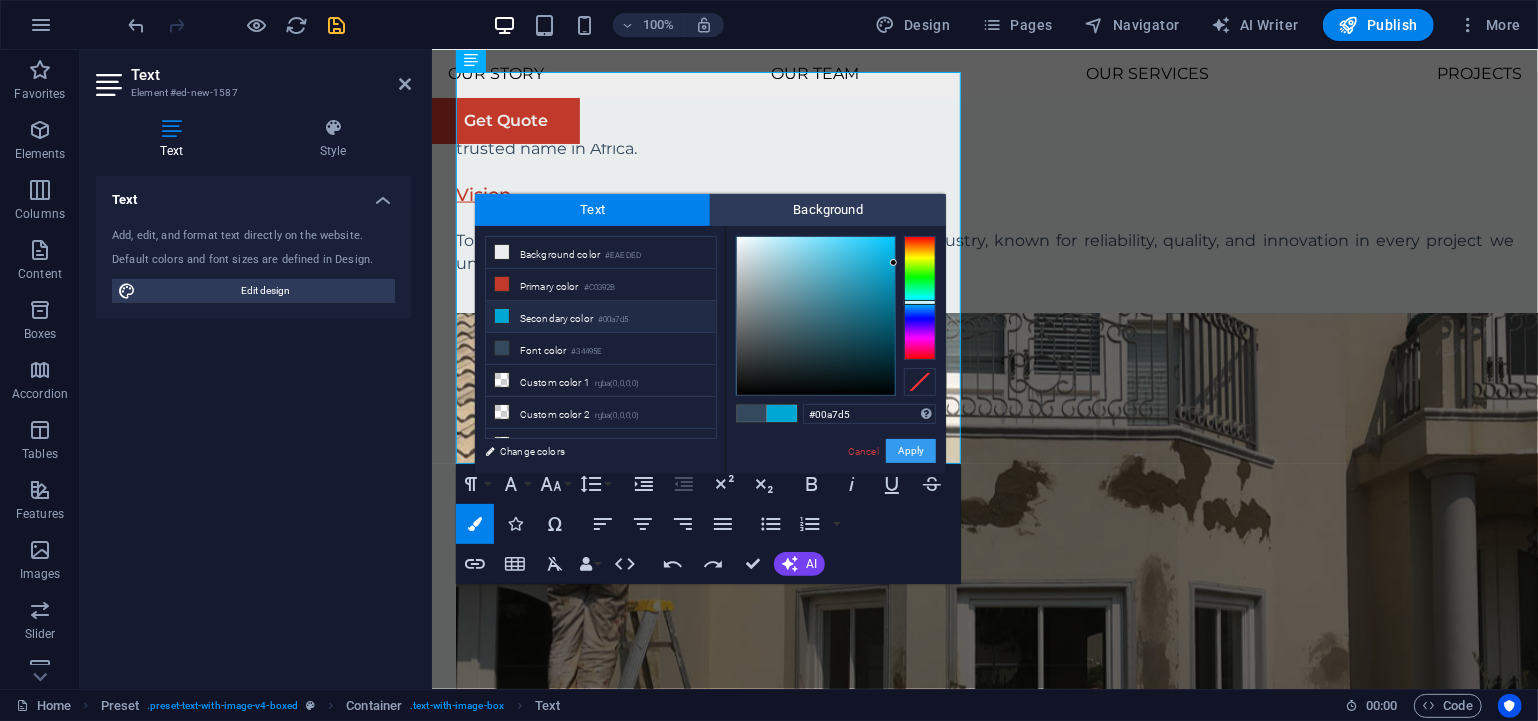 click on "Apply" at bounding box center (911, 451) 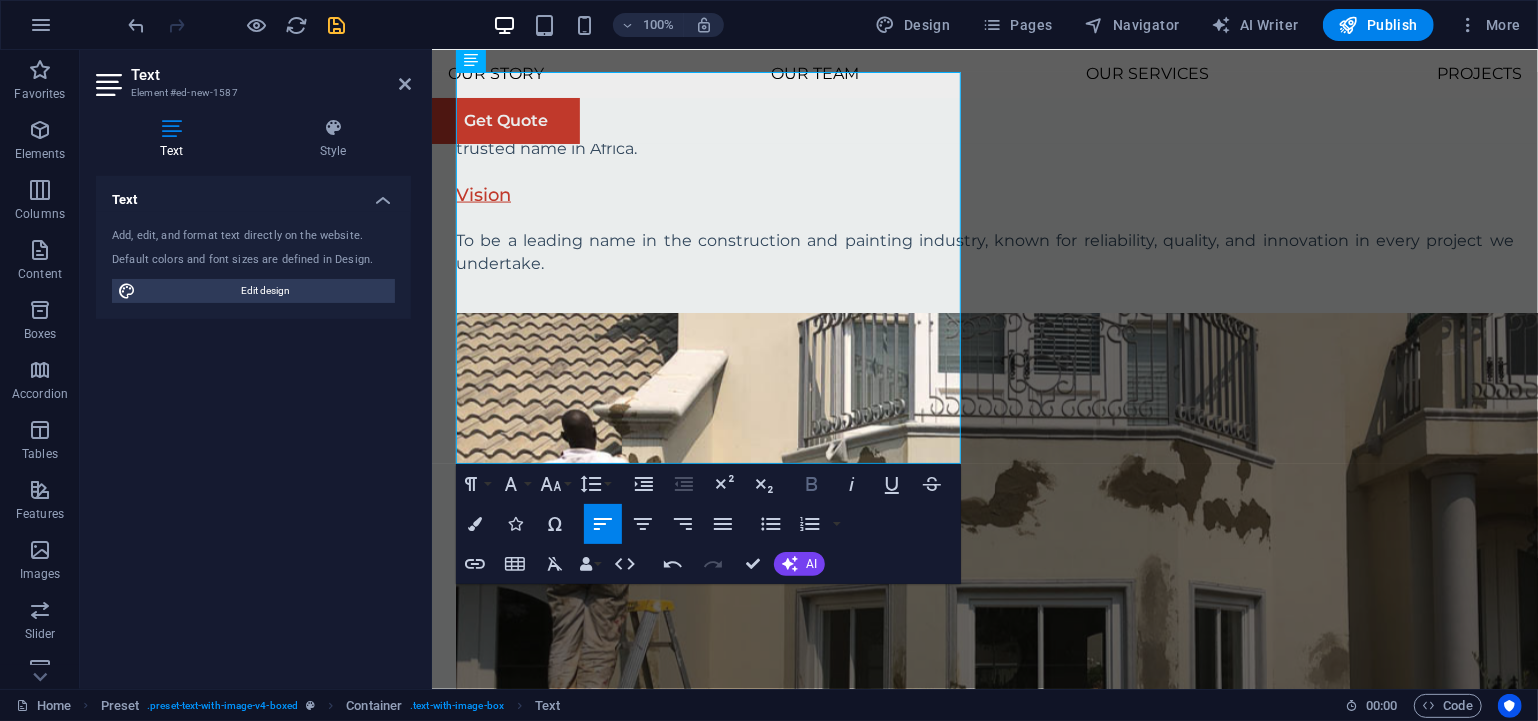 click 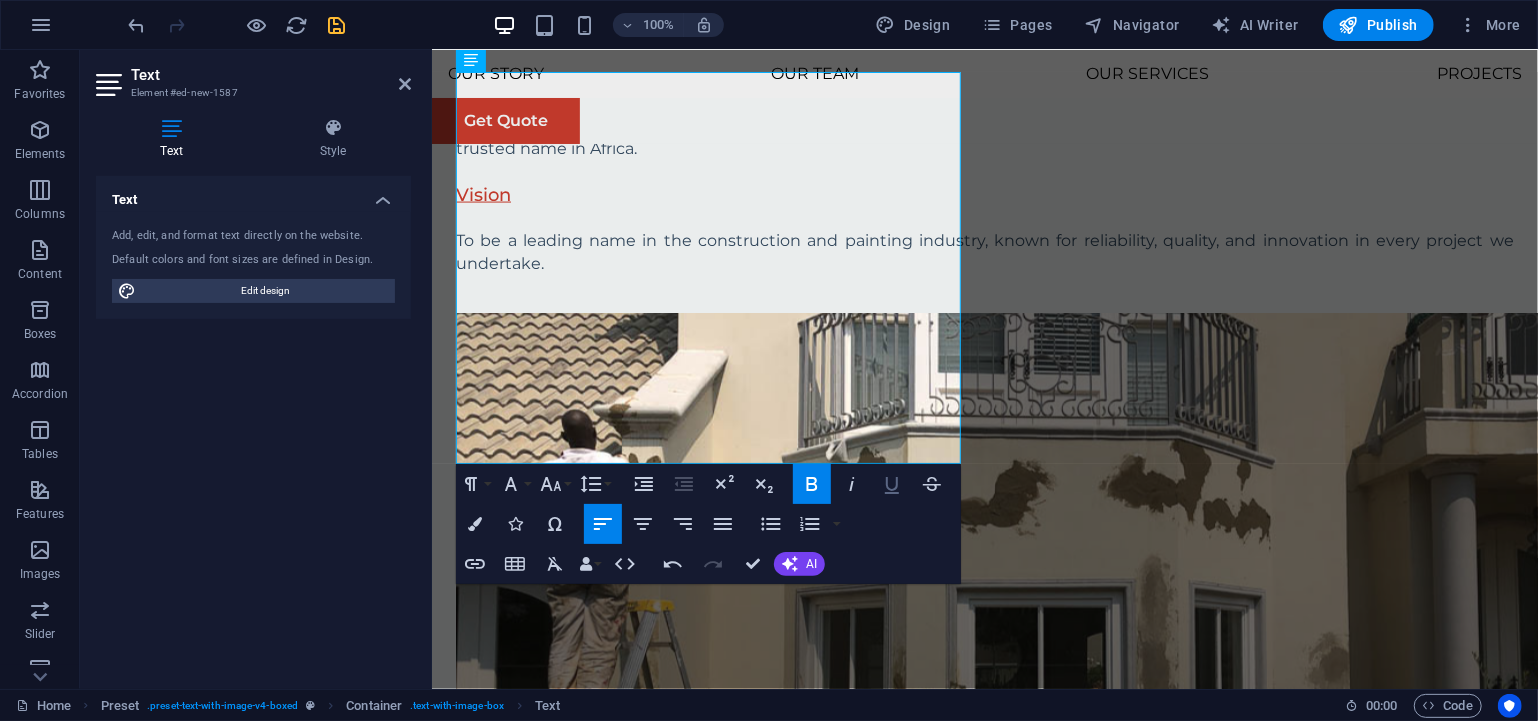 click 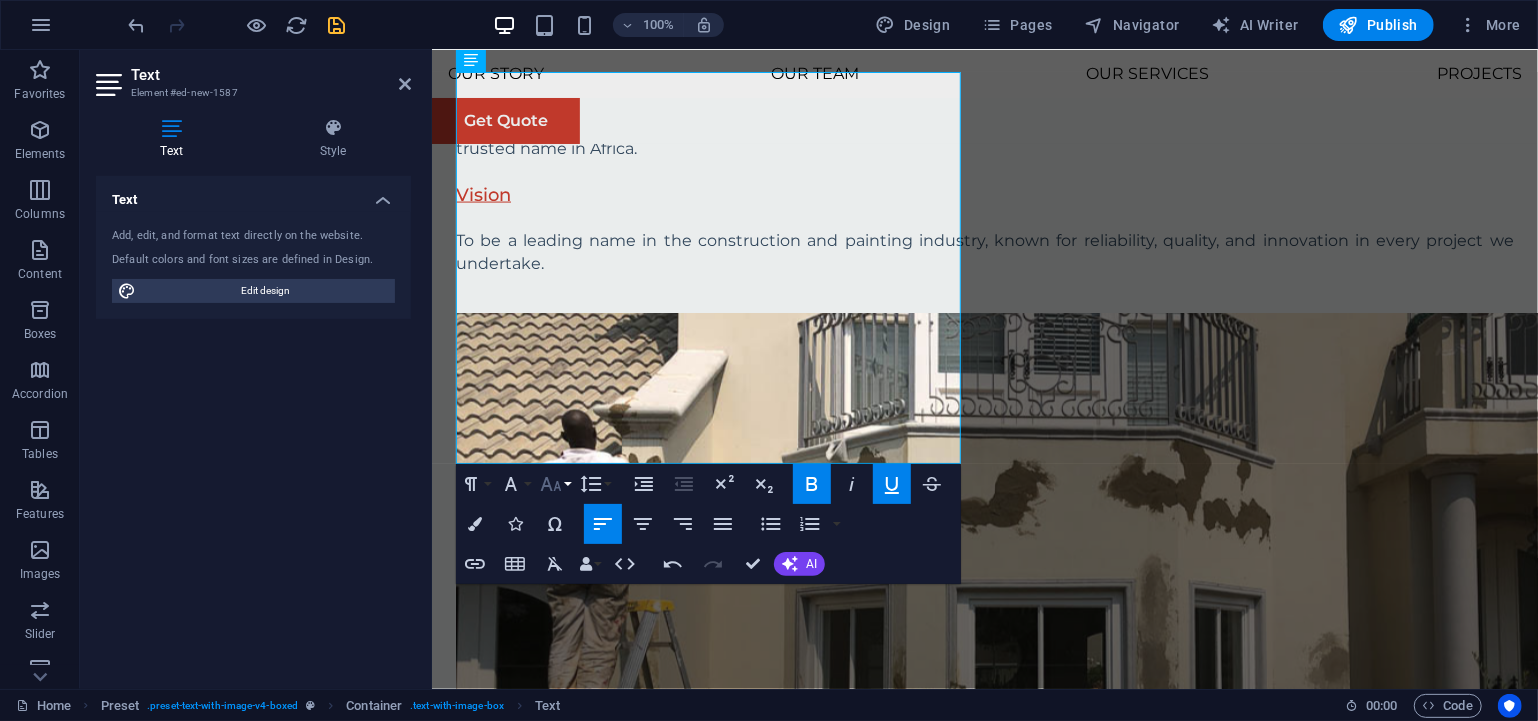 click 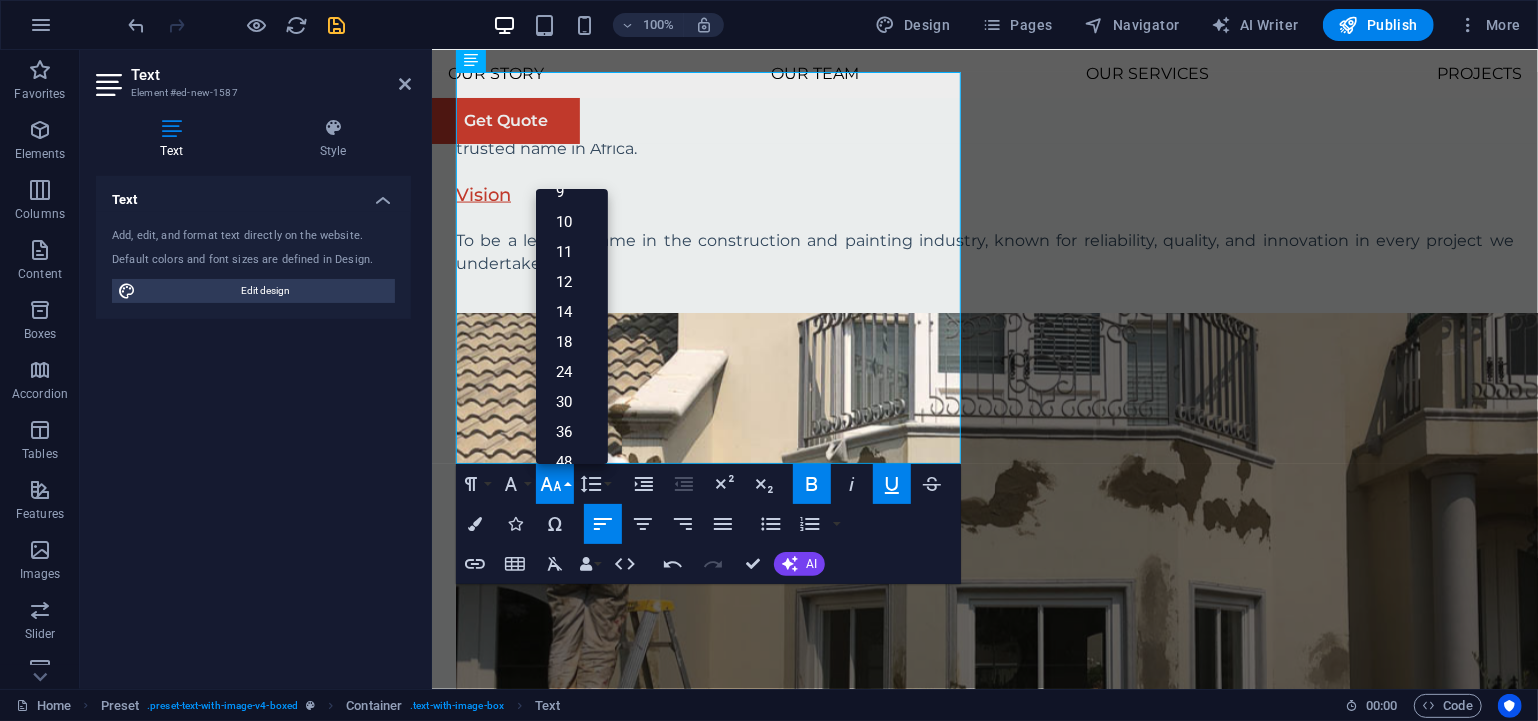 click 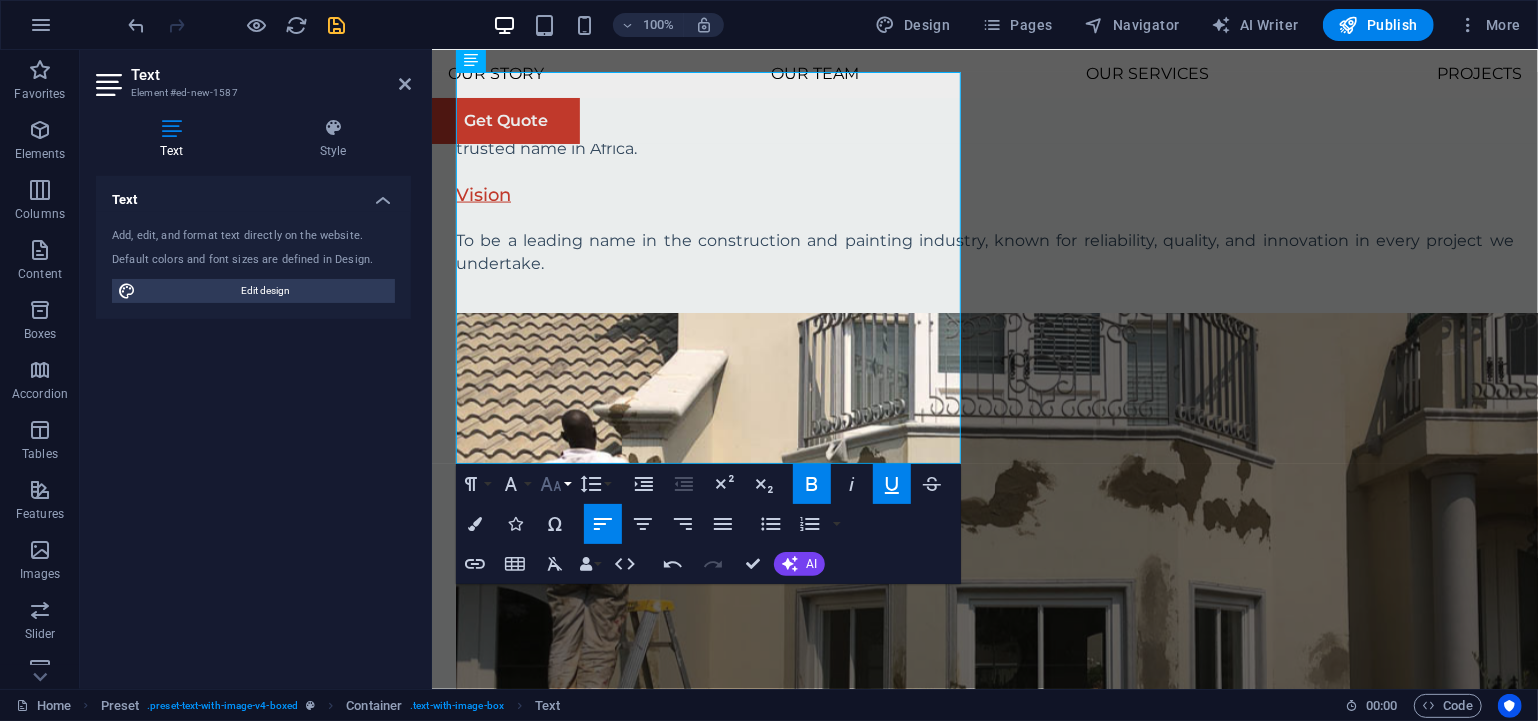 click on "Font Size" at bounding box center [555, 484] 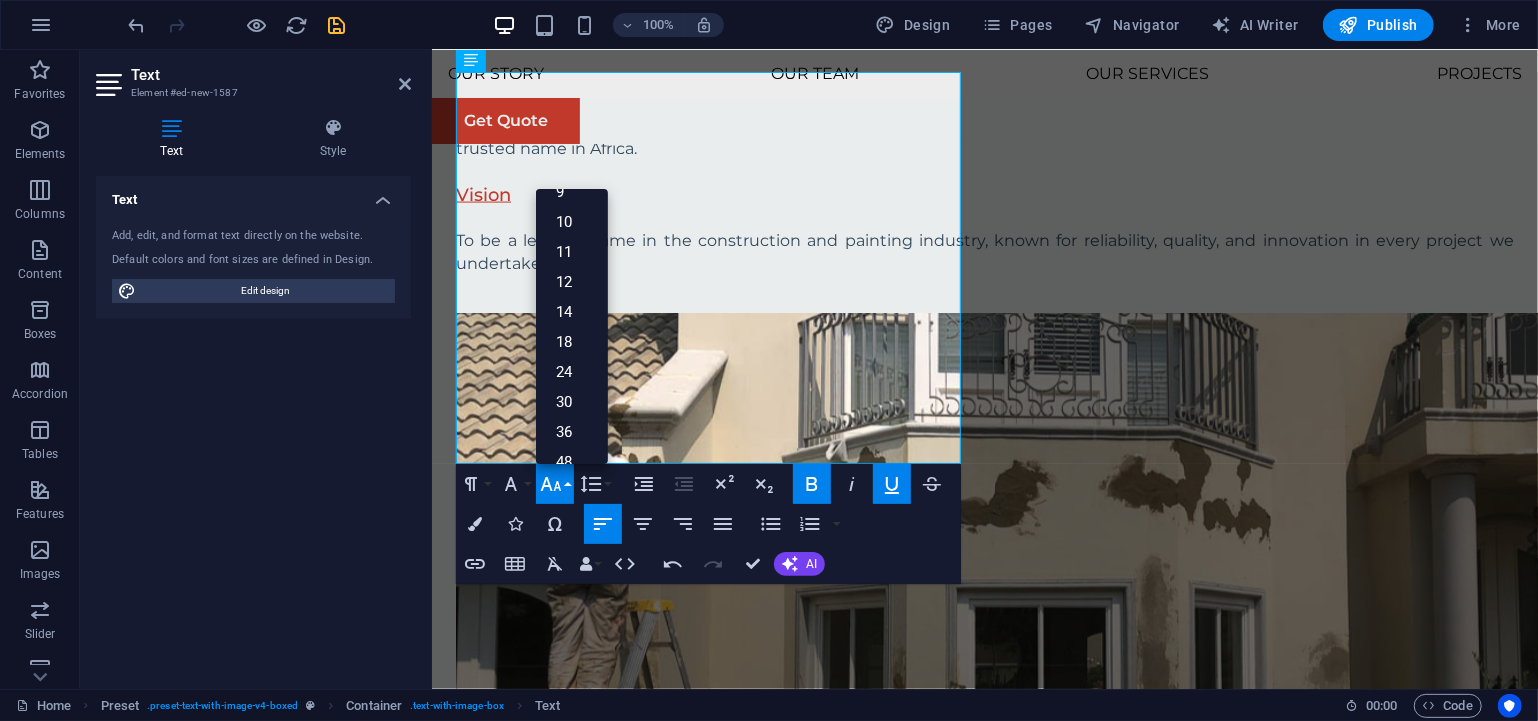 scroll, scrollTop: 2066, scrollLeft: 0, axis: vertical 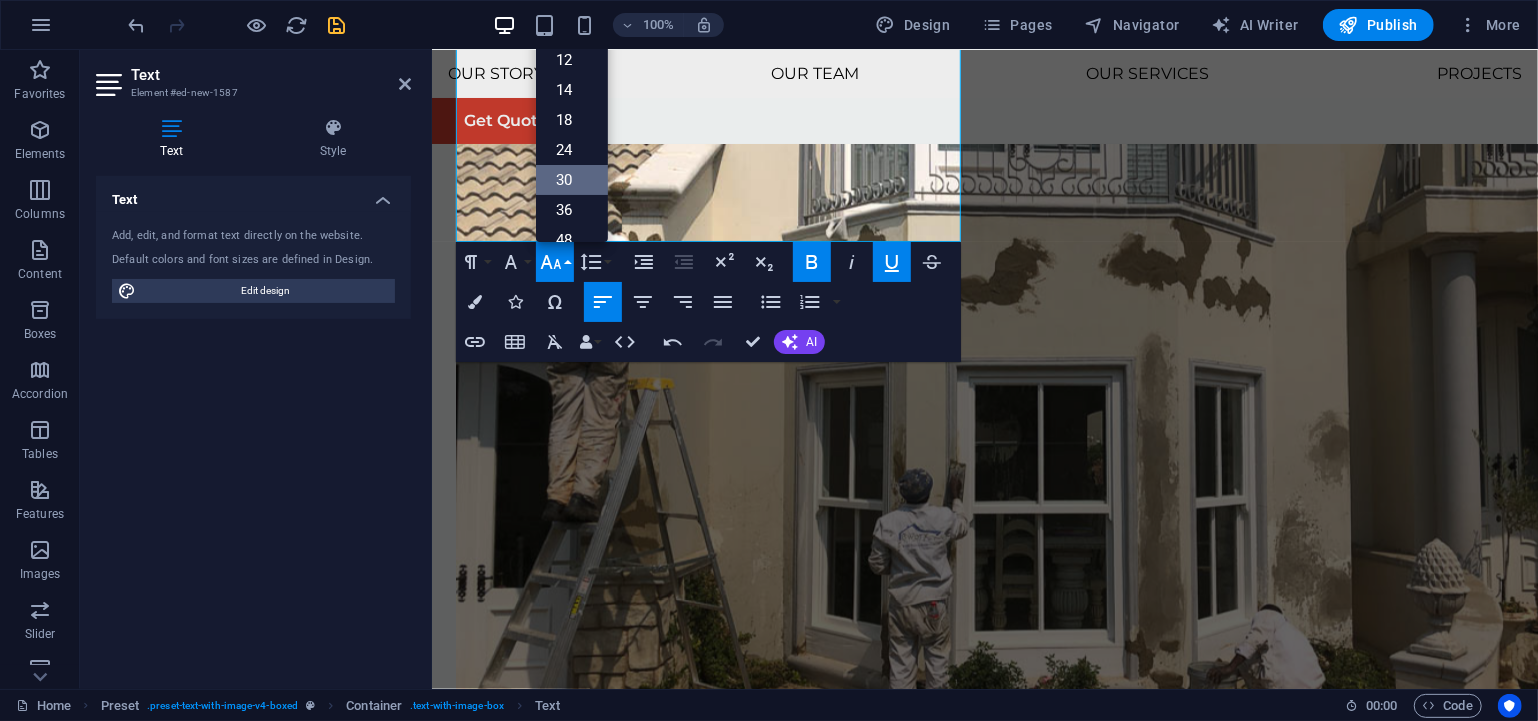 click on "30" at bounding box center [572, 180] 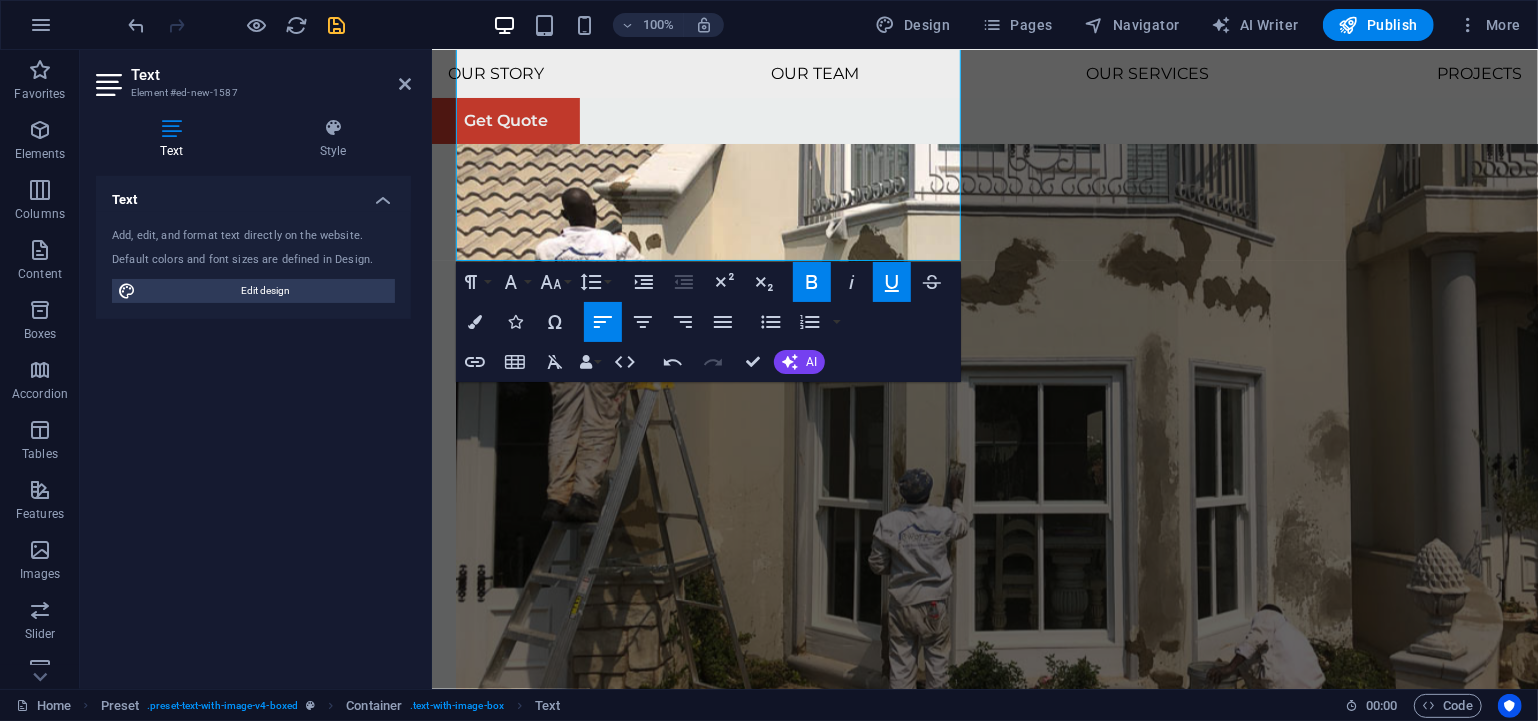 click on "24" at bounding box center [572, 445] 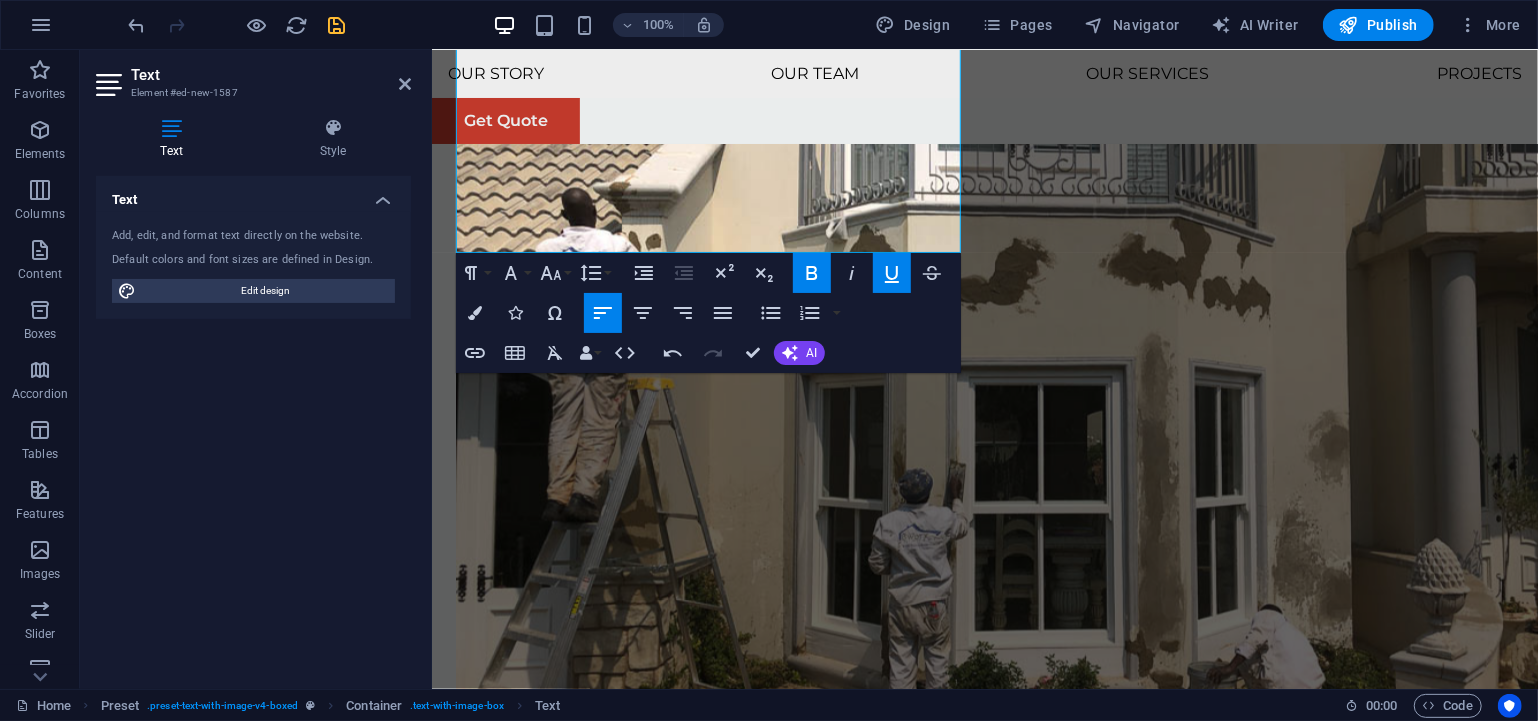 click on "Quality Craftsmanship We take pride in our work and uphold the highest standards. Expertise For Results At Eco-Con, we understand that success is not just about profitability; it's also about sustainability and responsible business practices. With a proven track record of guiding businesses towards greater profitability and environmental responsibility, we have become a trusted partner in the industry." at bounding box center (984, 2421) 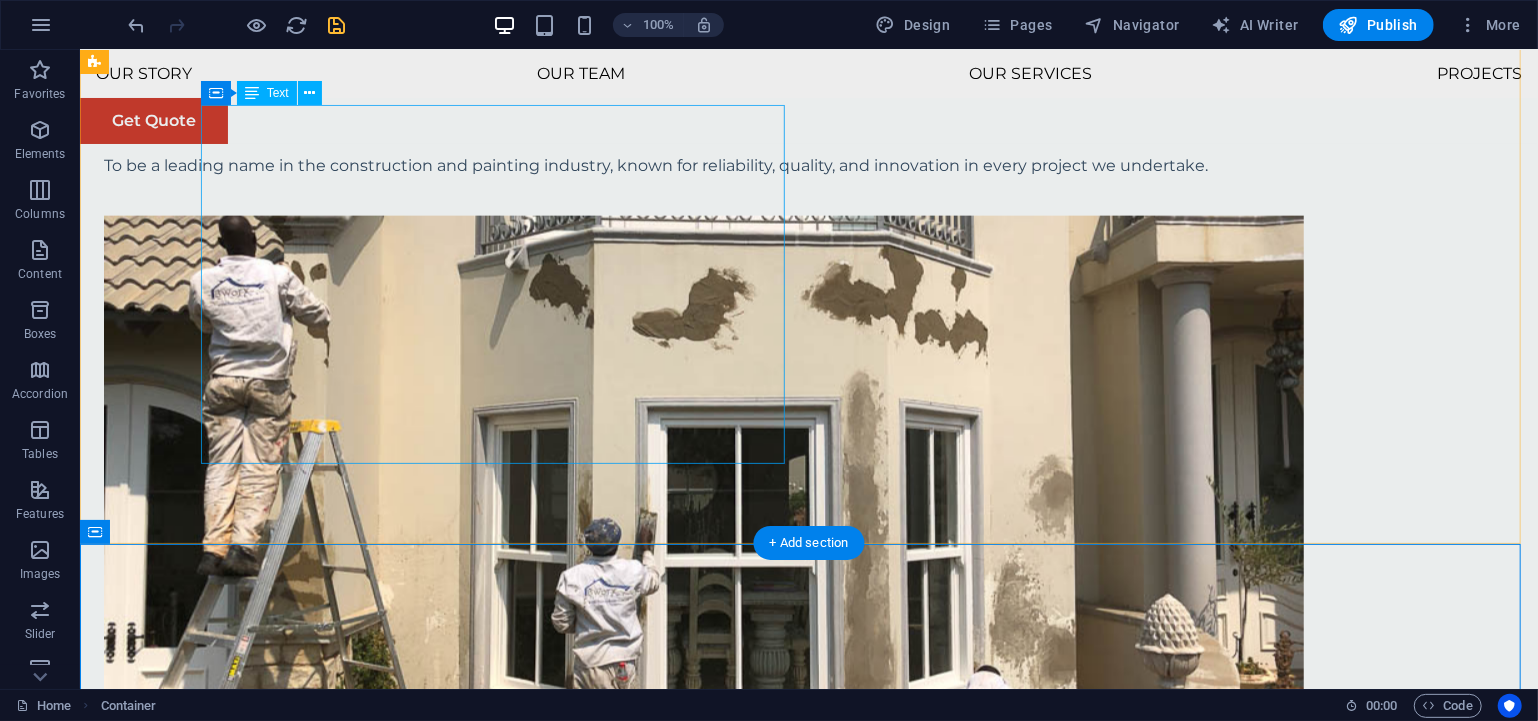 scroll, scrollTop: 1684, scrollLeft: 0, axis: vertical 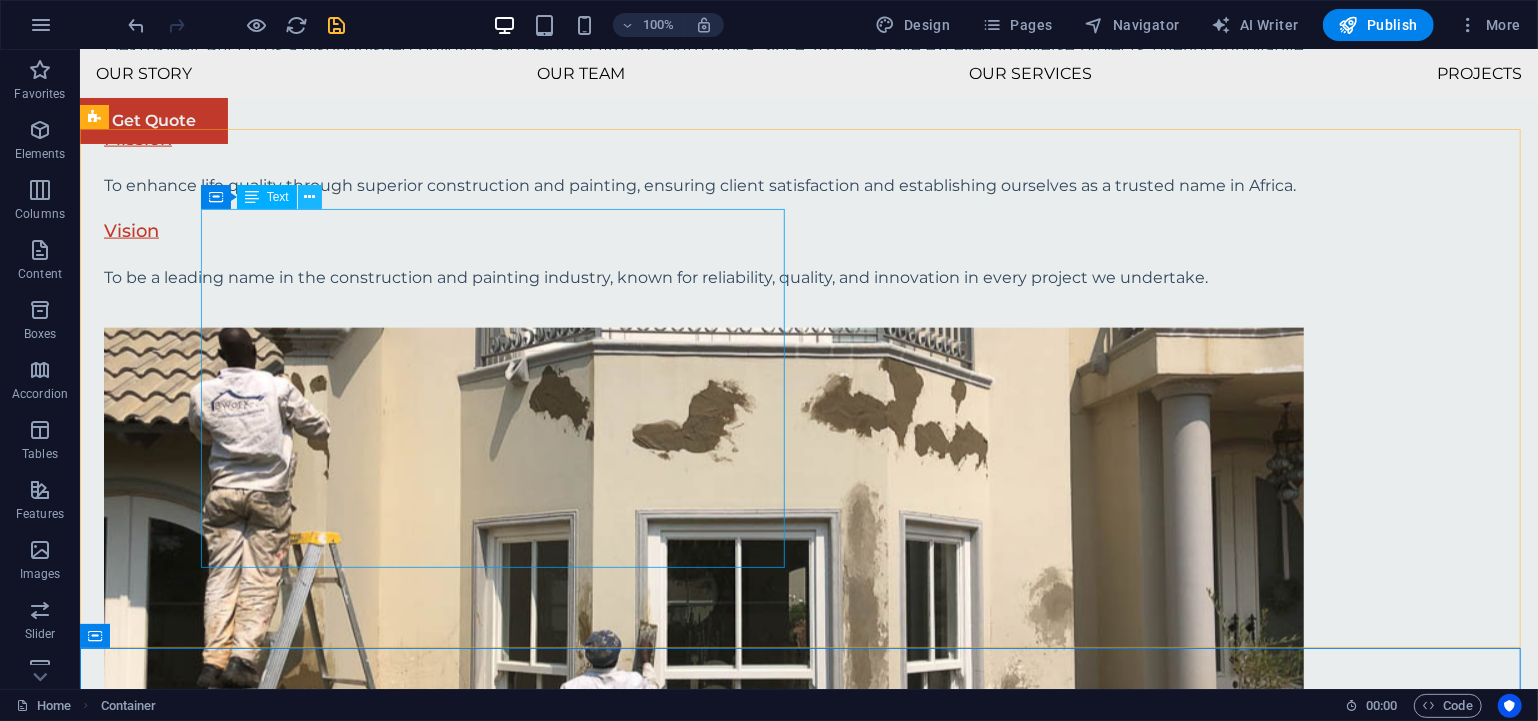 click at bounding box center [309, 197] 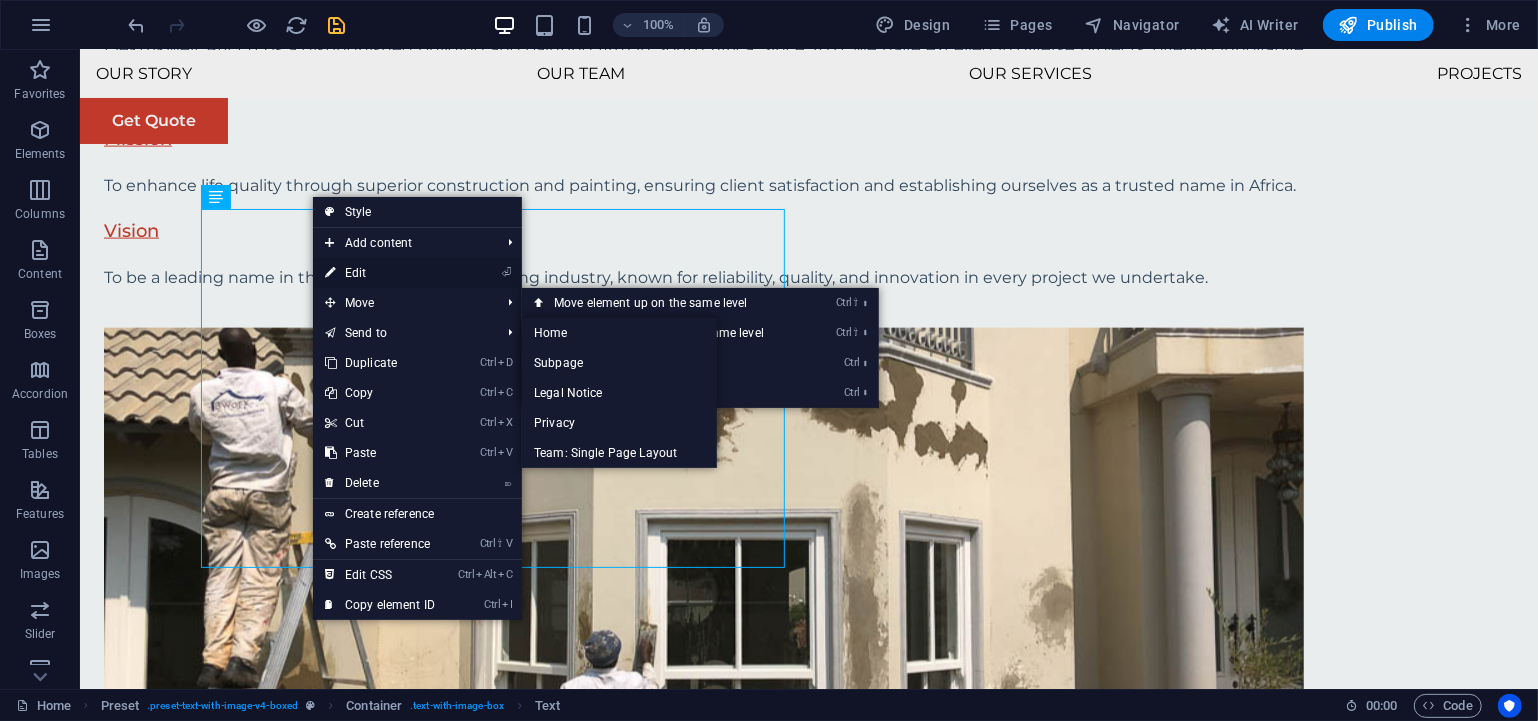 click on "⏎  Edit" at bounding box center (380, 273) 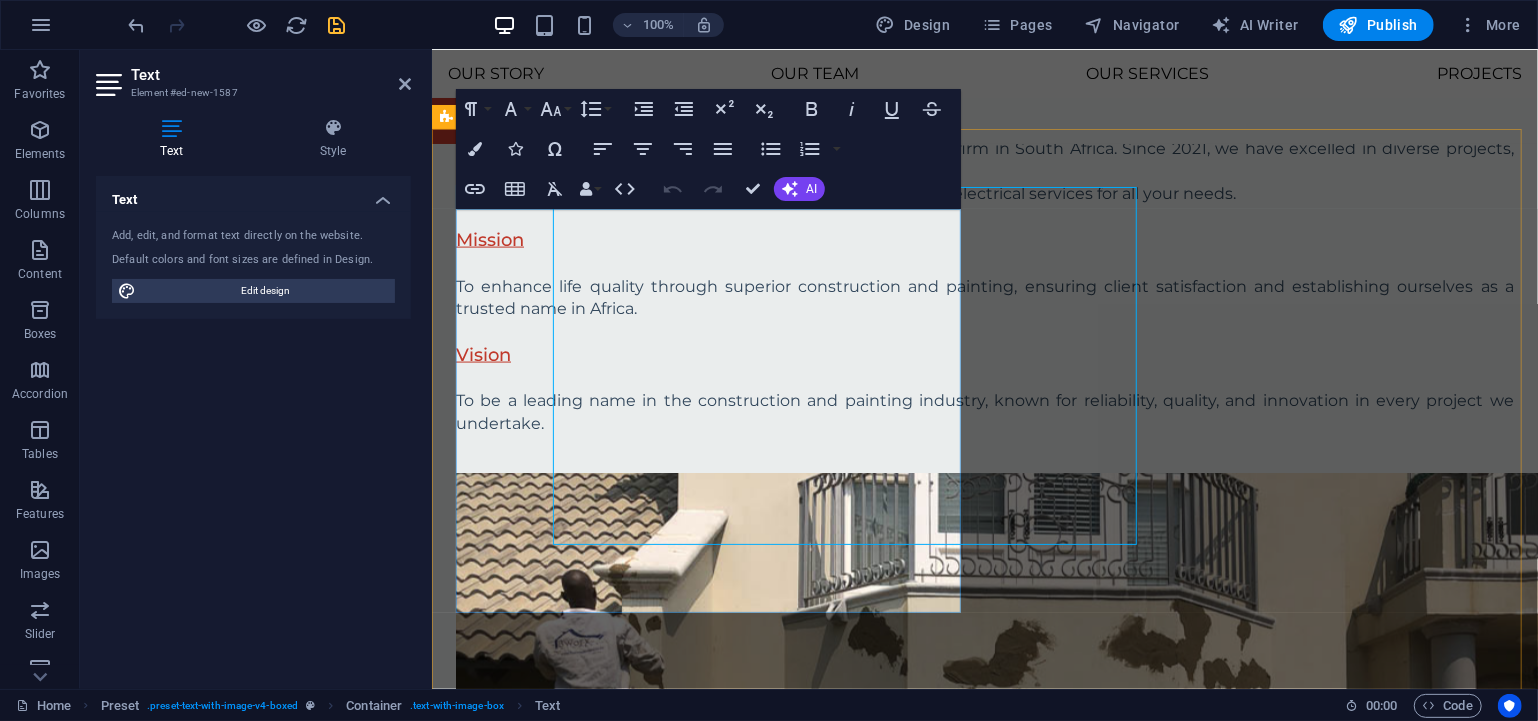 scroll, scrollTop: 1707, scrollLeft: 0, axis: vertical 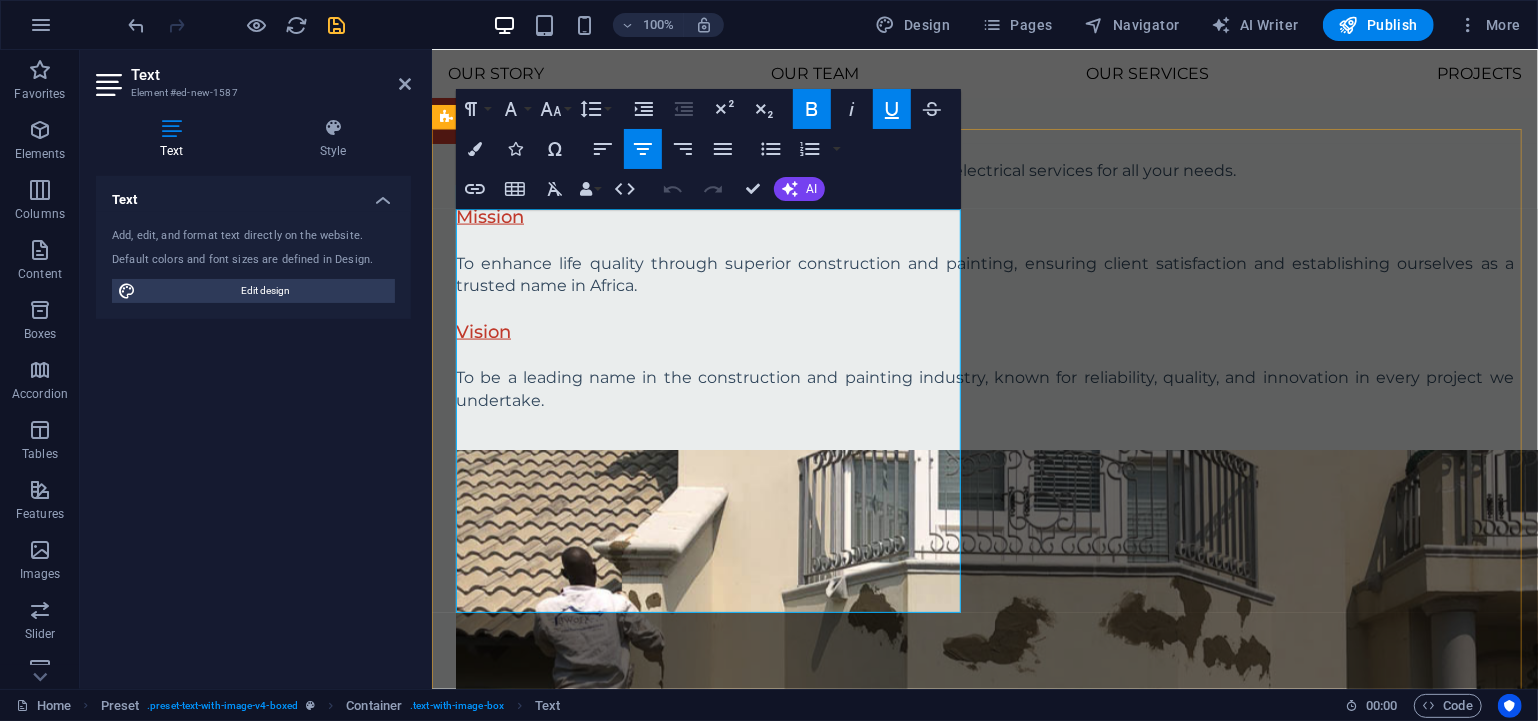 drag, startPoint x: 492, startPoint y: 546, endPoint x: 437, endPoint y: 541, distance: 55.226807 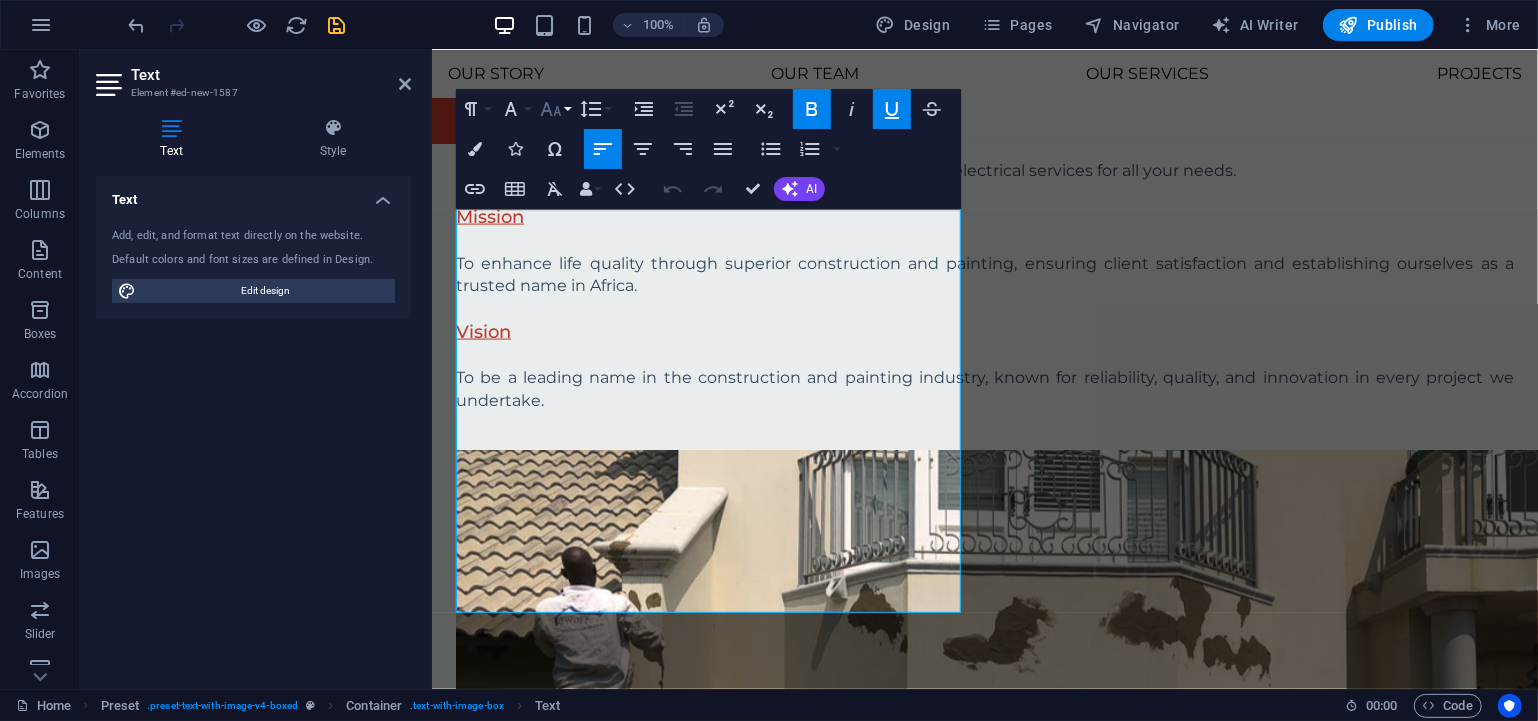 click 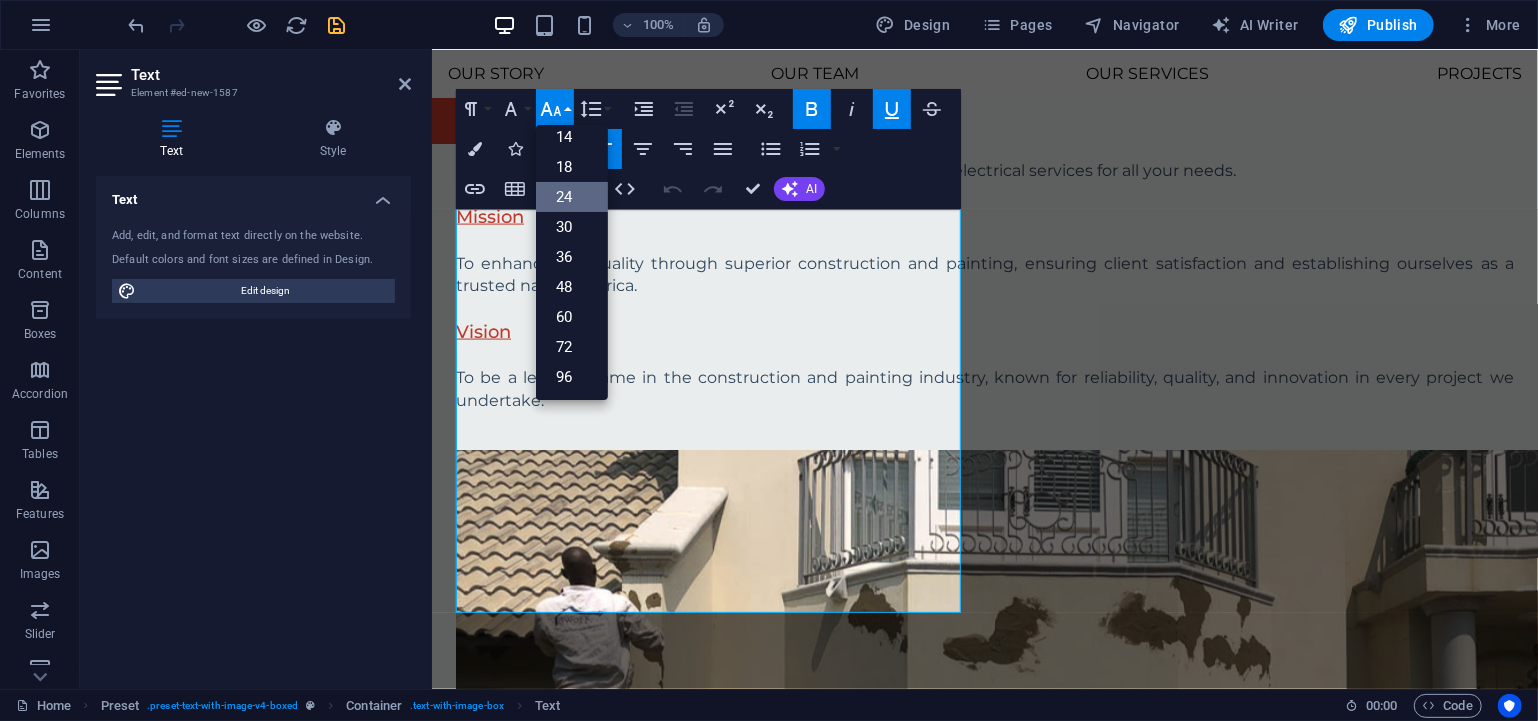 scroll, scrollTop: 161, scrollLeft: 0, axis: vertical 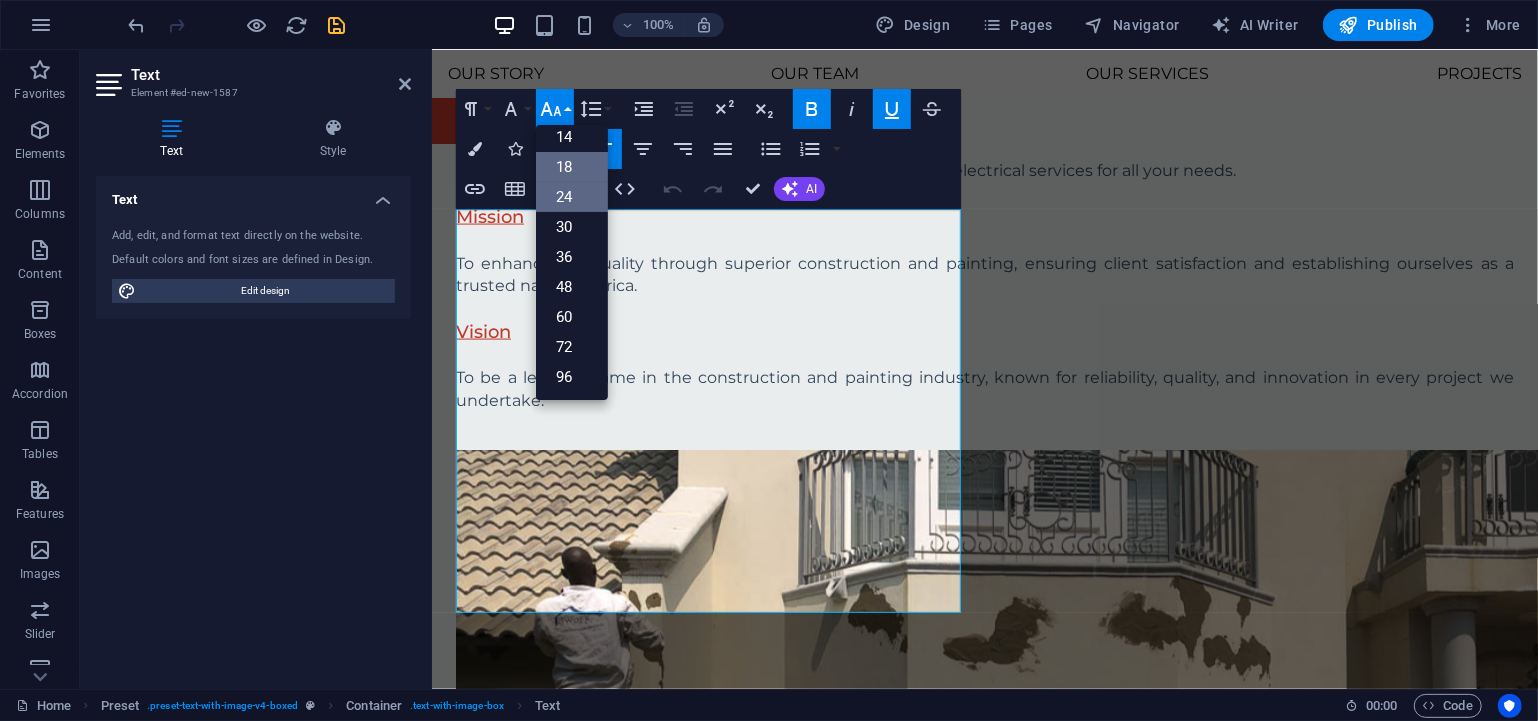 click on "18" at bounding box center (572, 167) 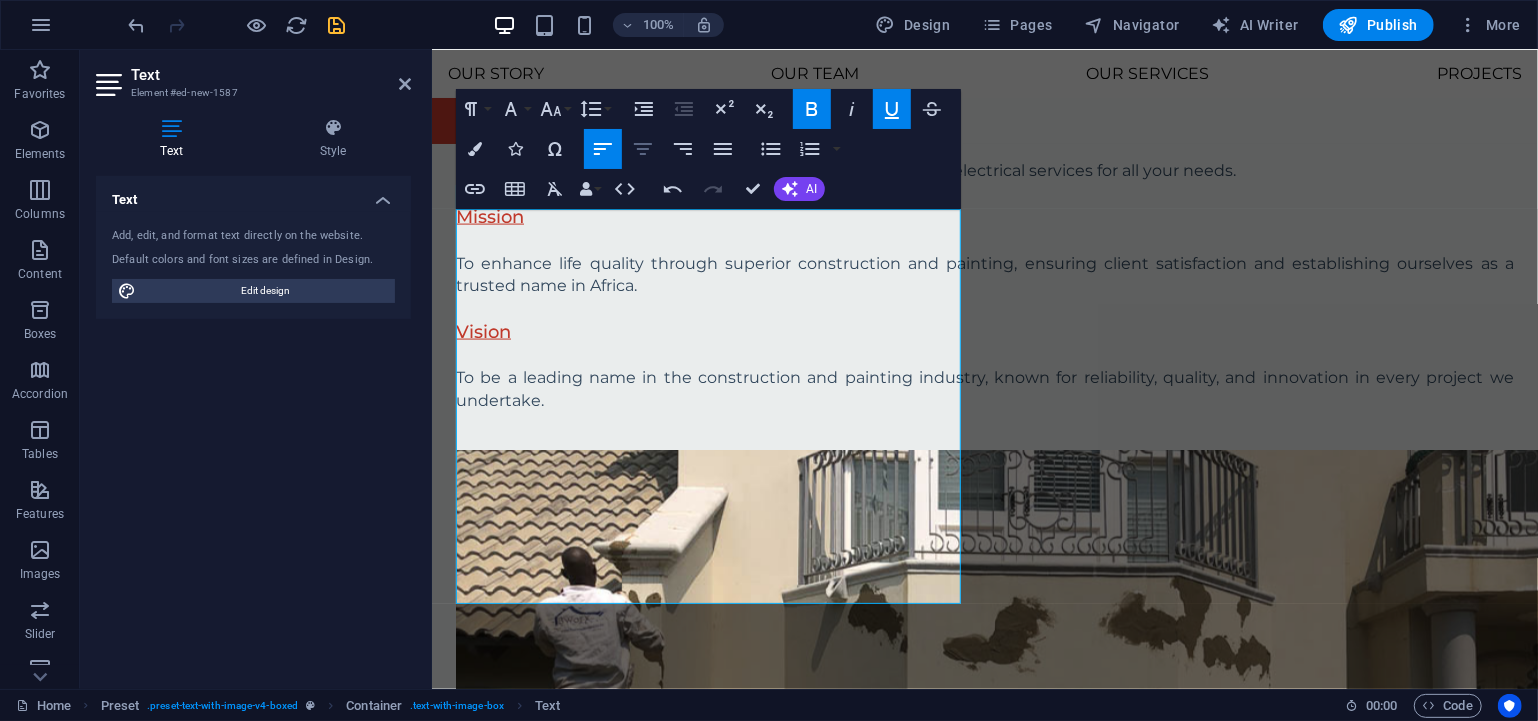 click 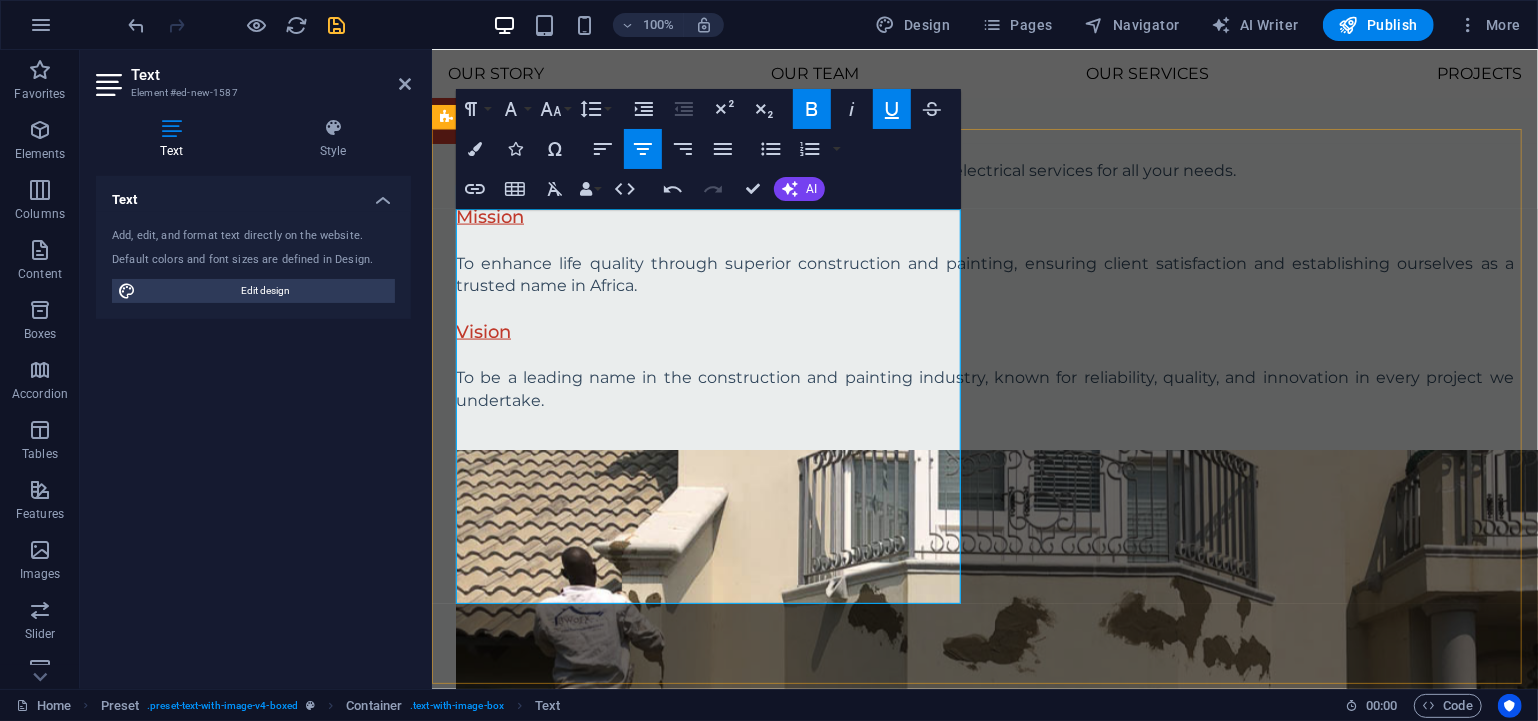 click on "Our clients are the heart of what we do." at bounding box center [984, 1600] 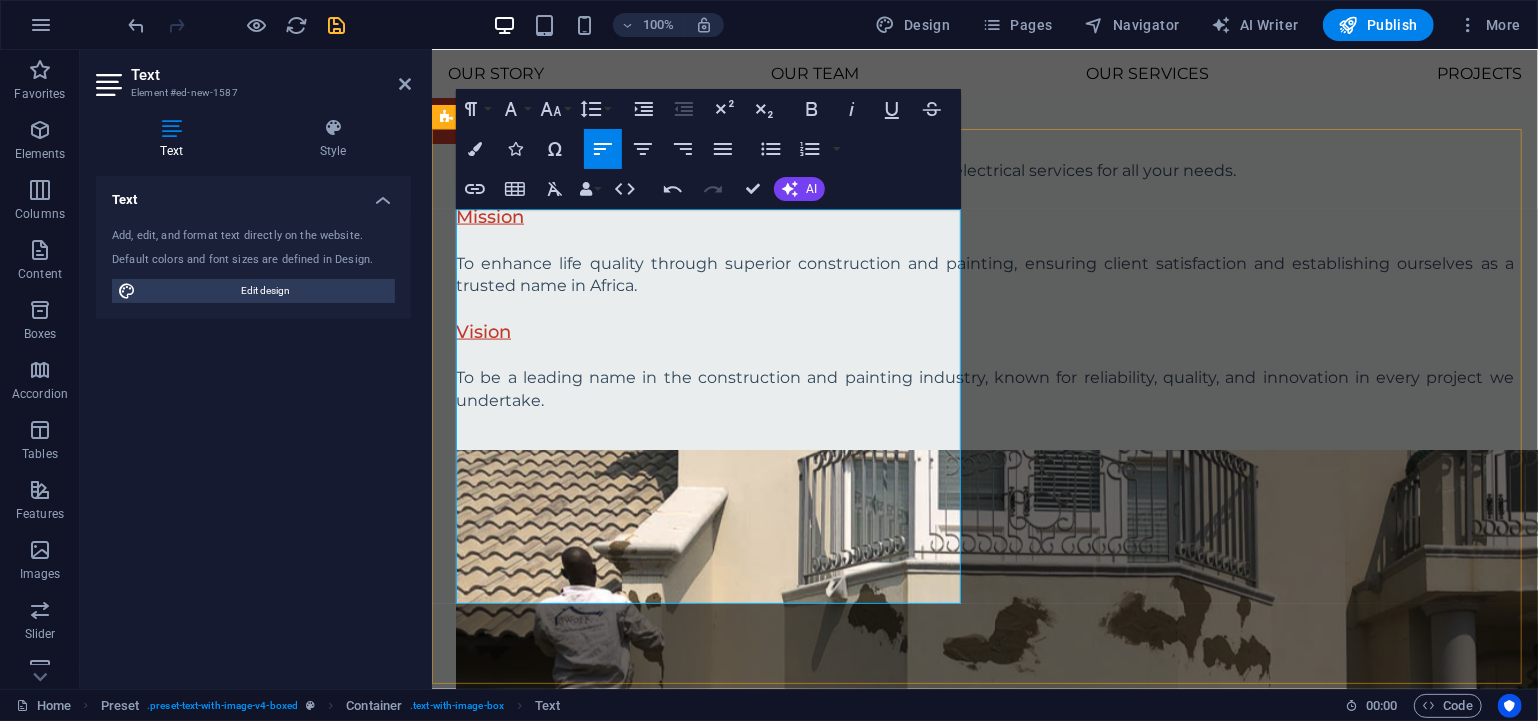 click on "Quality Craftsmanship We take pride in our work and uphold the highest standards. Integrity We are honest, transparent and committed to doing what's right. Safety We prioritize safety on every job site; for our team and our clients. Customer Satisfaction Our clients are the heart of what we do. Innovation We embrace new technologies and methods to improve efficiency and outcomes.  Drop content here or  Add elements  Paste clipboard" at bounding box center [984, 1793] 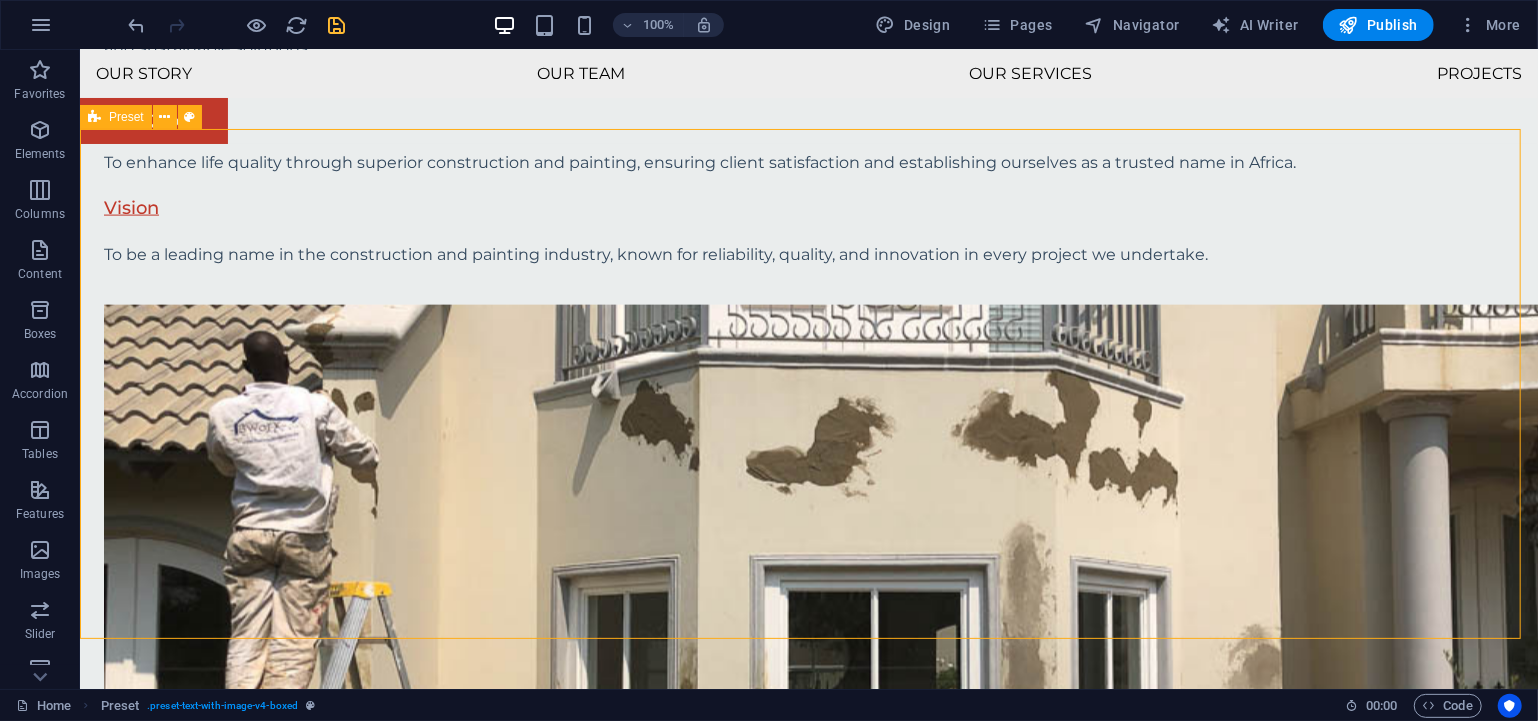 scroll, scrollTop: 1684, scrollLeft: 0, axis: vertical 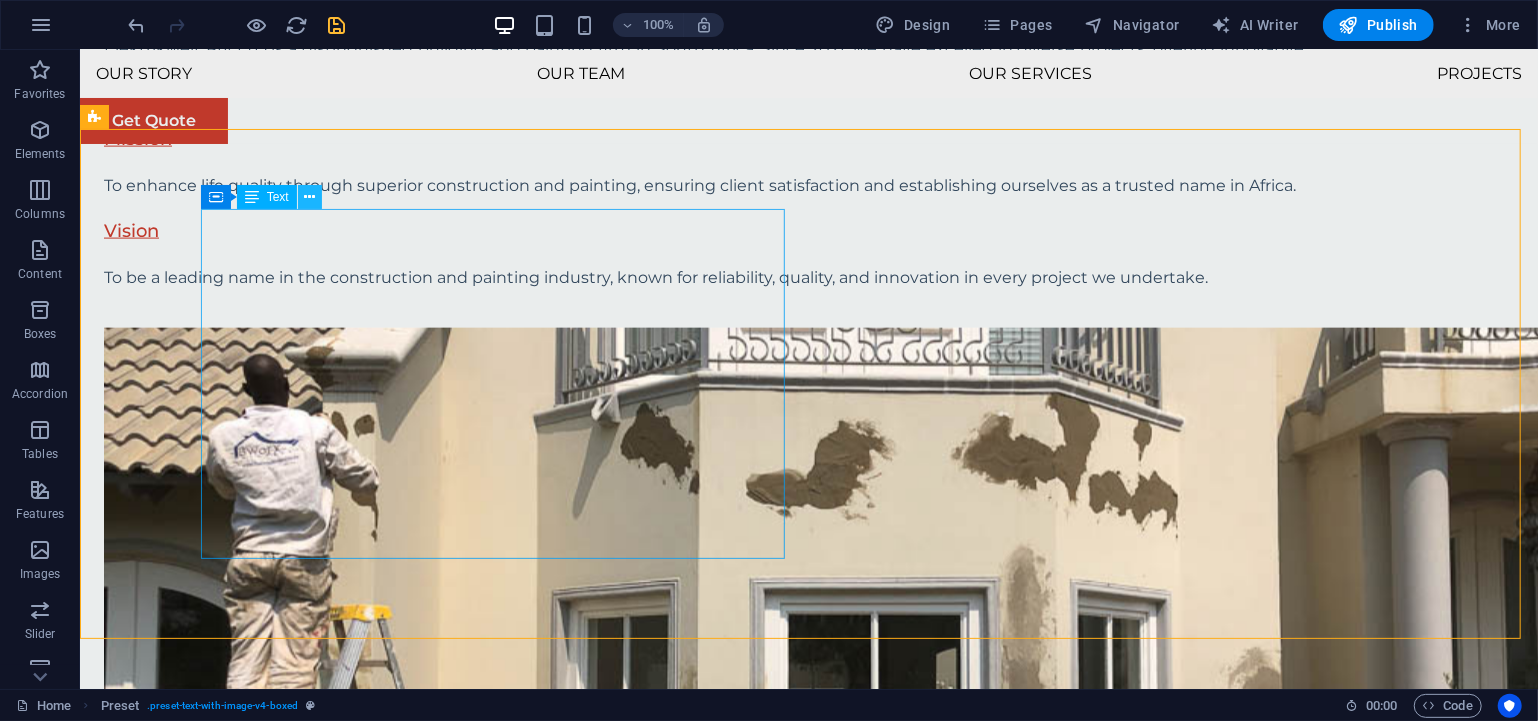 click at bounding box center (310, 197) 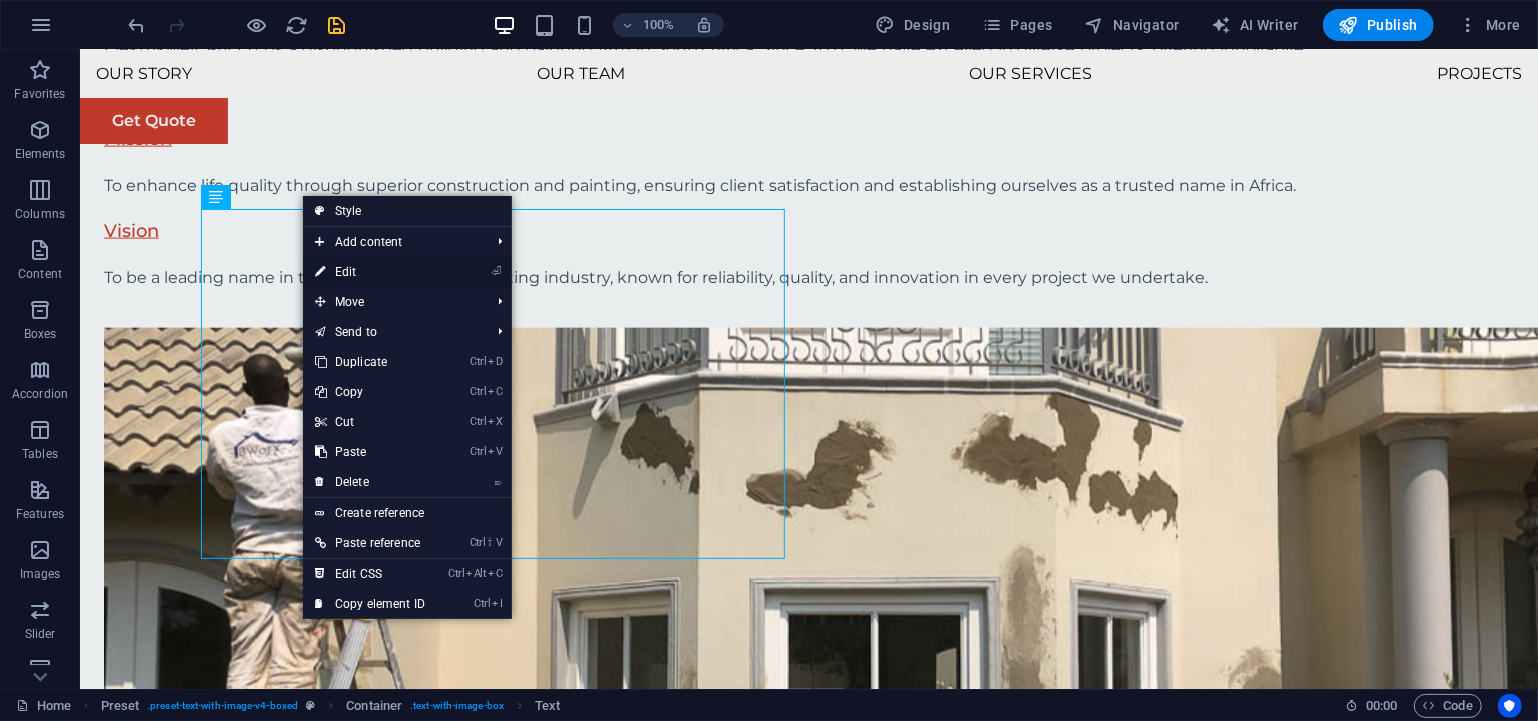 click on "⏎  Edit" at bounding box center [370, 272] 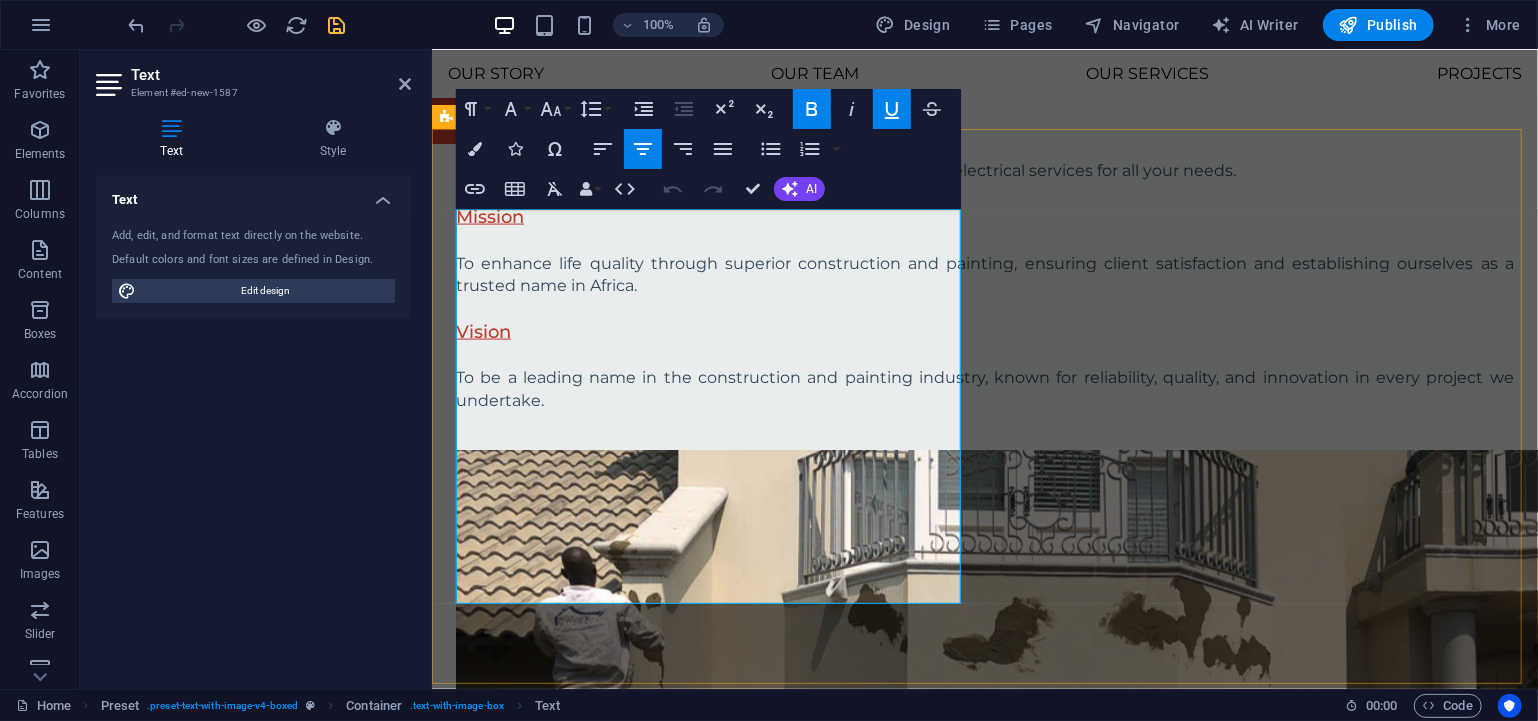 click on "Quality Craftsmanship" at bounding box center [984, 1365] 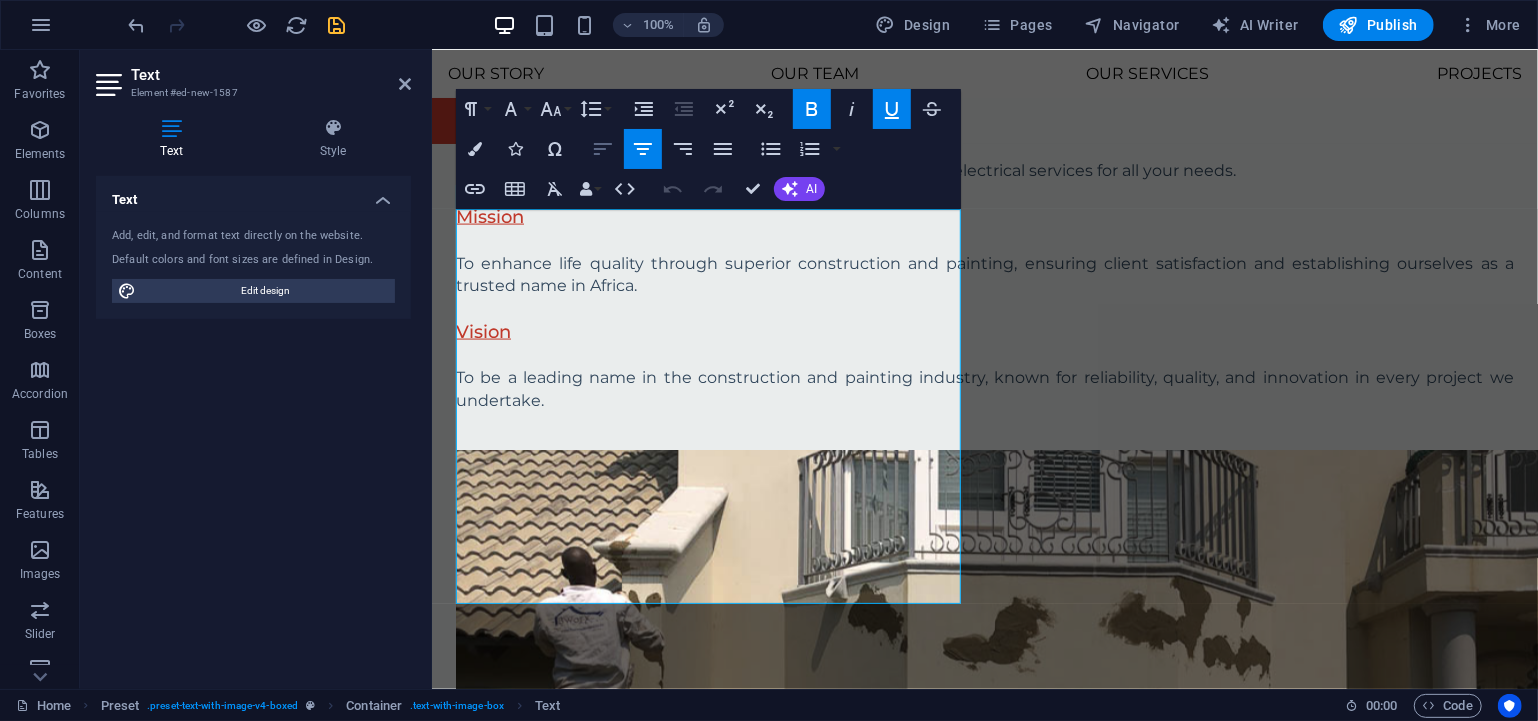 click 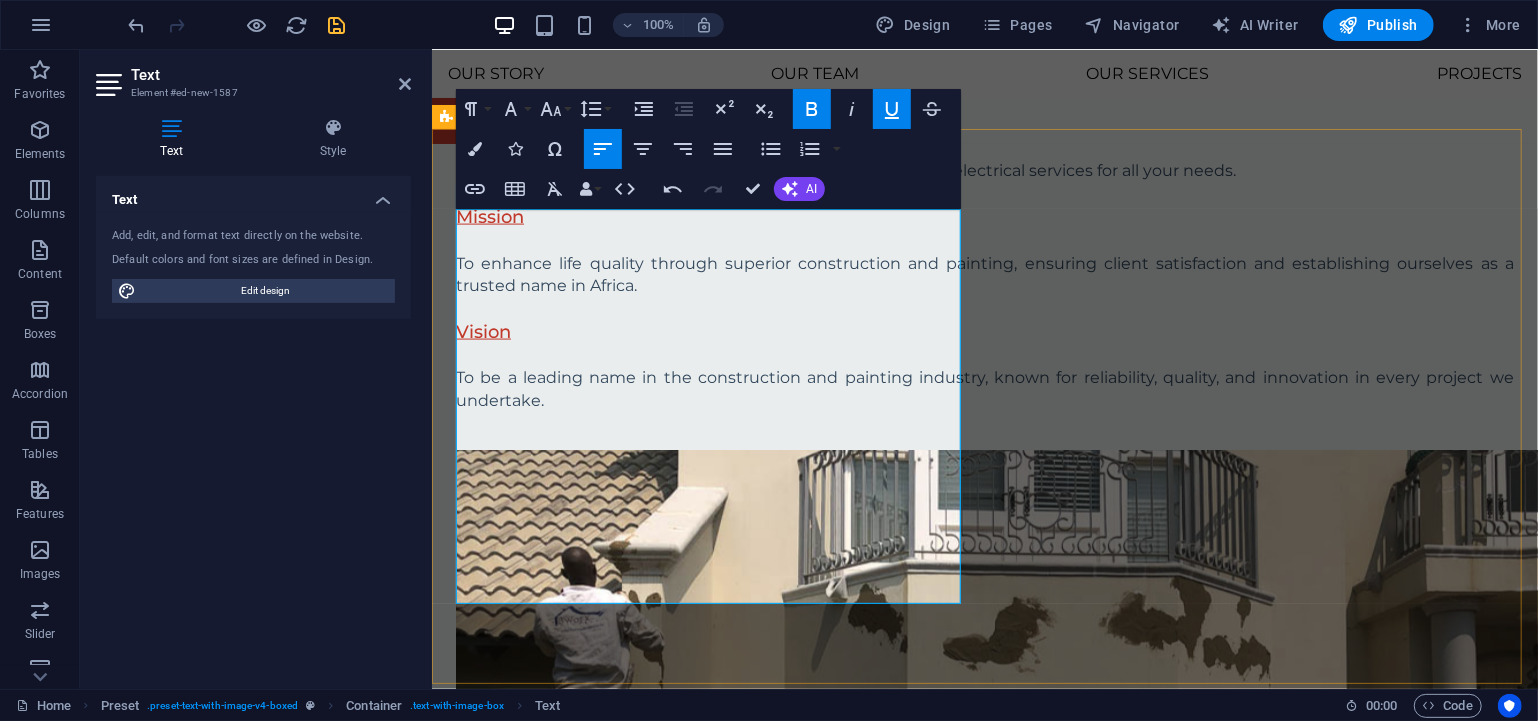 drag, startPoint x: 750, startPoint y: 293, endPoint x: 646, endPoint y: 241, distance: 116.275536 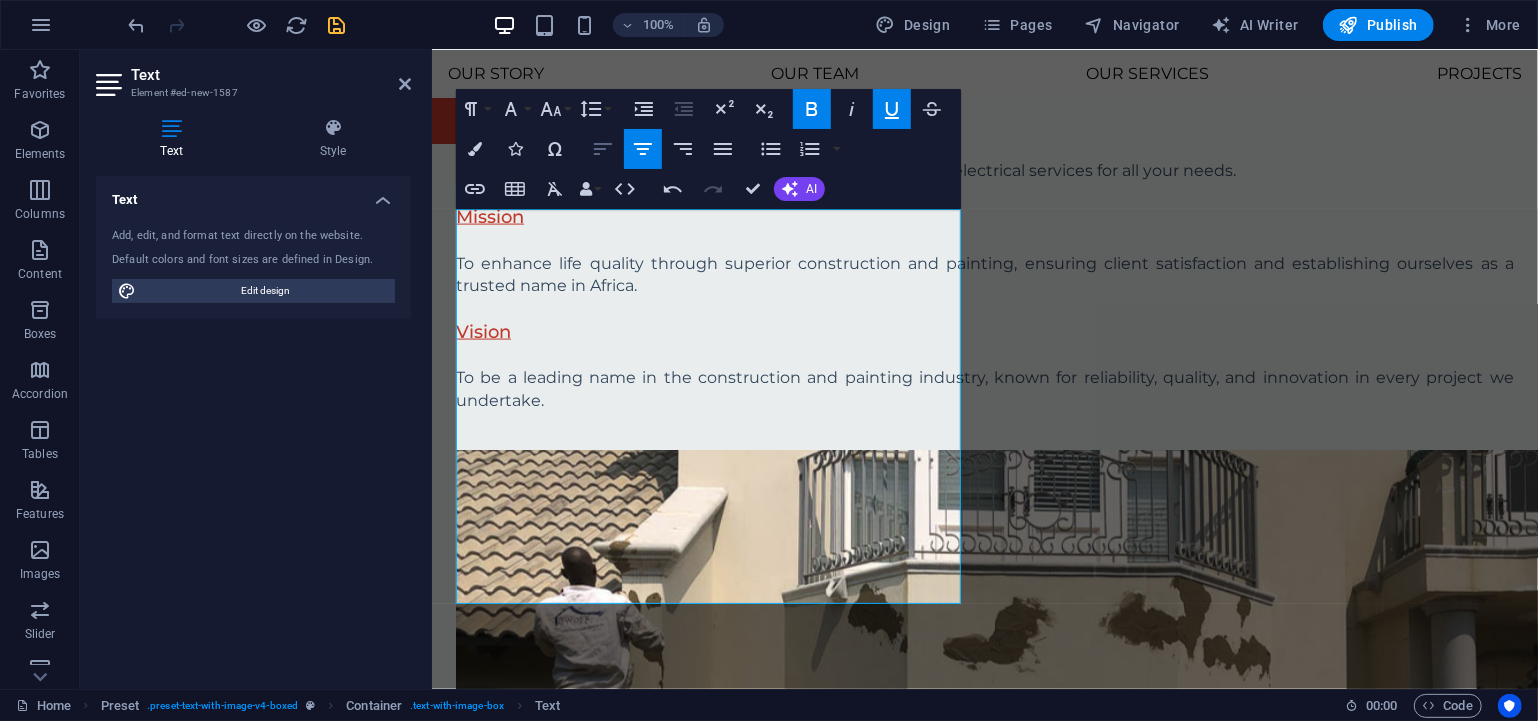 click 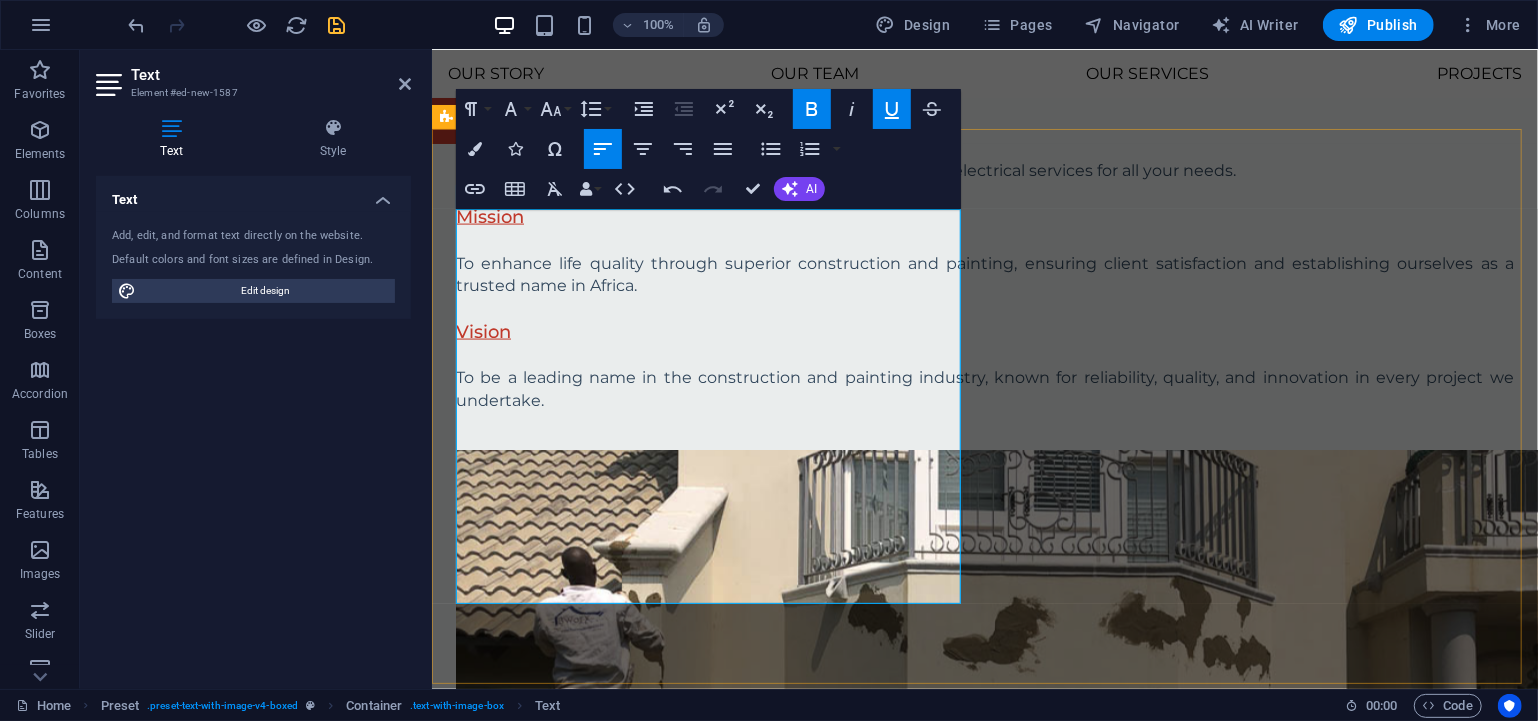 drag, startPoint x: 748, startPoint y: 378, endPoint x: 645, endPoint y: 374, distance: 103.077644 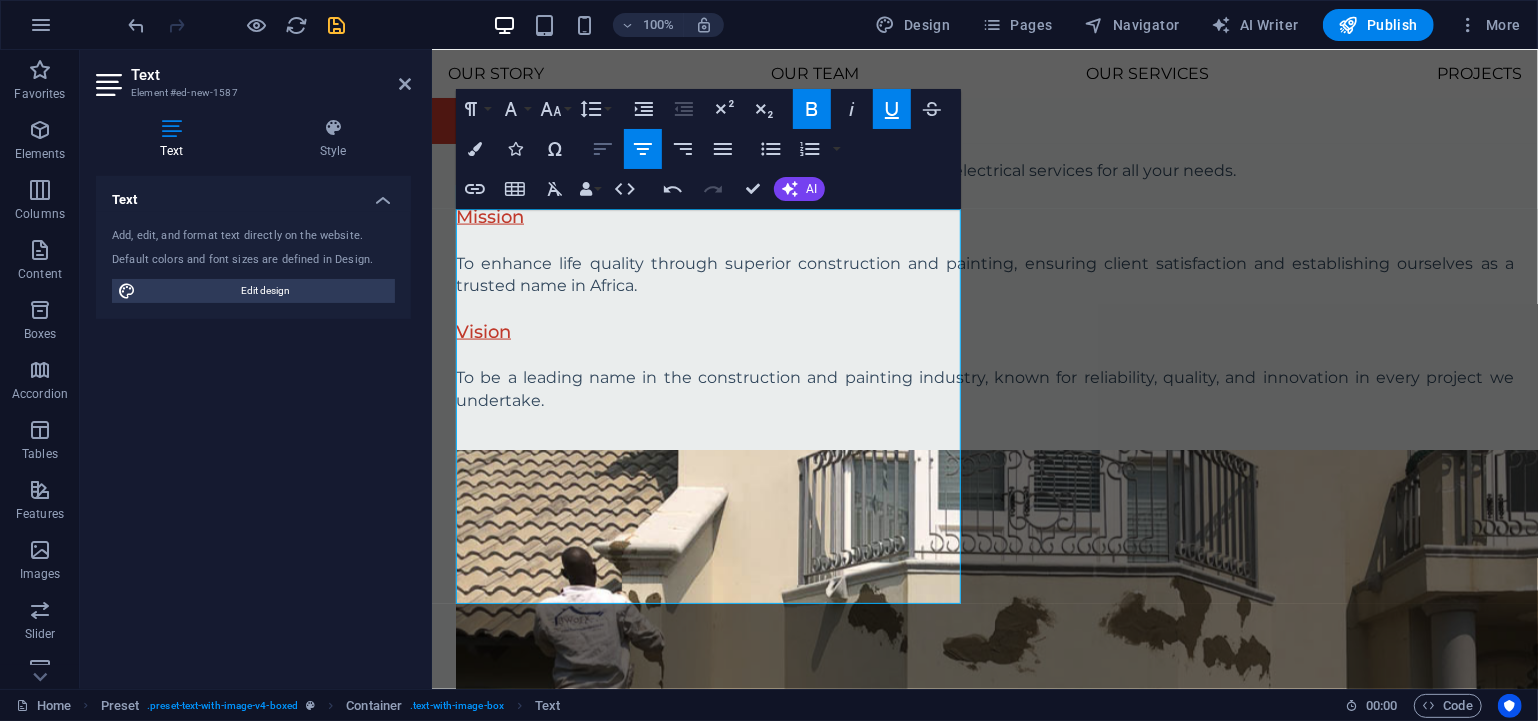 click 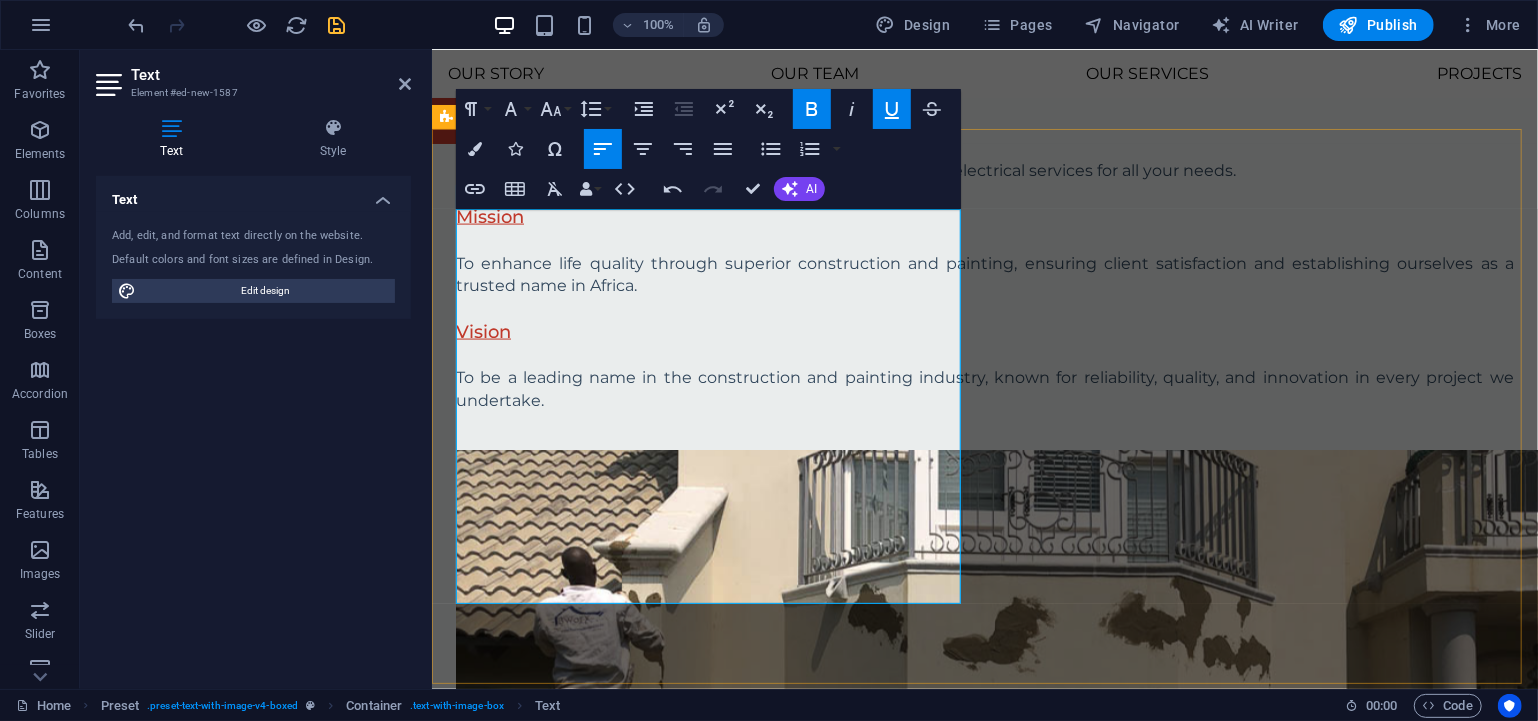 drag, startPoint x: 792, startPoint y: 474, endPoint x: 617, endPoint y: 434, distance: 179.51323 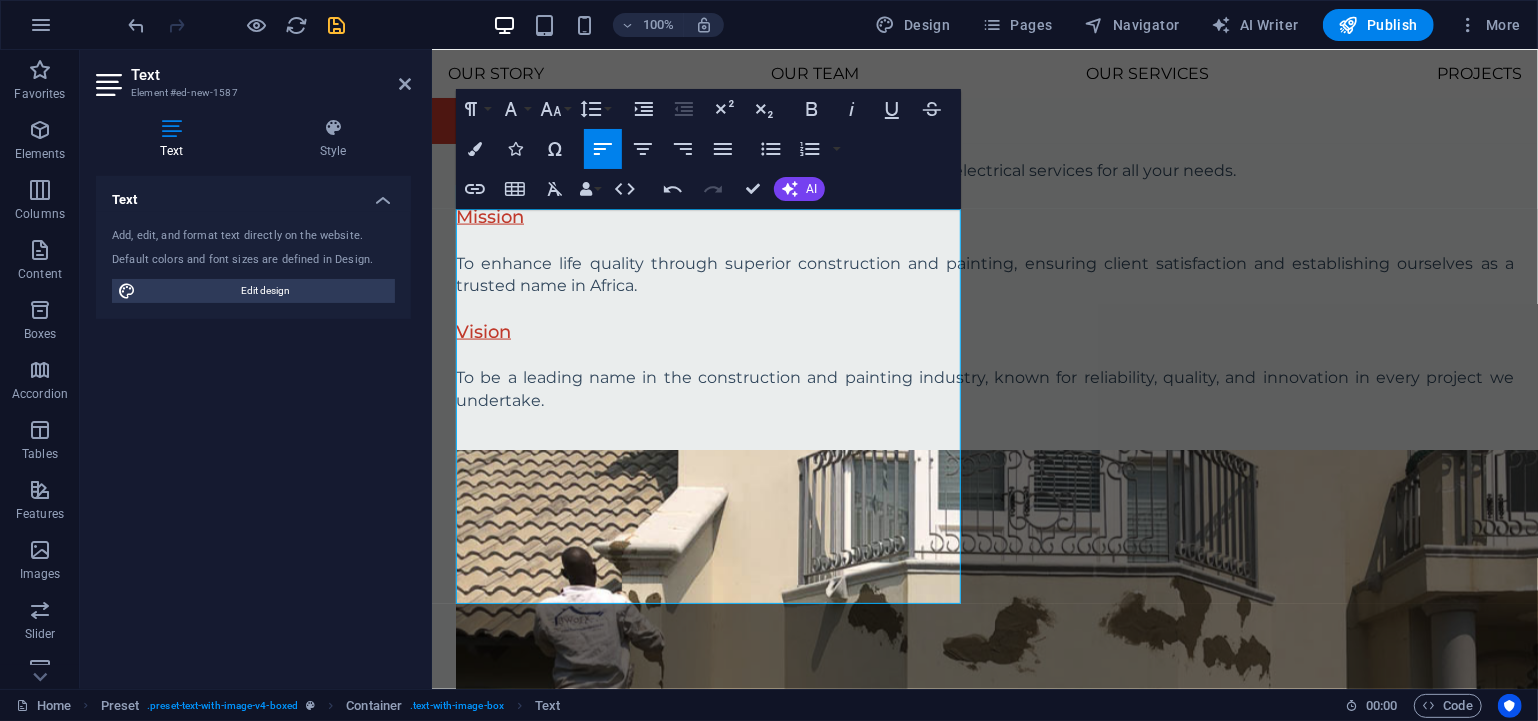 click 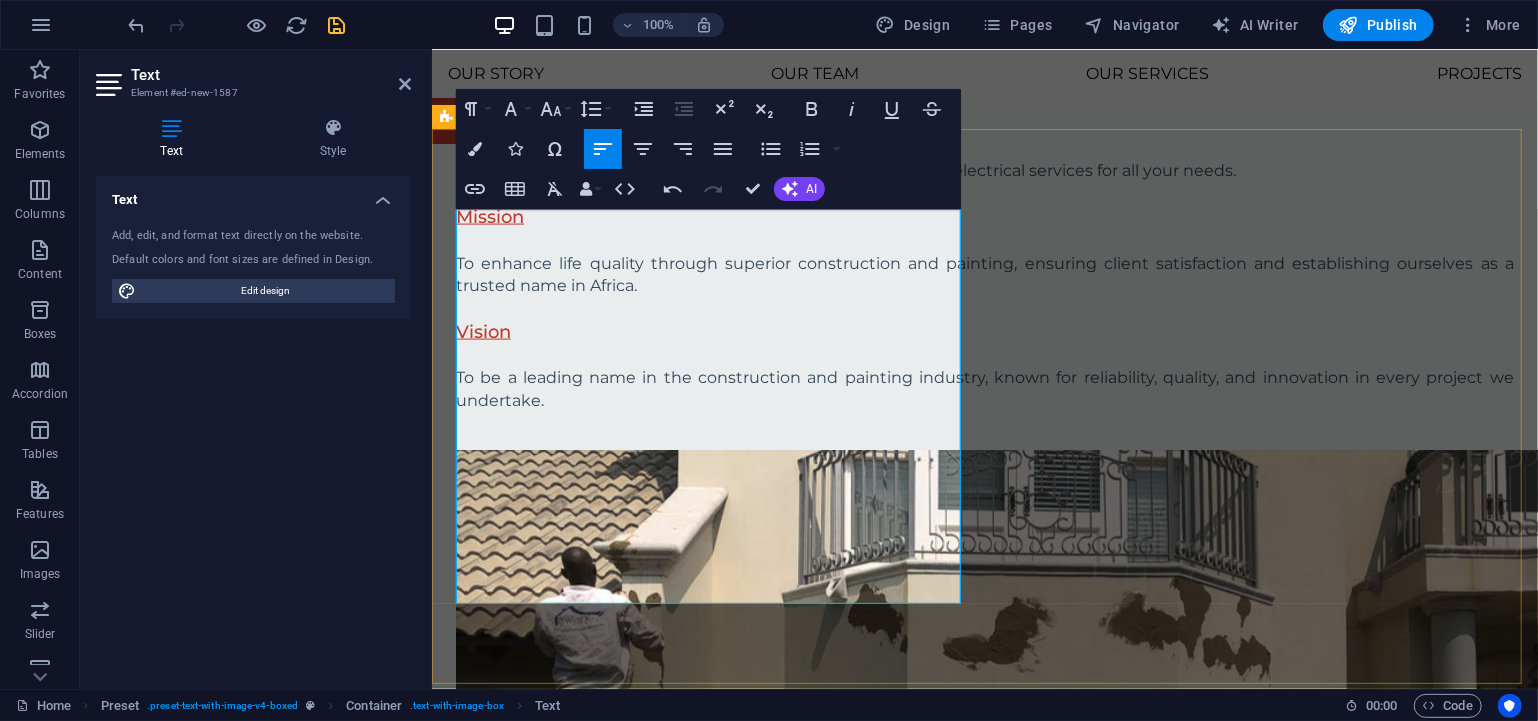 drag, startPoint x: 754, startPoint y: 546, endPoint x: 674, endPoint y: 374, distance: 189.69449 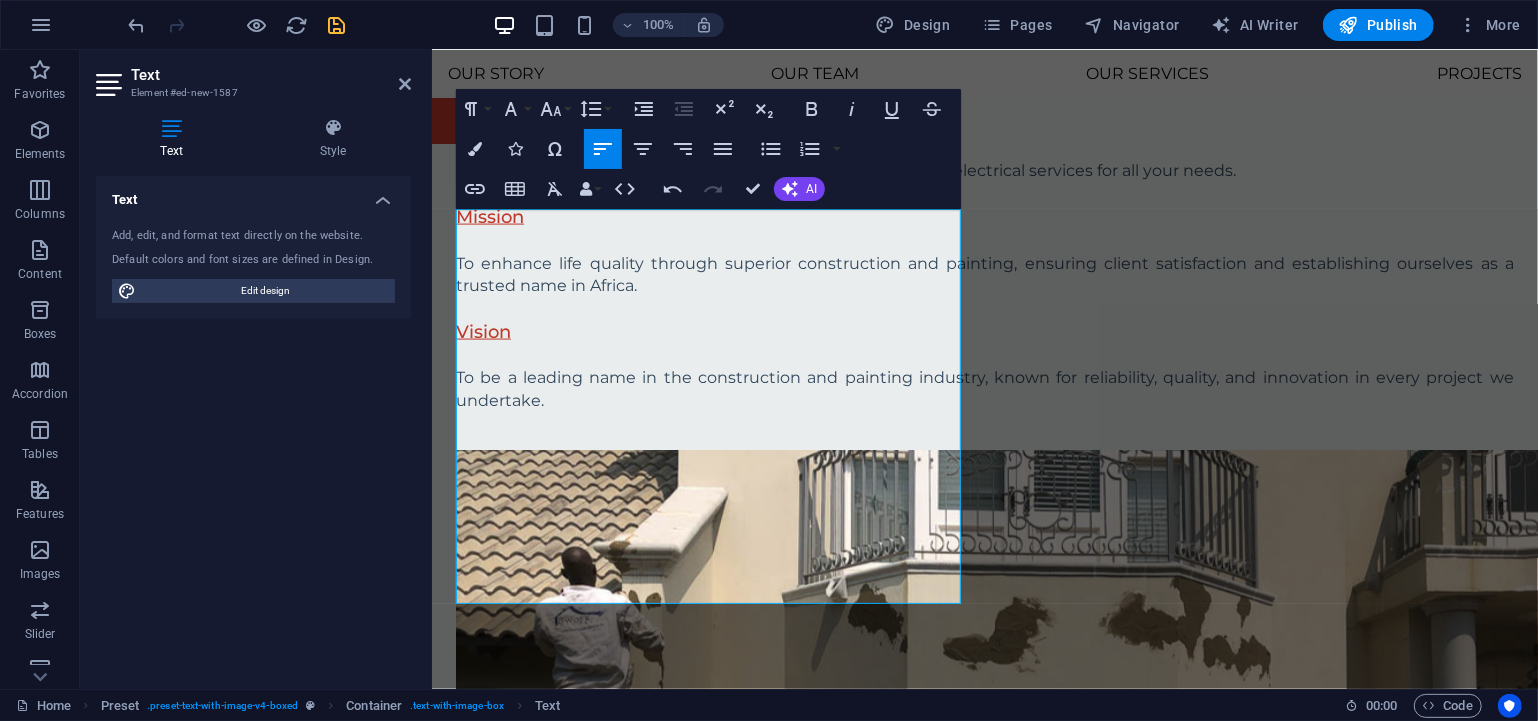 click 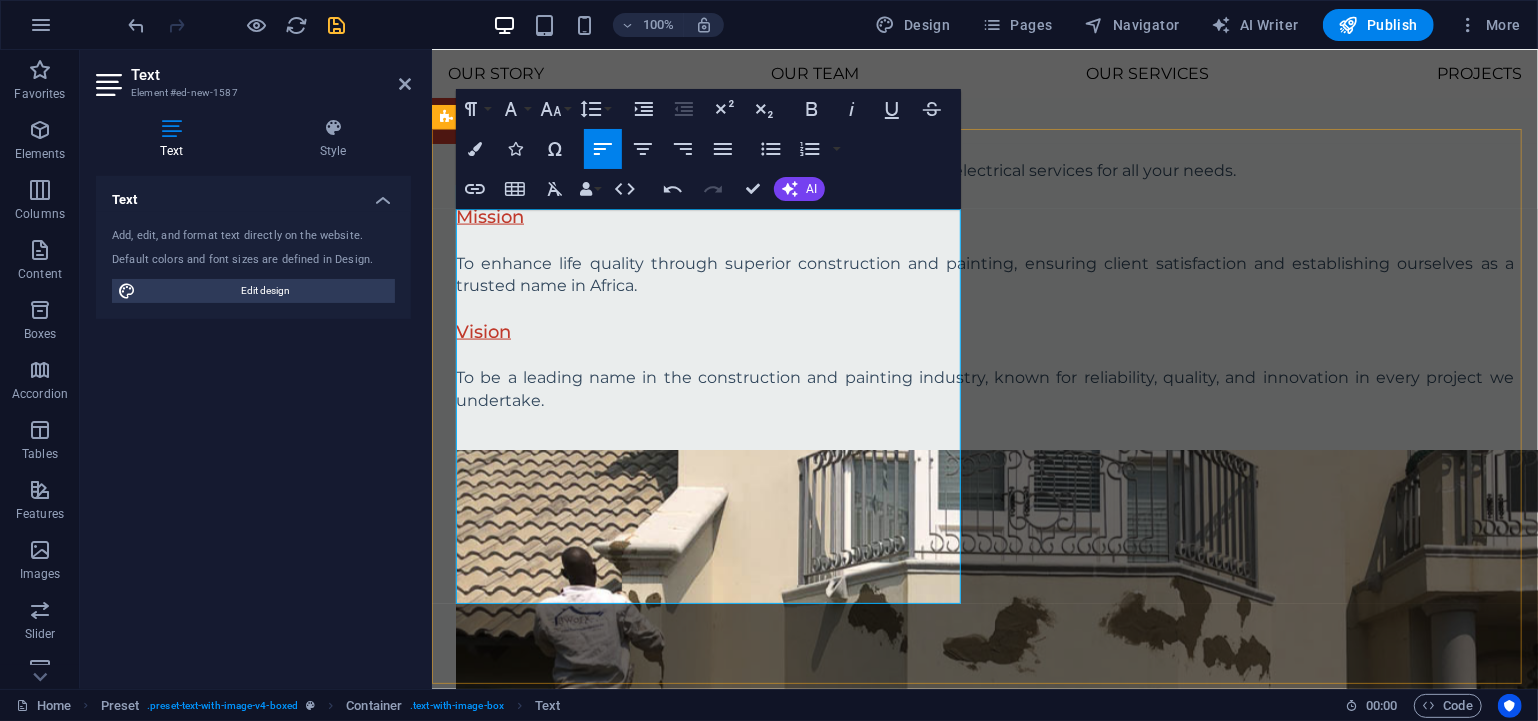 click on "Quality Craftsmanship We take pride in our work and uphold the highest standards. Integrity We are honest, transparent and committed to doing what's right. Safety We prioritize safety on every job site; for our team and our clients. Customer Satisfaction Our clients are the heart of what we do. Innovation We embrace new technologies and methods to improve efficiency and outcomes.  Drop content here or  Add elements  Paste clipboard" at bounding box center (984, 1793) 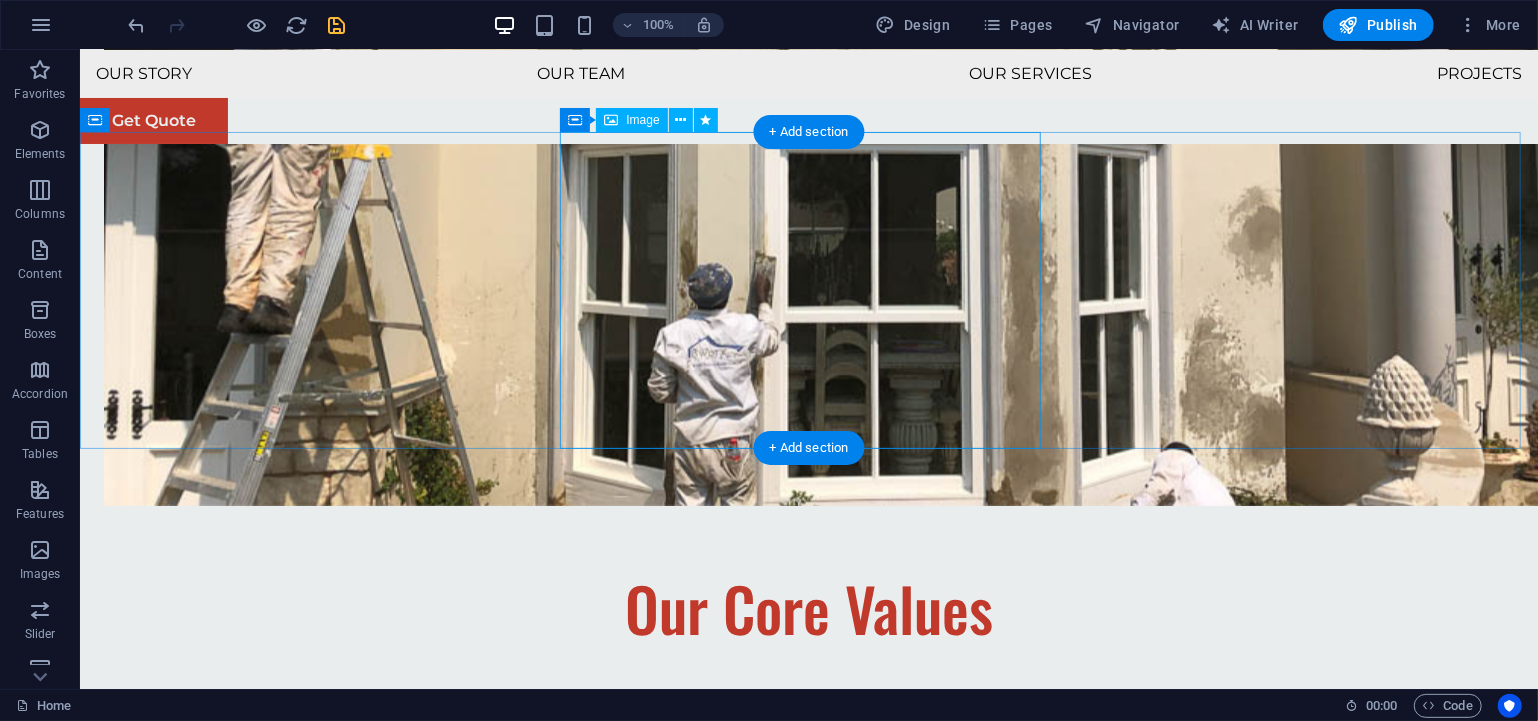 scroll, scrollTop: 2018, scrollLeft: 0, axis: vertical 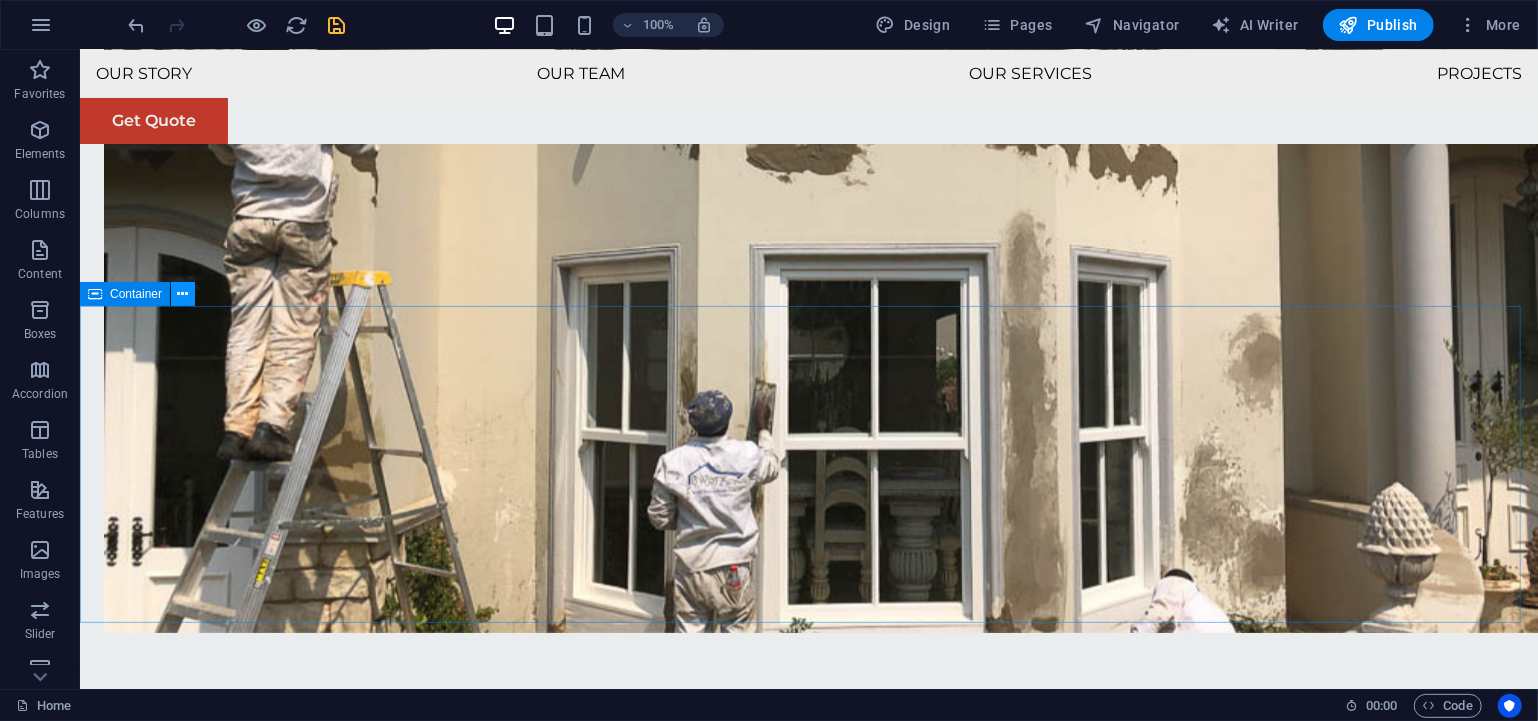 click at bounding box center (183, 294) 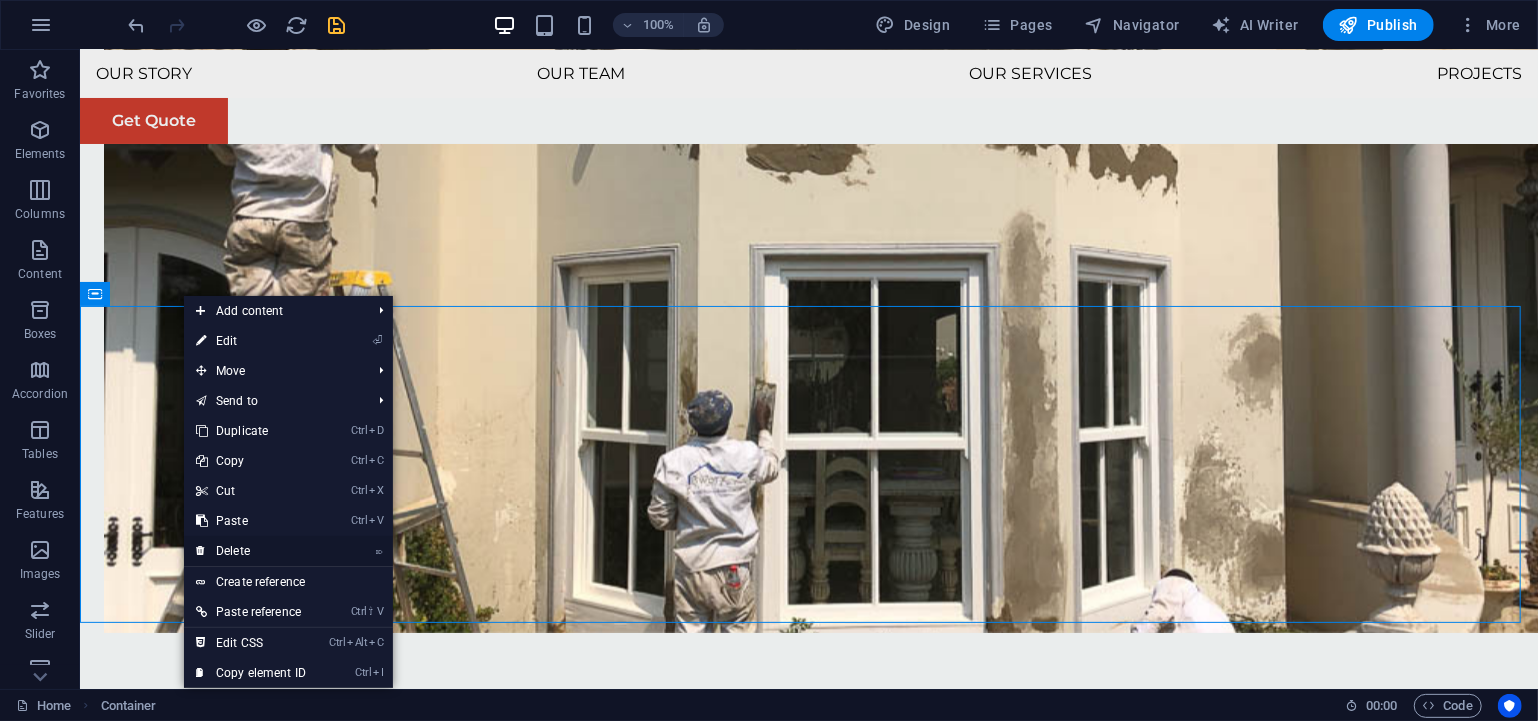 click on "⌦  Delete" at bounding box center [251, 551] 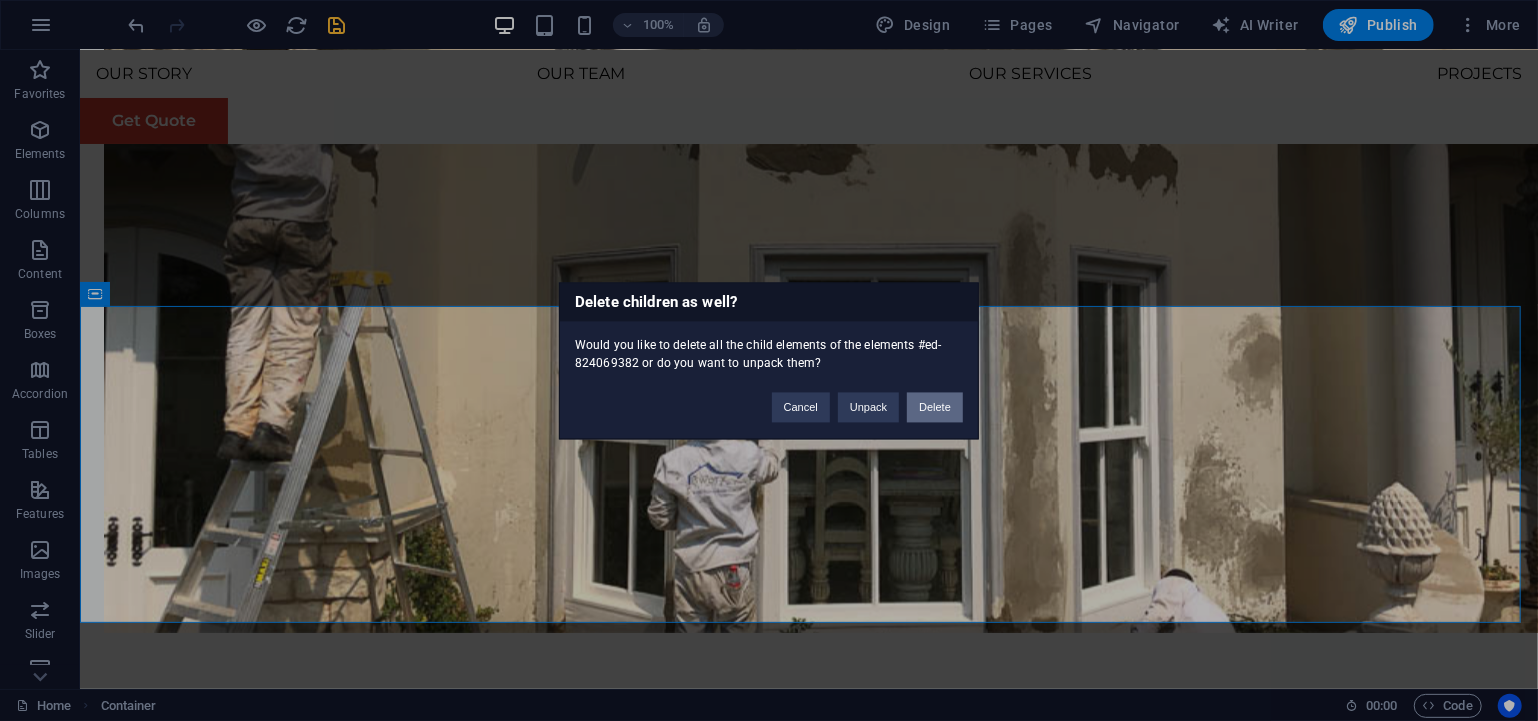 click on "Delete" at bounding box center (935, 407) 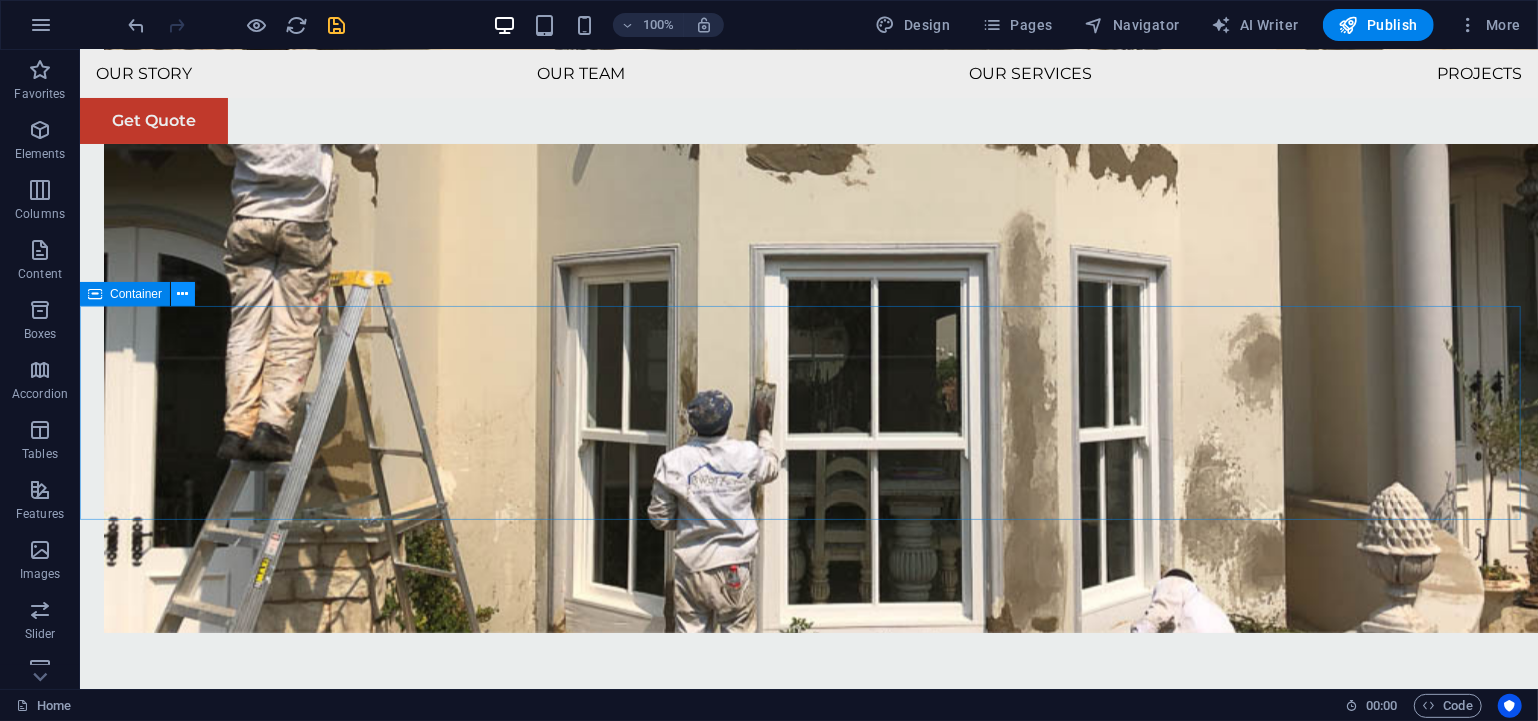 click at bounding box center (183, 294) 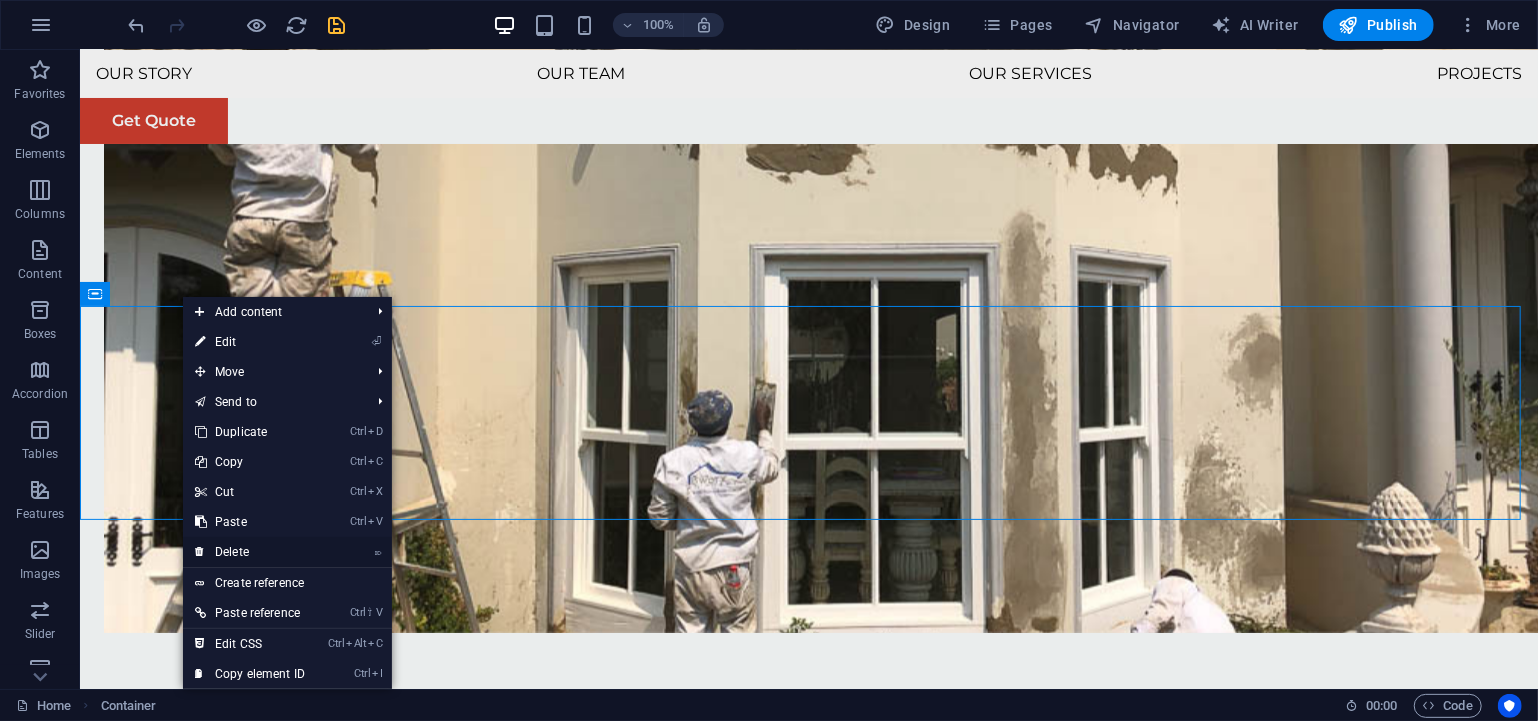 click on "⌦  Delete" at bounding box center [250, 552] 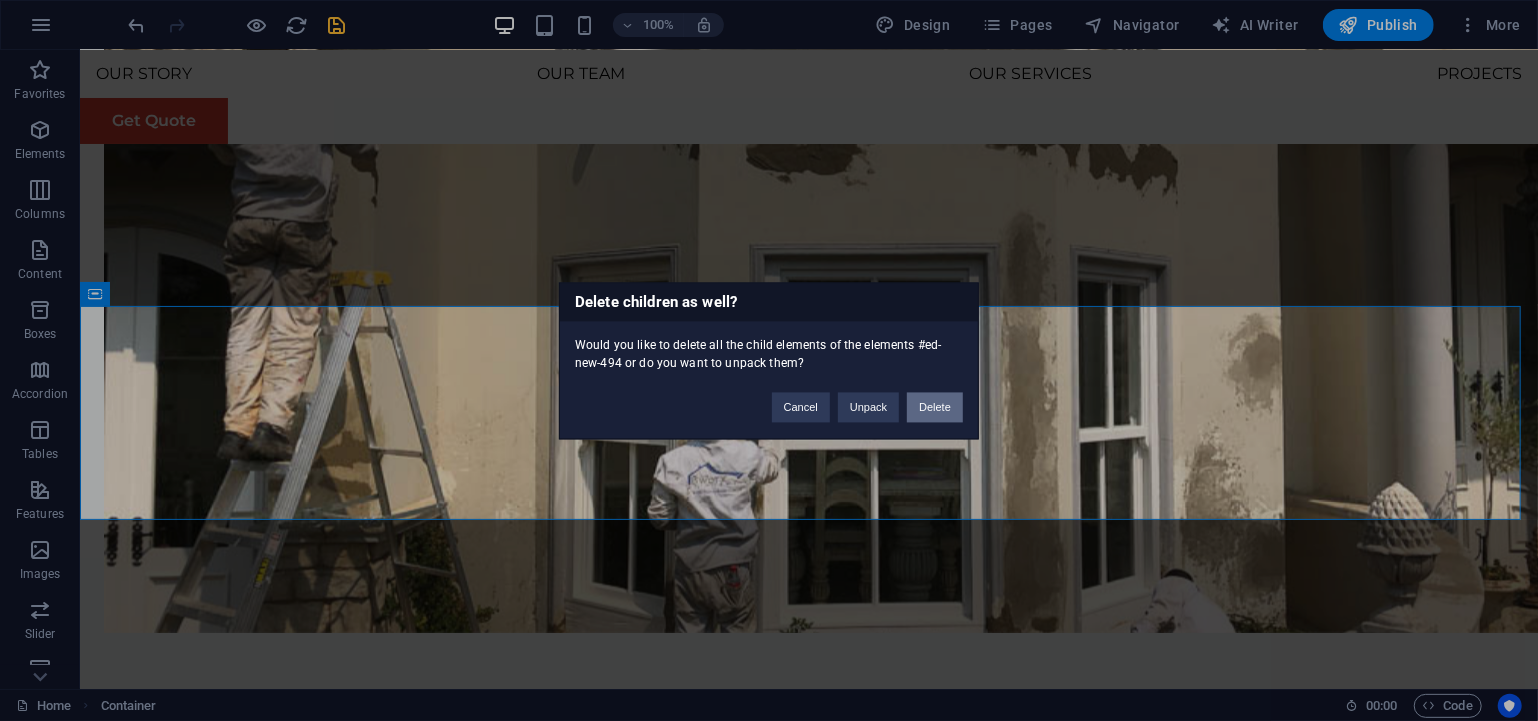 click on "Delete" at bounding box center [935, 407] 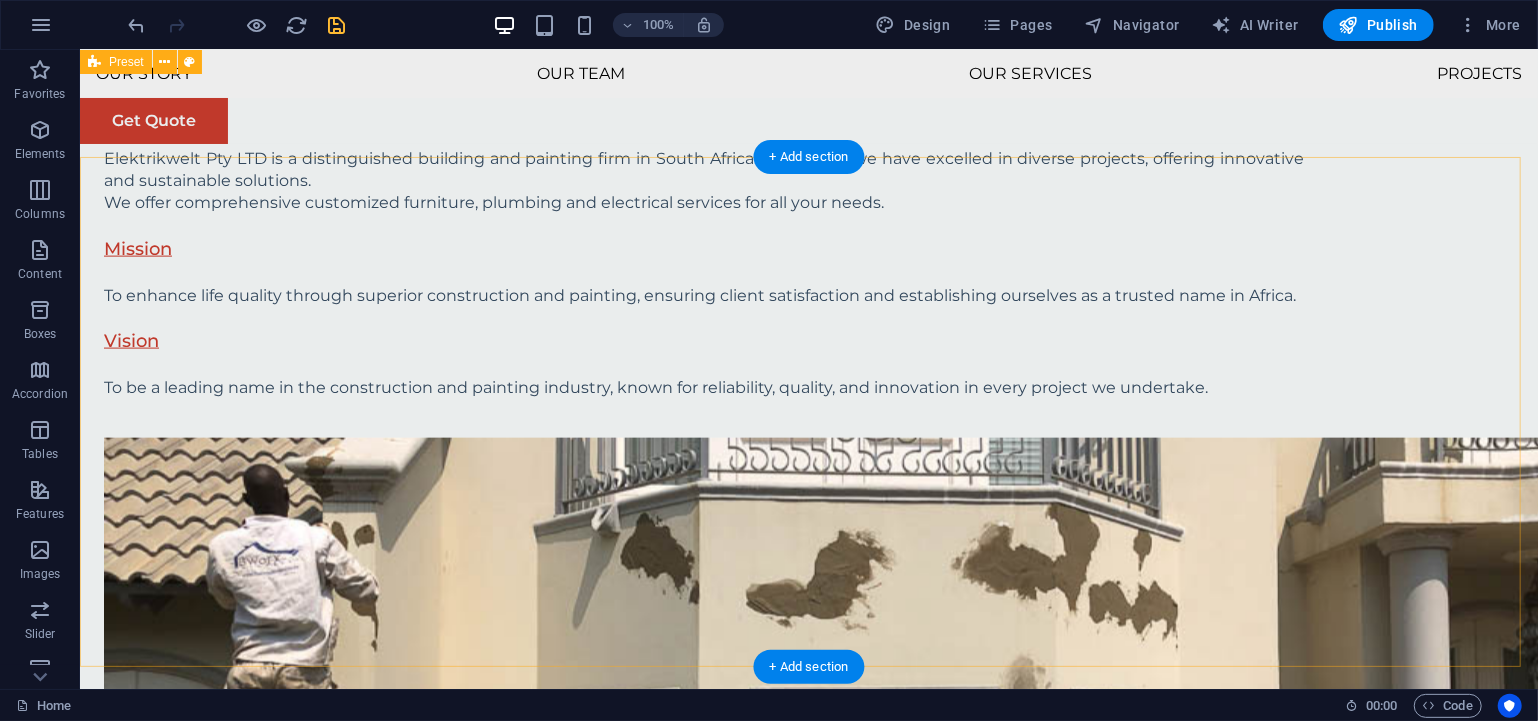 scroll, scrollTop: 1573, scrollLeft: 0, axis: vertical 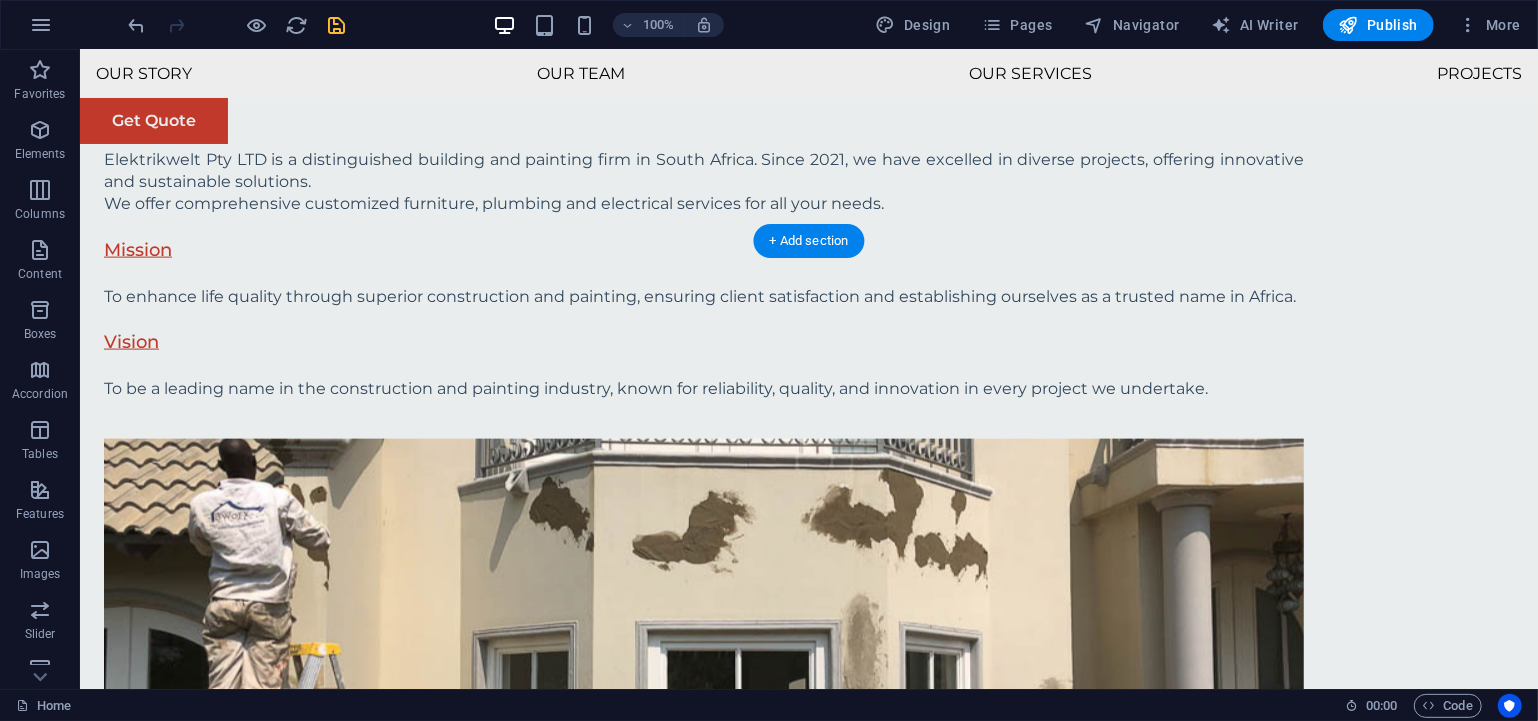 click at bounding box center [703, 1838] 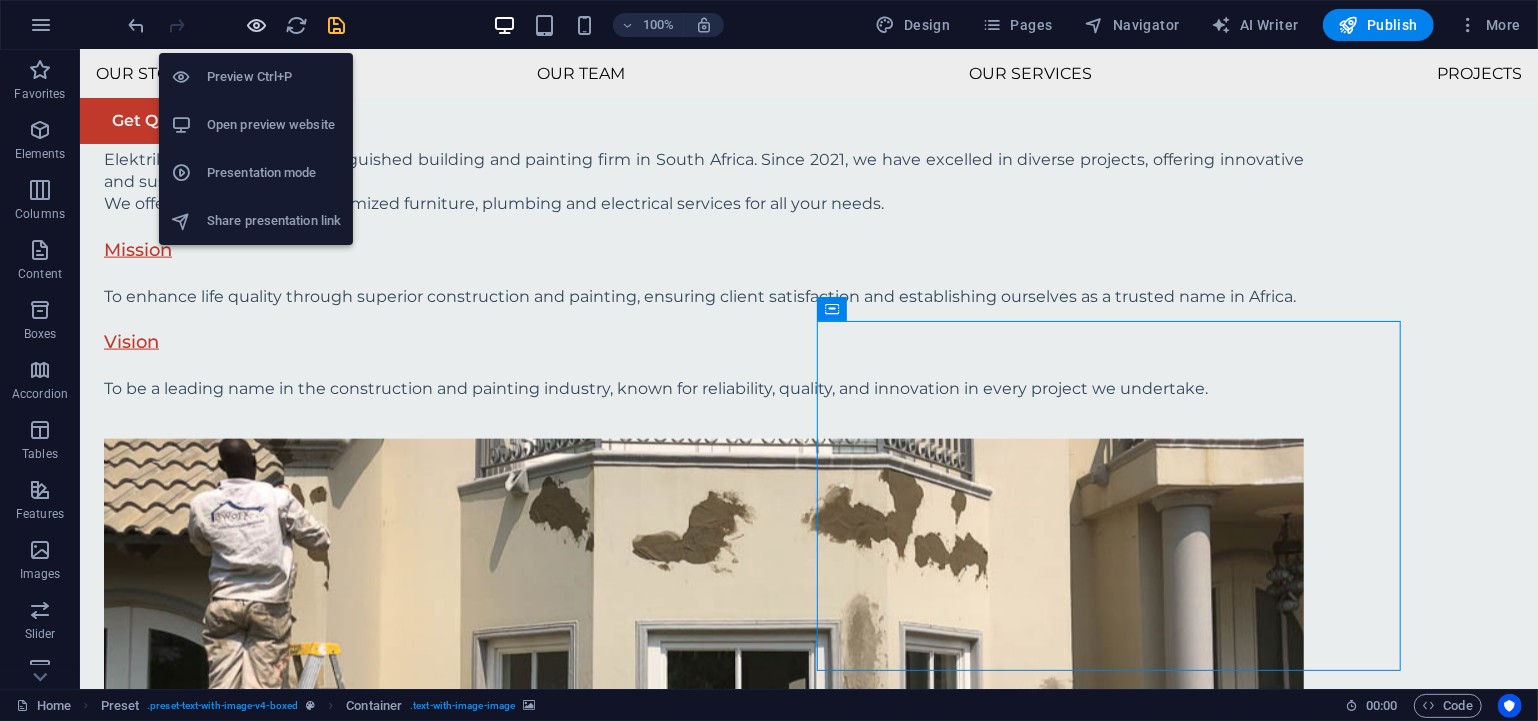 click at bounding box center (257, 25) 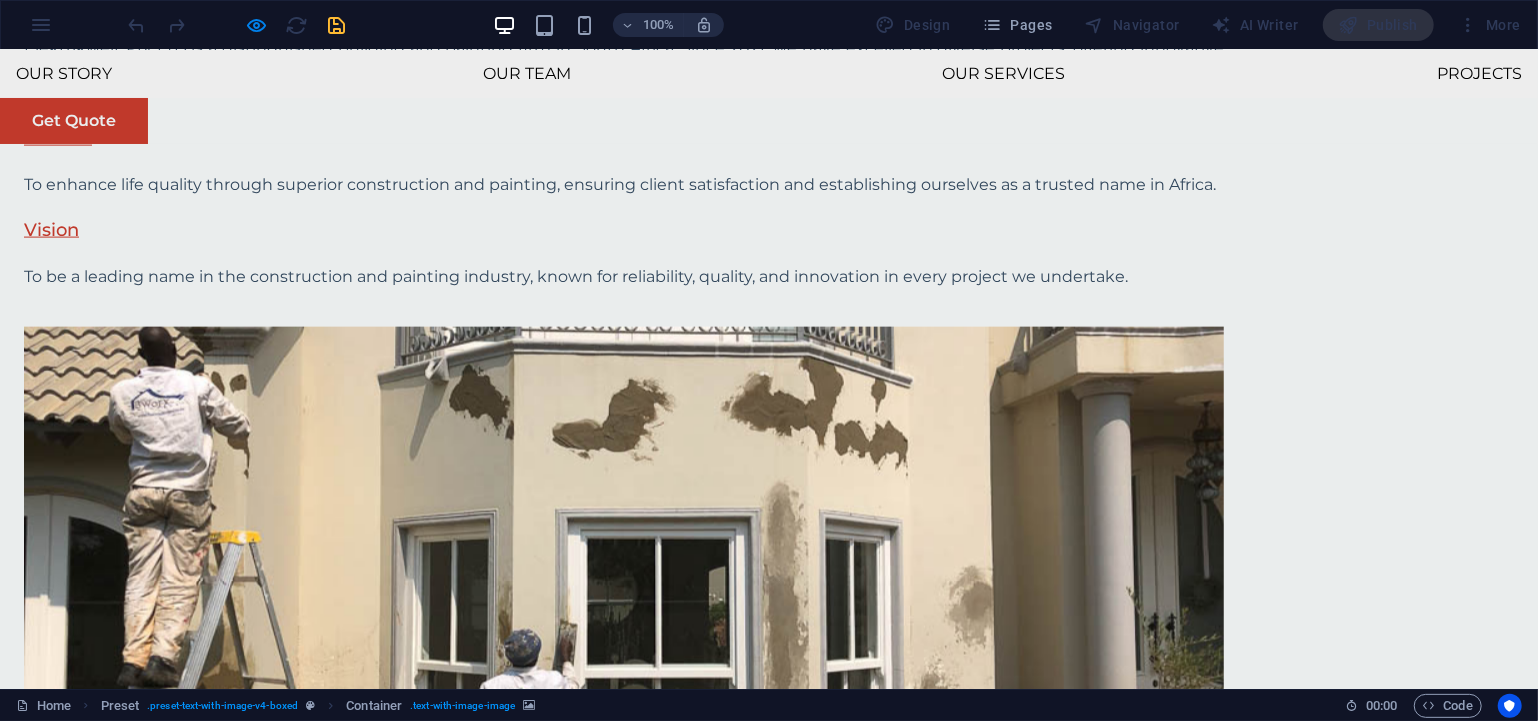 scroll, scrollTop: 1796, scrollLeft: 0, axis: vertical 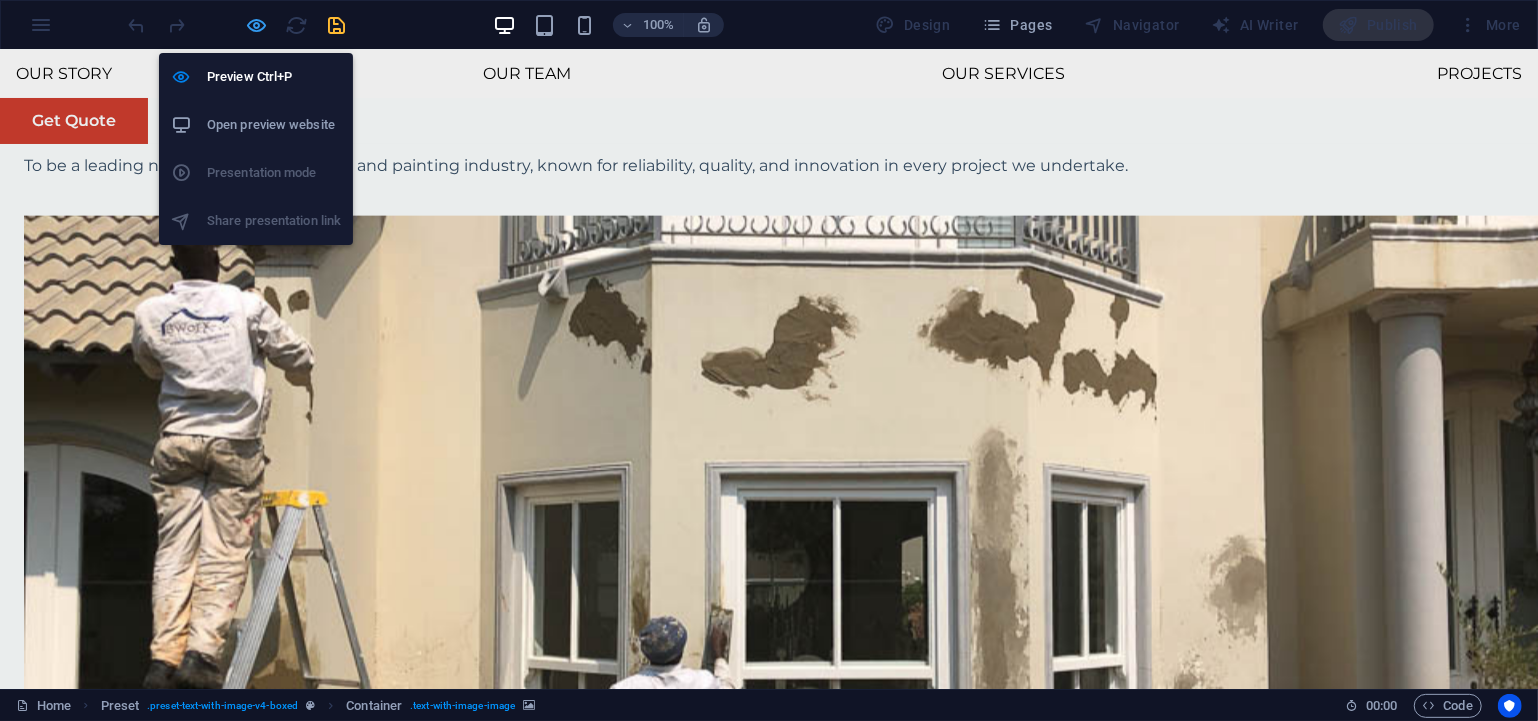 click at bounding box center [257, 25] 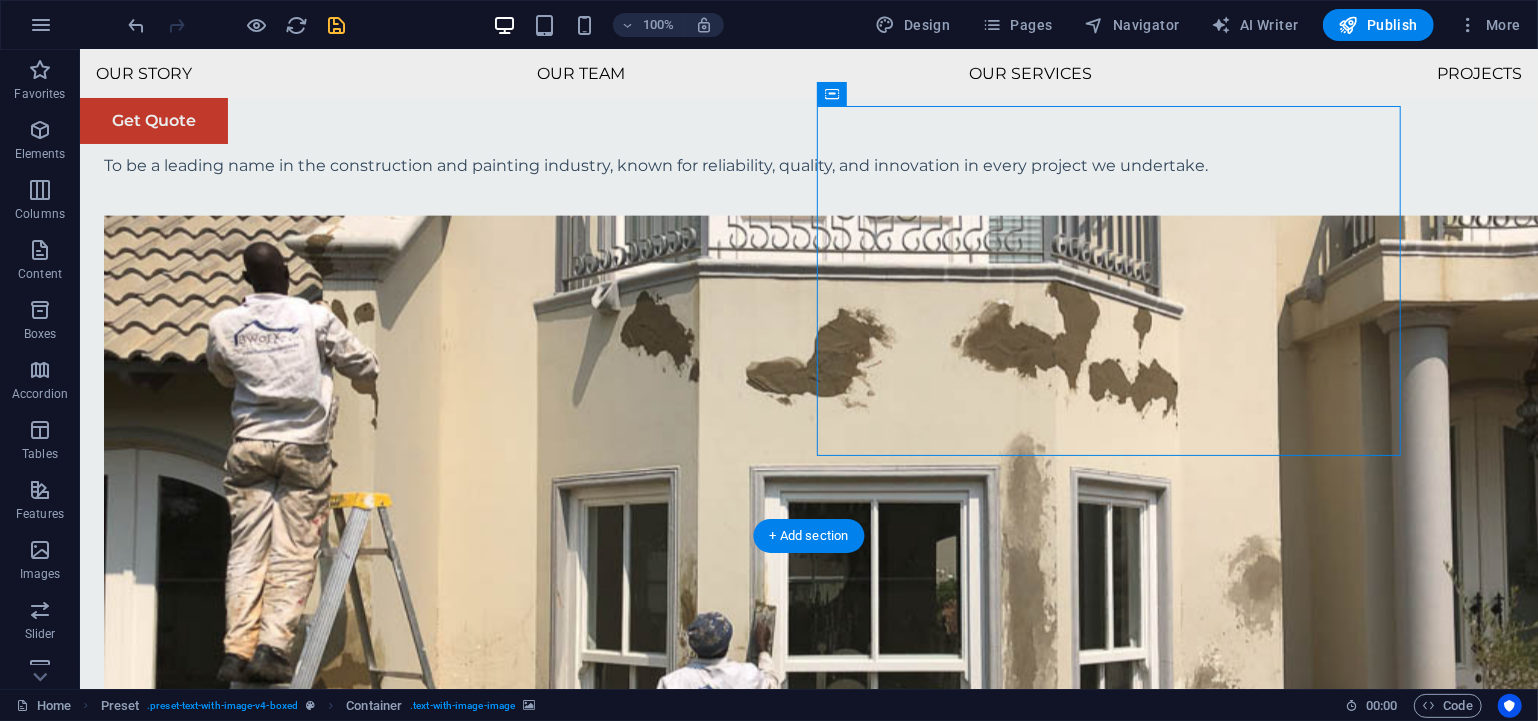 scroll, scrollTop: 1684, scrollLeft: 0, axis: vertical 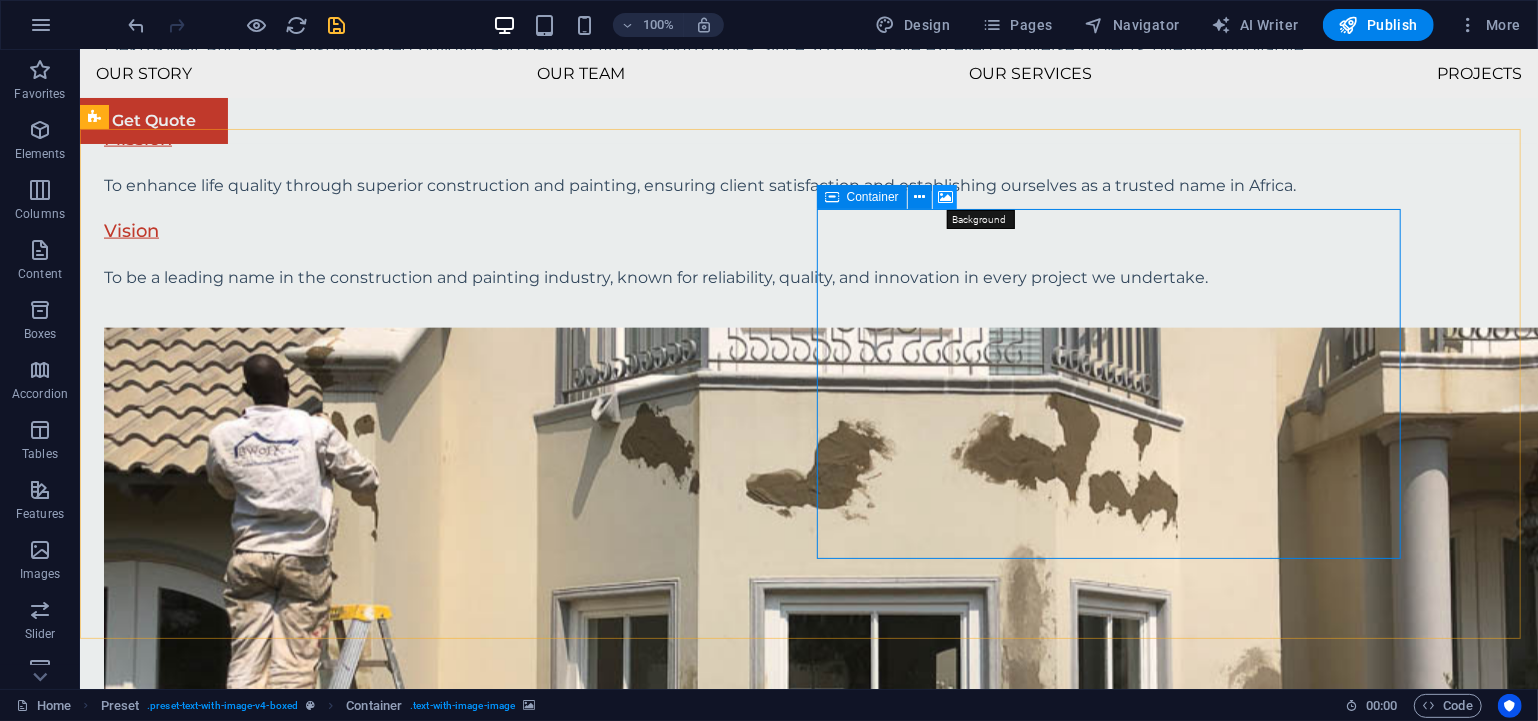 click at bounding box center (945, 197) 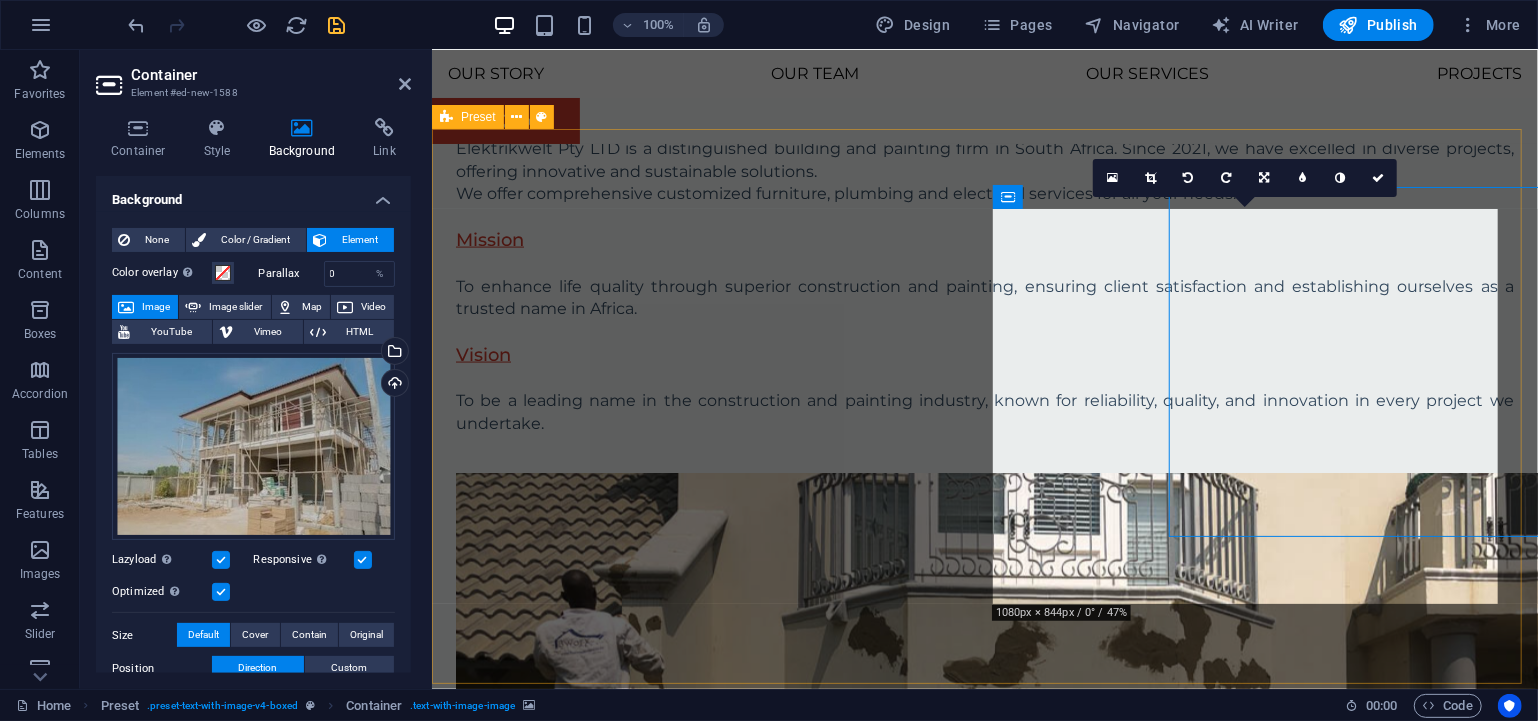 scroll, scrollTop: 1707, scrollLeft: 0, axis: vertical 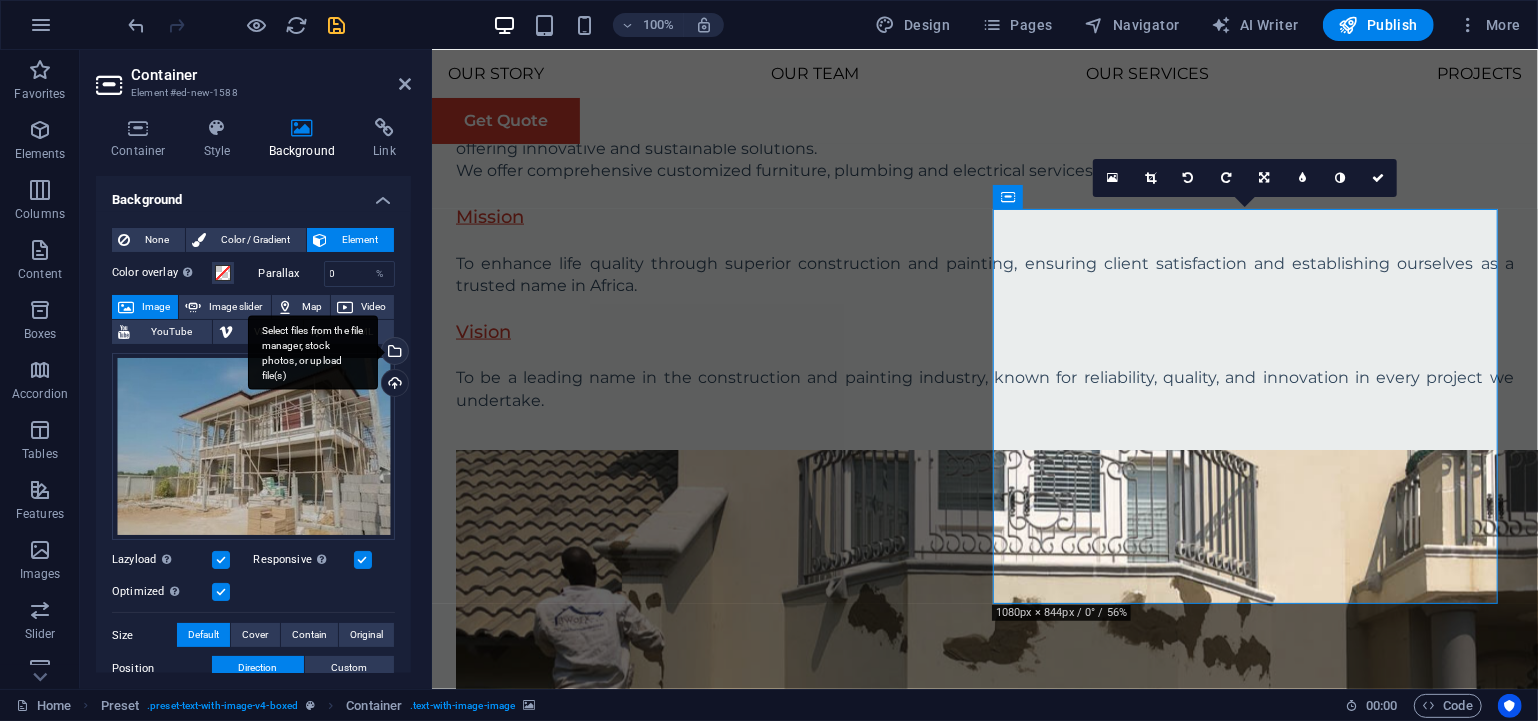 click on "Select files from the file manager, stock photos, or upload file(s)" at bounding box center (393, 353) 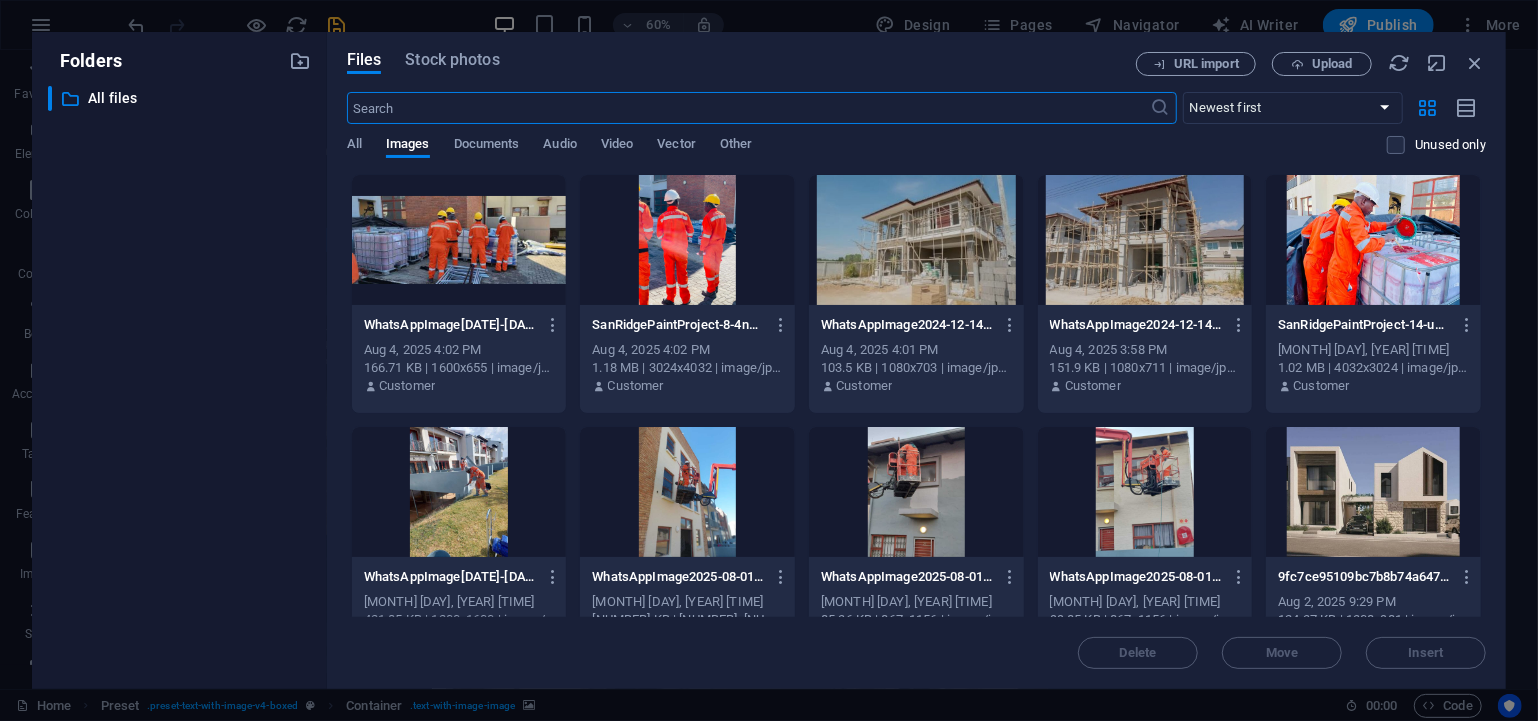 scroll, scrollTop: 1729, scrollLeft: 0, axis: vertical 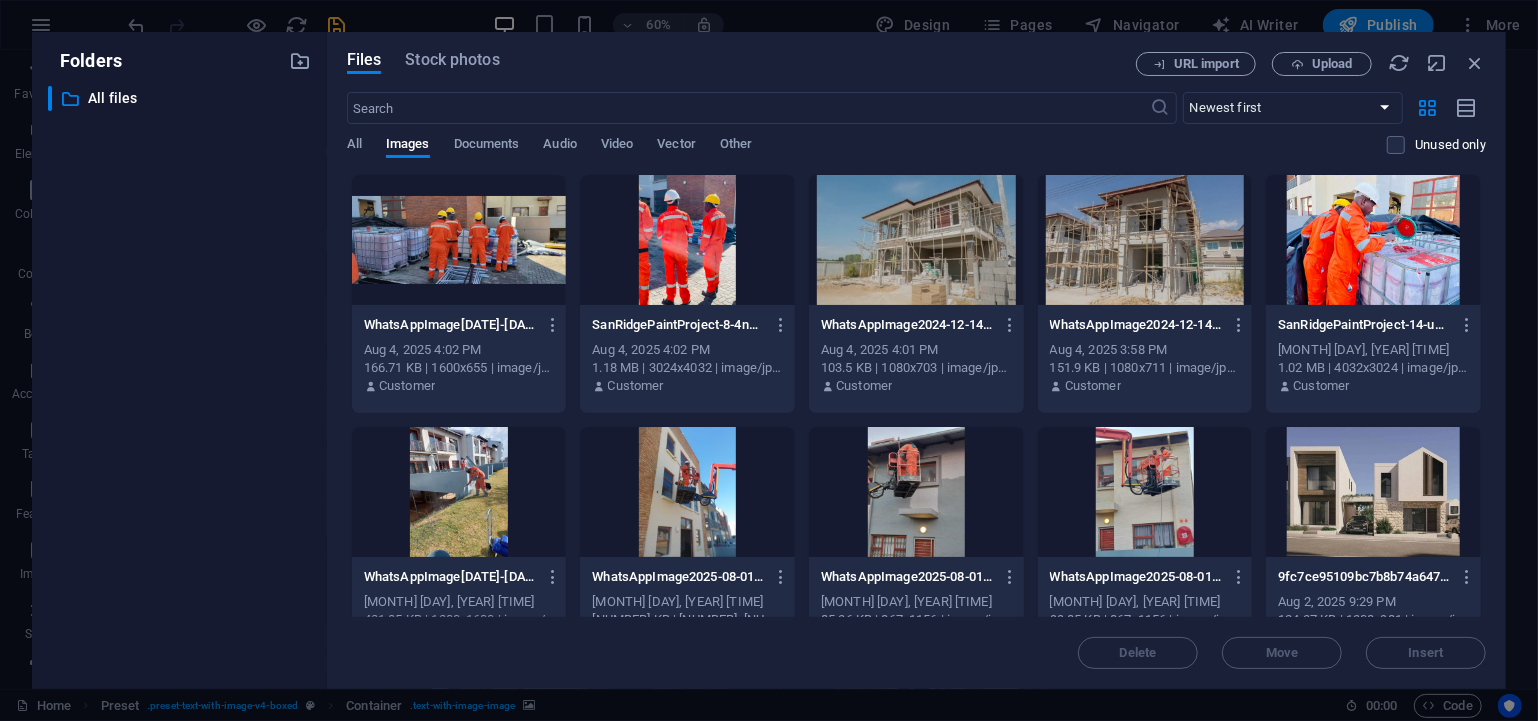 click on "Customer" at bounding box center (1373, 386) 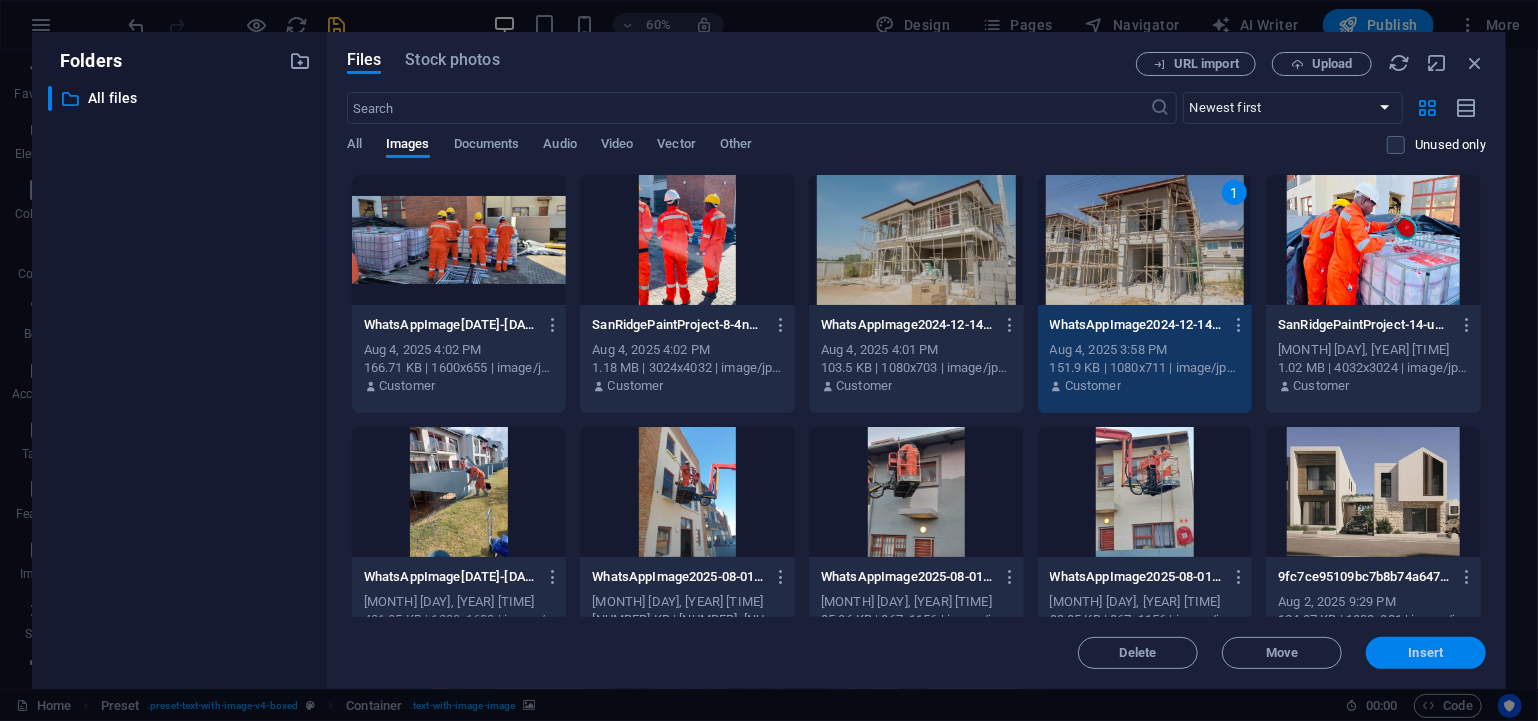 click on "Insert" at bounding box center (1426, 653) 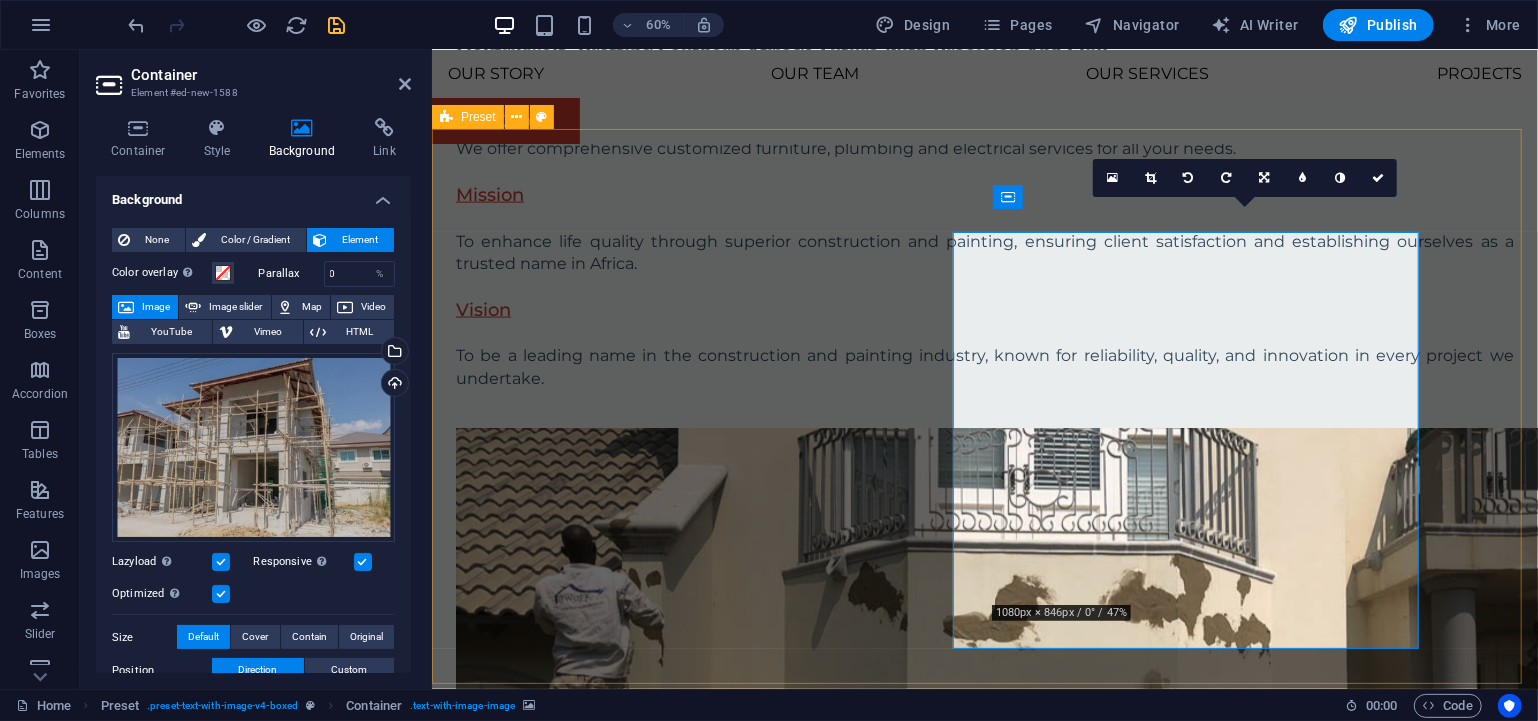 scroll, scrollTop: 1707, scrollLeft: 0, axis: vertical 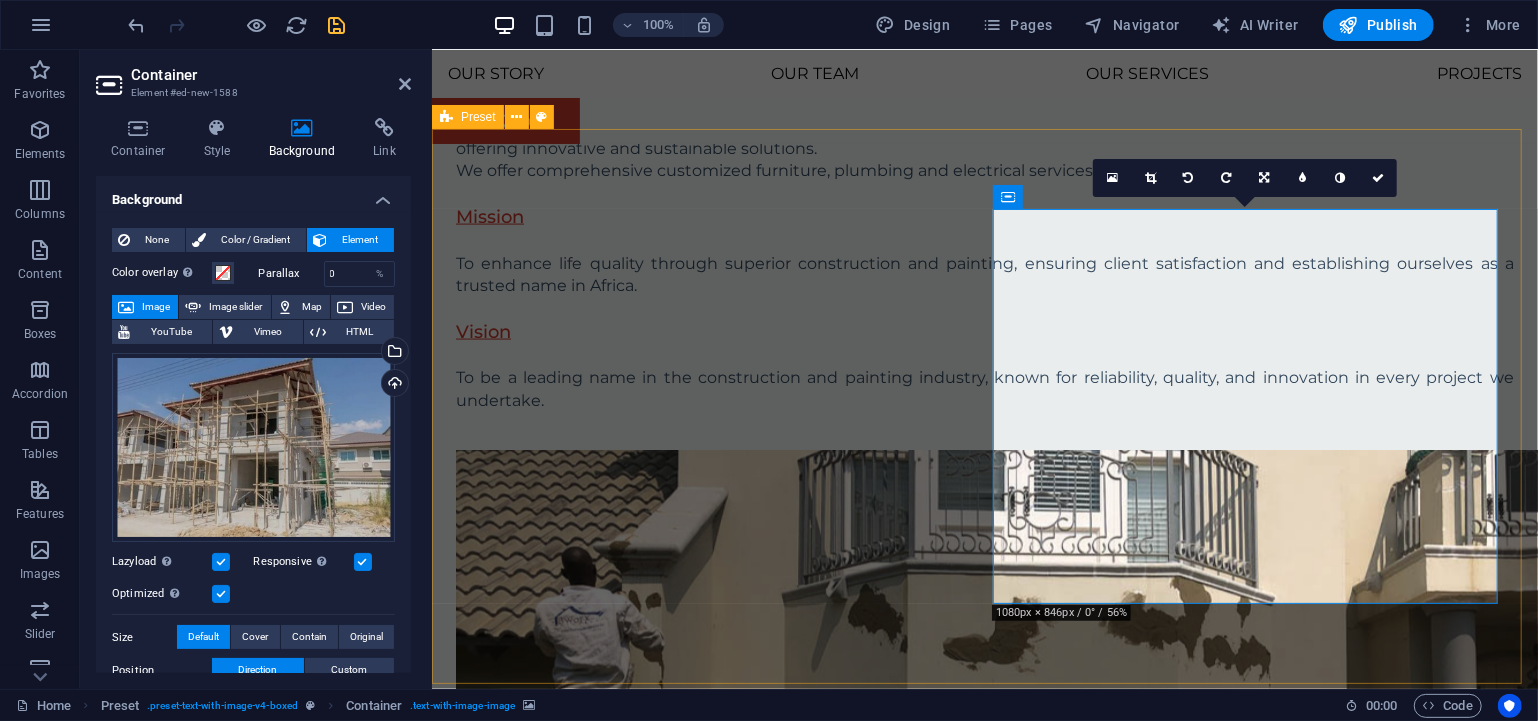 click on "Quality Craftsmanship We take pride in our work and uphold the highest standards. Integrity We are honest, transparent and committed to doing what's right. Safety We prioritize safety on every job site; for our team and our clients. Customer Satisfaction Our clients are the heart of what we do. Innovation We embrace new technologies and methods to improve efficiency and outcomes.  Drop content here or  Add elements  Paste clipboard" at bounding box center [984, 1793] 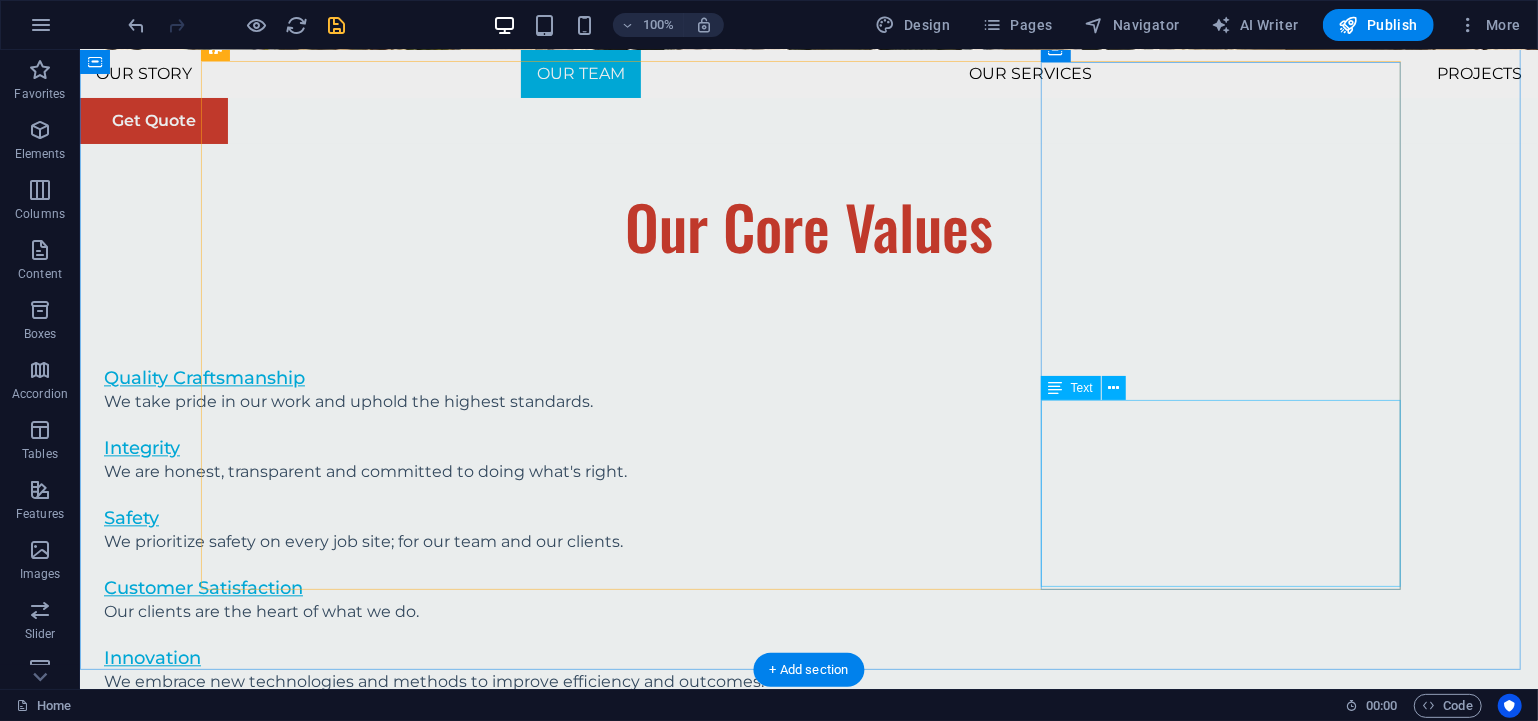 scroll, scrollTop: 2795, scrollLeft: 0, axis: vertical 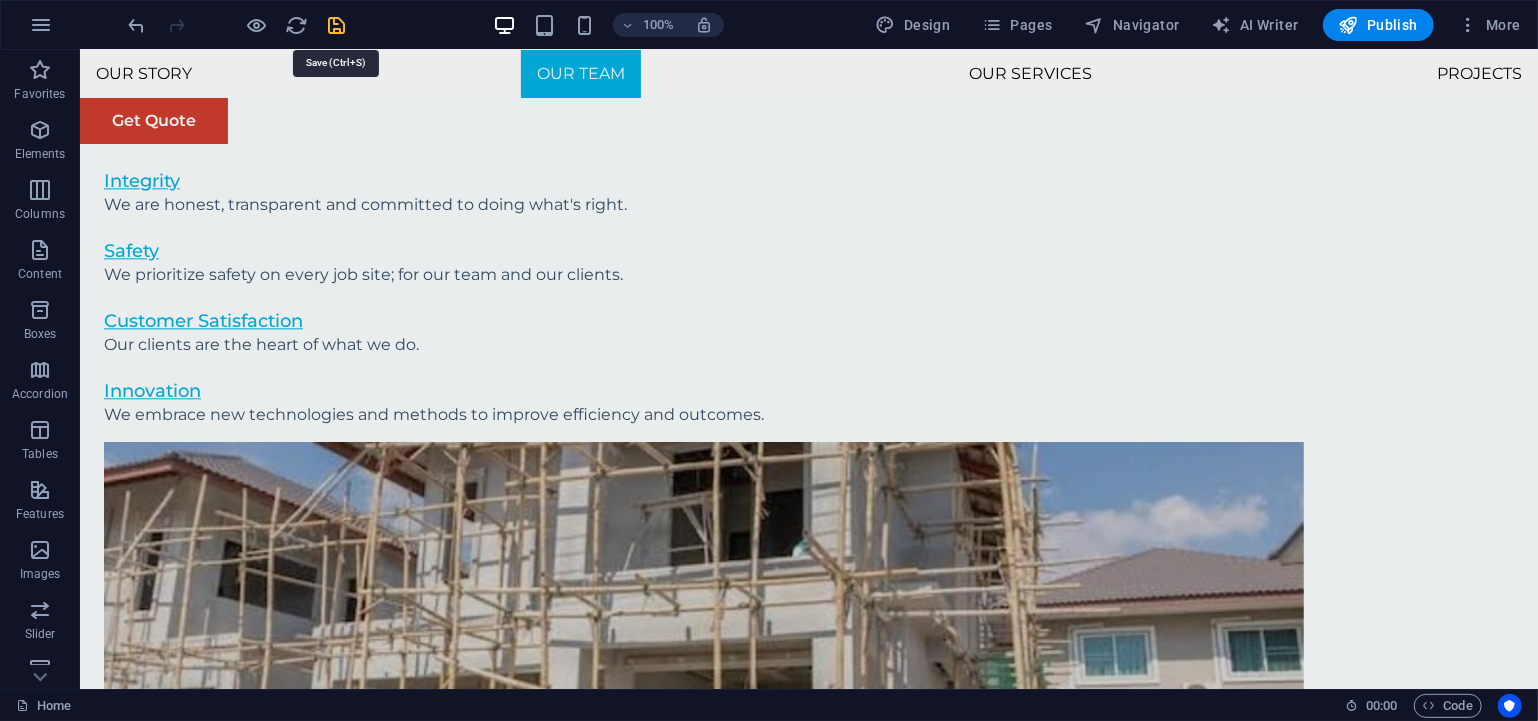 click at bounding box center (337, 25) 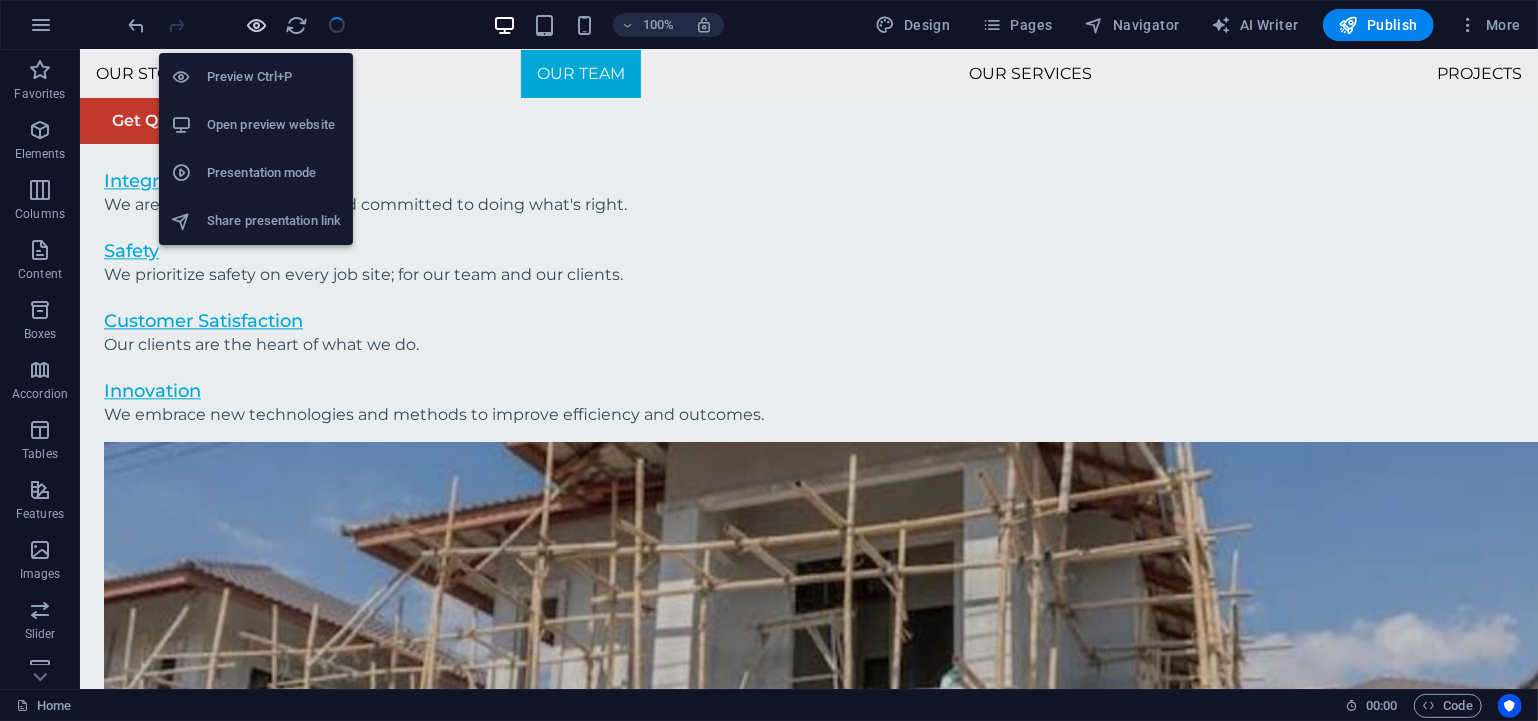 click at bounding box center [257, 25] 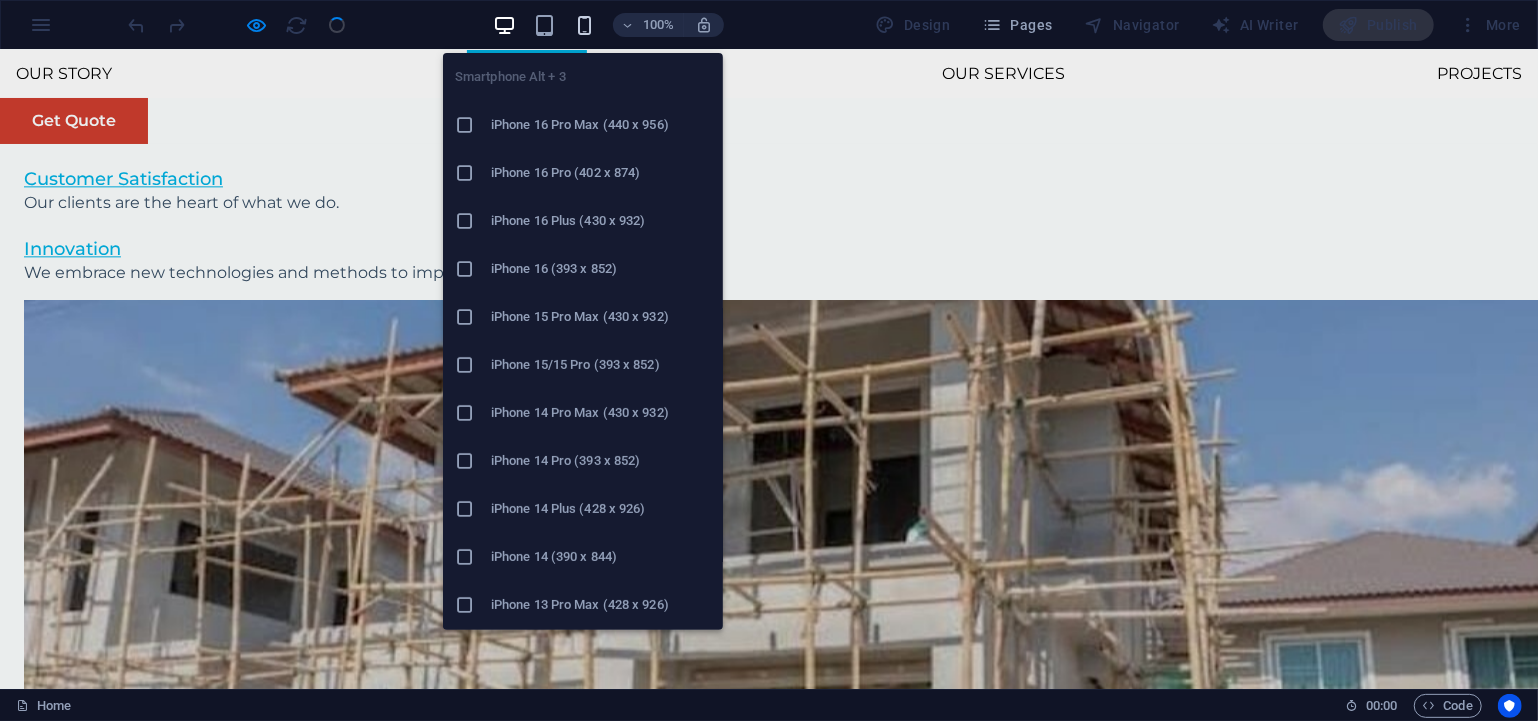 click at bounding box center [584, 25] 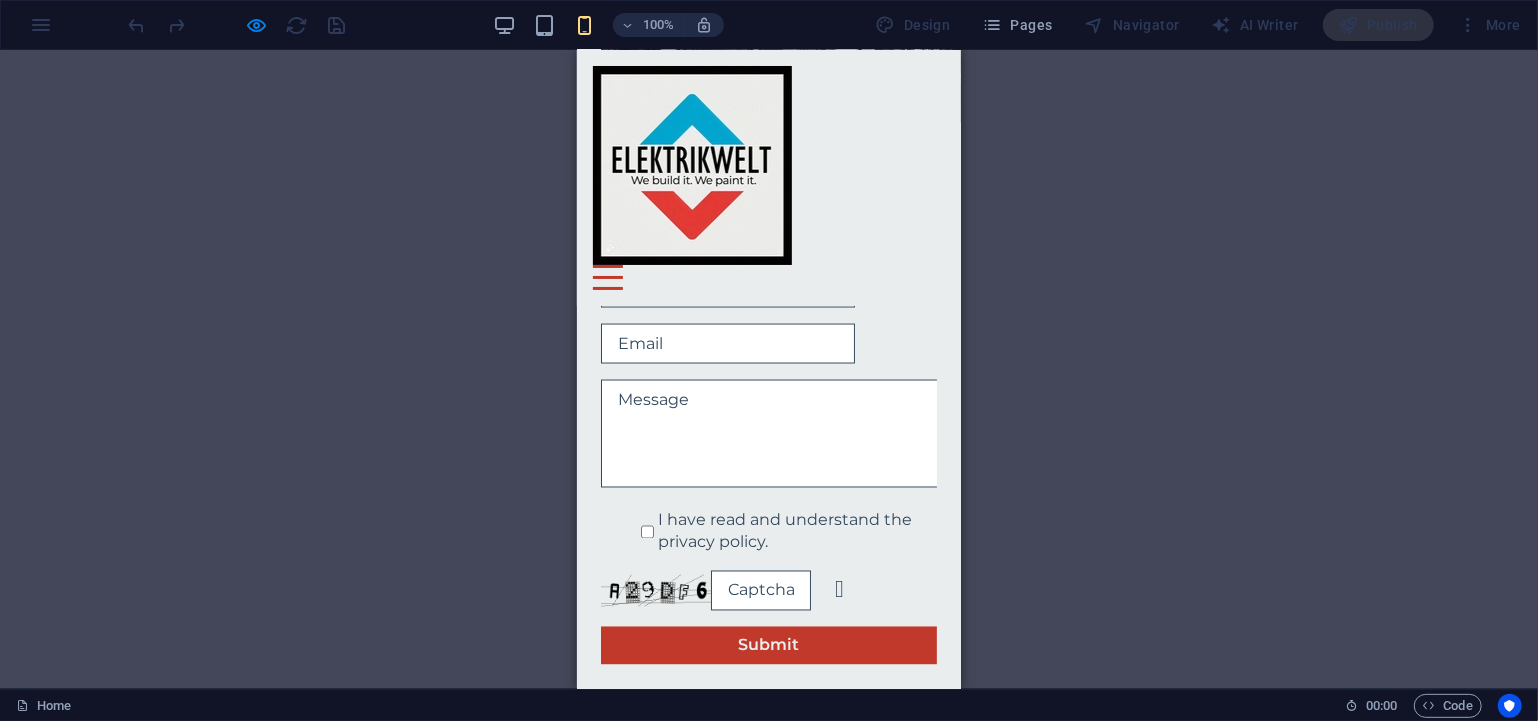 scroll, scrollTop: 11236, scrollLeft: 0, axis: vertical 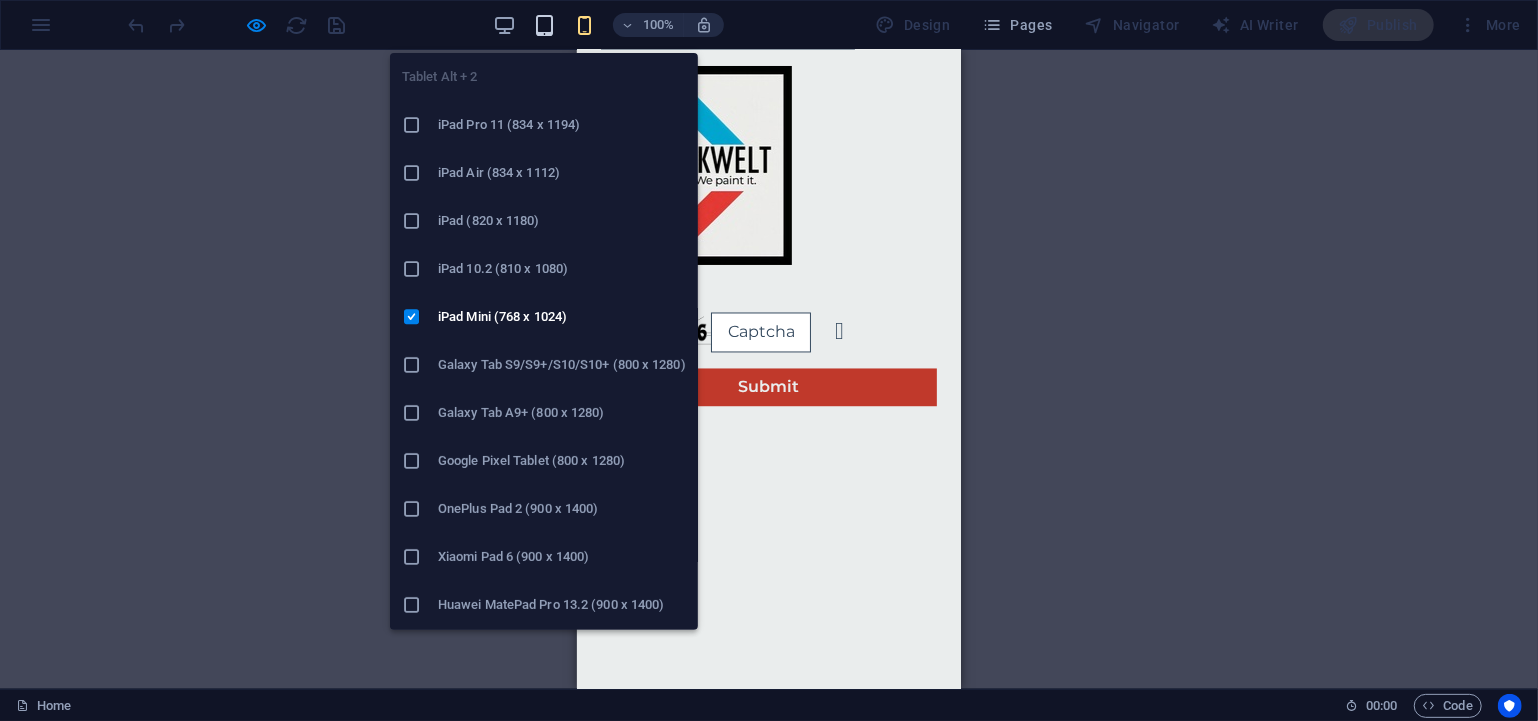 click at bounding box center [544, 25] 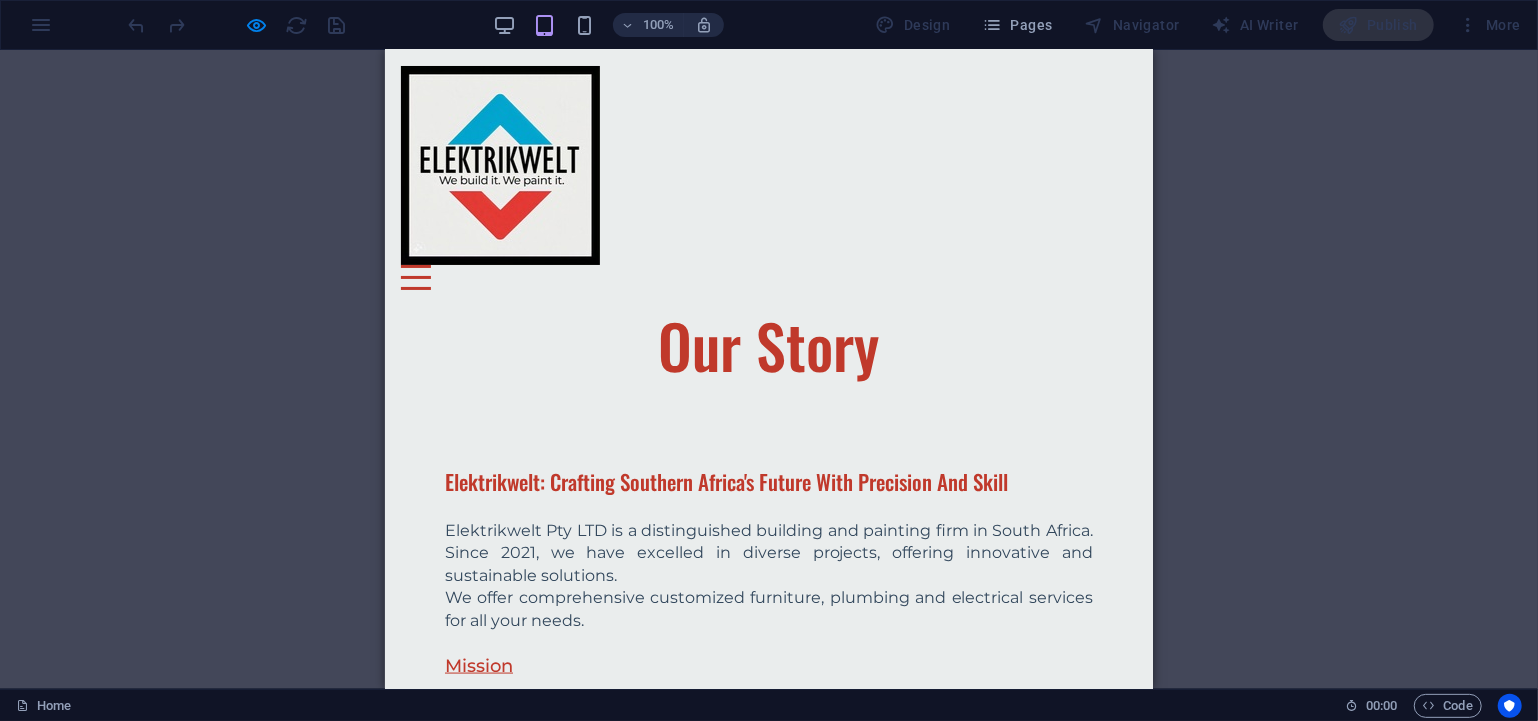 scroll, scrollTop: 1092, scrollLeft: 0, axis: vertical 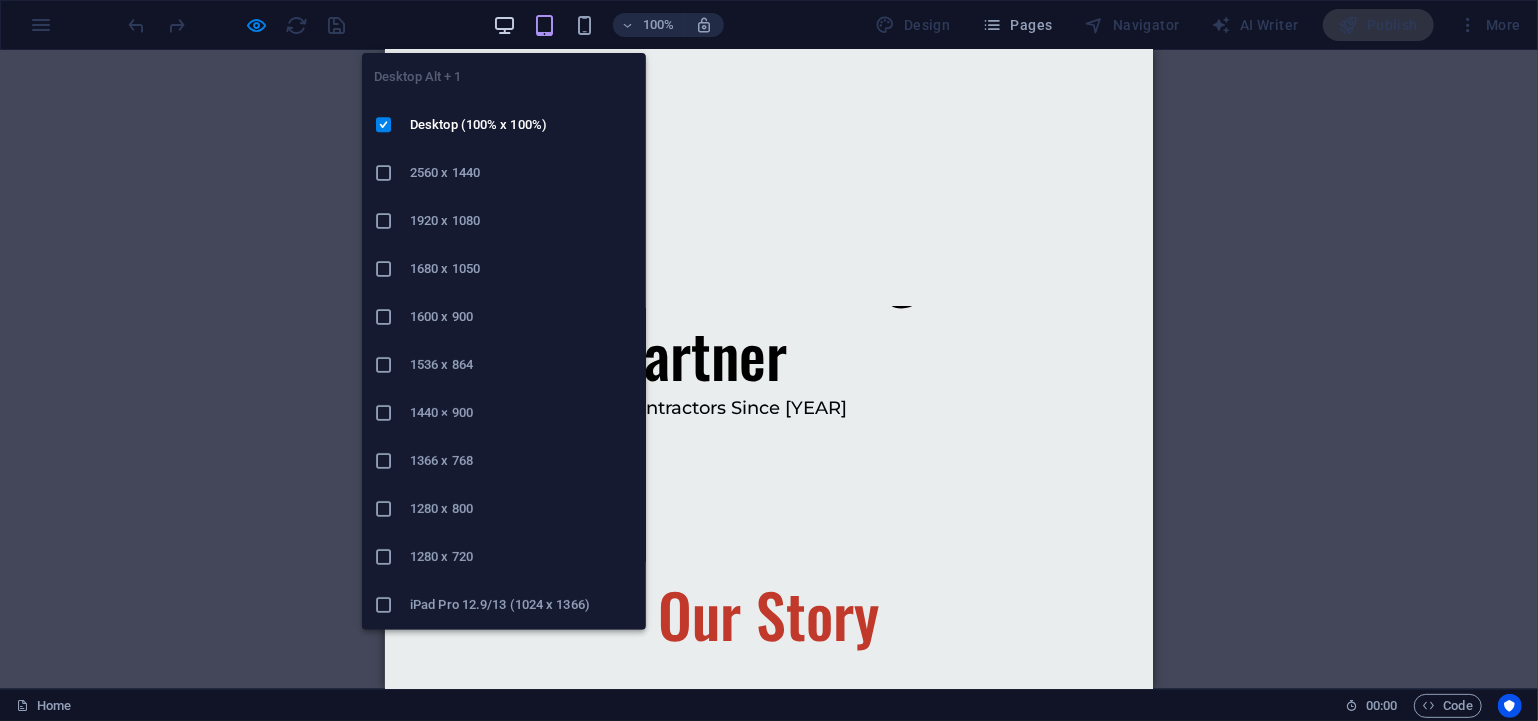 click at bounding box center [504, 25] 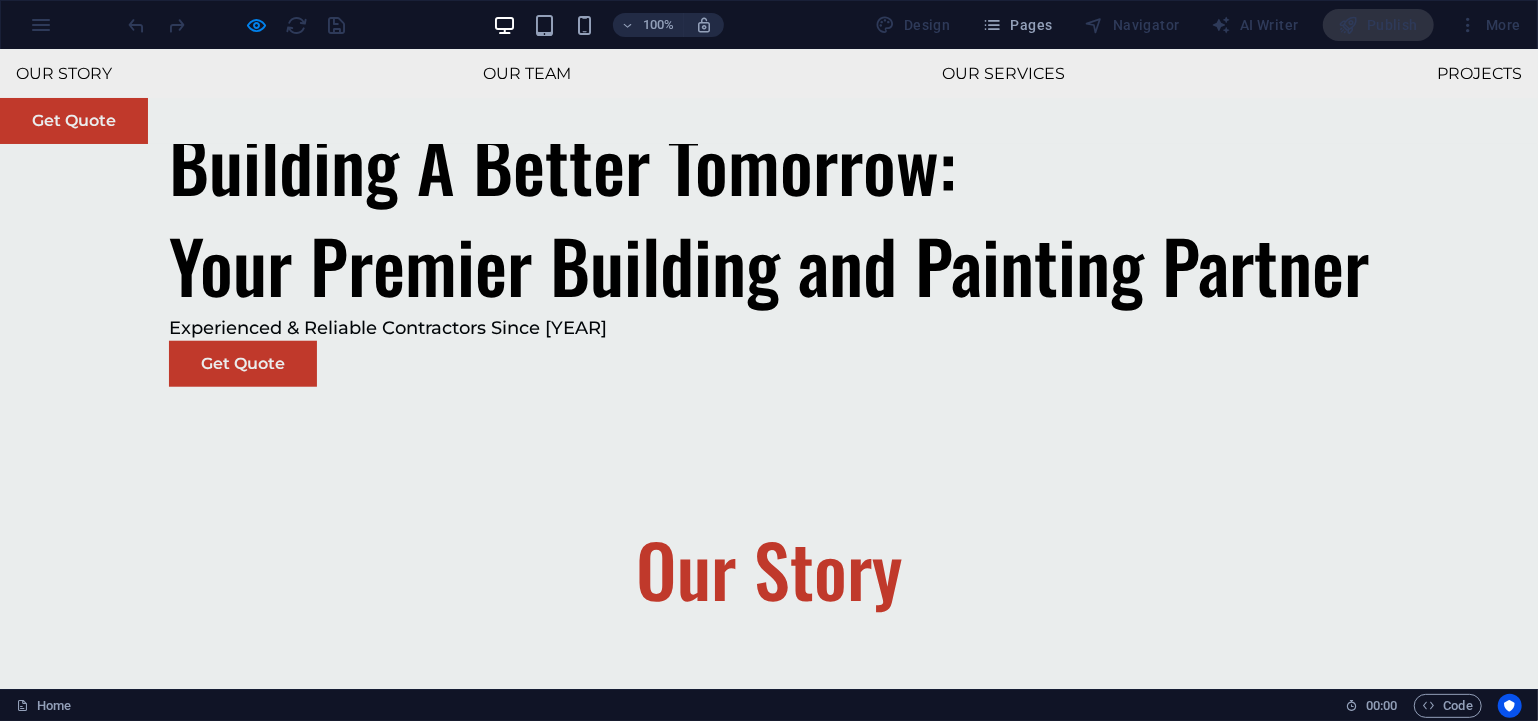 scroll, scrollTop: 889, scrollLeft: 0, axis: vertical 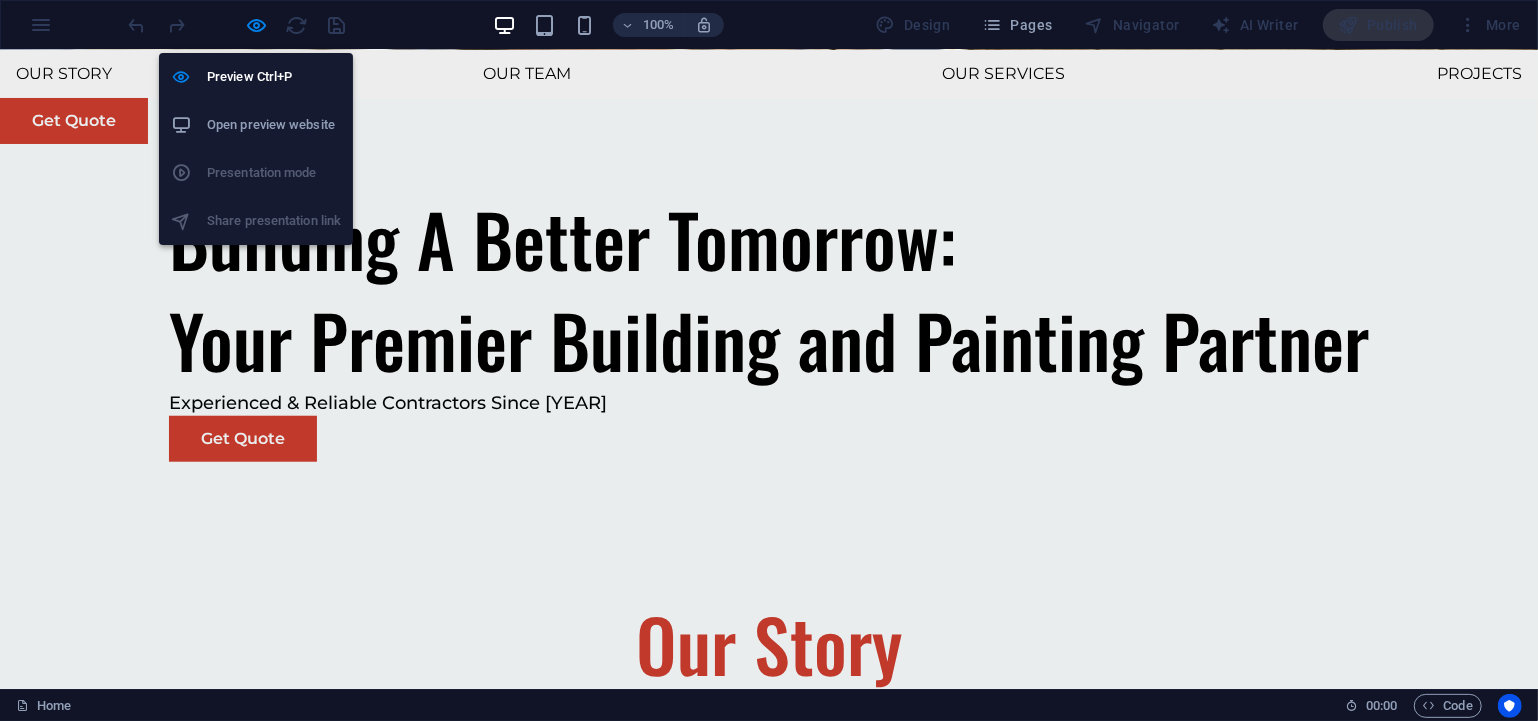 click on "Preview Ctrl+P Open preview website Presentation mode Share presentation link" at bounding box center [256, 149] 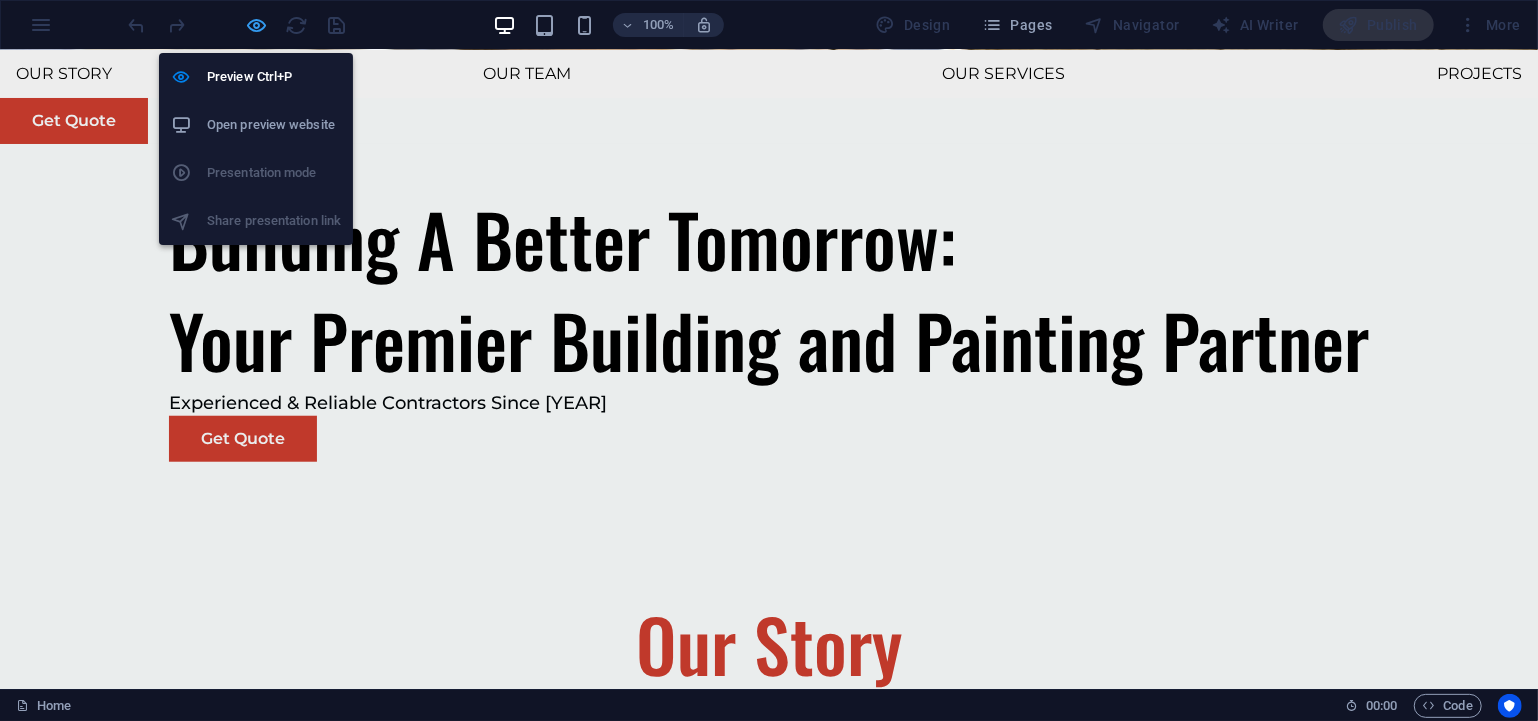click at bounding box center (257, 25) 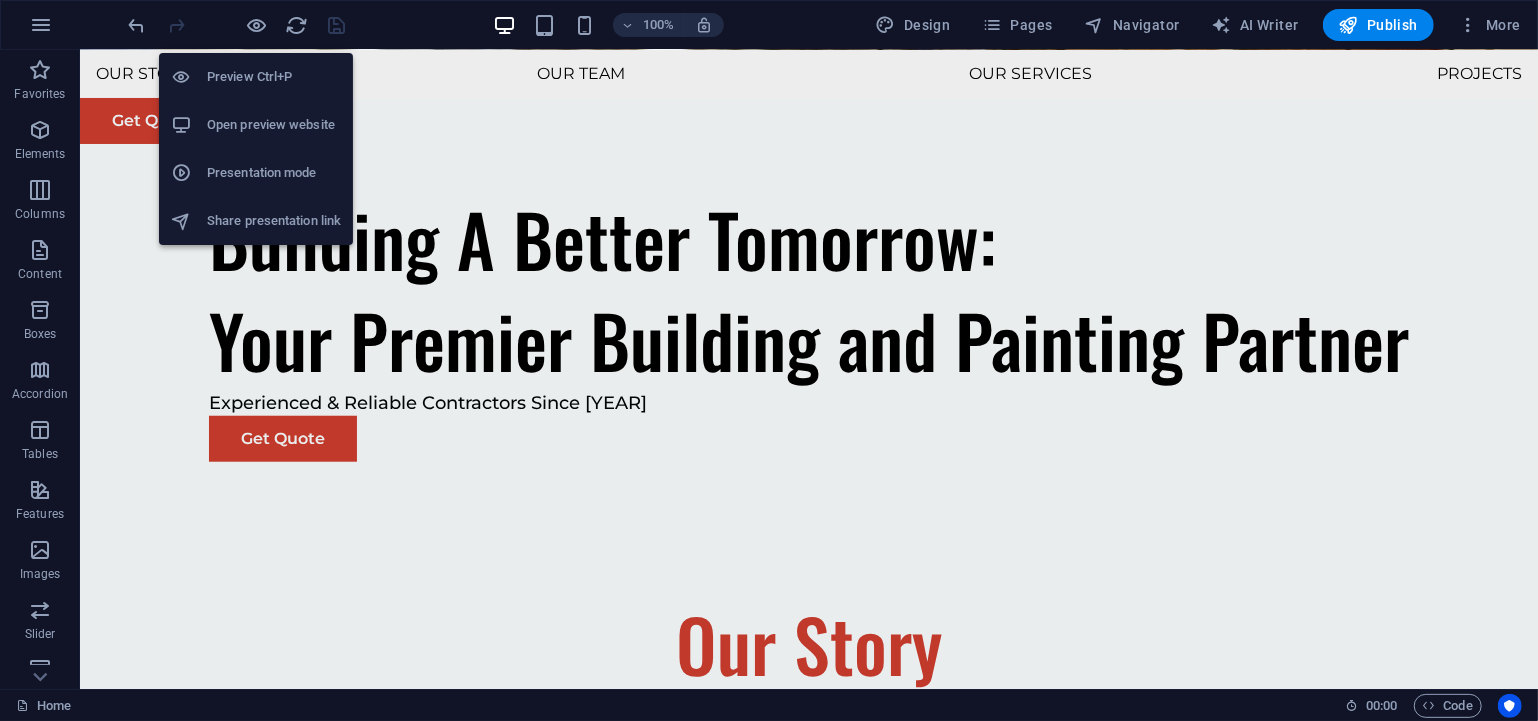 click on "Presentation mode" at bounding box center (274, 173) 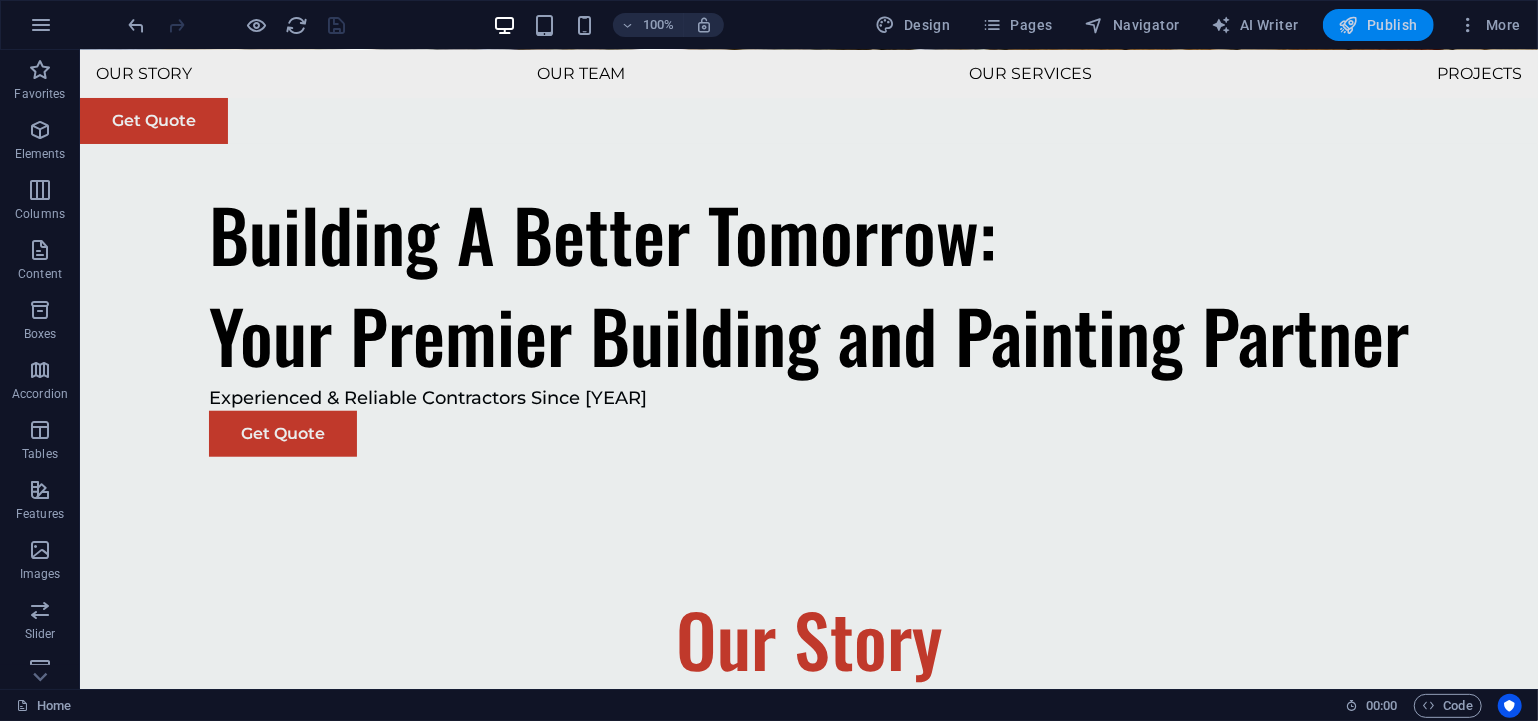 scroll, scrollTop: 1001, scrollLeft: 0, axis: vertical 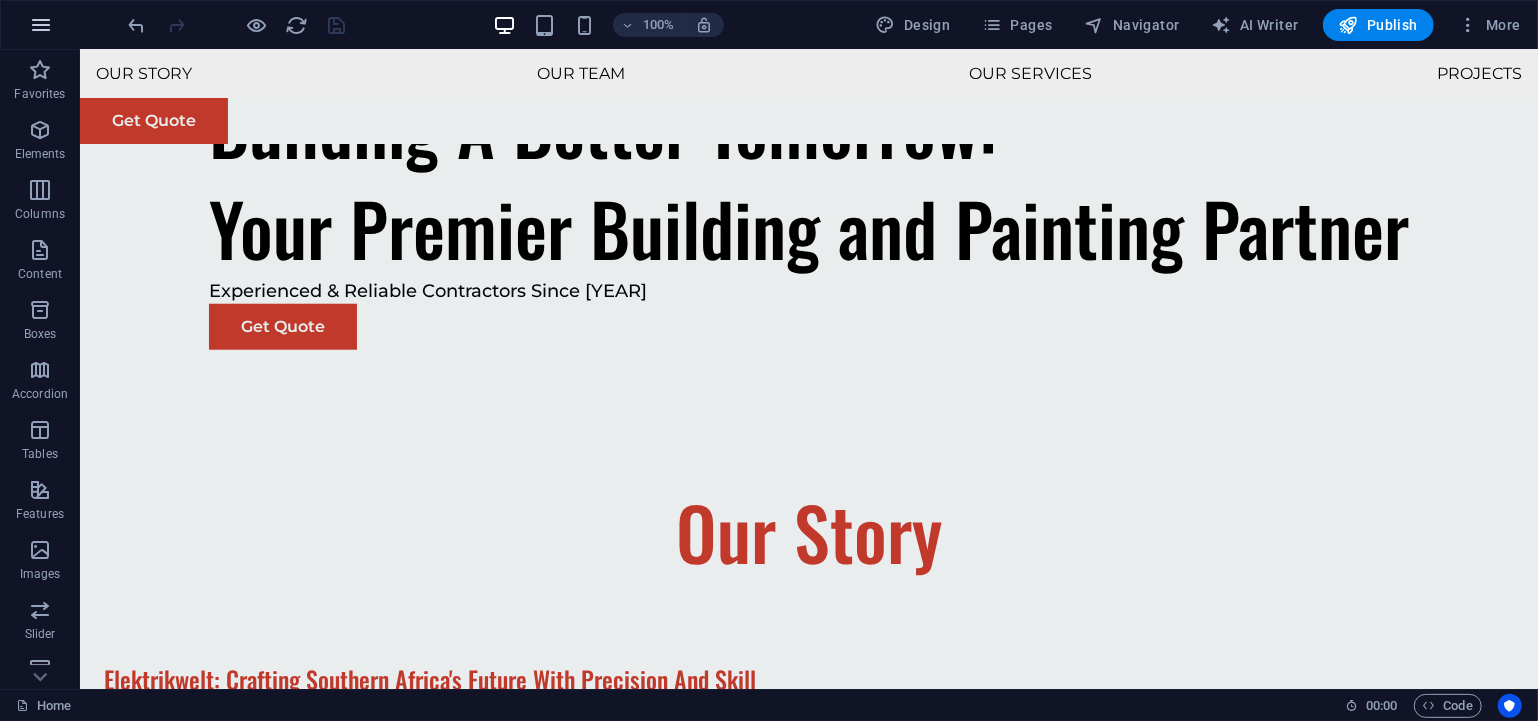 click at bounding box center [41, 25] 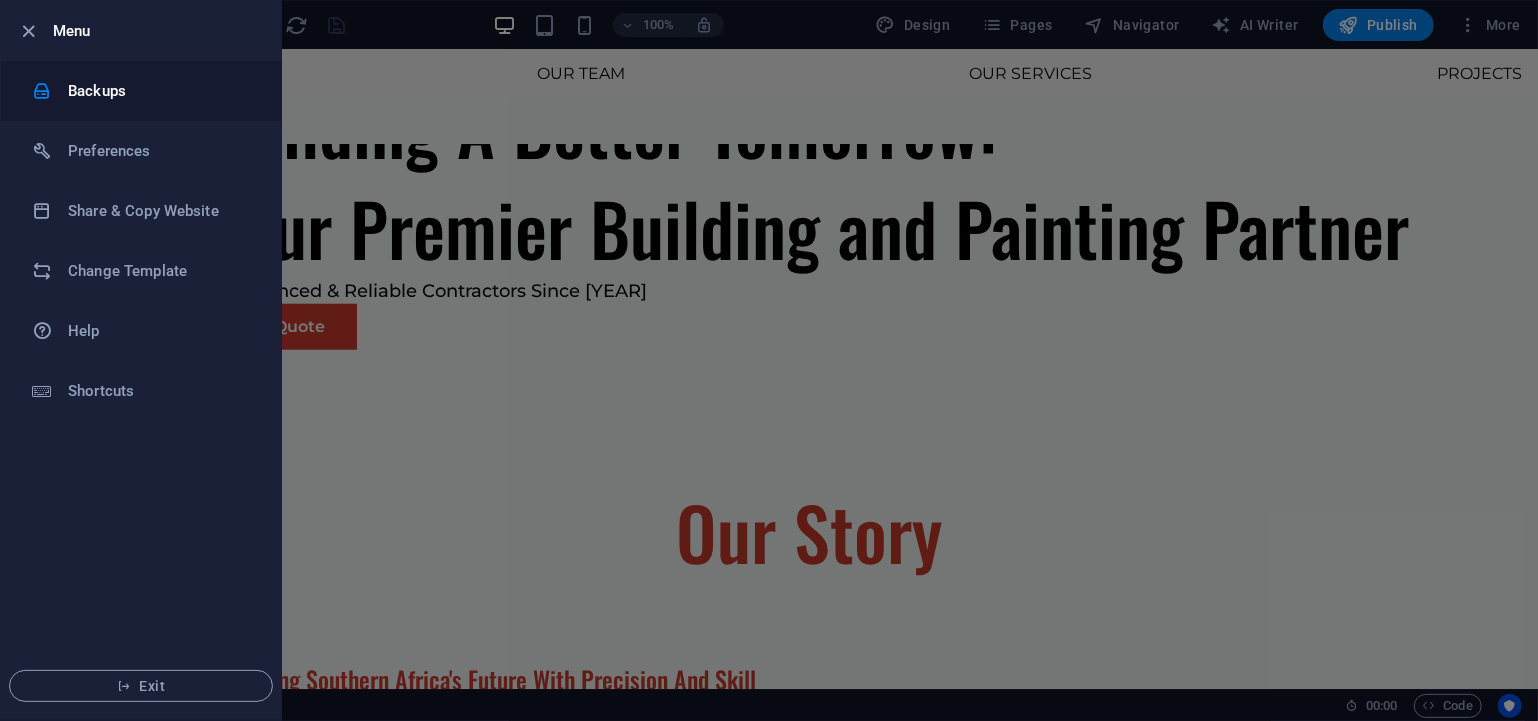 click on "Backups" at bounding box center [160, 91] 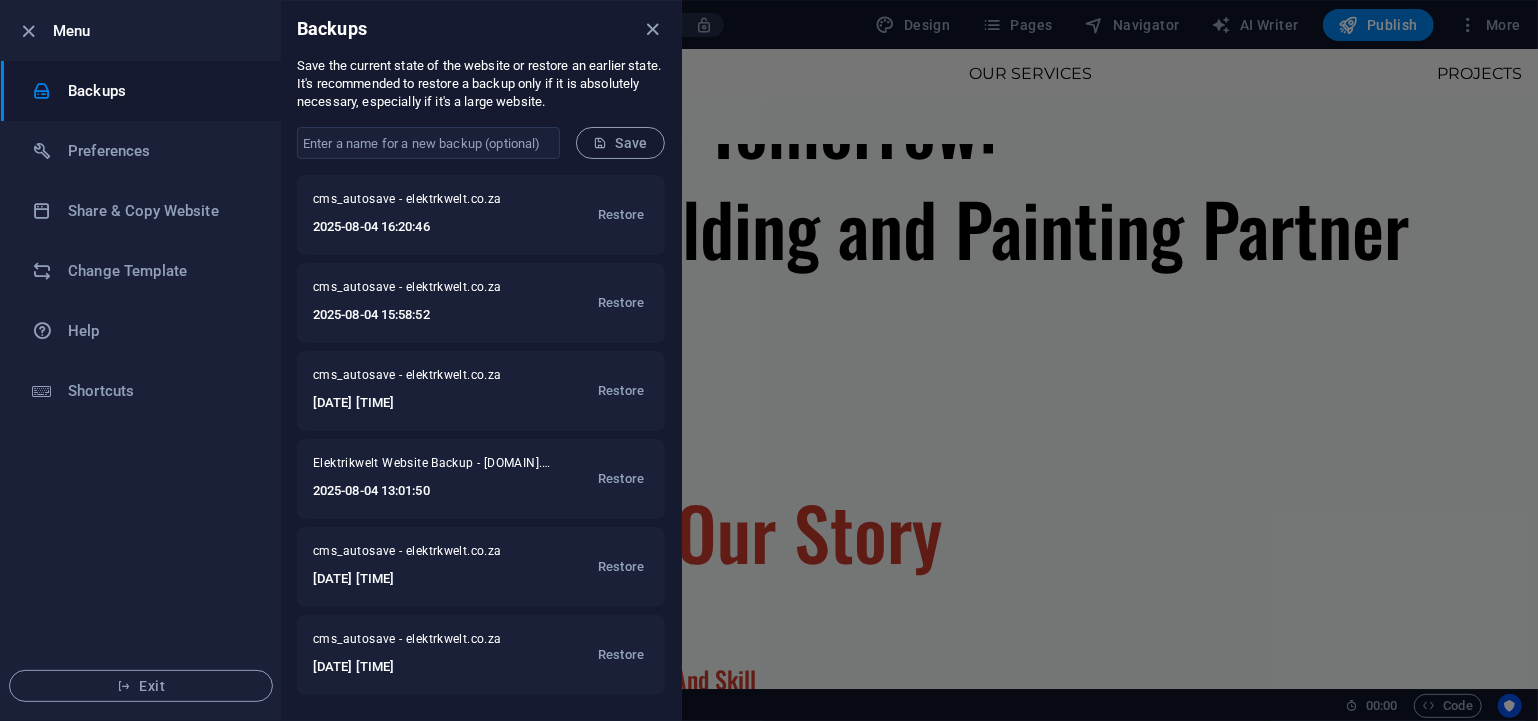 click at bounding box center [769, 360] 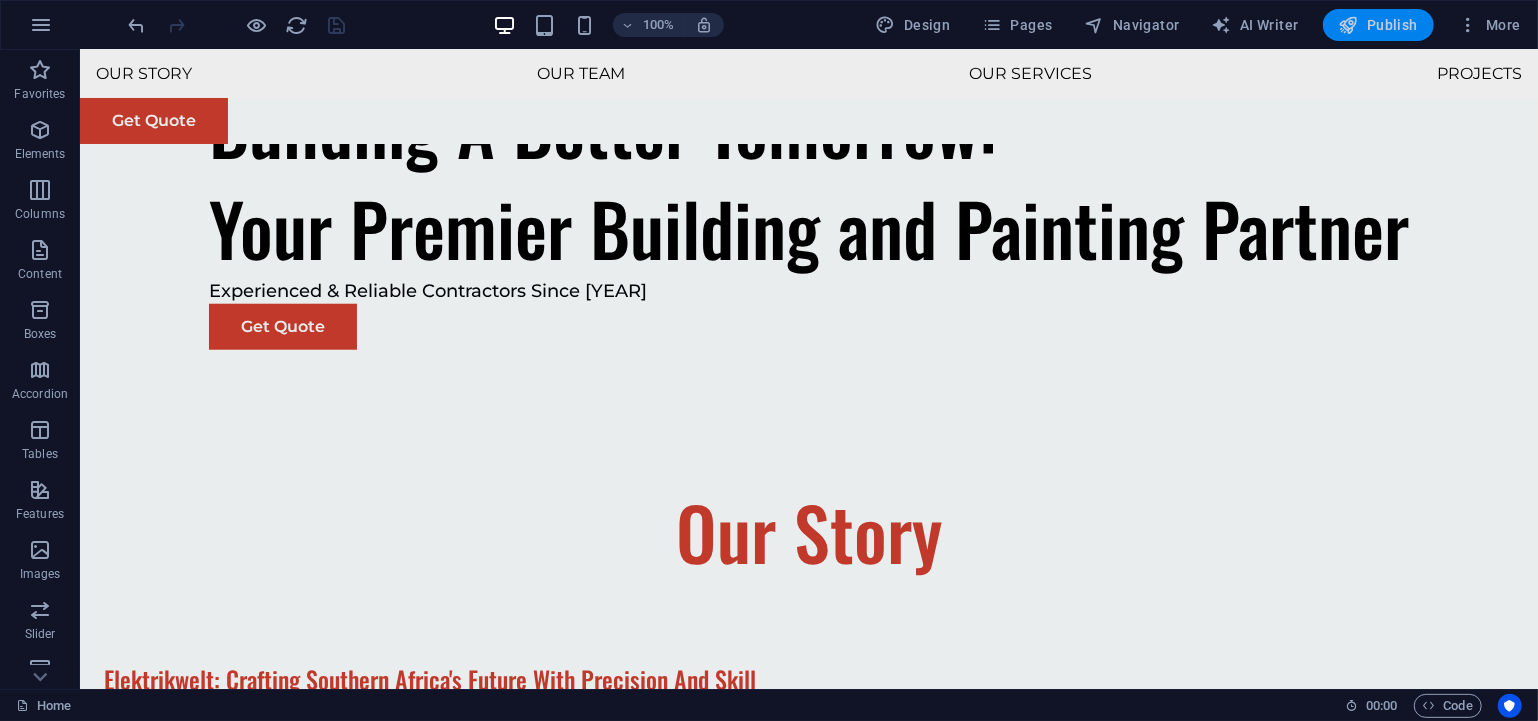 click on "Publish" at bounding box center (1378, 25) 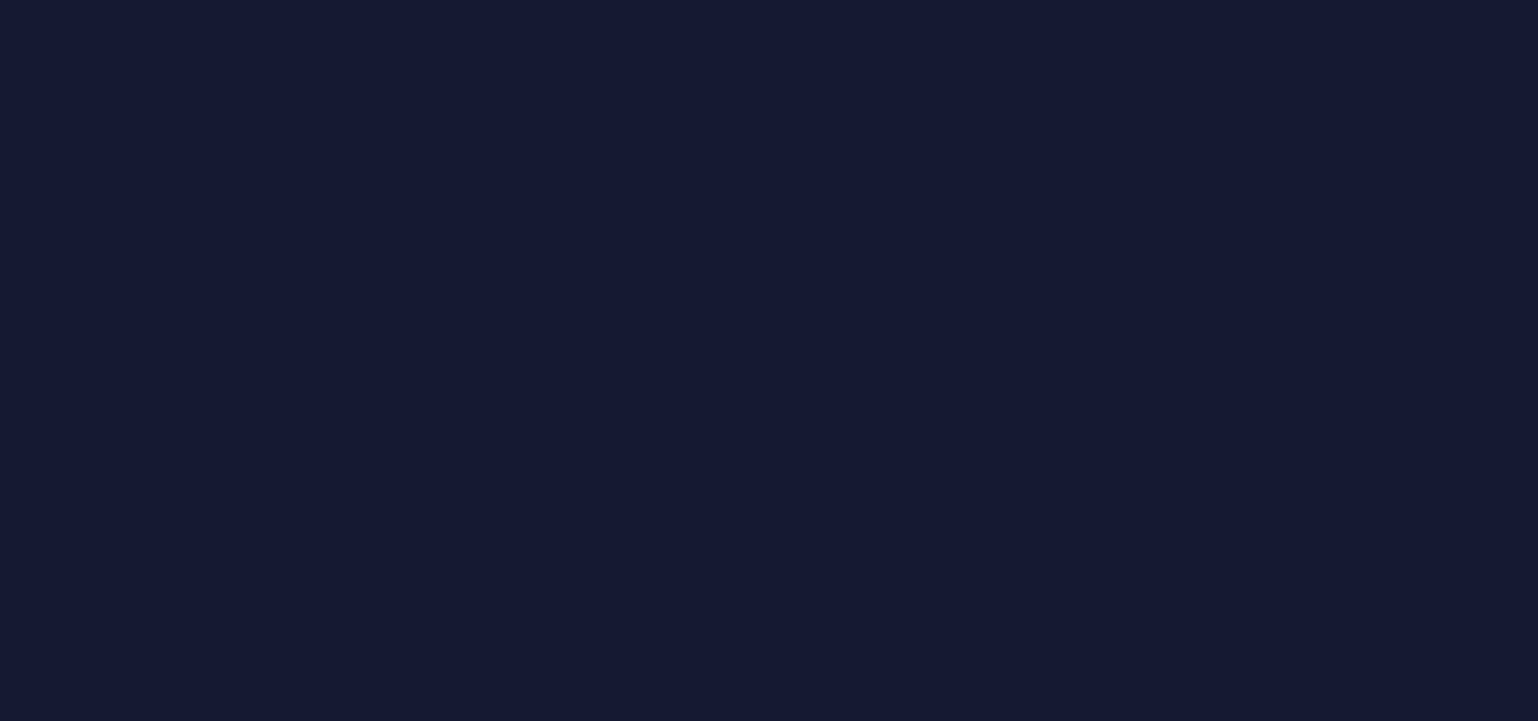 scroll, scrollTop: 0, scrollLeft: 0, axis: both 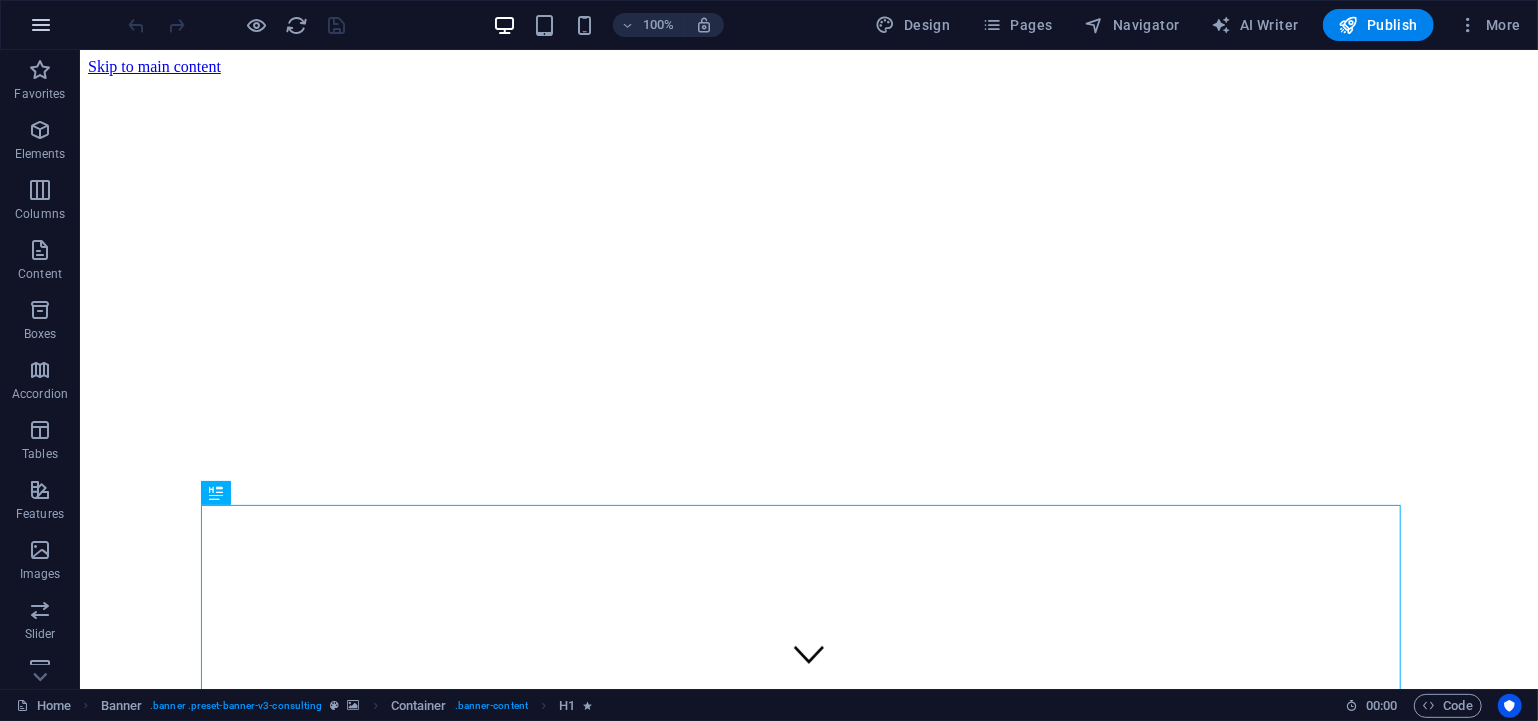 click at bounding box center (41, 25) 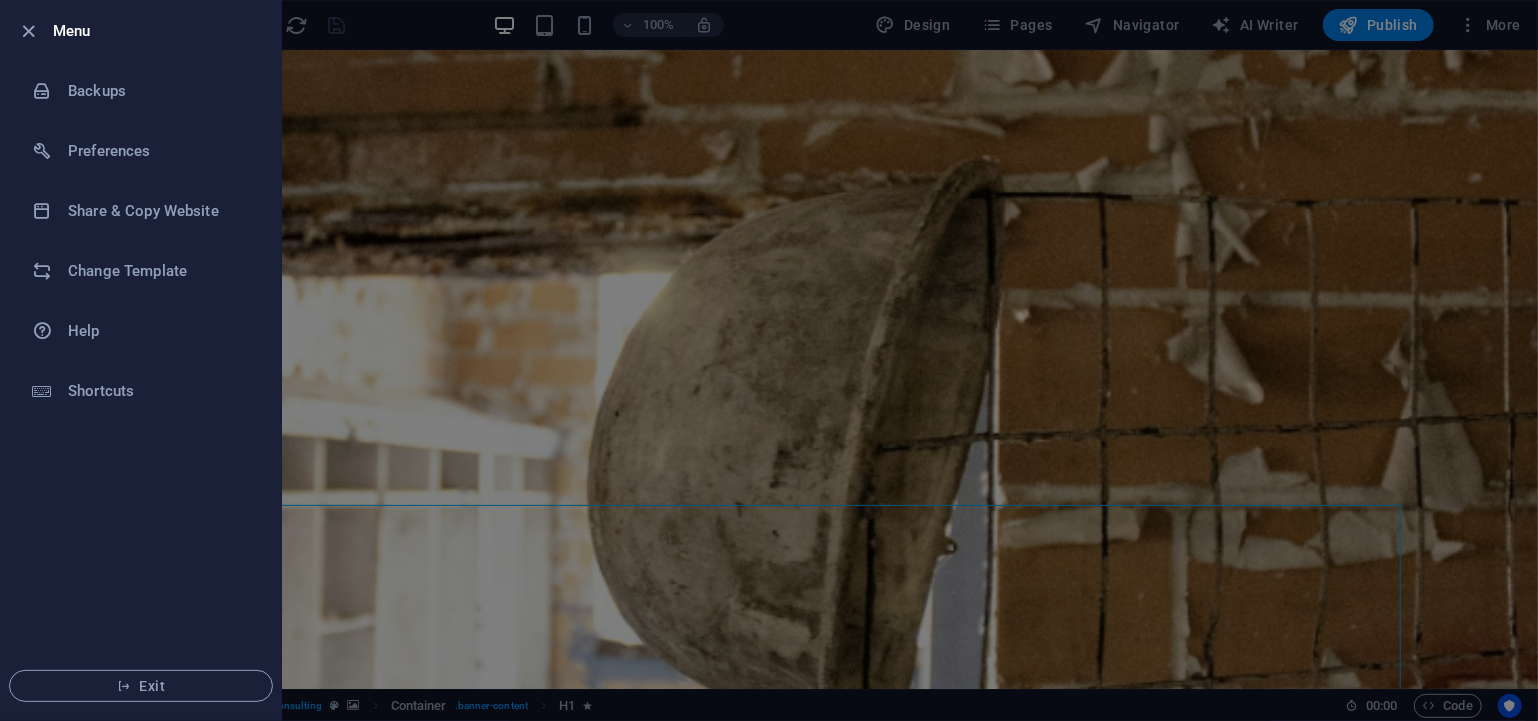 click at bounding box center (769, 360) 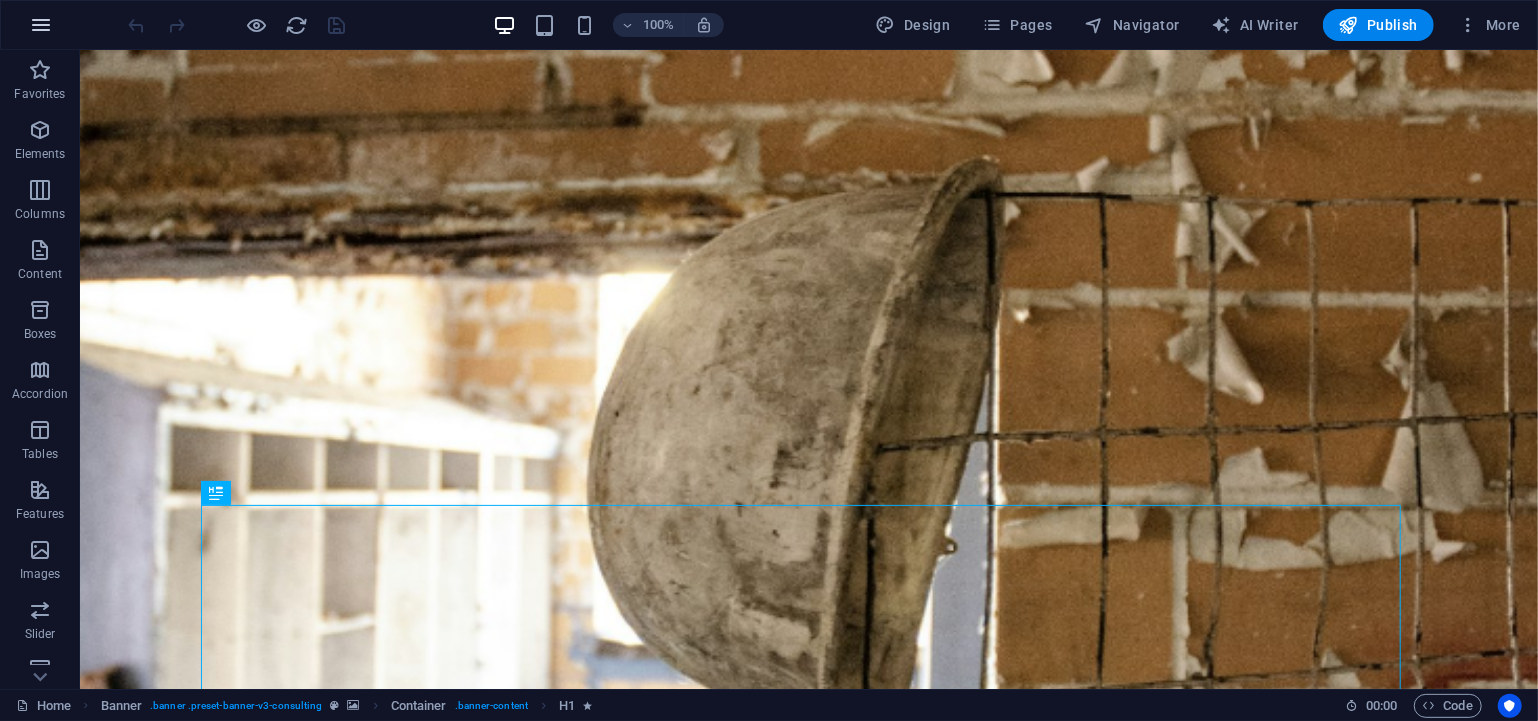 click at bounding box center (41, 25) 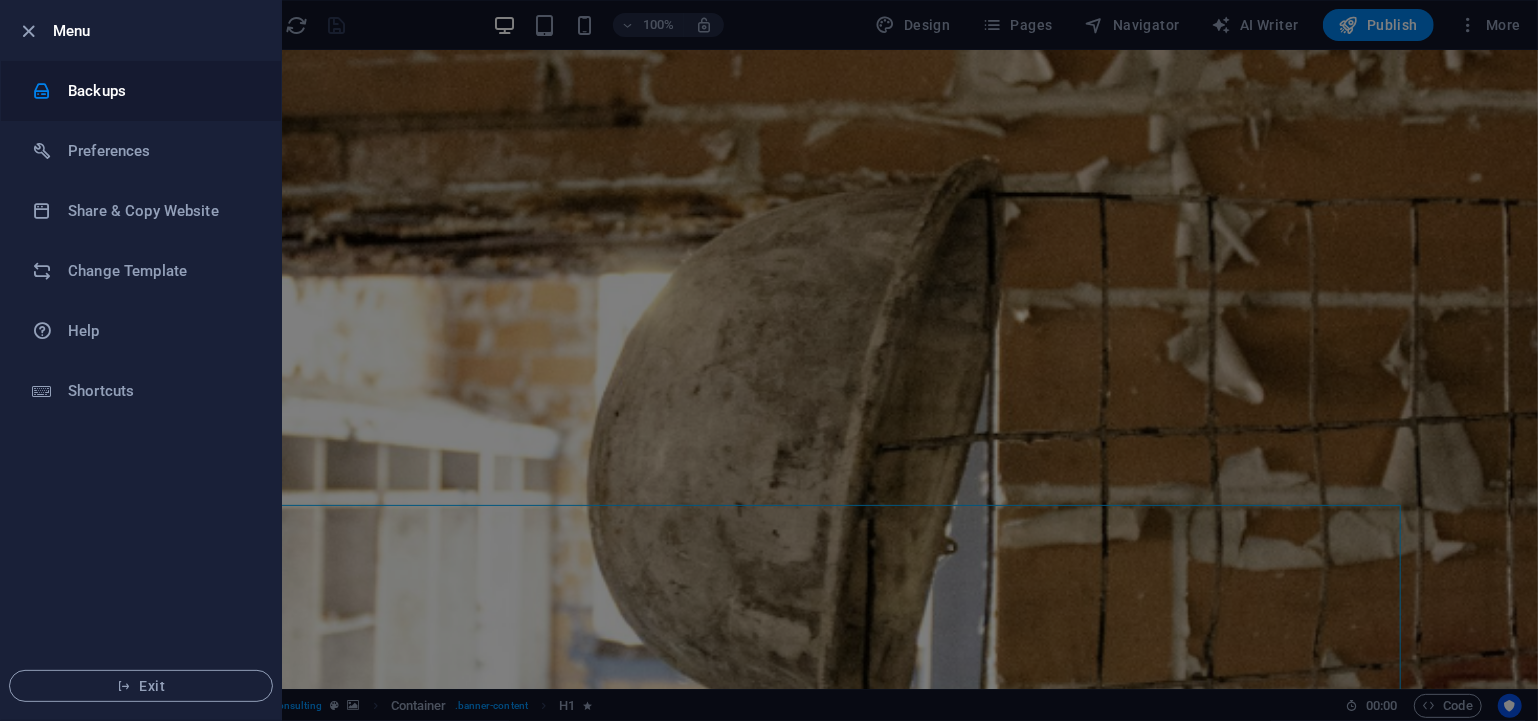click on "Backups" at bounding box center [160, 91] 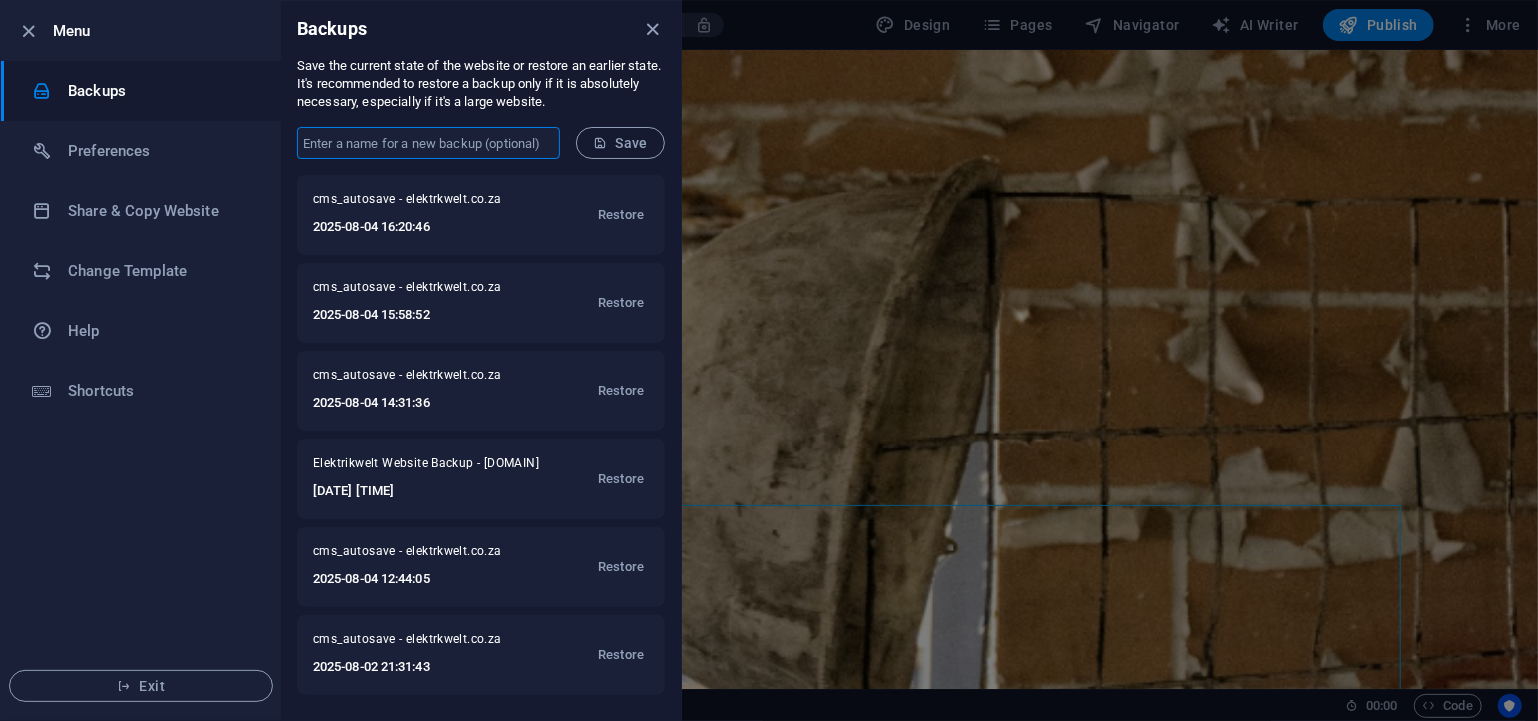 click at bounding box center (428, 143) 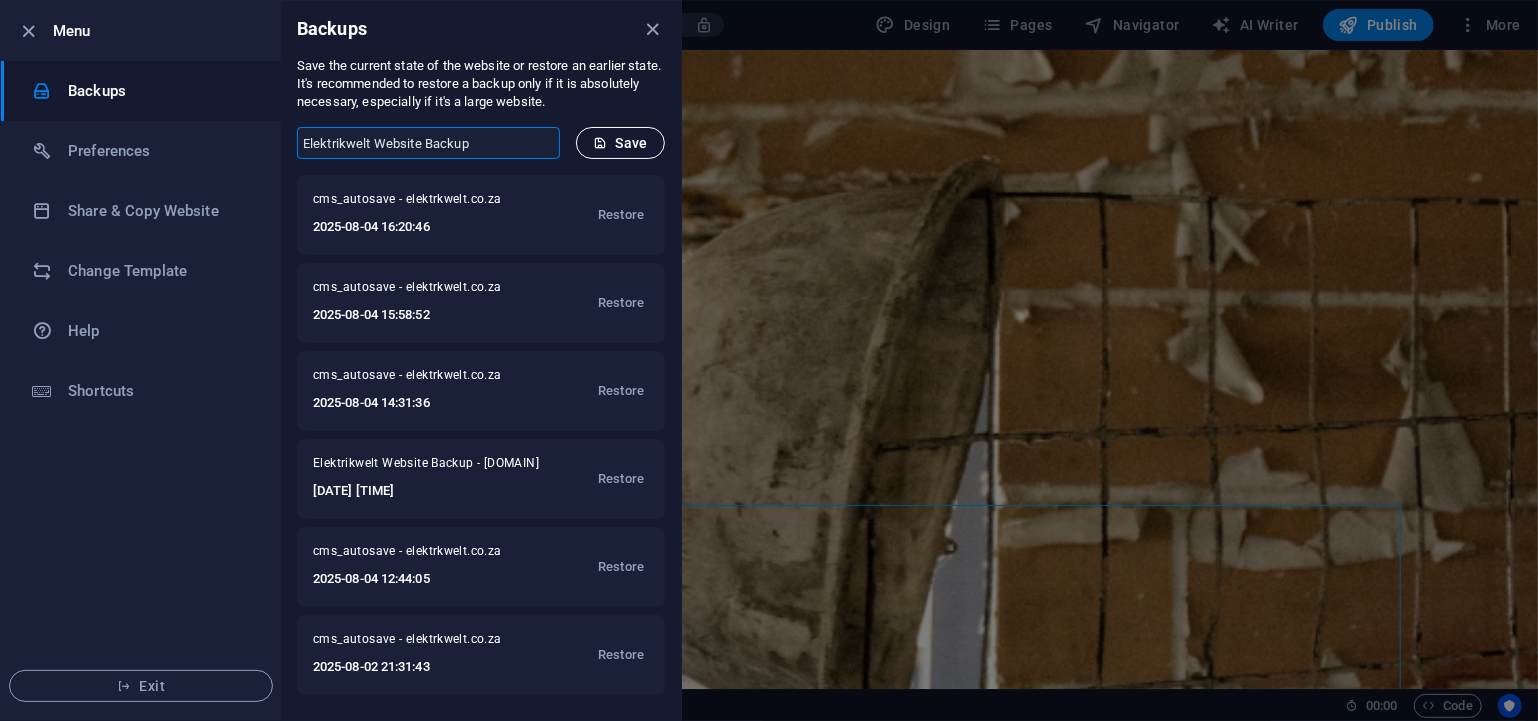 type on "Elektrikwelt Website Backup" 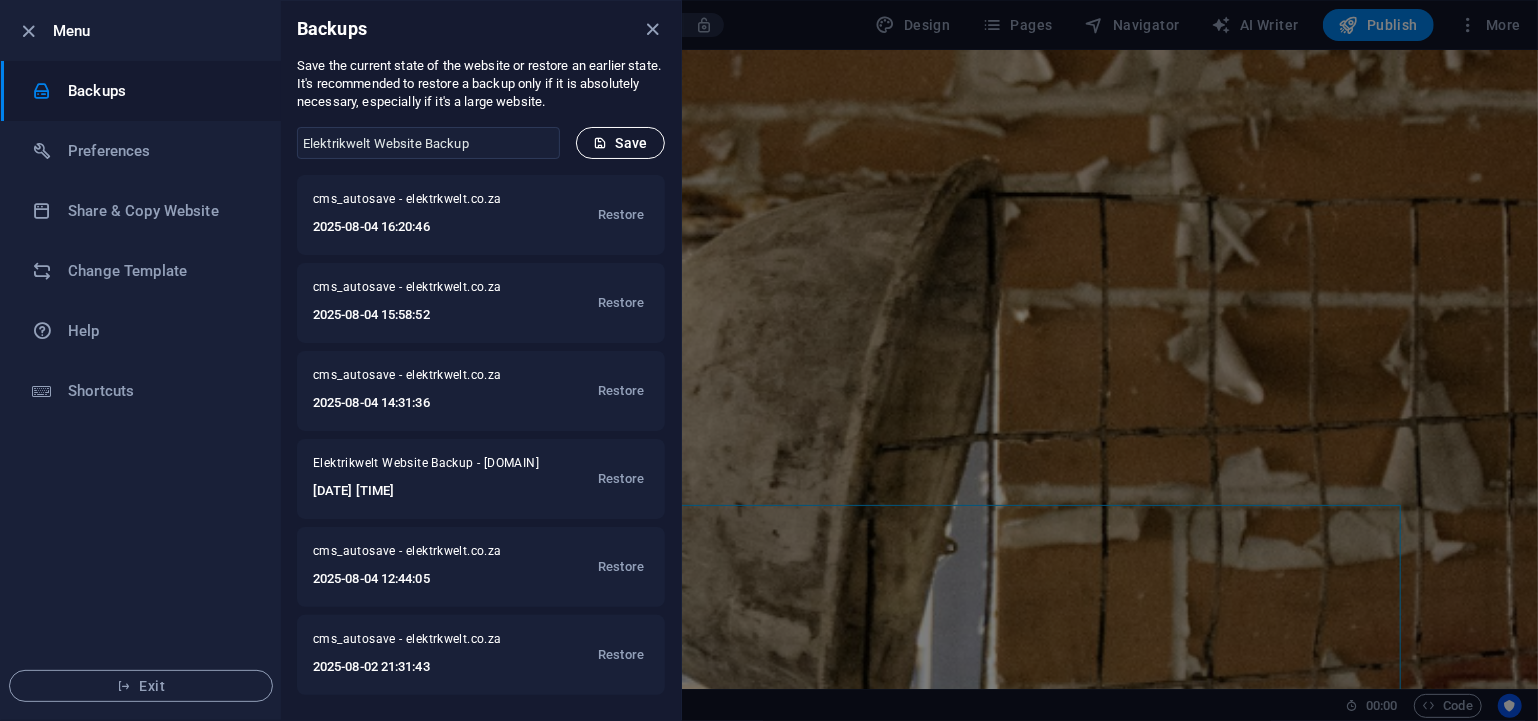 click on "Save" at bounding box center [620, 143] 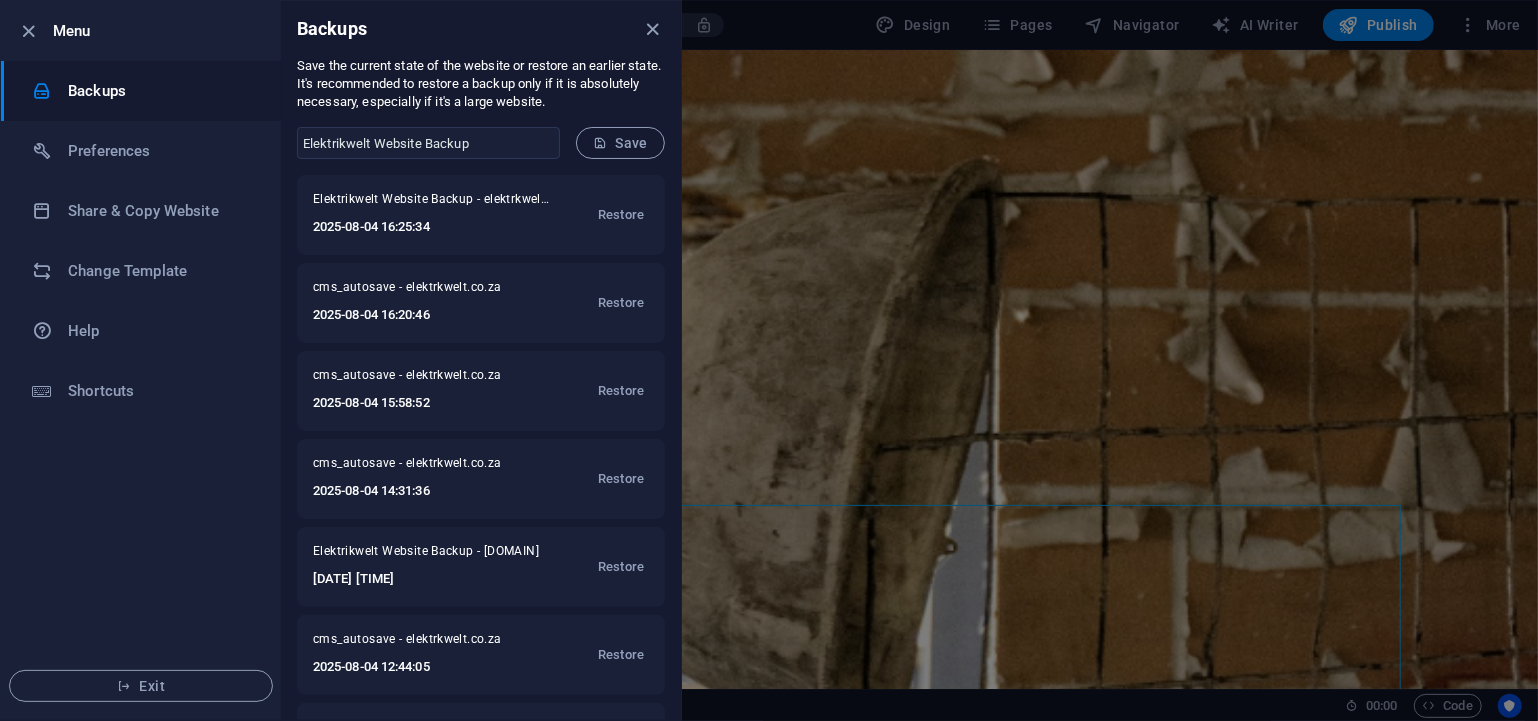 click at bounding box center (769, 360) 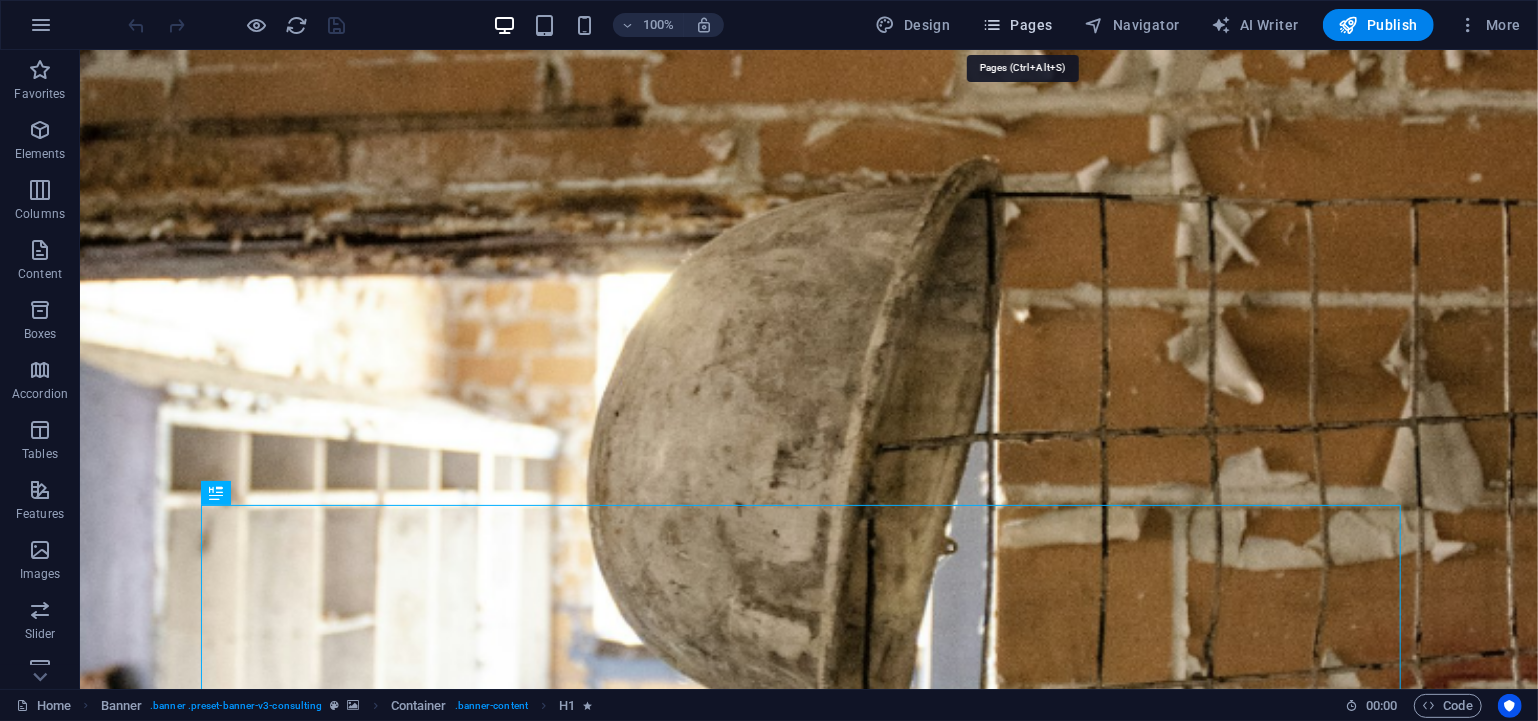 click on "Pages" at bounding box center [1017, 25] 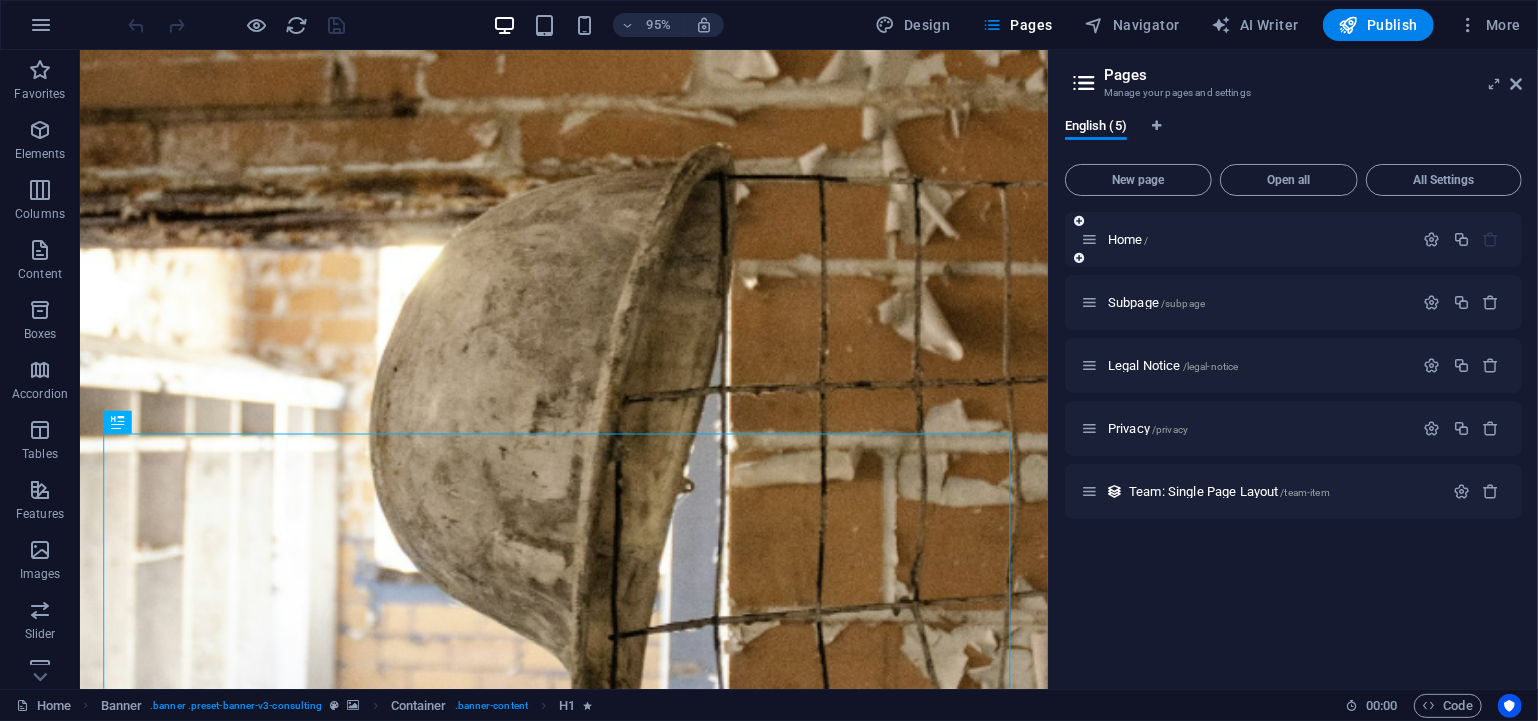 click at bounding box center (1079, 258) 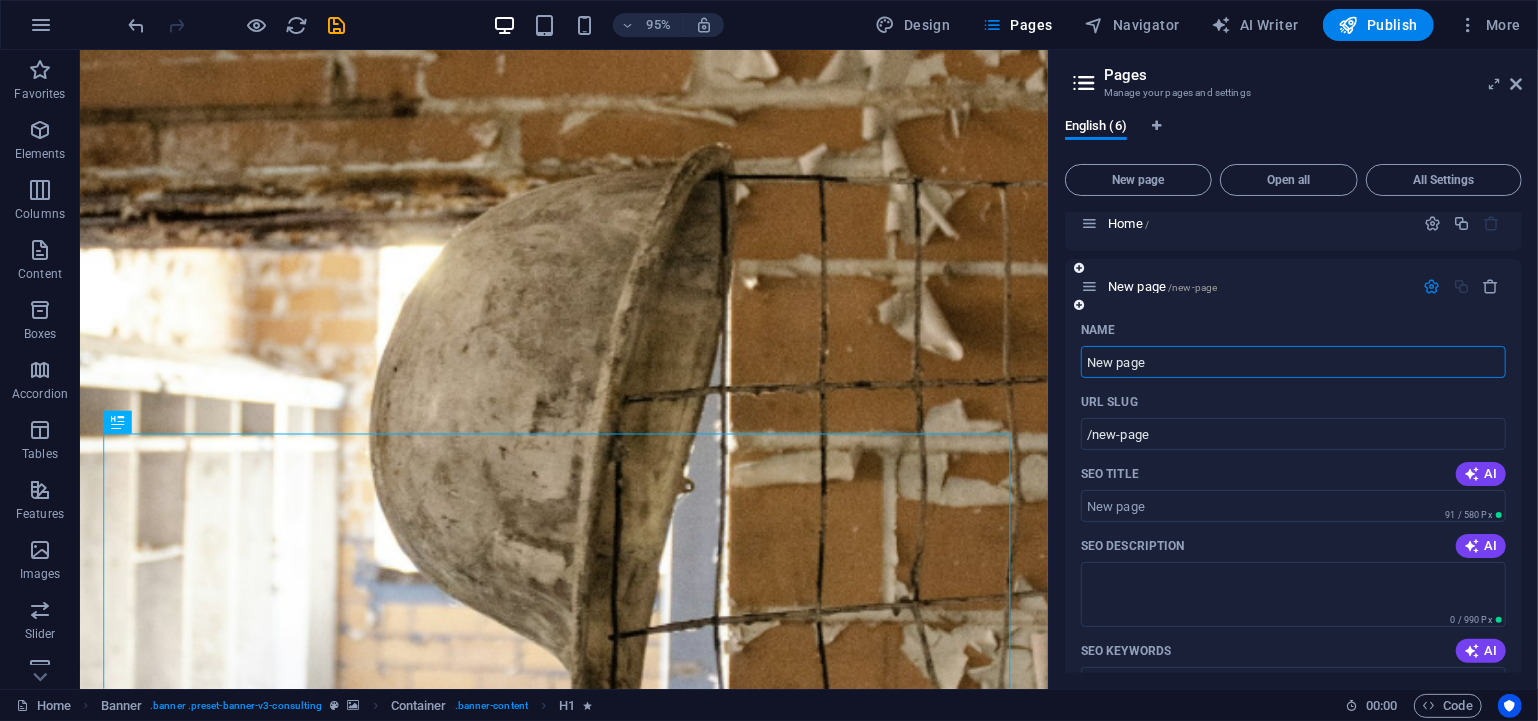 scroll, scrollTop: 0, scrollLeft: 0, axis: both 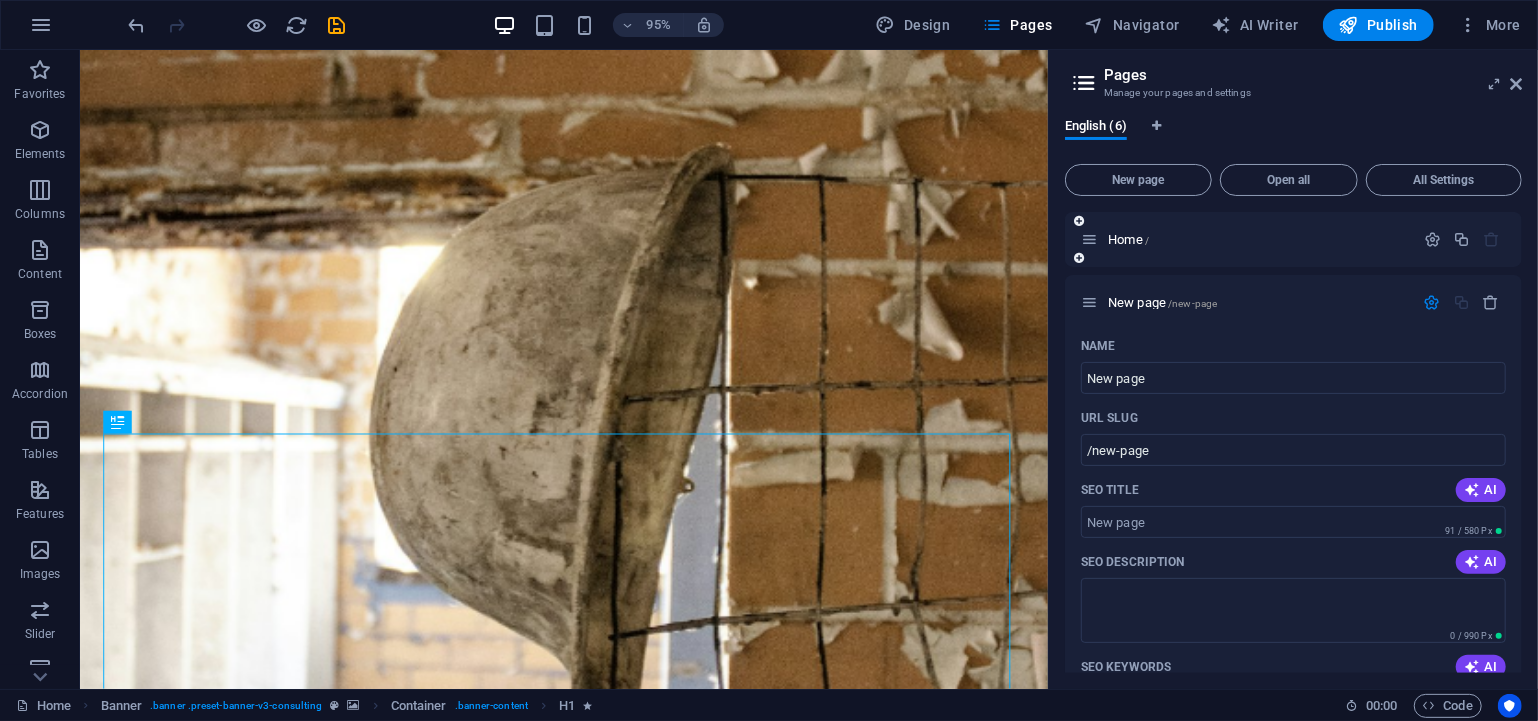 click at bounding box center [1079, 258] 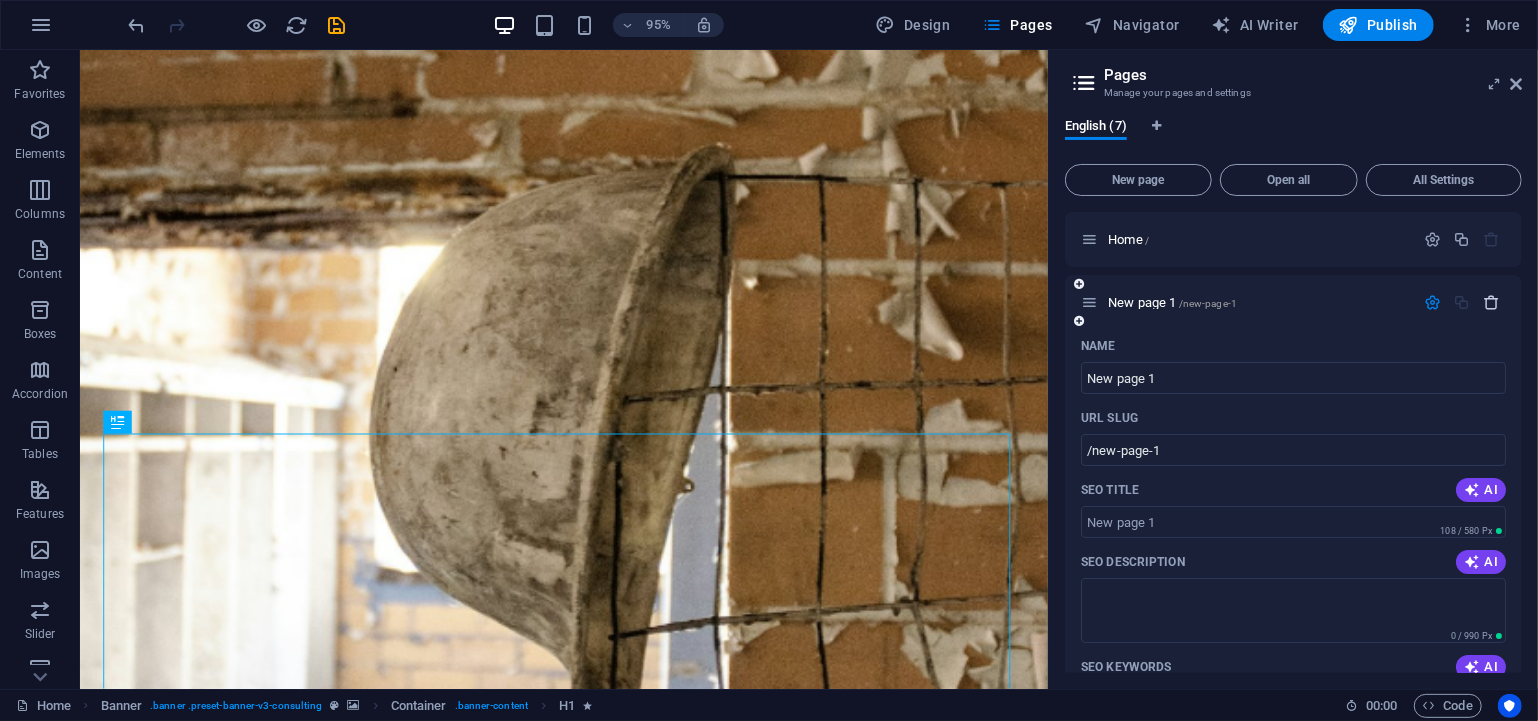 click at bounding box center (1491, 302) 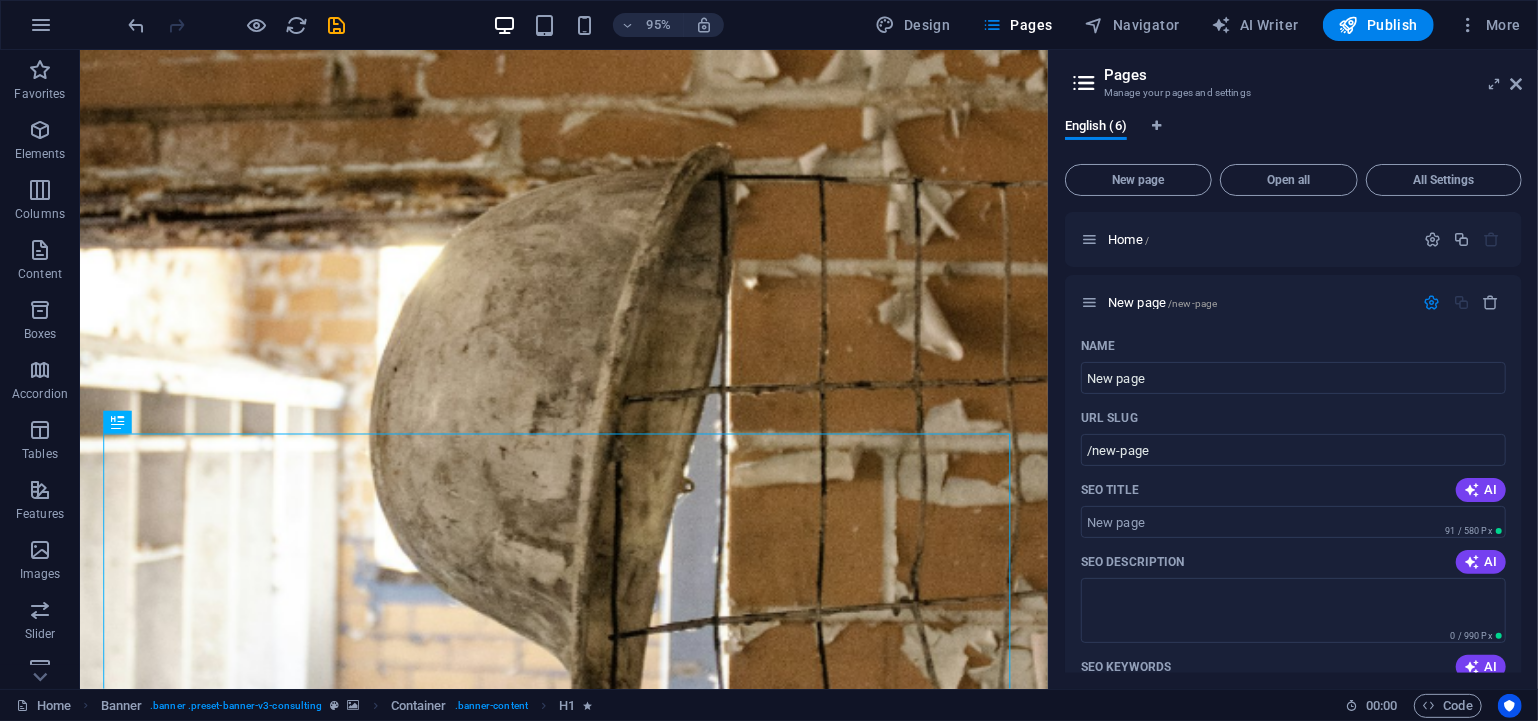click at bounding box center [1491, 302] 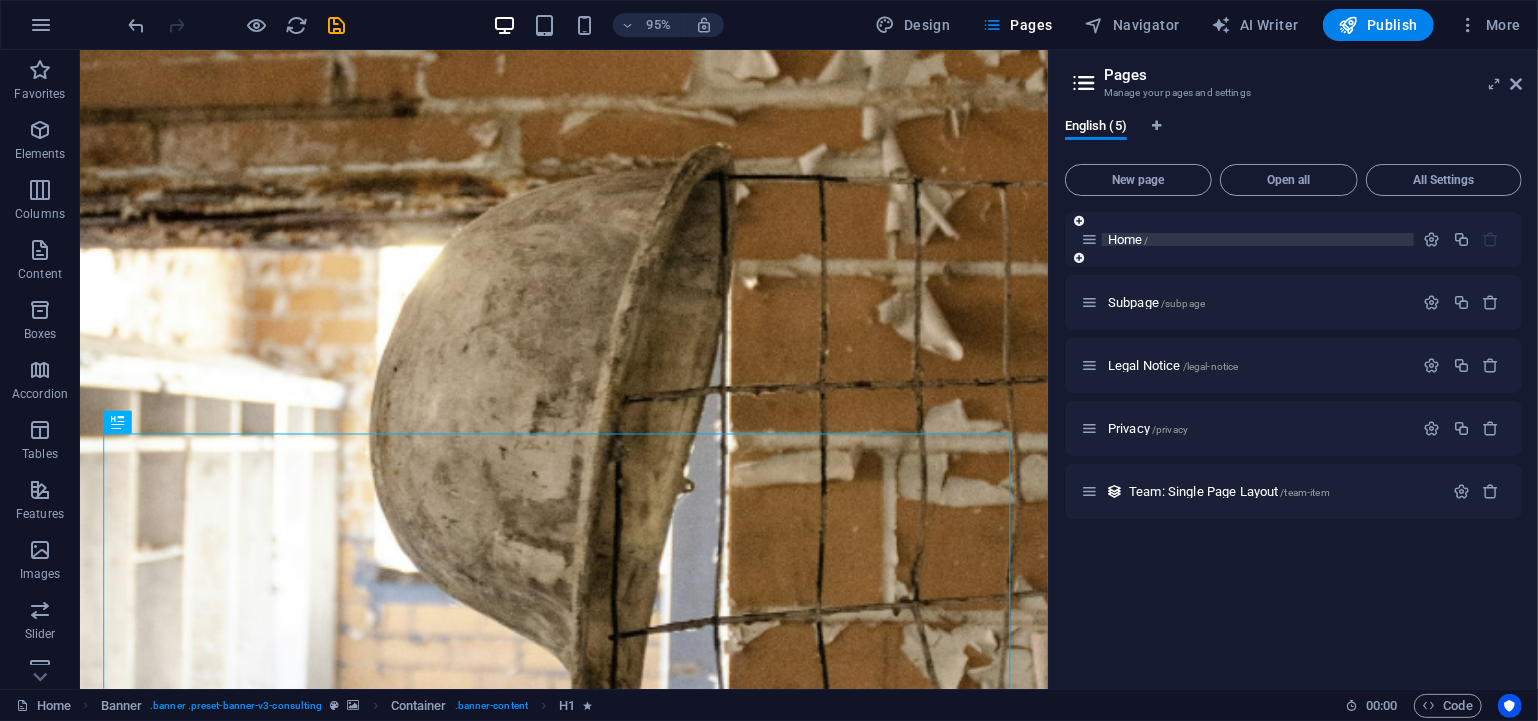click on "Home /" at bounding box center (1128, 239) 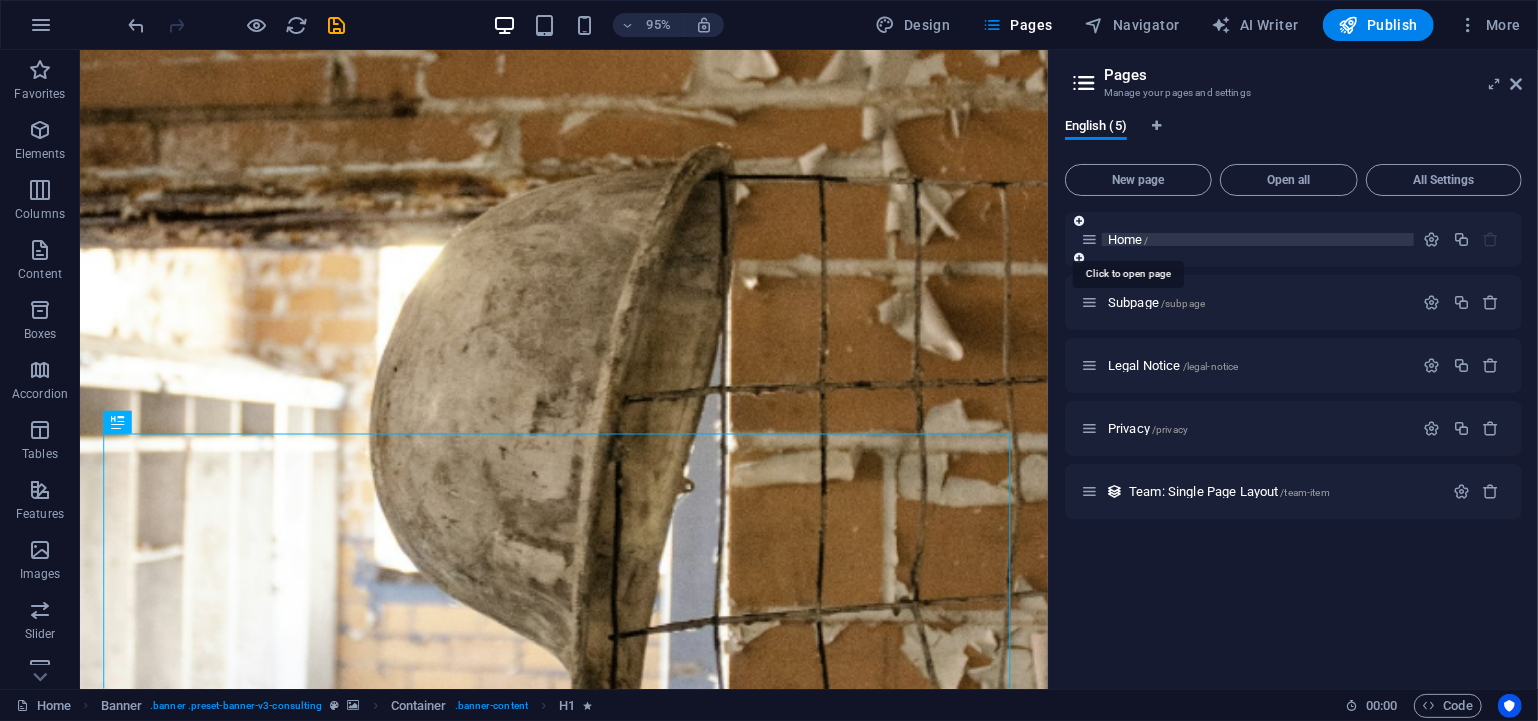 click on "Home /" at bounding box center [1128, 239] 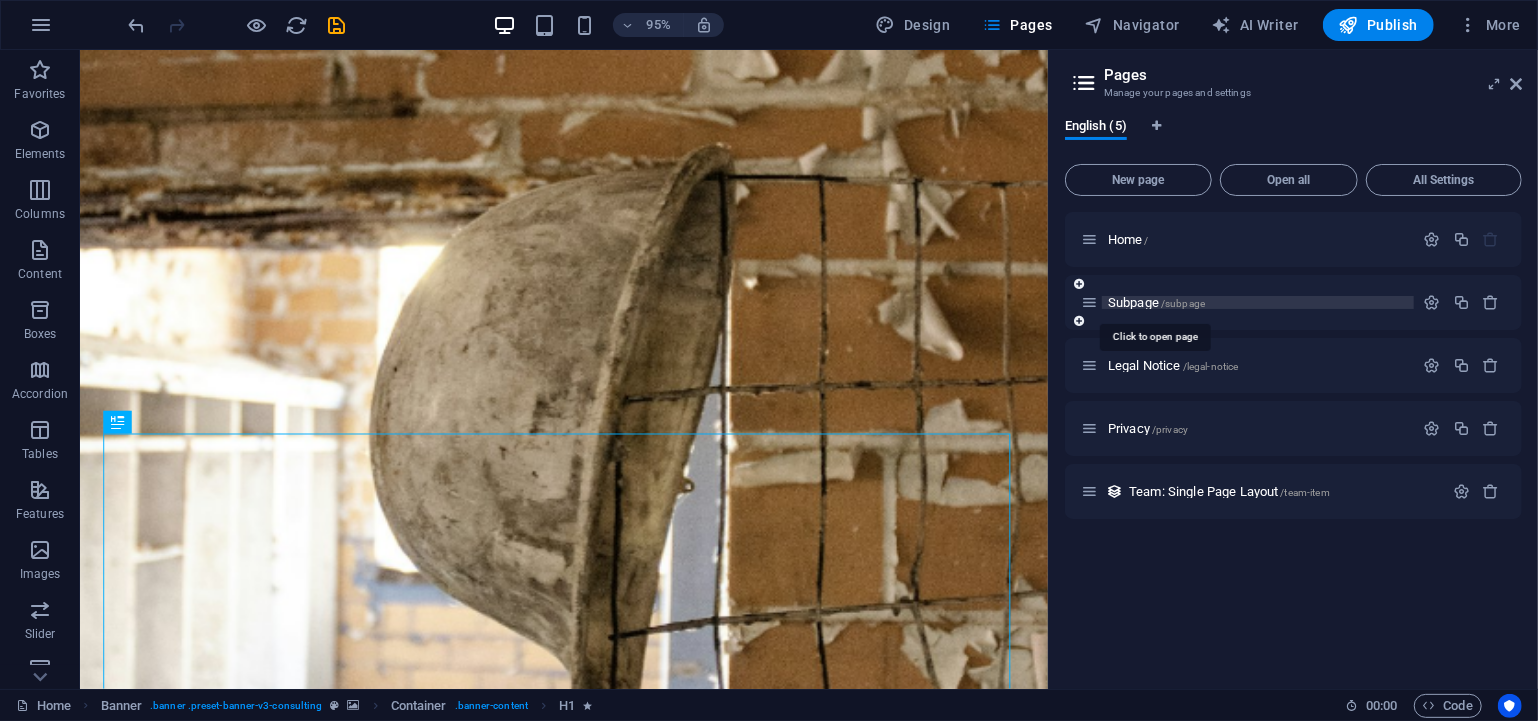 click on "Subpage /subpage" at bounding box center (1156, 302) 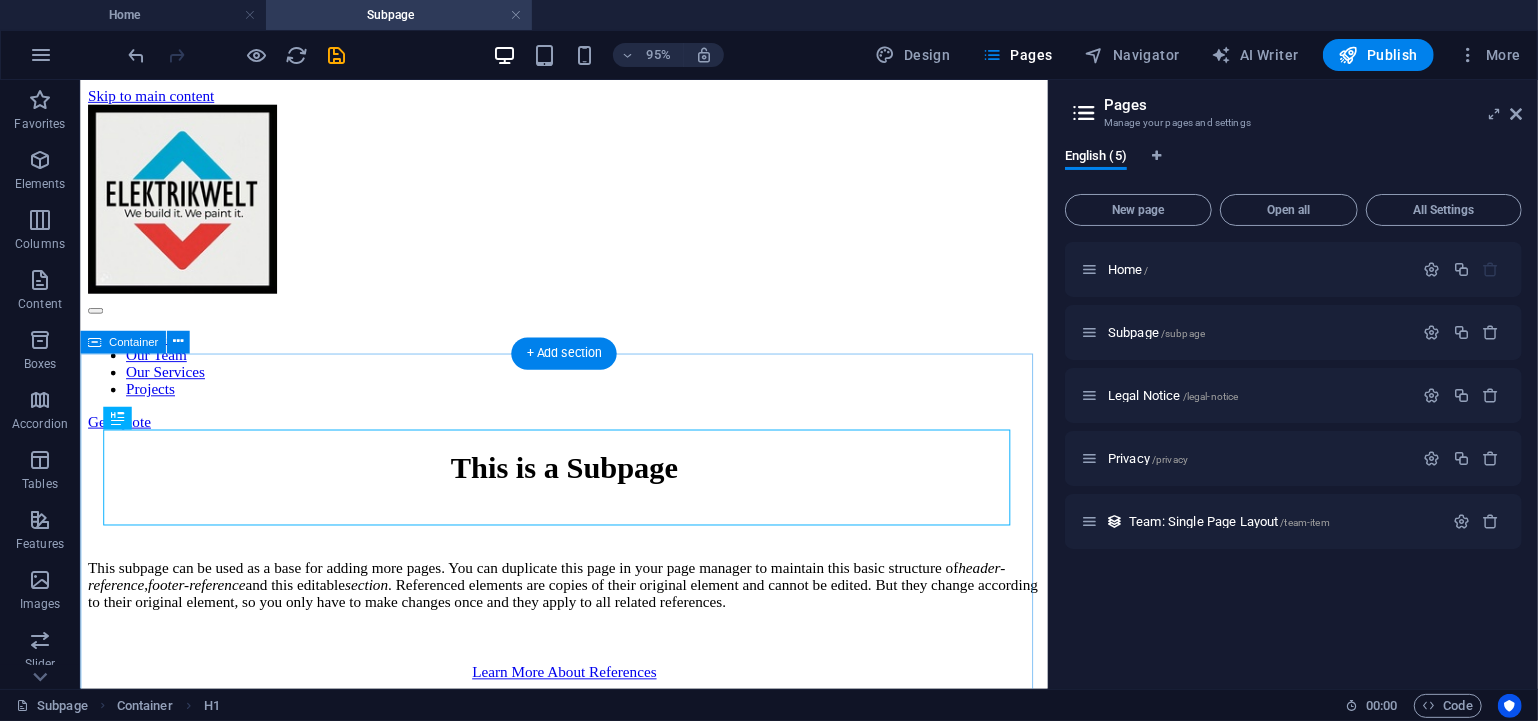 scroll, scrollTop: 0, scrollLeft: 0, axis: both 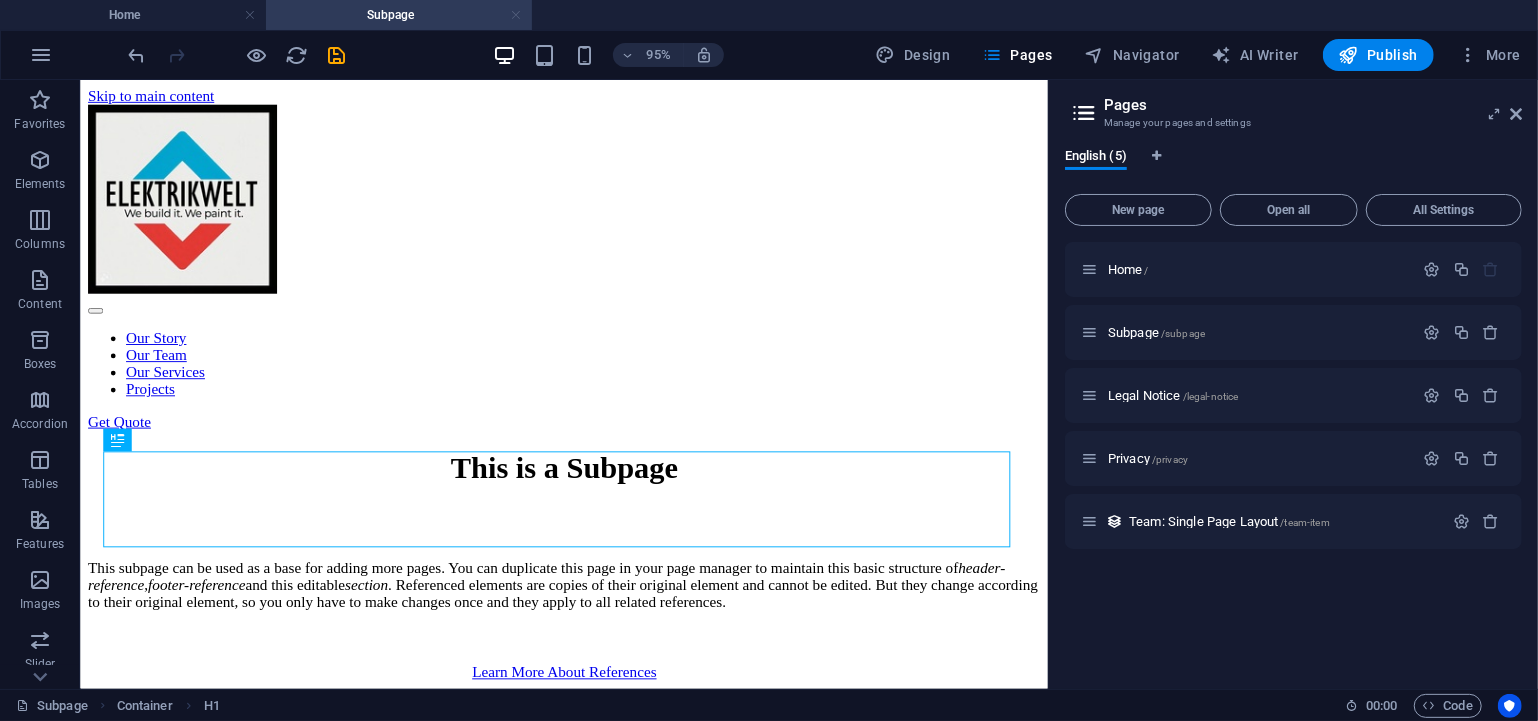 click at bounding box center (516, 15) 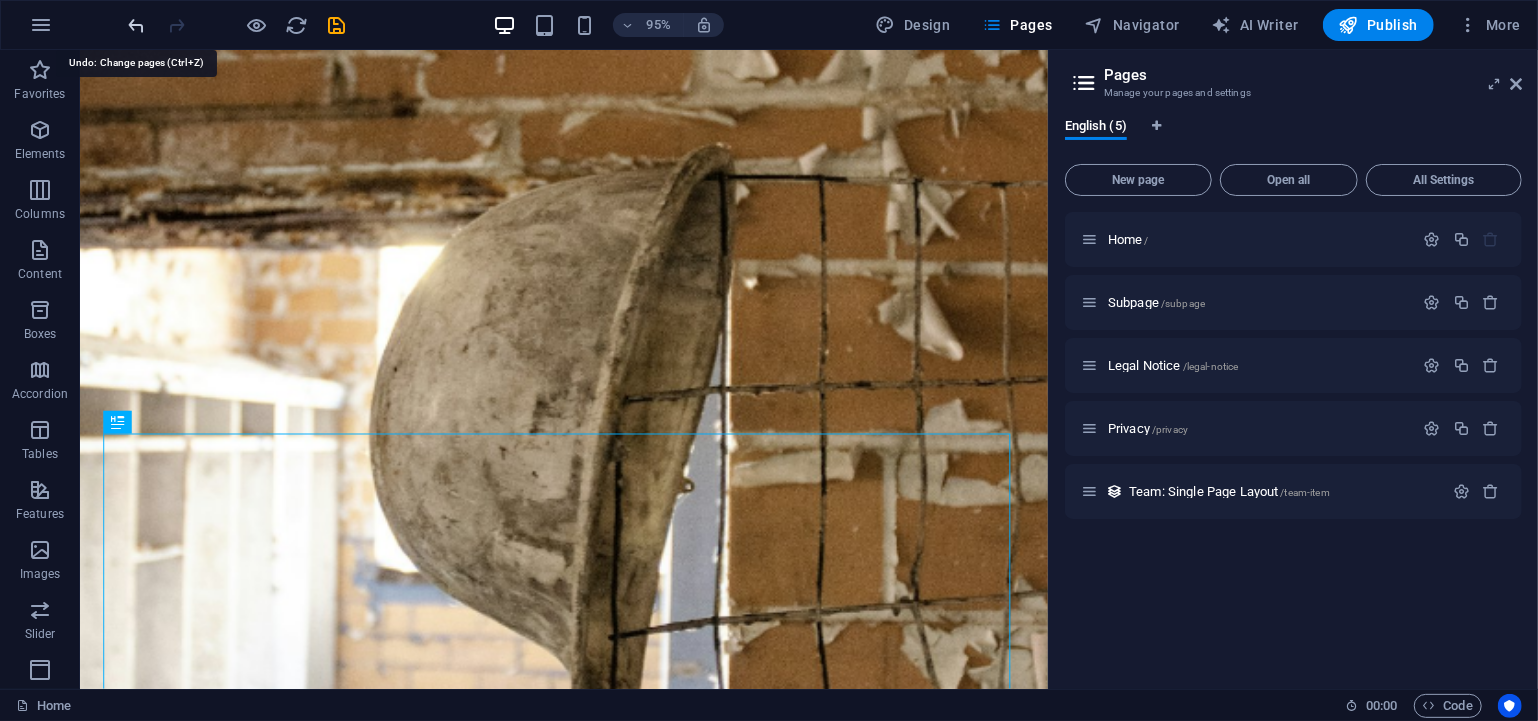 click at bounding box center [137, 25] 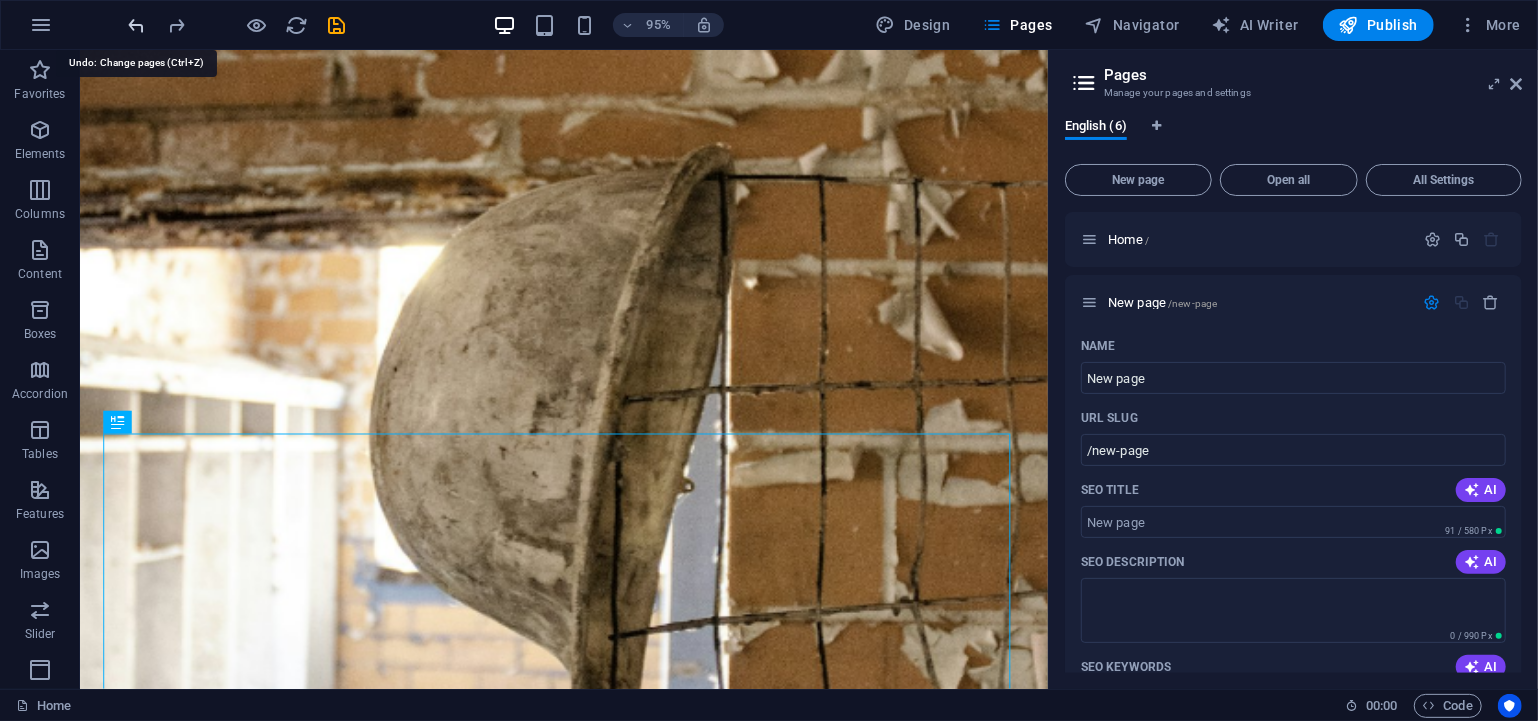 click at bounding box center (137, 25) 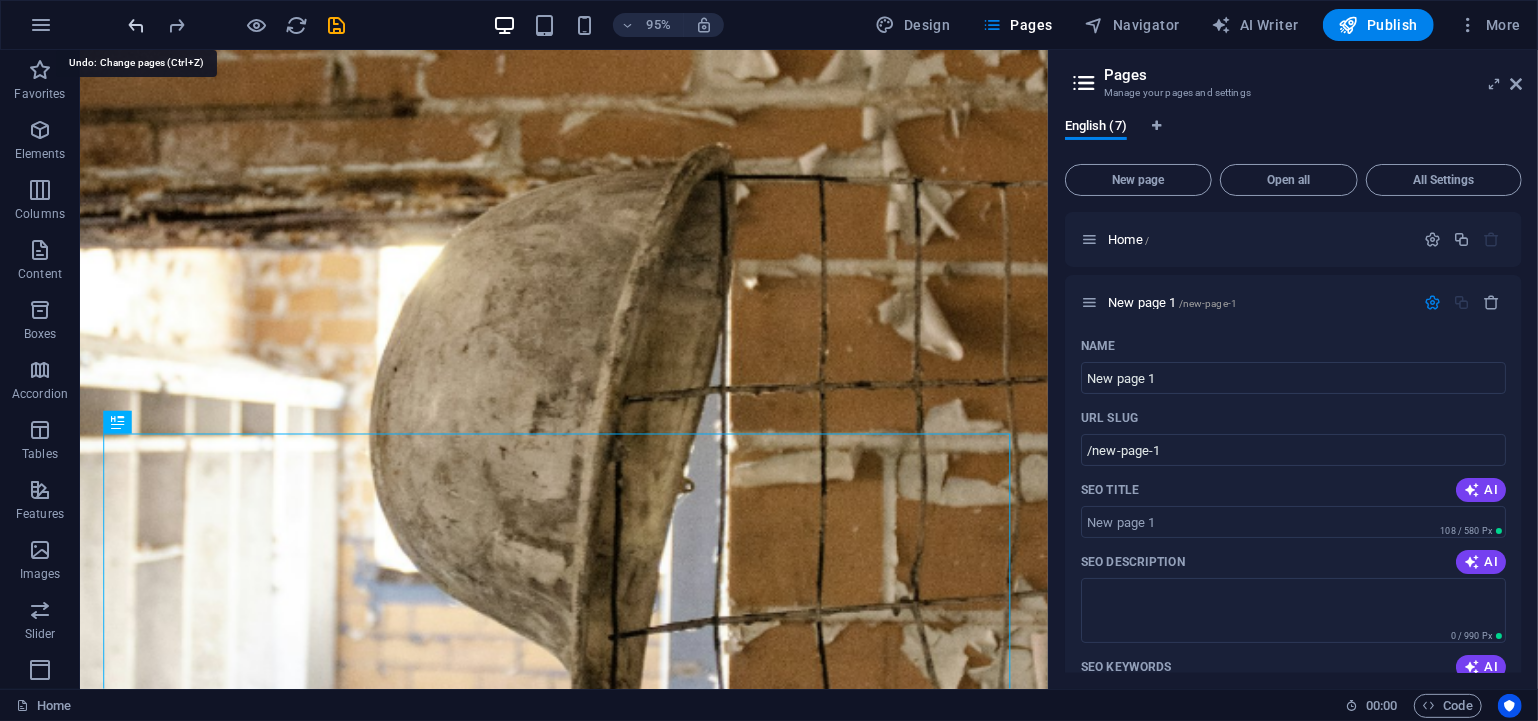 click at bounding box center [137, 25] 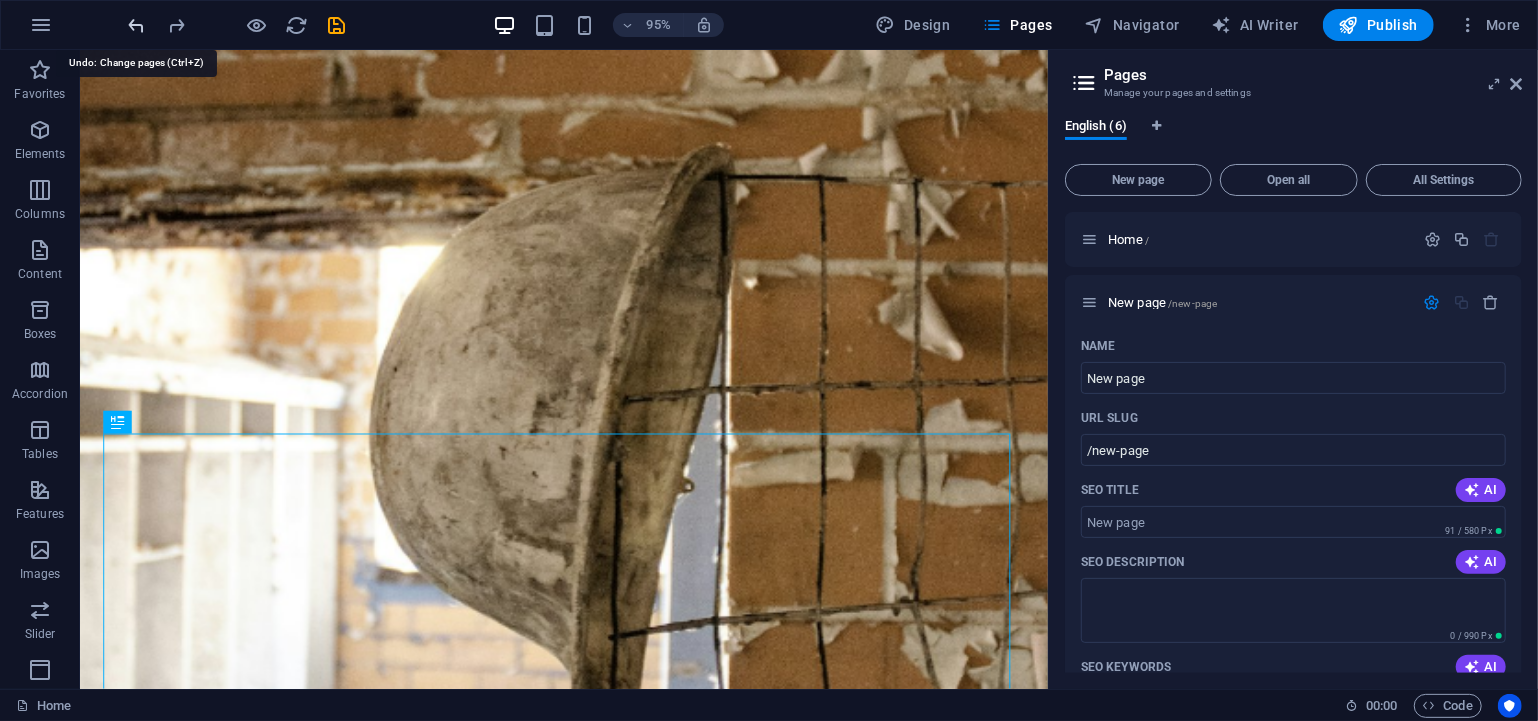 click at bounding box center (137, 25) 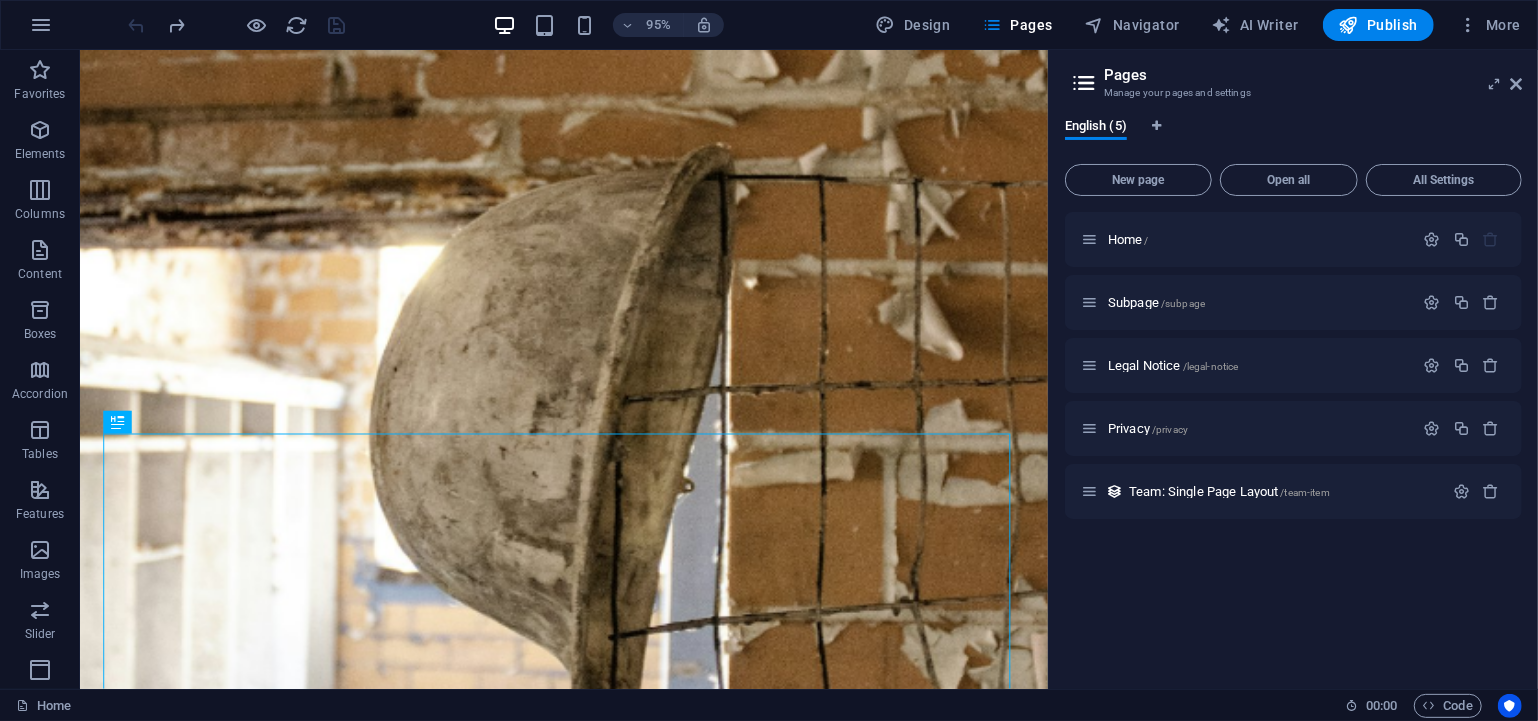 click at bounding box center (237, 25) 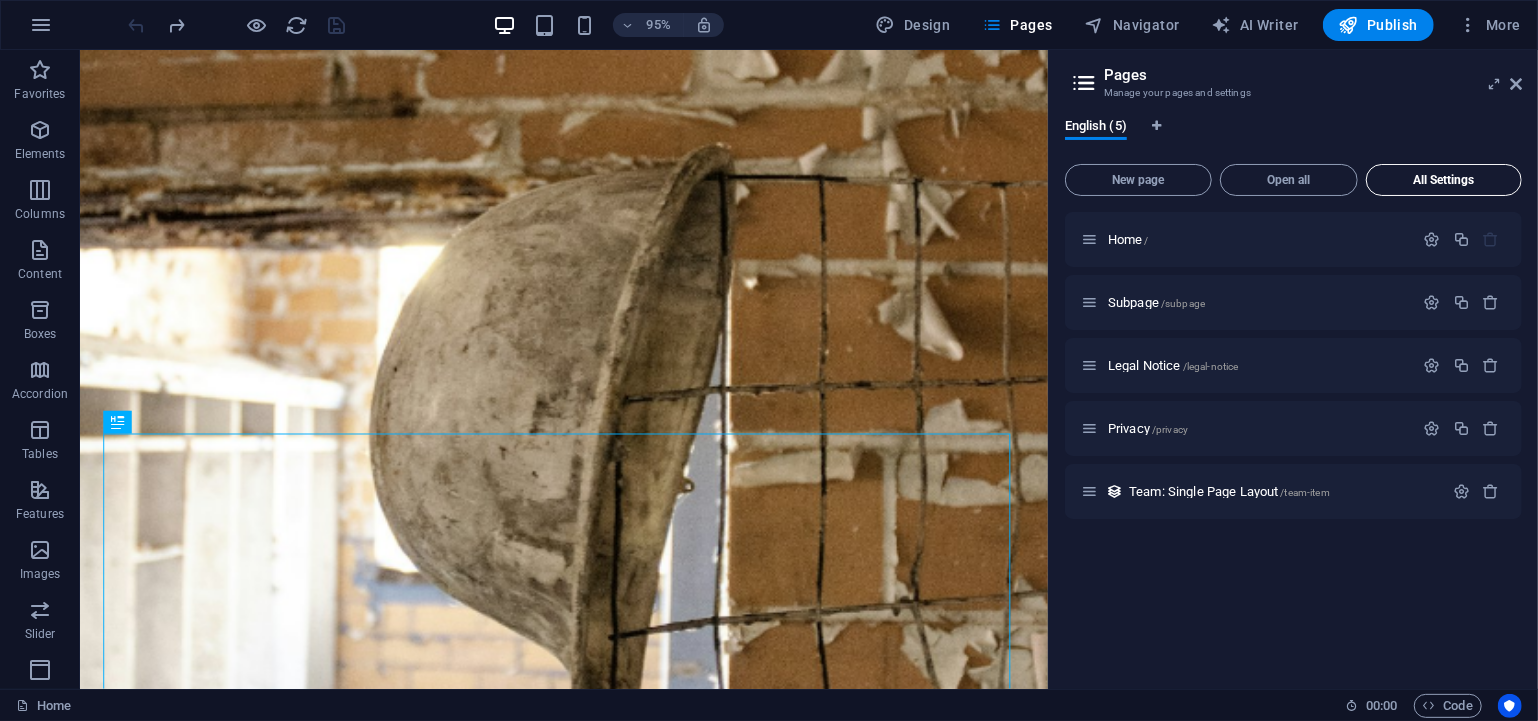 click on "All Settings" at bounding box center [1444, 180] 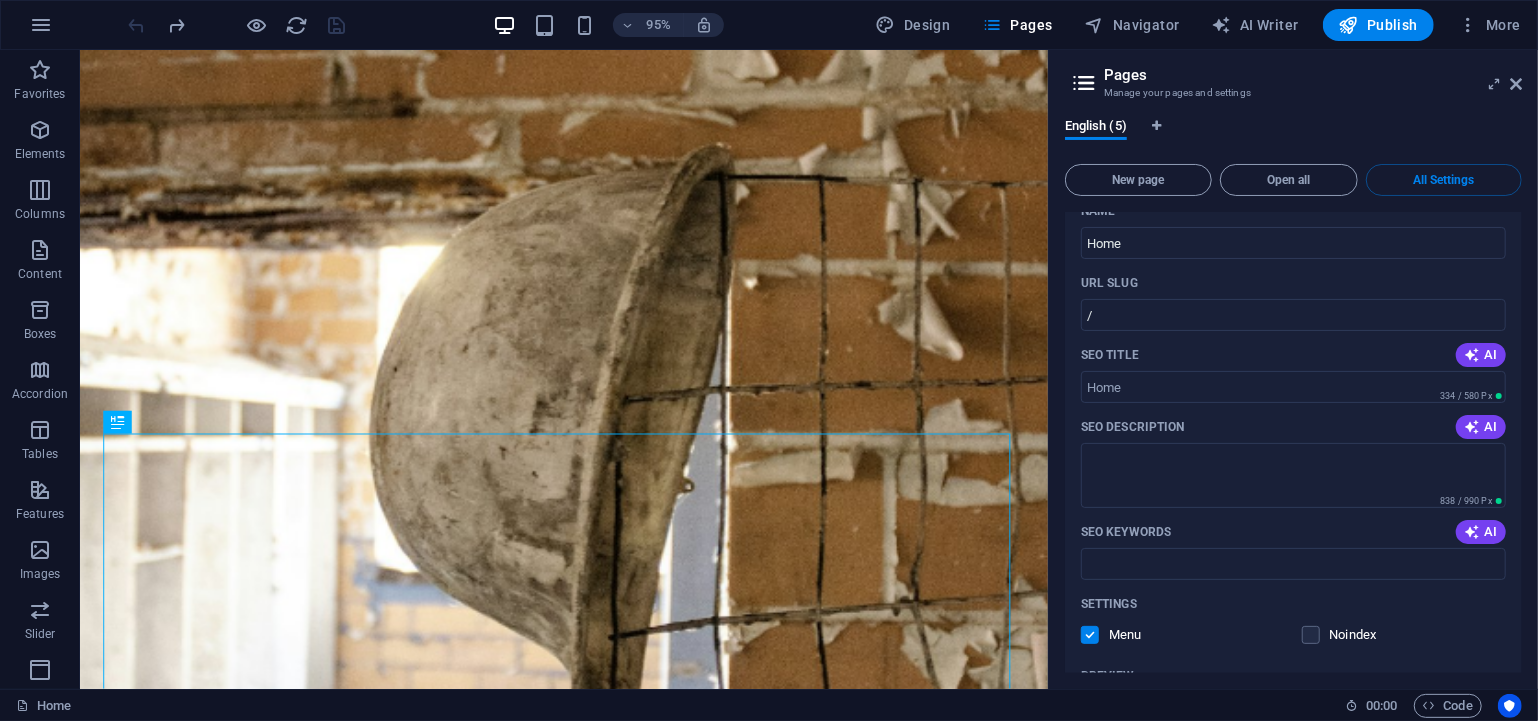 scroll, scrollTop: 0, scrollLeft: 0, axis: both 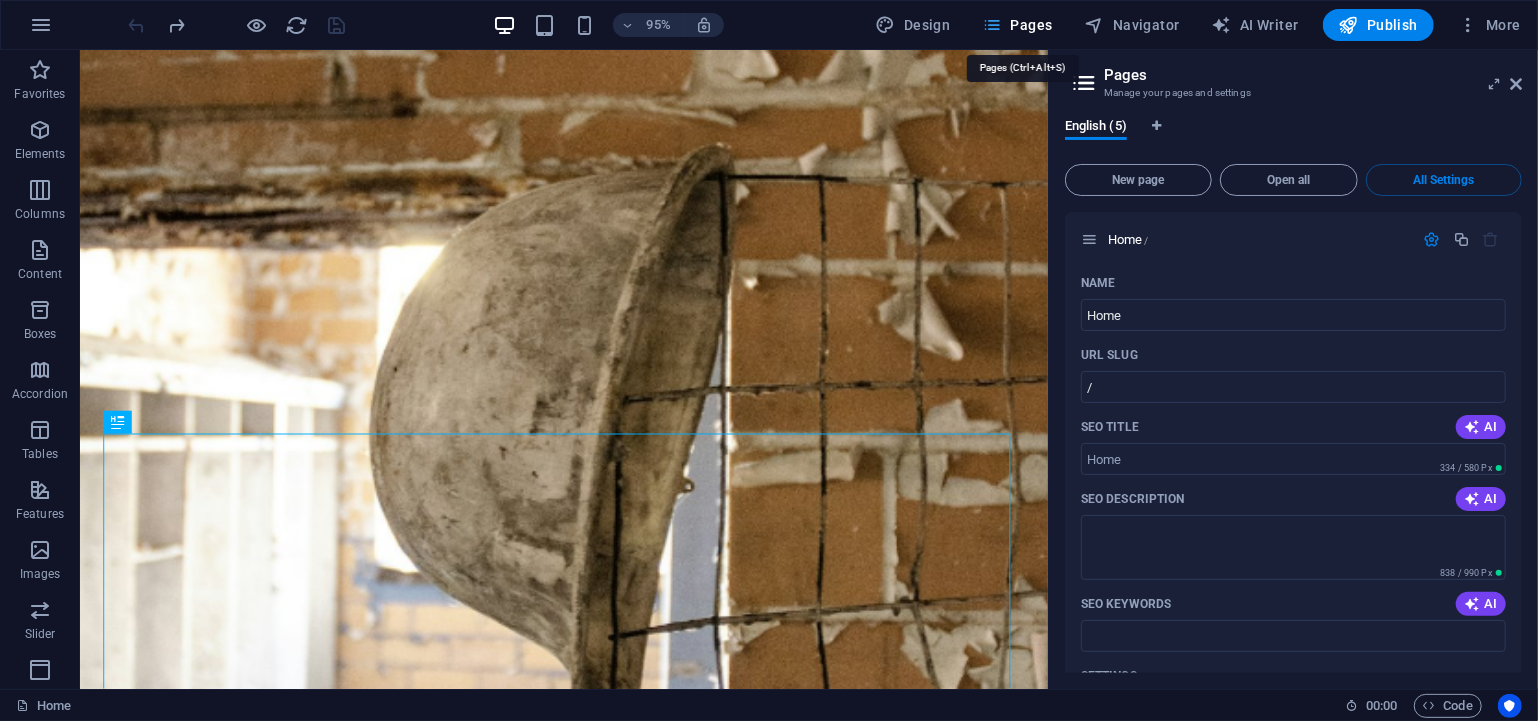 click on "Pages" at bounding box center (1017, 25) 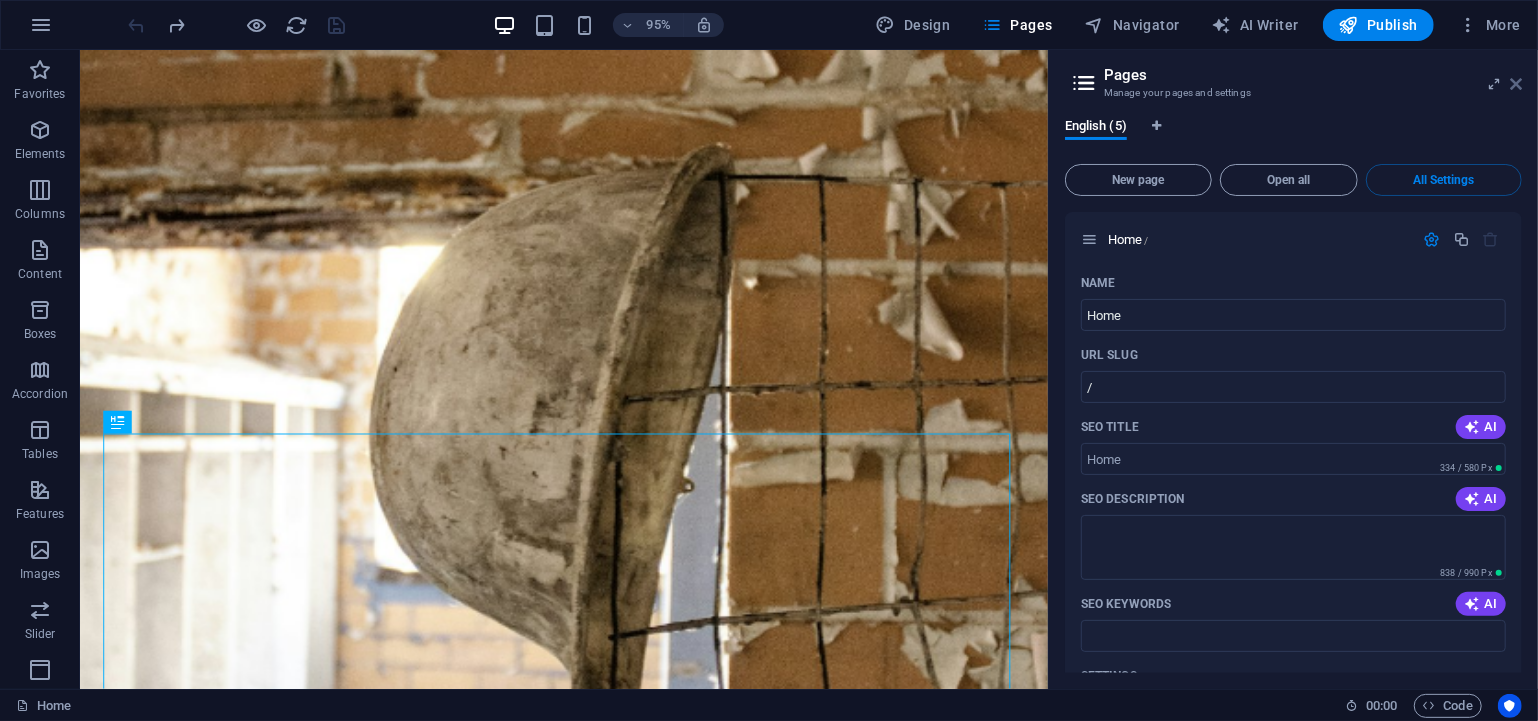 click at bounding box center [1516, 84] 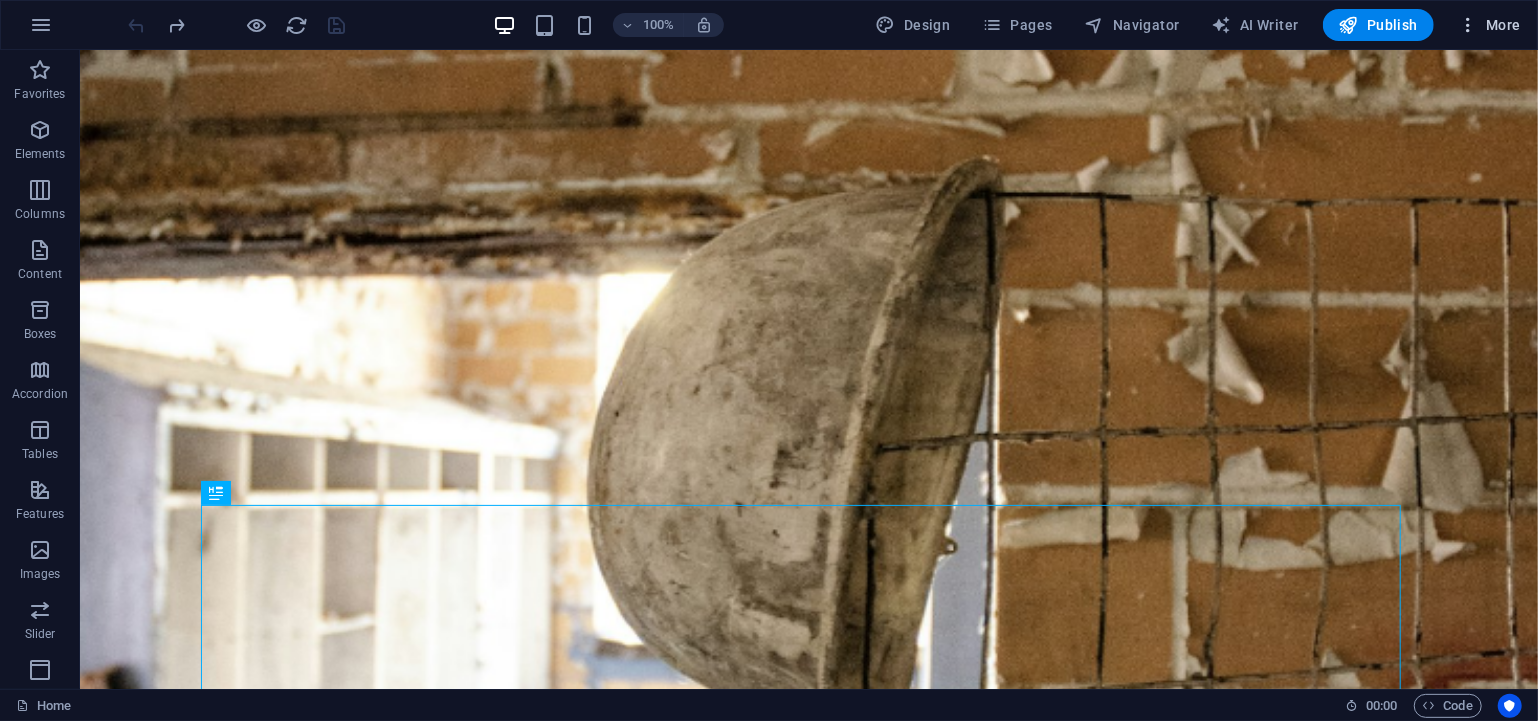 click at bounding box center (1468, 25) 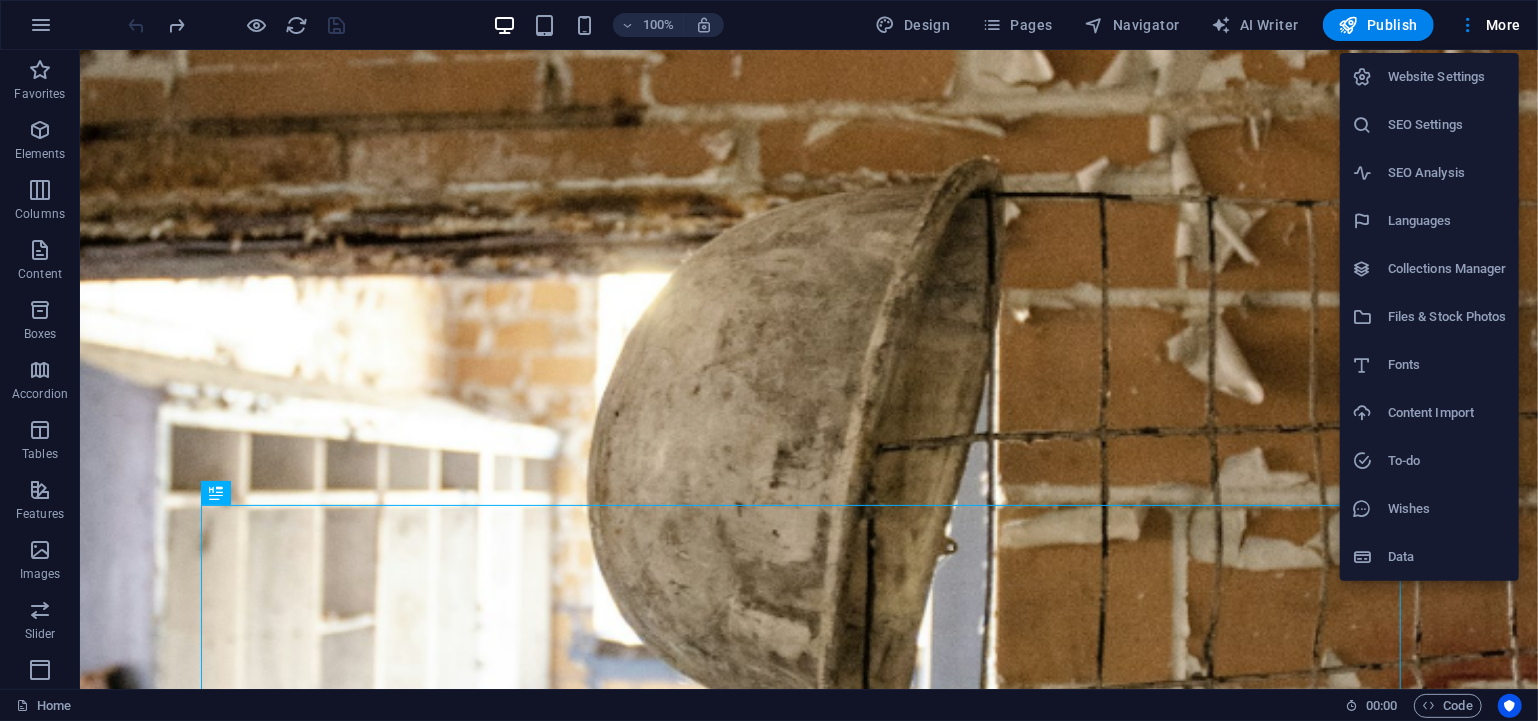 click on "Data" at bounding box center [1447, 557] 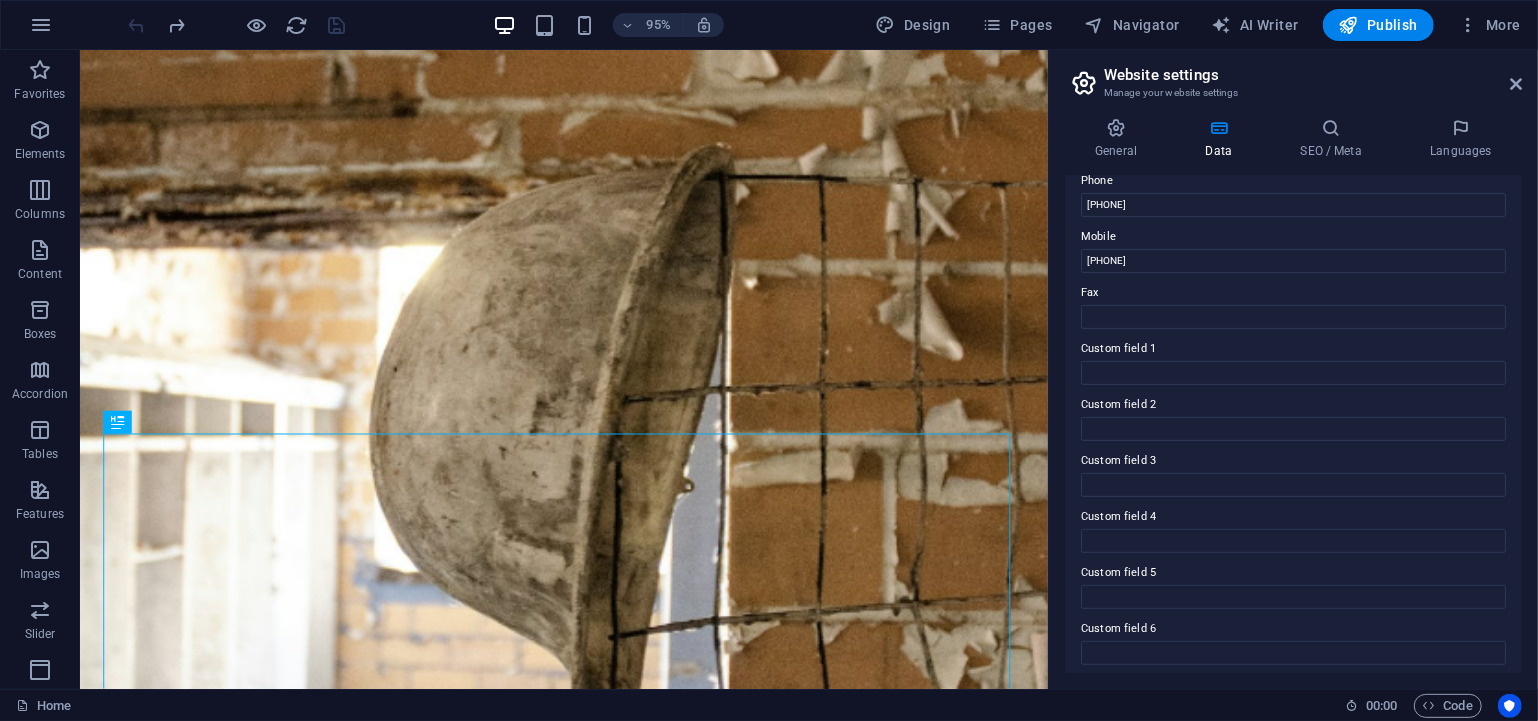 scroll, scrollTop: 462, scrollLeft: 0, axis: vertical 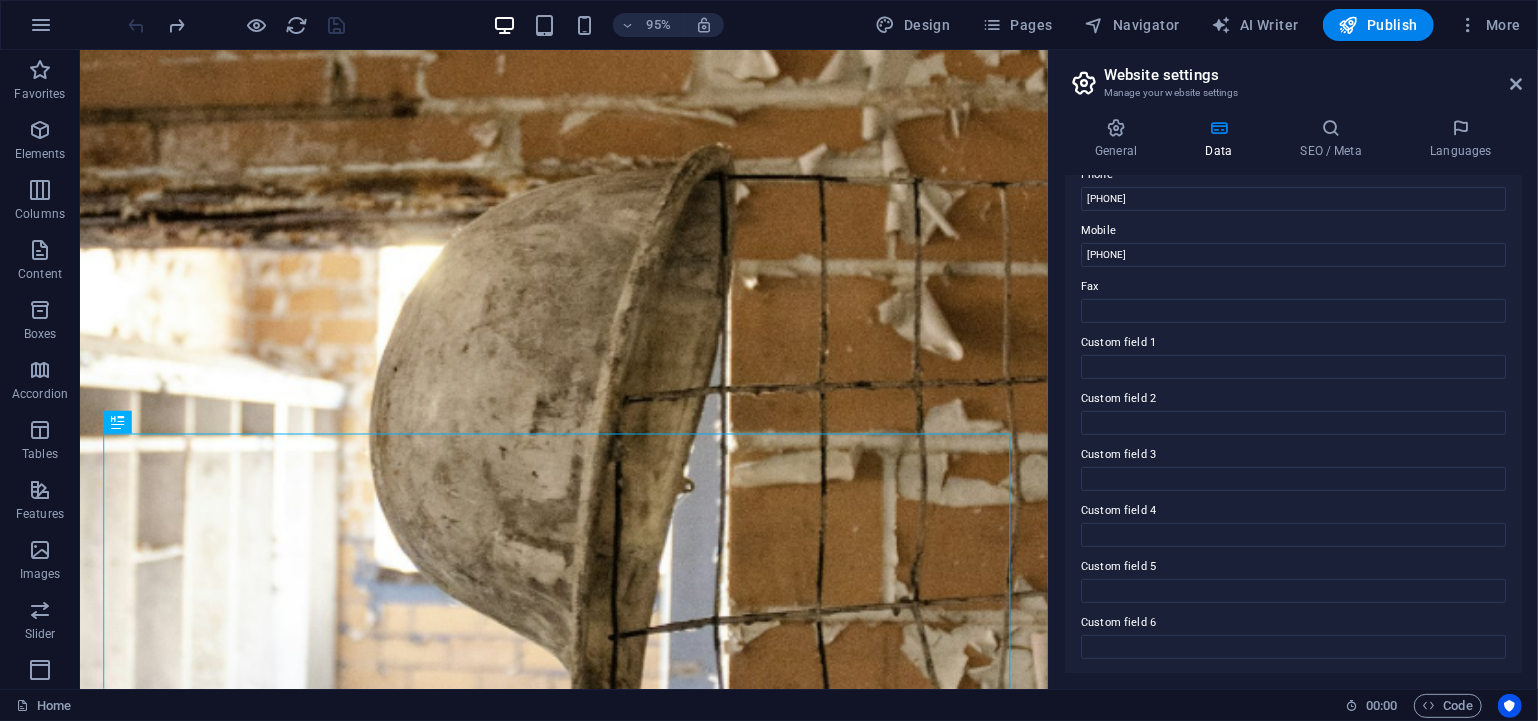click on "Website settings Manage your website settings  General  Data  SEO / Meta  Languages Website name Elektrikwelt Logo Drag files here, click to choose files or select files from Files or our free stock photos & videos Select files from the file manager, stock photos, or upload file(s) Upload Favicon Set the favicon of your website here. A favicon is a small icon shown in the browser tab next to your website title. It helps visitors identify your website. Drag files here, click to choose files or select files from Files or our free stock photos & videos Select files from the file manager, stock photos, or upload file(s) Upload Preview Image (Open Graph) This image will be shown when the website is shared on social networks Drag files here, click to choose files or select files from Files or our free stock photos & videos Select files from the file manager, stock photos, or upload file(s) Upload Contact data for this website. This can be used everywhere on the website and will update automatically. Company Street" at bounding box center [1293, 369] 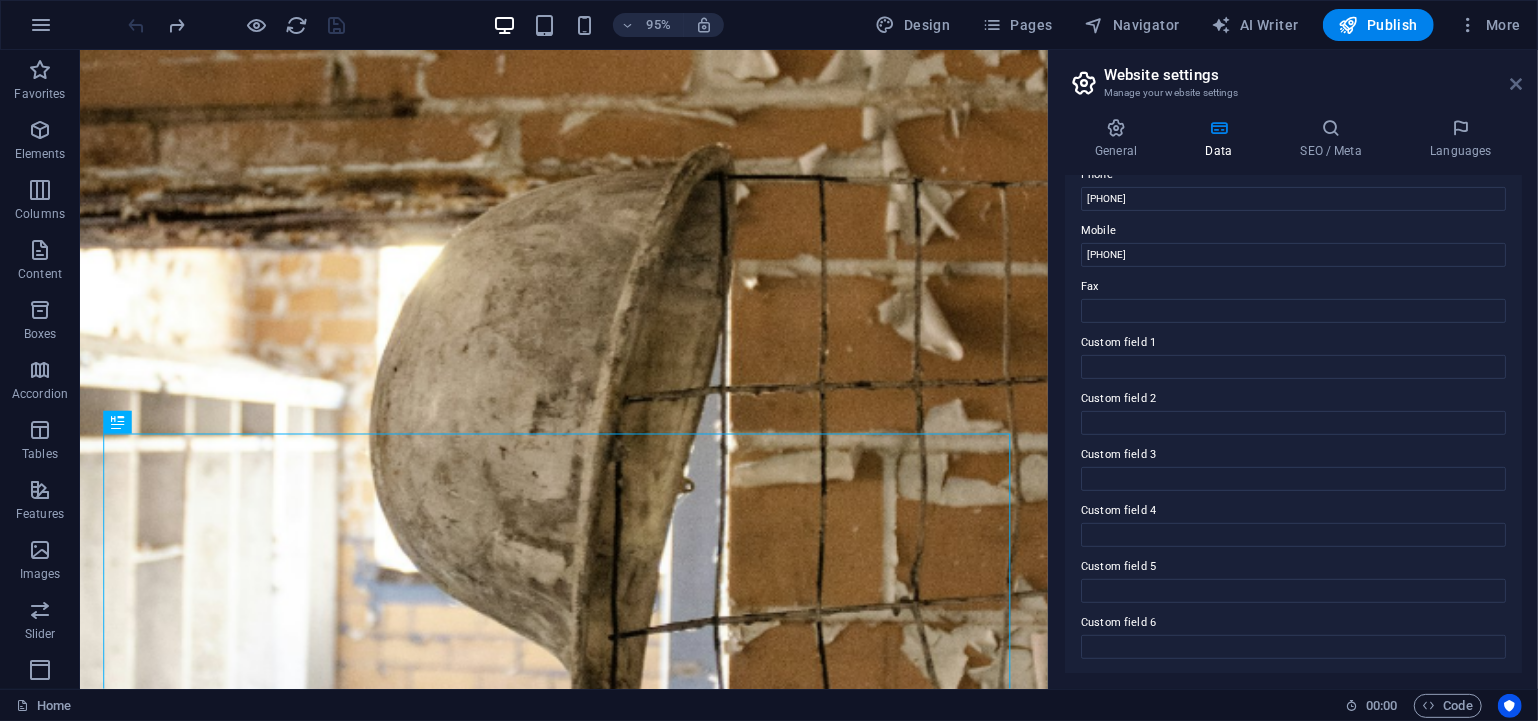 click at bounding box center [1516, 84] 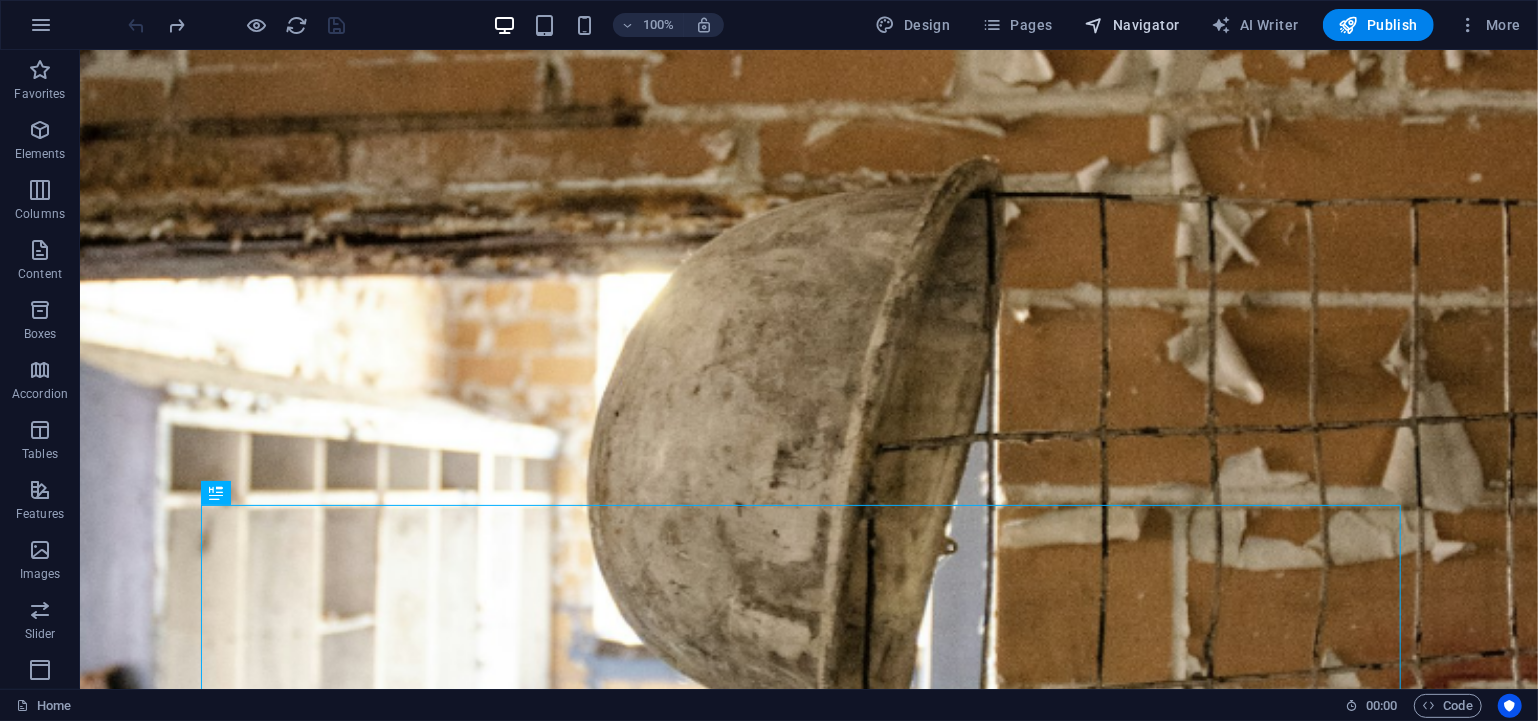 click on "Navigator" at bounding box center [1132, 25] 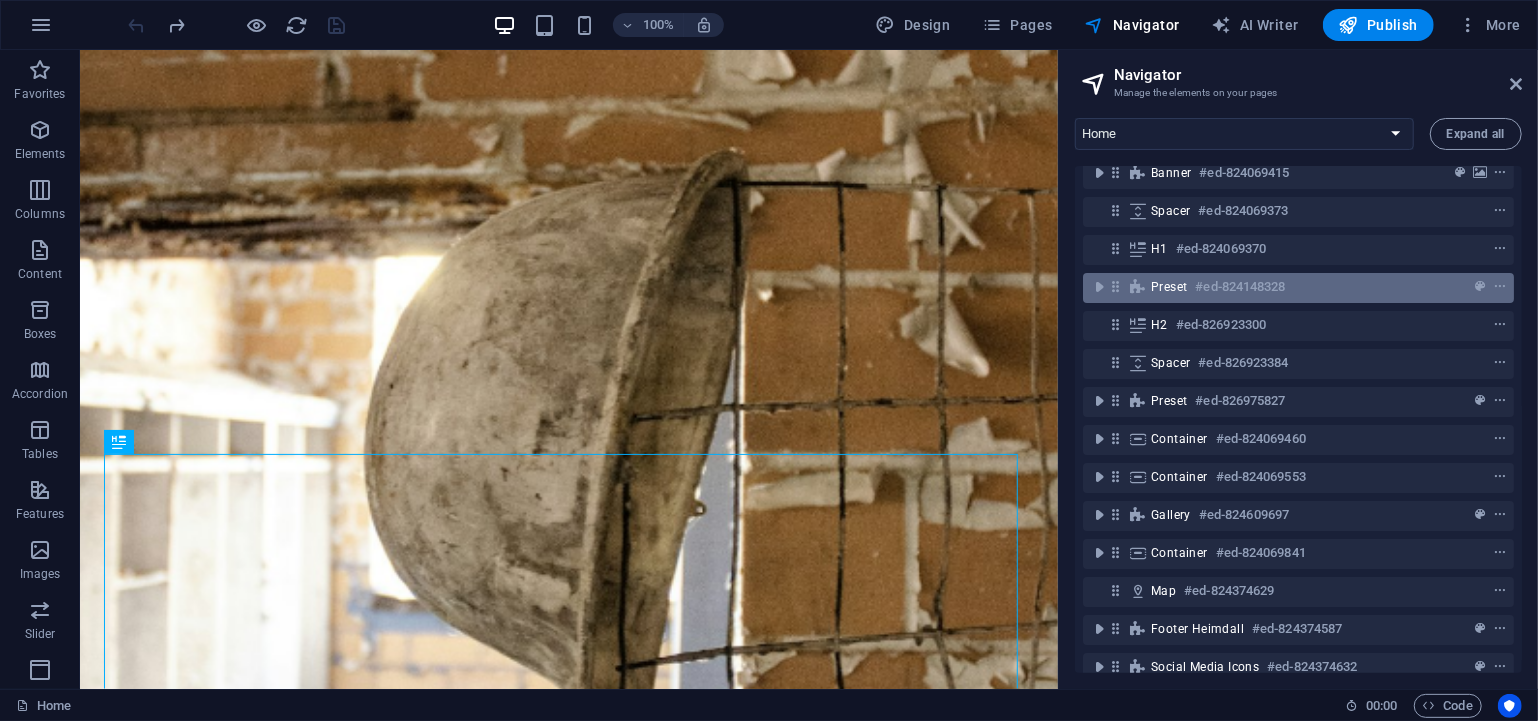 scroll, scrollTop: 0, scrollLeft: 0, axis: both 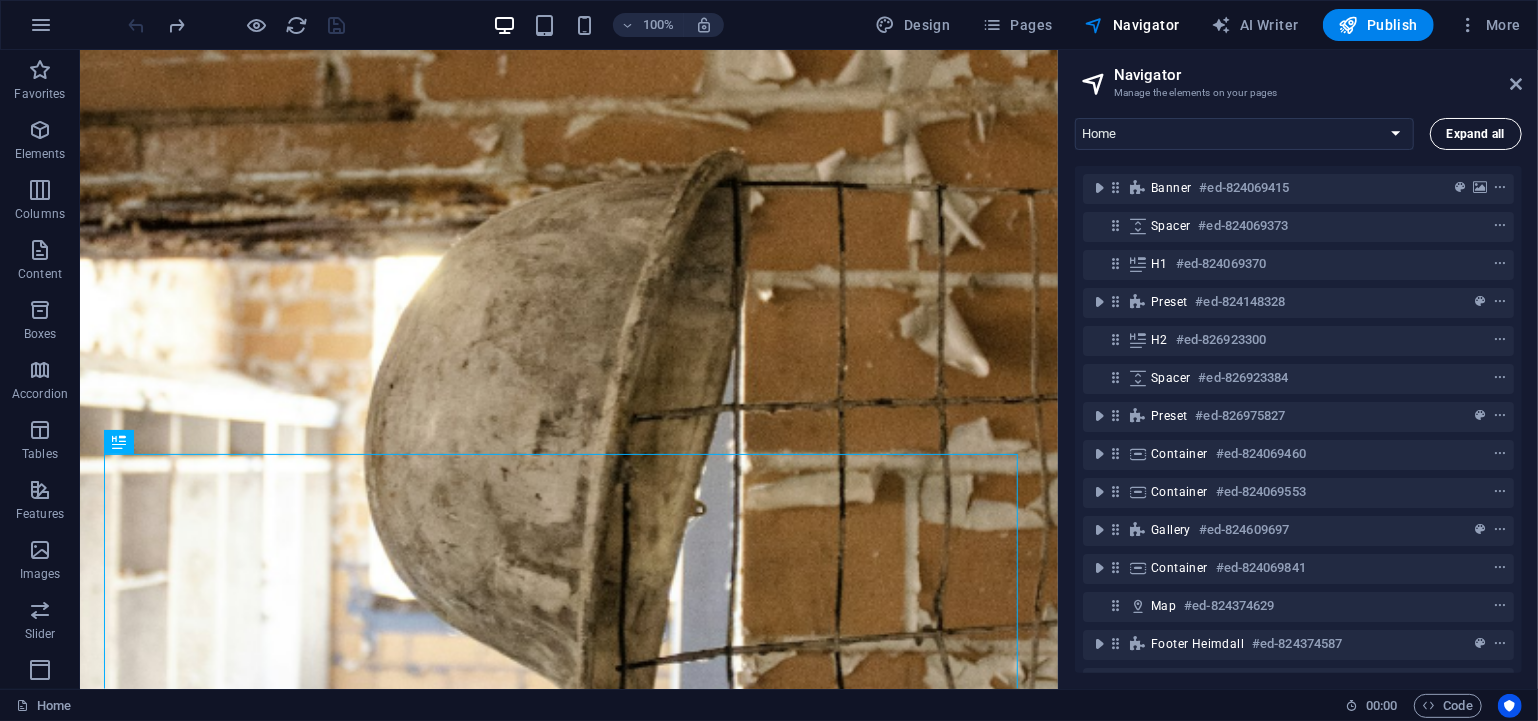 click on "Expand all" at bounding box center (1476, 134) 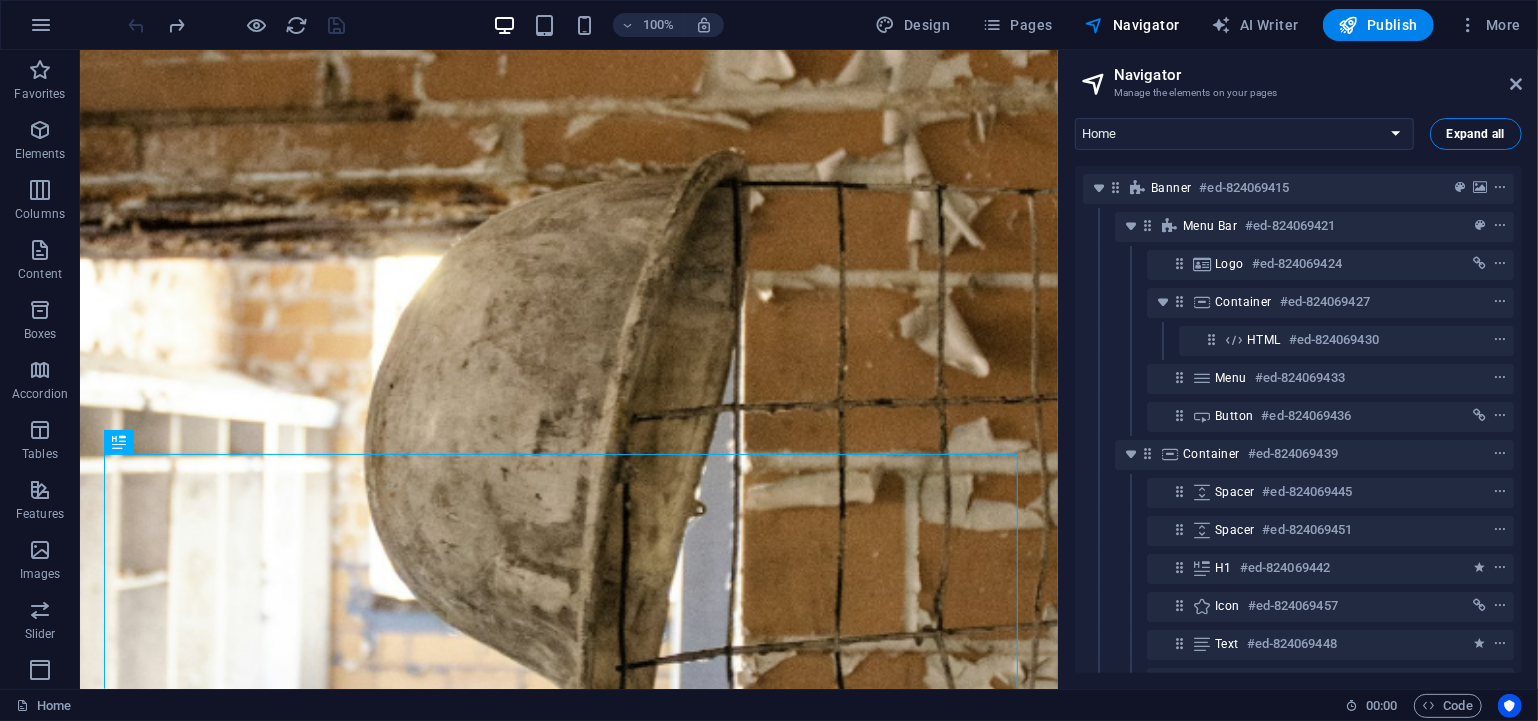 click on "Expand all" at bounding box center (1476, 134) 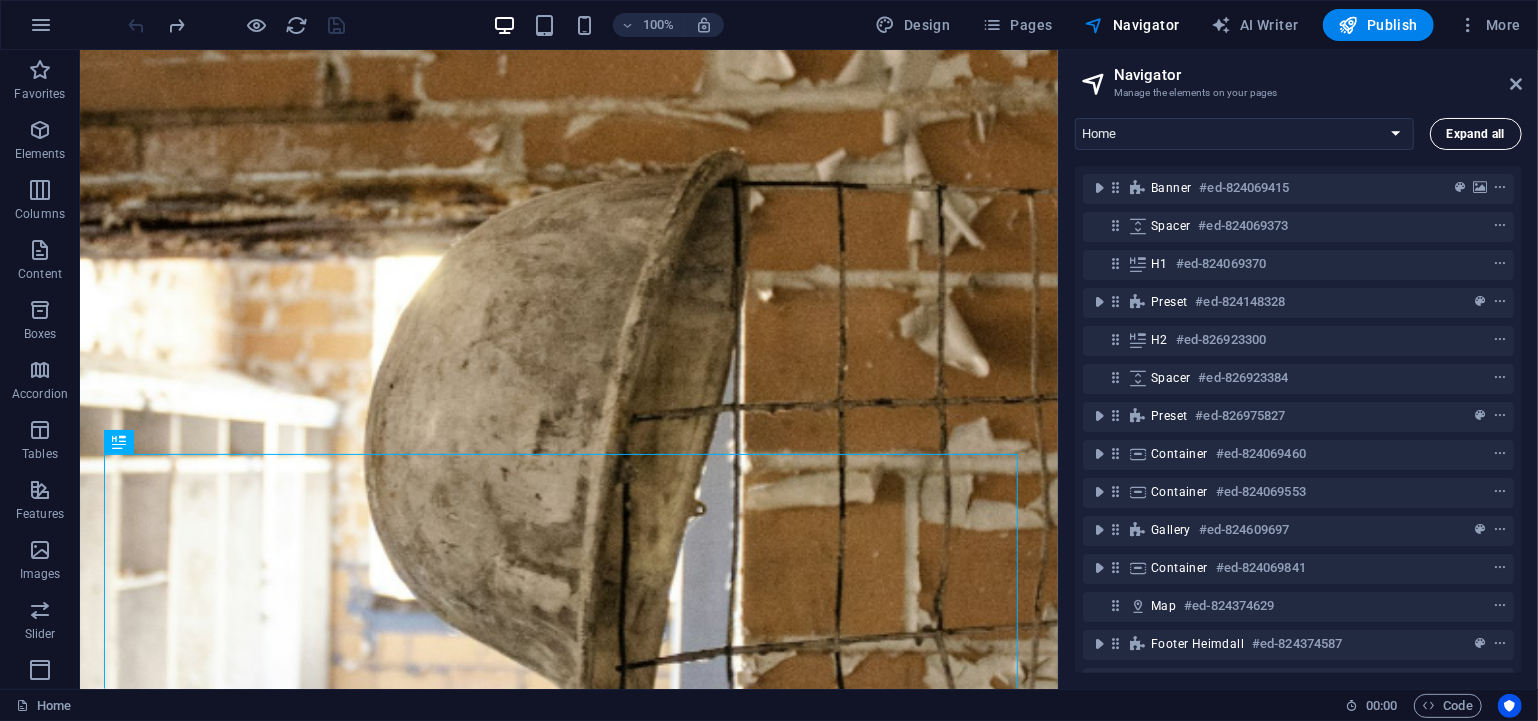 click on "Expand all" at bounding box center (1476, 134) 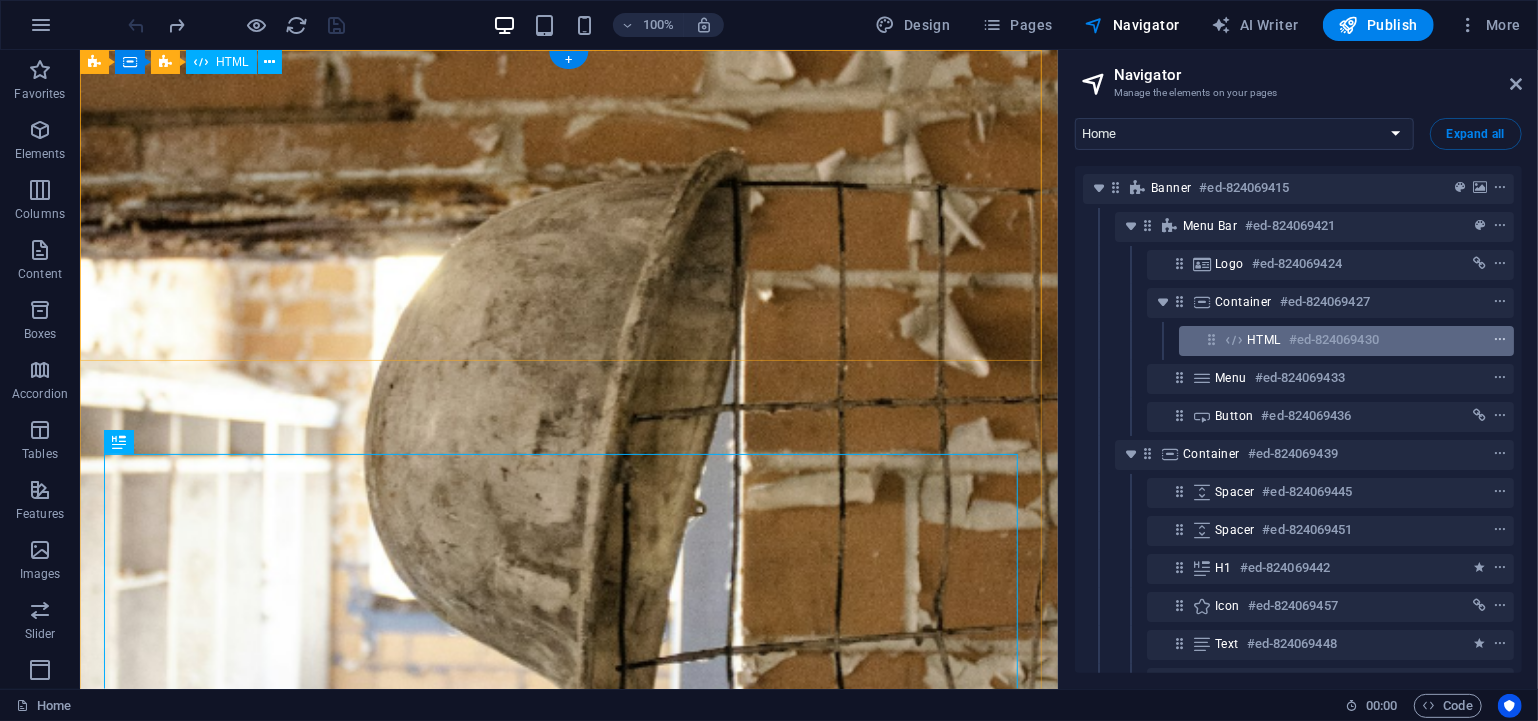 click at bounding box center [1500, 340] 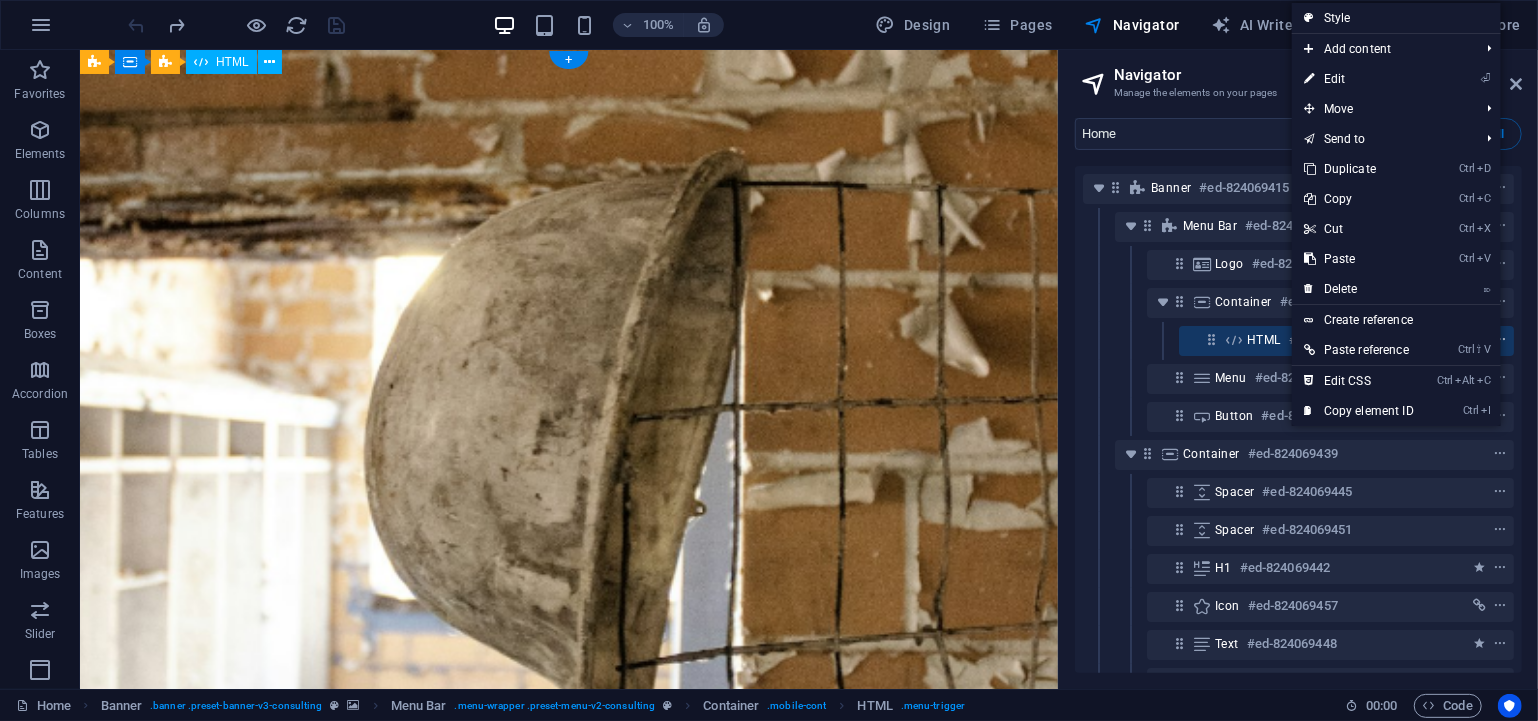 click at bounding box center (1500, 340) 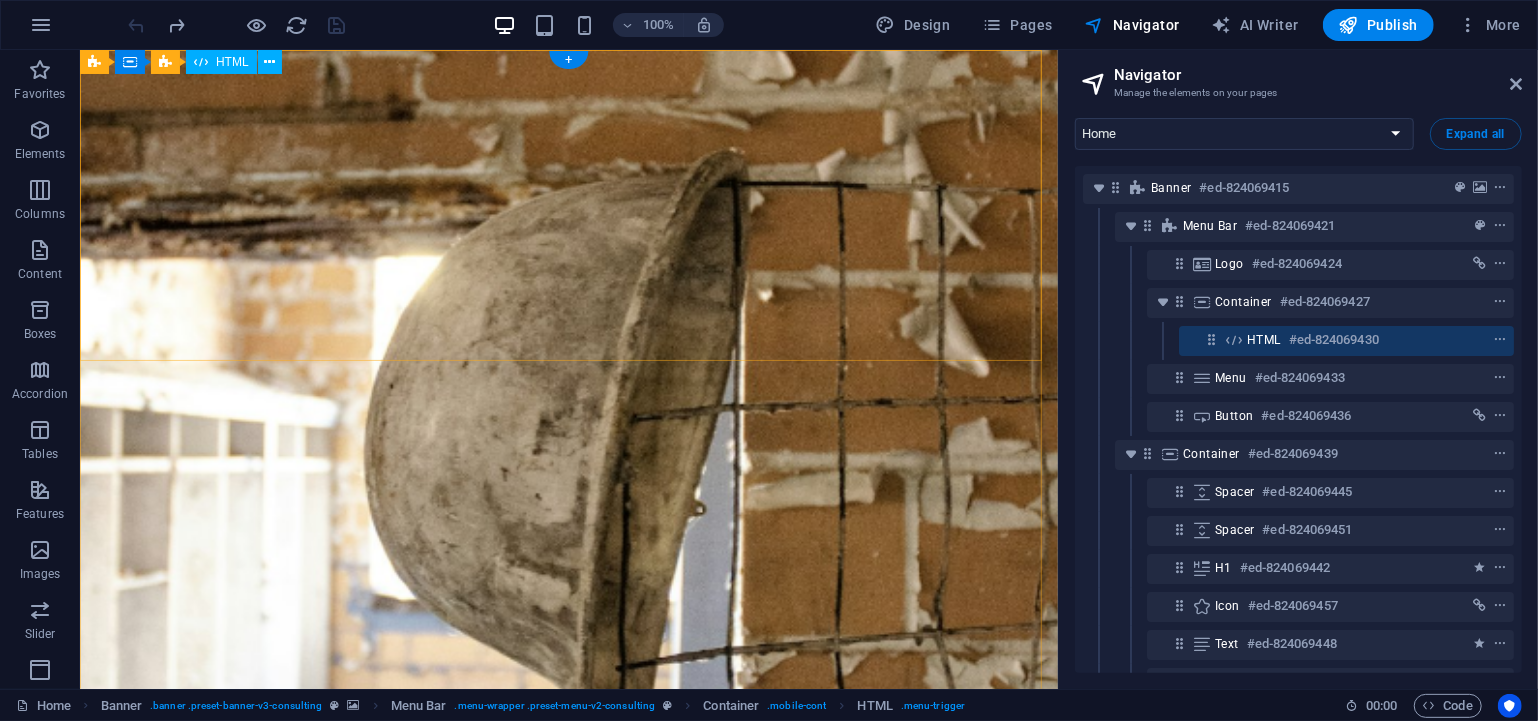 click at bounding box center [1211, 339] 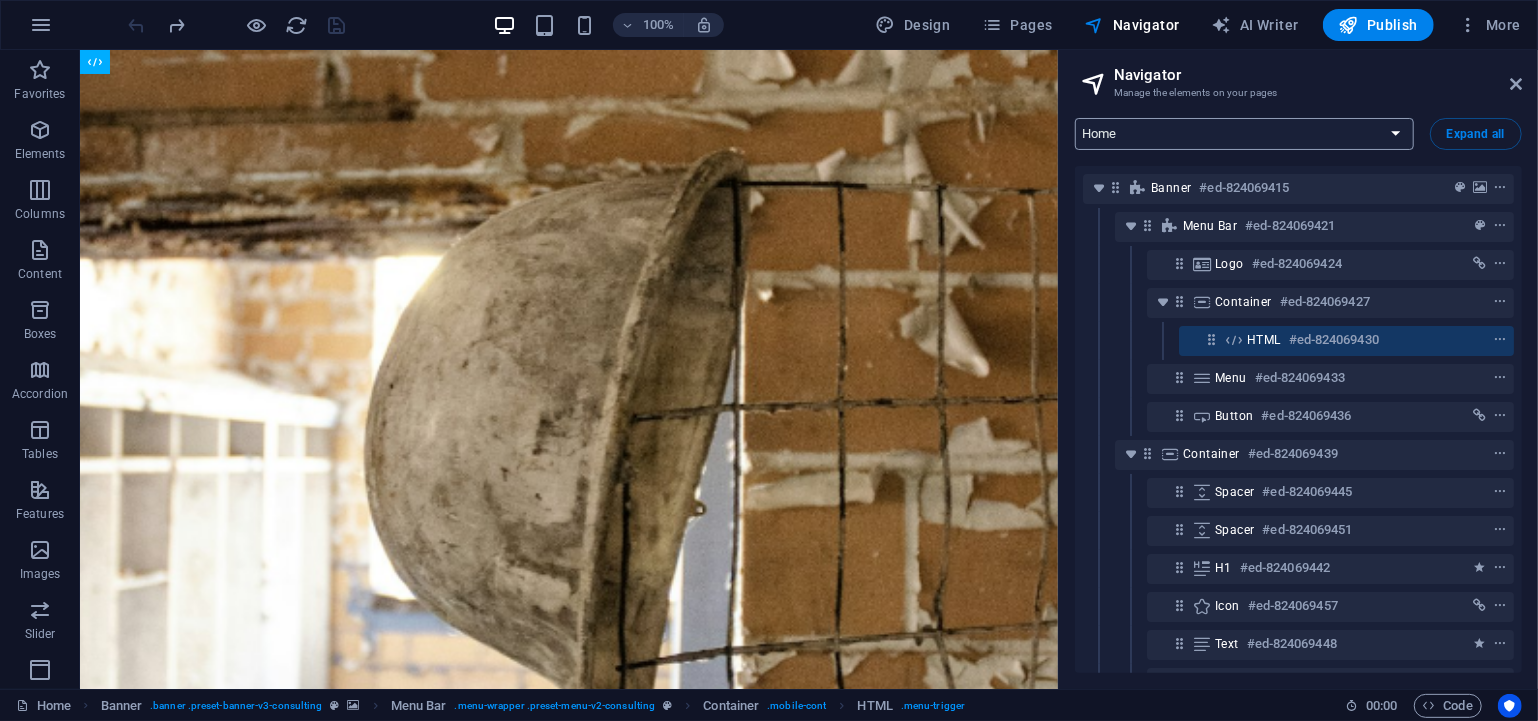 click on "Home  Subpage  Legal Notice  Privacy  Team: Single Page Layout" at bounding box center [1244, 134] 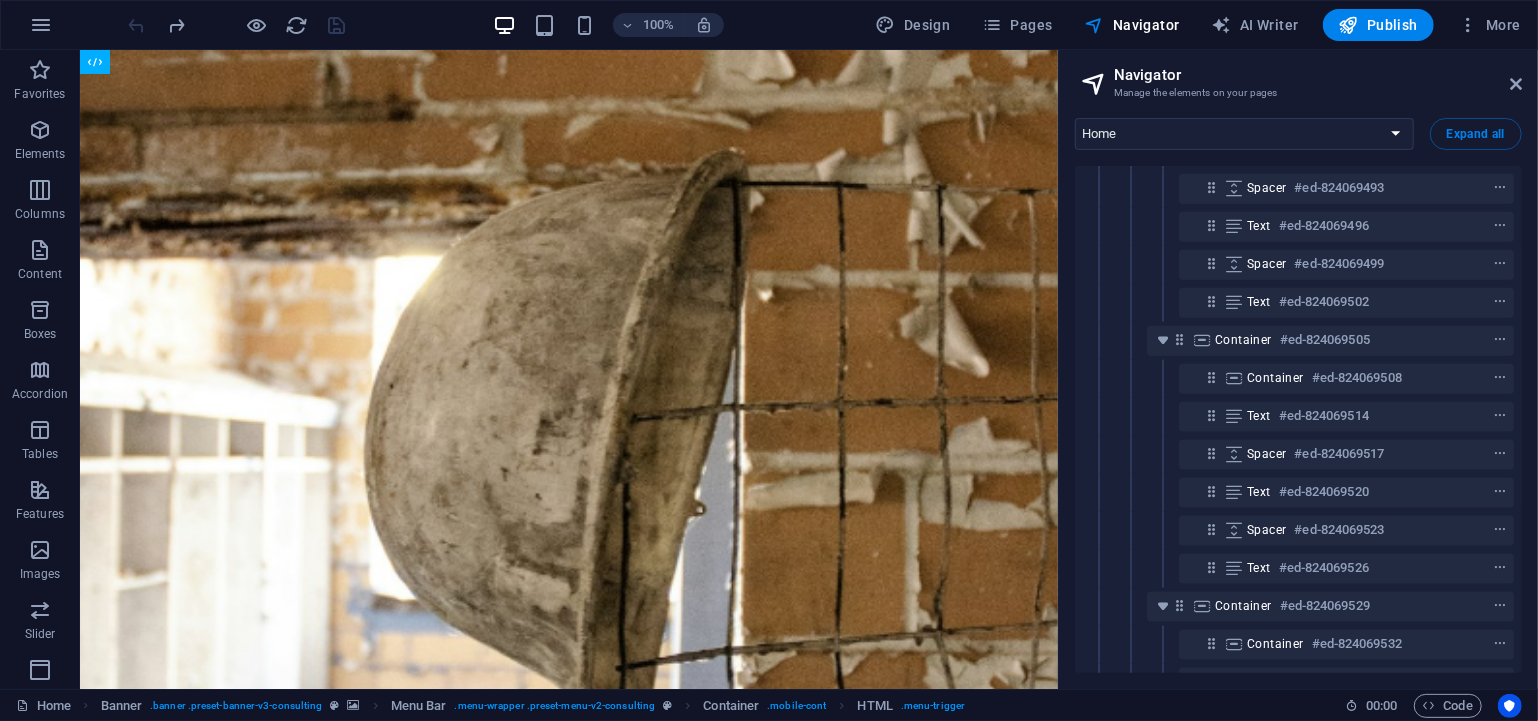 scroll, scrollTop: 1111, scrollLeft: 0, axis: vertical 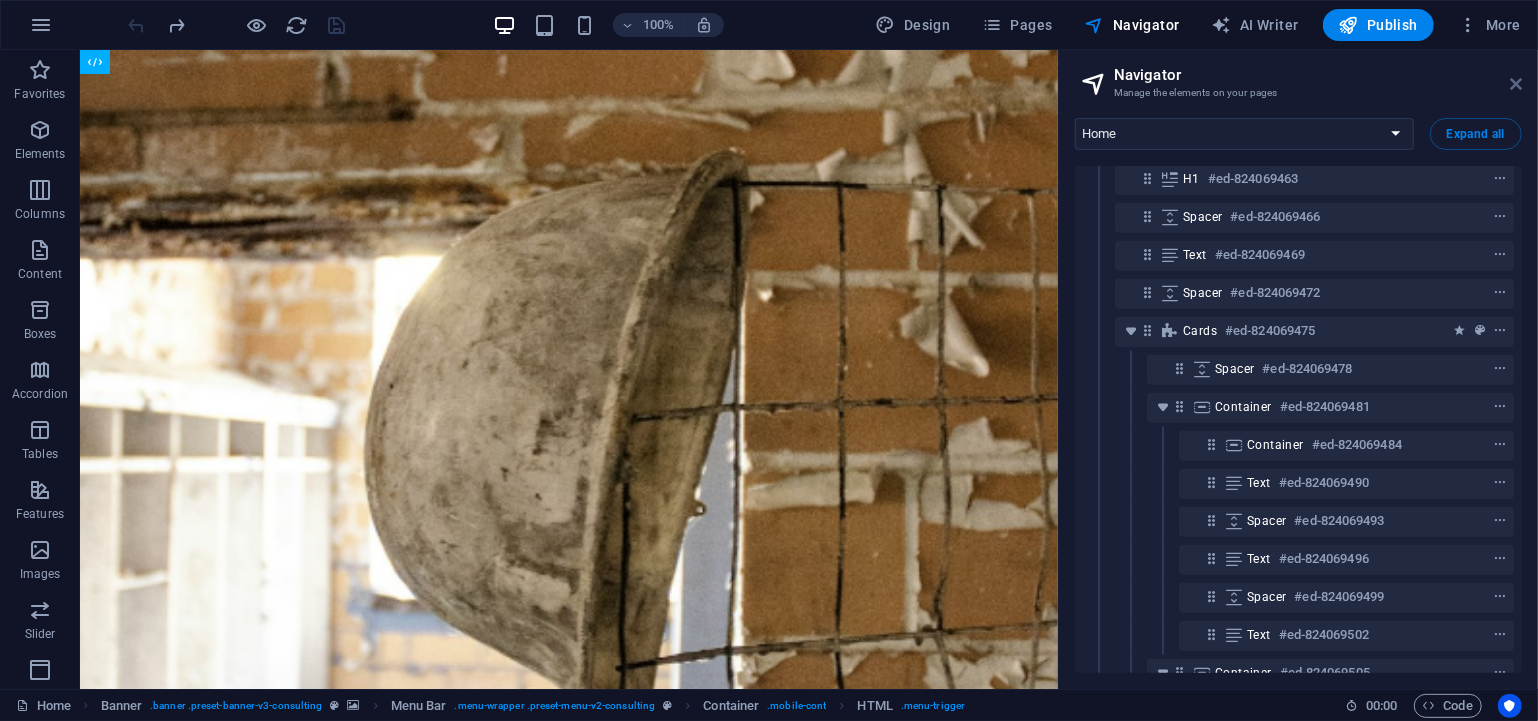 click at bounding box center [1516, 84] 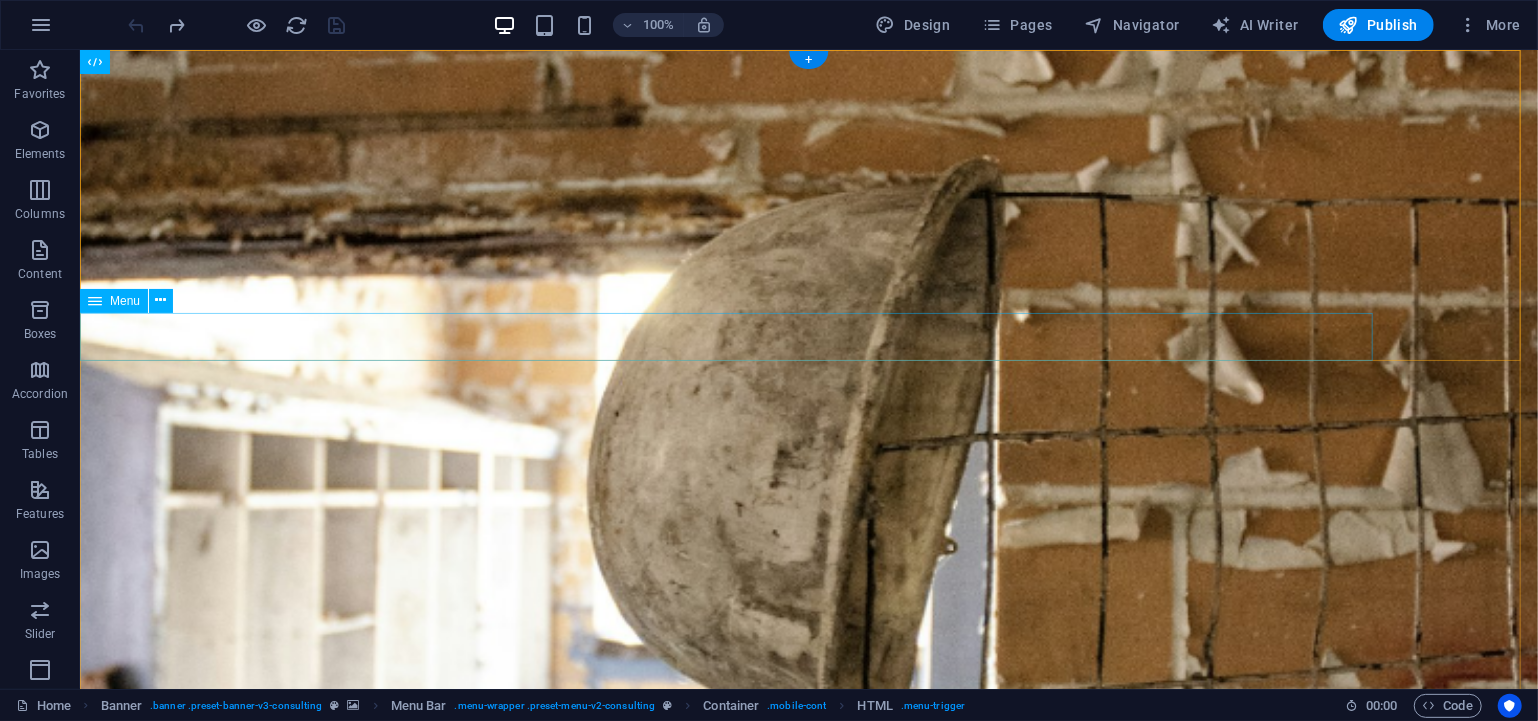 click on "Our Story Our Team Our Services Projects" at bounding box center [808, 1236] 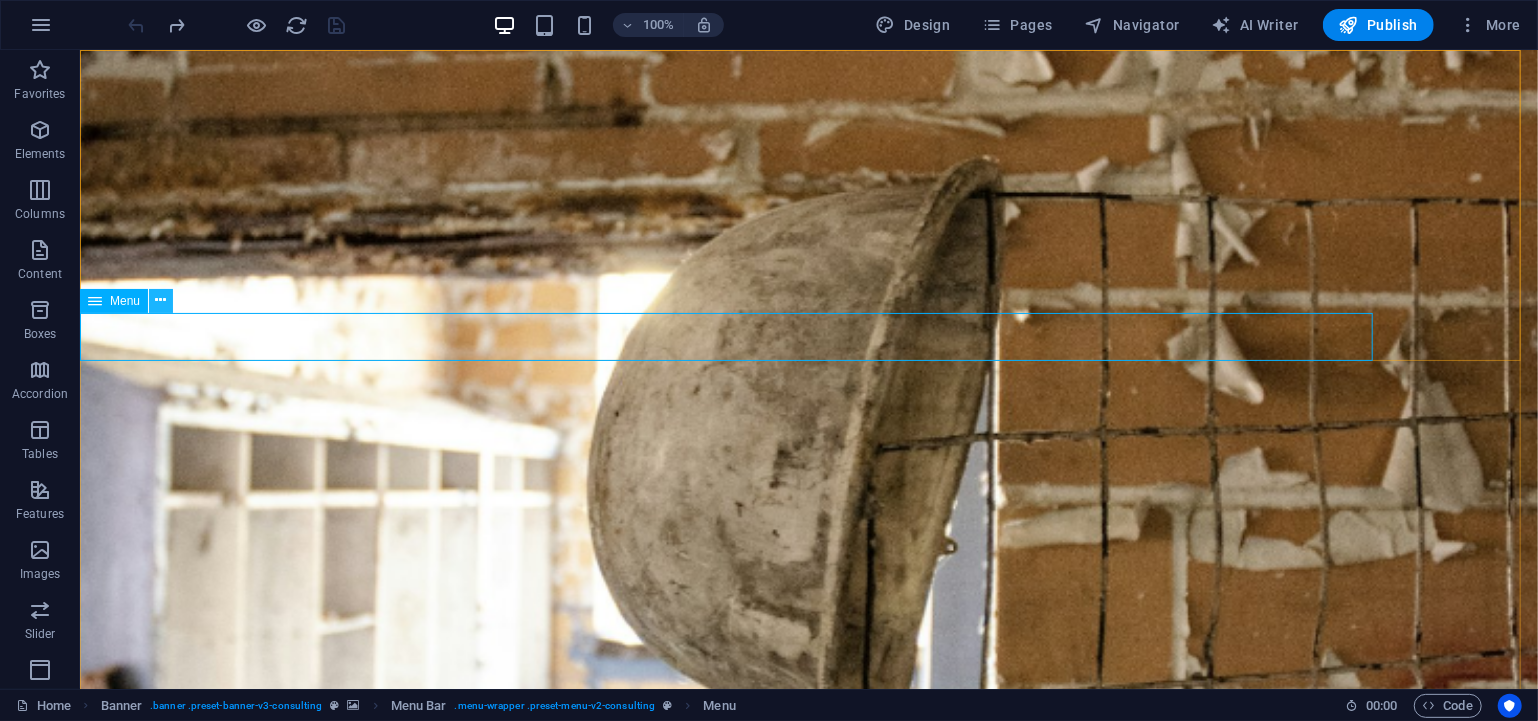 click at bounding box center (161, 300) 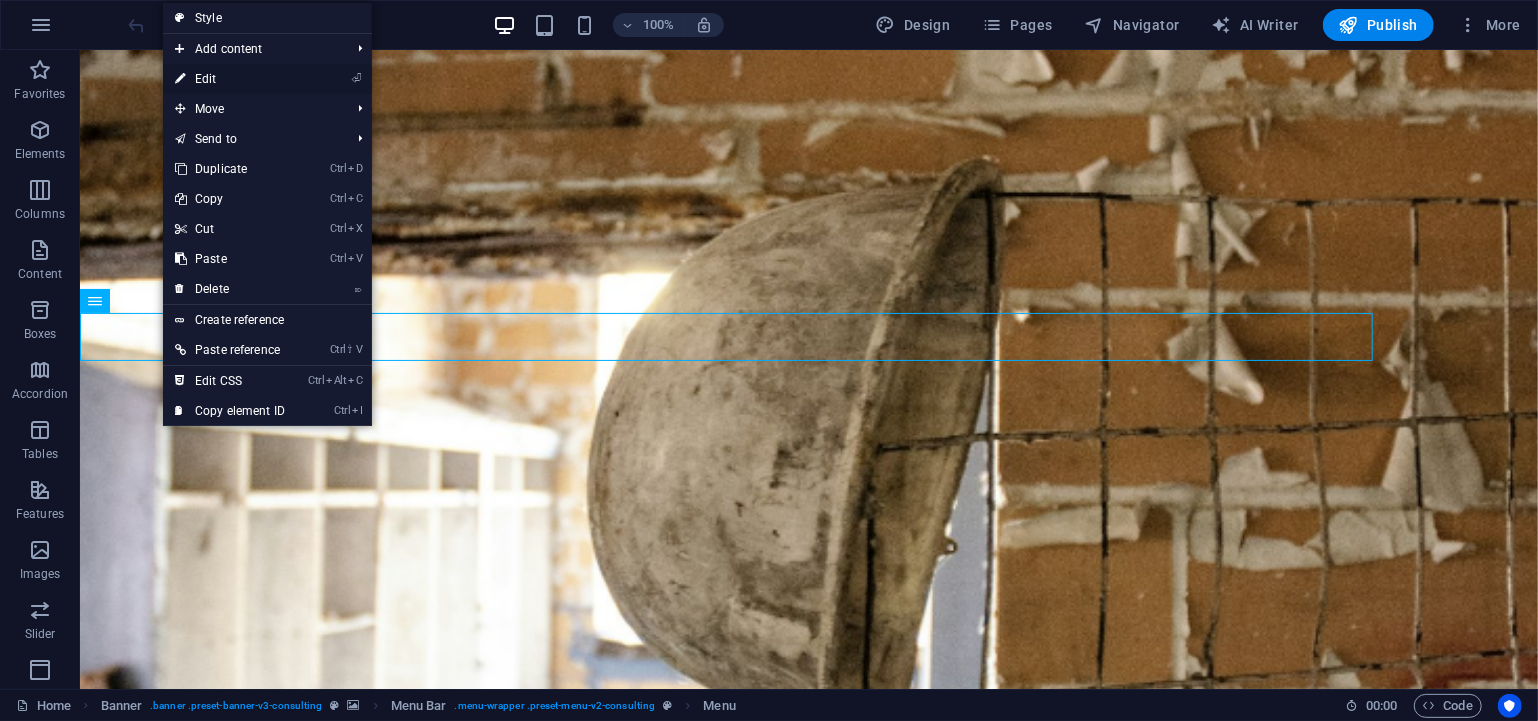 click on "⏎  Edit" at bounding box center [230, 79] 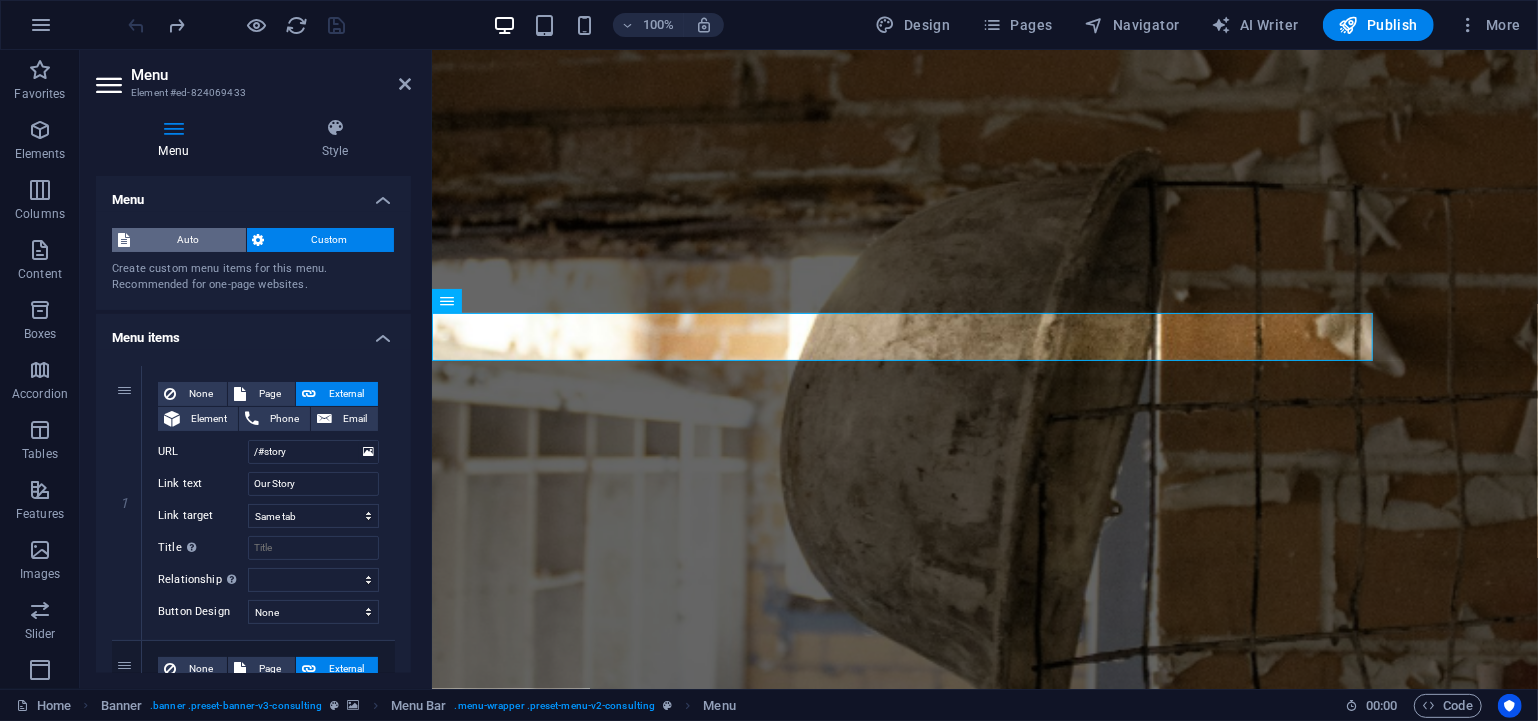 click on "Auto" at bounding box center [188, 240] 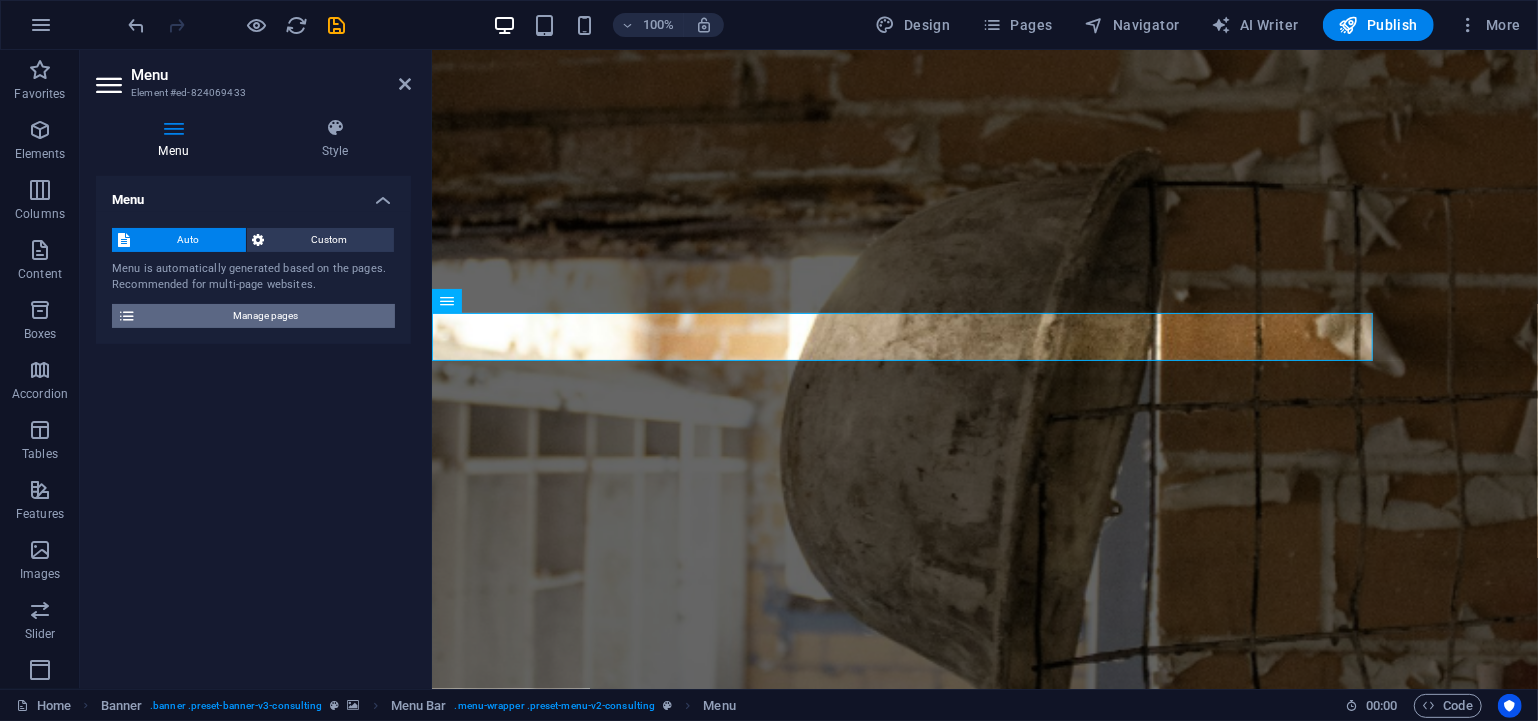 click on "Manage pages" at bounding box center (265, 316) 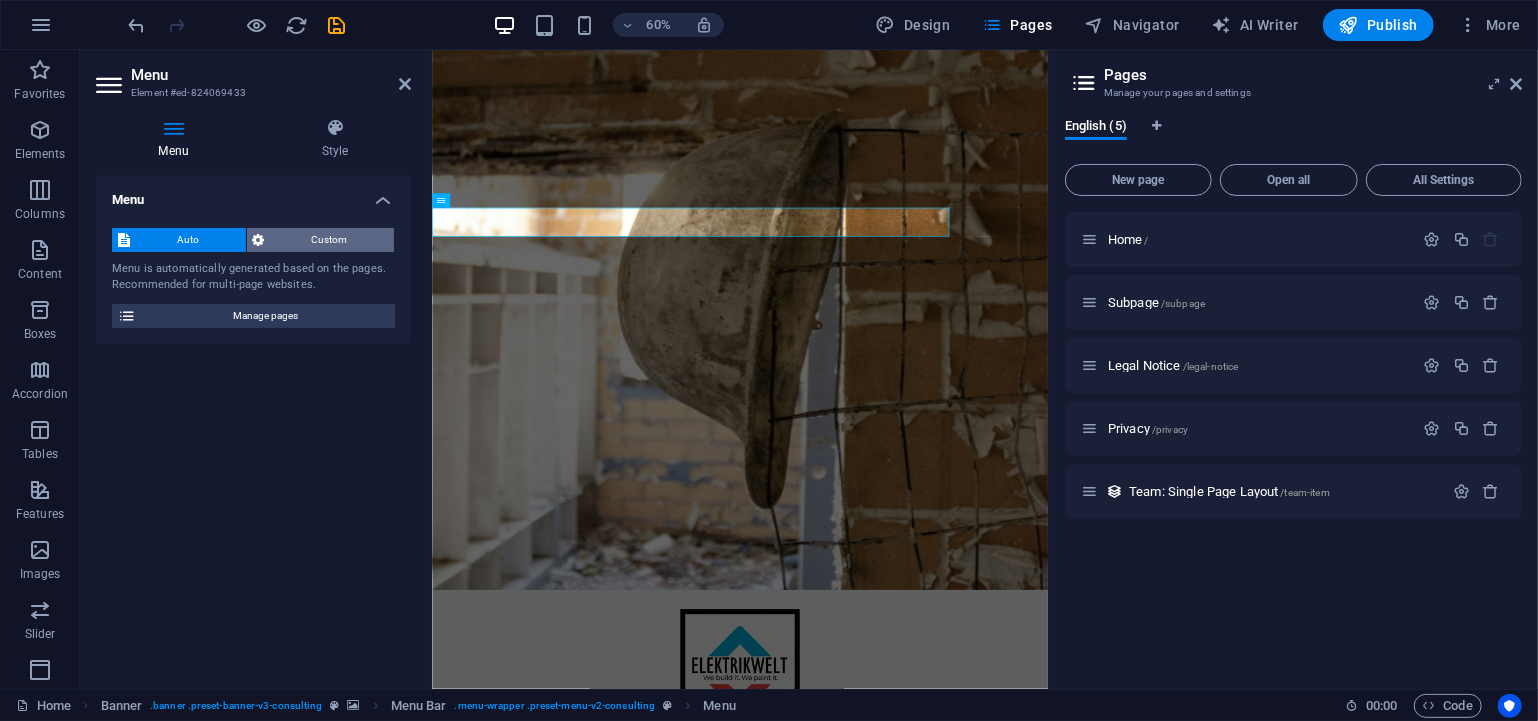 click on "Custom" at bounding box center (330, 240) 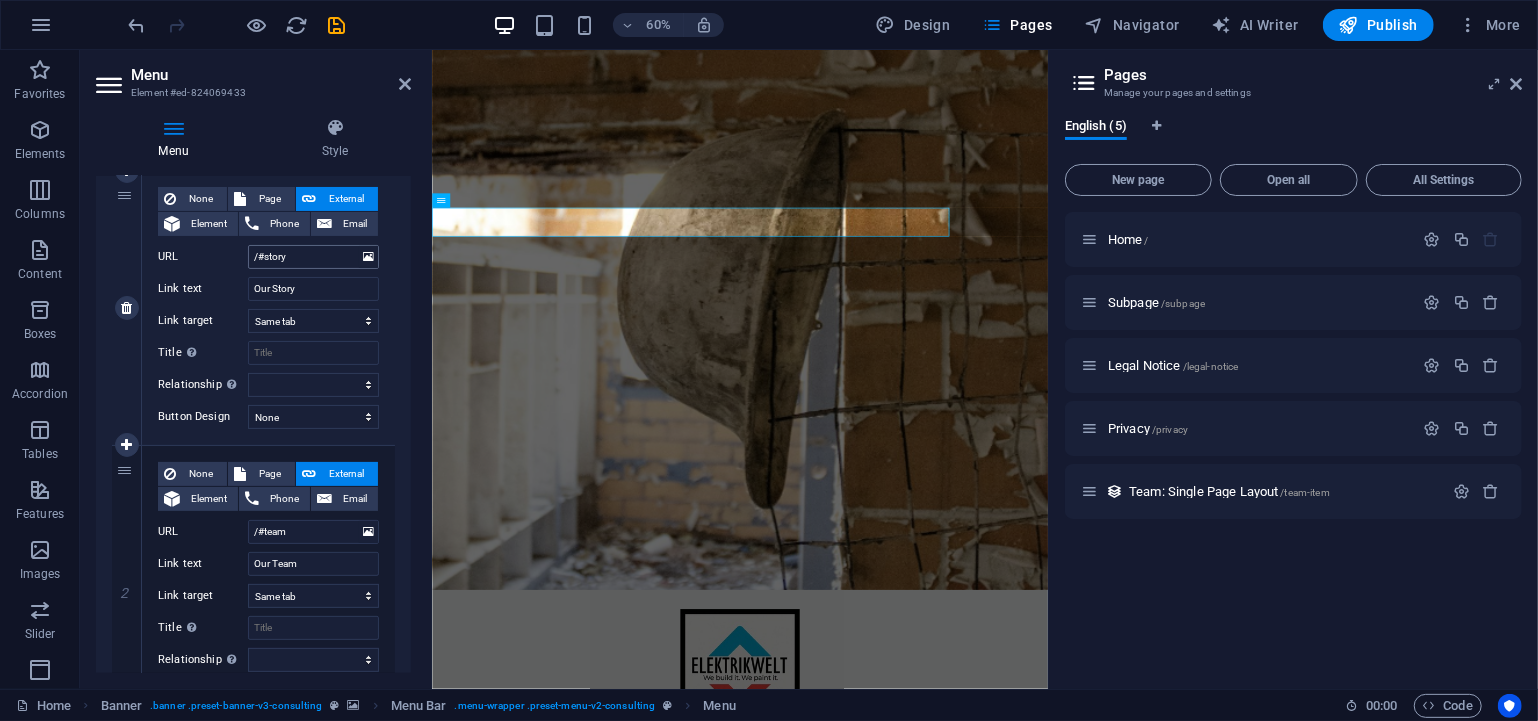 scroll, scrollTop: 222, scrollLeft: 0, axis: vertical 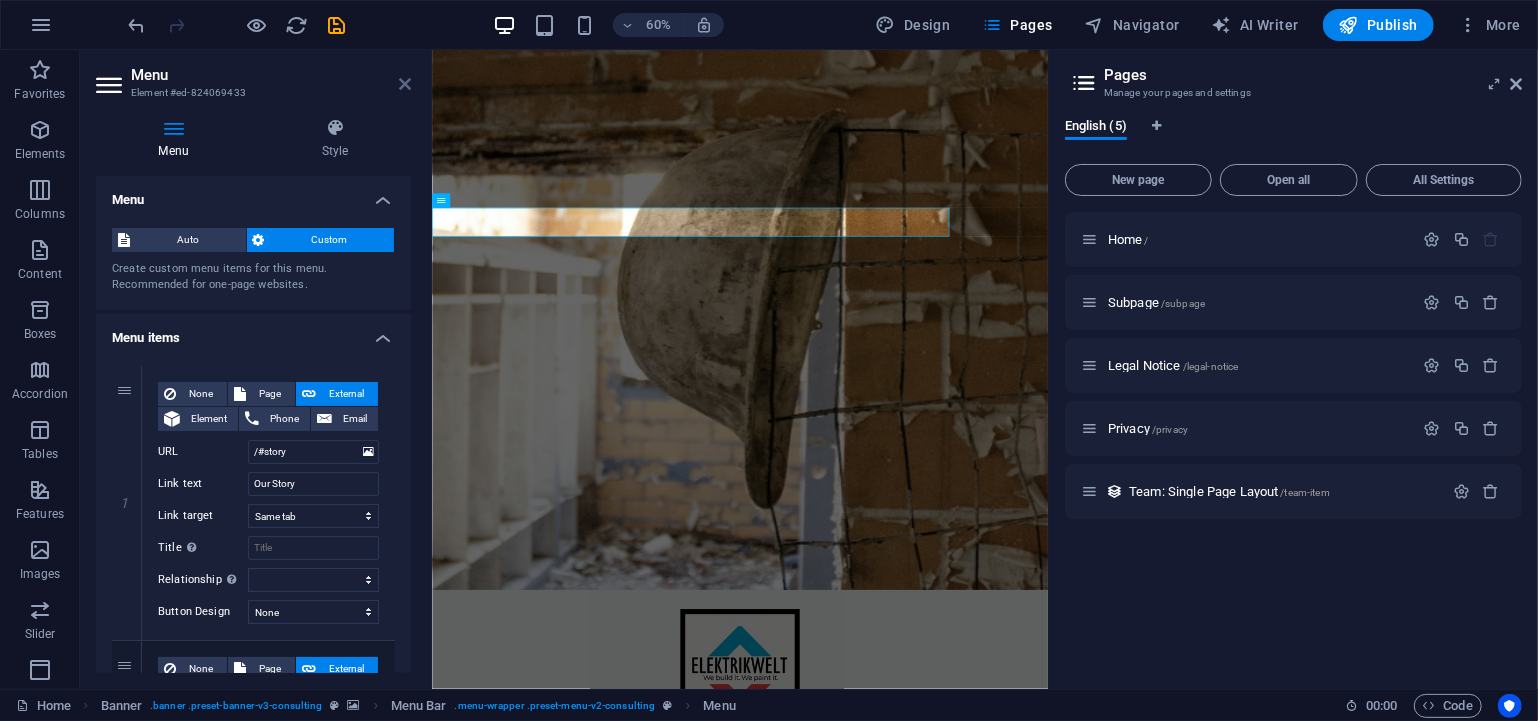 click at bounding box center [405, 84] 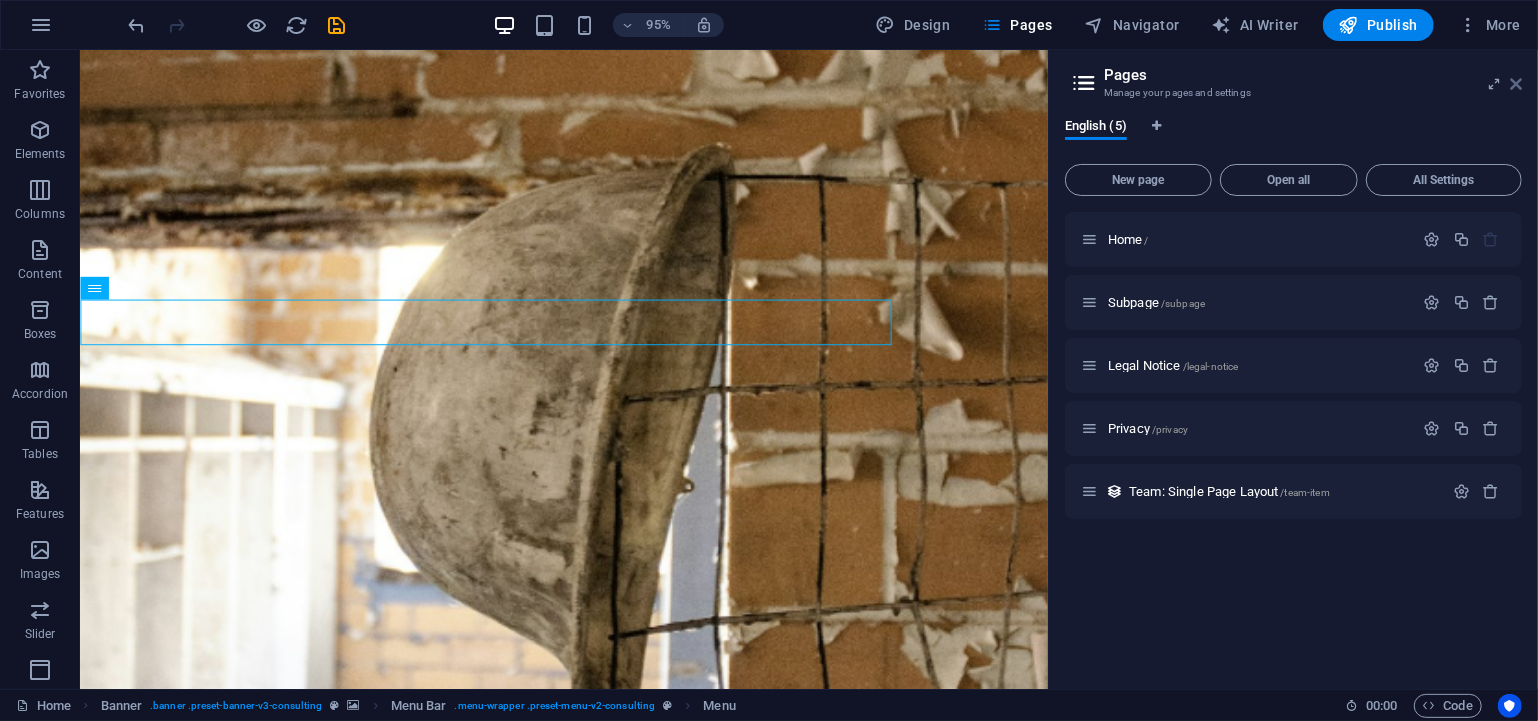 click at bounding box center (1516, 84) 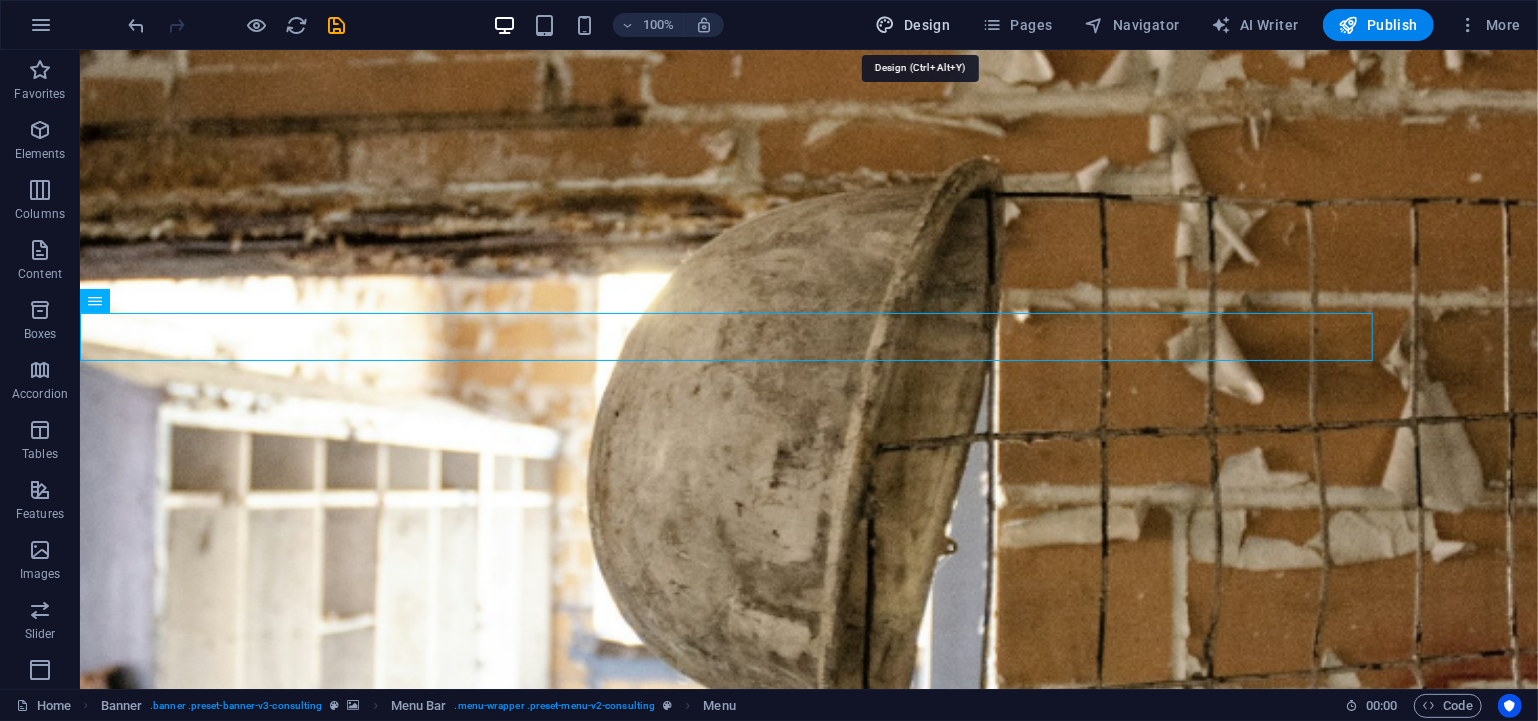 click on "Design" at bounding box center [913, 25] 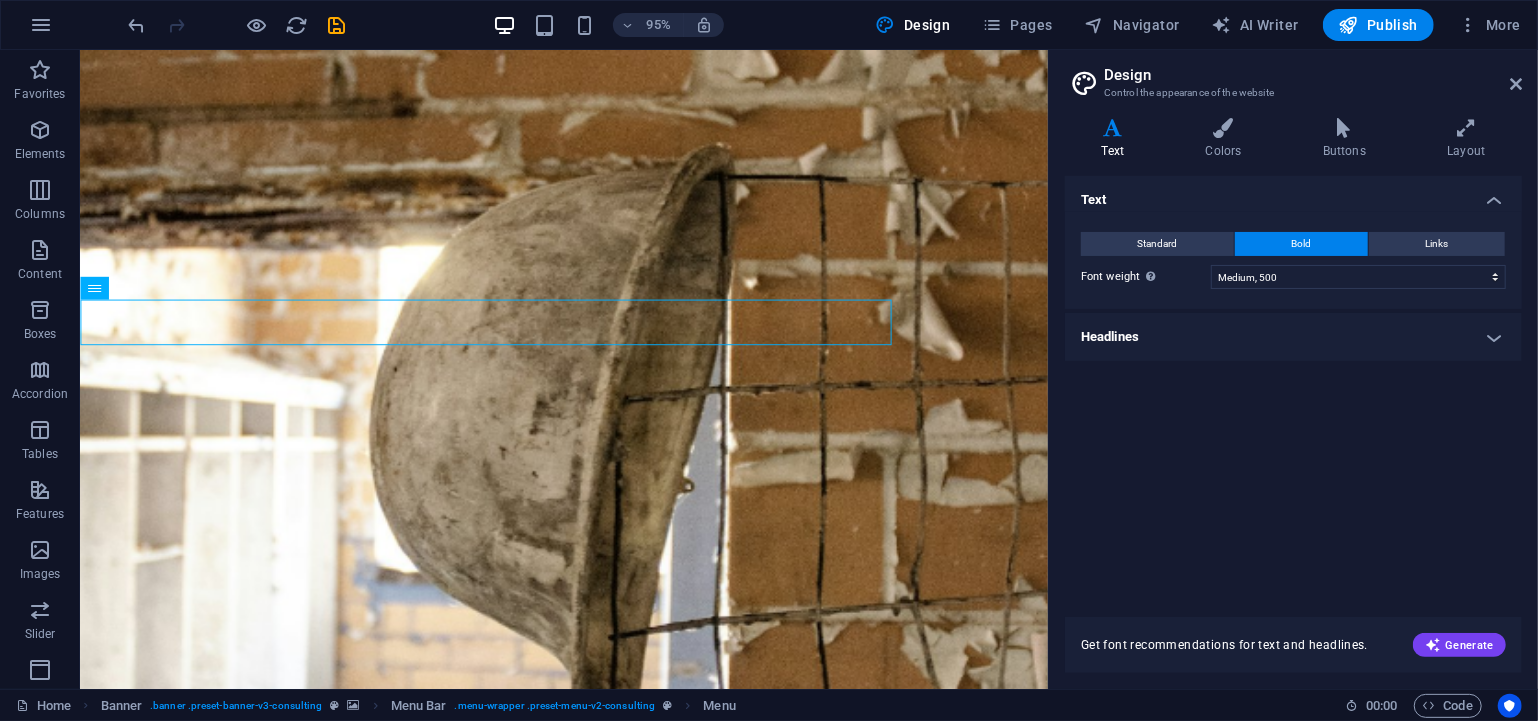 click on "Design Control the appearance of the website Variants  Text  Colors  Buttons  Layout Text Standard Bold Links Font color Font Montserrat Font size 16 rem px Line height 1.4 Font weight To display the font weight correctly, it may need to be enabled.  Manage Fonts Thin, 100 Extra-light, 200 Light, 300 Regular, 400 Medium, 500 Semi-bold, 600 Bold, 700 Extra-bold, 800 Black, 900 Letter spacing 0 rem px Font style Text transform Tt TT tt Text align Font weight To display the font weight correctly, it may need to be enabled.  Manage Fonts Thin, 100 Extra-light, 200 Light, 300 Regular, 400 Medium, 500 Semi-bold, 600 Bold, 700 Extra-bold, 800 Black, 900 Default Hover / Active Font color Font color Decoration None Decoration None Transition duration 0.3 s Transition function Ease Ease In Ease Out Ease In/Ease Out Linear Headlines All H1 / Textlogo H2 H3 H4 H5 H6 Font color Font Oswald Line height 1.4 Font weight To display the font weight correctly, it may need to be enabled.  Manage Fonts Thin, 100 Extra-light, 200" at bounding box center (1293, 369) 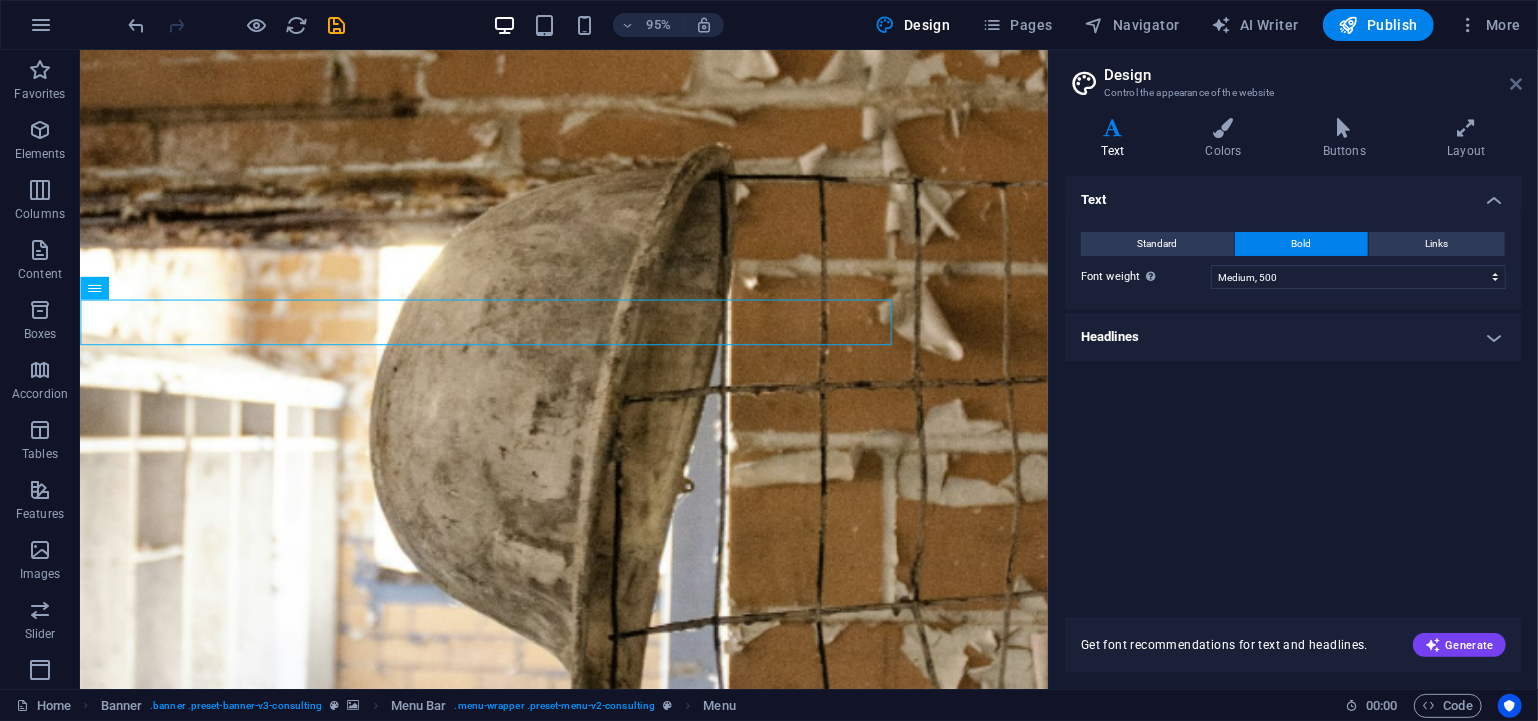 click at bounding box center [1516, 84] 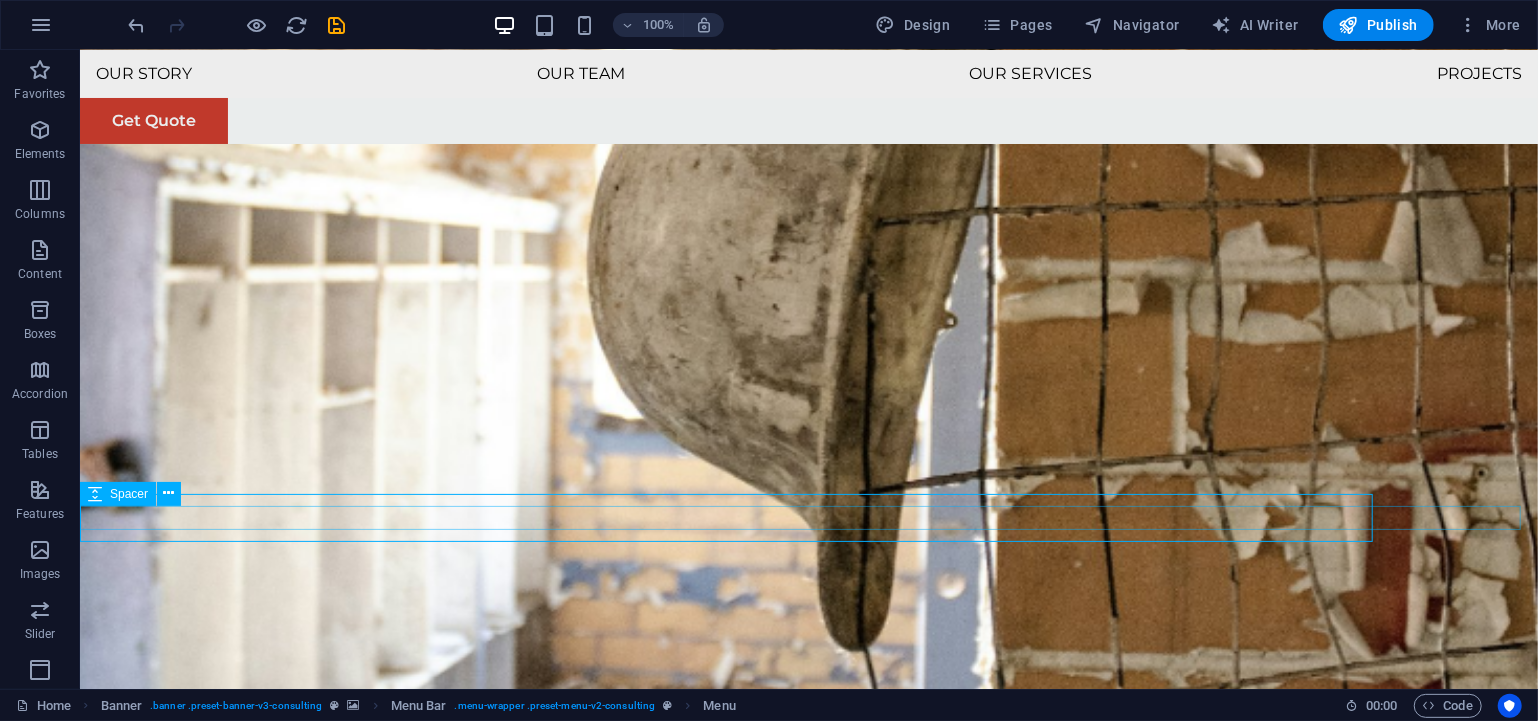 scroll, scrollTop: 0, scrollLeft: 0, axis: both 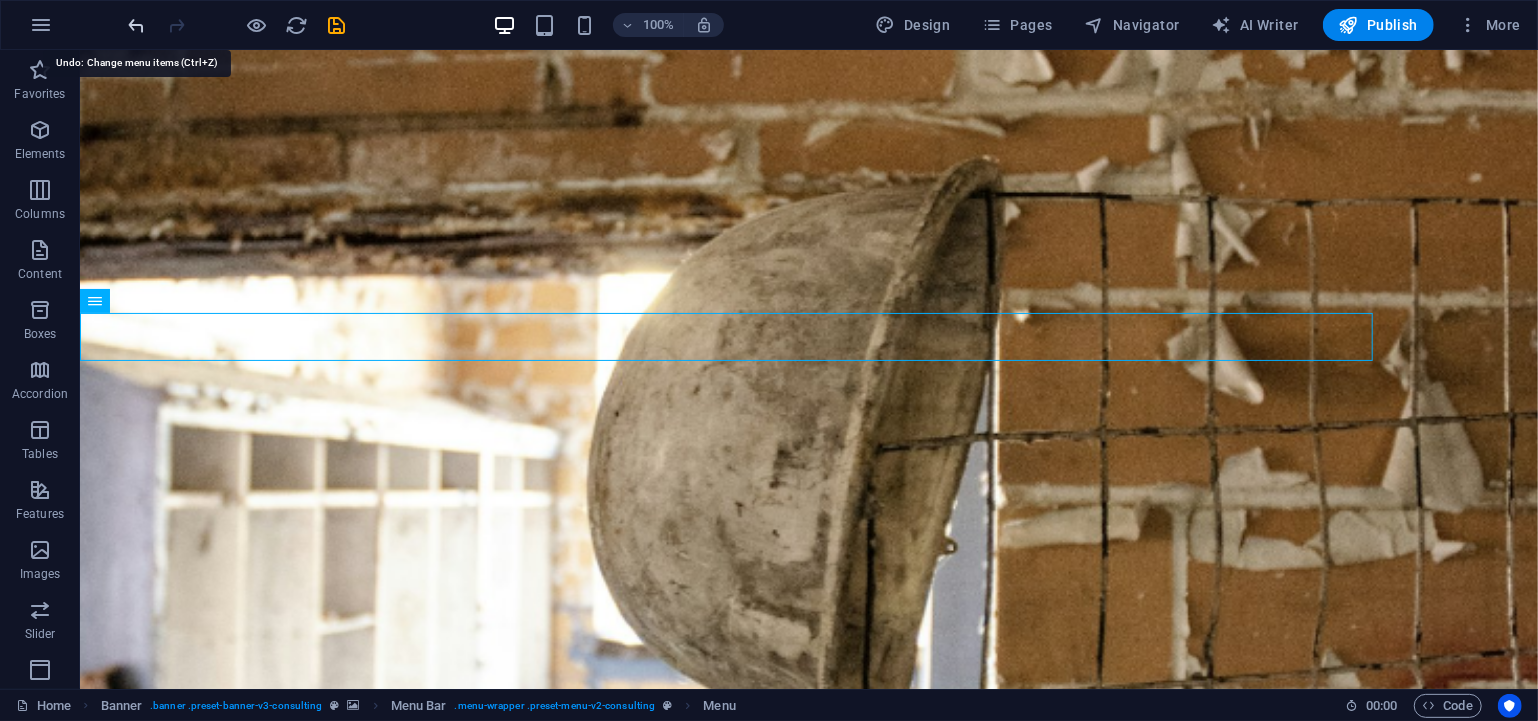 click at bounding box center (137, 25) 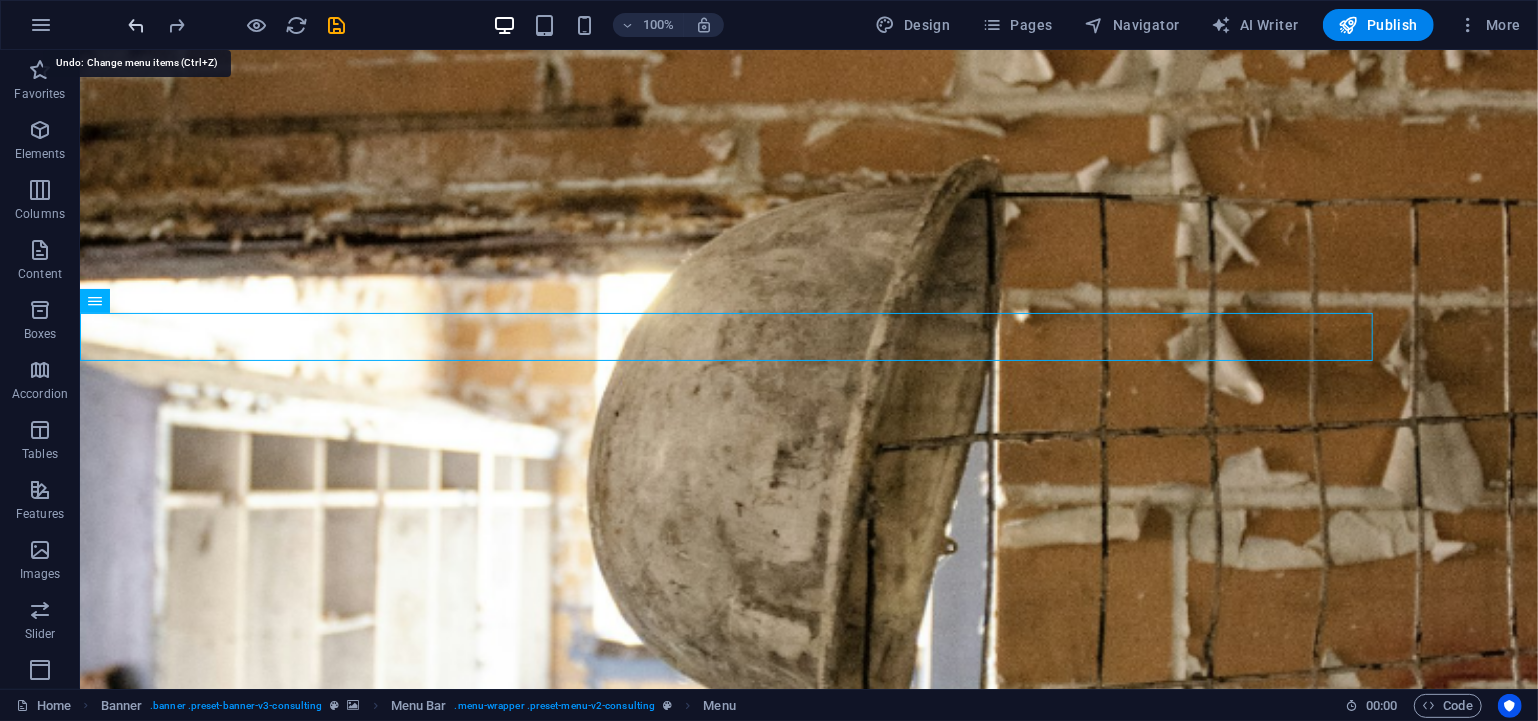click at bounding box center (137, 25) 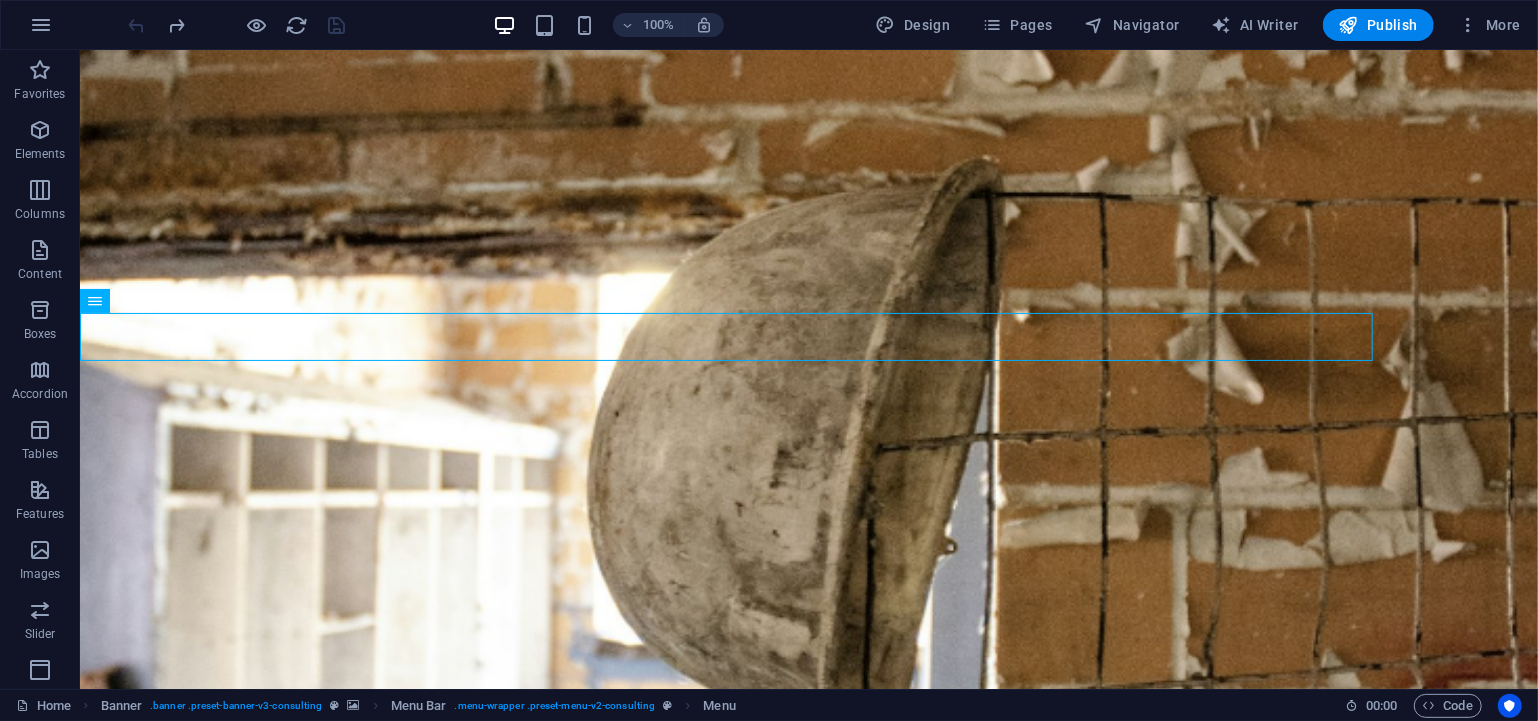 click at bounding box center (237, 25) 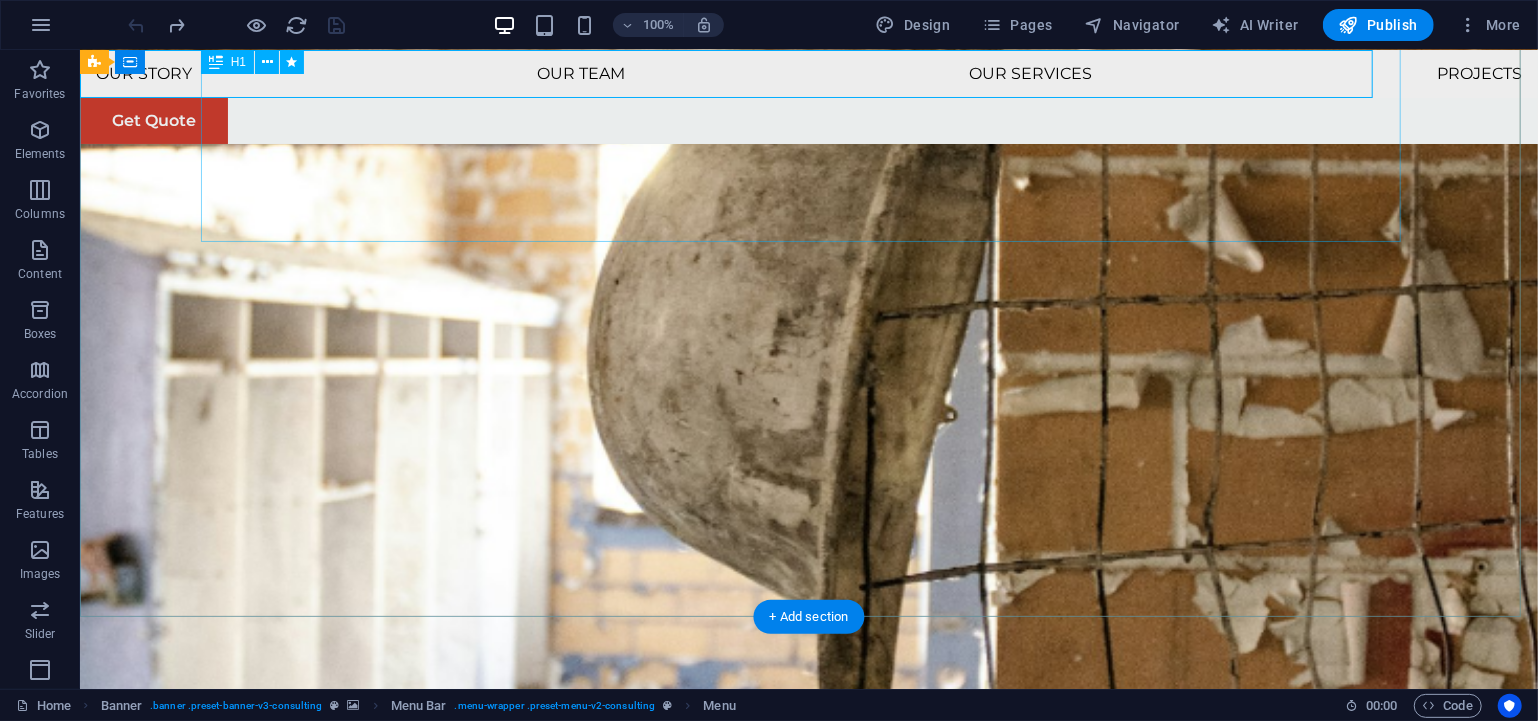 scroll, scrollTop: 0, scrollLeft: 0, axis: both 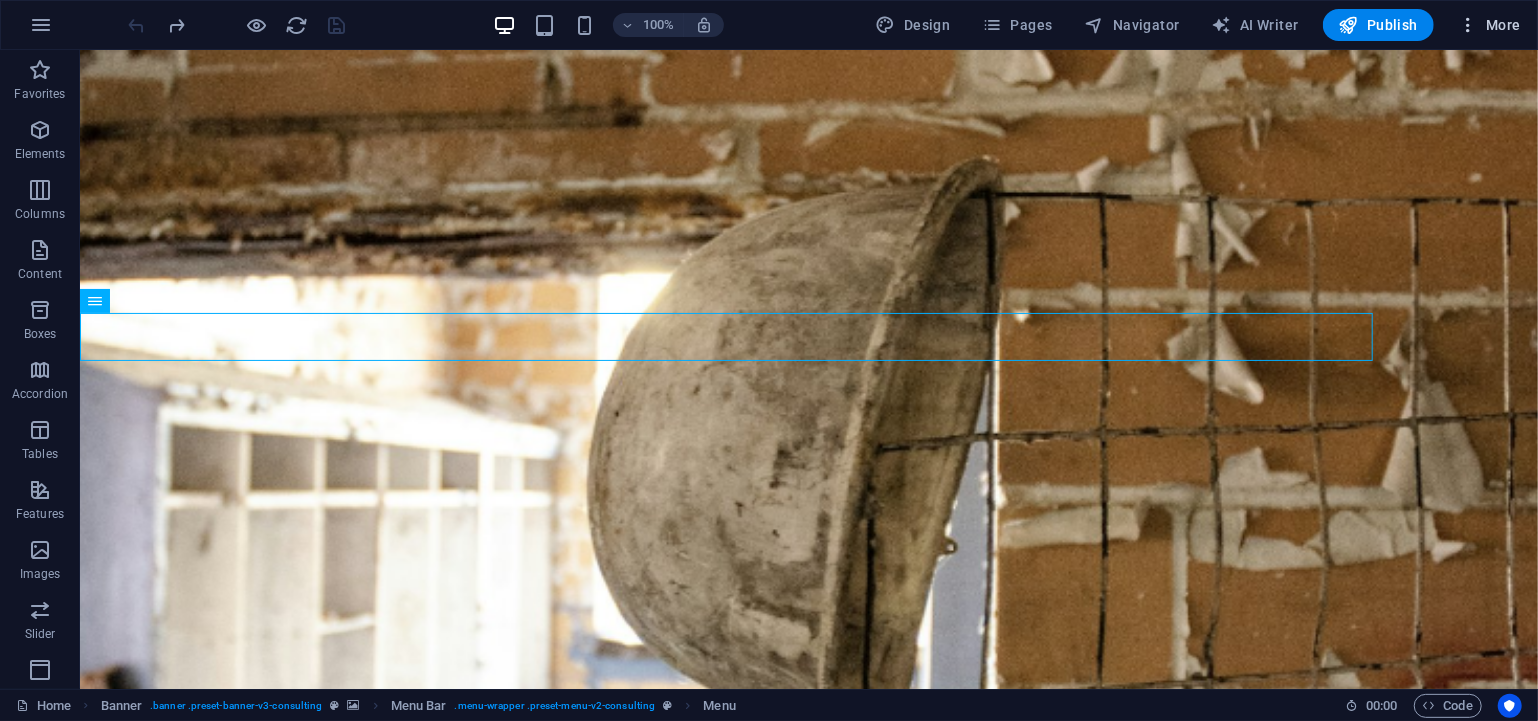 click at bounding box center (1468, 25) 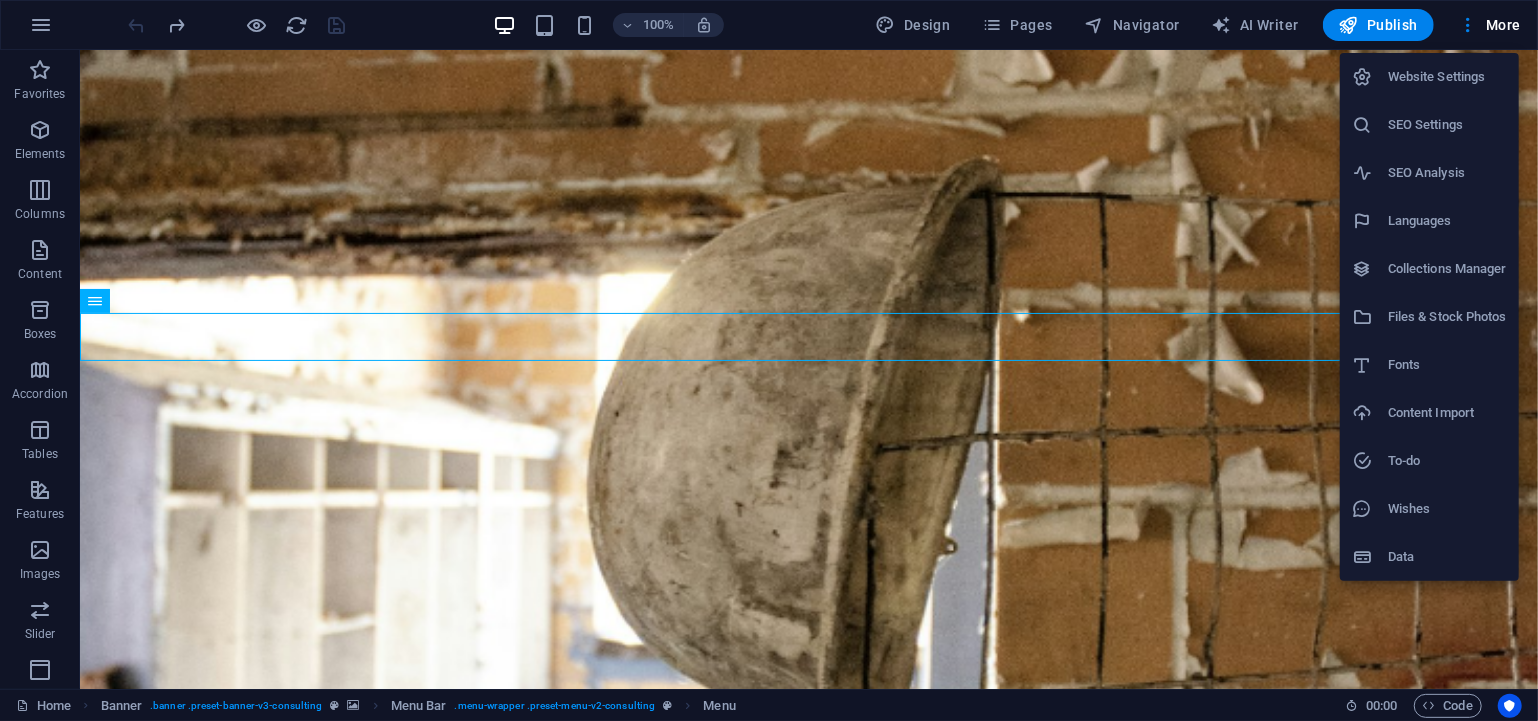 click at bounding box center [769, 360] 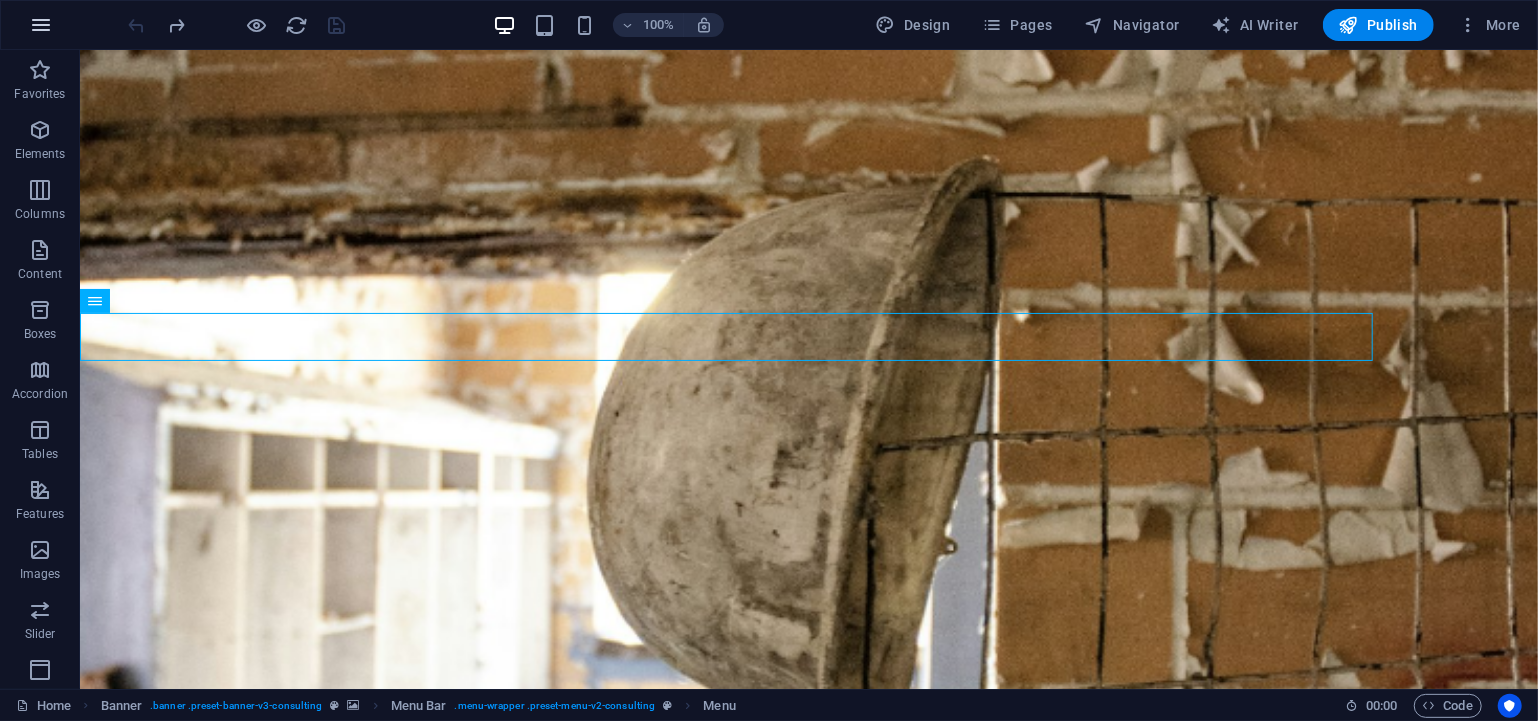 click at bounding box center [41, 25] 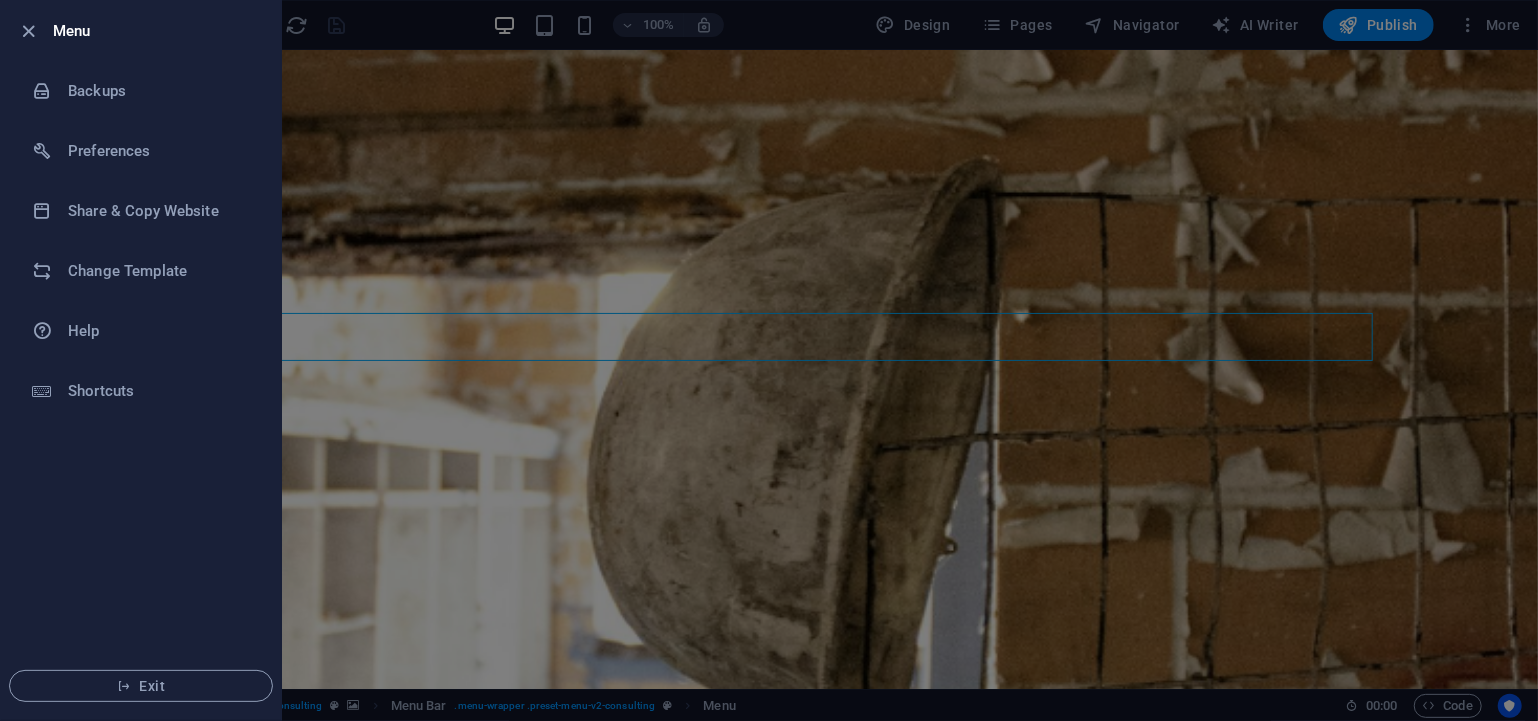 drag, startPoint x: 410, startPoint y: 171, endPoint x: 406, endPoint y: 161, distance: 10.770329 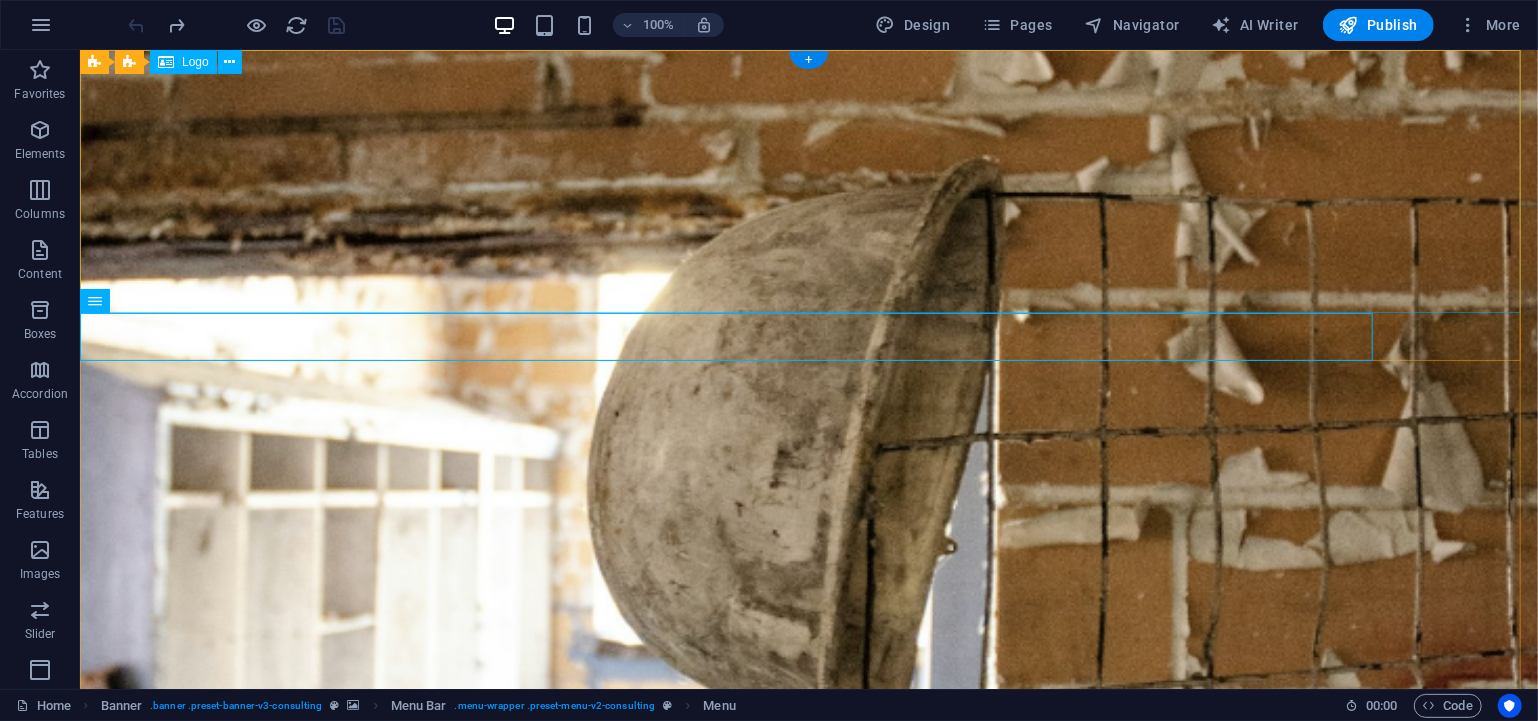 click at bounding box center (808, 1080) 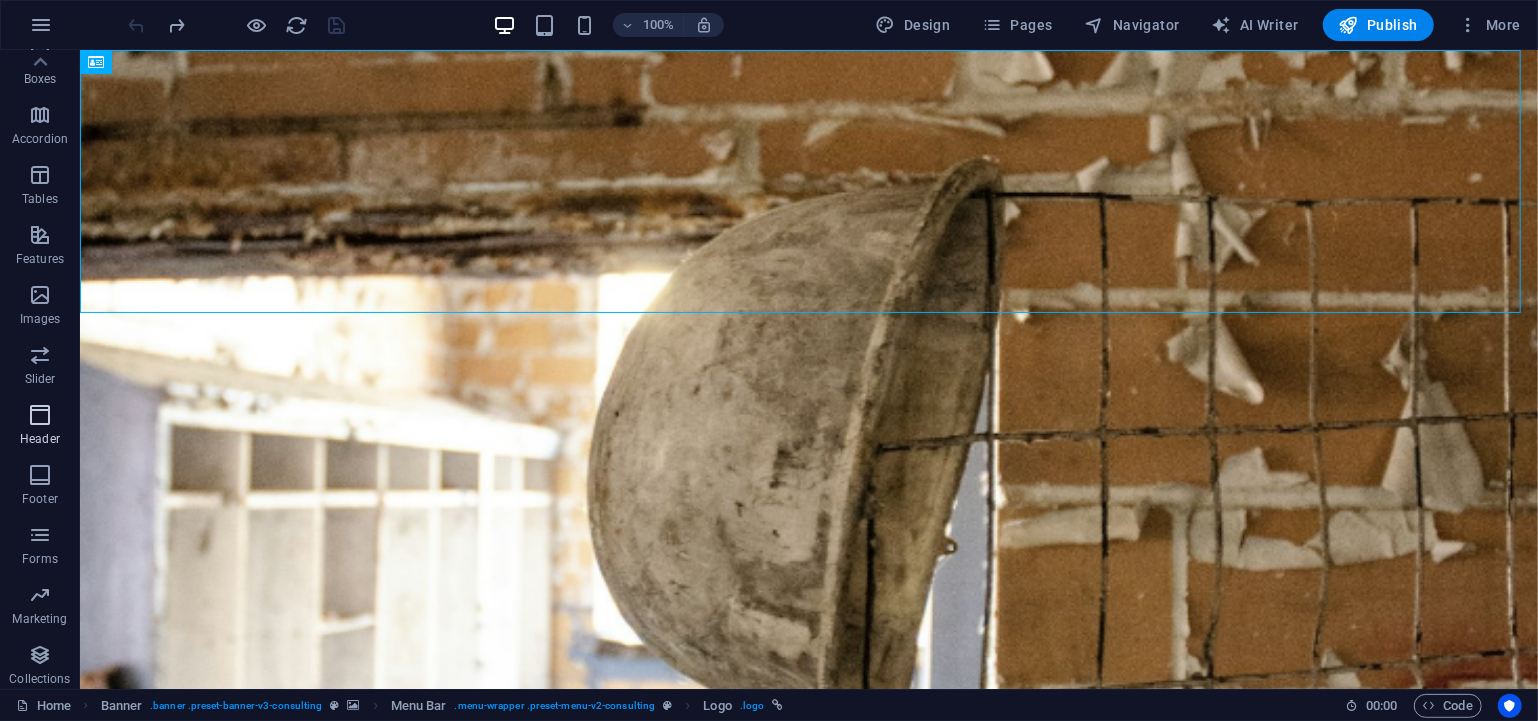 scroll, scrollTop: 260, scrollLeft: 0, axis: vertical 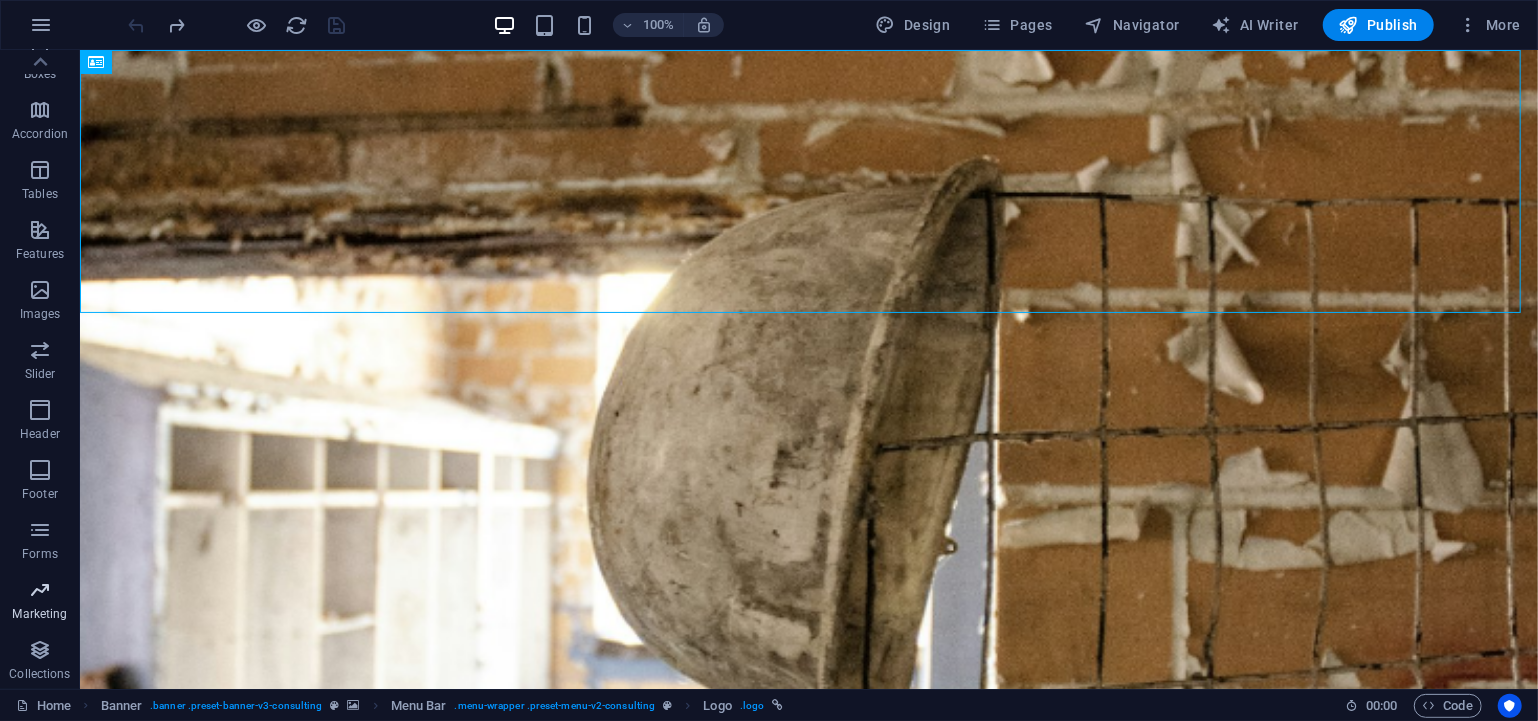 click at bounding box center [40, 590] 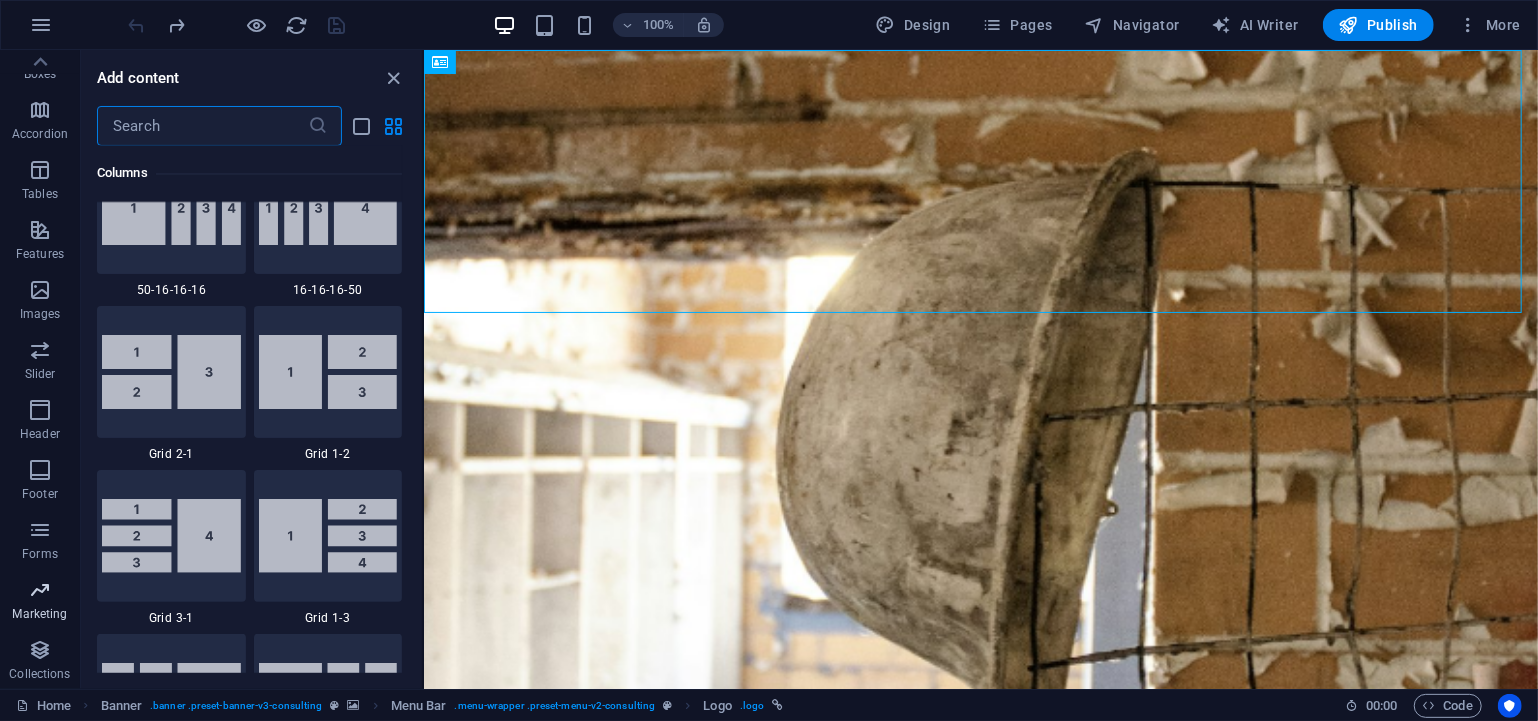 scroll, scrollTop: 16288, scrollLeft: 0, axis: vertical 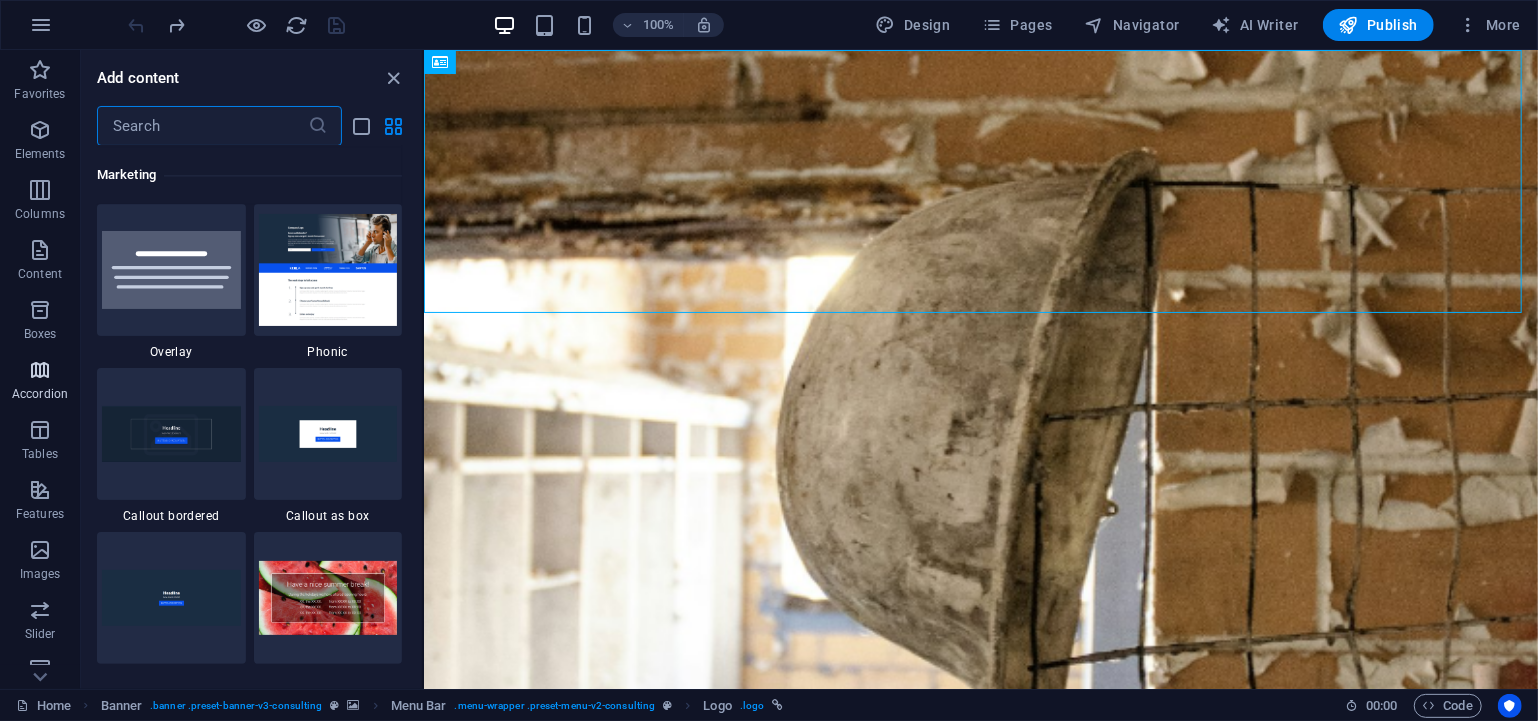 click on "Accordion" at bounding box center (40, 382) 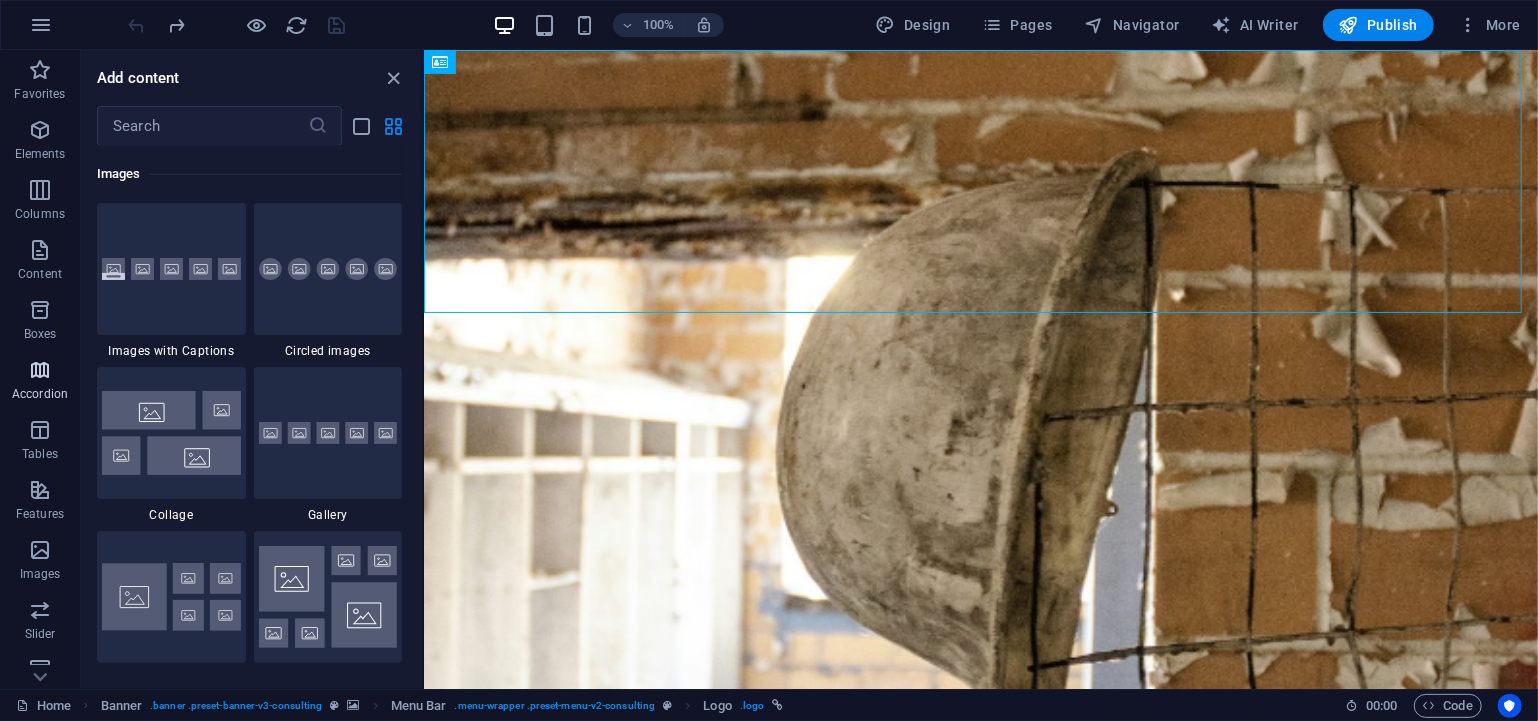 scroll, scrollTop: 6383, scrollLeft: 0, axis: vertical 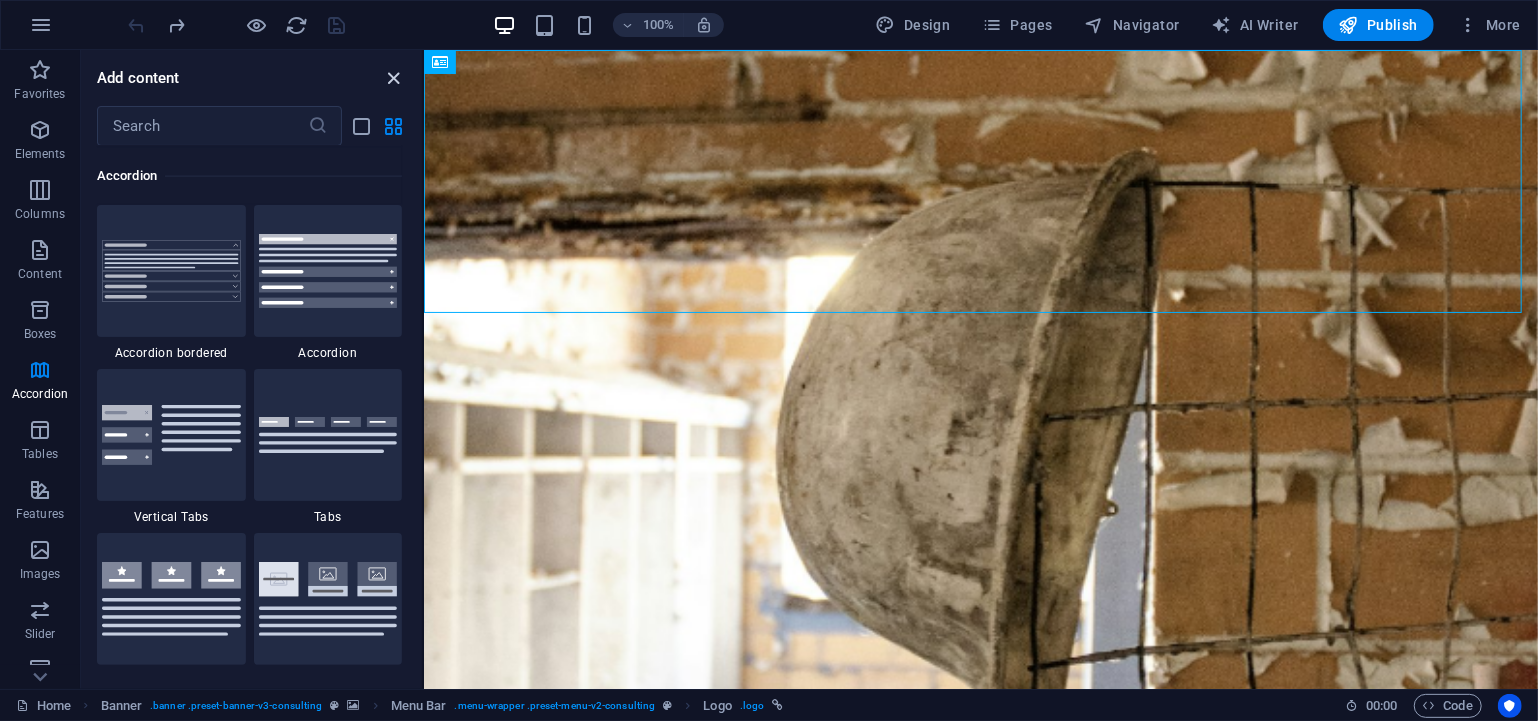 click at bounding box center (394, 78) 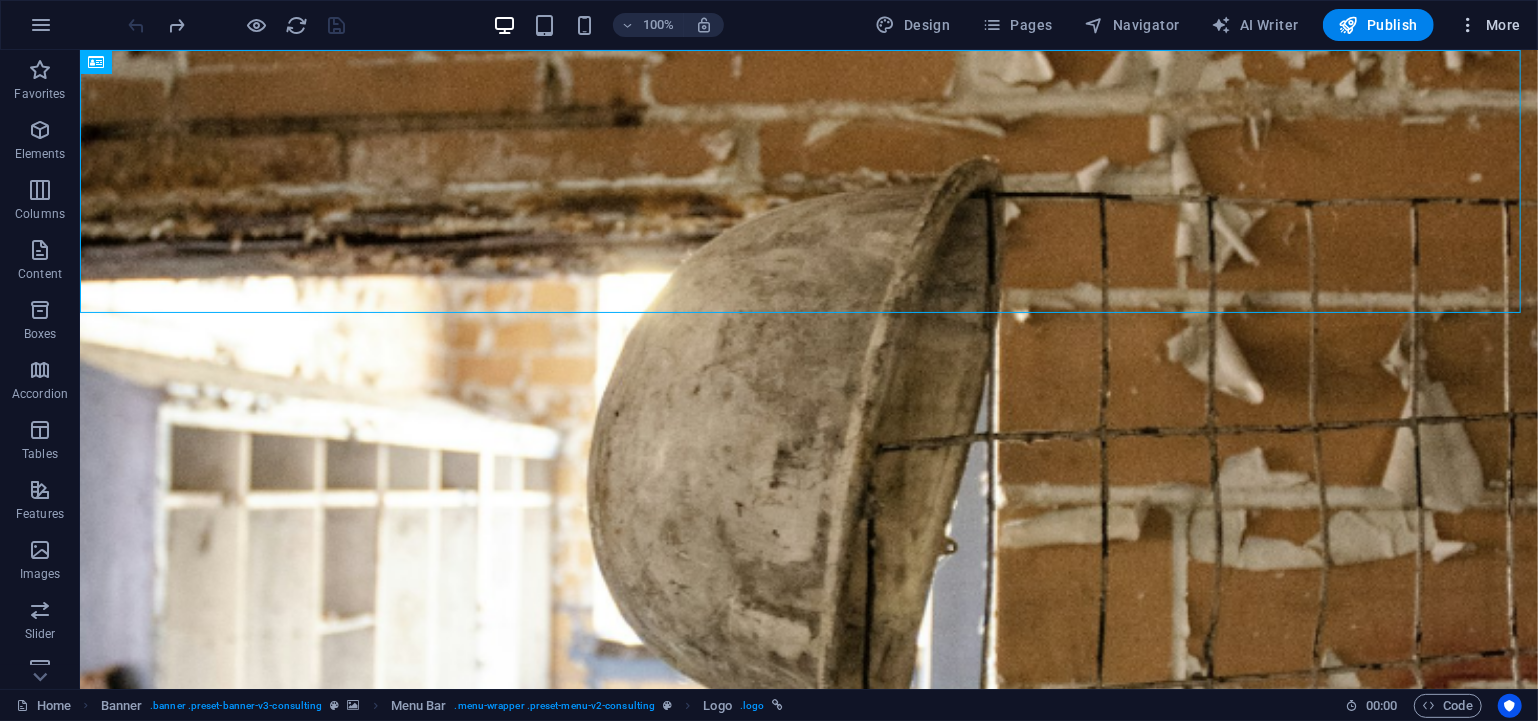 click at bounding box center [1468, 25] 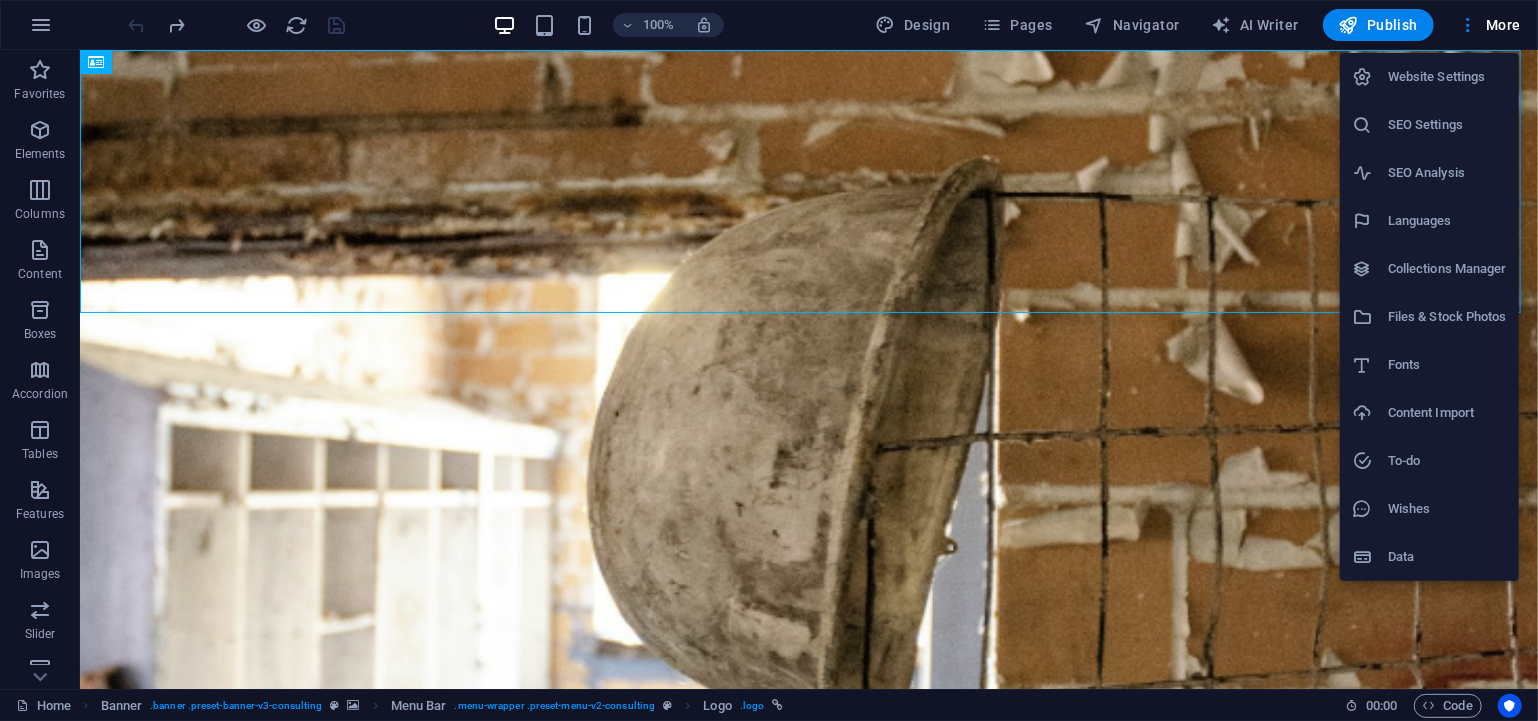 click on "Website Settings" at bounding box center [1447, 77] 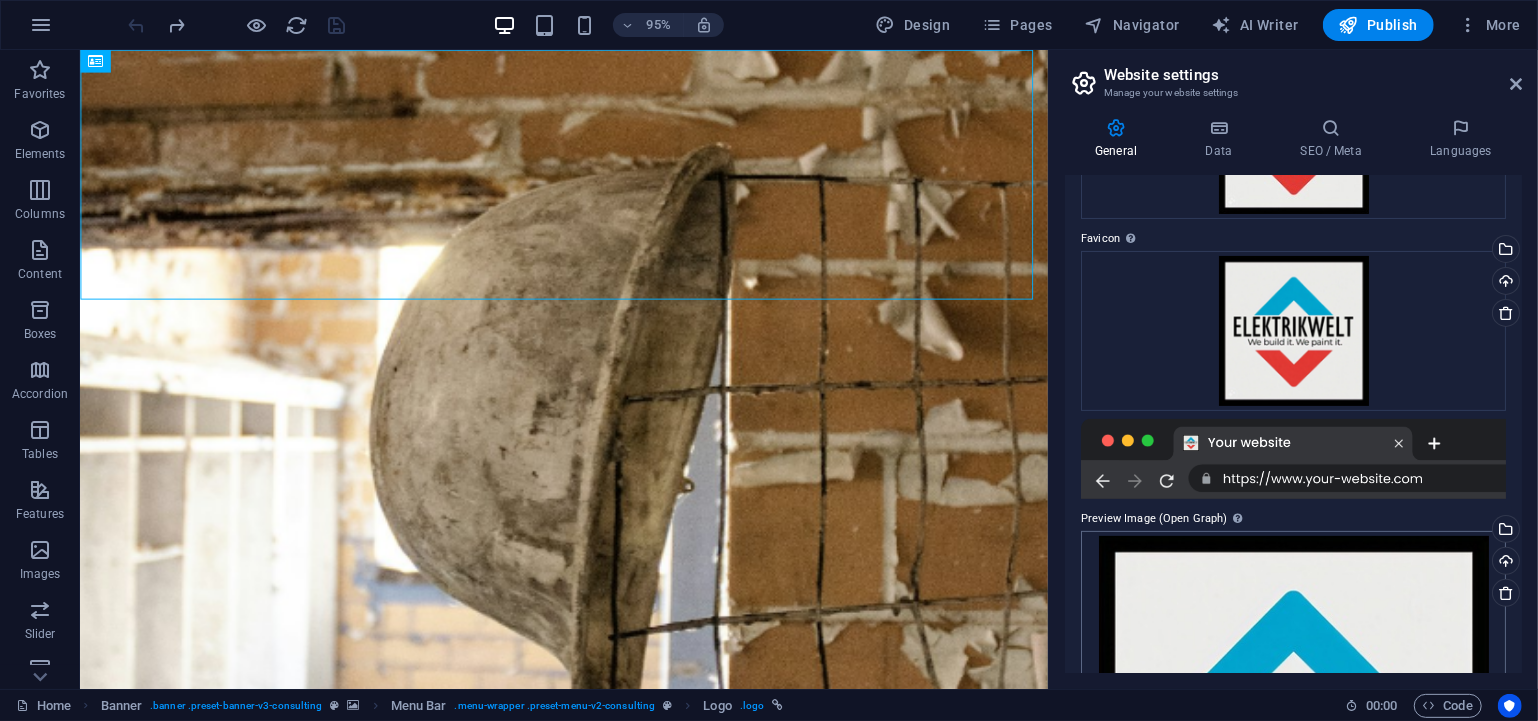 scroll, scrollTop: 0, scrollLeft: 0, axis: both 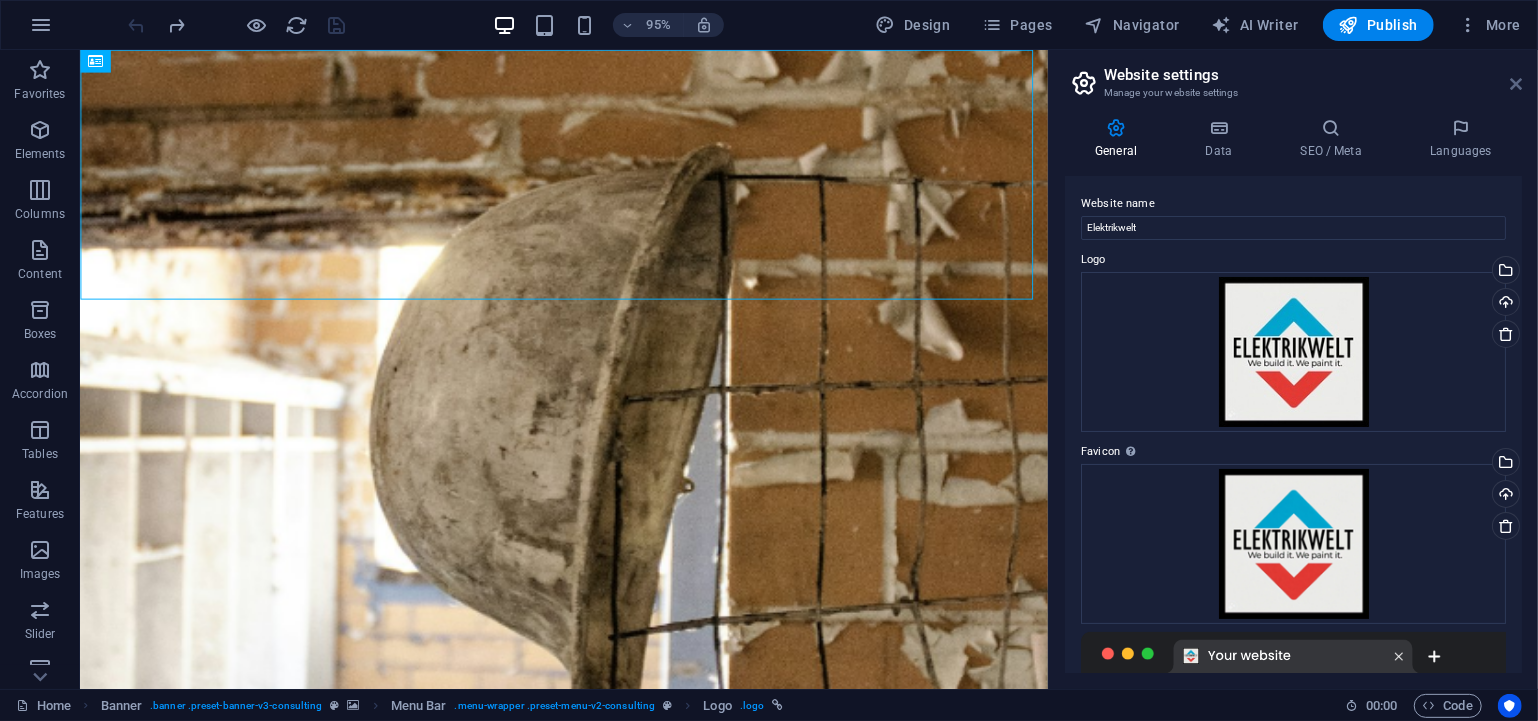 click at bounding box center [1516, 84] 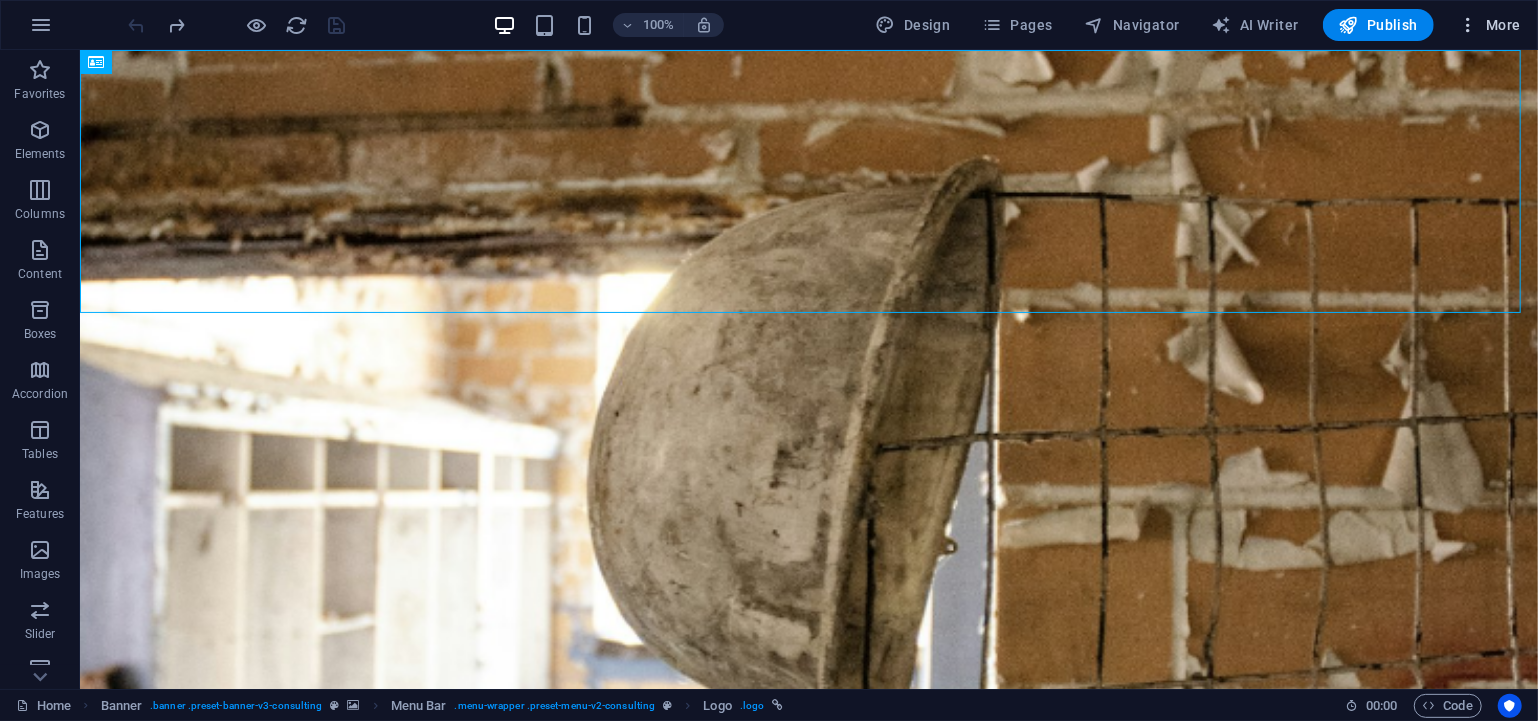 click at bounding box center (1468, 25) 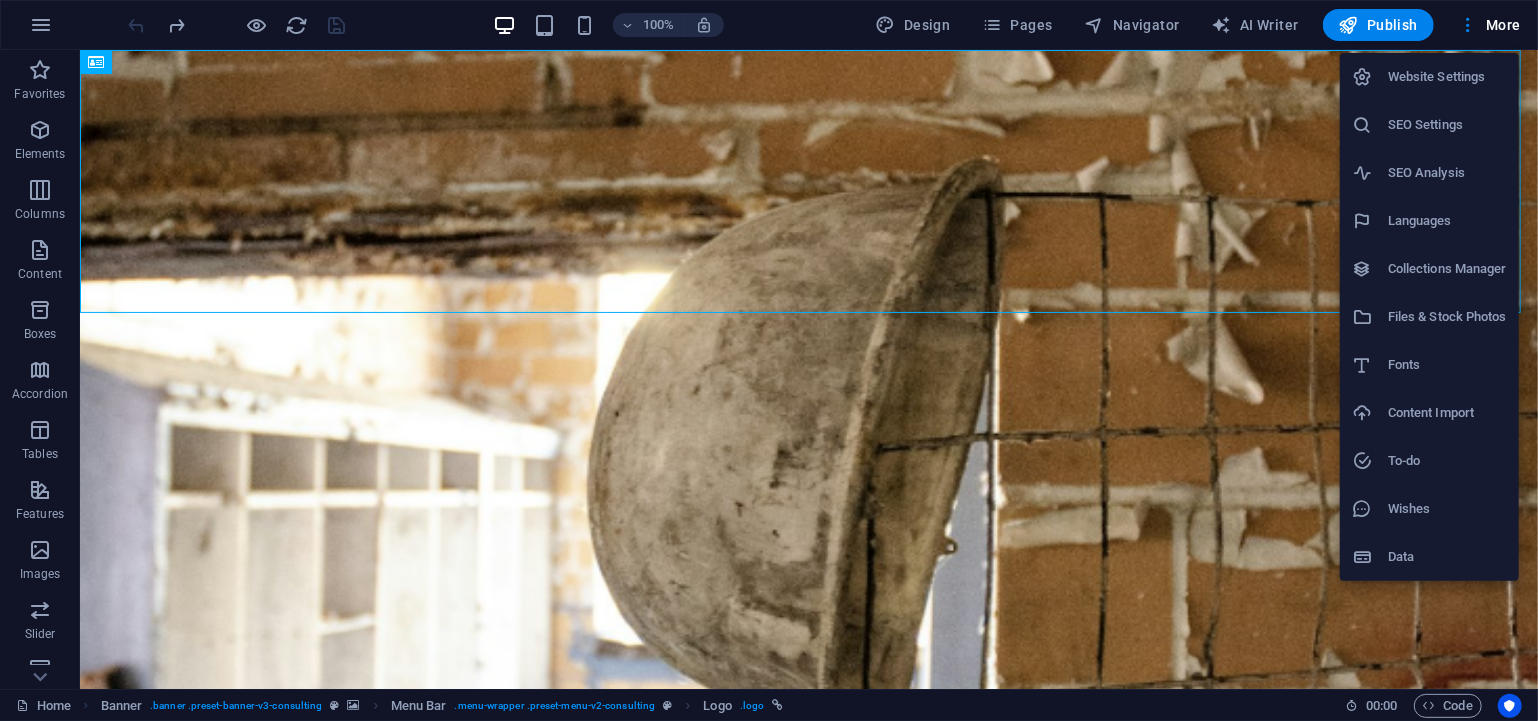 click at bounding box center [769, 360] 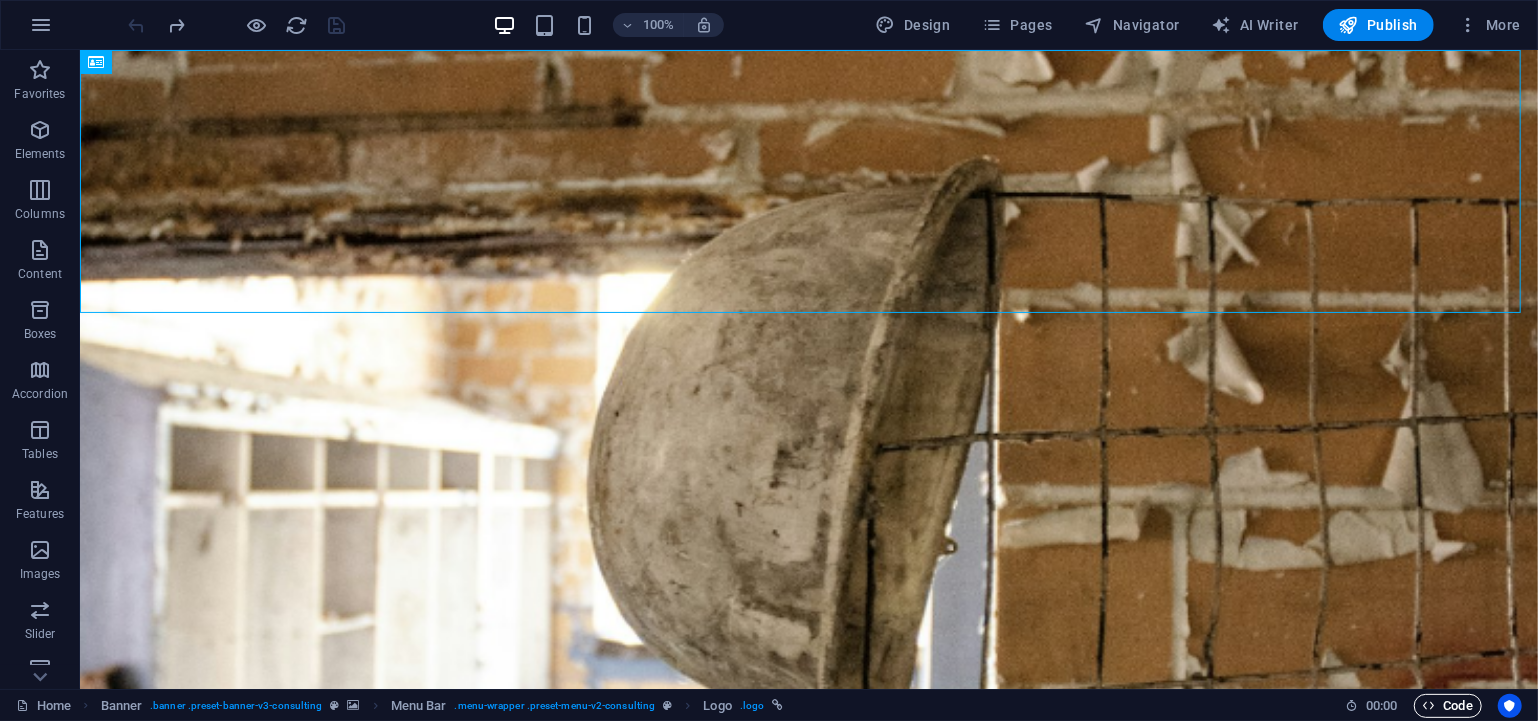 click at bounding box center [1429, 705] 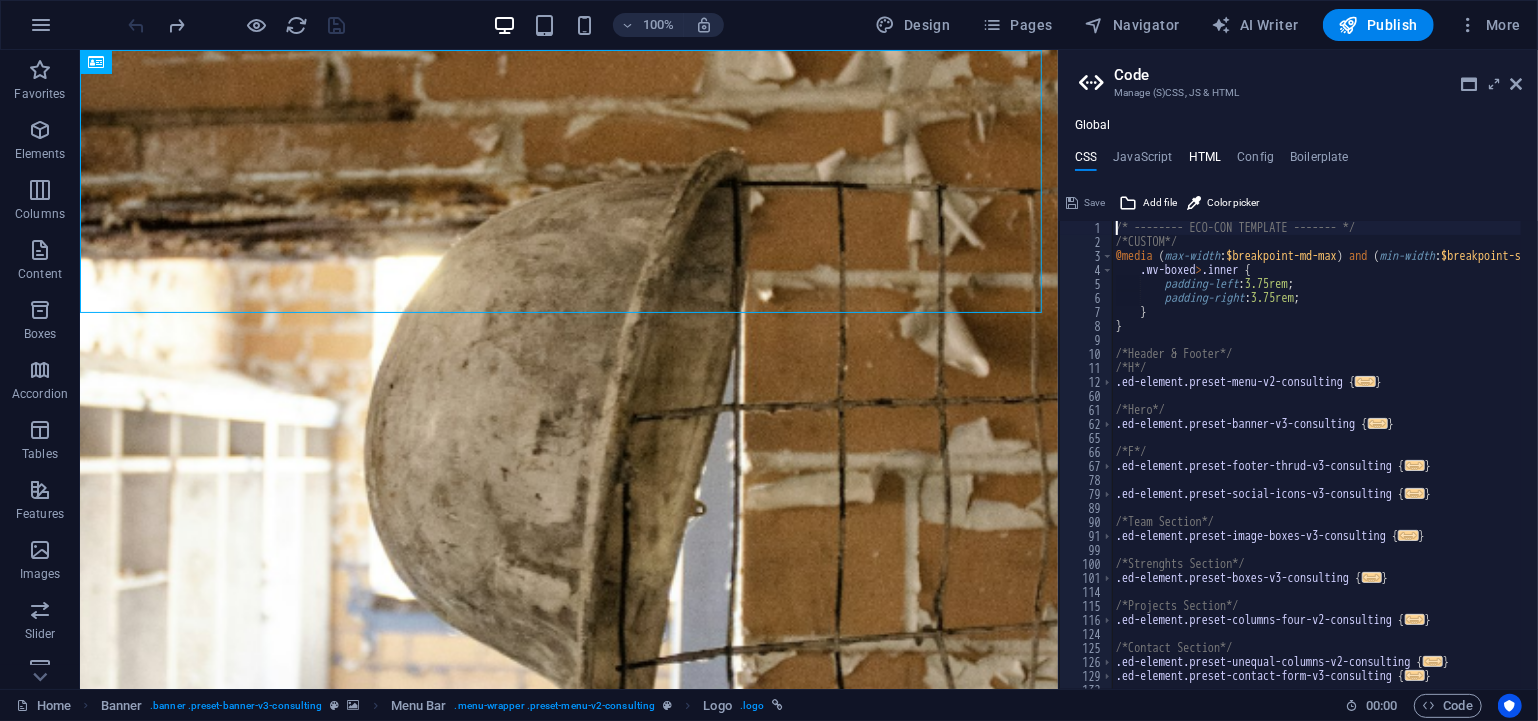 click on "HTML" at bounding box center (1205, 161) 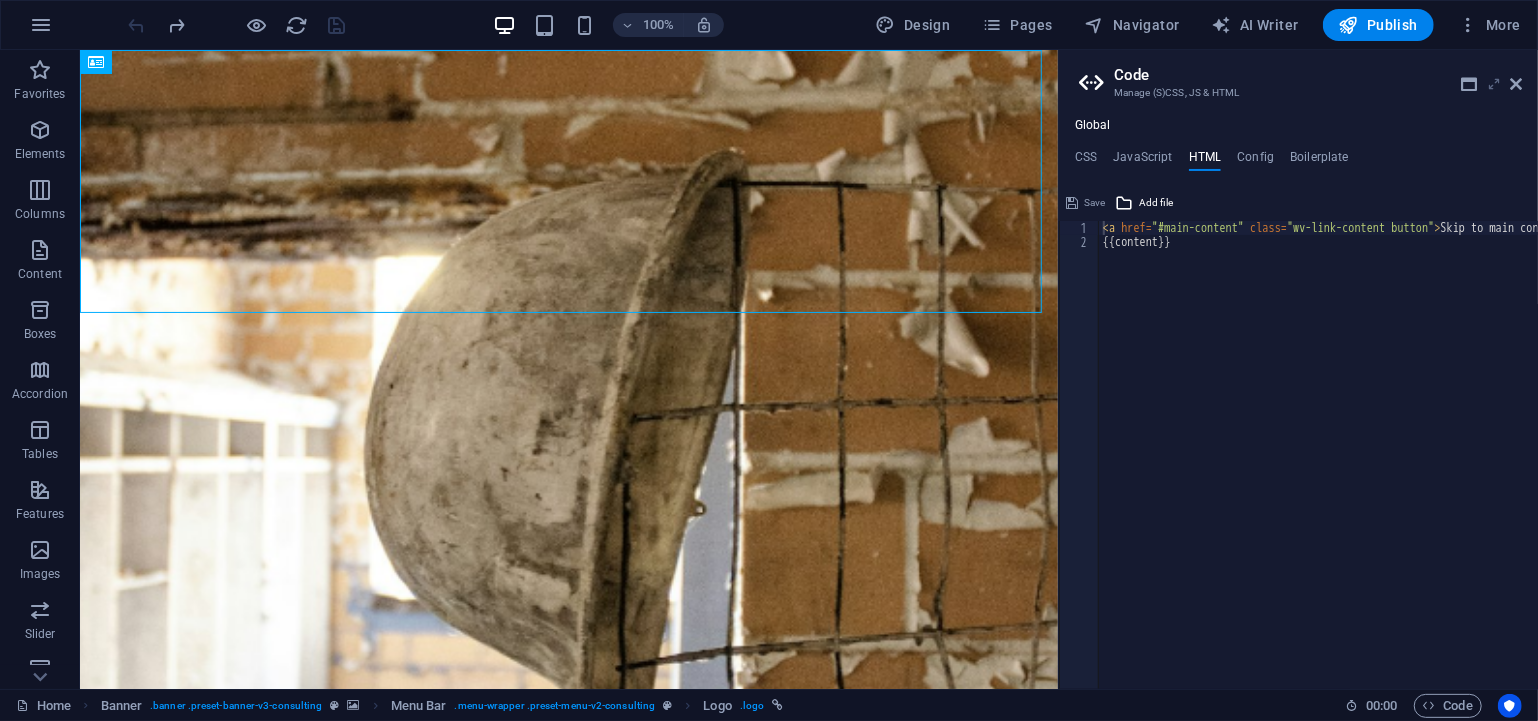 click at bounding box center [1494, 84] 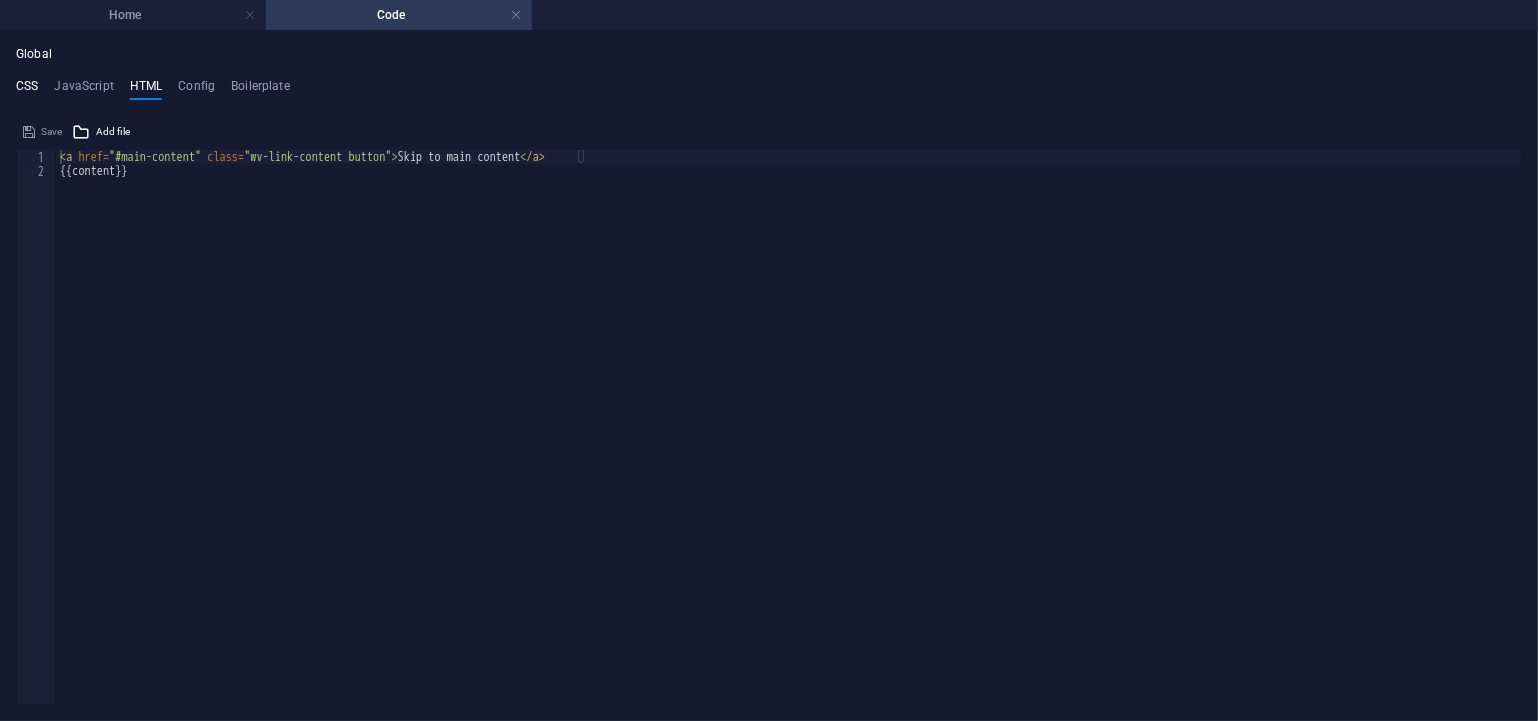 click on "CSS" at bounding box center [27, 90] 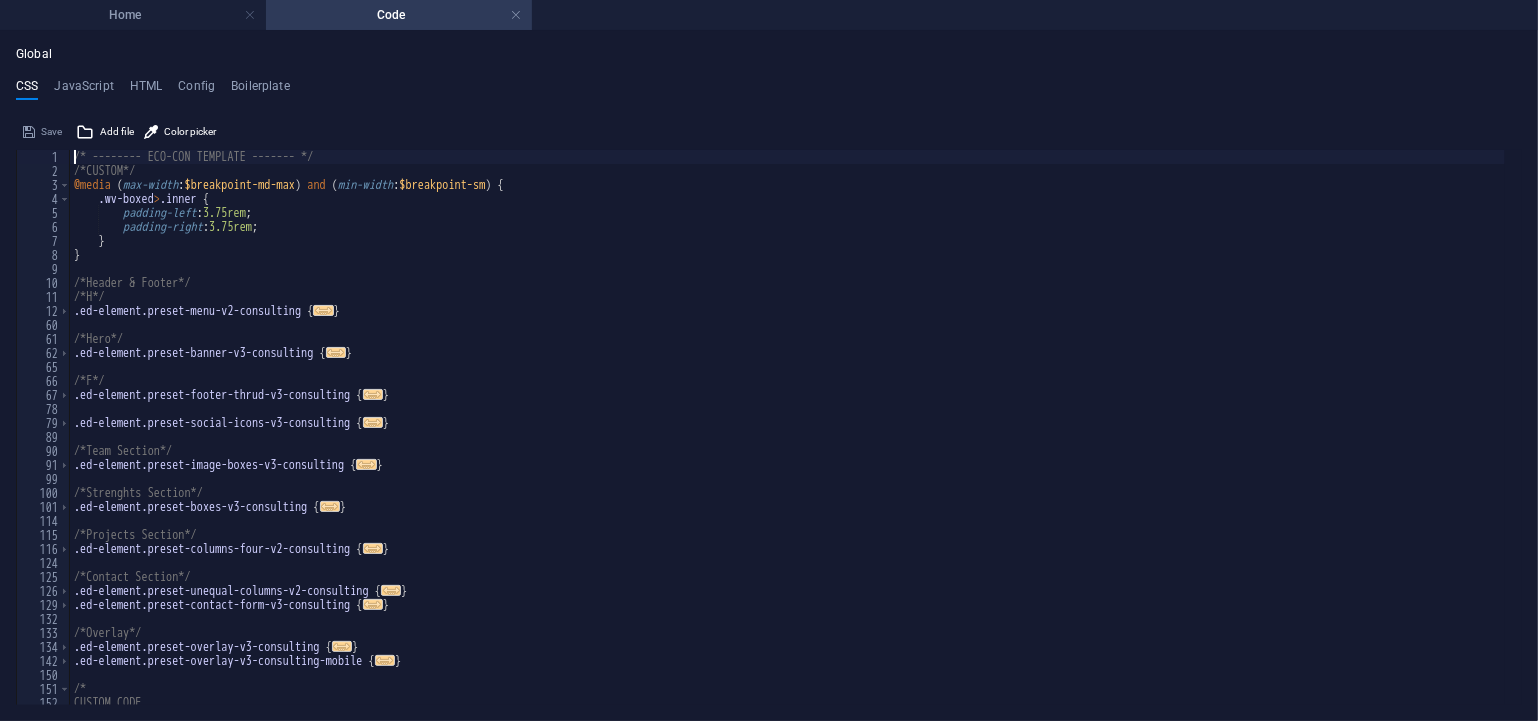 scroll, scrollTop: 0, scrollLeft: 0, axis: both 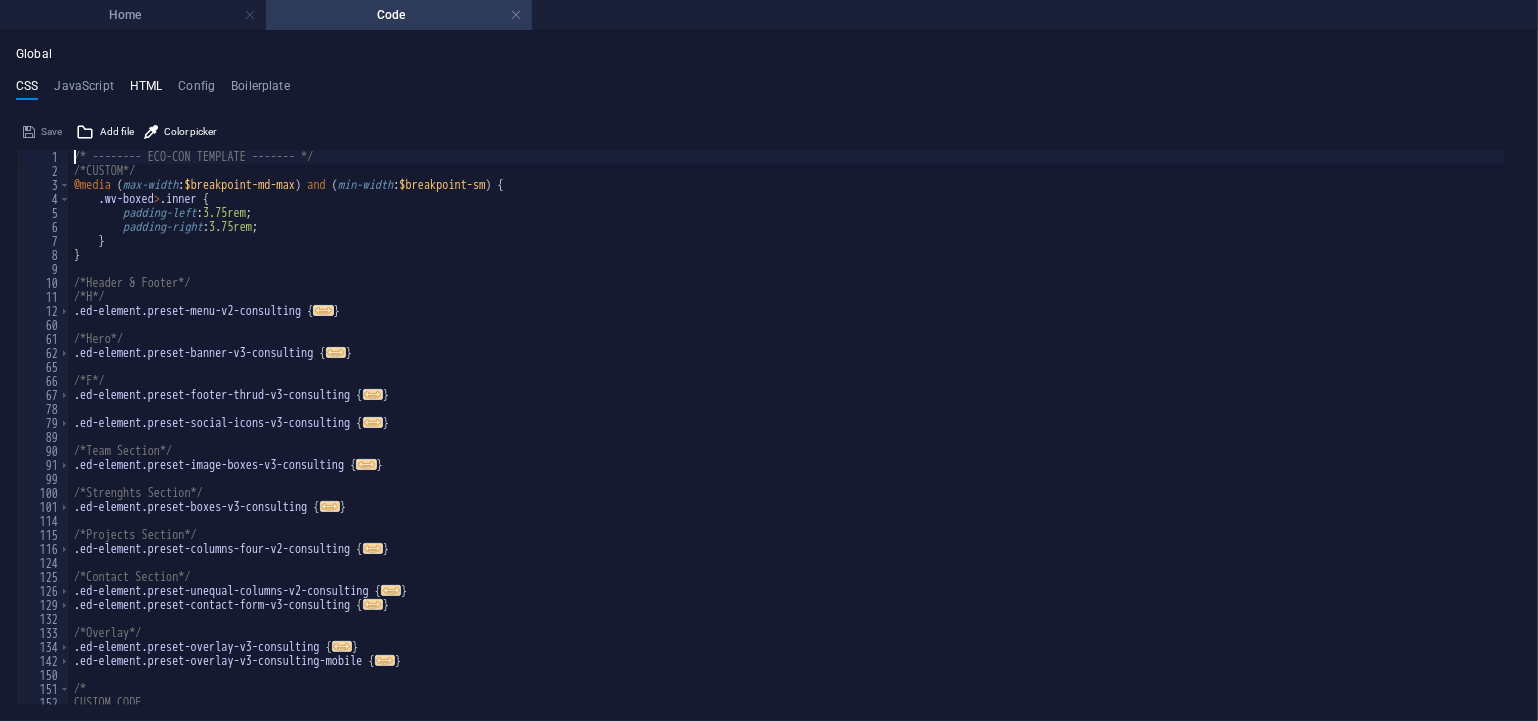click on "HTML" at bounding box center (146, 90) 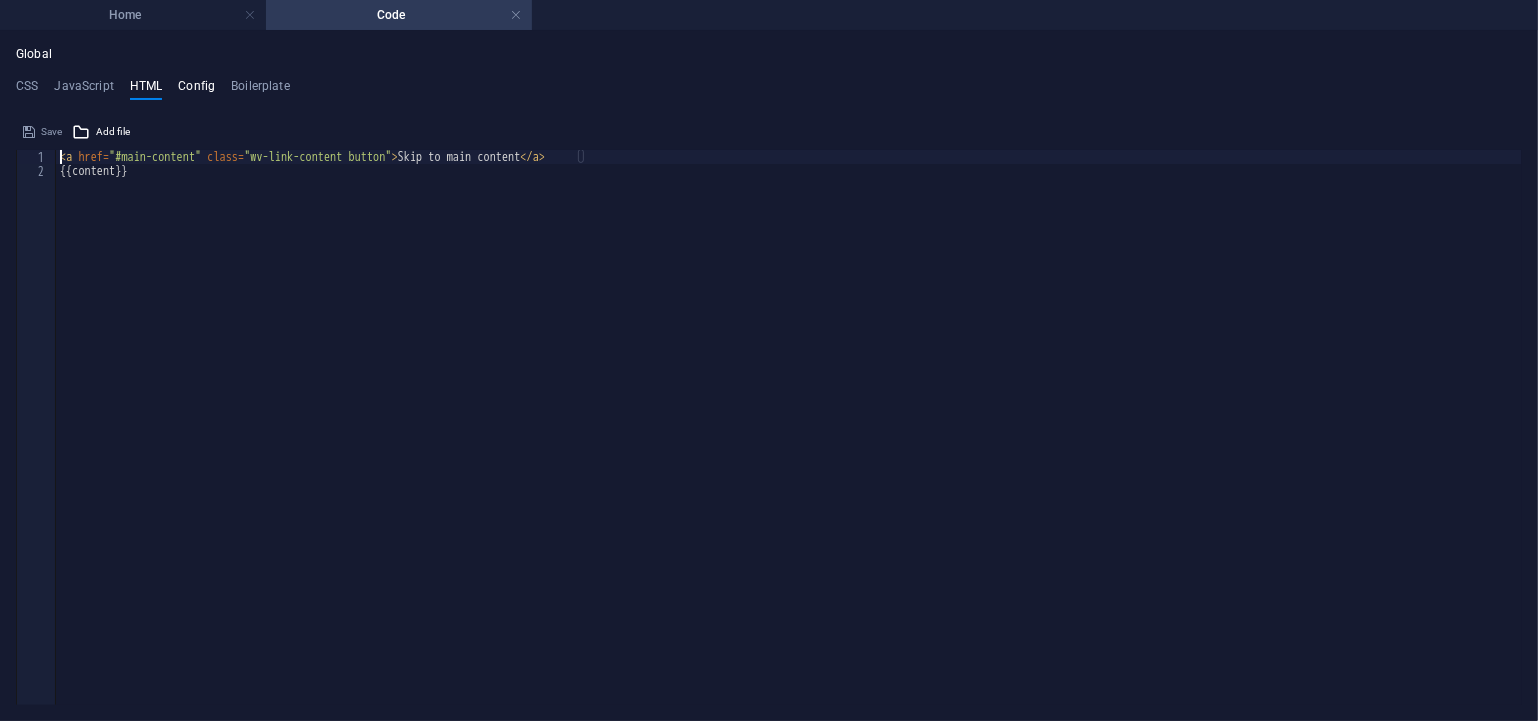 click on "Config" at bounding box center (196, 90) 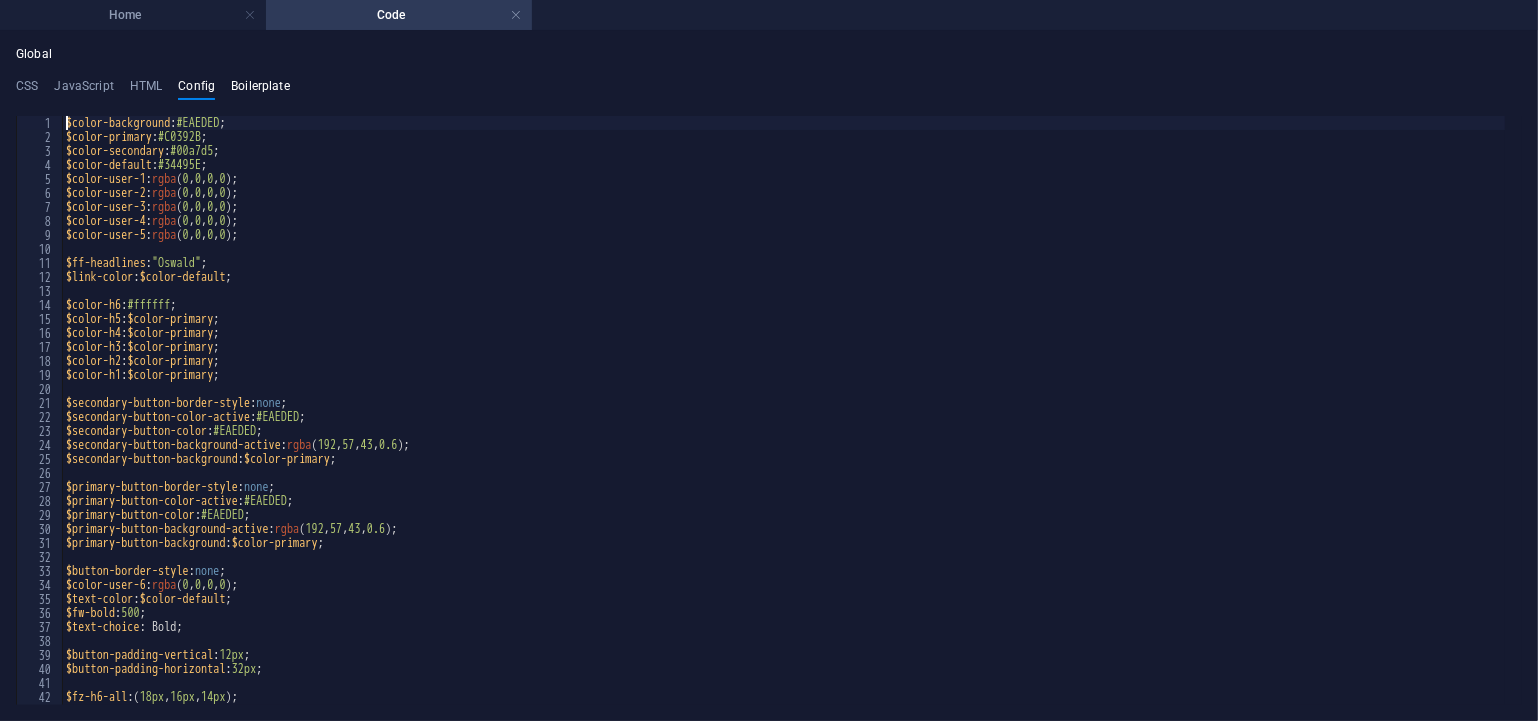 click on "Boilerplate" at bounding box center (260, 90) 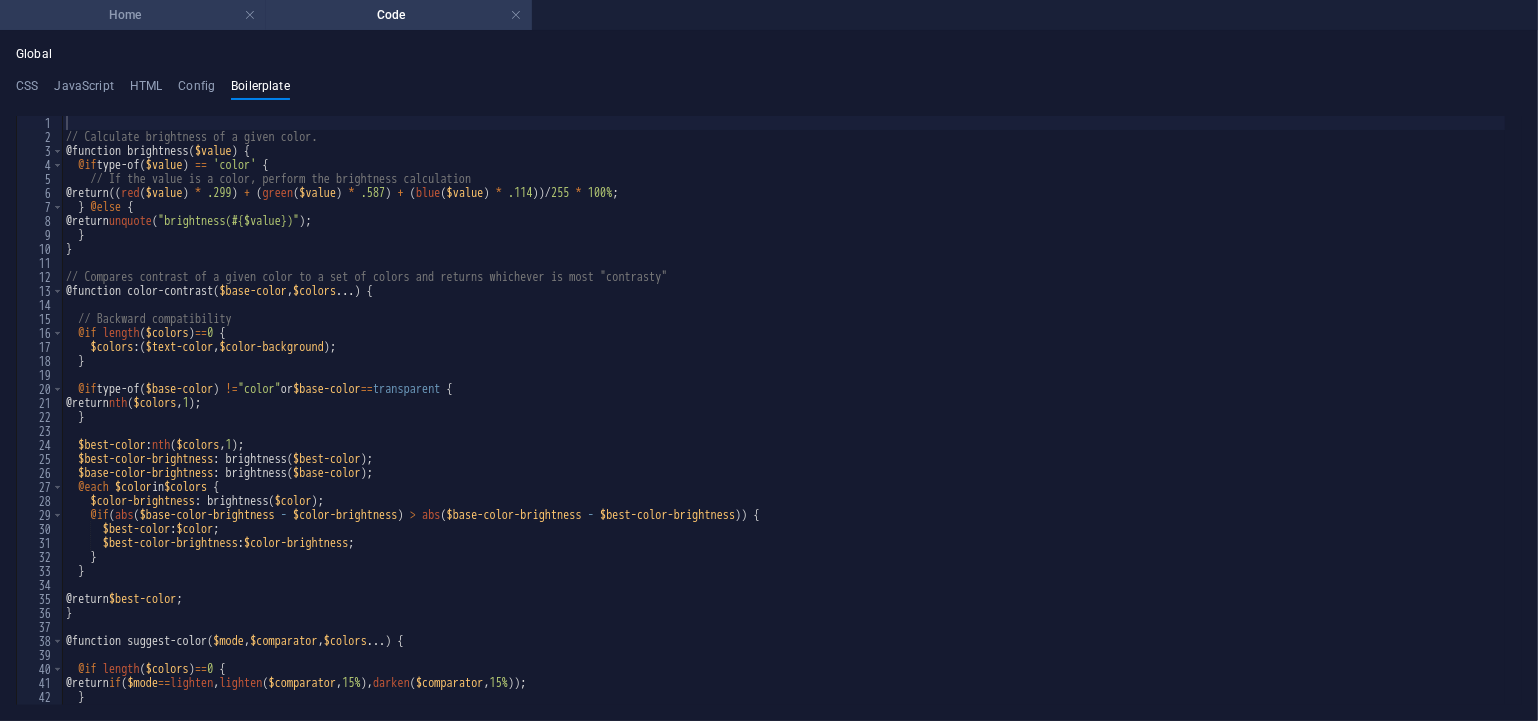 click on "Home" at bounding box center (133, 15) 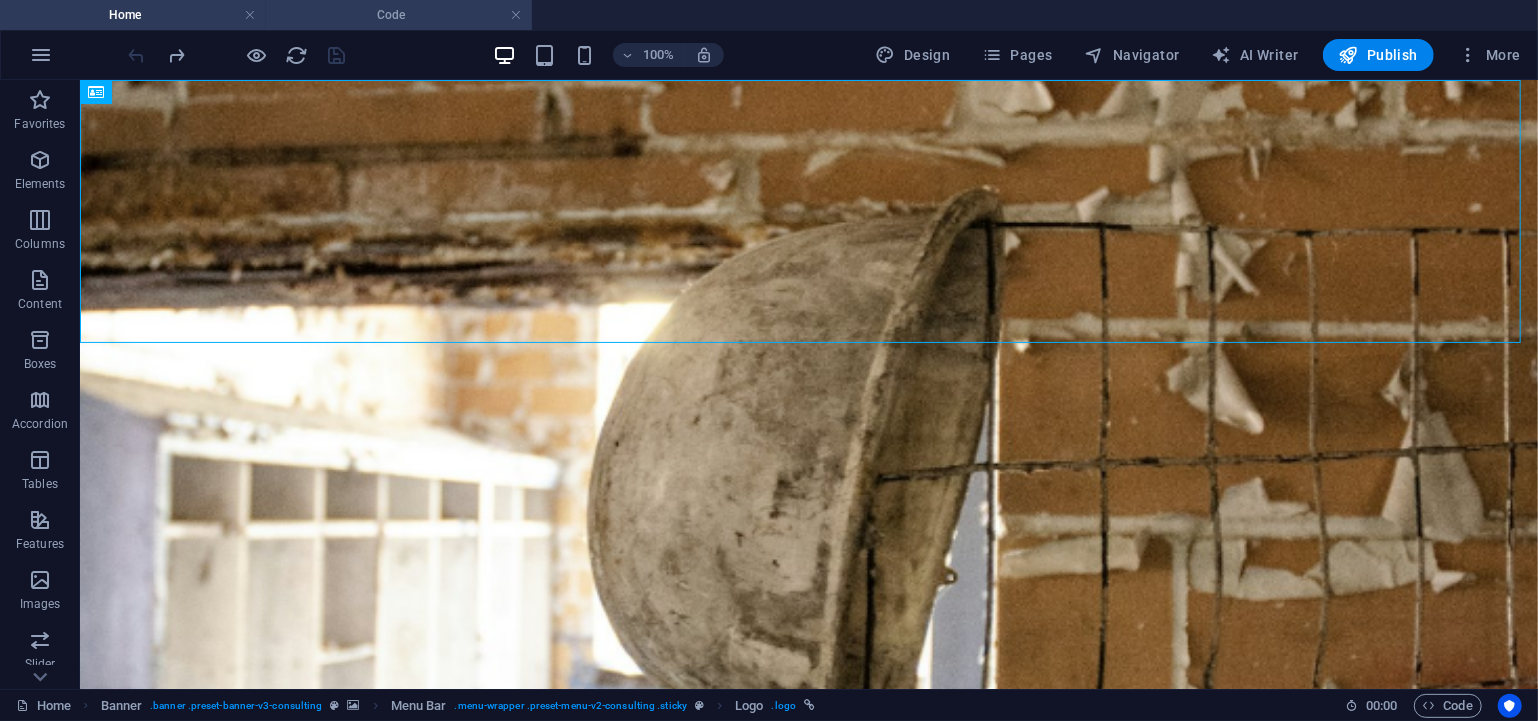 click on "Code" at bounding box center (399, 15) 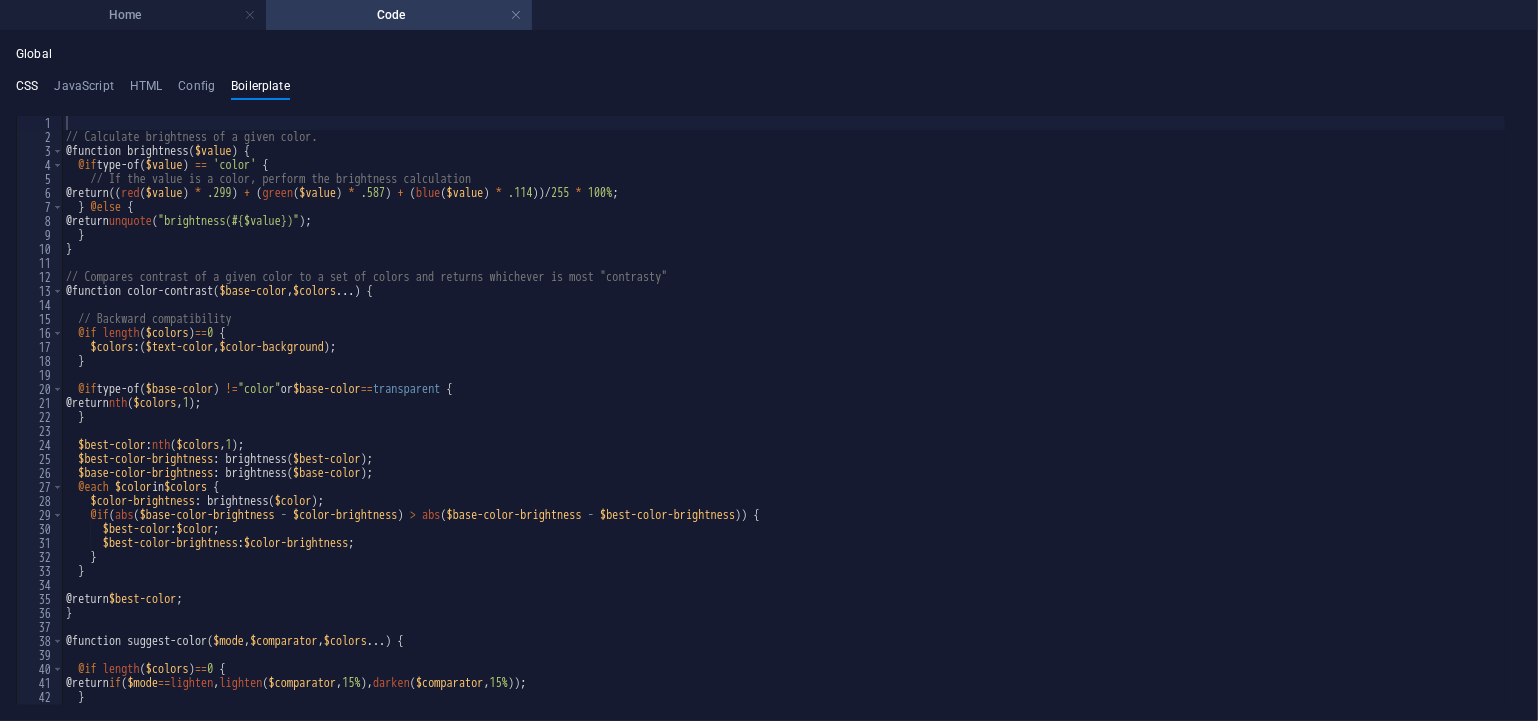 click on "CSS" at bounding box center (27, 90) 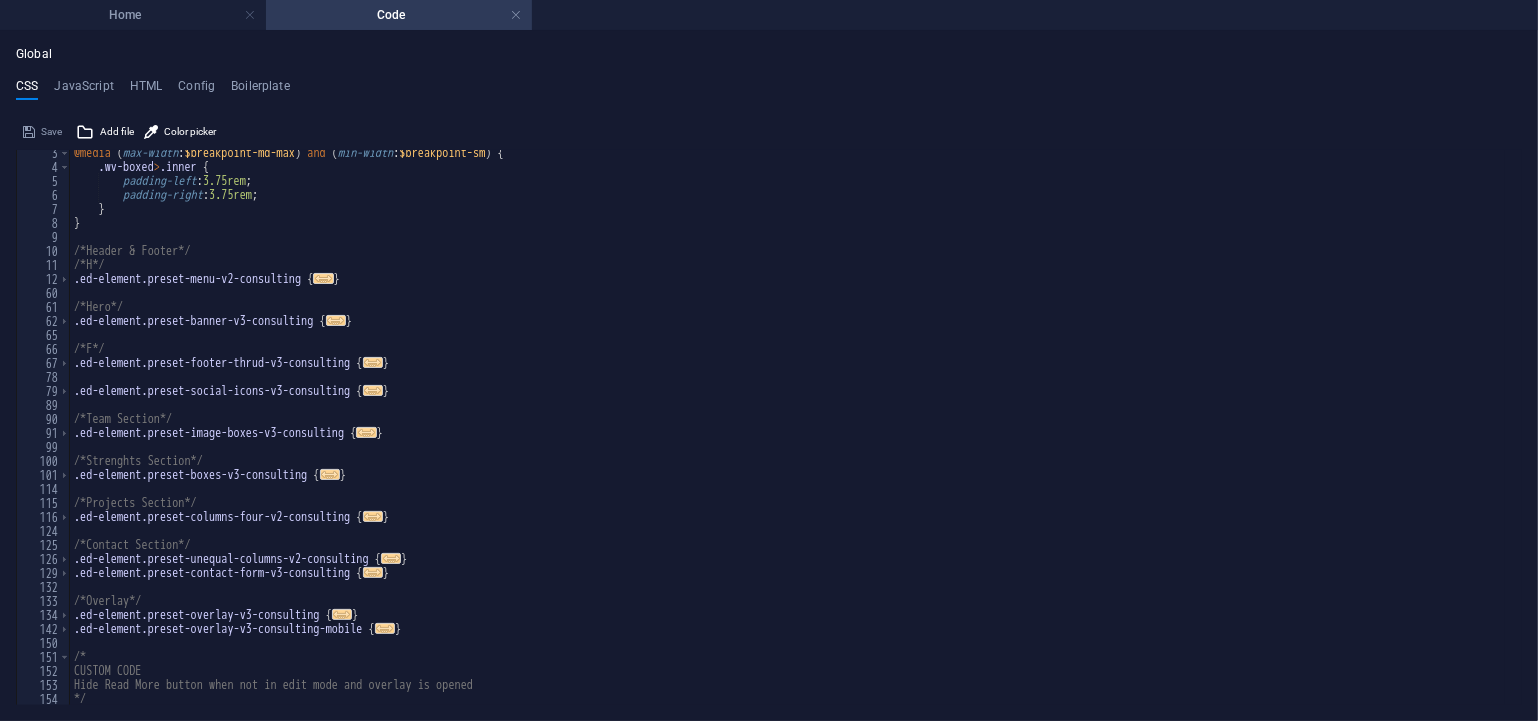 scroll, scrollTop: 0, scrollLeft: 0, axis: both 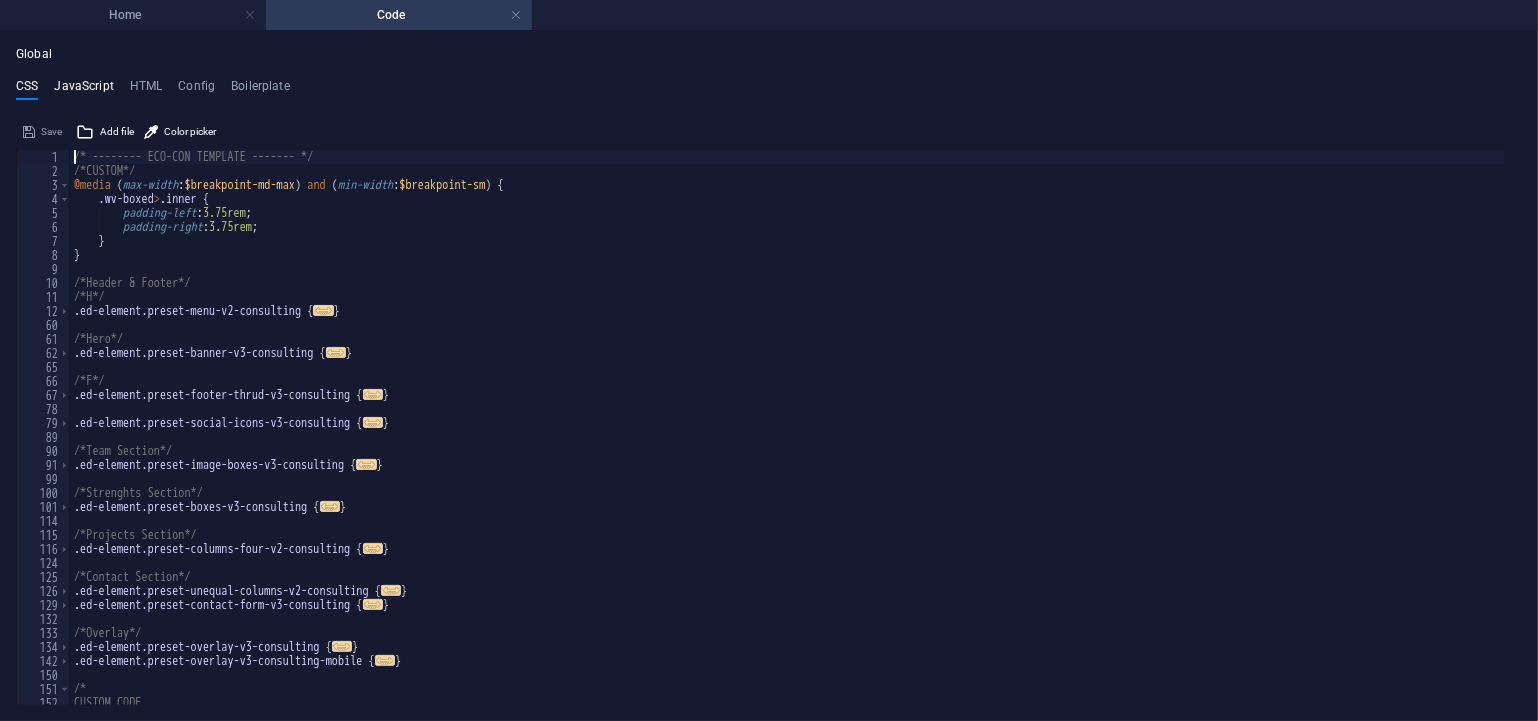 click on "JavaScript" at bounding box center (83, 90) 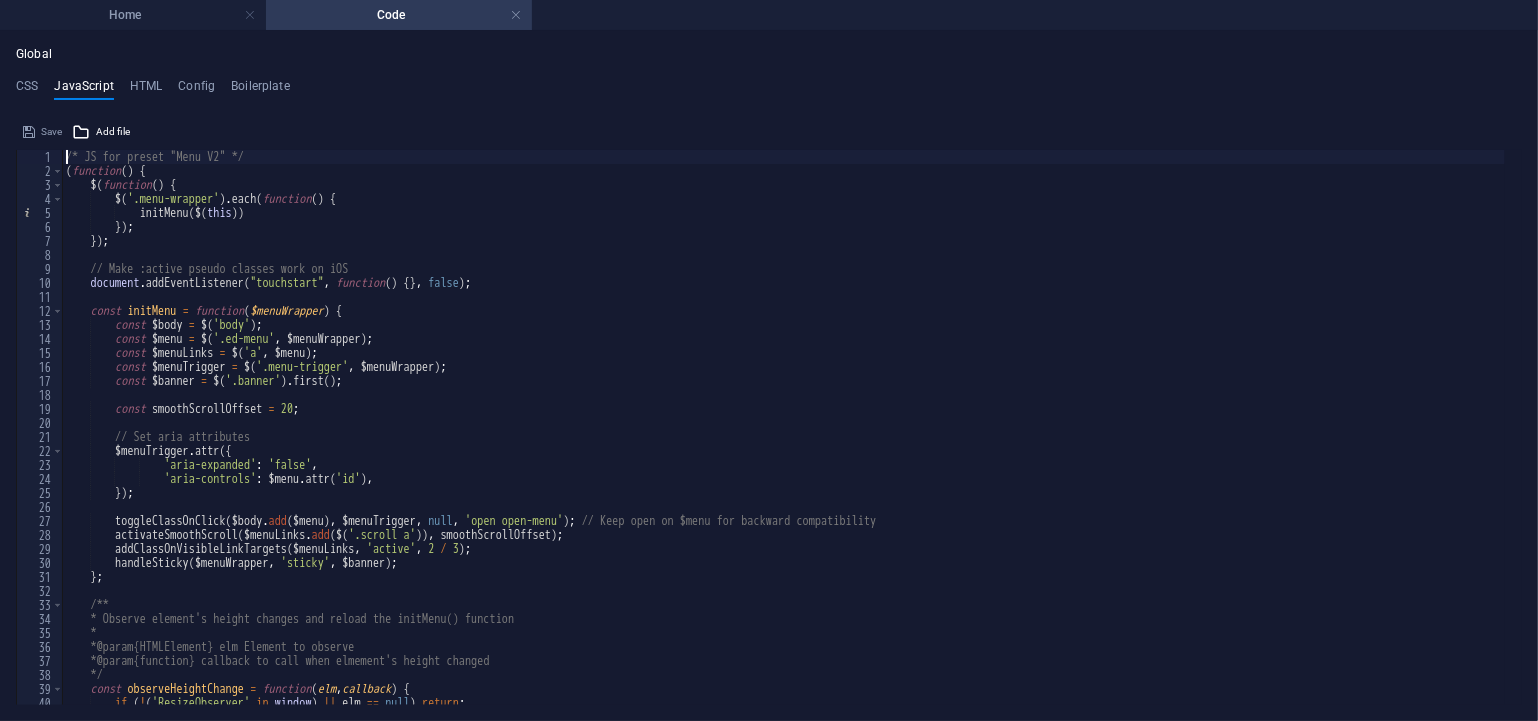 scroll, scrollTop: 0, scrollLeft: 0, axis: both 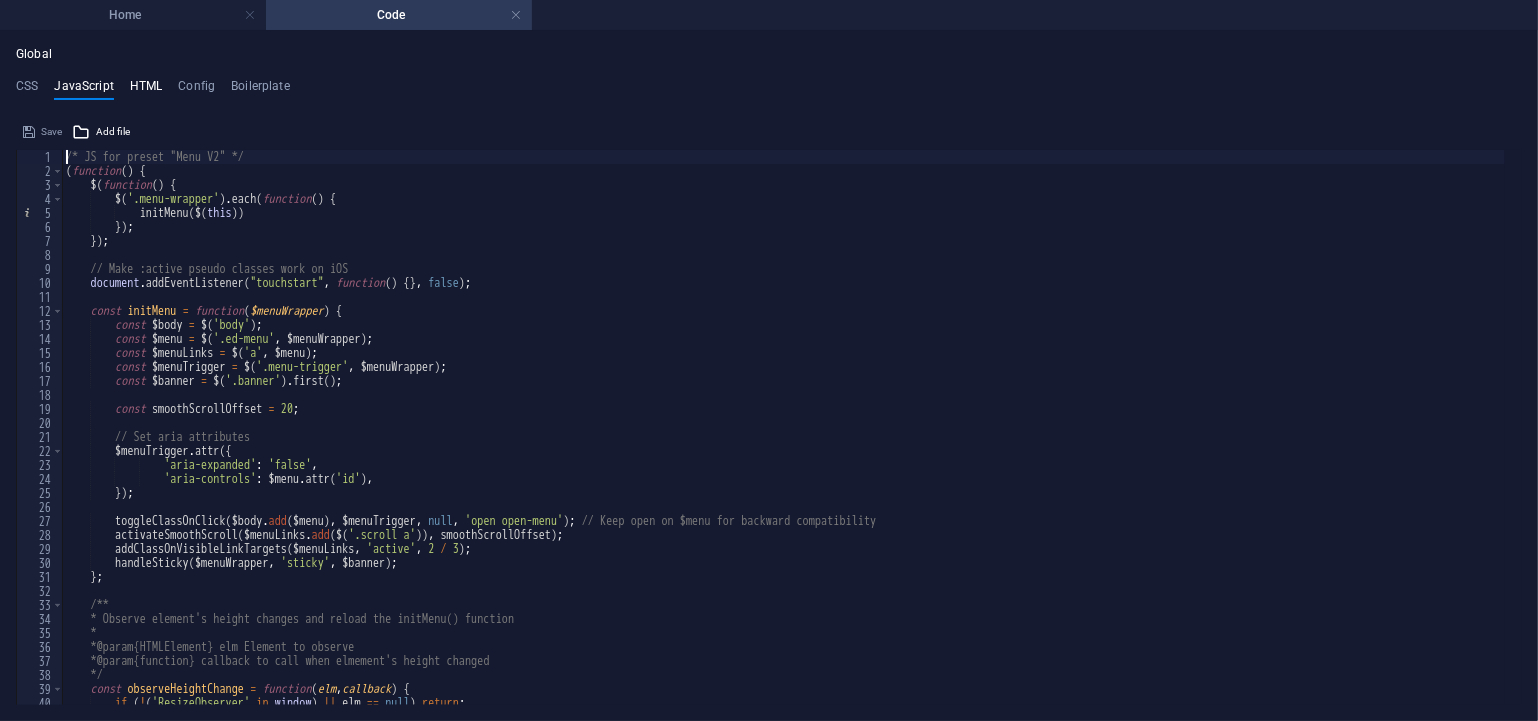 click on "HTML" at bounding box center (146, 90) 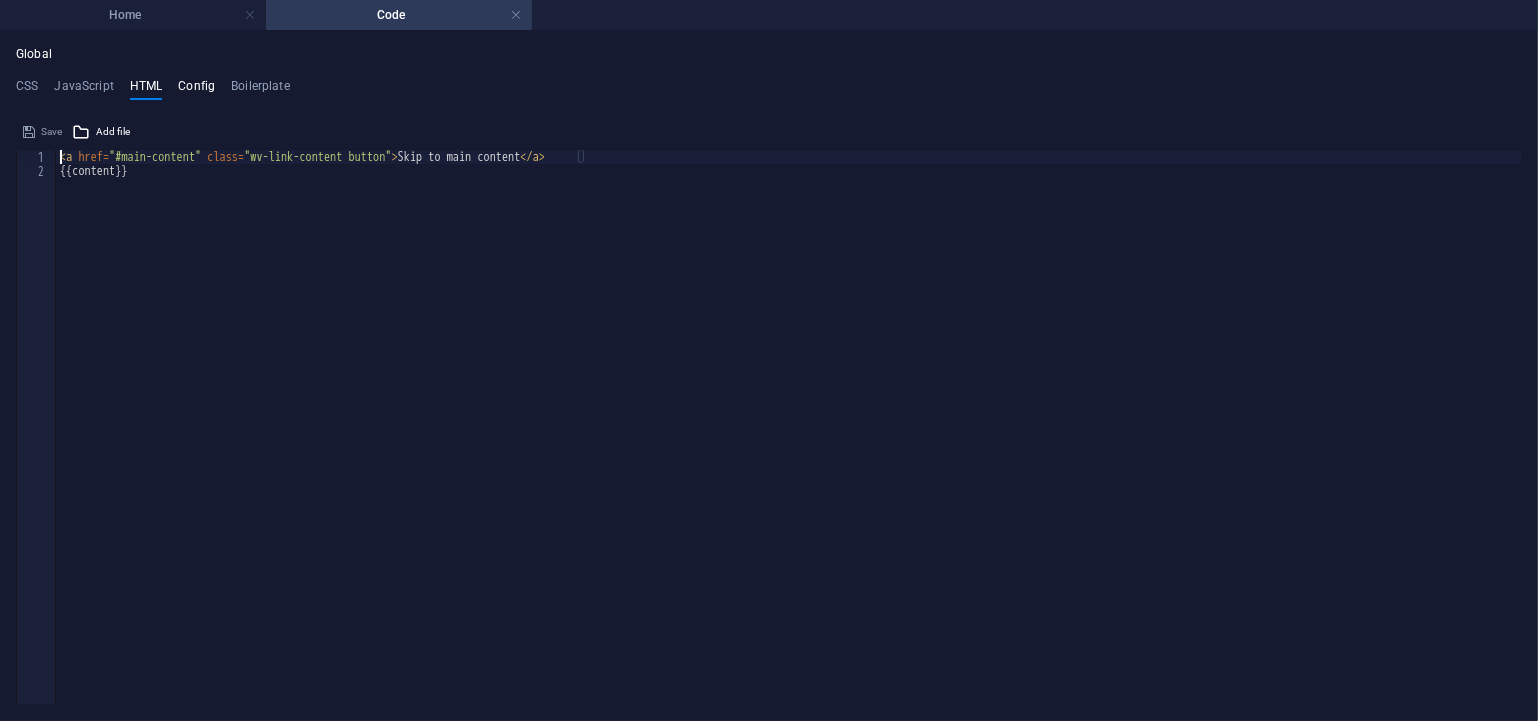 click on "Config" at bounding box center [196, 90] 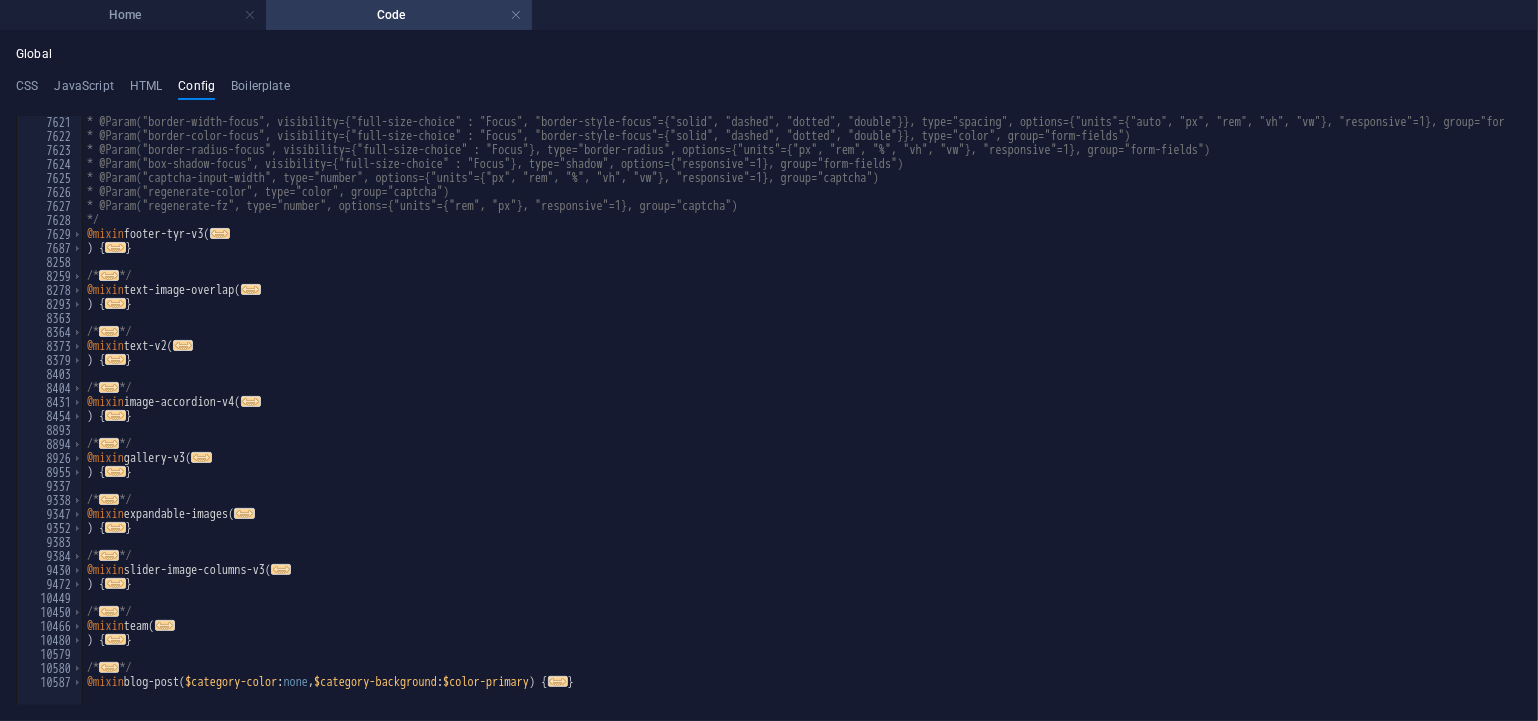 scroll, scrollTop: 3654, scrollLeft: 0, axis: vertical 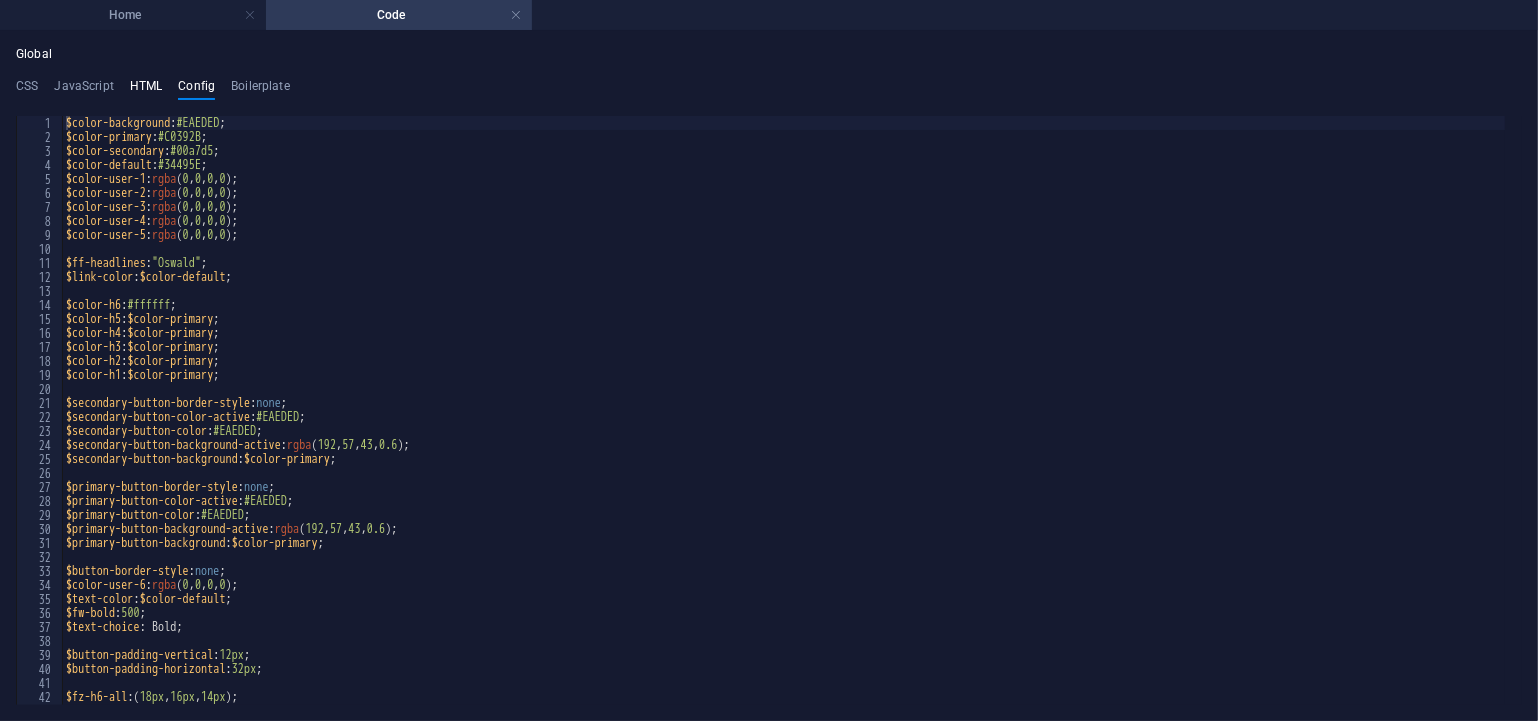 click on "HTML" at bounding box center (146, 90) 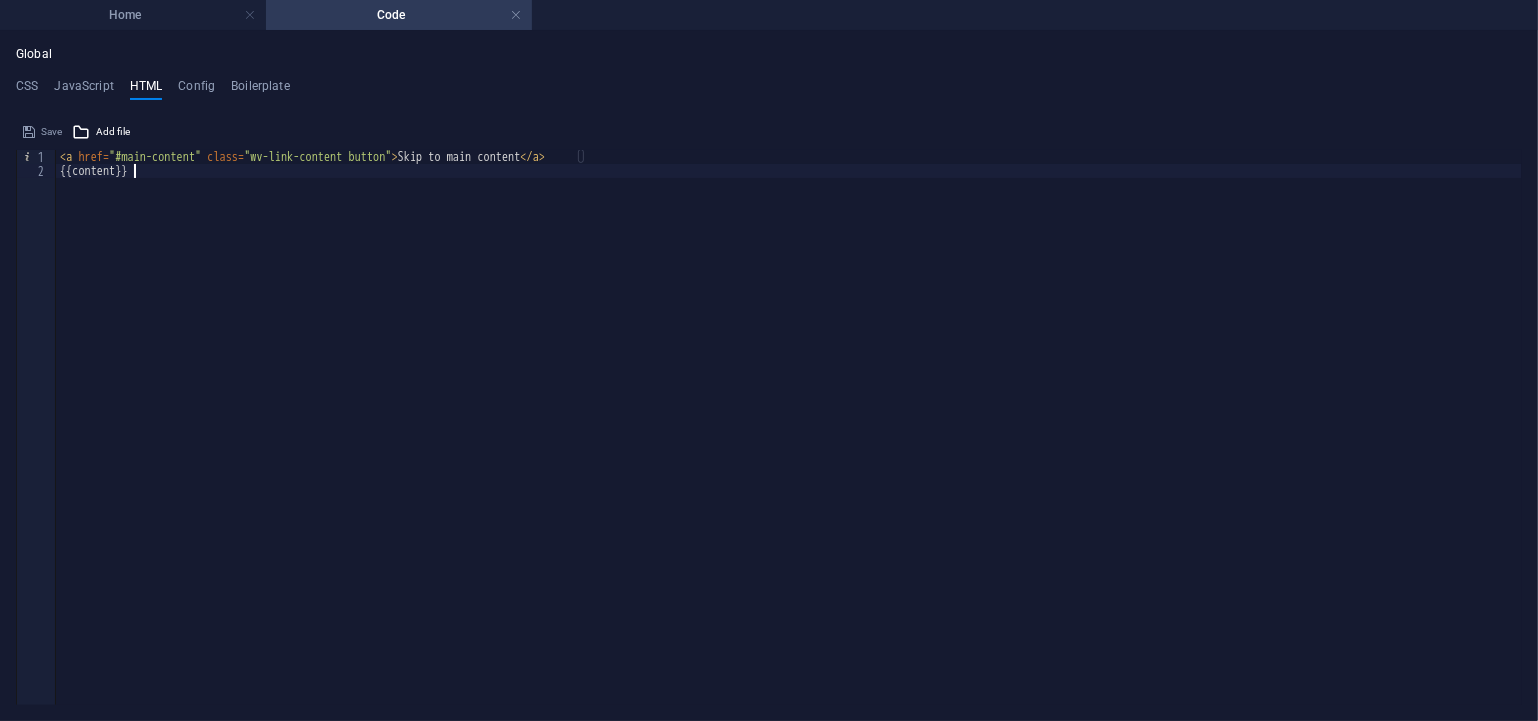 click on "< a   href = "#main-content"   class = "wv-link-content button" > Skip to main content </ a > {{content}}" at bounding box center [789, 433] 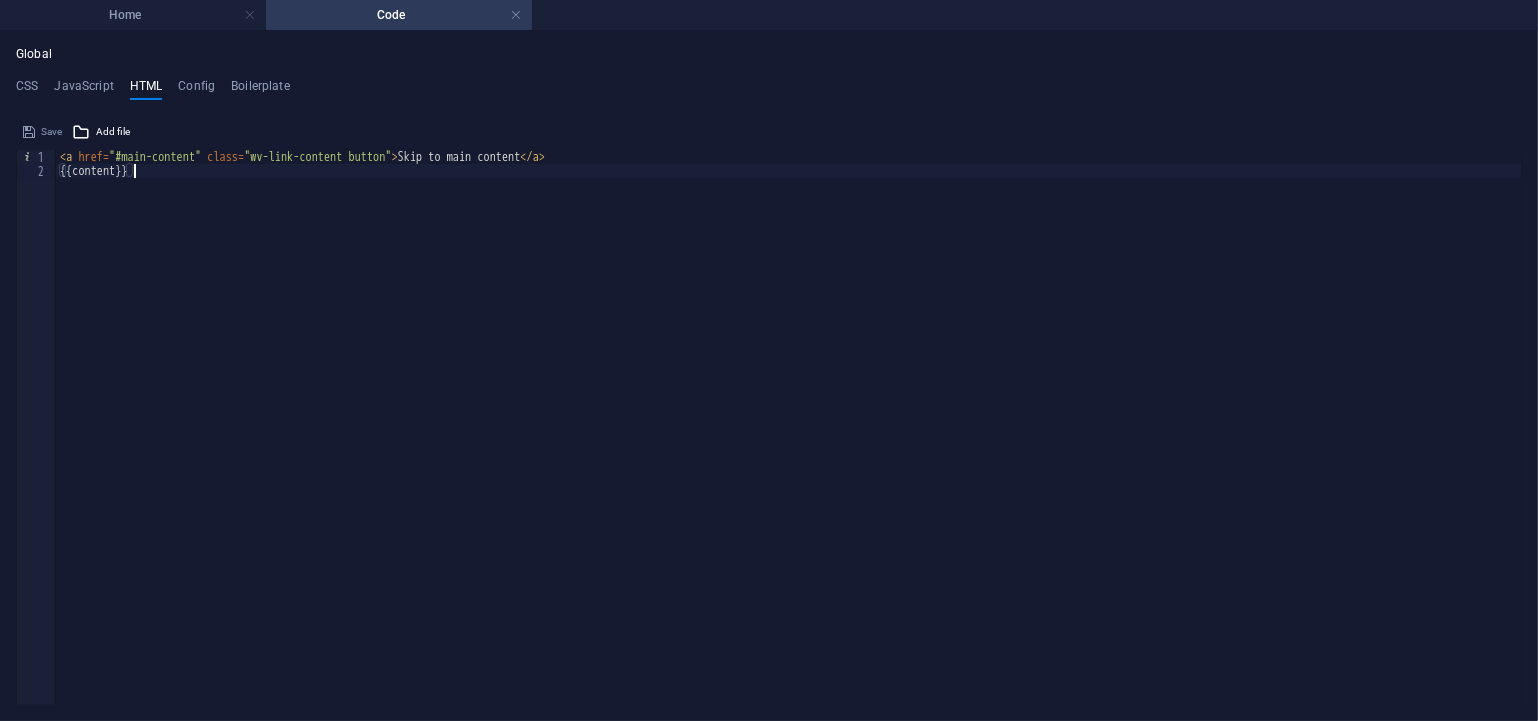 click on "< a   href = "#main-content"   class = "wv-link-content button" > Skip to main content </ a > {{content}}" at bounding box center [789, 433] 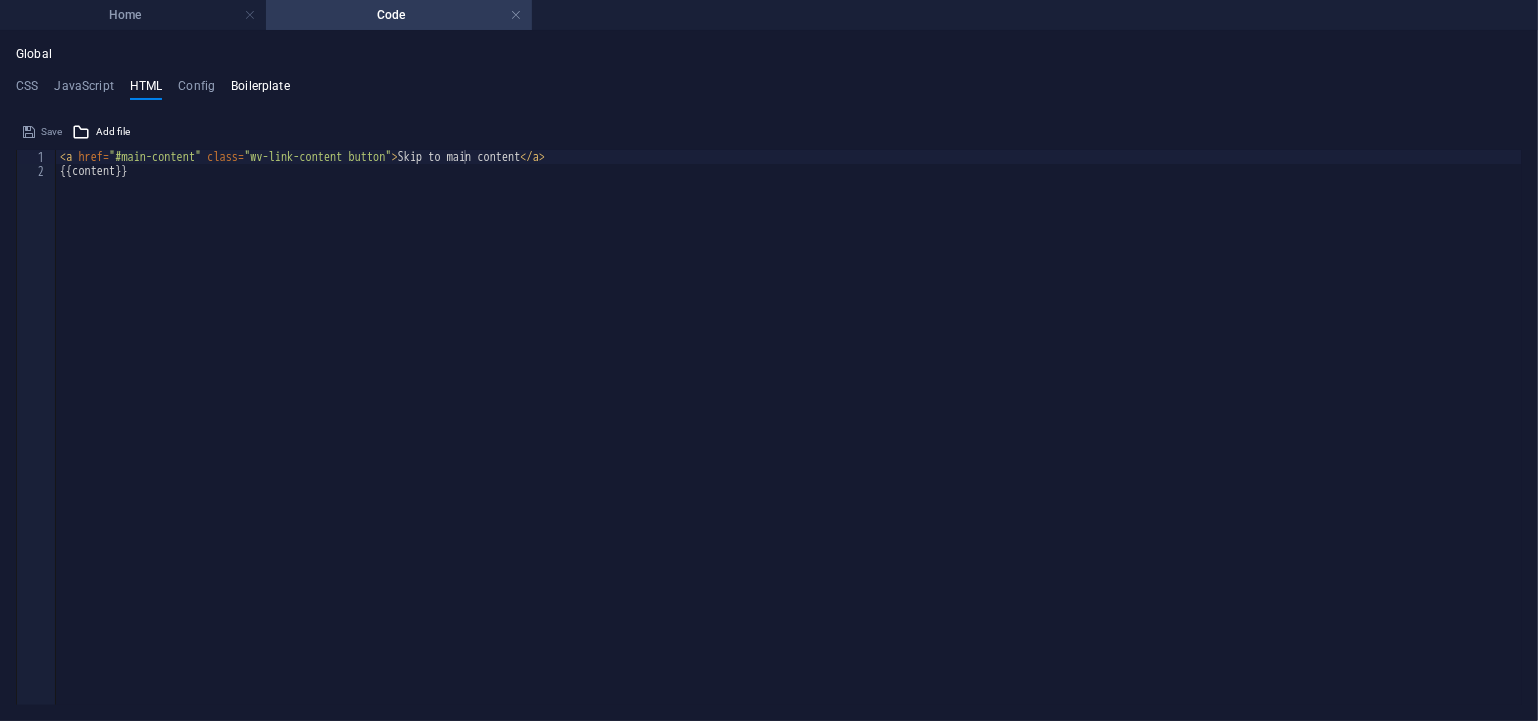 click on "Boilerplate" at bounding box center (260, 90) 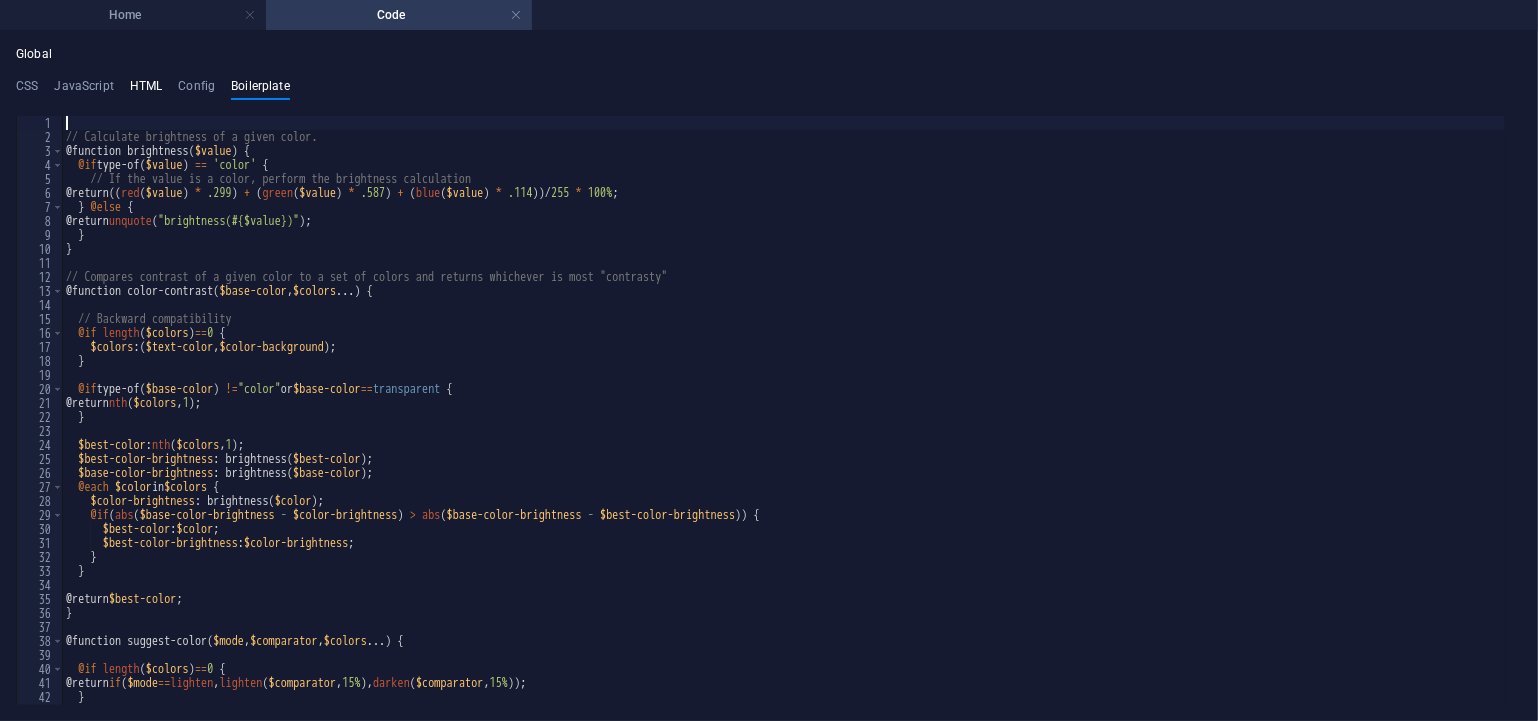 click on "HTML" at bounding box center [146, 90] 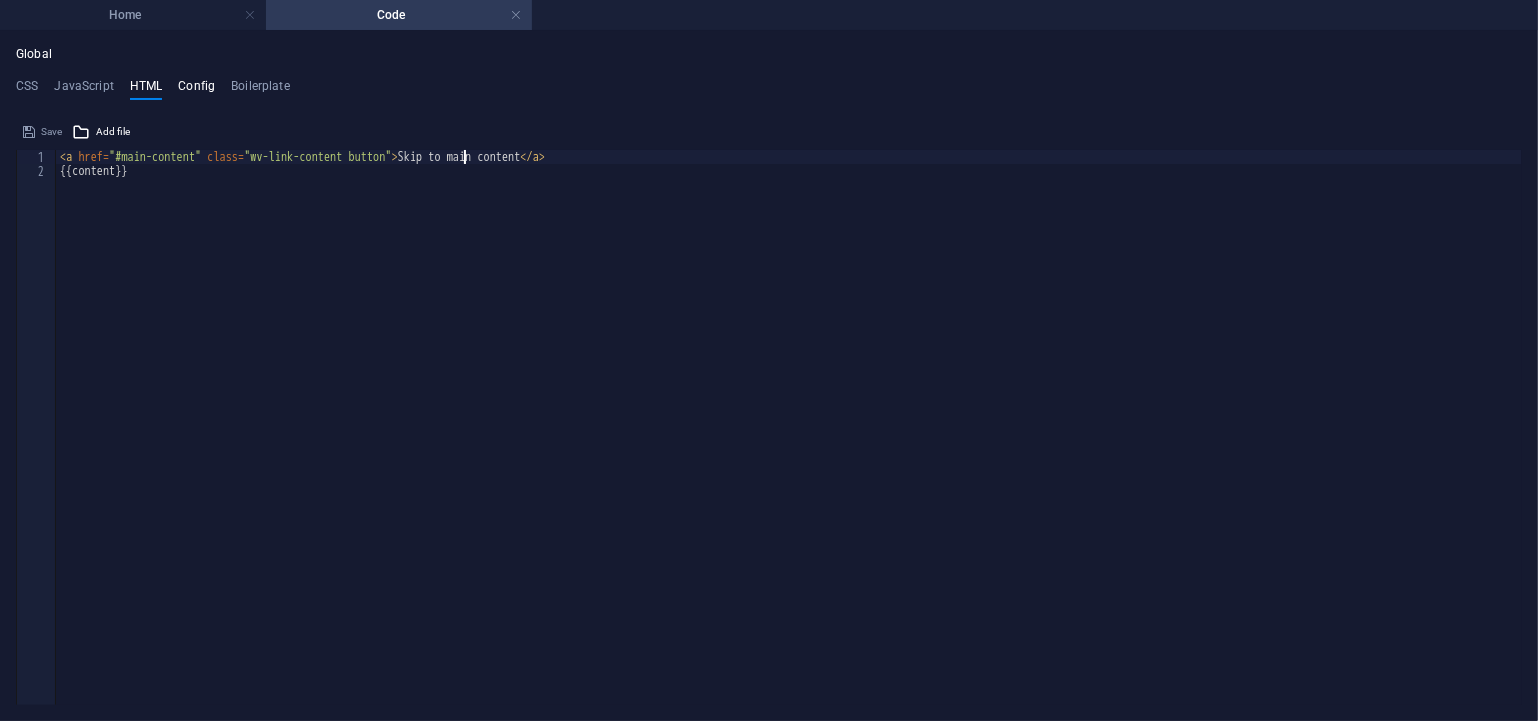 click on "Config" at bounding box center (196, 90) 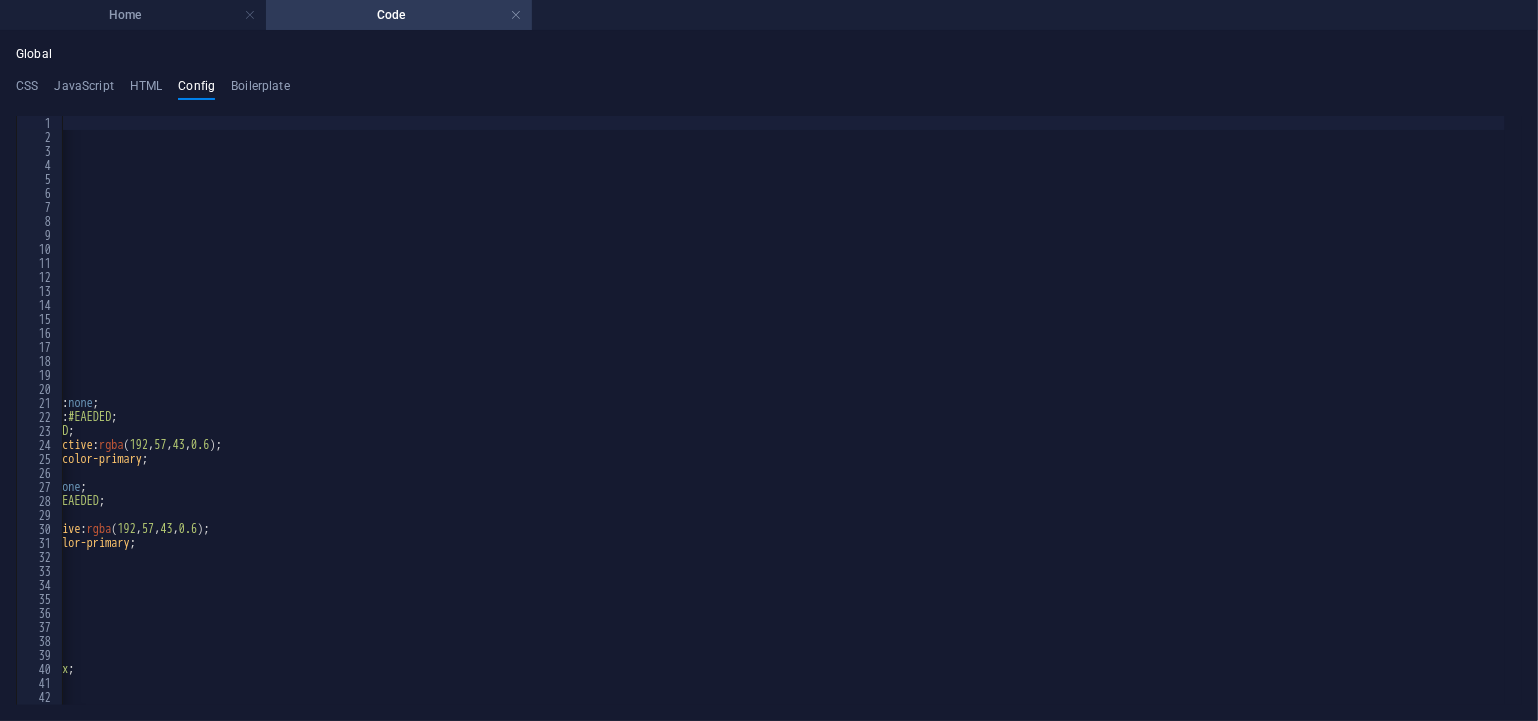 scroll, scrollTop: 0, scrollLeft: 0, axis: both 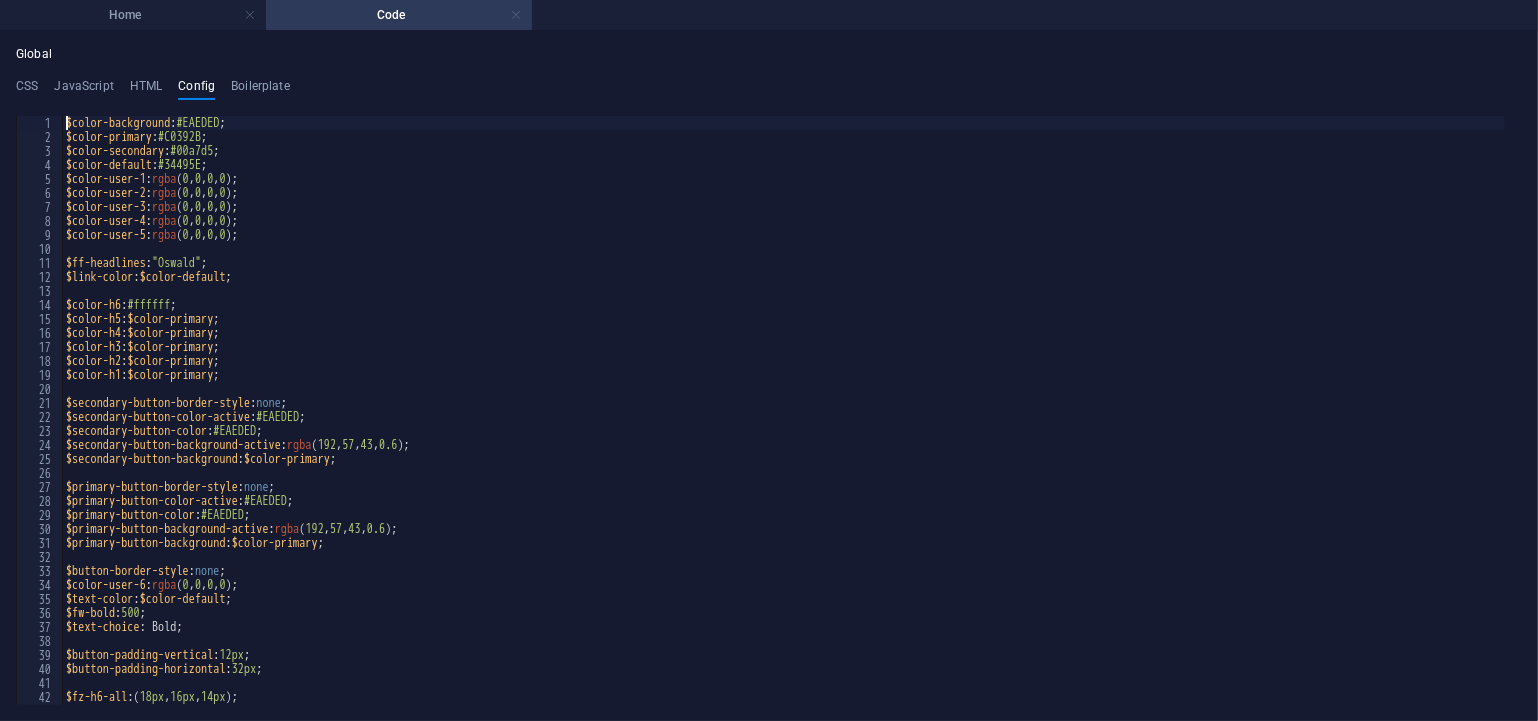 click at bounding box center [516, 15] 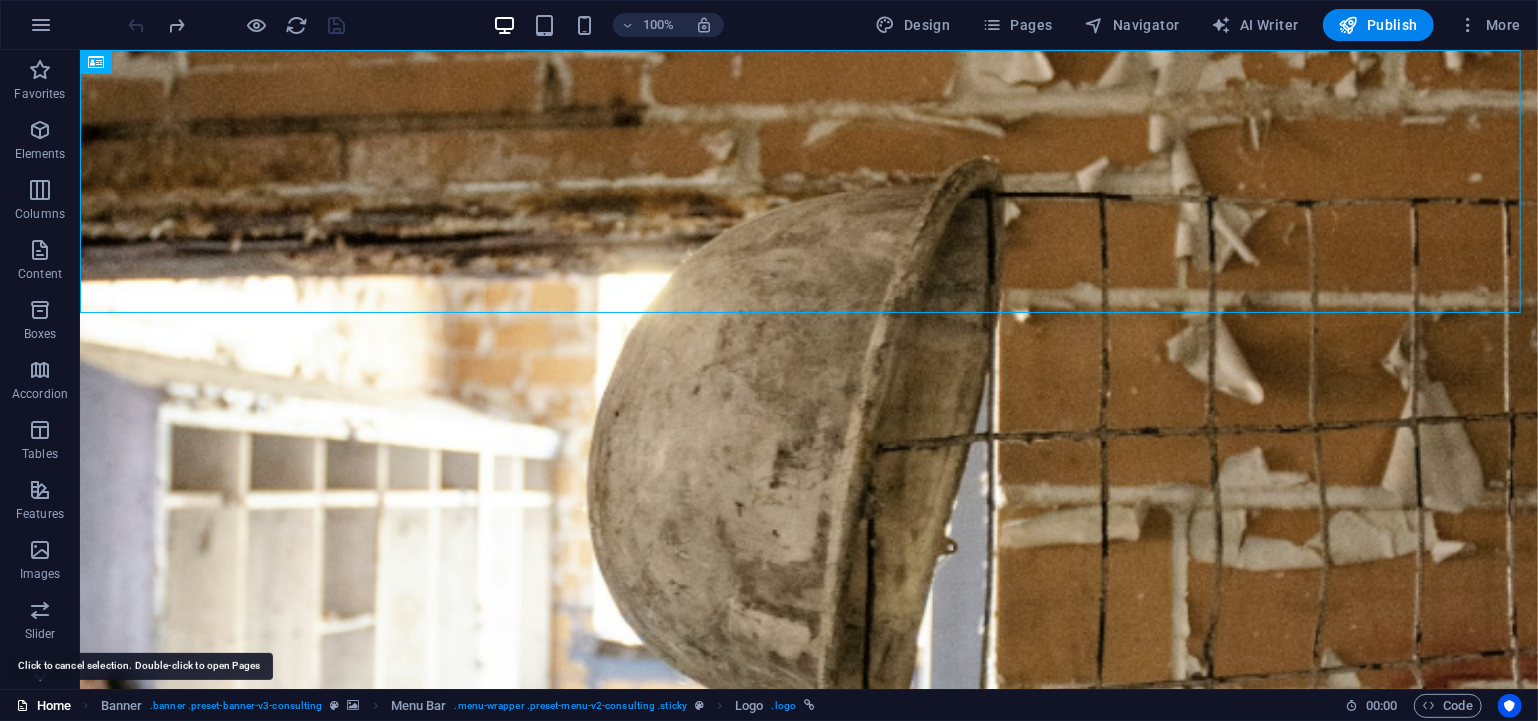 click on "Home" at bounding box center [43, 706] 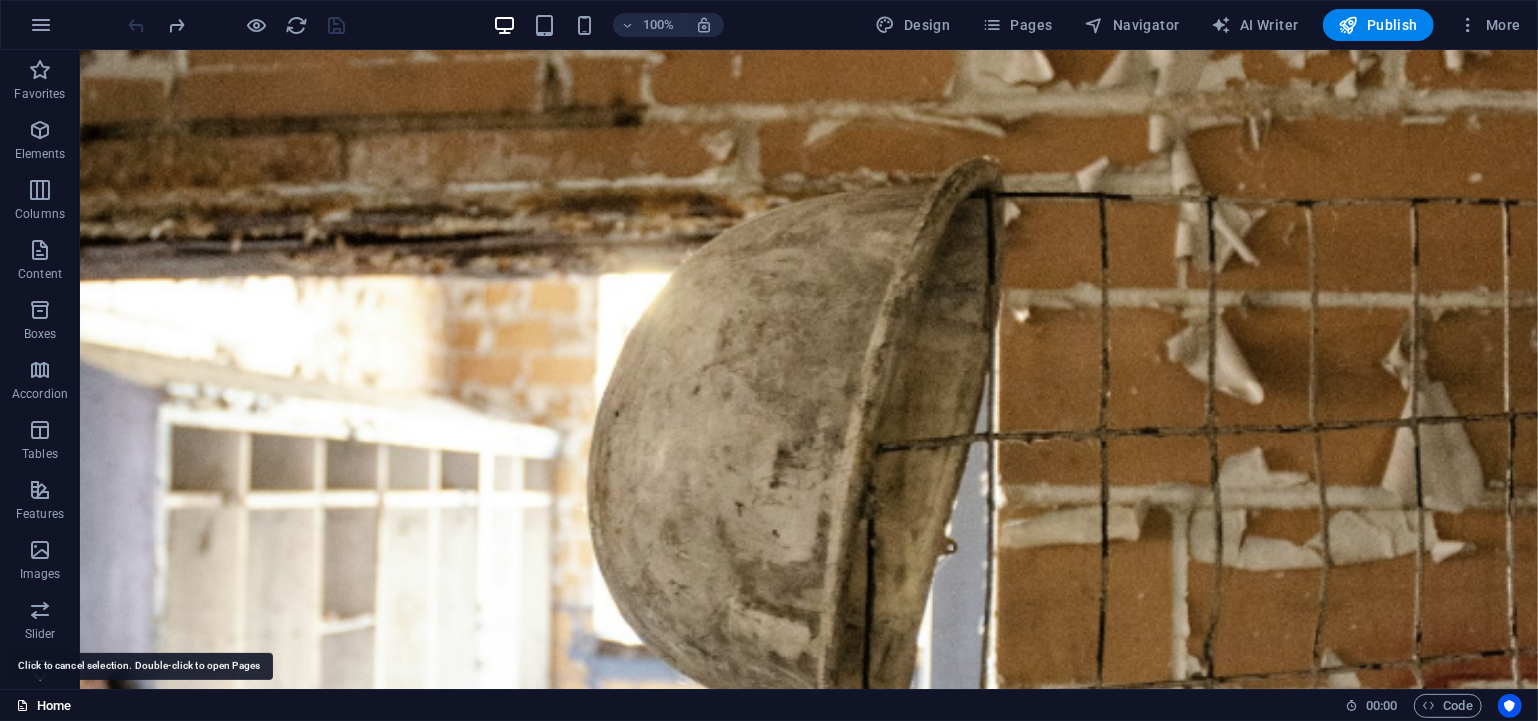 click on "Home" at bounding box center [43, 706] 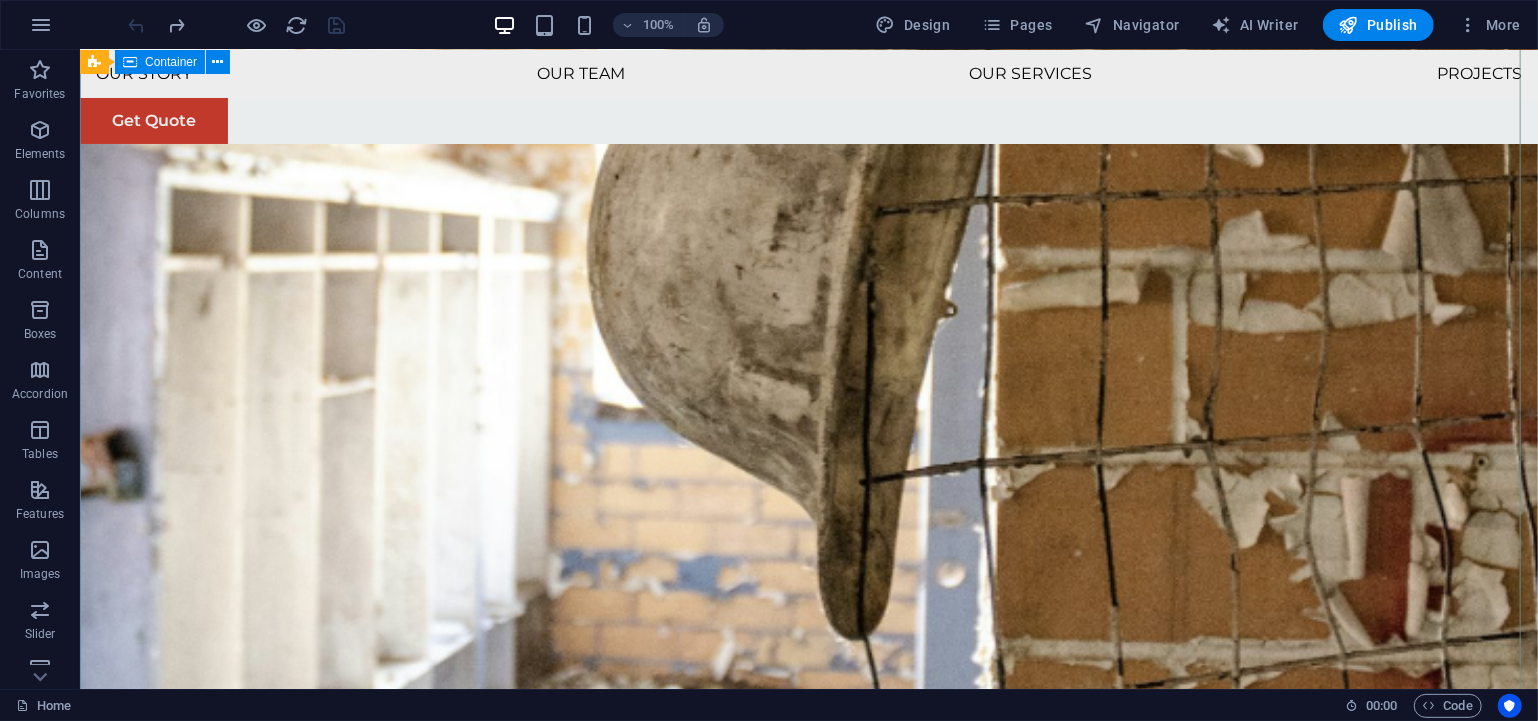 scroll, scrollTop: 222, scrollLeft: 0, axis: vertical 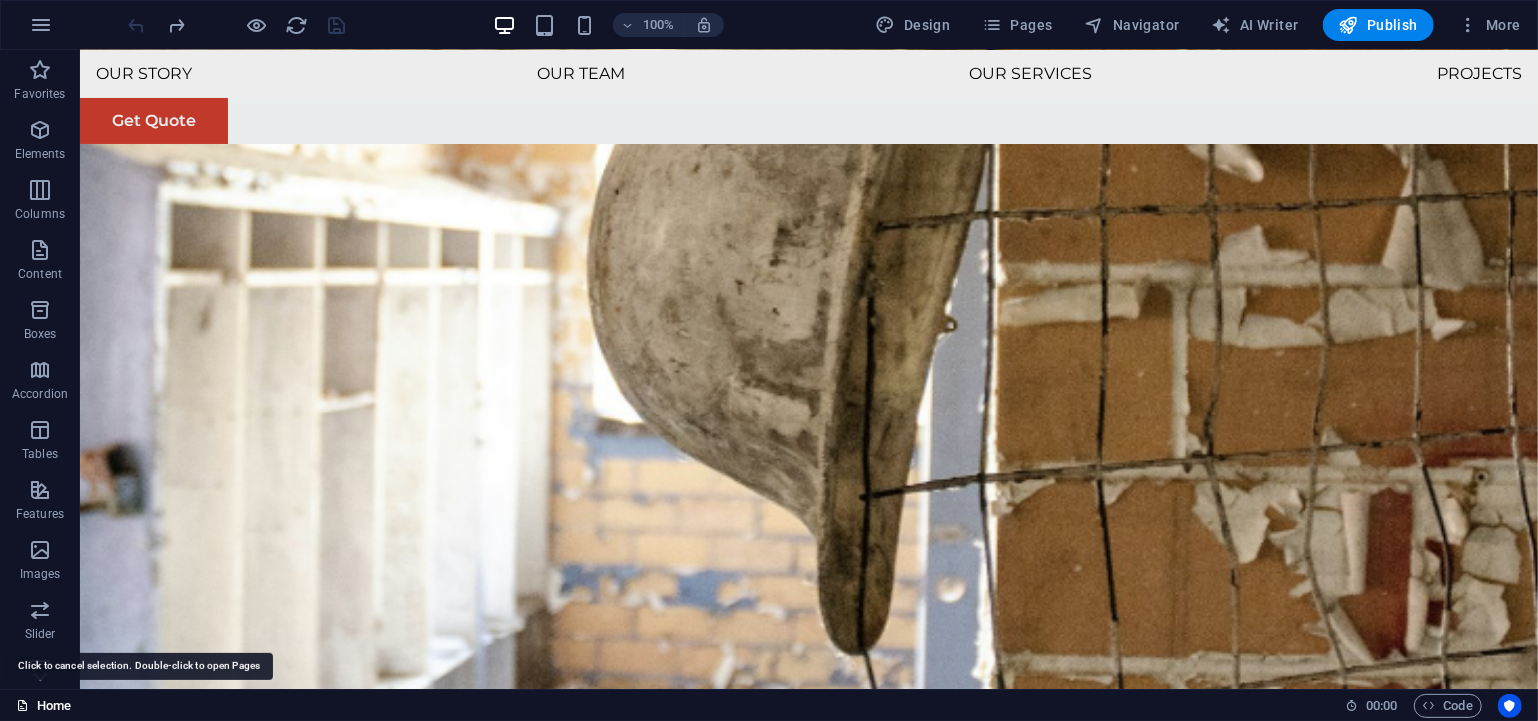 click on "Home" at bounding box center (43, 706) 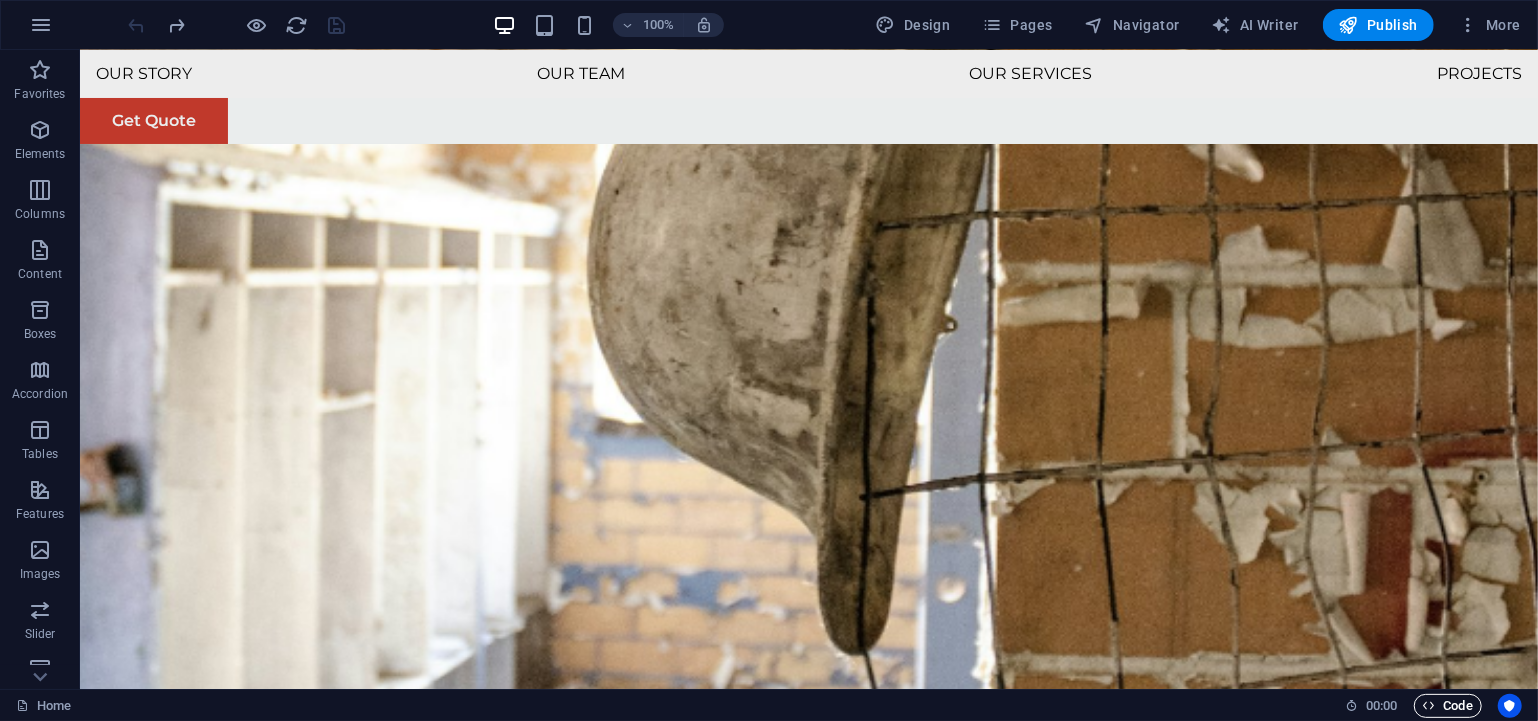 click on "Code" at bounding box center (1448, 706) 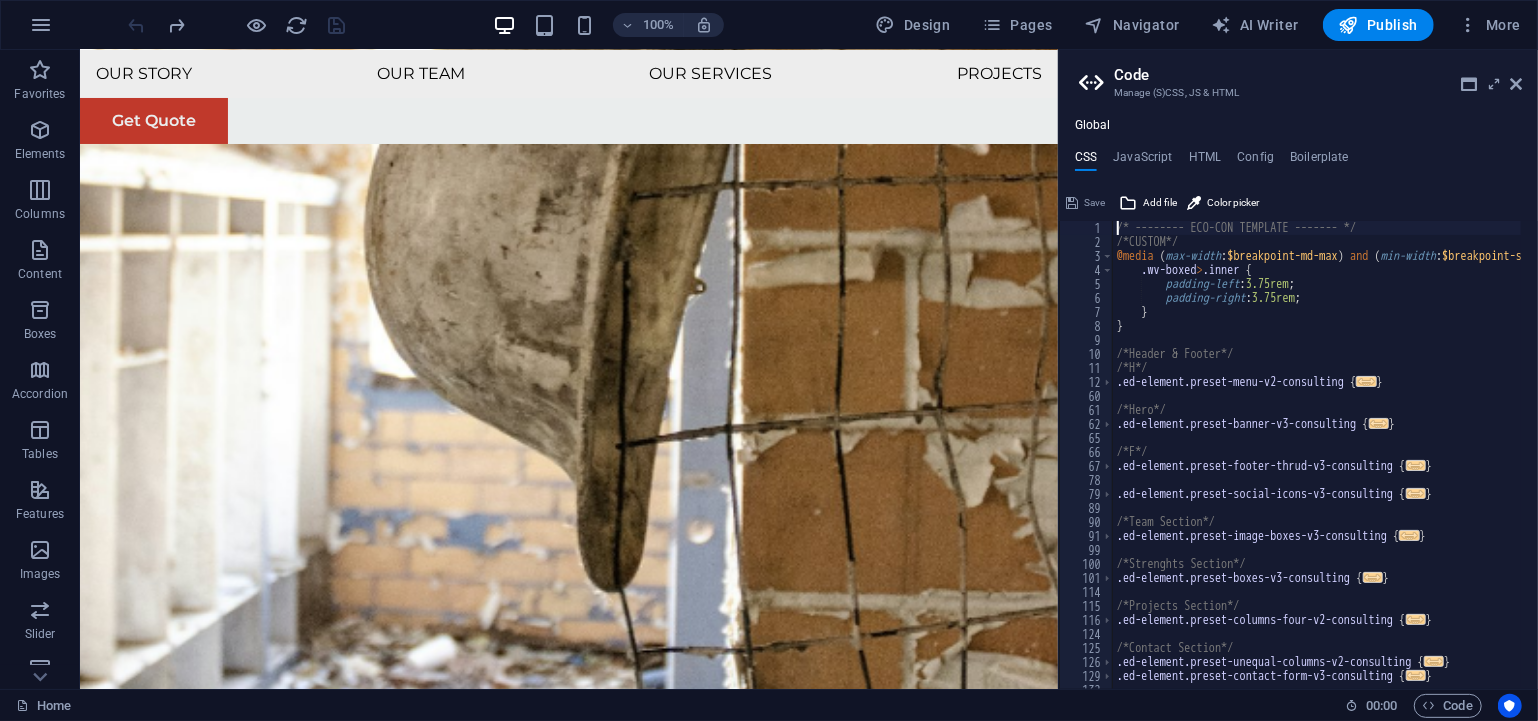 scroll, scrollTop: 0, scrollLeft: 0, axis: both 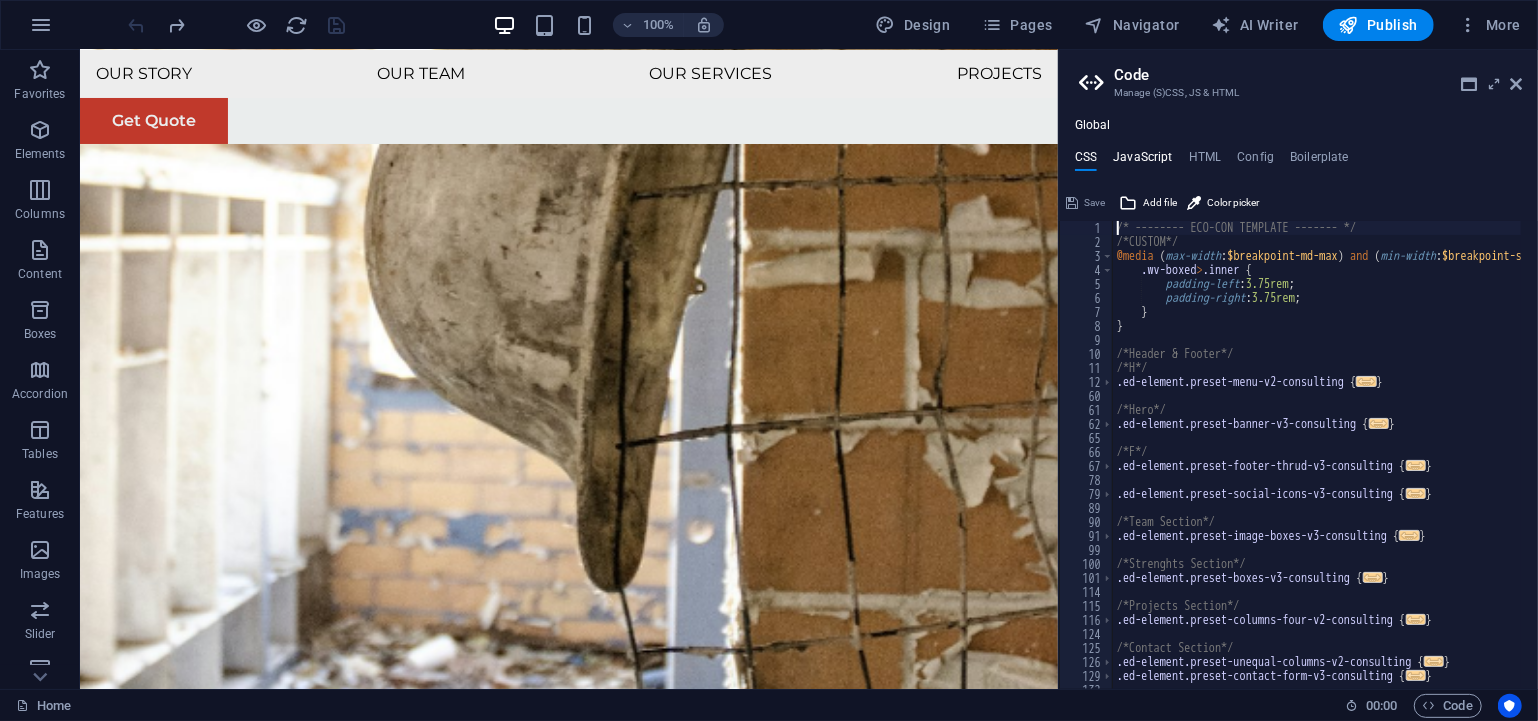 click on "JavaScript" at bounding box center (1142, 161) 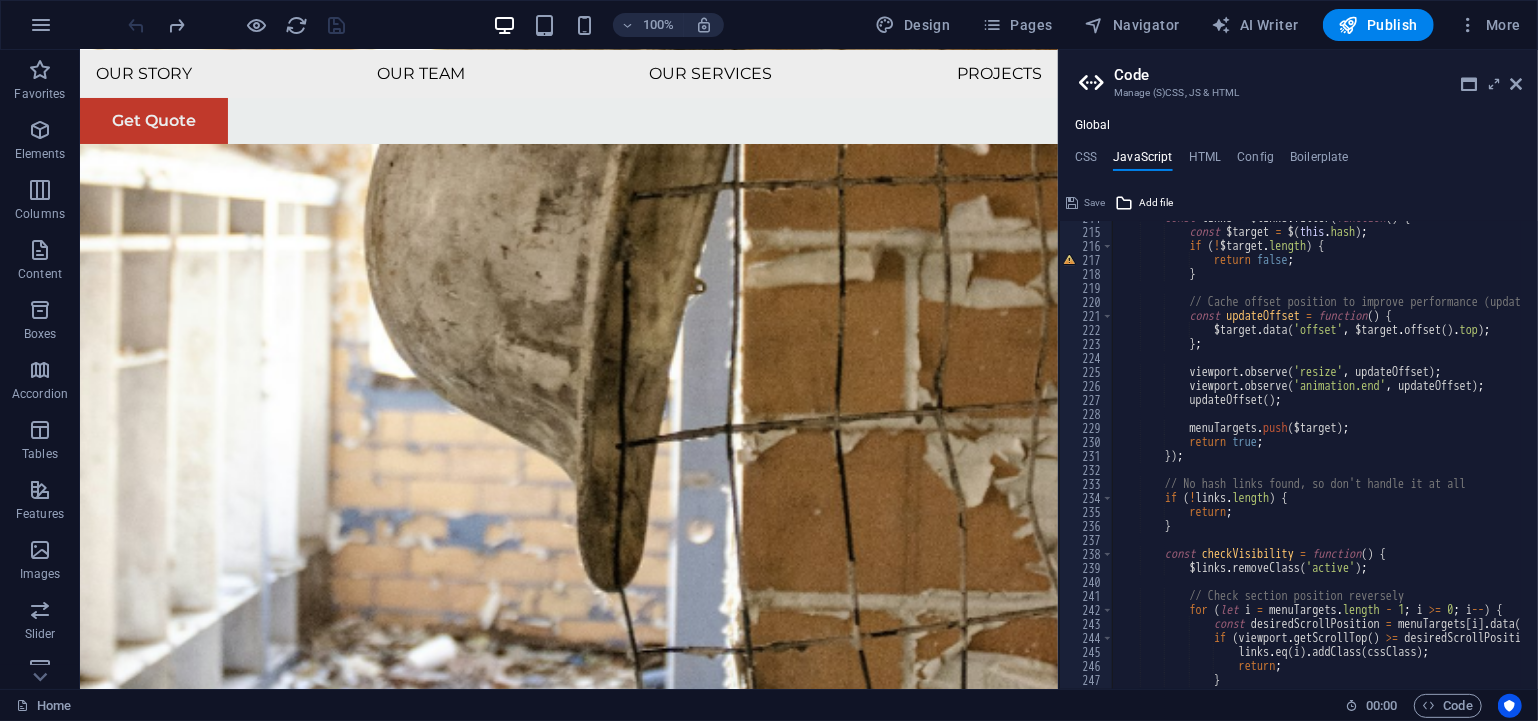 scroll, scrollTop: 3258, scrollLeft: 0, axis: vertical 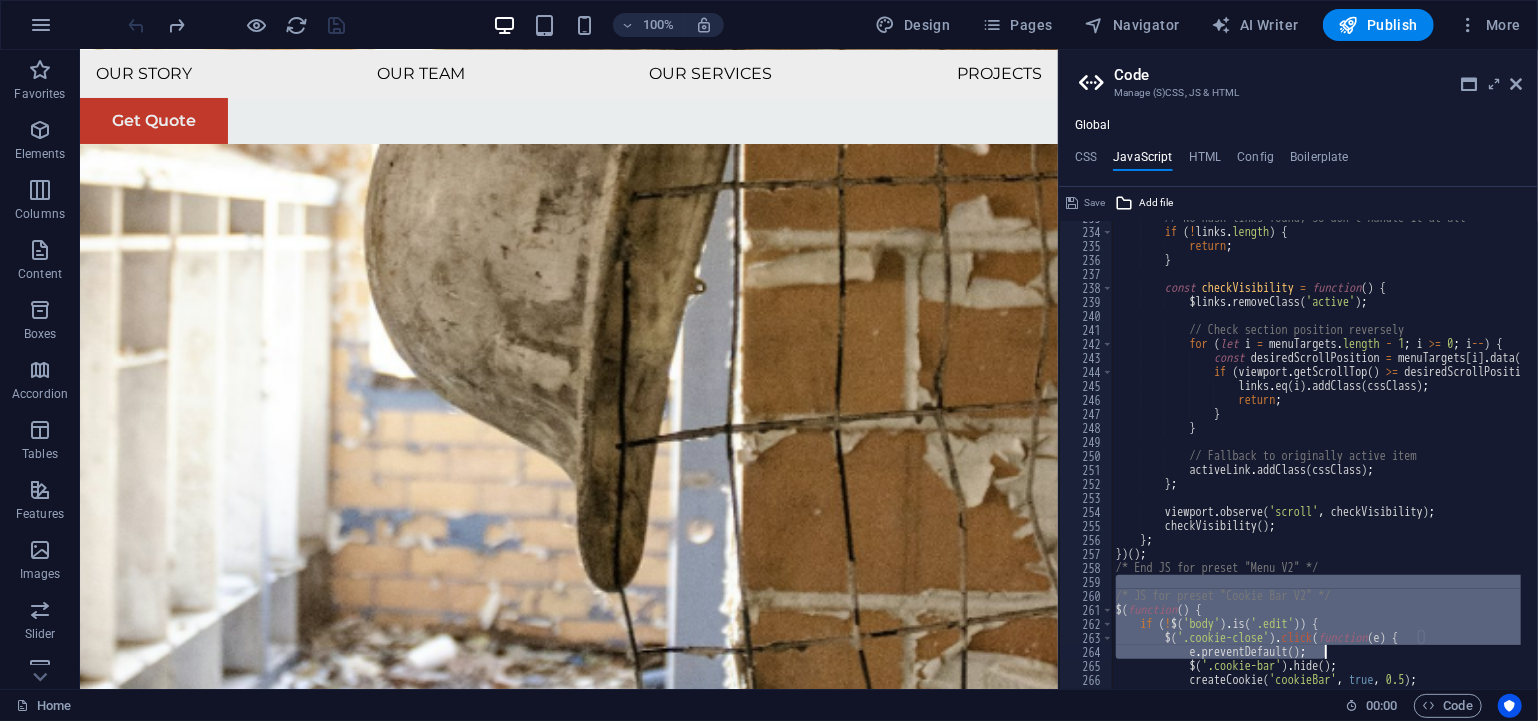 drag, startPoint x: 1534, startPoint y: 580, endPoint x: 1535, endPoint y: 646, distance: 66.007576 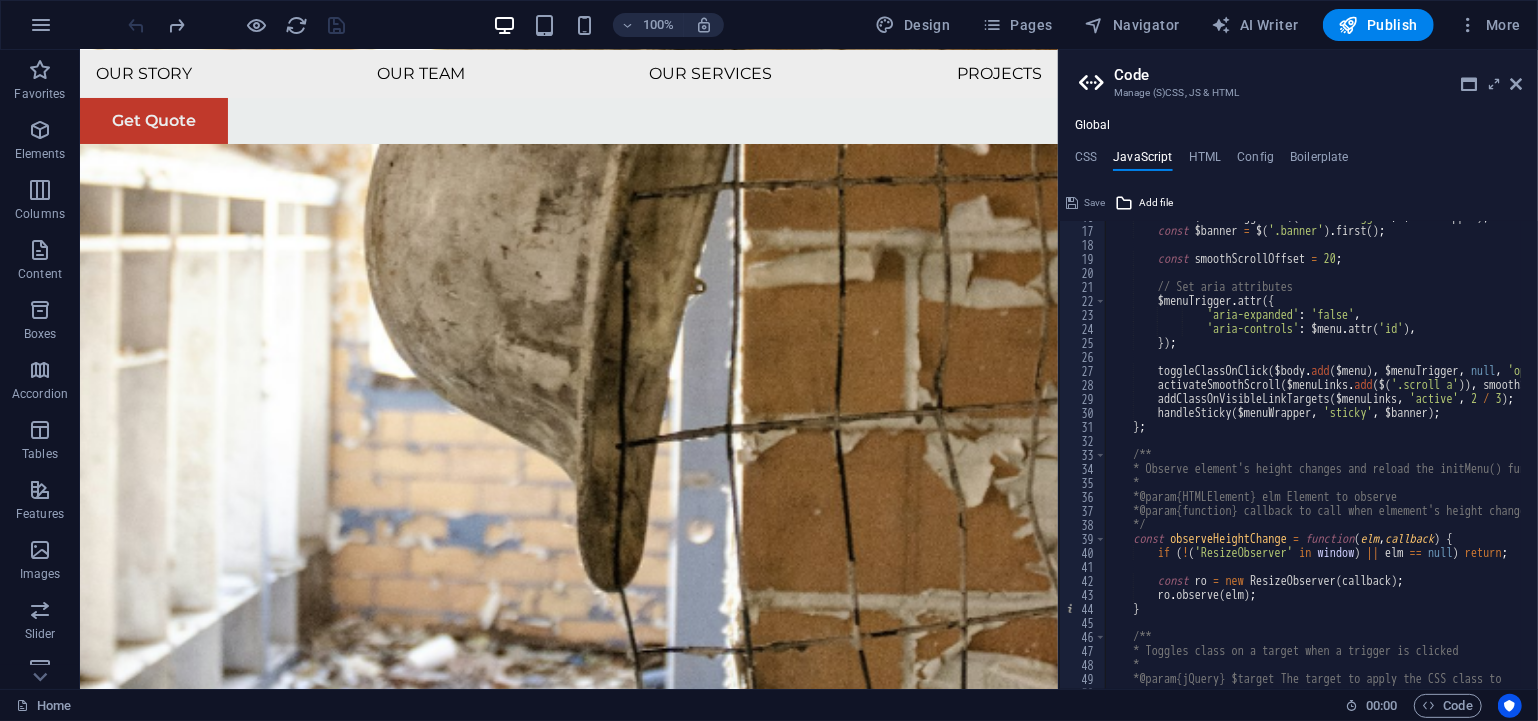 scroll, scrollTop: 0, scrollLeft: 0, axis: both 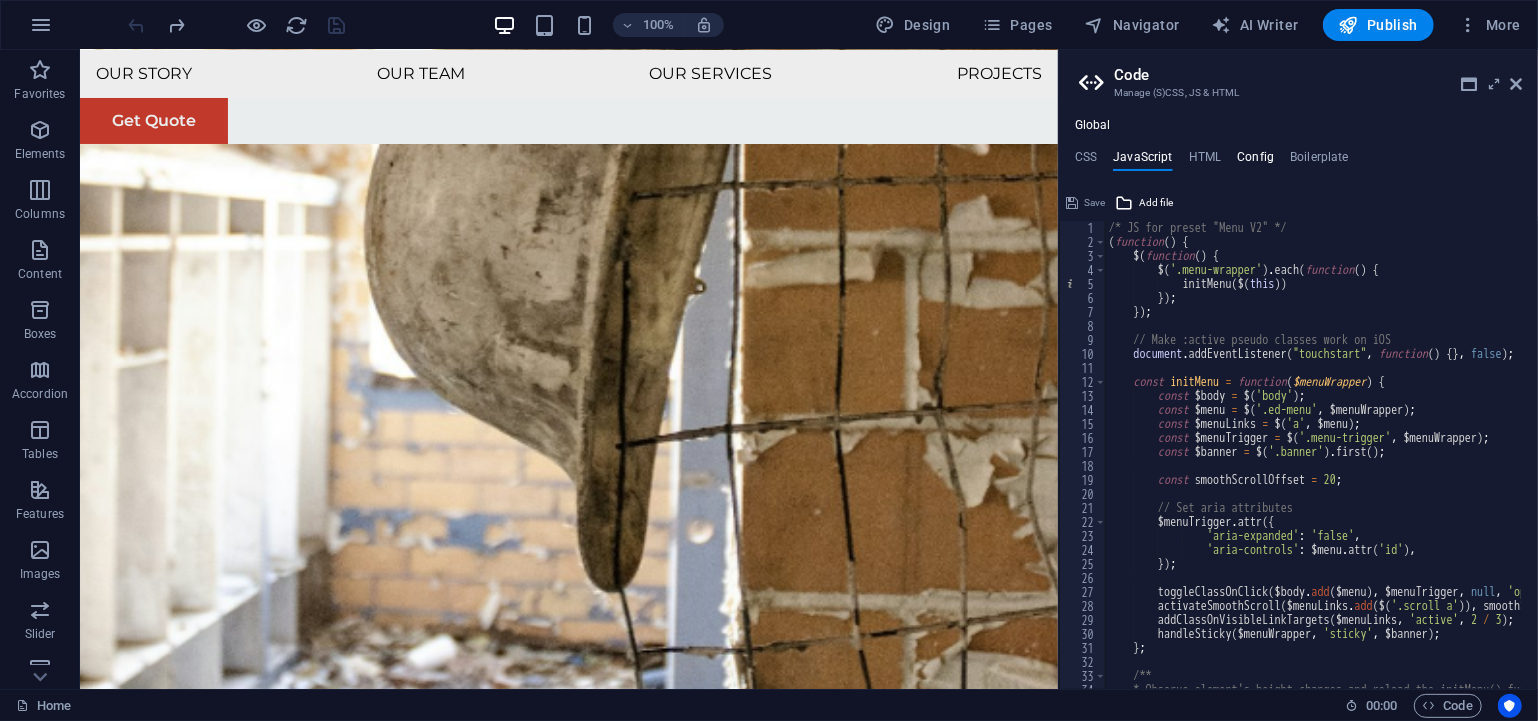 click on "Config" at bounding box center (1255, 161) 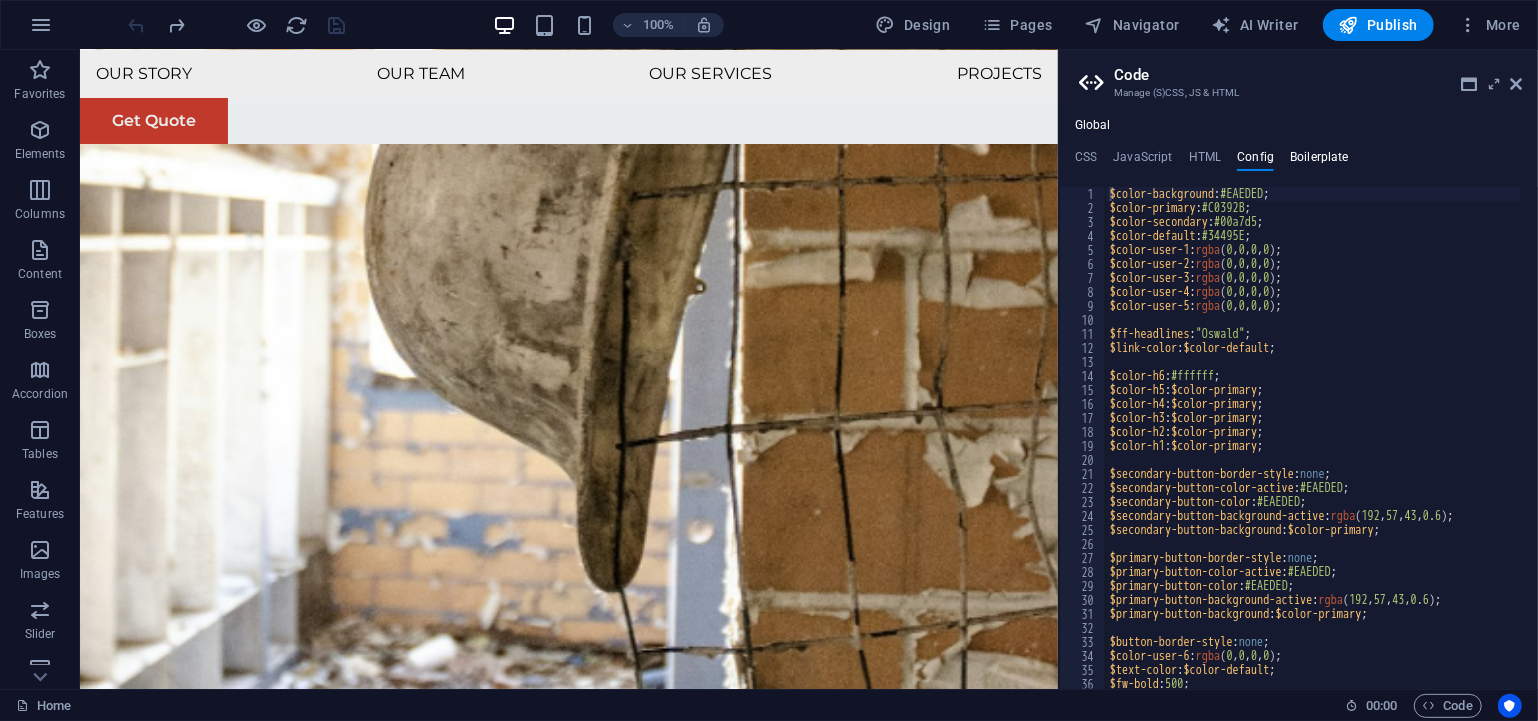 click on "Boilerplate" at bounding box center (1319, 161) 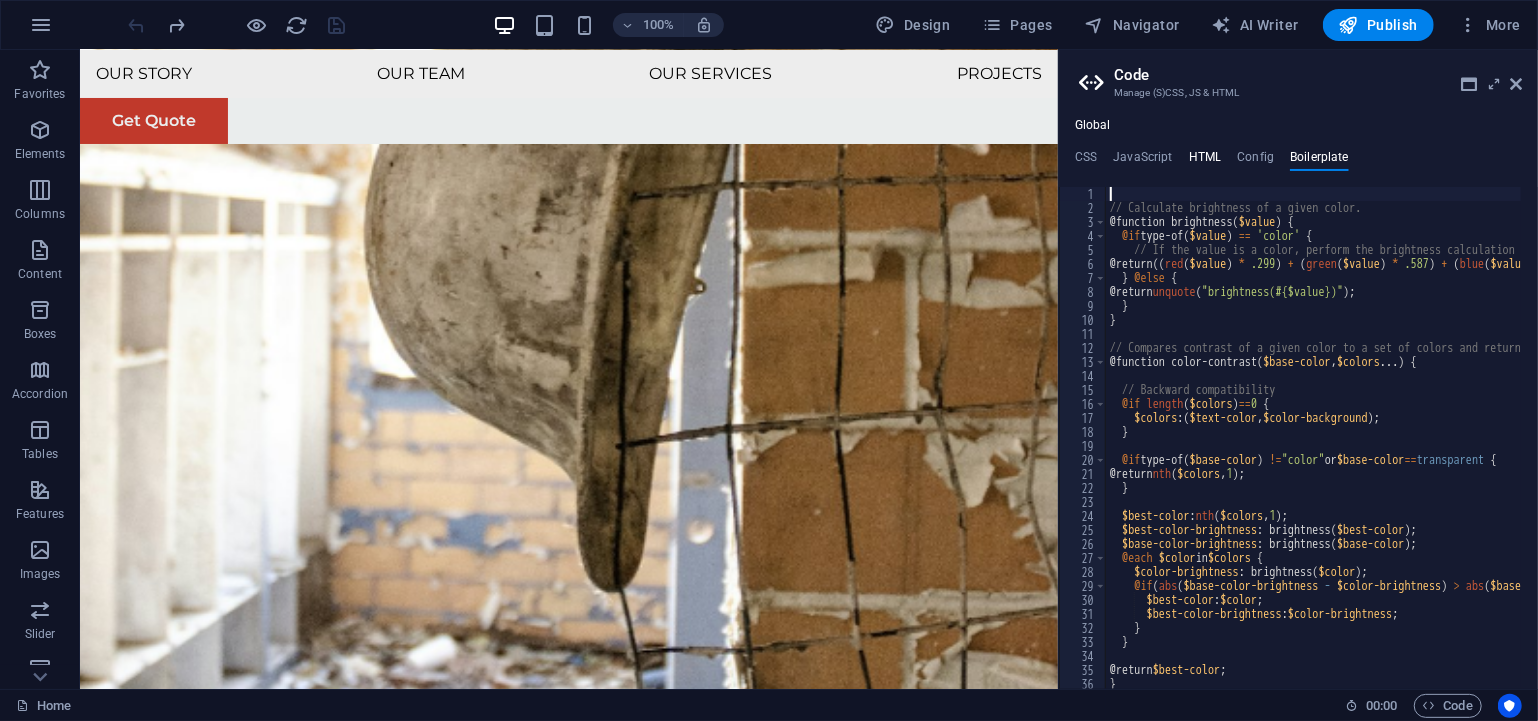 click on "HTML" at bounding box center (1205, 161) 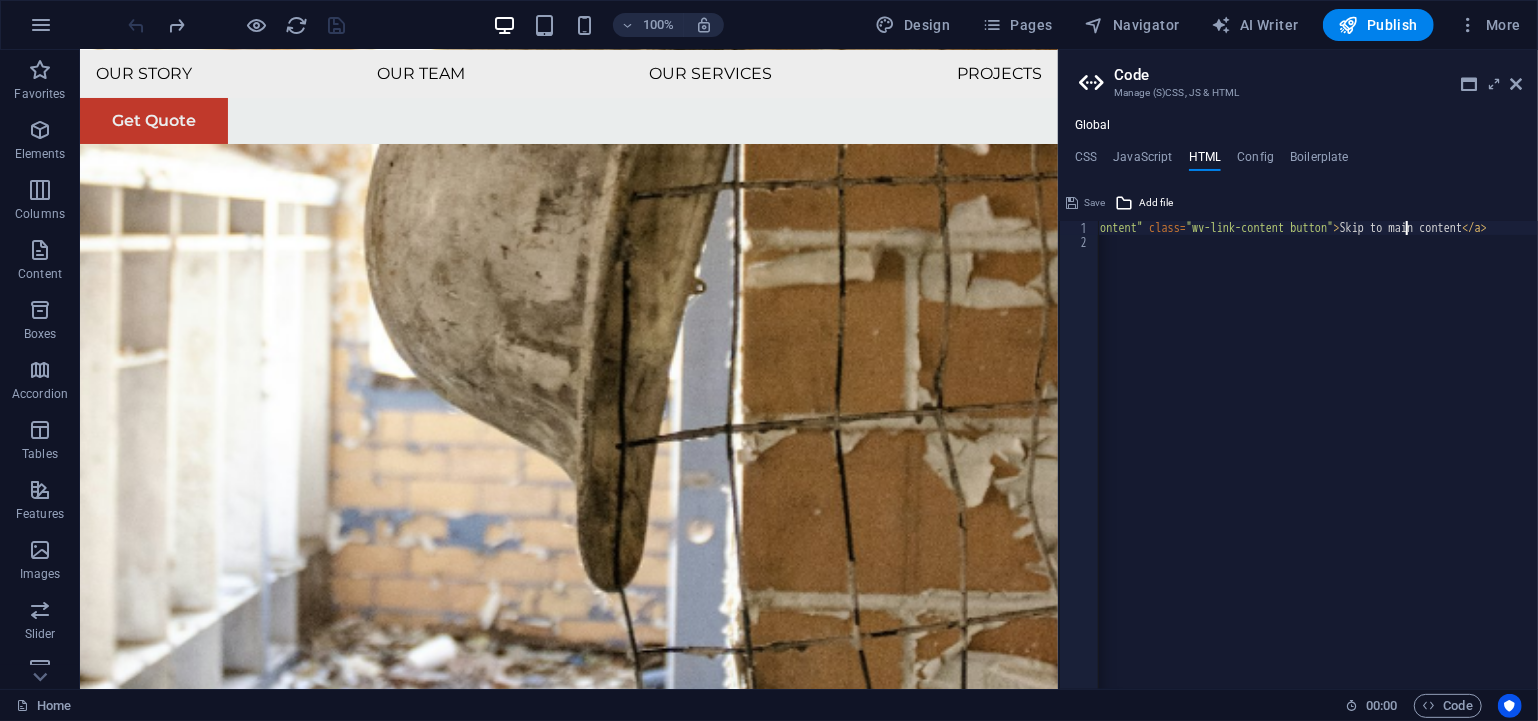 scroll, scrollTop: 0, scrollLeft: 0, axis: both 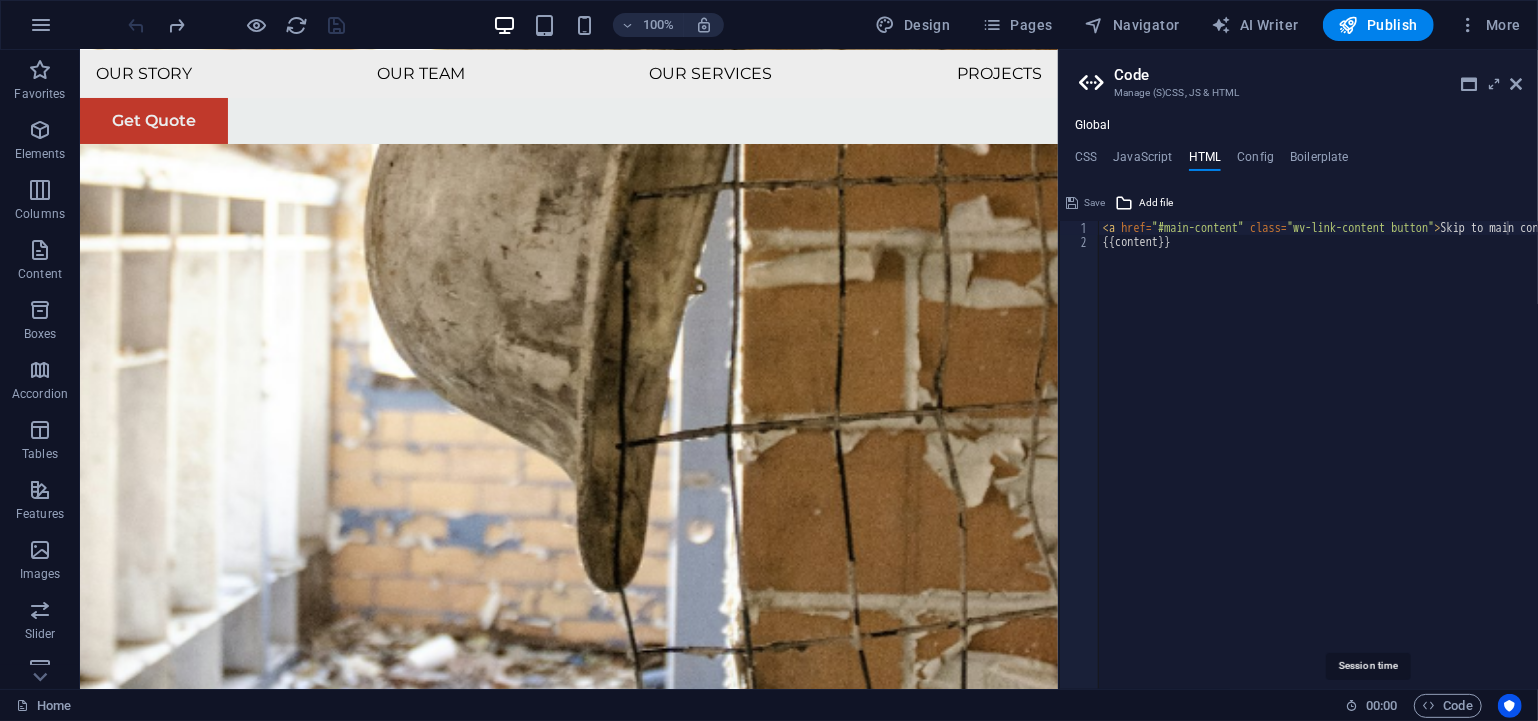 click at bounding box center [1351, 705] 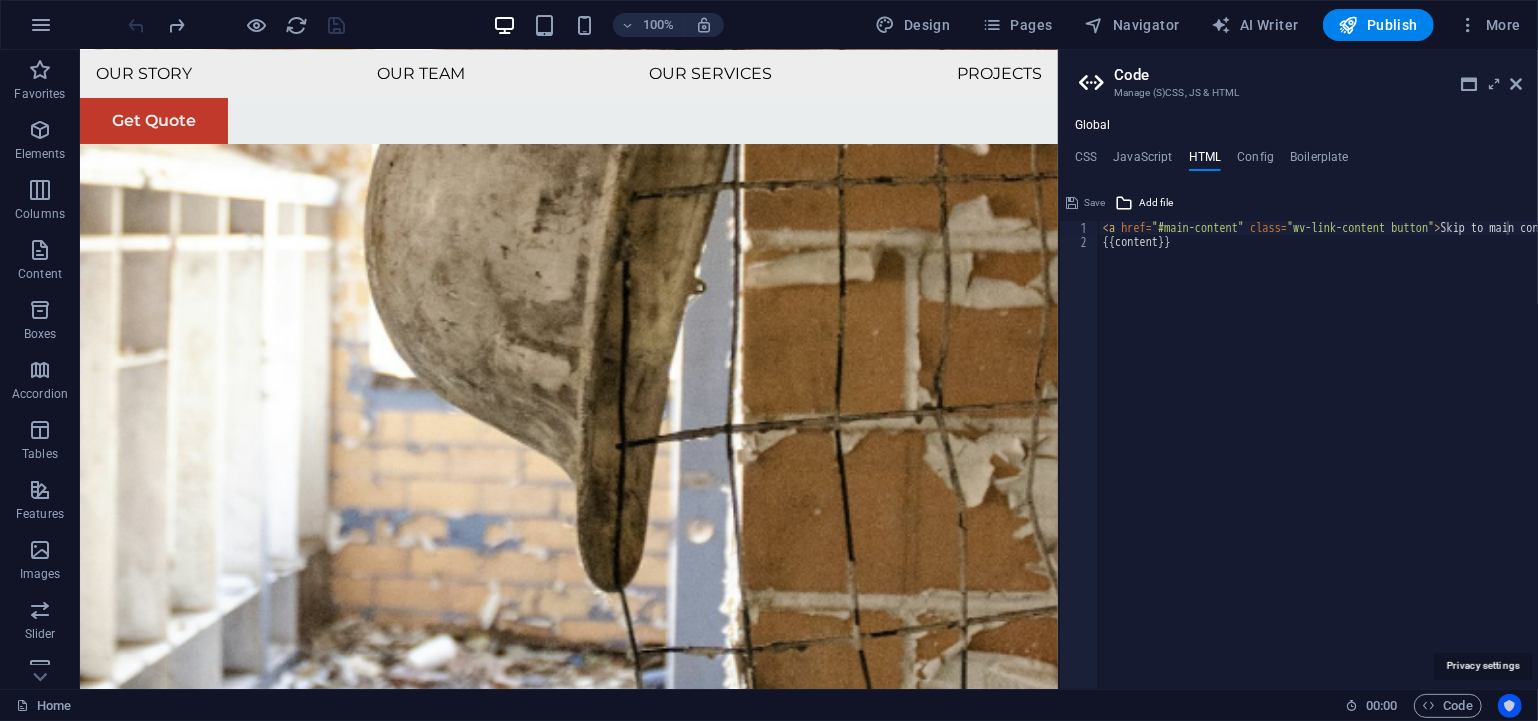click at bounding box center [1510, 706] 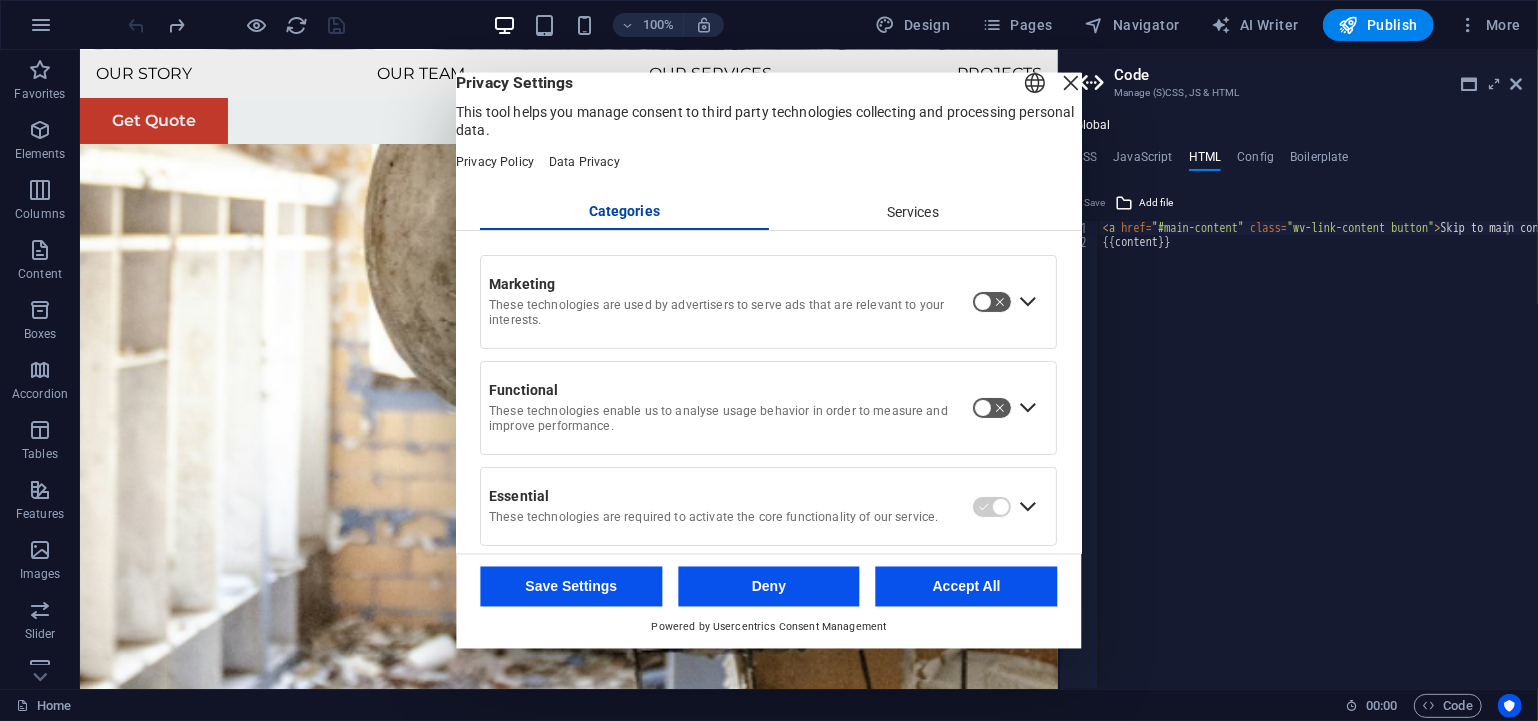 drag, startPoint x: 1037, startPoint y: 109, endPoint x: 974, endPoint y: 60, distance: 79.81228 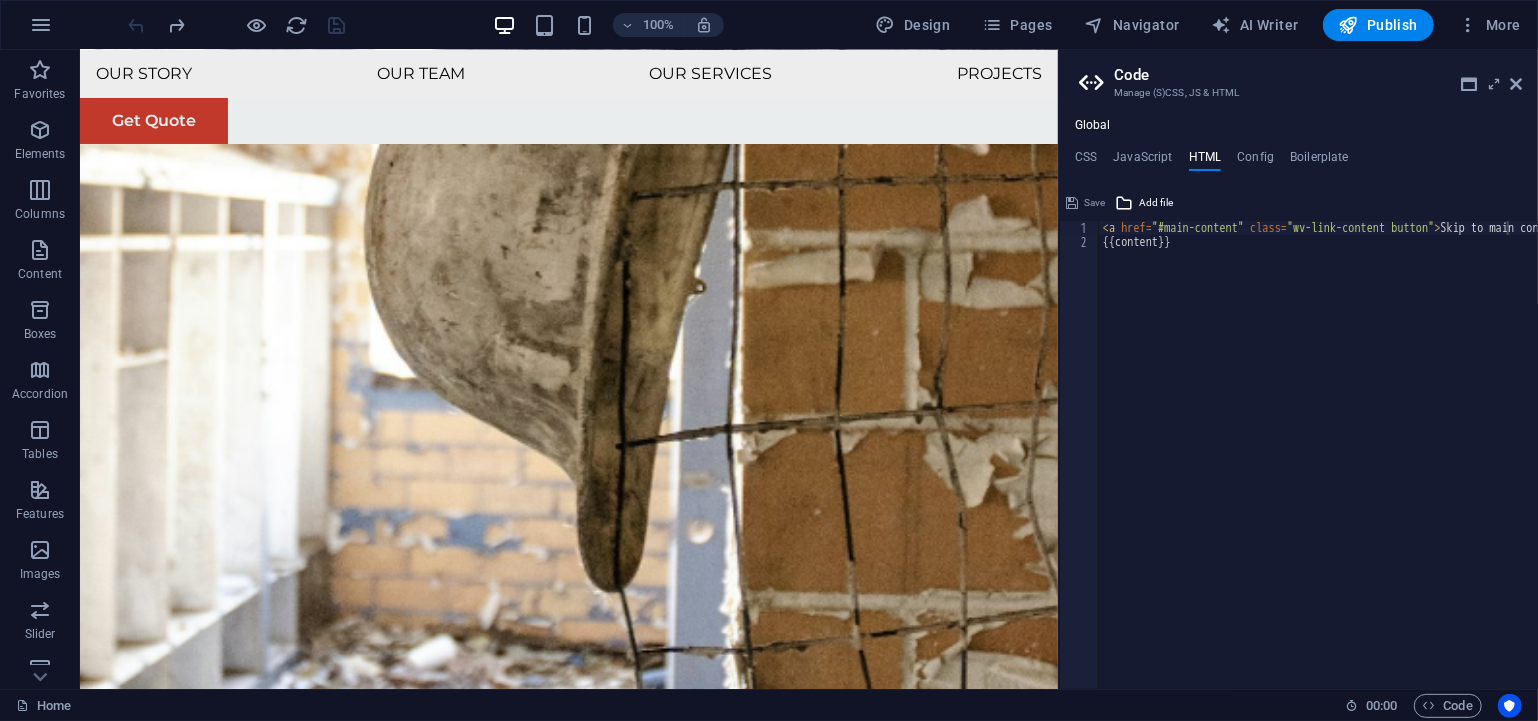 click on "CSS JavaScript HTML Config Boilerplate" at bounding box center [1298, 161] 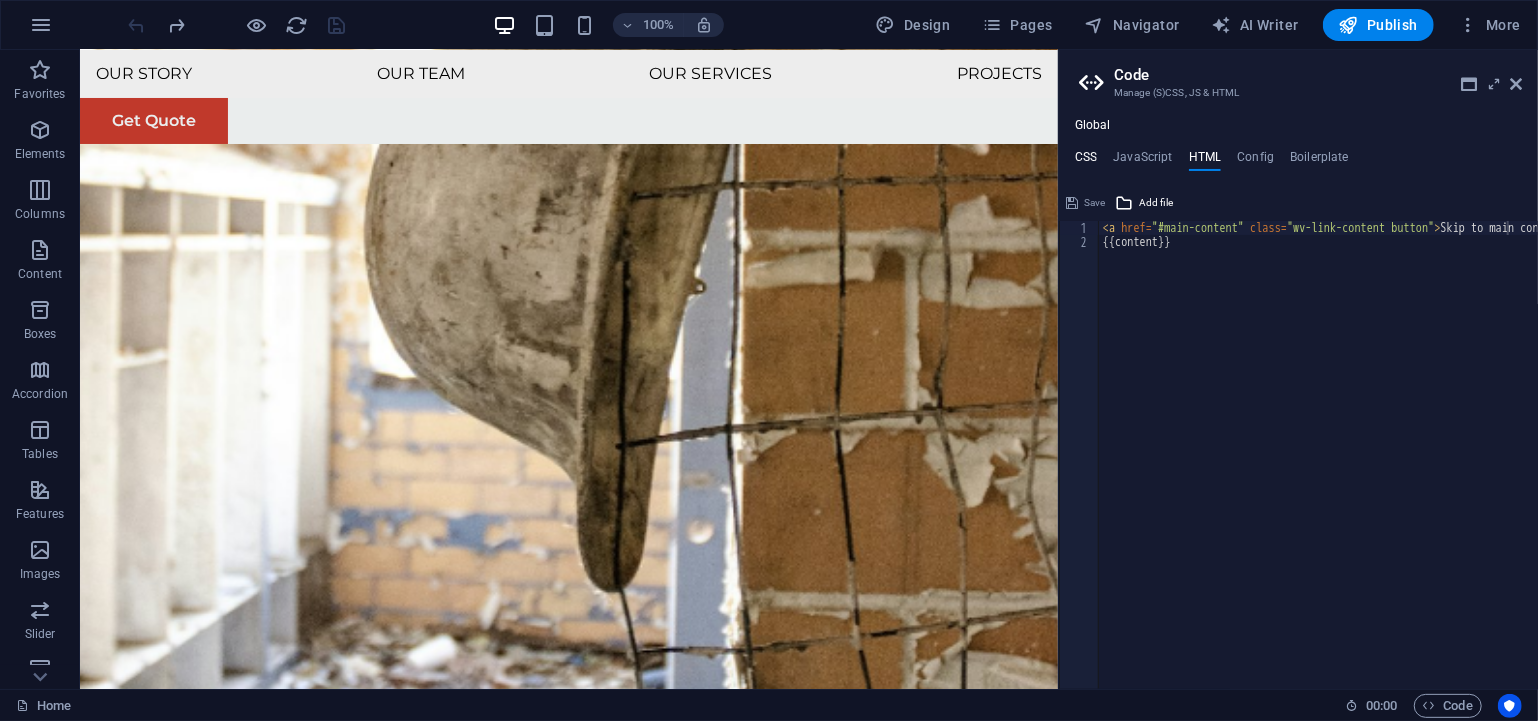 click on "CSS" at bounding box center [1086, 161] 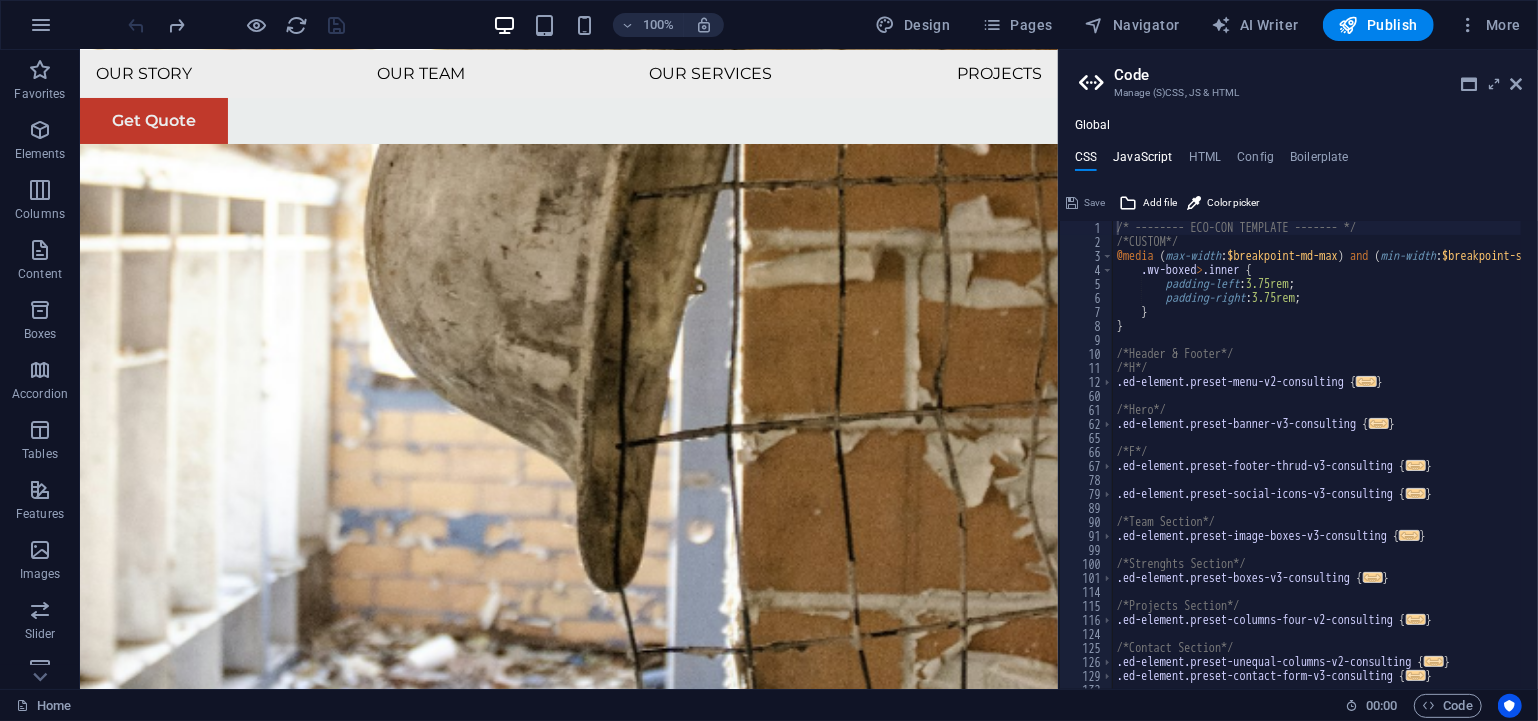 click on "JavaScript" at bounding box center (1142, 161) 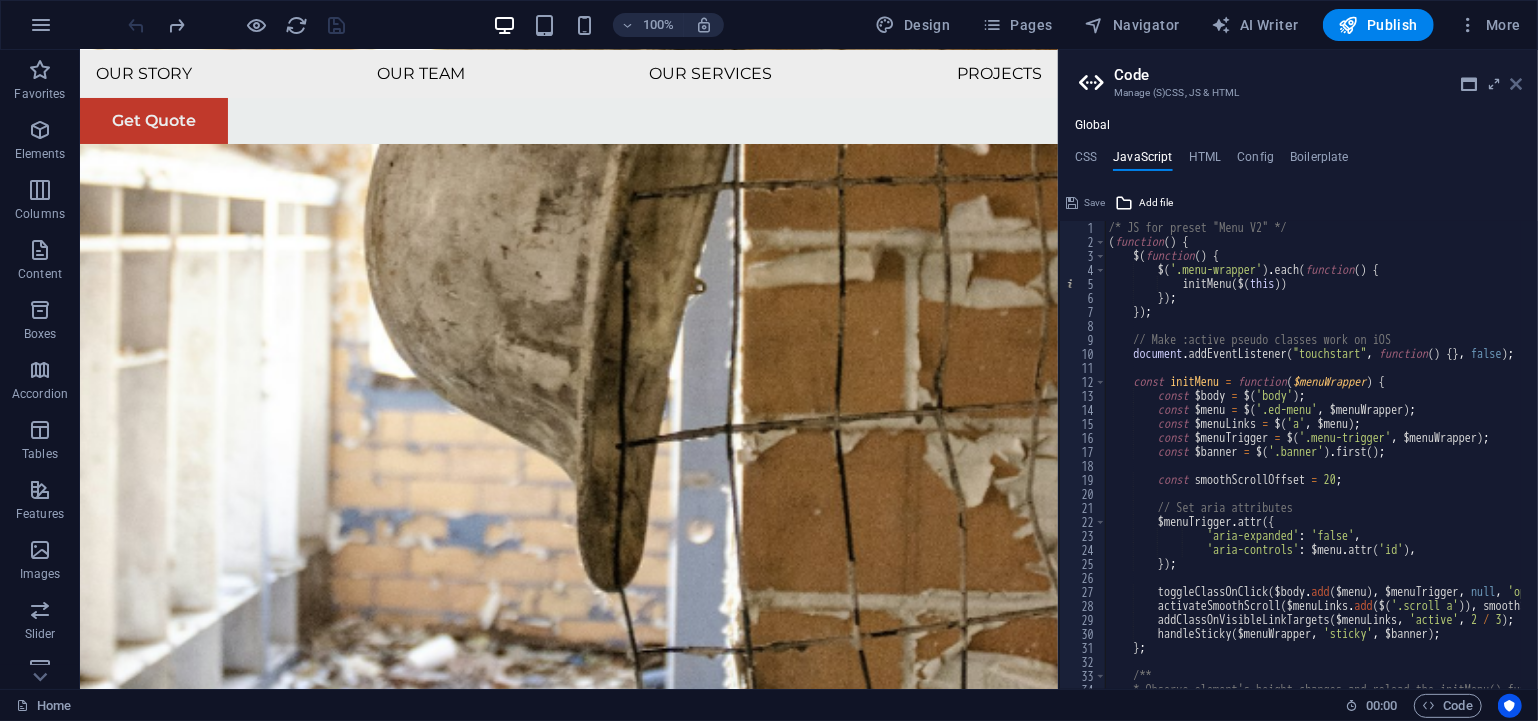 click at bounding box center (1516, 84) 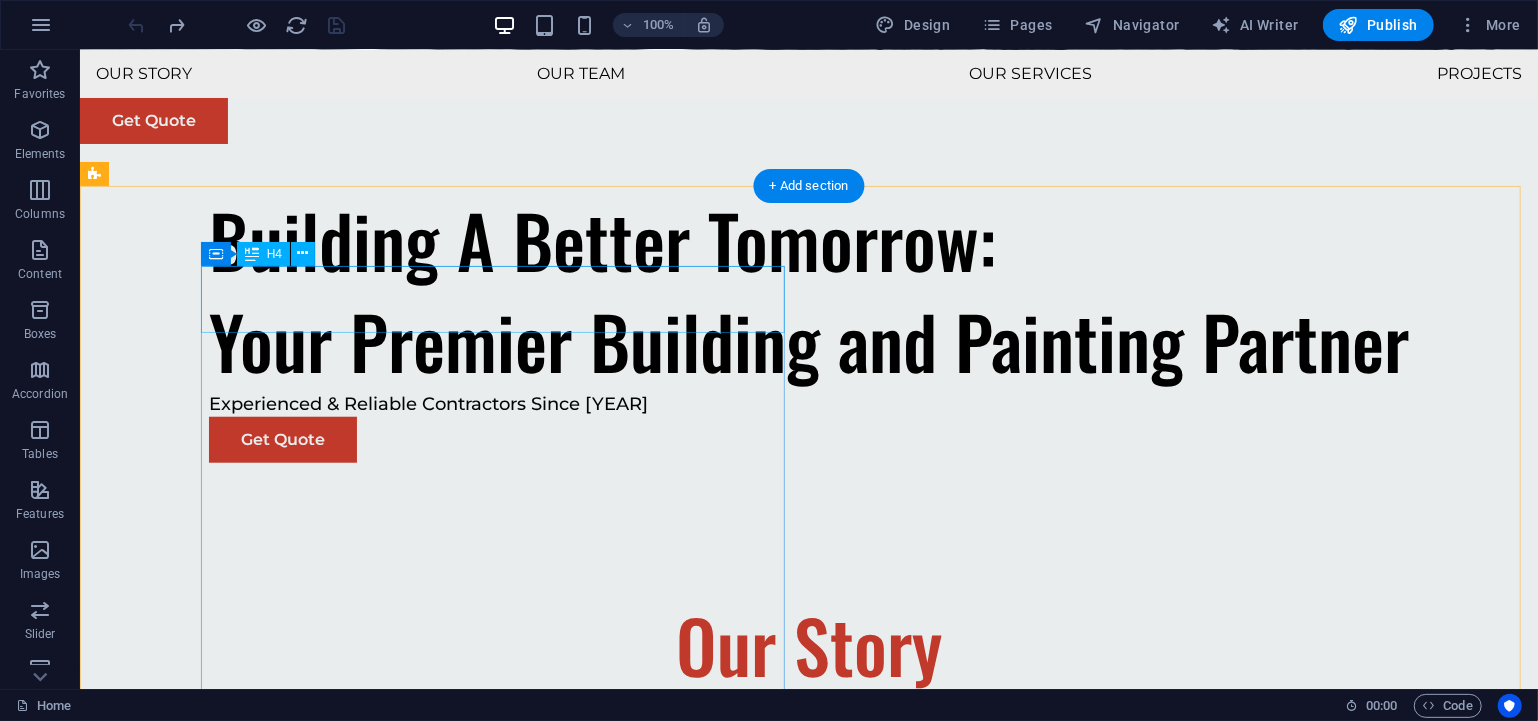 scroll, scrollTop: 555, scrollLeft: 0, axis: vertical 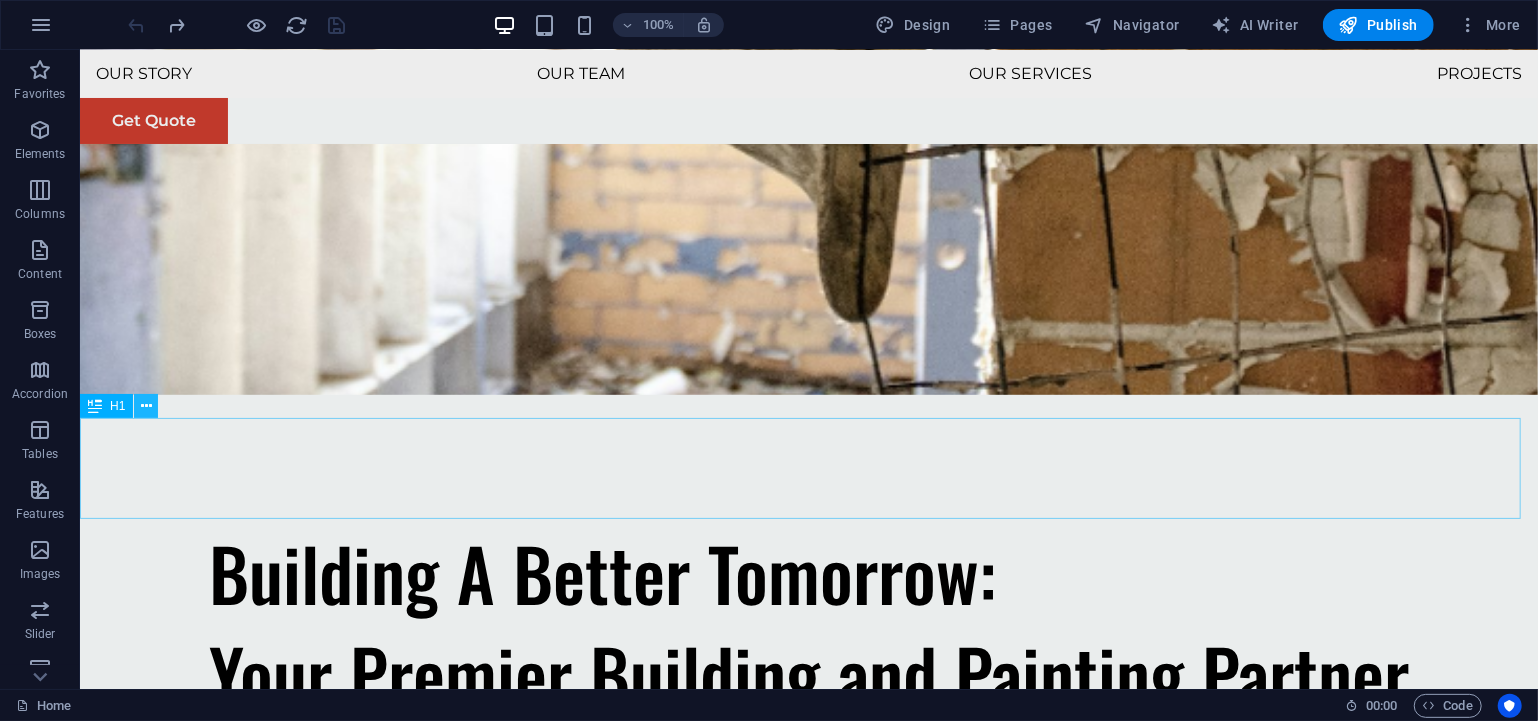 click at bounding box center [146, 406] 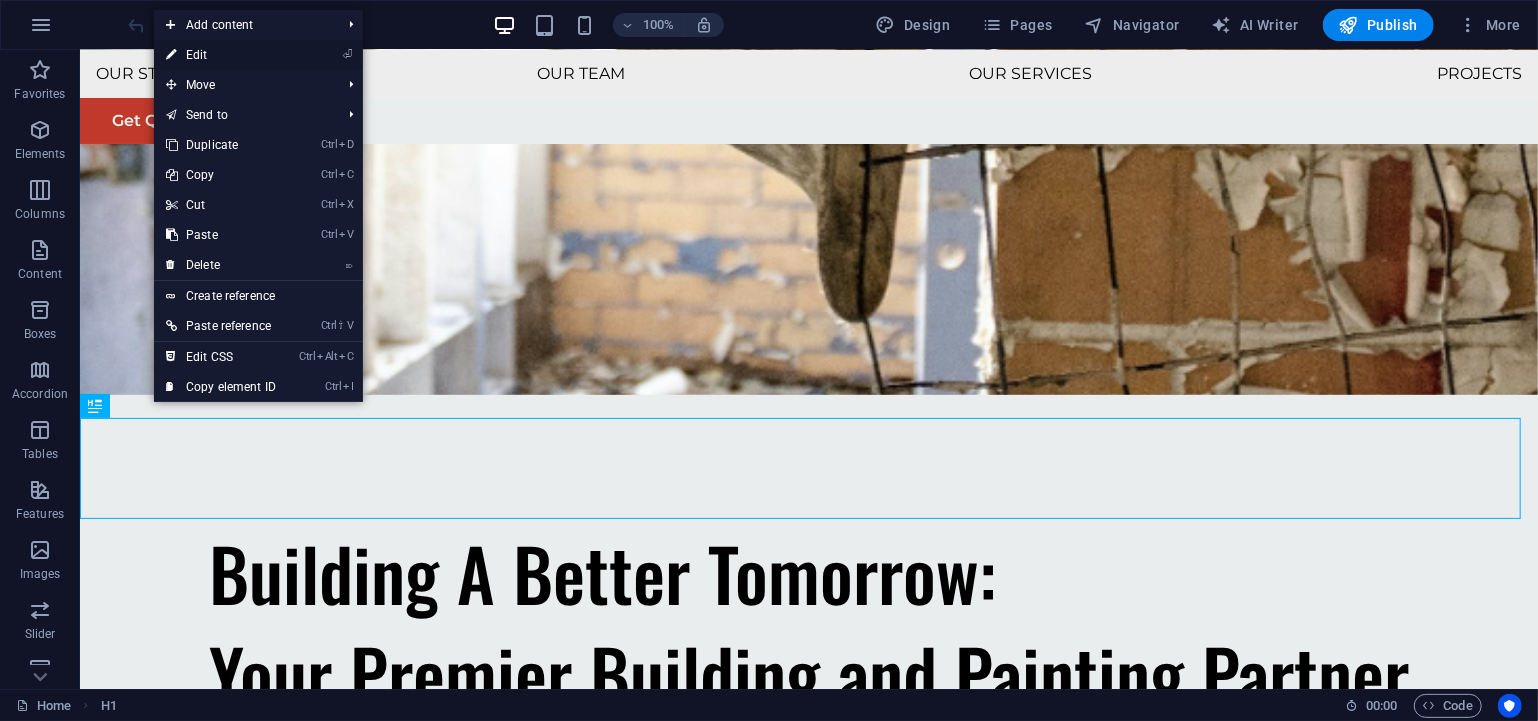 click on "⏎  Edit" at bounding box center [221, 55] 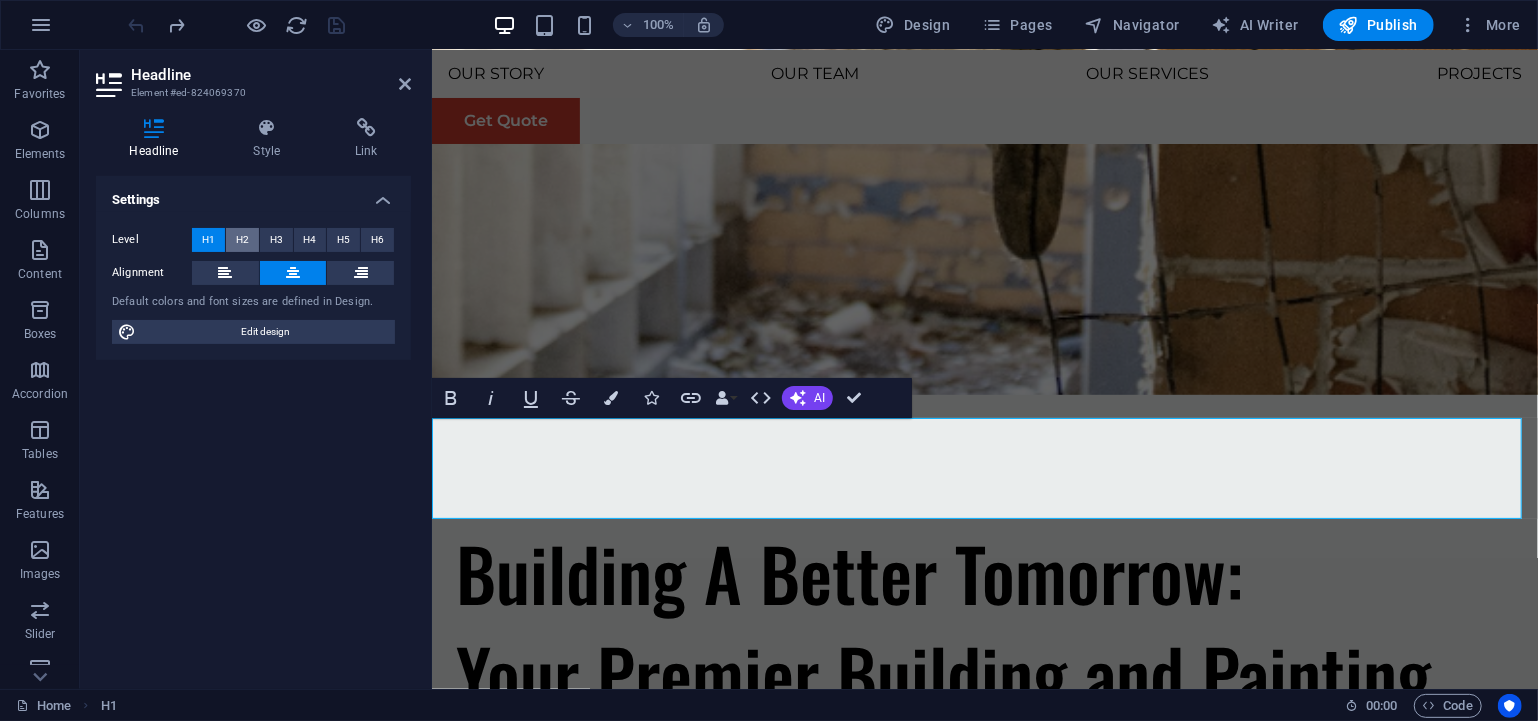 click on "H2" at bounding box center (242, 240) 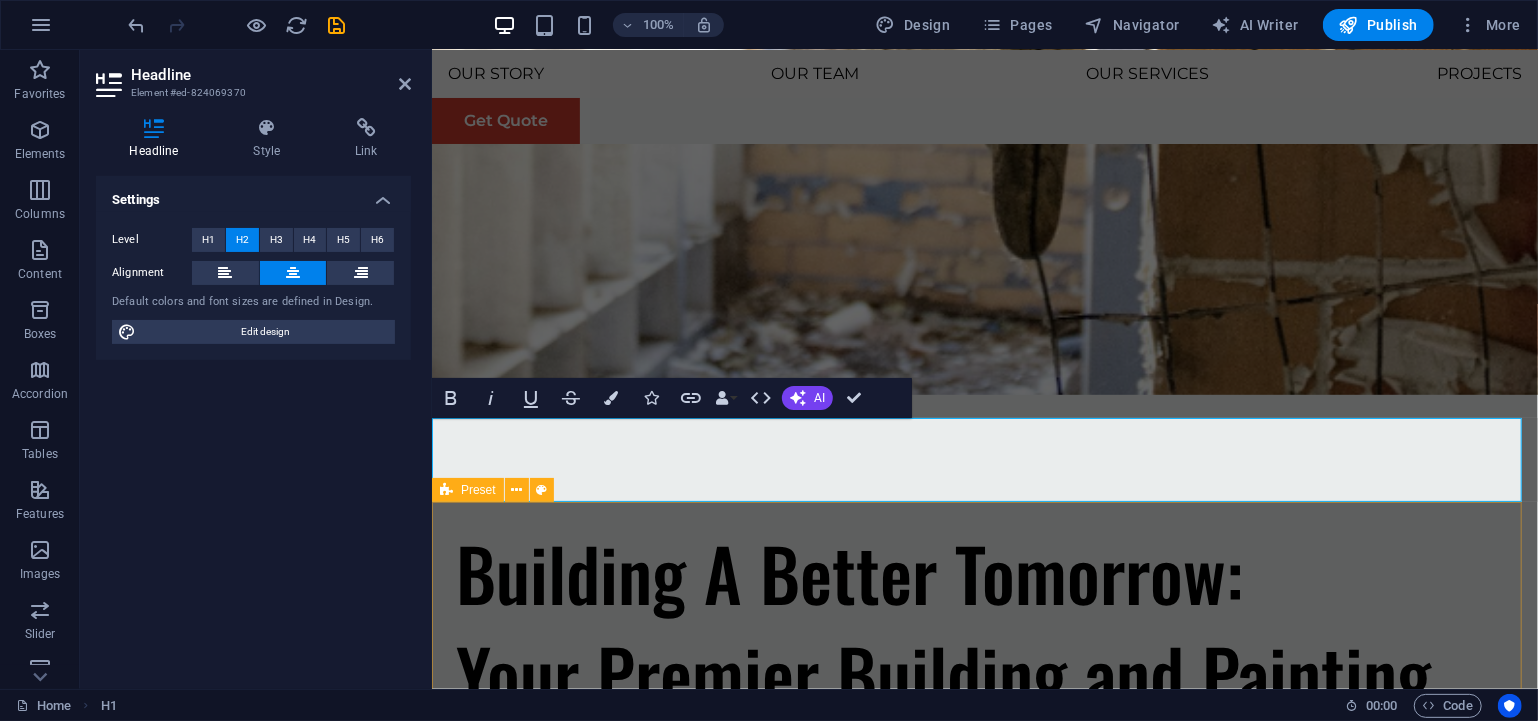 click on "Elektrikwelt: Crafting Southern Africa's Future With Precision And Skill Elektrikwelt Pty LTD is a distinguished building and painting firm in South Africa. Since 2021, we have excelled in diverse projects, offering innovative and sustainable solutions.  We offer comprehensive customized furniture, plumbing and electrical services for all your needs. Mission To enhance life quality through superior construction and painting, ensuring client satisfaction and establishing ourselves as a trusted name in Africa.  Vision To be a leading name in the construction and painting industry, known for reliability, quality, and innovation in every project we undertake. Drop content here or  Add elements  Paste clipboard" at bounding box center [984, 1709] 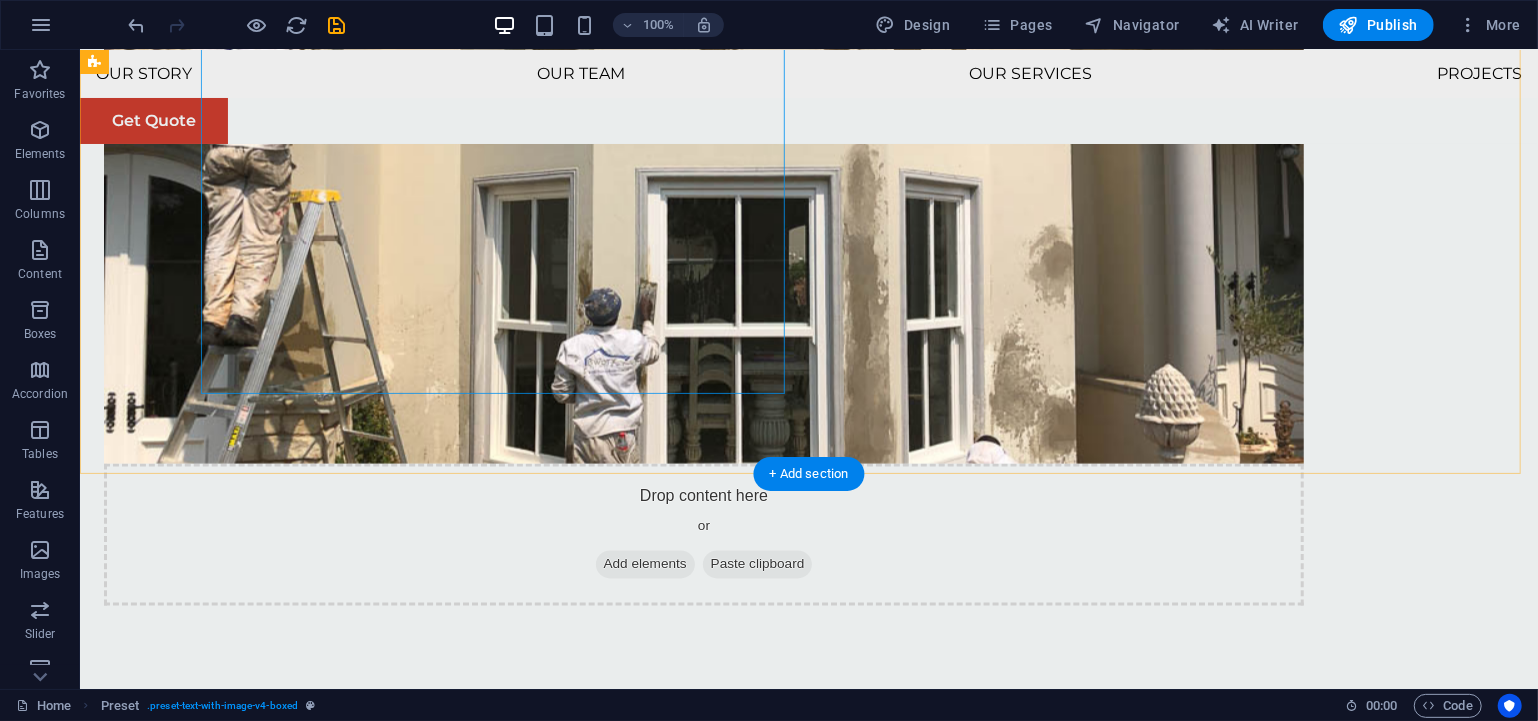 scroll, scrollTop: 2110, scrollLeft: 0, axis: vertical 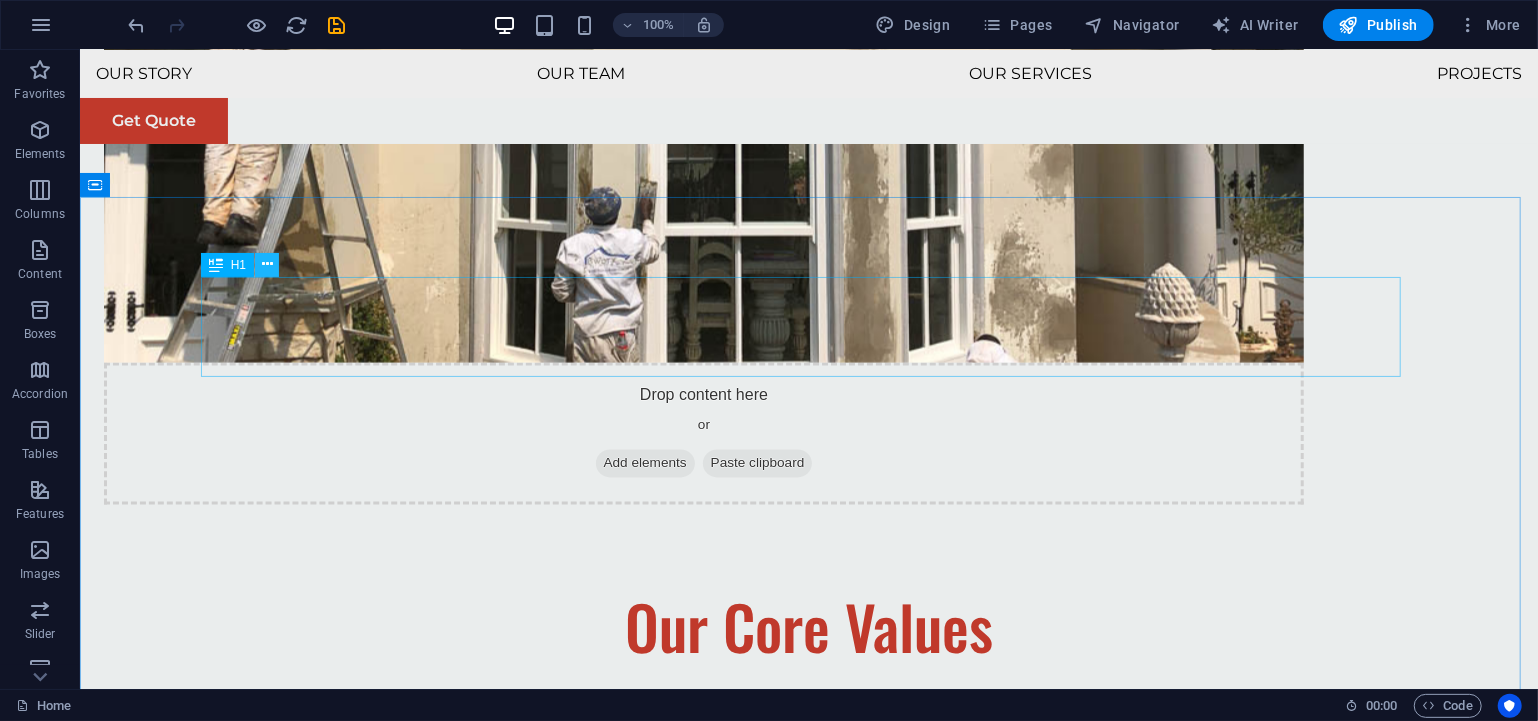 click at bounding box center (267, 264) 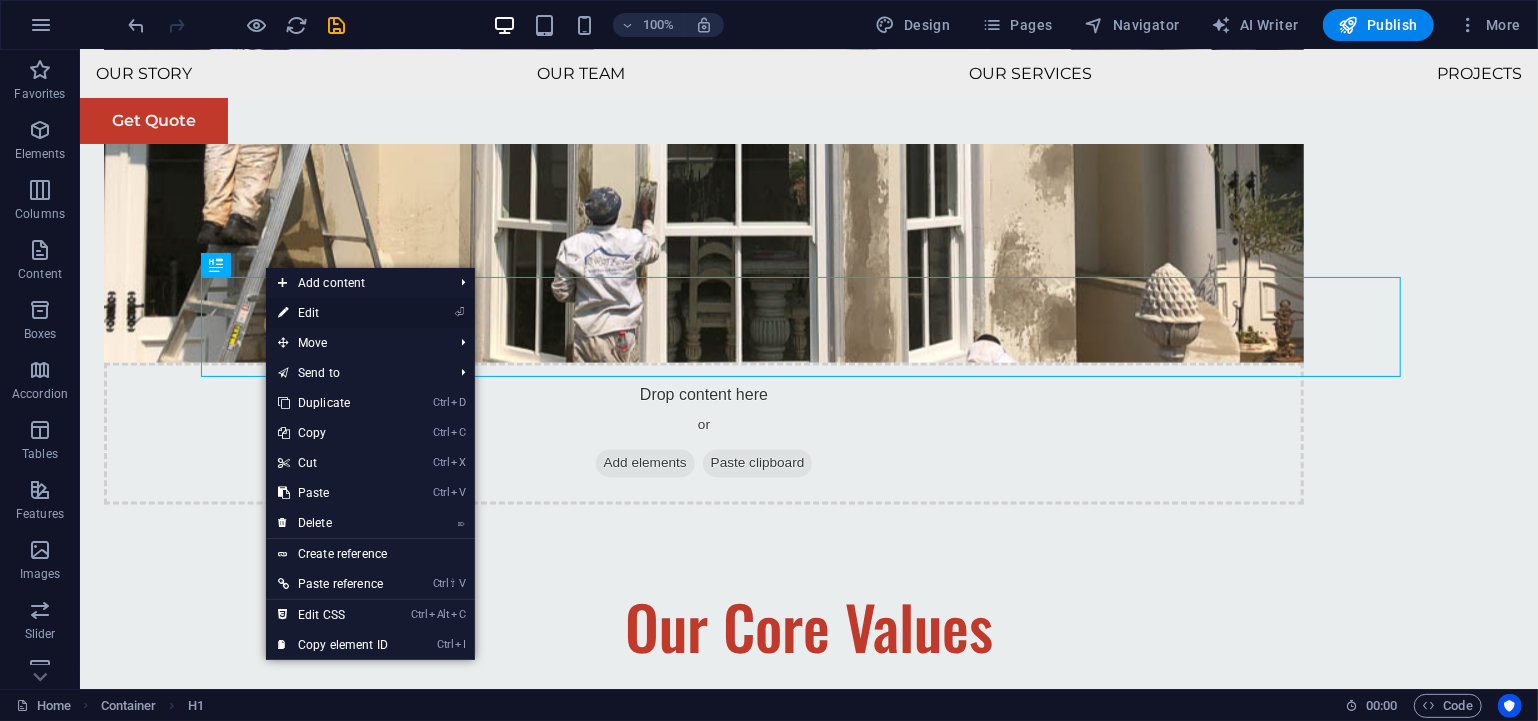 click on "⏎  Edit" at bounding box center (333, 313) 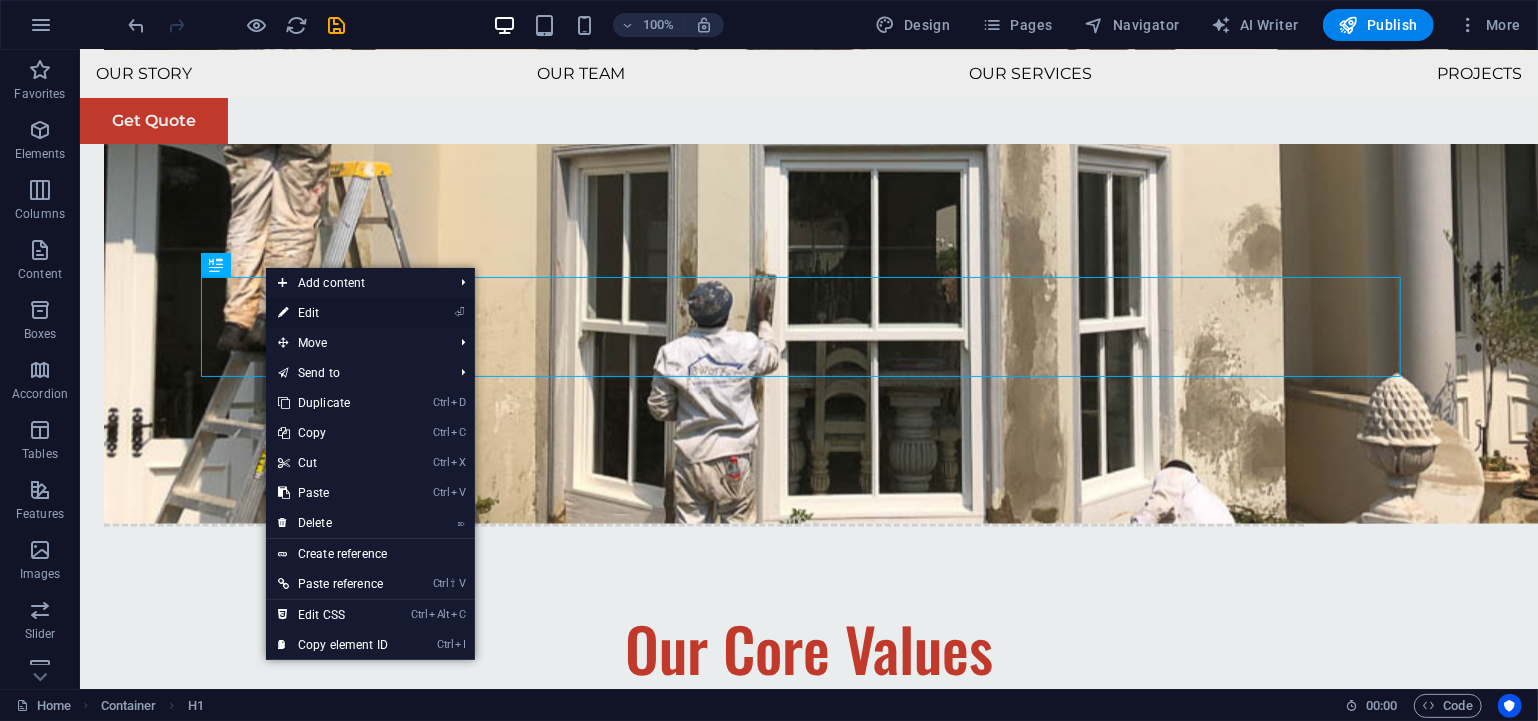 scroll, scrollTop: 2178, scrollLeft: 0, axis: vertical 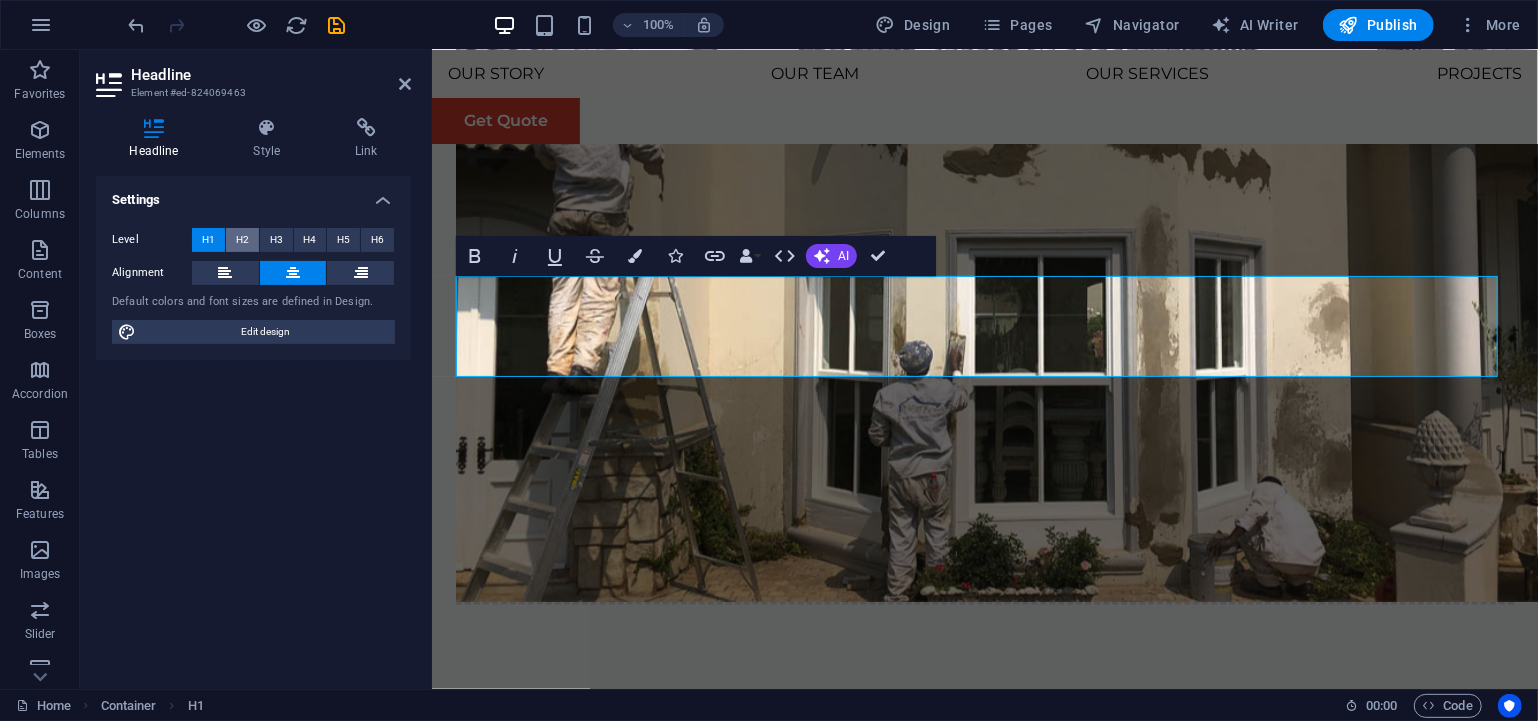 click on "H2" at bounding box center (242, 240) 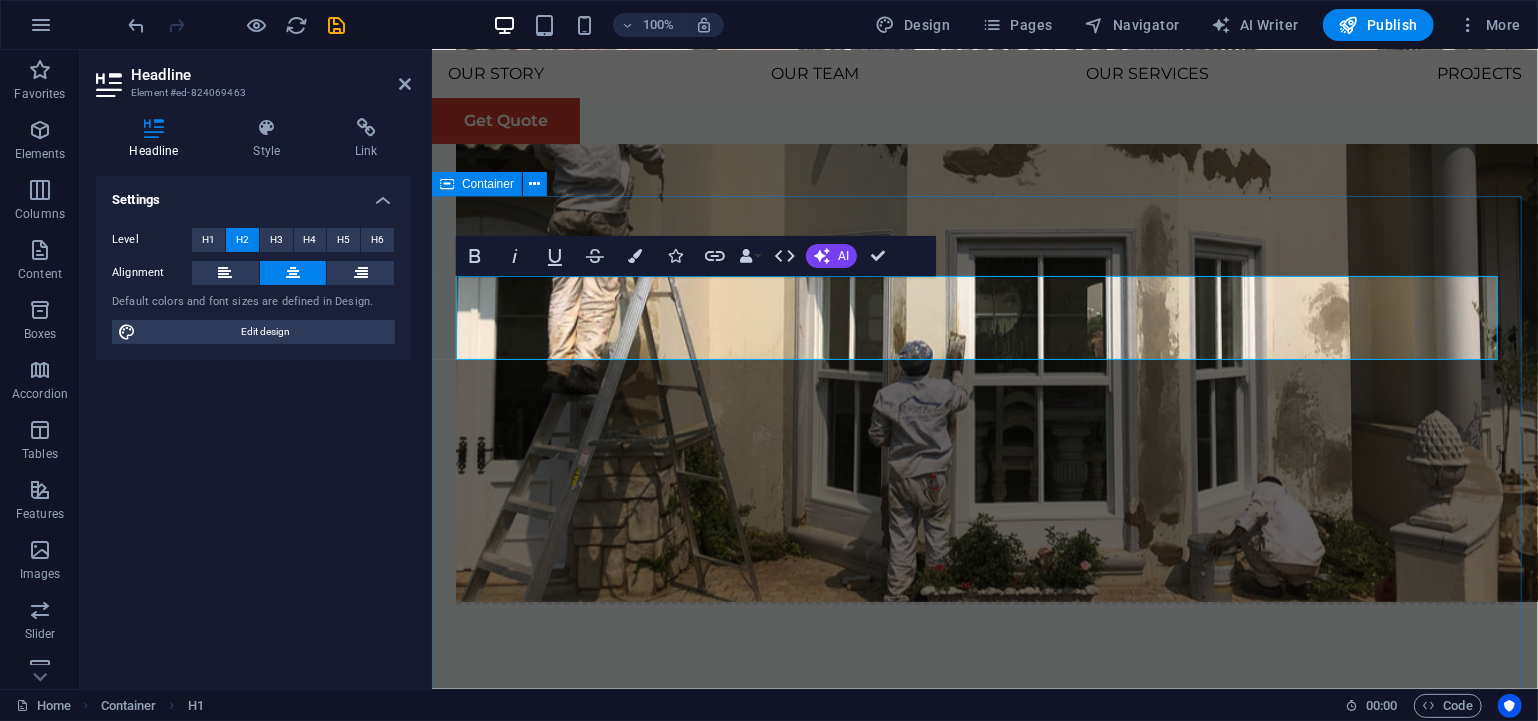 click on "Our Team At the heart of our company is a passionate, skilled, and dependable team dedicated to turning your vision into reality. With years of hands-on experience across residential, commercial, and industrial projects, our professionals bring craftsmanship, precision, and a commitment to excellence to every job. Drop content here or  Add elements  Paste clipboard Tione Dickson Project Manager Our Project Manager specializes in coordinating with clients, architects, suppliers, and on-site teams. Maintaining compliance with industry regulations and ensuring that sustainable practices are integrated into every phase of work.  Drop content here or  Add elements  Paste clipboard Ronald Tisauke Business Developer and Marketing Our Business Developer & Marketing focuses on uncovering new business prospects, building strategic partnerships, and growing our customer base within the residential, commercial, and industrial markets.   Drop content here or  Add elements  Paste clipboard Mack Mohale" at bounding box center (984, 2865) 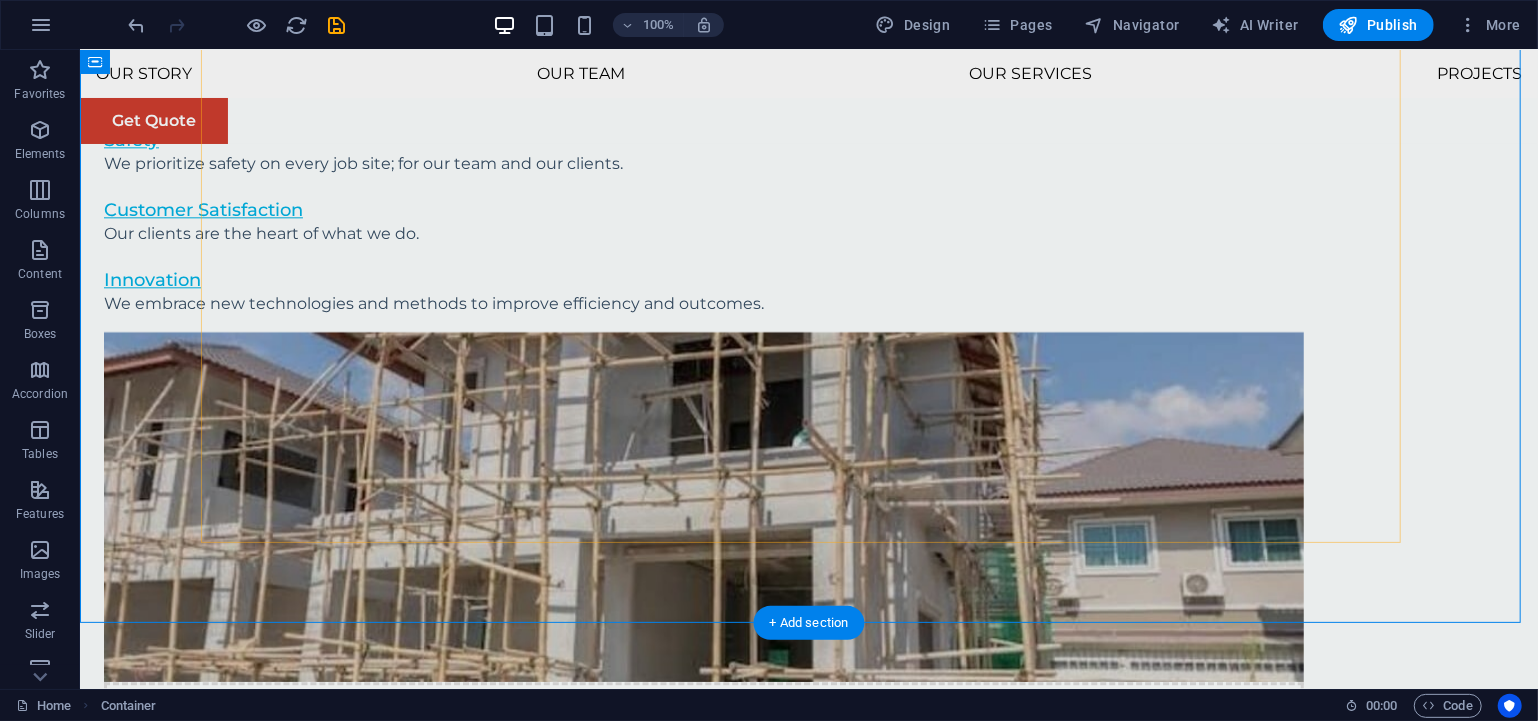 scroll, scrollTop: 3222, scrollLeft: 0, axis: vertical 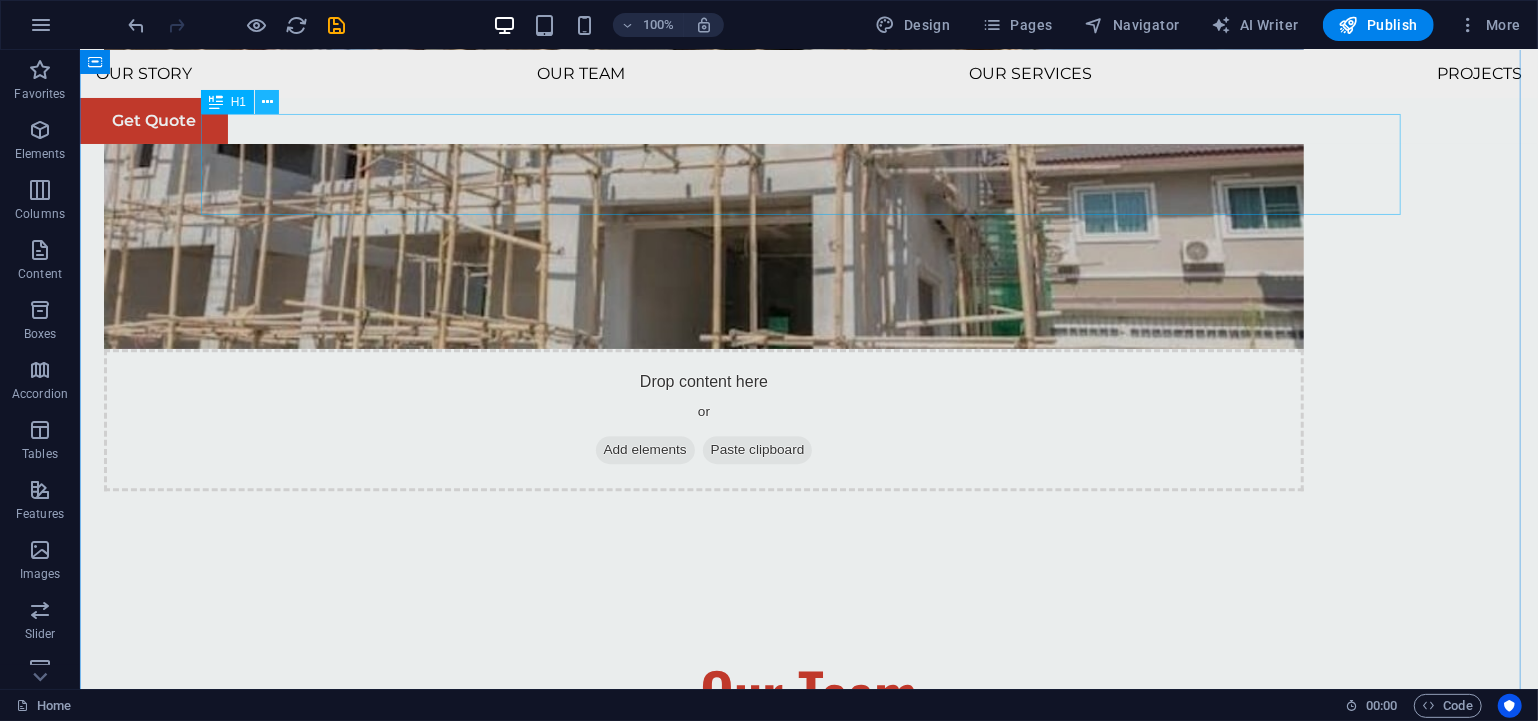 click at bounding box center (267, 102) 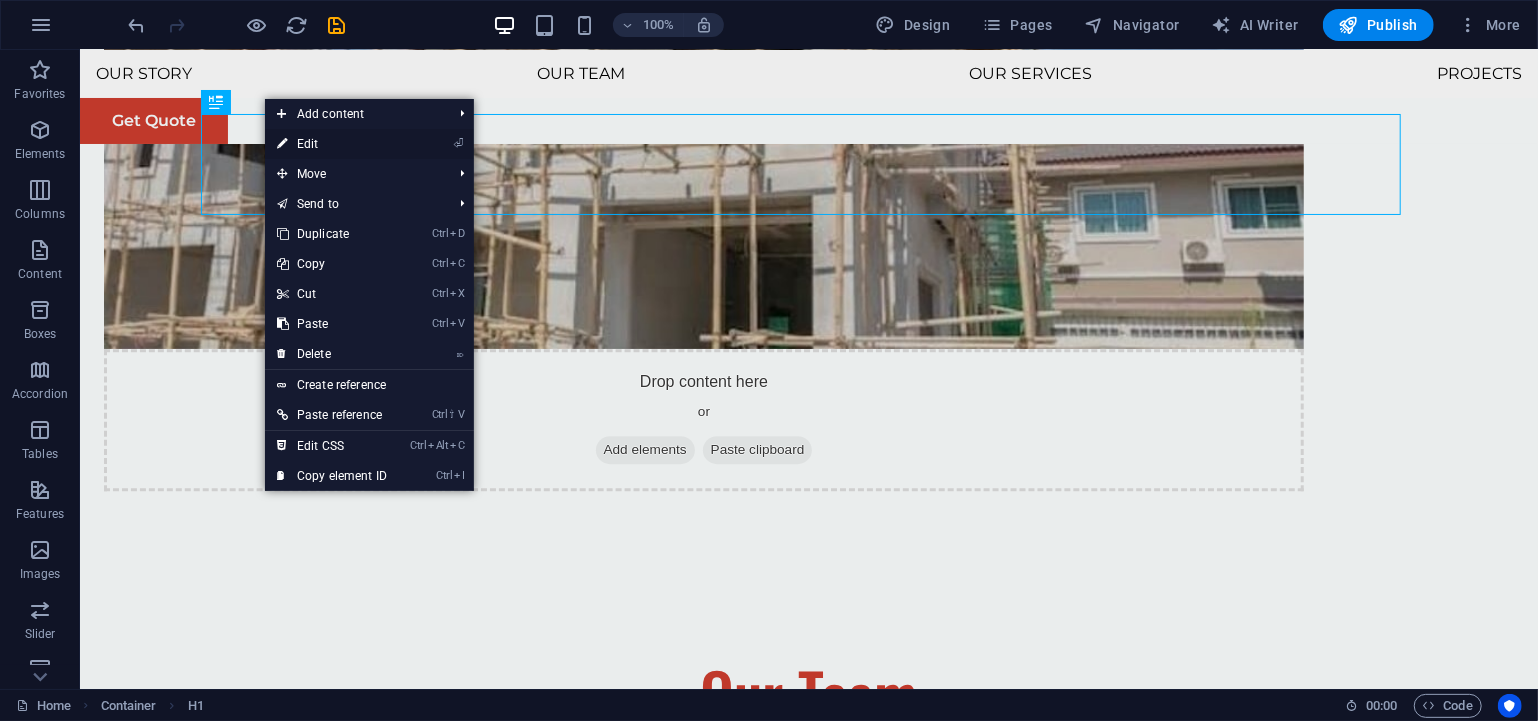 click on "⏎  Edit" at bounding box center [332, 144] 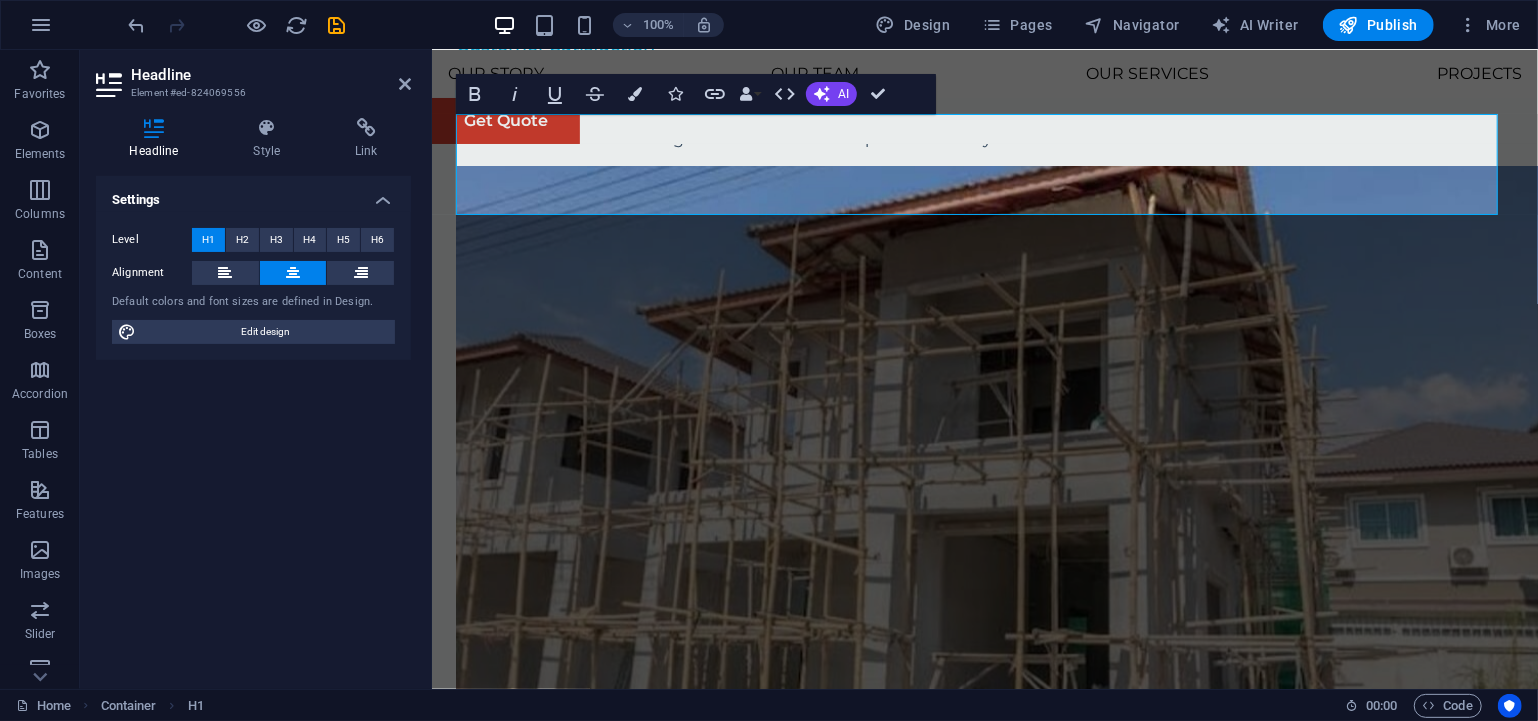 scroll, scrollTop: 3334, scrollLeft: 0, axis: vertical 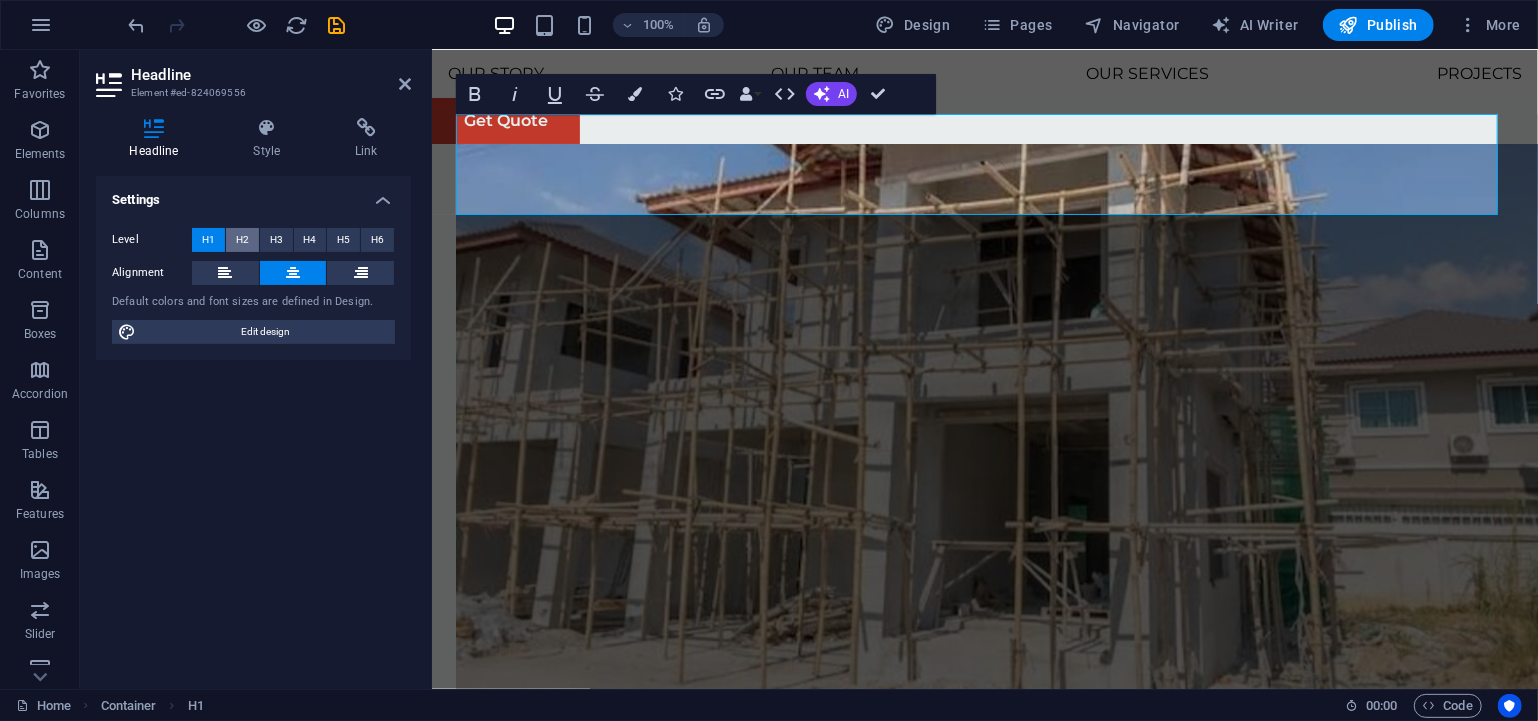 click on "H2" at bounding box center (242, 240) 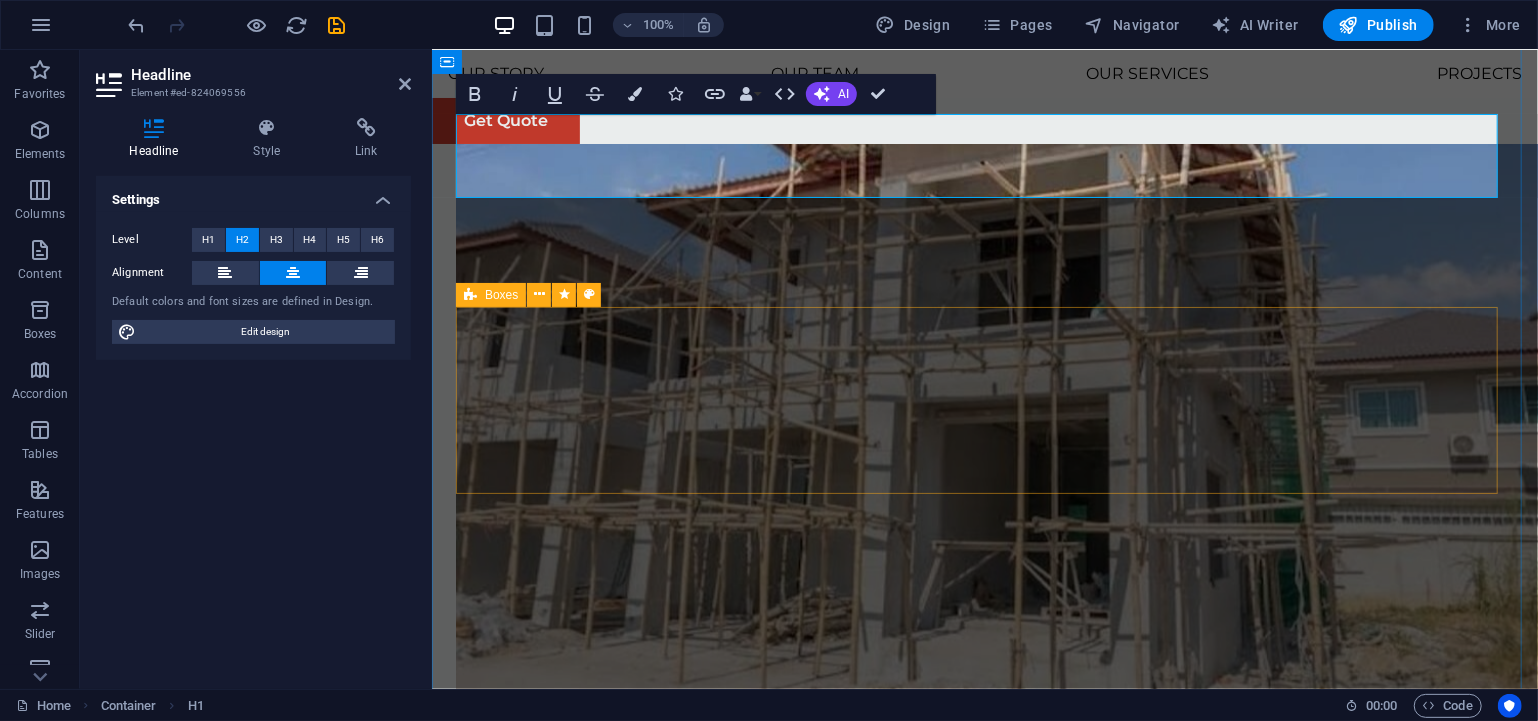click on "Construction Interior & Exterior Painting Interior Design" at bounding box center (984, 3284) 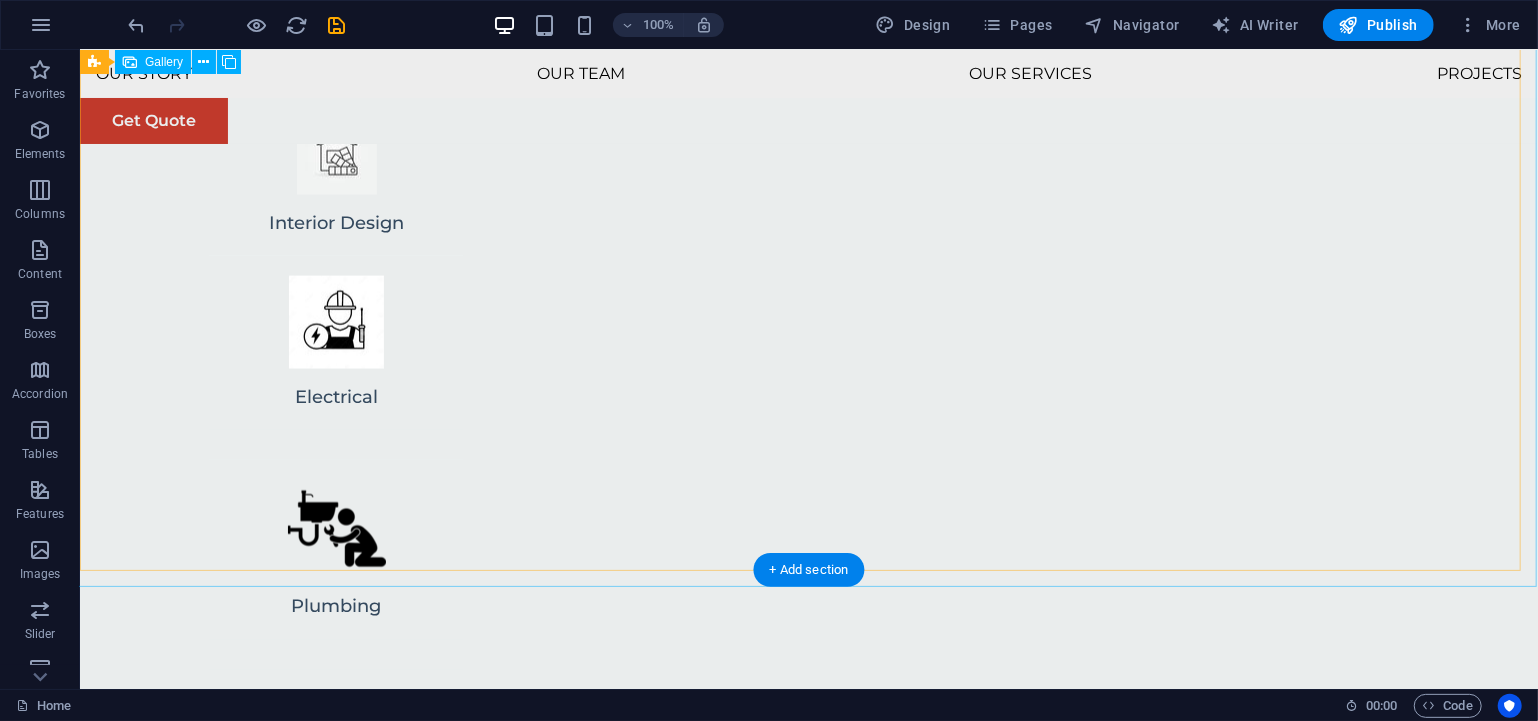 scroll, scrollTop: 6444, scrollLeft: 0, axis: vertical 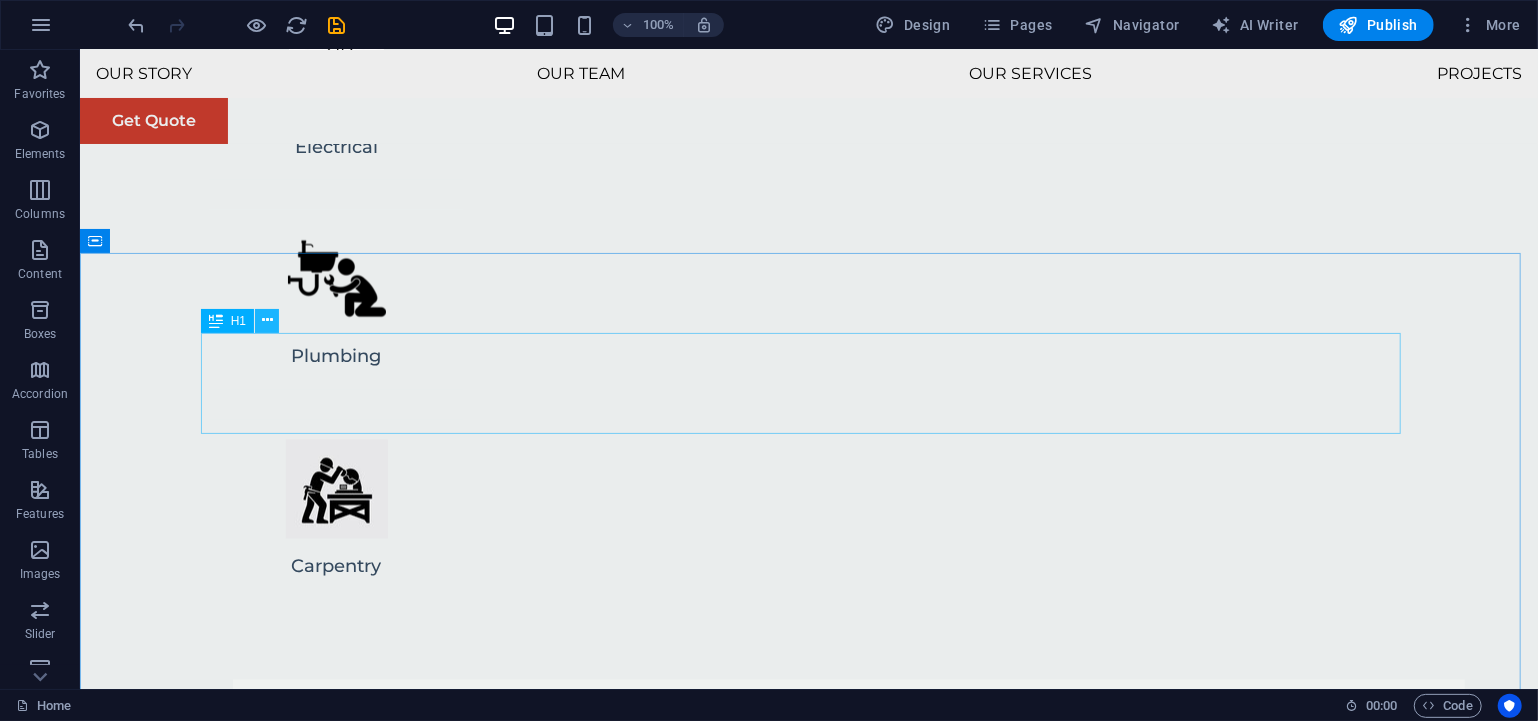 click at bounding box center (267, 320) 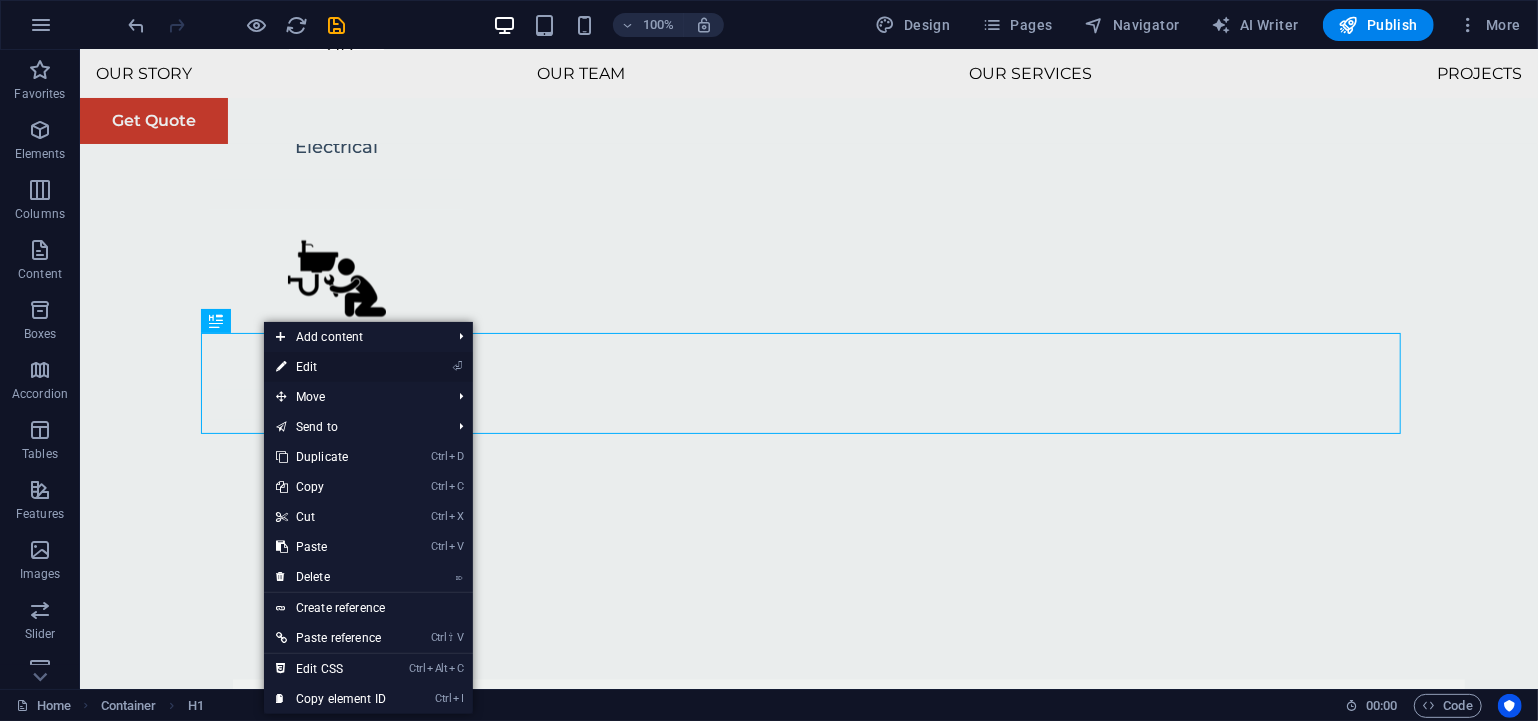click on "⏎  Edit" at bounding box center [331, 367] 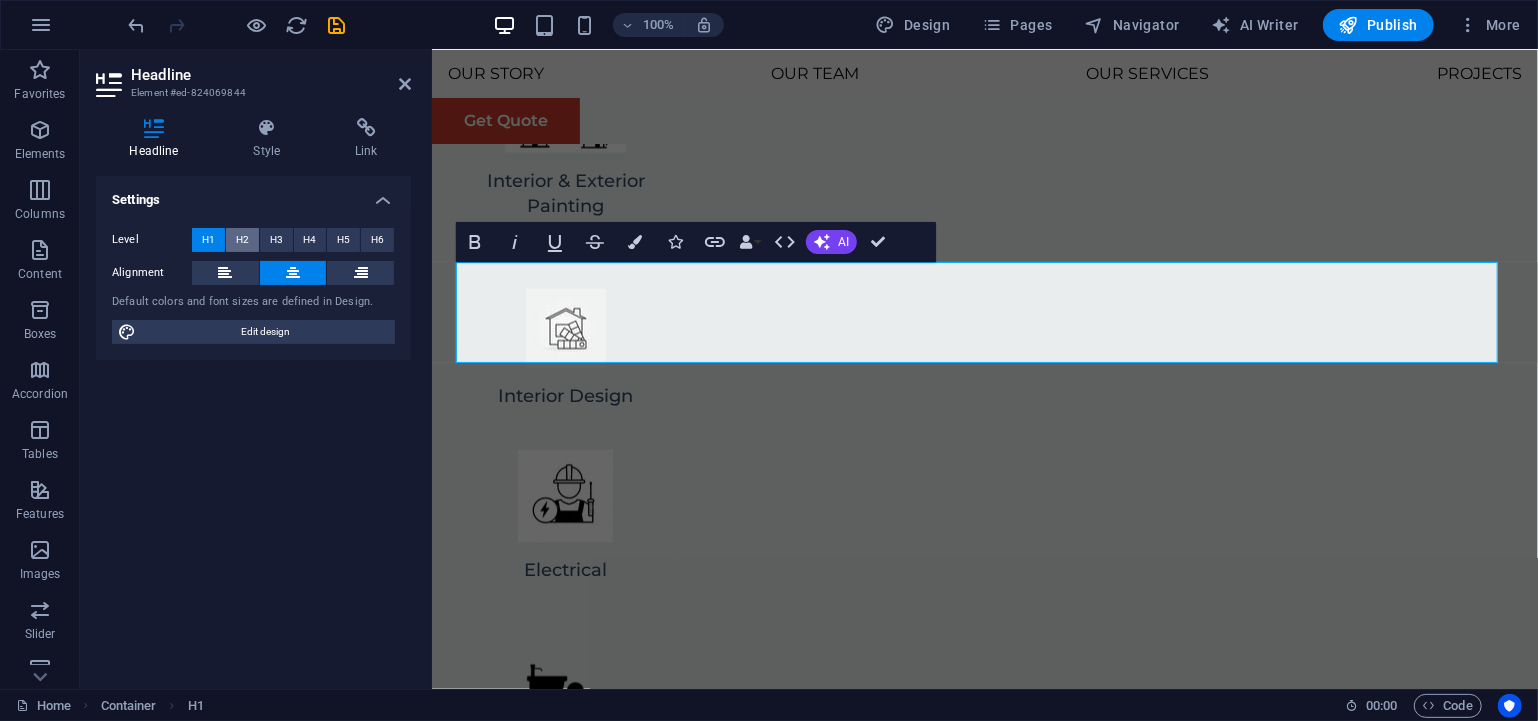 click on "H2" at bounding box center (242, 240) 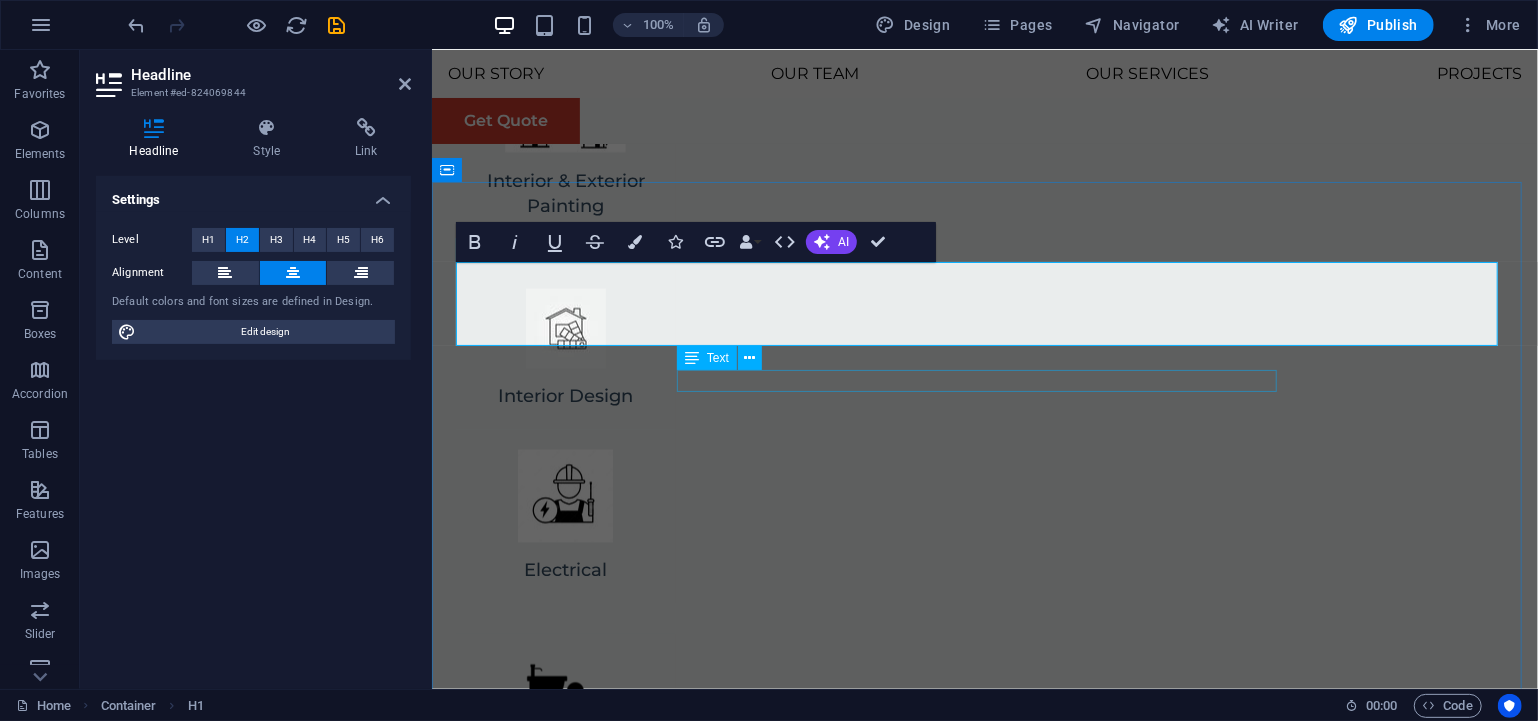 click on "Get in contact for our expert advice & discuss your project needs." at bounding box center [984, 5924] 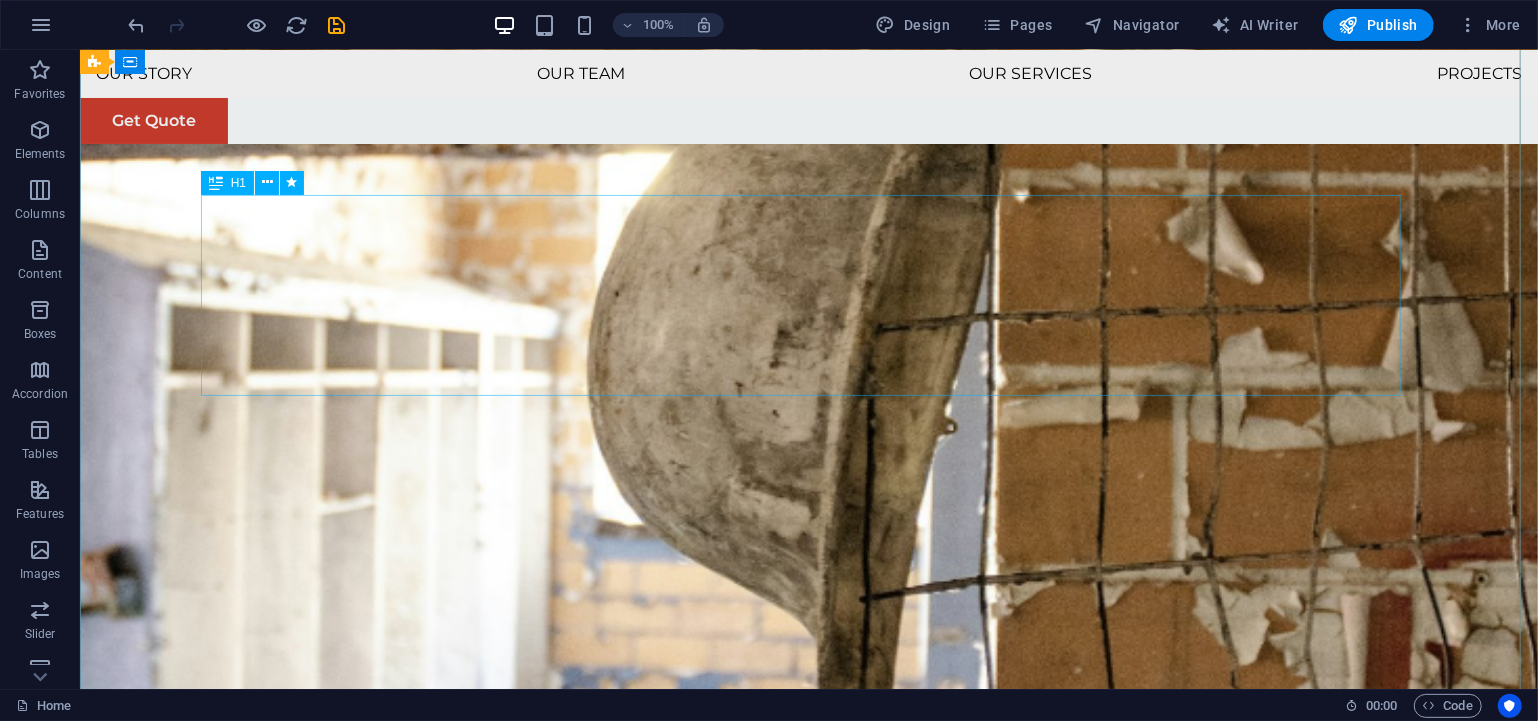 scroll, scrollTop: 0, scrollLeft: 0, axis: both 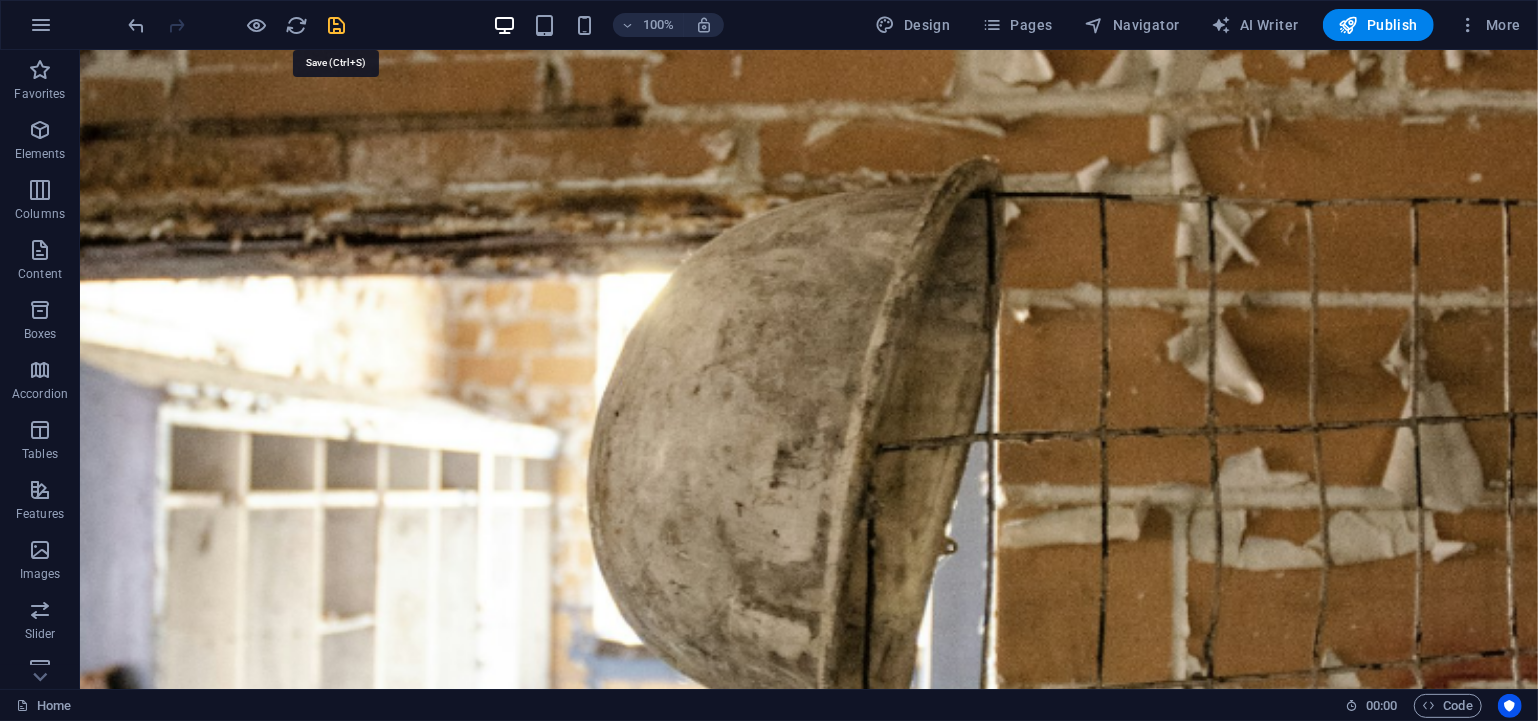 click at bounding box center (337, 25) 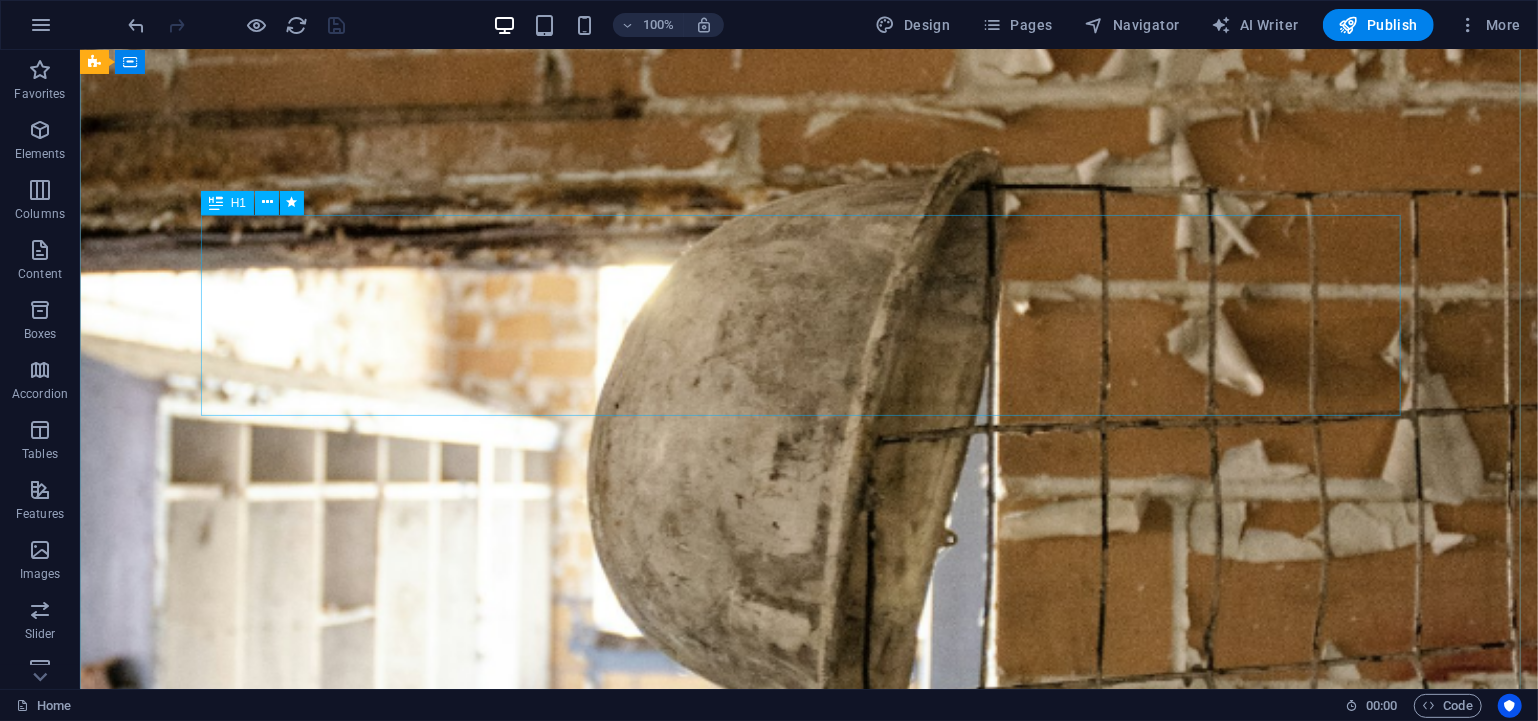 scroll, scrollTop: 0, scrollLeft: 0, axis: both 